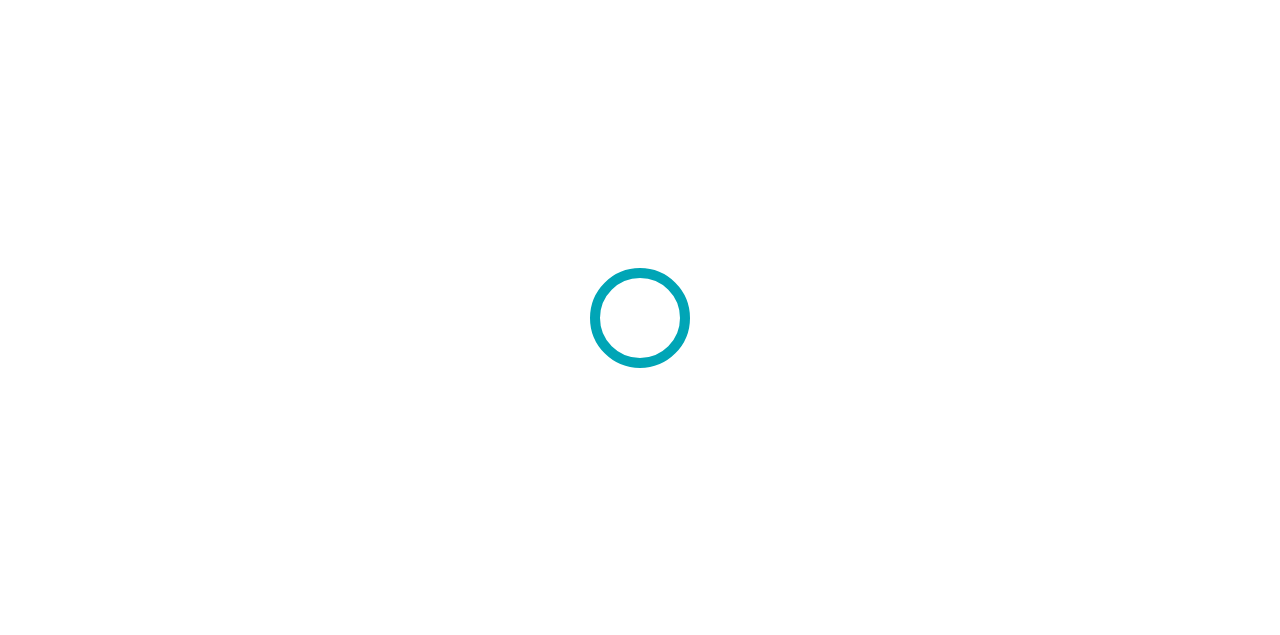 scroll, scrollTop: 0, scrollLeft: 0, axis: both 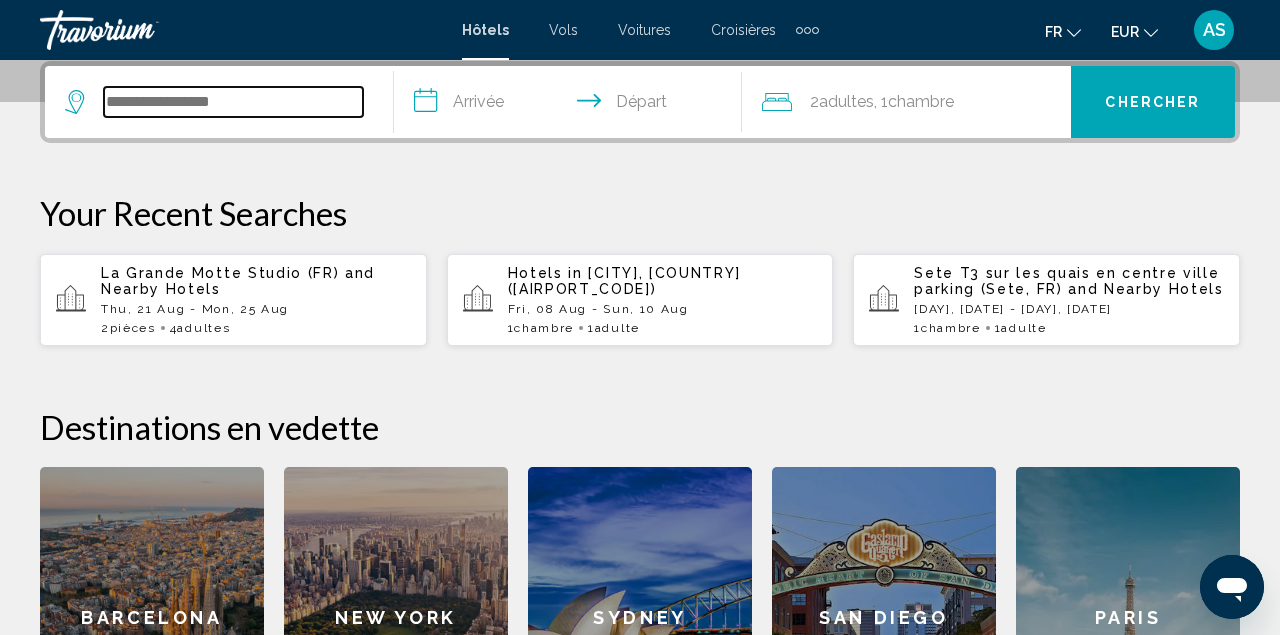 click at bounding box center [233, 102] 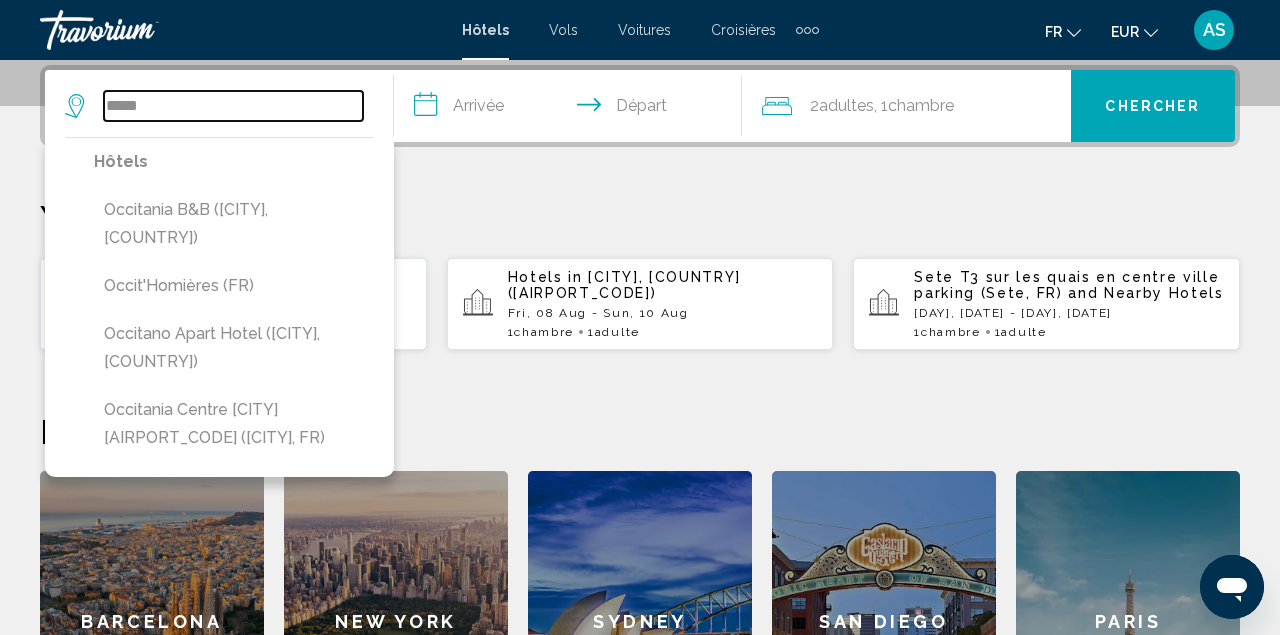 type on "****" 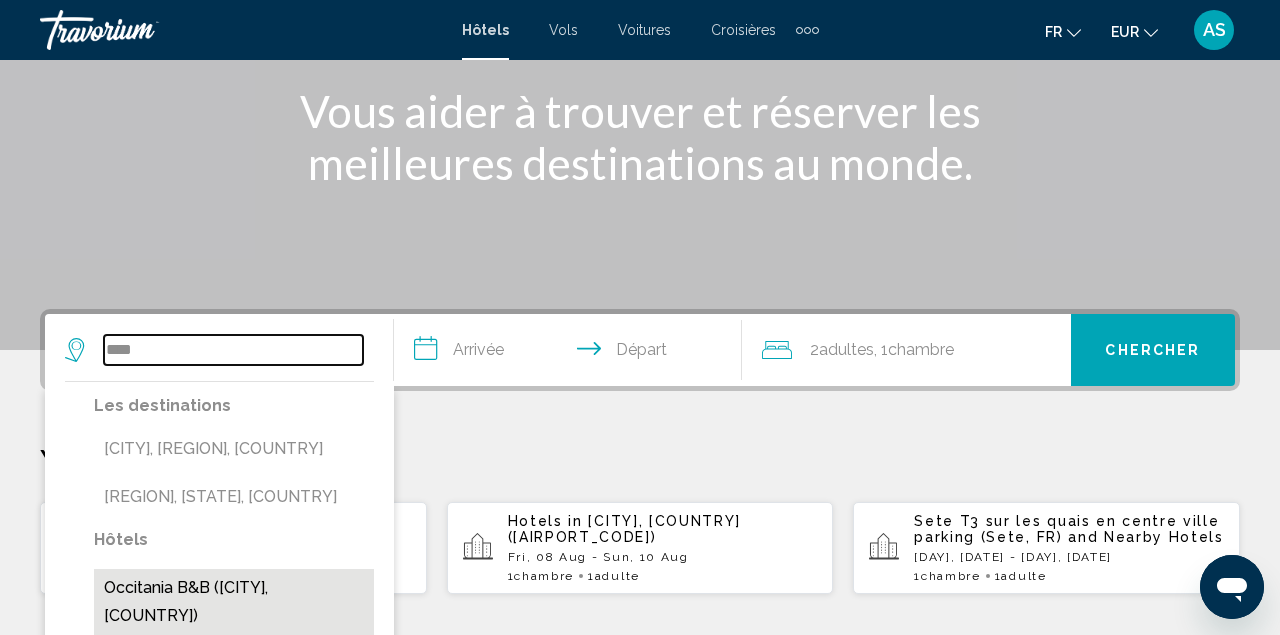 scroll, scrollTop: 249, scrollLeft: 0, axis: vertical 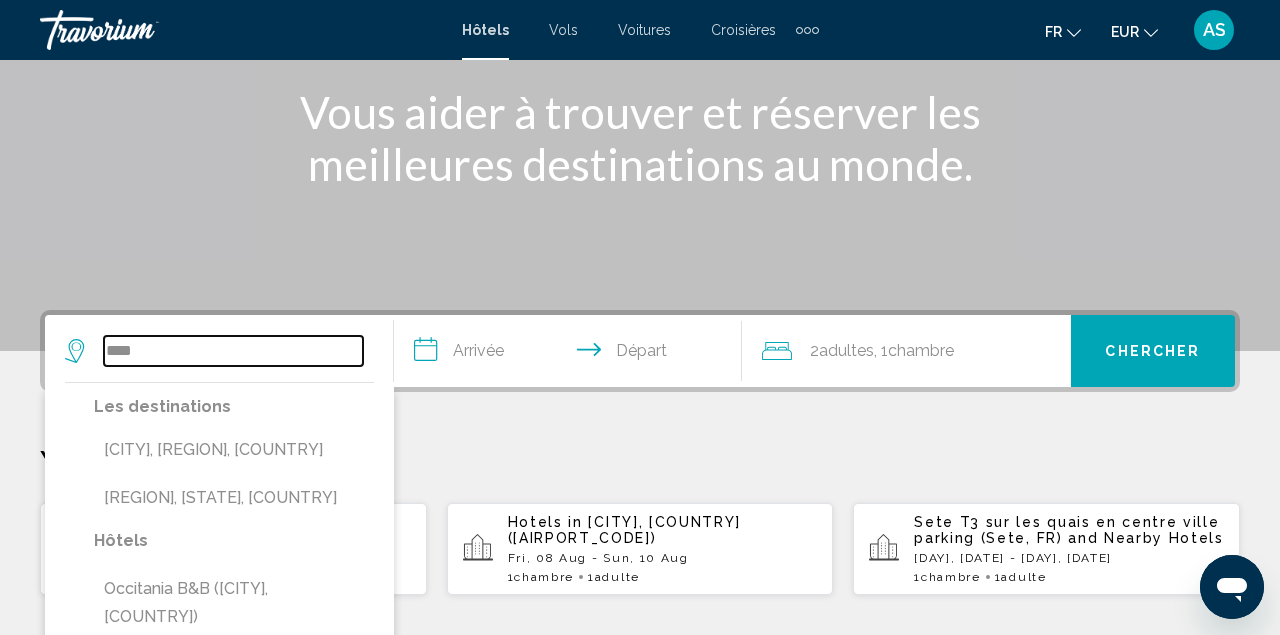 drag, startPoint x: 175, startPoint y: 350, endPoint x: 103, endPoint y: 359, distance: 72.56032 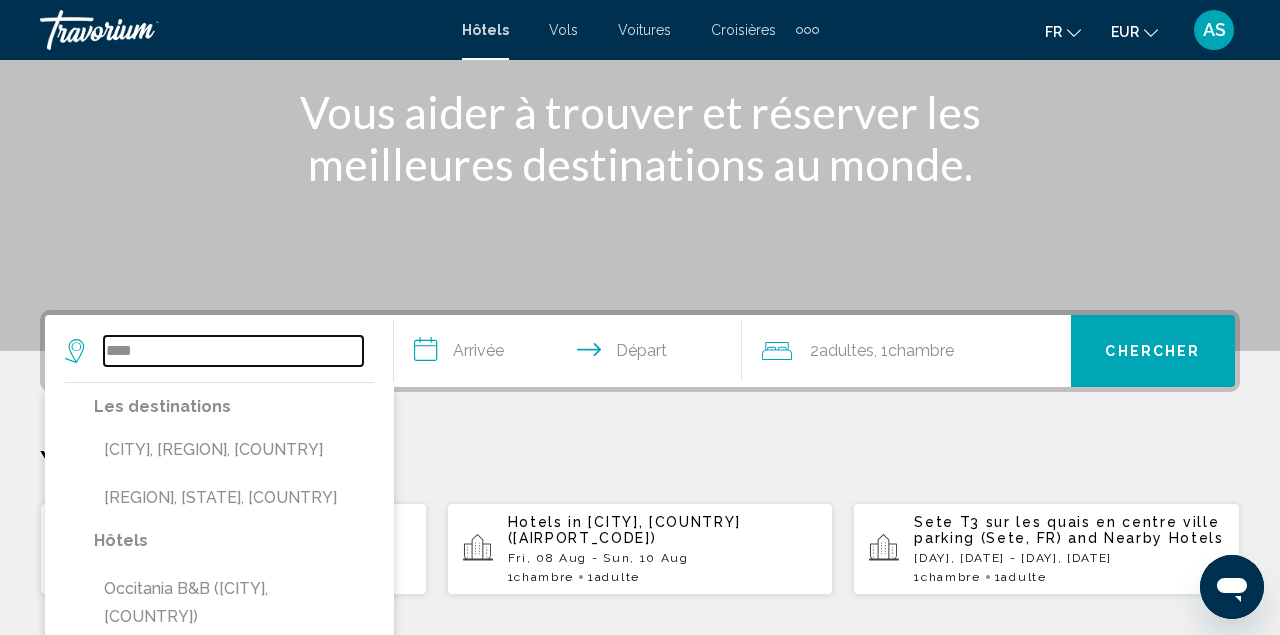 click on "****" at bounding box center [214, 351] 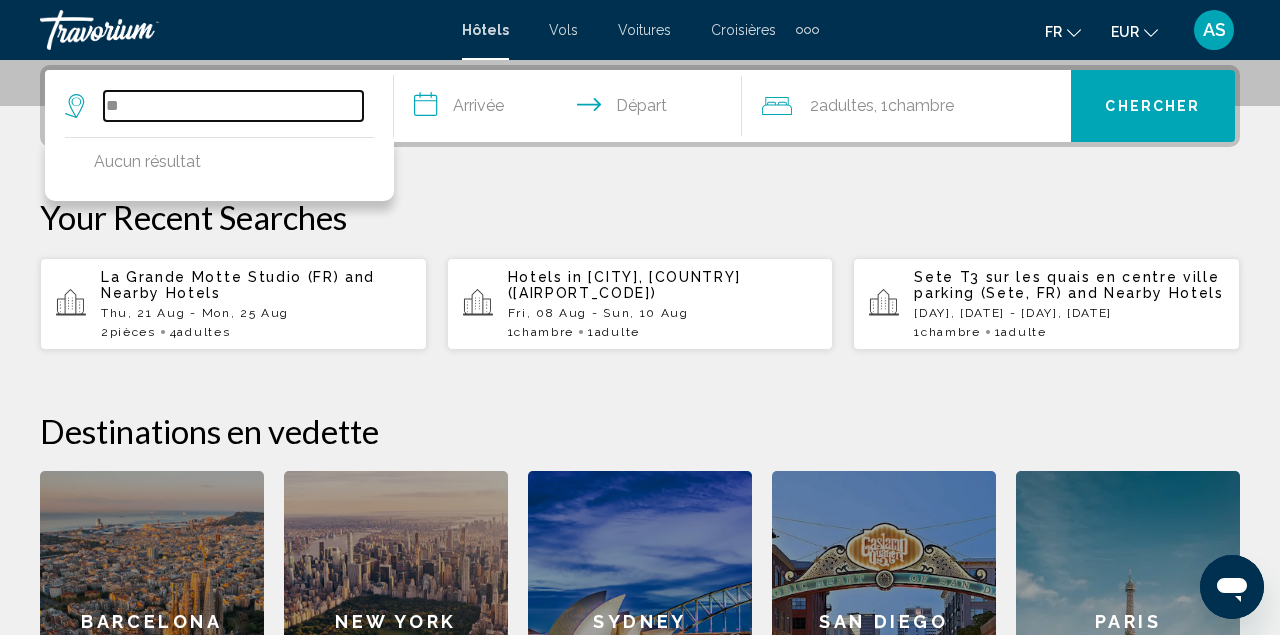 type on "*" 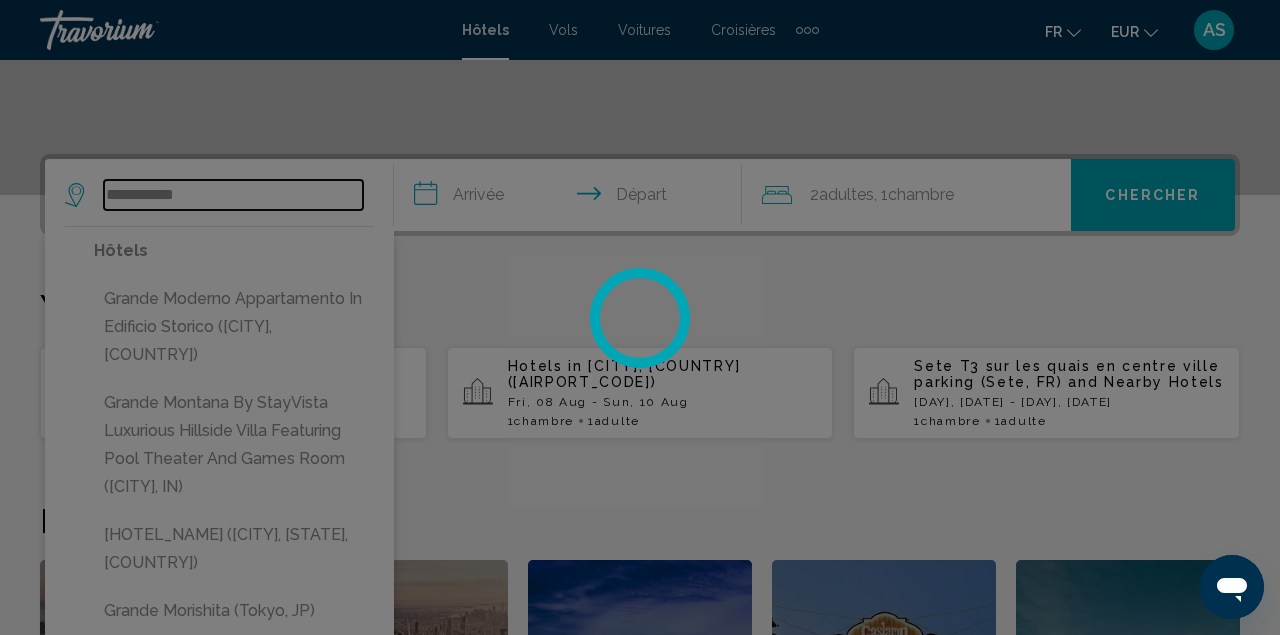 scroll, scrollTop: 406, scrollLeft: 0, axis: vertical 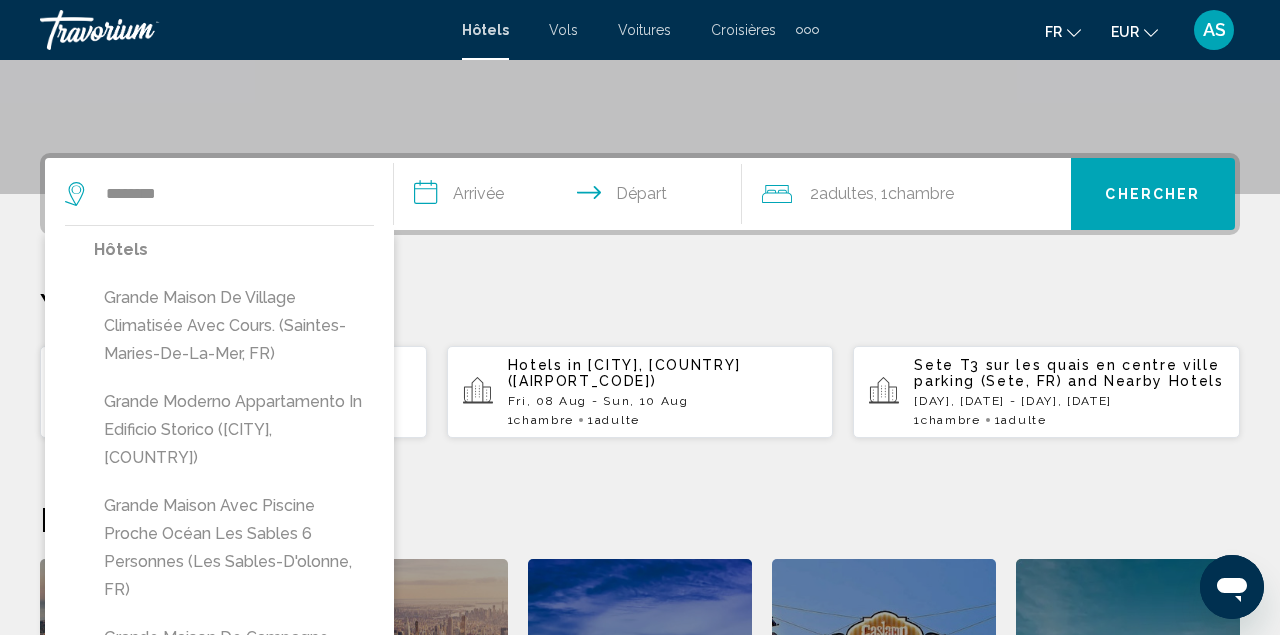 click on "Grande Maison de village climatisée avec cours. (Saintes-Maries-De-La-Mer, FR)" at bounding box center [234, 326] 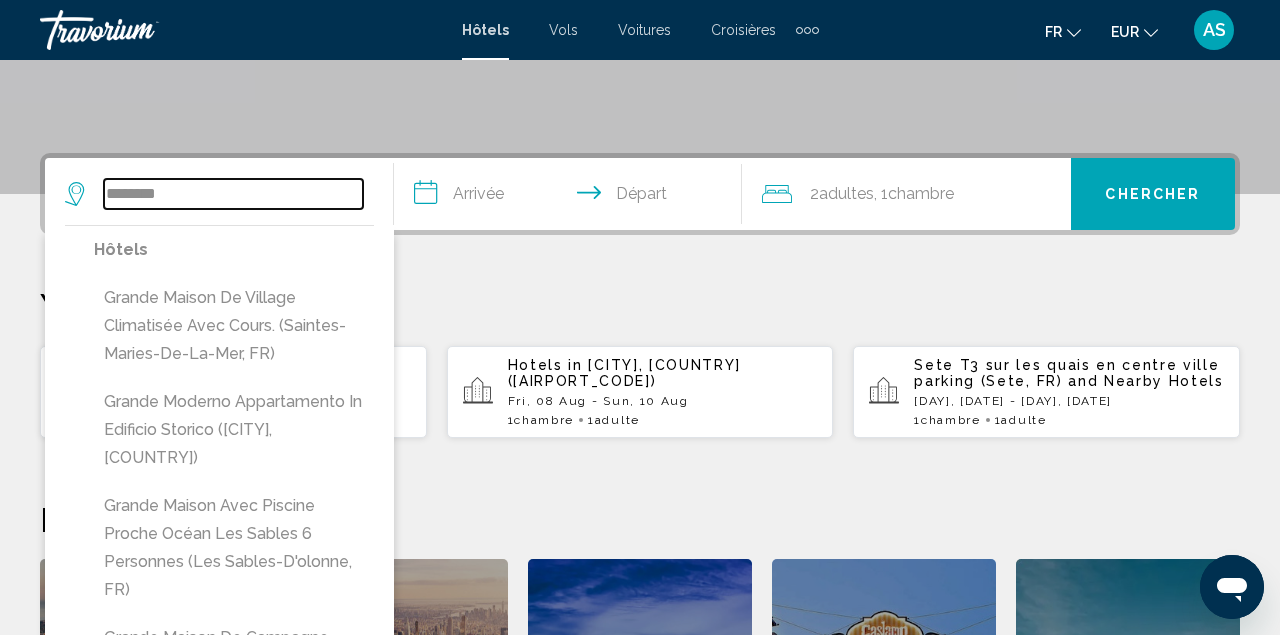 type on "**********" 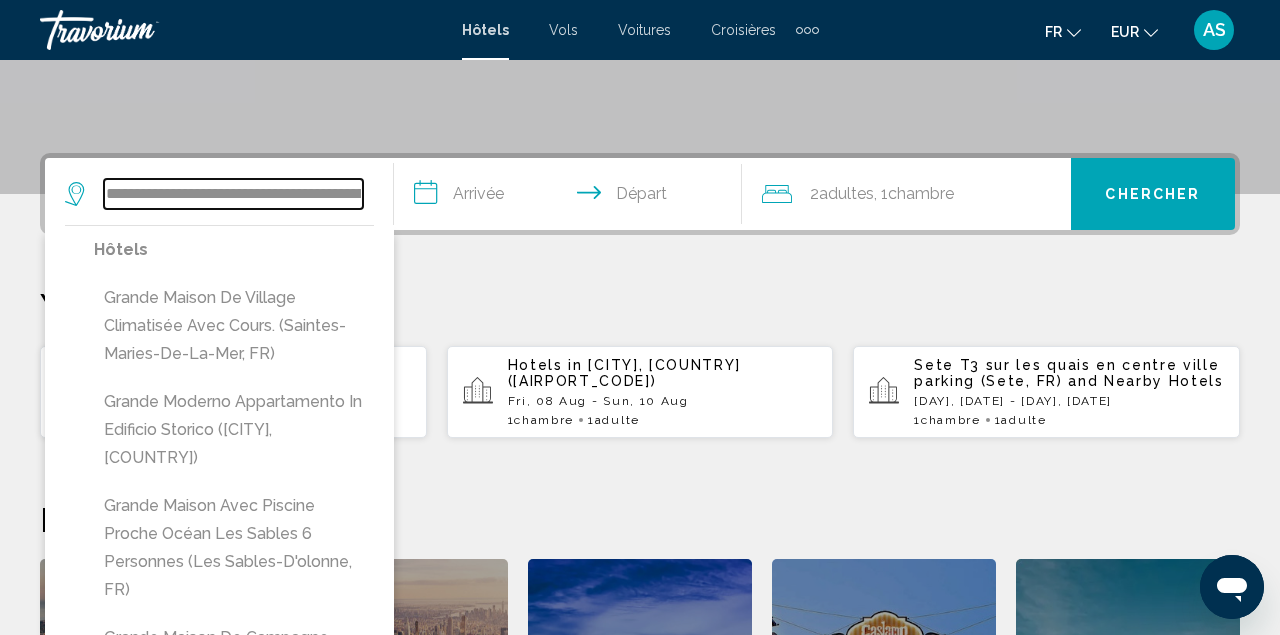 scroll, scrollTop: 494, scrollLeft: 0, axis: vertical 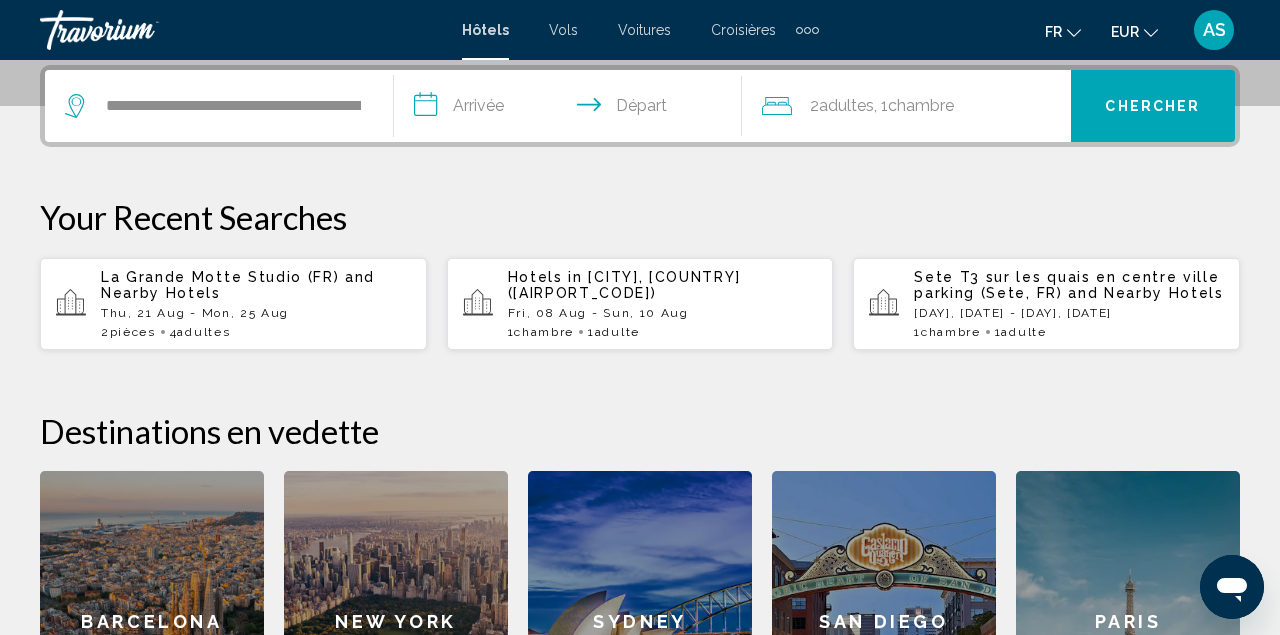 click on "La Grande Motte Studio (FR)    and Nearby Hotels" at bounding box center (256, 285) 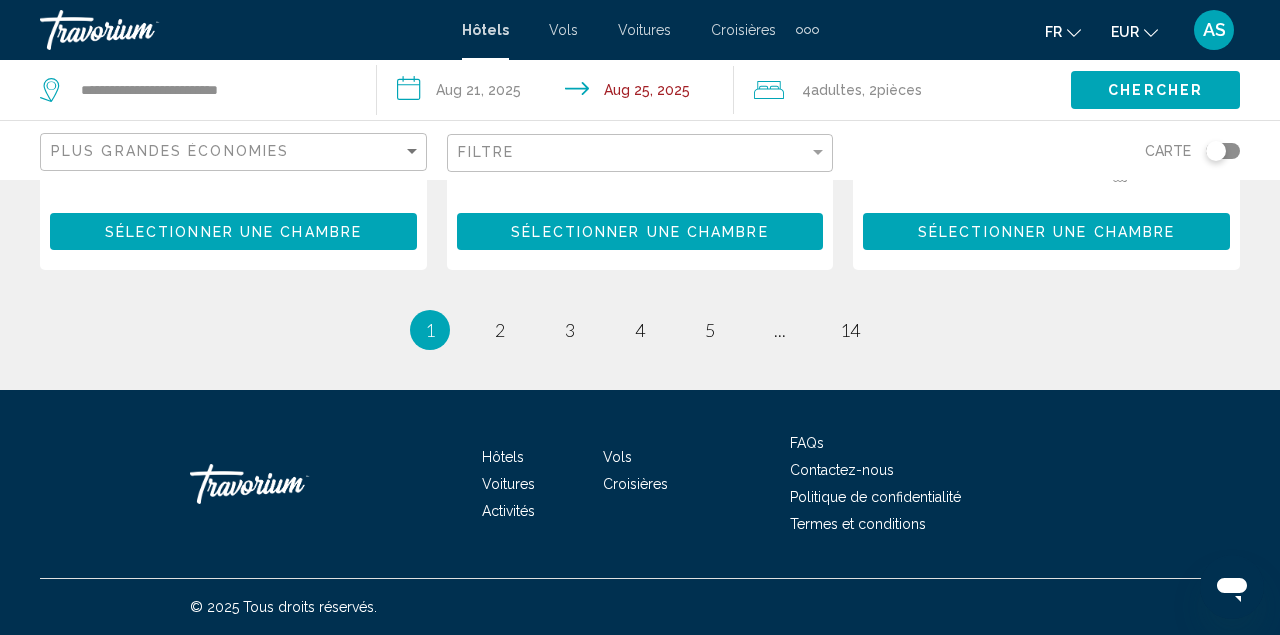 scroll, scrollTop: 2954, scrollLeft: 0, axis: vertical 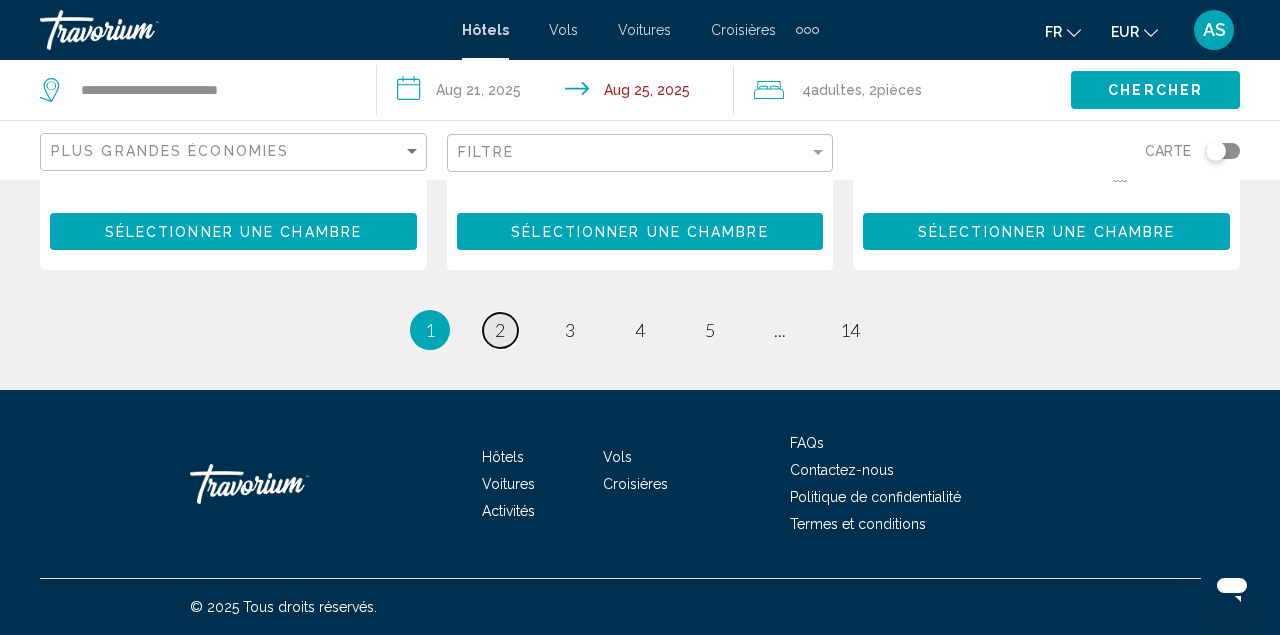 click on "page  2" at bounding box center [500, 330] 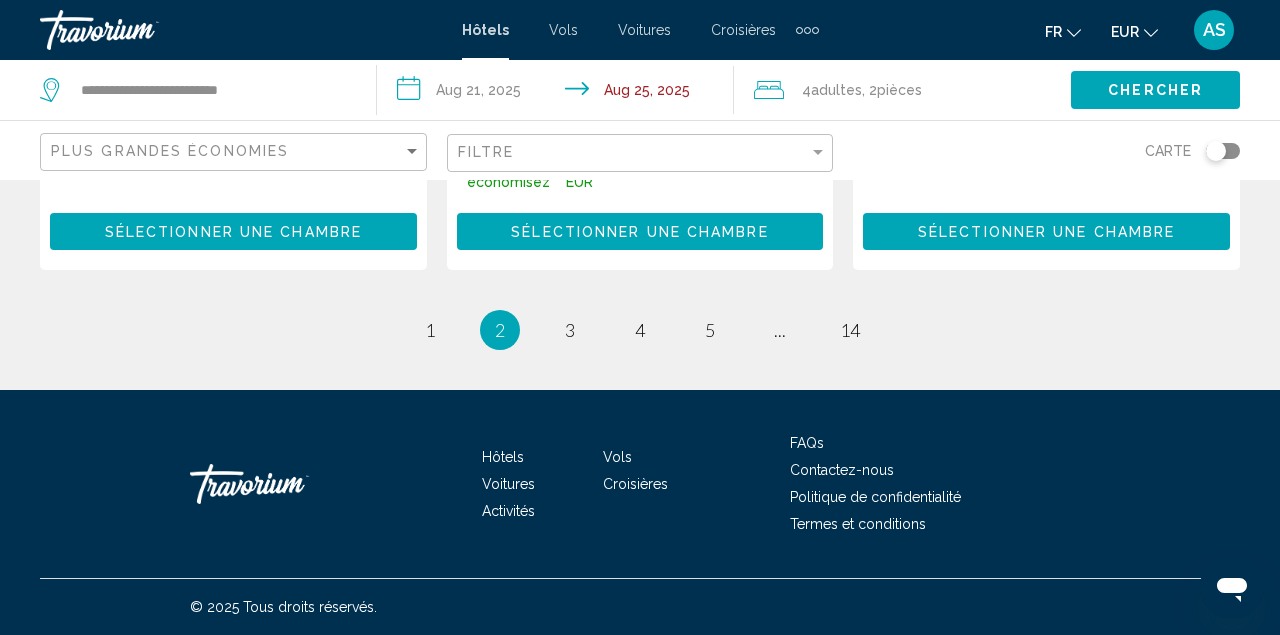 scroll, scrollTop: 2976, scrollLeft: 0, axis: vertical 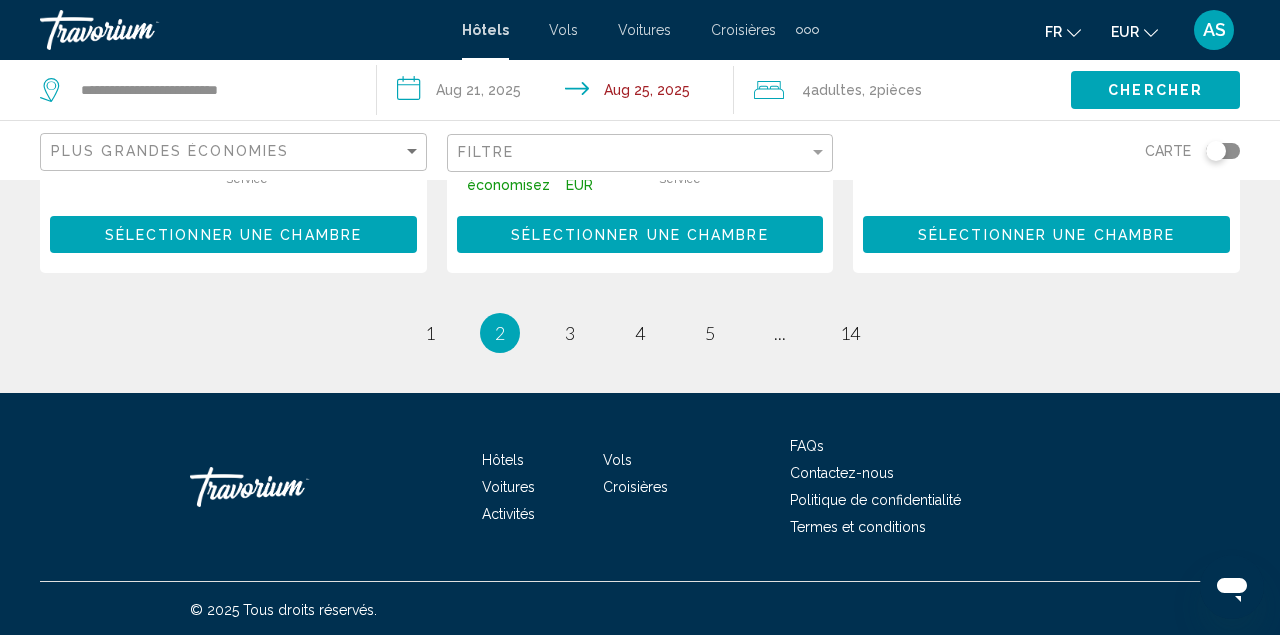 click on "Plus grandes économies" 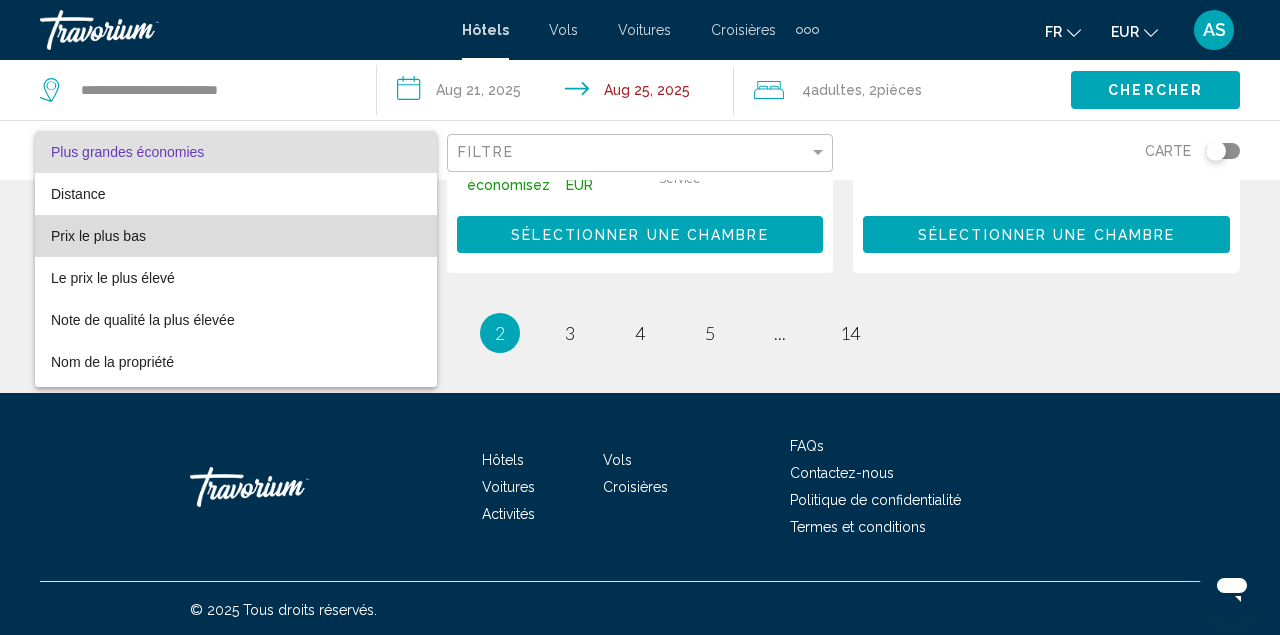 click on "Prix le plus bas" at bounding box center (98, 236) 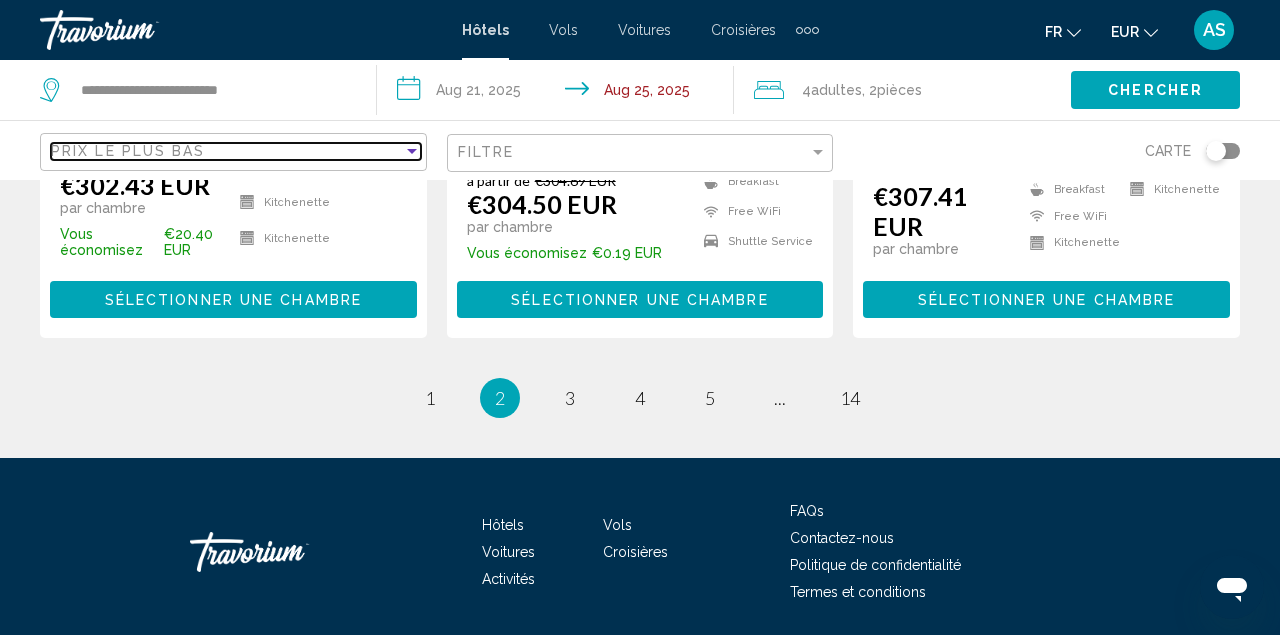 scroll, scrollTop: 3003, scrollLeft: 0, axis: vertical 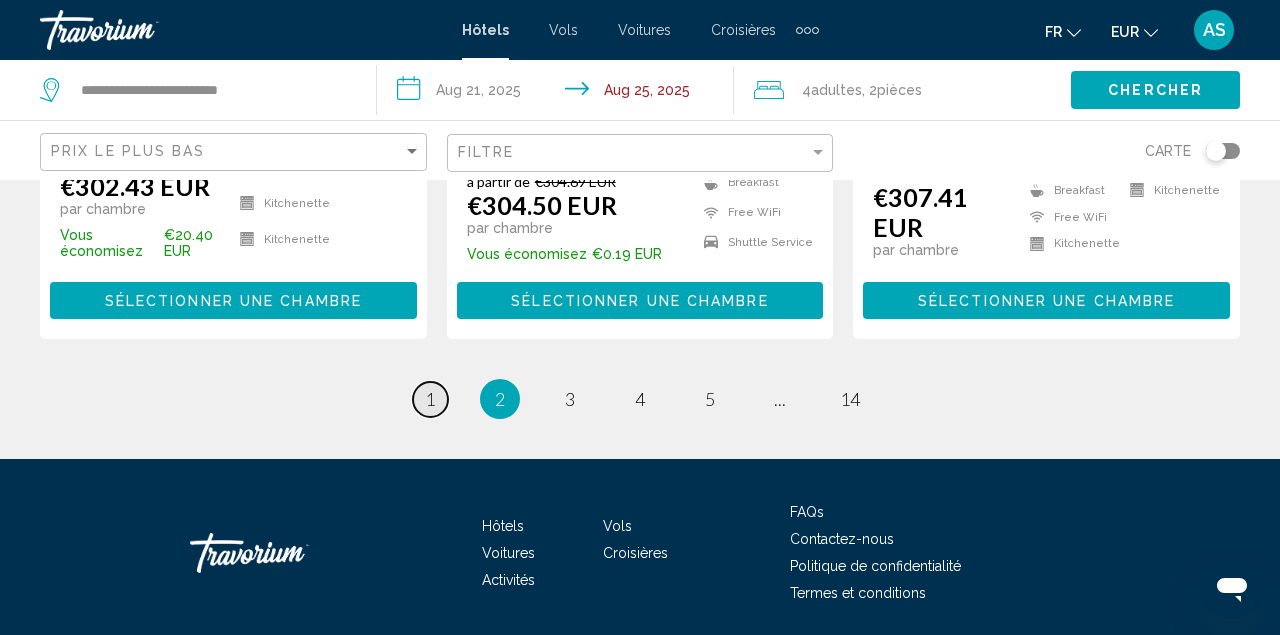click on "1" at bounding box center [430, 399] 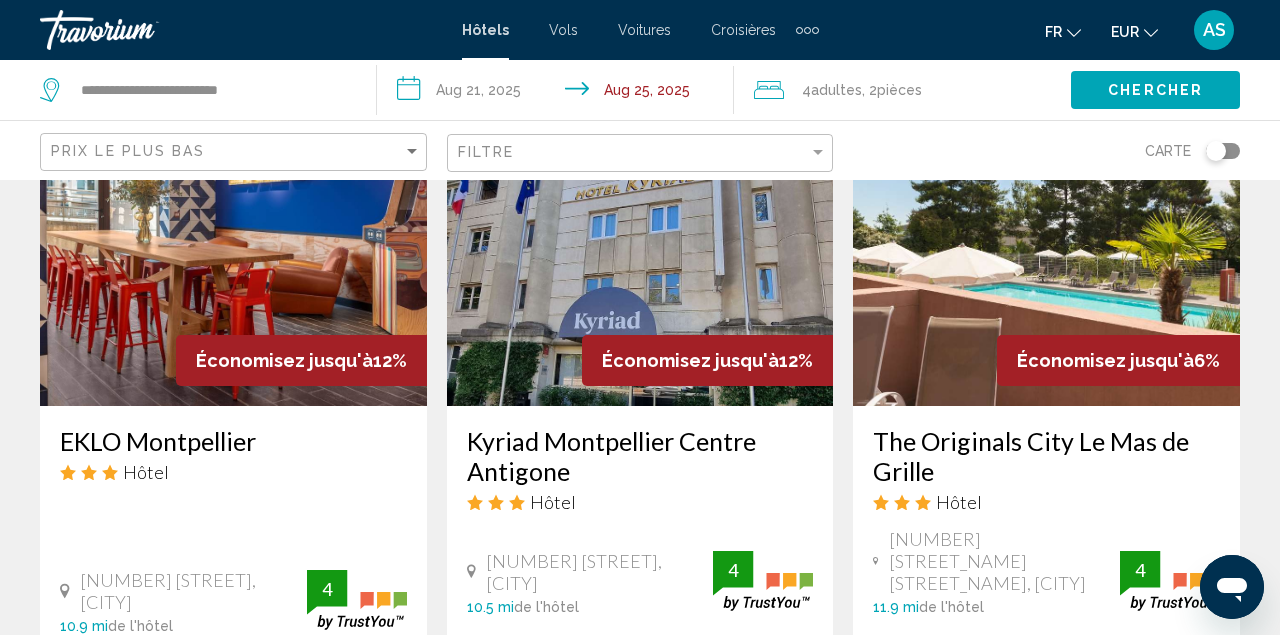 scroll, scrollTop: 1736, scrollLeft: 0, axis: vertical 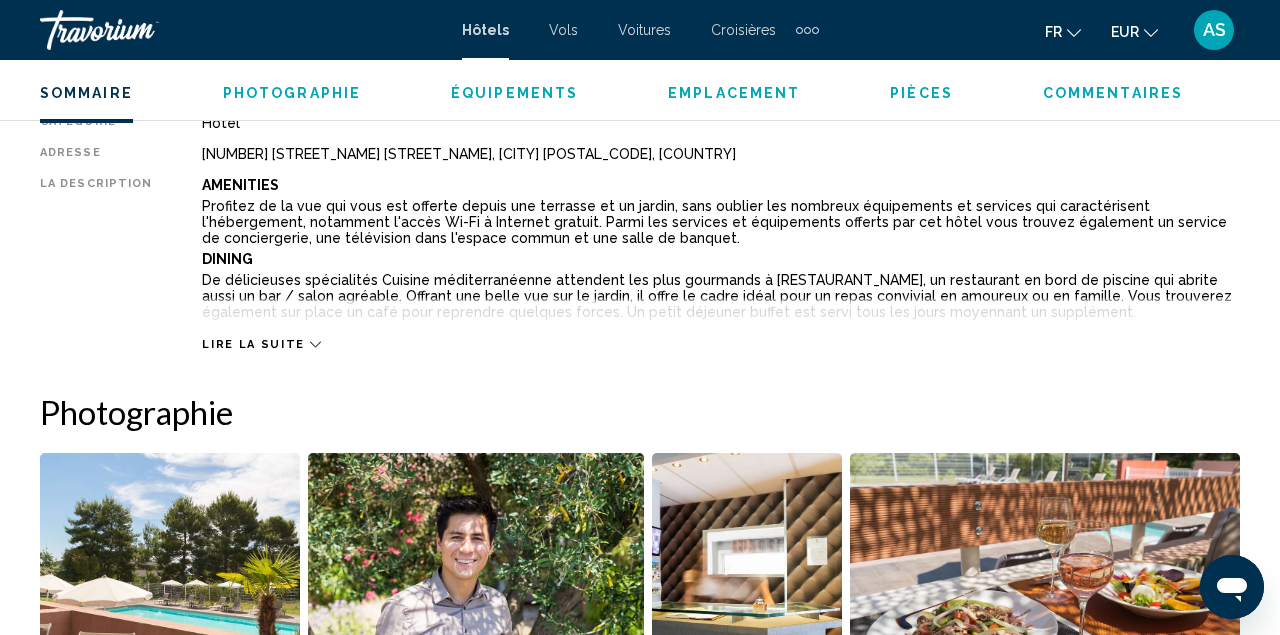 click on "Sommaire Catégorie Hotel Adresse 93 Rue Theophraste Renaudot, Paris  34430, France La description Amenities Profitez de la vue qui vous est offerte depuis une terrasse et un jardin, sans oublier les nombreux équipements et services qui caractérisent l'hébergement, notamment l'accès Wi-Fi à Internet gratuit. Parmi les services et équipements offerts par cet hôtel vous trouvez également un service de conciergerie, une télévision dans l'espace commun et une salle de banquet. Dining De délicieuses spécialités Cuisine méditerranéenne attendent les plus gourmands à Le Mas de Grille, un restaurant en bord de piscine qui abrite aussi un bar / salon agréable. Offrant une belle vue sur le jardin, il offre le cadre idéal pour un repas convivial en amoureux ou en famille. Vous trouverez également sur place un café pour reprendre quelques forces. Un petit déjeuner buffet est servi tous les jours moyennant un supplément. Renovations Restaurant(s) Restaurant Restaurant National Ratings Rooms Location" at bounding box center (640, 1720) 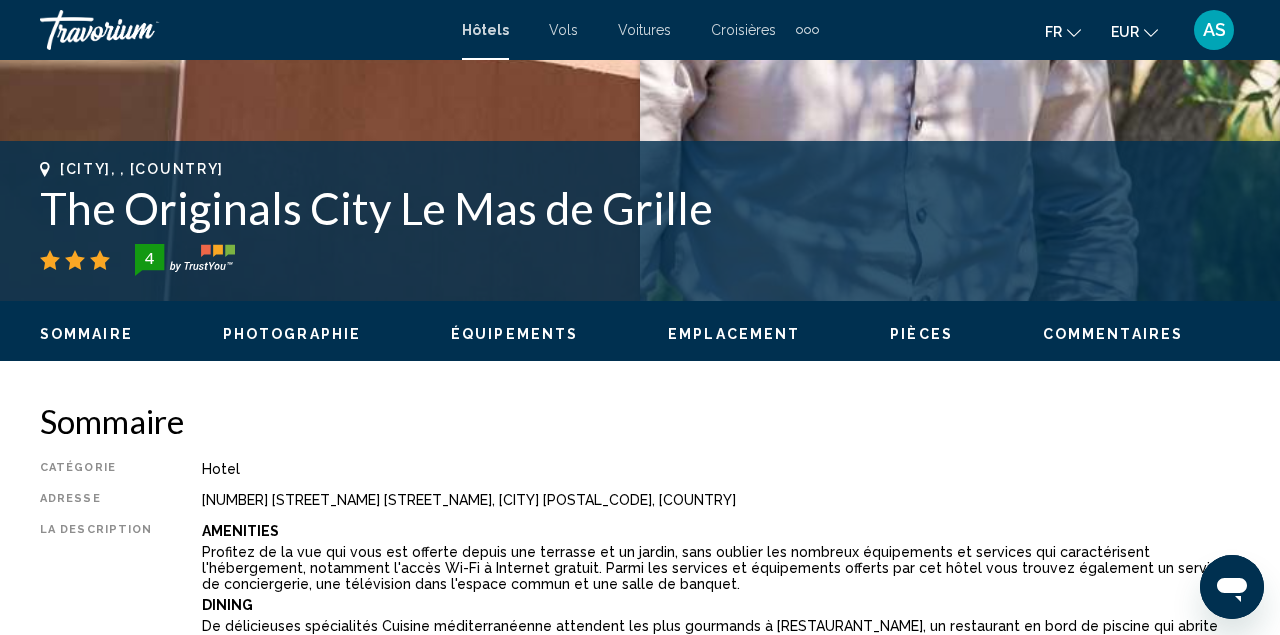 scroll, scrollTop: 683, scrollLeft: 0, axis: vertical 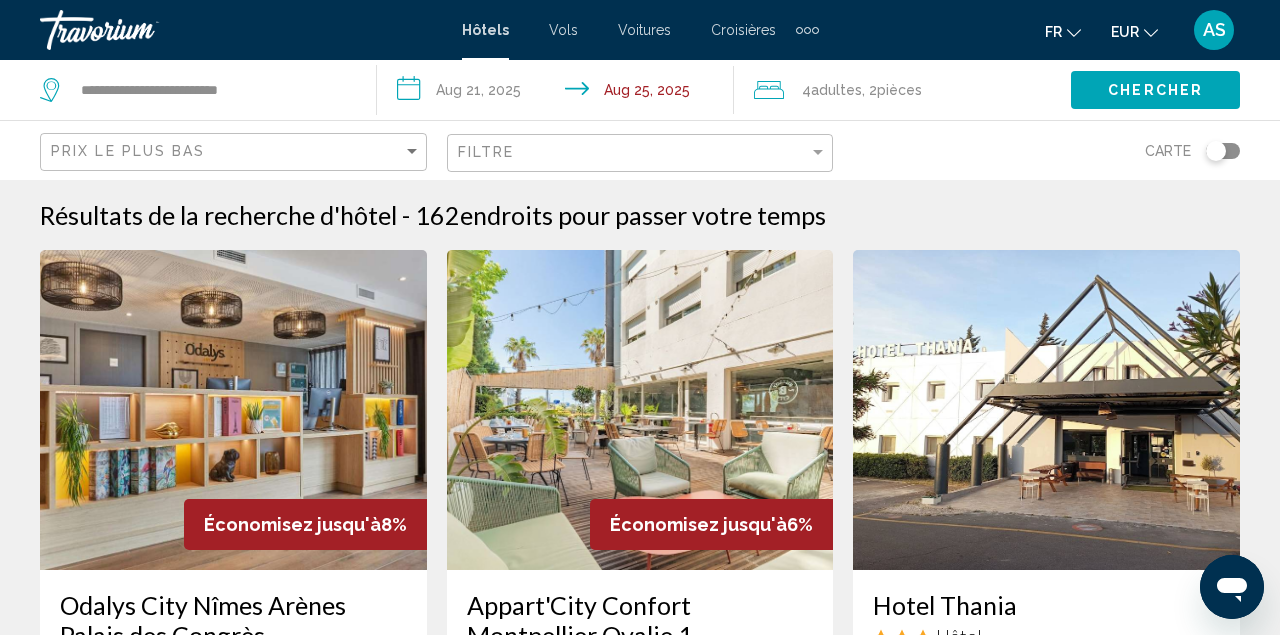click 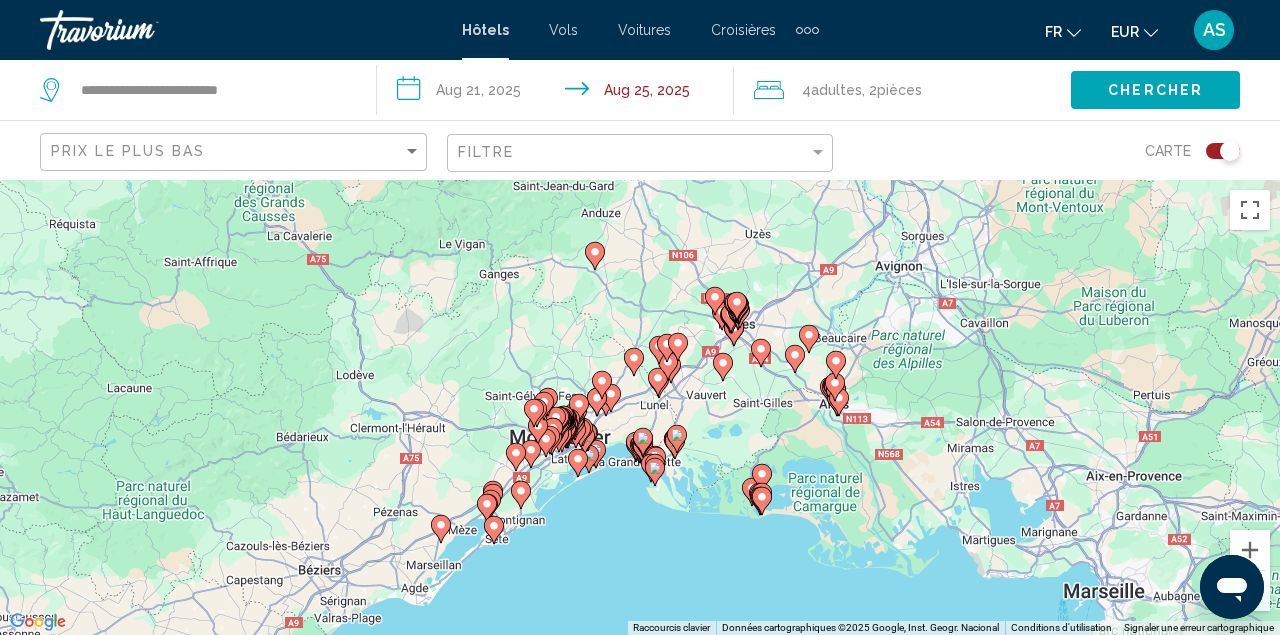 click 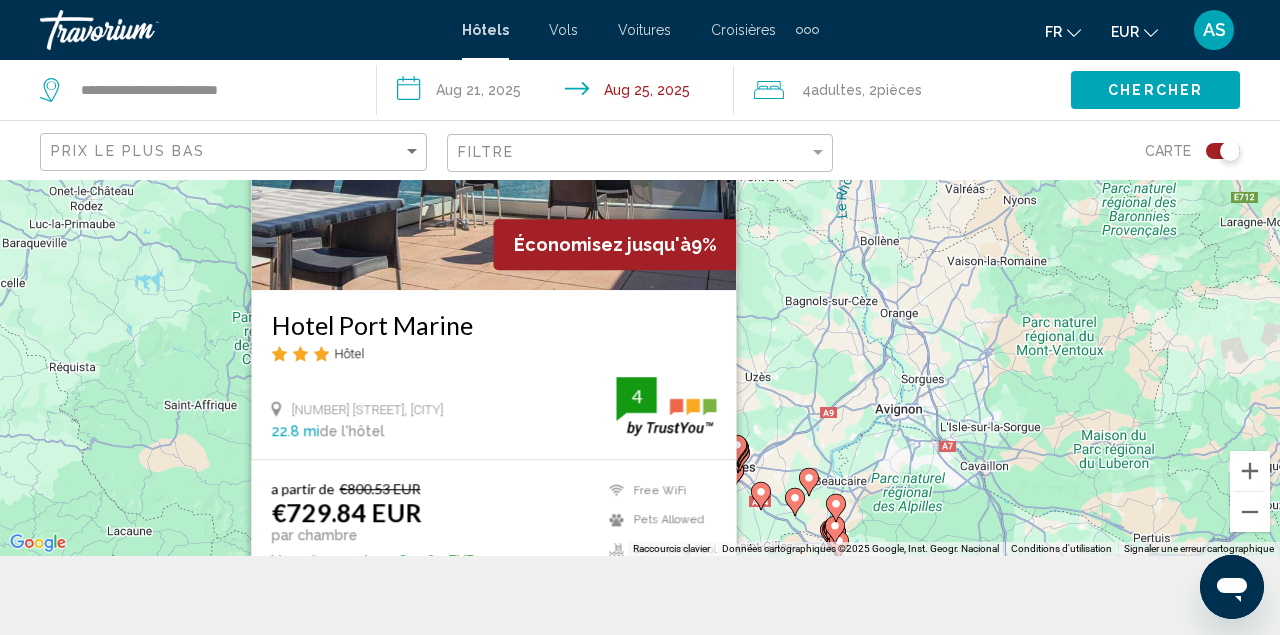 scroll, scrollTop: 82, scrollLeft: 0, axis: vertical 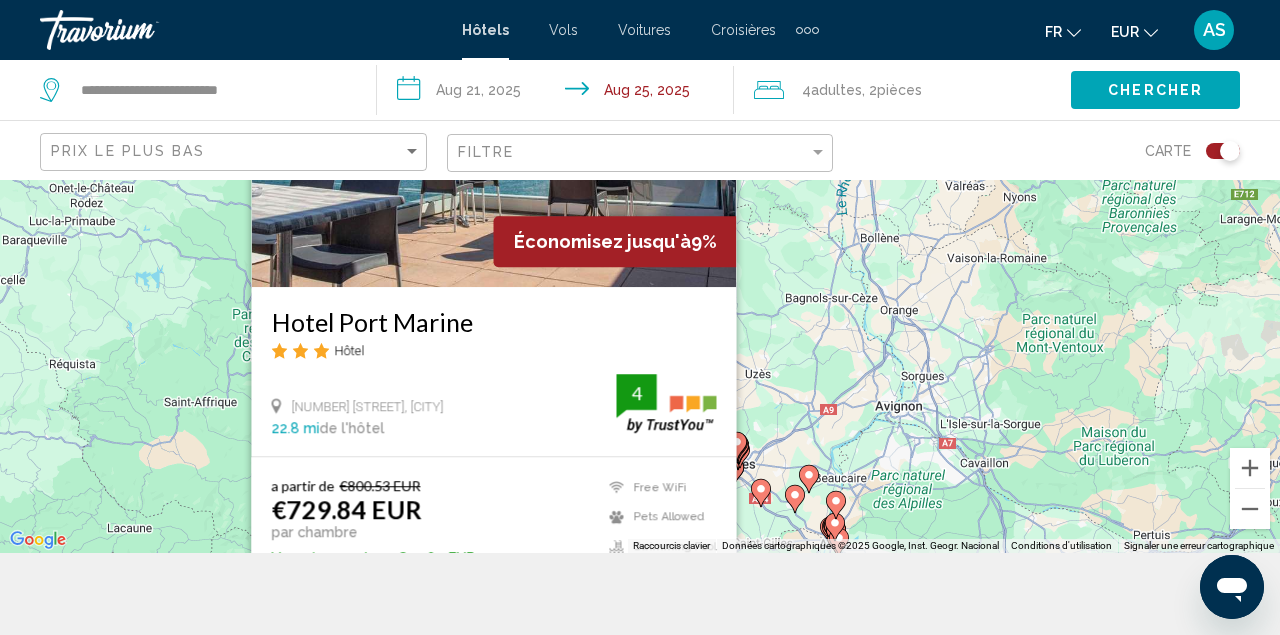 click on "Pour activer le glissement avec le clavier, appuyez sur Alt+Entrée. Une fois ce mode activé, utilisez les touches fléchées pour déplacer le repère. Pour valider le déplacement, appuyez sur Entrée. Pour annuler, appuyez sur Échap. Économisez jusqu'à  9%   Hotel Port Marine
Hôtel
30 Promenade Jean Baptiste Marty, Sete 22.8 mi  de l'hôtel 4 a partir de €800.53 EUR €729.84 EUR  par chambre Vous économisez  €70.69 EUR
Free WiFi
Pets Allowed
Swimming Pool  4 Sélectionner une chambre" at bounding box center (640, 325) 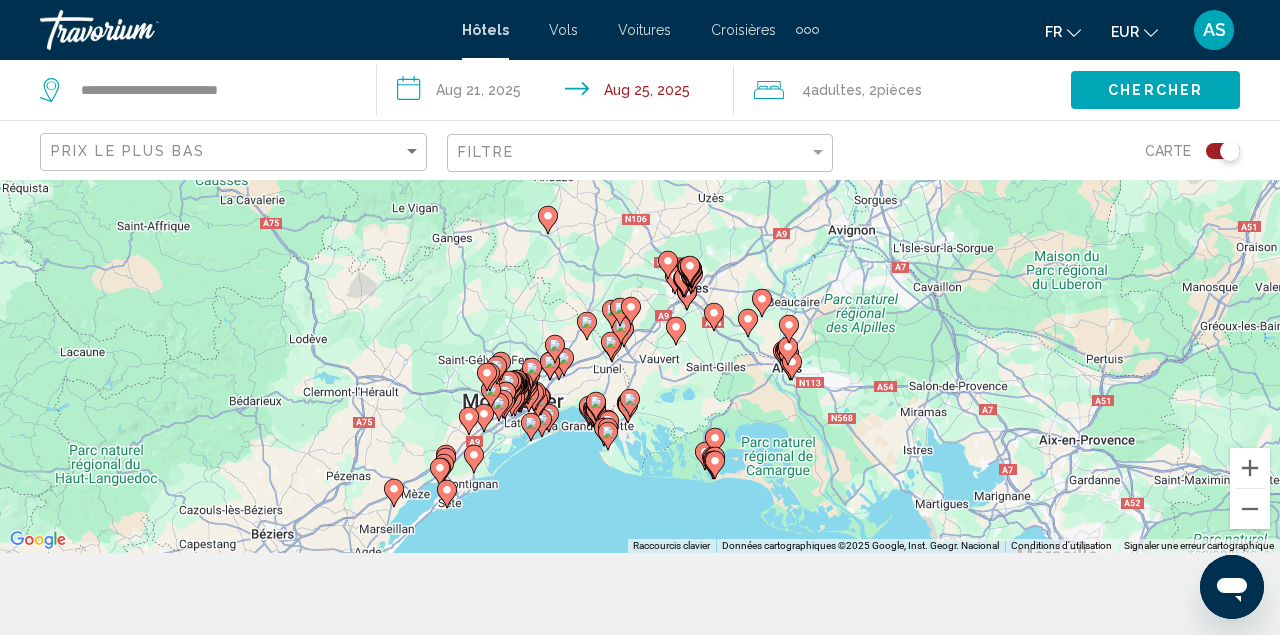drag, startPoint x: 595, startPoint y: 464, endPoint x: 545, endPoint y: 288, distance: 182.96448 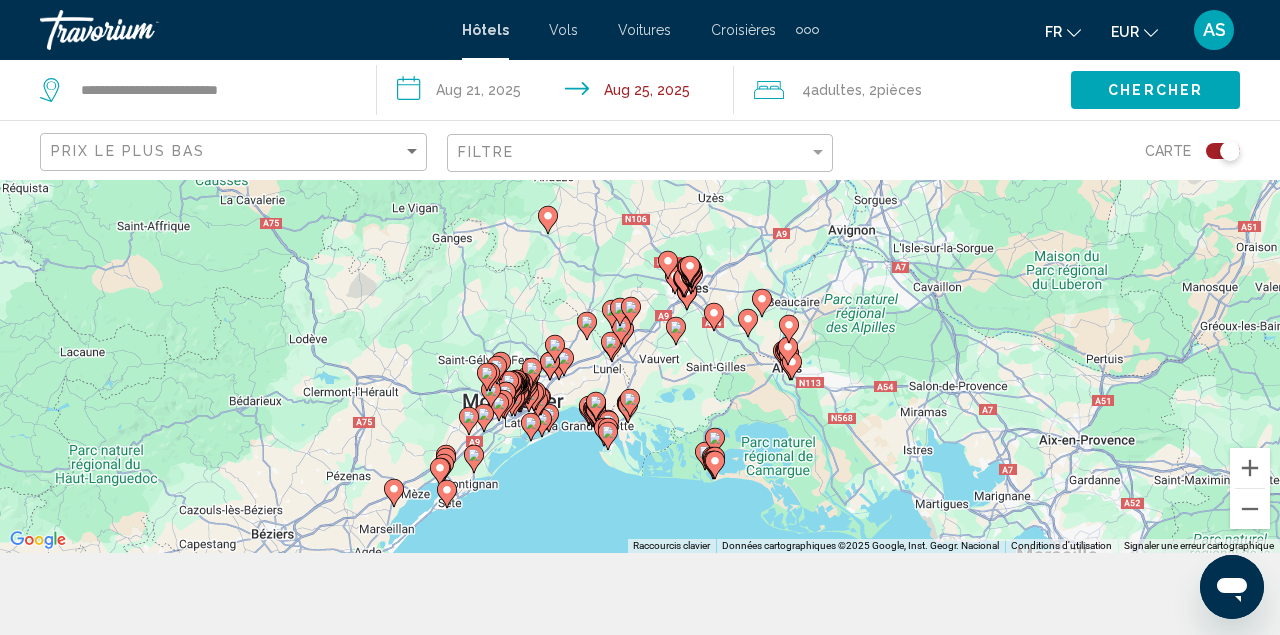 click on "Pour activer le glissement avec le clavier, appuyez sur Alt+Entrée. Une fois ce mode activé, utilisez les touches fléchées pour déplacer le repère. Pour valider le déplacement, appuyez sur Entrée. Pour annuler, appuyez sur Échap." at bounding box center [640, 325] 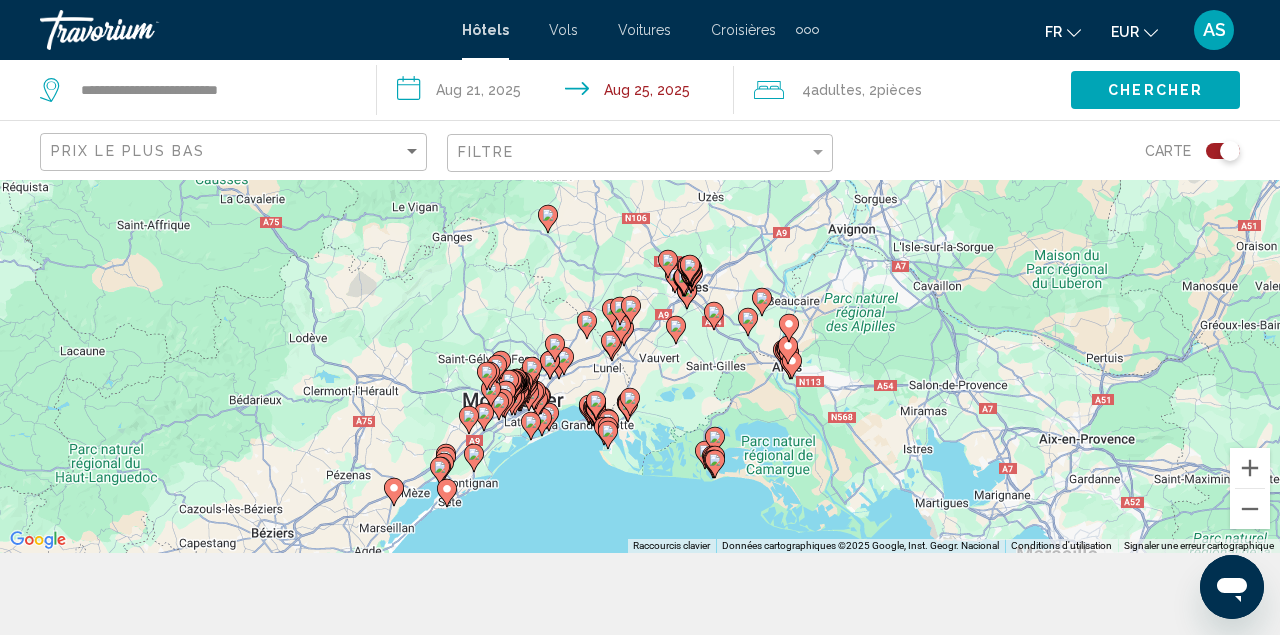 click on "Pour activer le glissement avec le clavier, appuyez sur Alt+Entrée. Une fois ce mode activé, utilisez les touches fléchées pour déplacer le repère. Pour valider le déplacement, appuyez sur Entrée. Pour annuler, appuyez sur Échap." at bounding box center (640, 325) 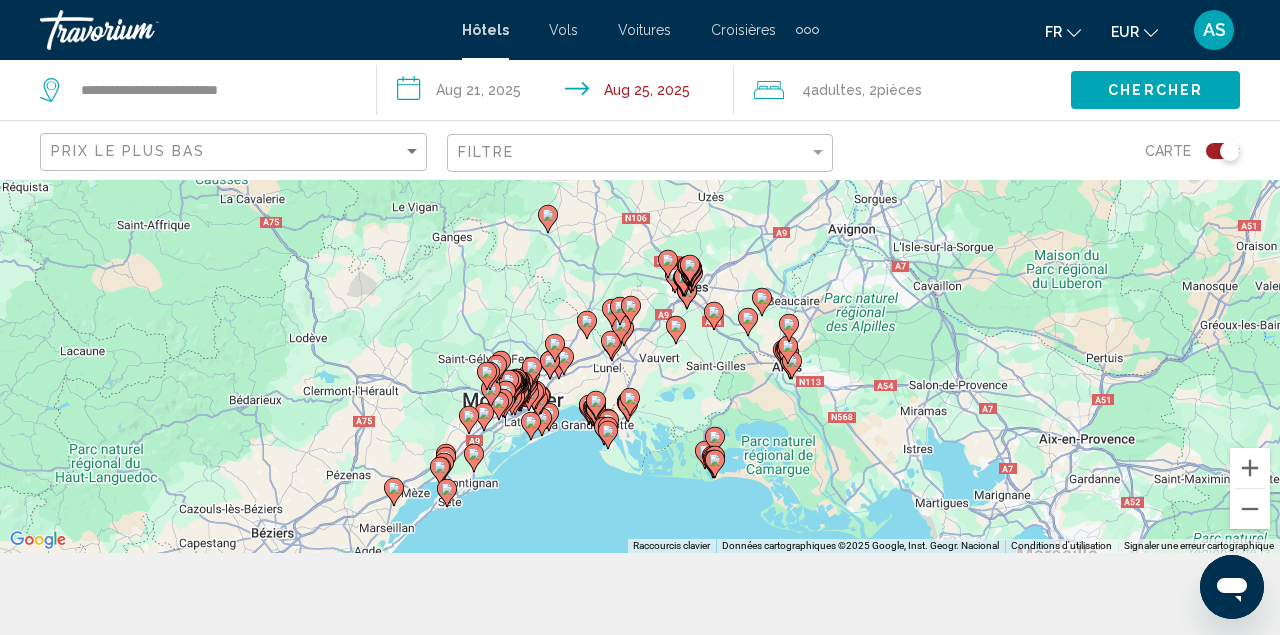 click on "Pour activer le glissement avec le clavier, appuyez sur Alt+Entrée. Une fois ce mode activé, utilisez les touches fléchées pour déplacer le repère. Pour valider le déplacement, appuyez sur Entrée. Pour annuler, appuyez sur Échap." at bounding box center [640, 325] 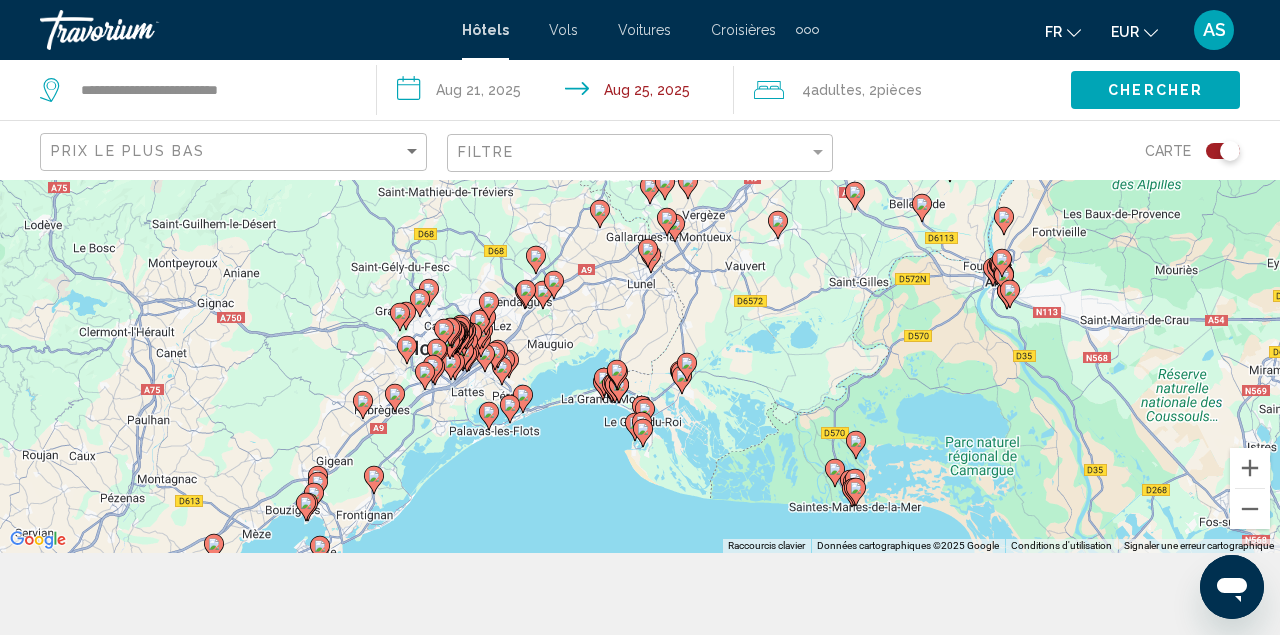 click on "Pour activer le glissement avec le clavier, appuyez sur Alt+Entrée. Une fois ce mode activé, utilisez les touches fléchées pour déplacer le repère. Pour valider le déplacement, appuyez sur Entrée. Pour annuler, appuyez sur Échap." at bounding box center [640, 325] 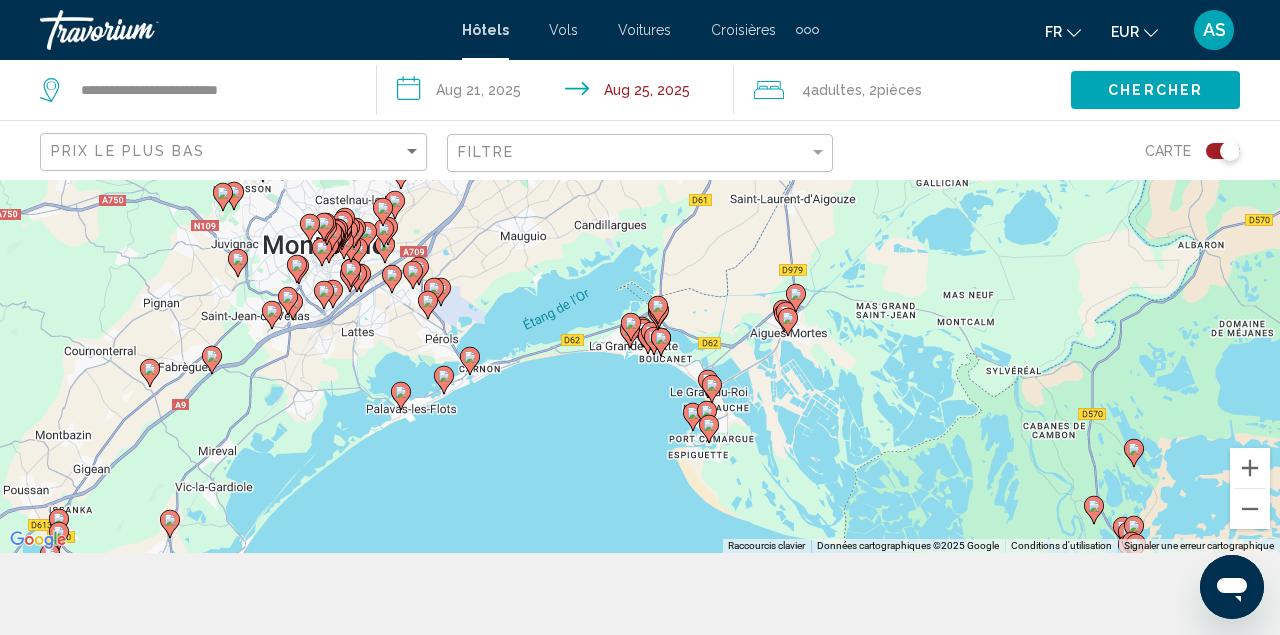 click on "Pour activer le glissement avec le clavier, appuyez sur Alt+Entrée. Une fois ce mode activé, utilisez les touches fléchées pour déplacer le repère. Pour valider le déplacement, appuyez sur Entrée. Pour annuler, appuyez sur Échap." at bounding box center [640, 325] 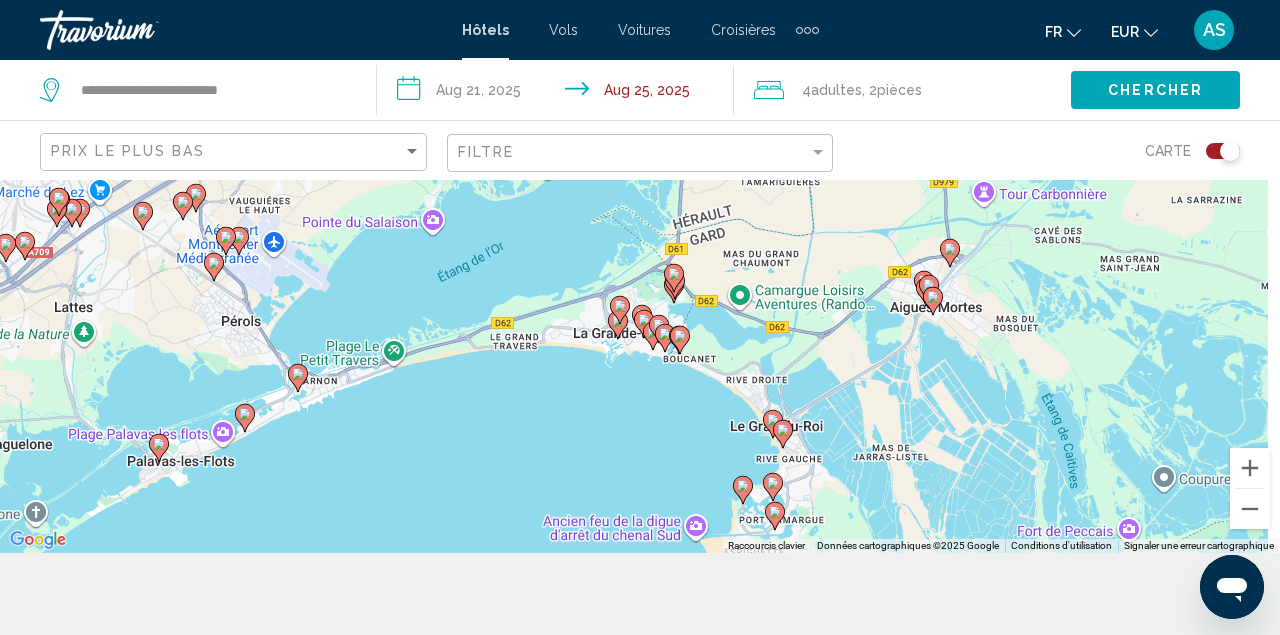 drag, startPoint x: 693, startPoint y: 362, endPoint x: 649, endPoint y: 402, distance: 59.464275 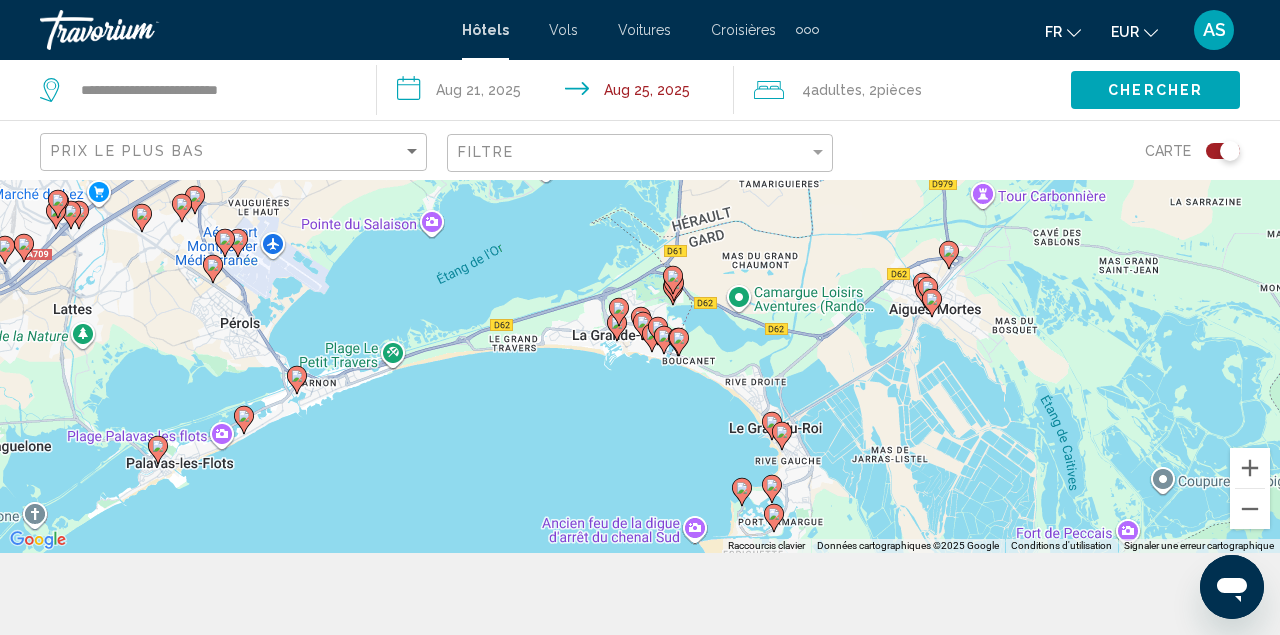click on "Pour activer le glissement avec le clavier, appuyez sur Alt+Entrée. Une fois ce mode activé, utilisez les touches fléchées pour déplacer le repère. Pour valider le déplacement, appuyez sur Entrée. Pour annuler, appuyez sur Échap." at bounding box center (640, 325) 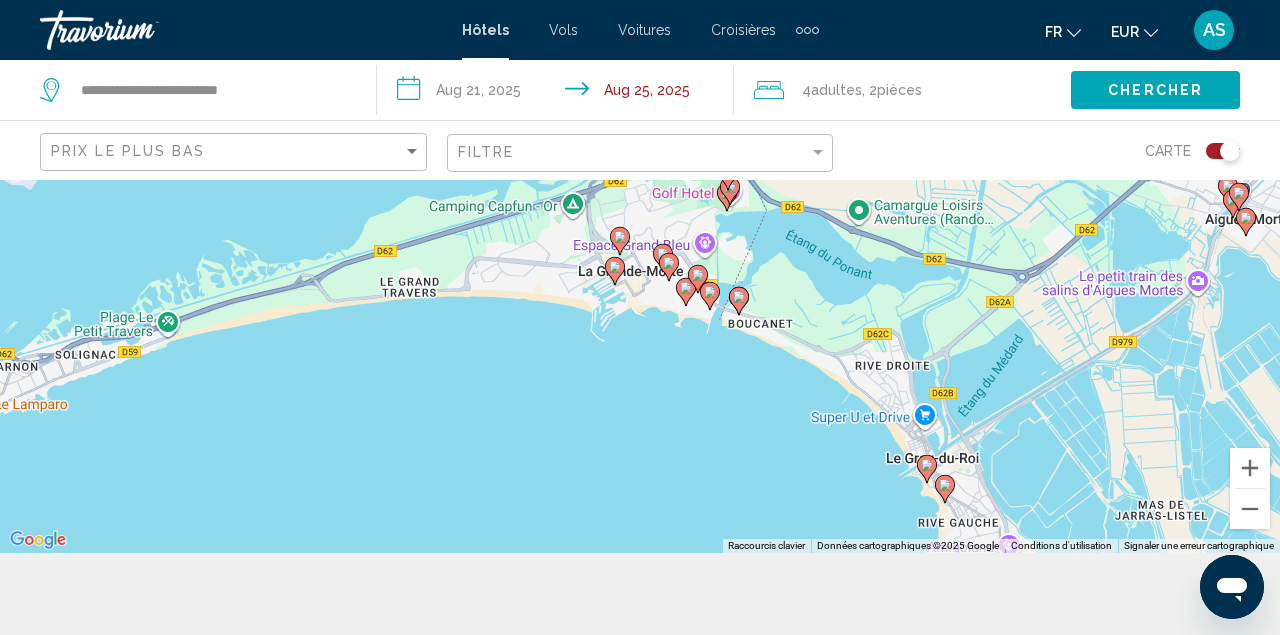 click 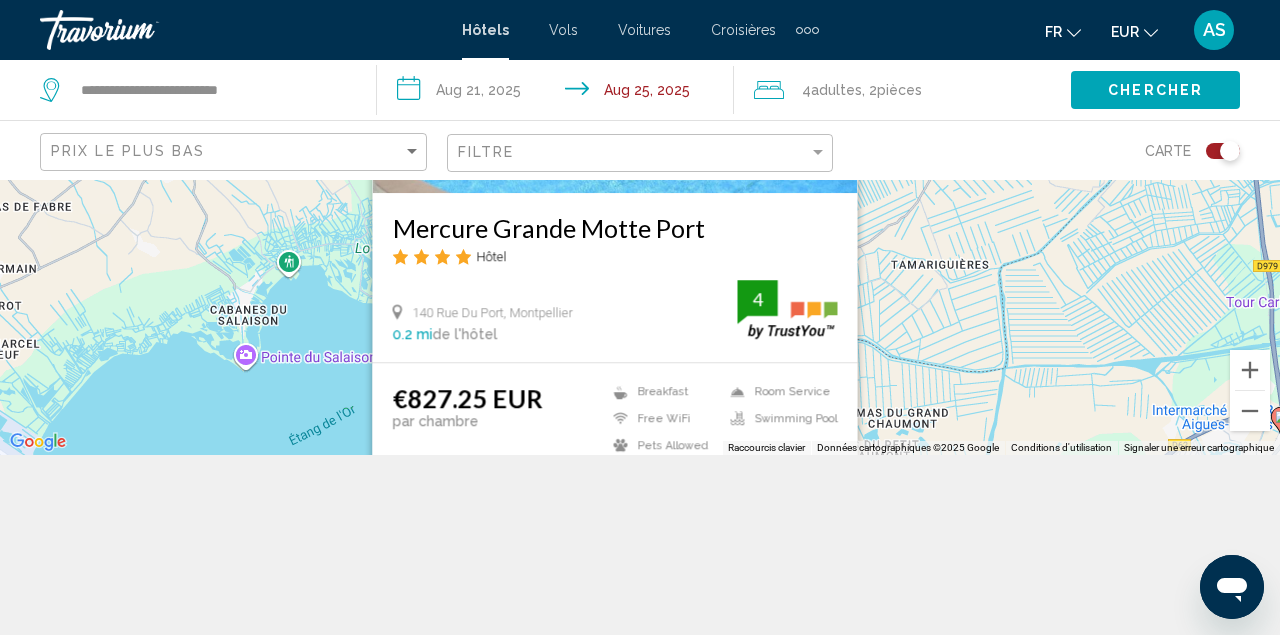 scroll, scrollTop: 180, scrollLeft: 0, axis: vertical 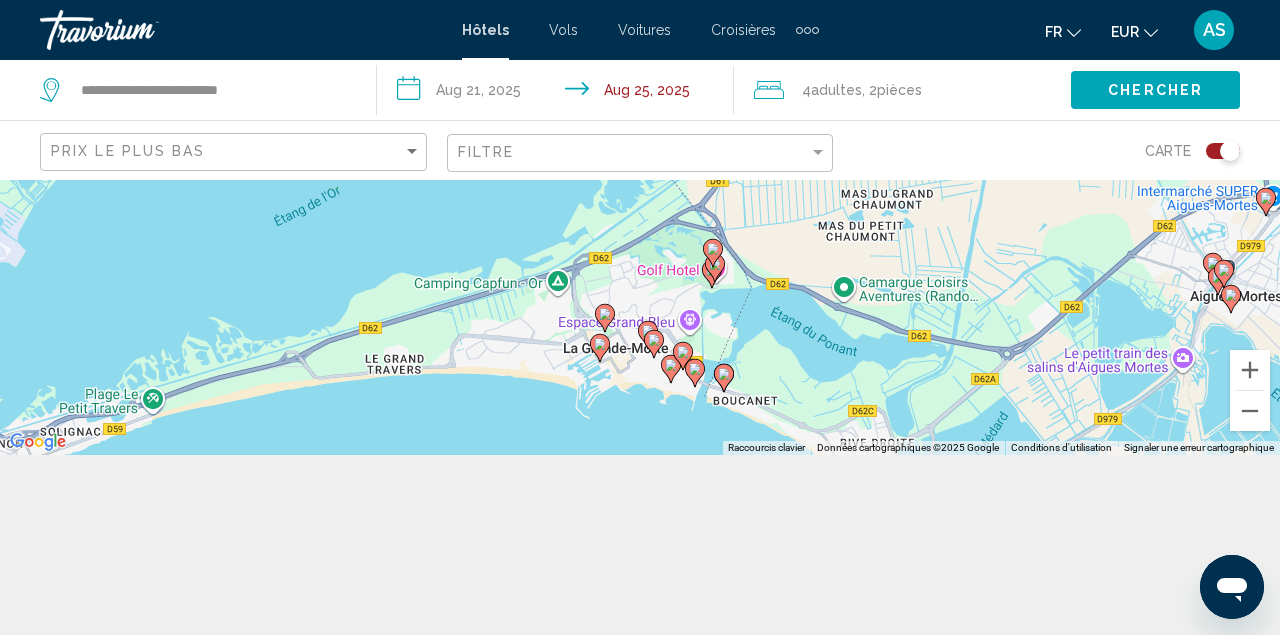 drag, startPoint x: 677, startPoint y: 405, endPoint x: 662, endPoint y: 184, distance: 221.50847 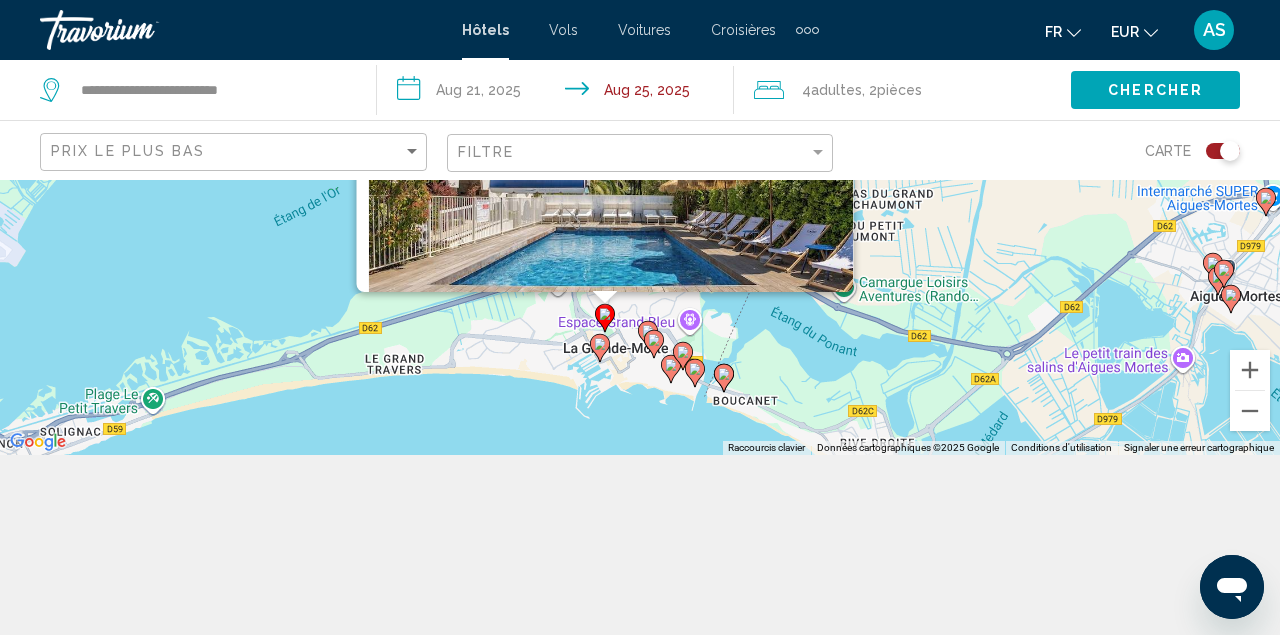 scroll, scrollTop: 178, scrollLeft: 0, axis: vertical 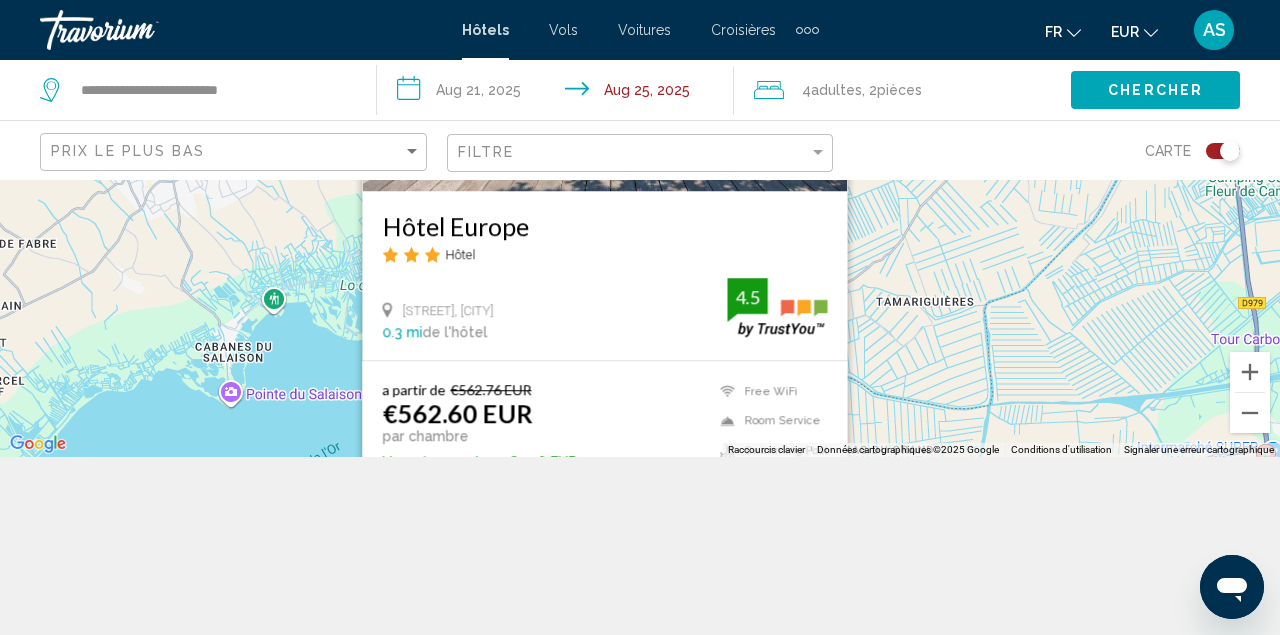 click on "Pour activer le glissement avec le clavier, appuyez sur Alt+Entrée. Une fois ce mode activé, utilisez les touches fléchées pour déplacer le repère. Pour valider le déplacement, appuyez sur Entrée. Pour annuler, appuyez sur Échap.  Hôtel Europe
Hôtel
Allée Des Parcs, Montpellier 0.3 mi  de l'hôtel 4.5 a partir de €562.76 EUR €562.60 EUR  par chambre Vous économisez  €0.16 EUR
Free WiFi
Room Service
Swimming Pool  4.5 Sélectionner une chambre" at bounding box center [640, 229] 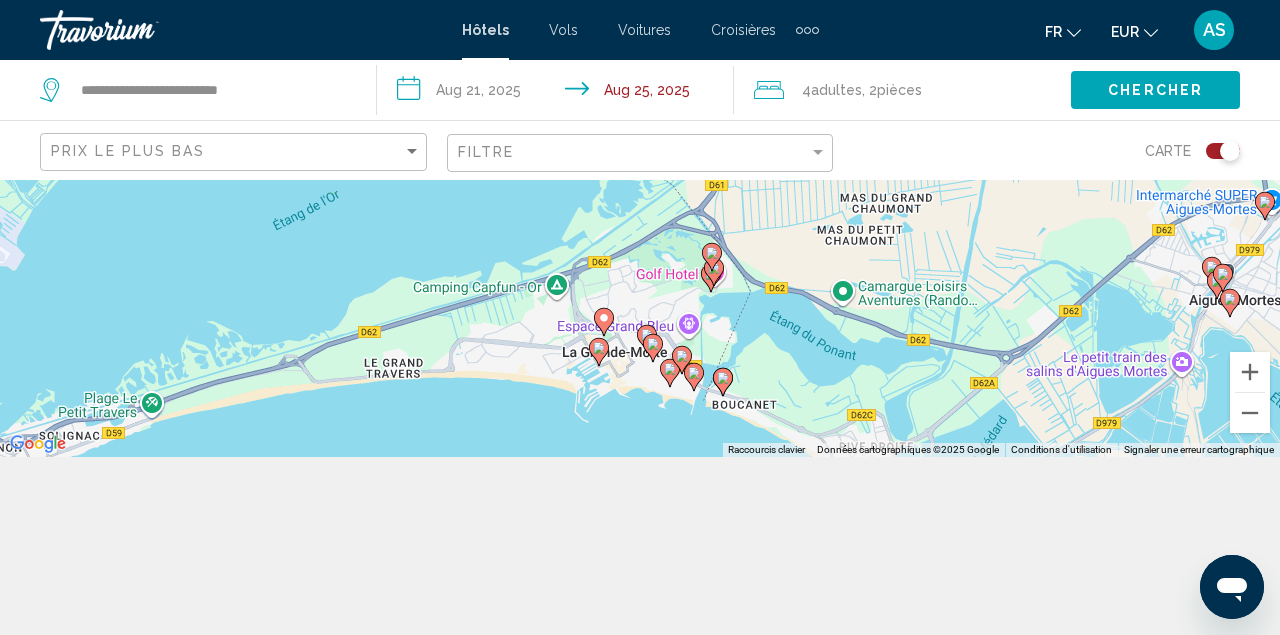 drag, startPoint x: 681, startPoint y: 385, endPoint x: 685, endPoint y: 62, distance: 323.02478 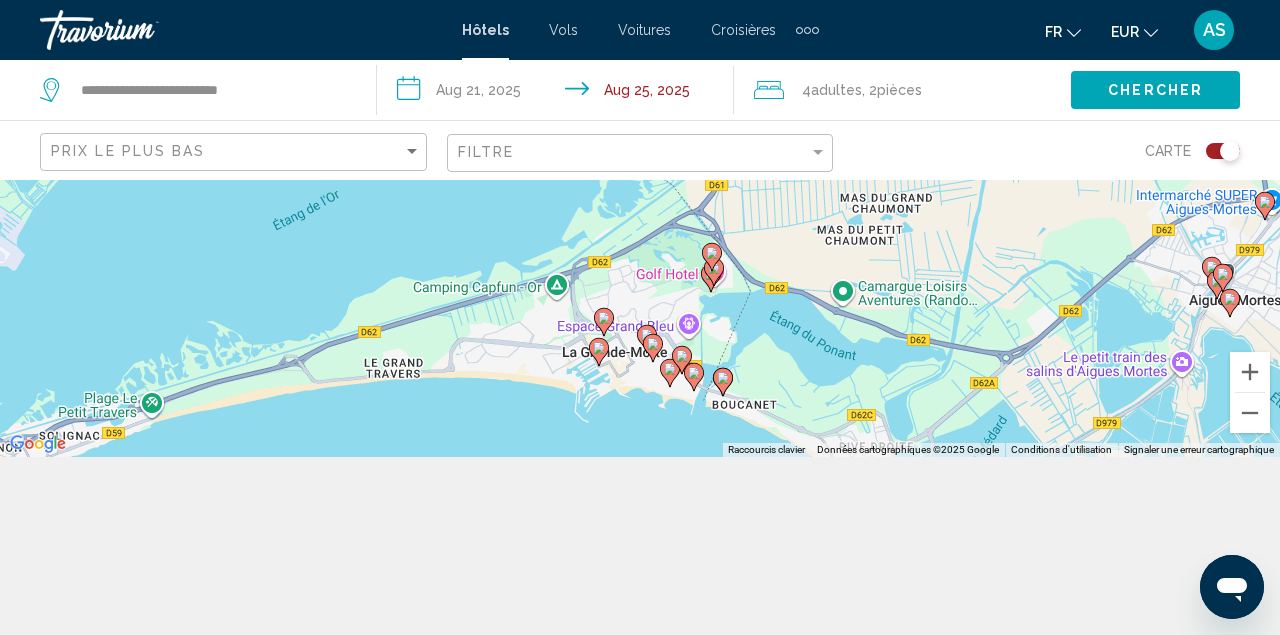 click on "**********" 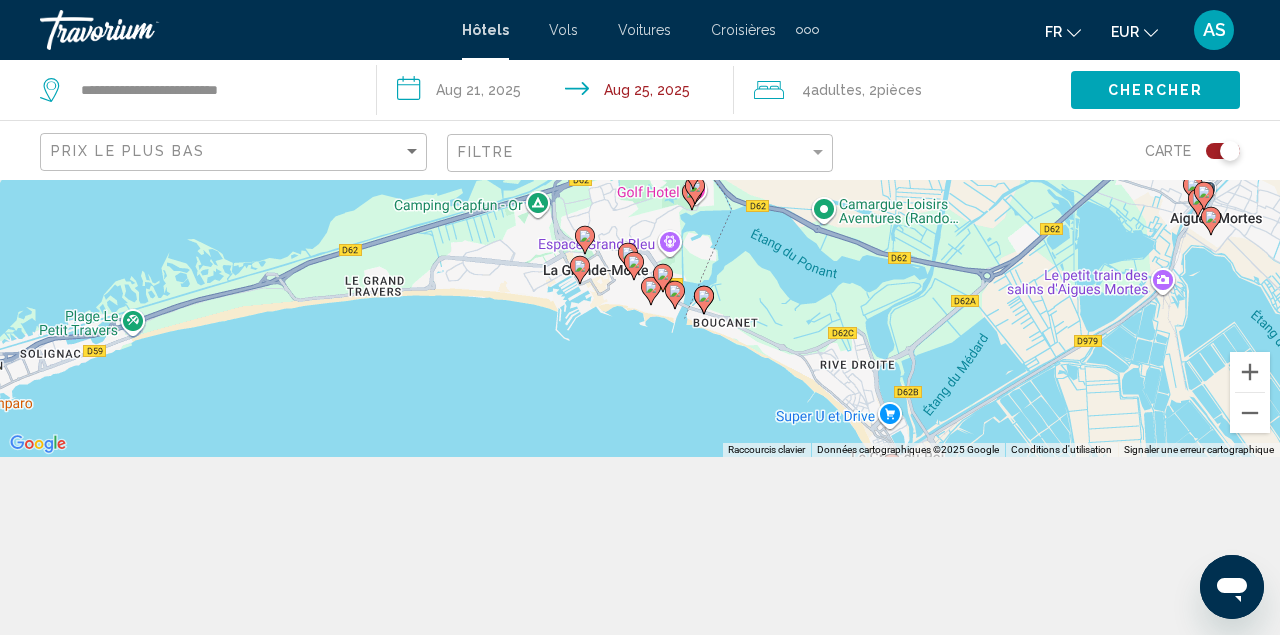 drag, startPoint x: 671, startPoint y: 245, endPoint x: 639, endPoint y: 391, distance: 149.46571 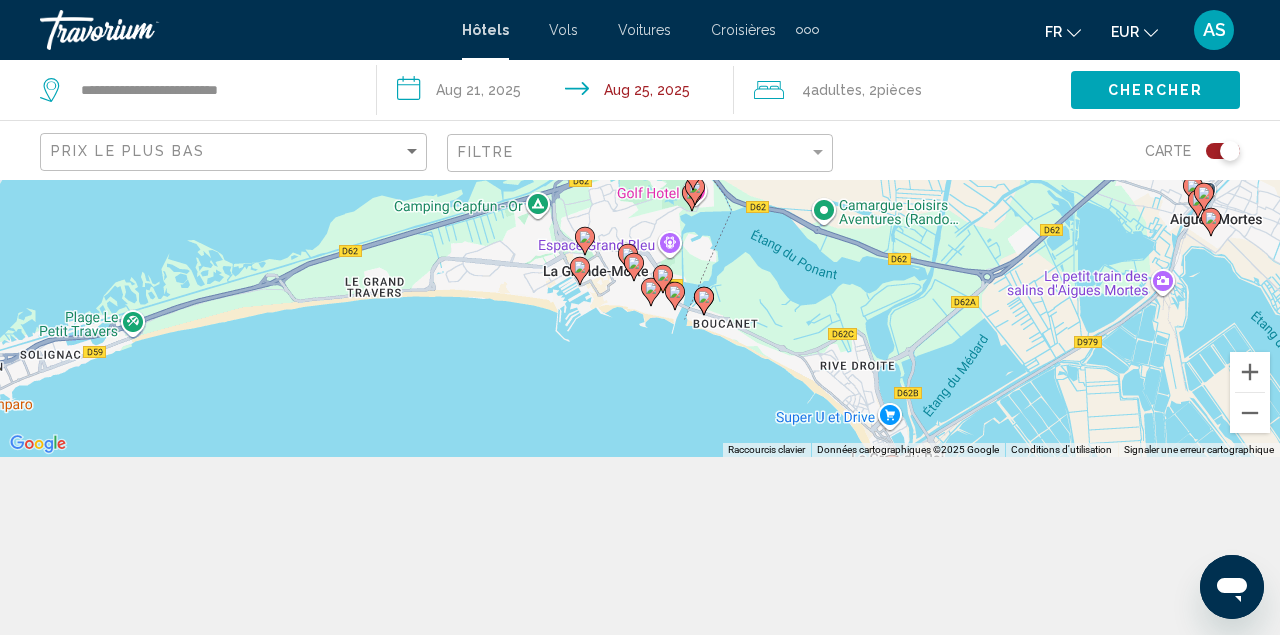 click 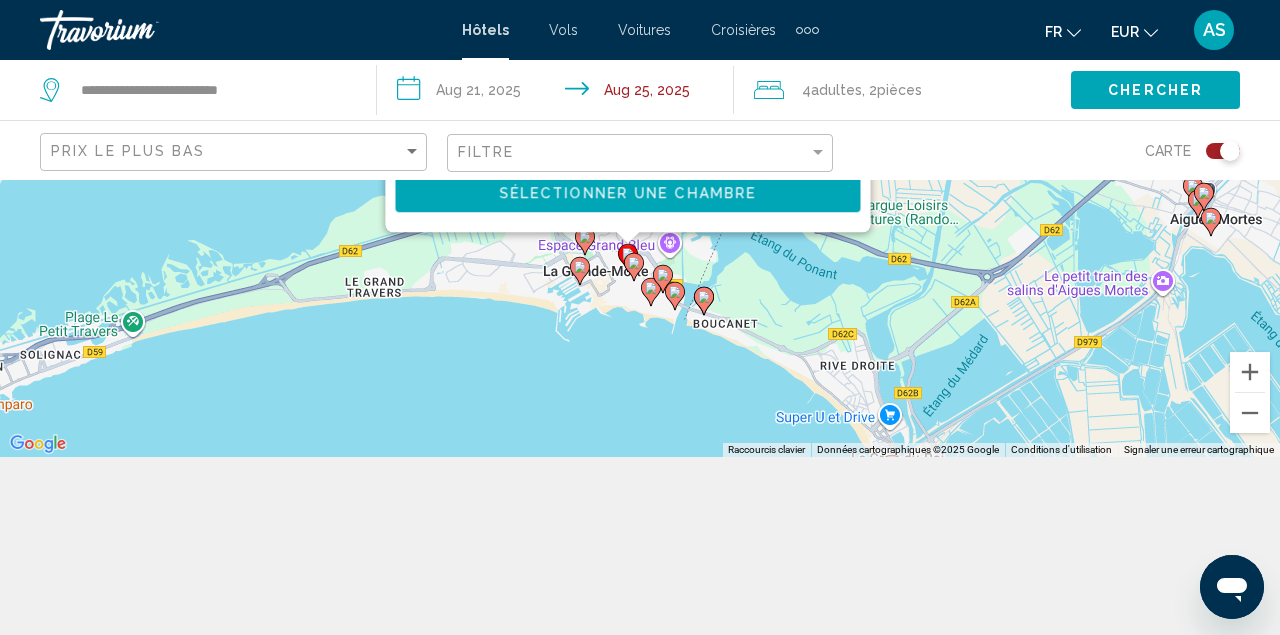 scroll, scrollTop: 0, scrollLeft: 0, axis: both 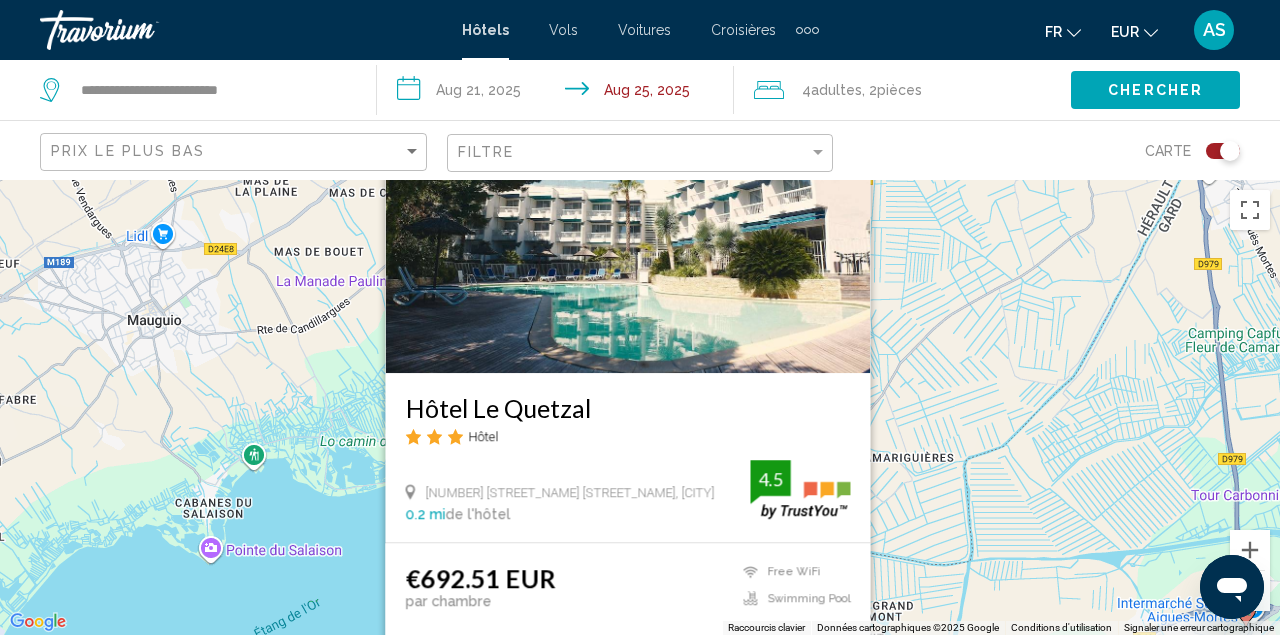 click on "Pour activer le glissement avec le clavier, appuyez sur Alt+Entrée. Une fois ce mode activé, utilisez les touches fléchées pour déplacer le repère. Pour valider le déplacement, appuyez sur Entrée. Pour annuler, appuyez sur Échap.  Hôtel Le Quetzal
Hôtel
216 Allée Des Jardins, Montpellier 0.2 mi  de l'hôtel 4.5 €692.51 EUR  par chambre
Free WiFi
Swimming Pool  4.5 Sélectionner une chambre" at bounding box center [640, 407] 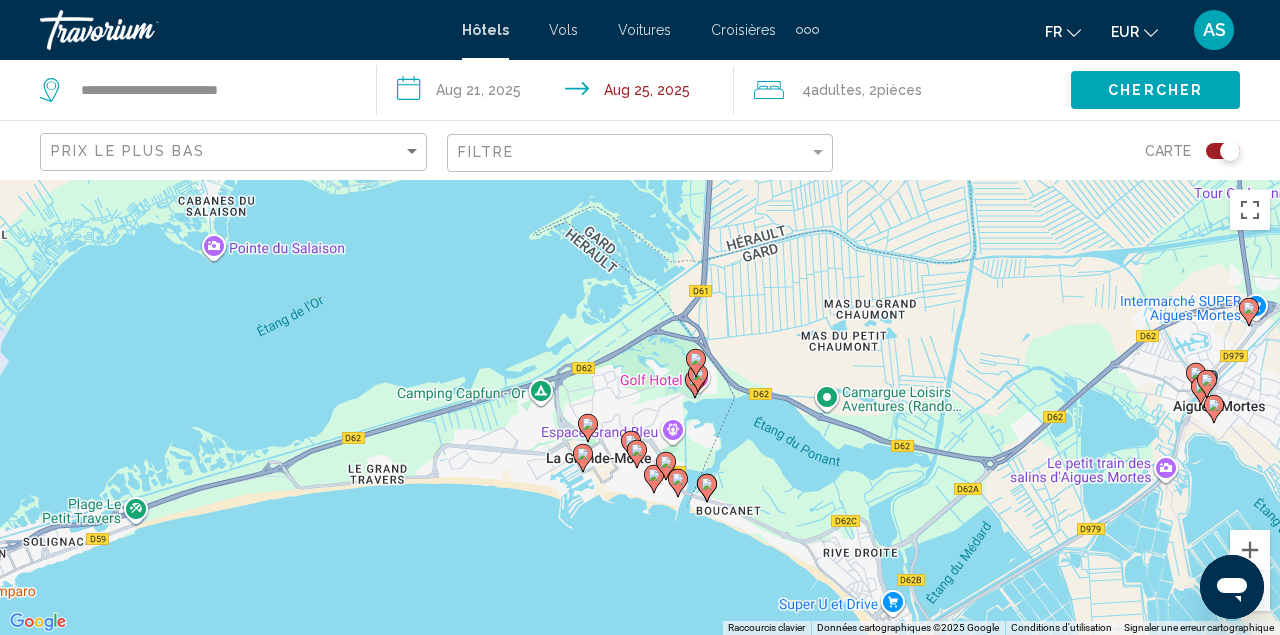 drag, startPoint x: 693, startPoint y: 555, endPoint x: 696, endPoint y: 250, distance: 305.01474 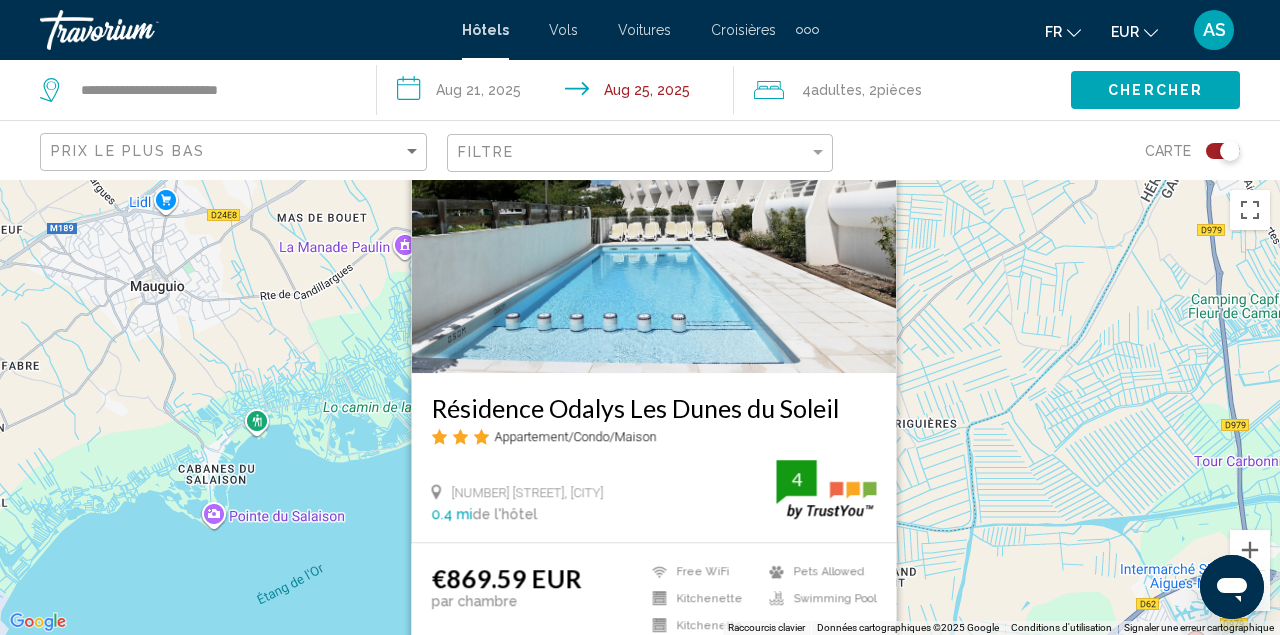 click on "Pour activer le glissement avec le clavier, appuyez sur Alt+Entrée. Une fois ce mode activé, utilisez les touches fléchées pour déplacer le repère. Pour valider le déplacement, appuyez sur Entrée. Pour annuler, appuyez sur Échap.  Résidence Odalys Les Dunes du Soleil
Appartement/Condo/Maison
615 Allée De La Plage, Le Grau-Du-Roi 0.4 mi  de l'hôtel 4 €869.59 EUR  par chambre
Free WiFi
Kitchenette
Kitchenette
Pets Allowed
Swimming Pool  4 Sélectionner une chambre" at bounding box center (640, 407) 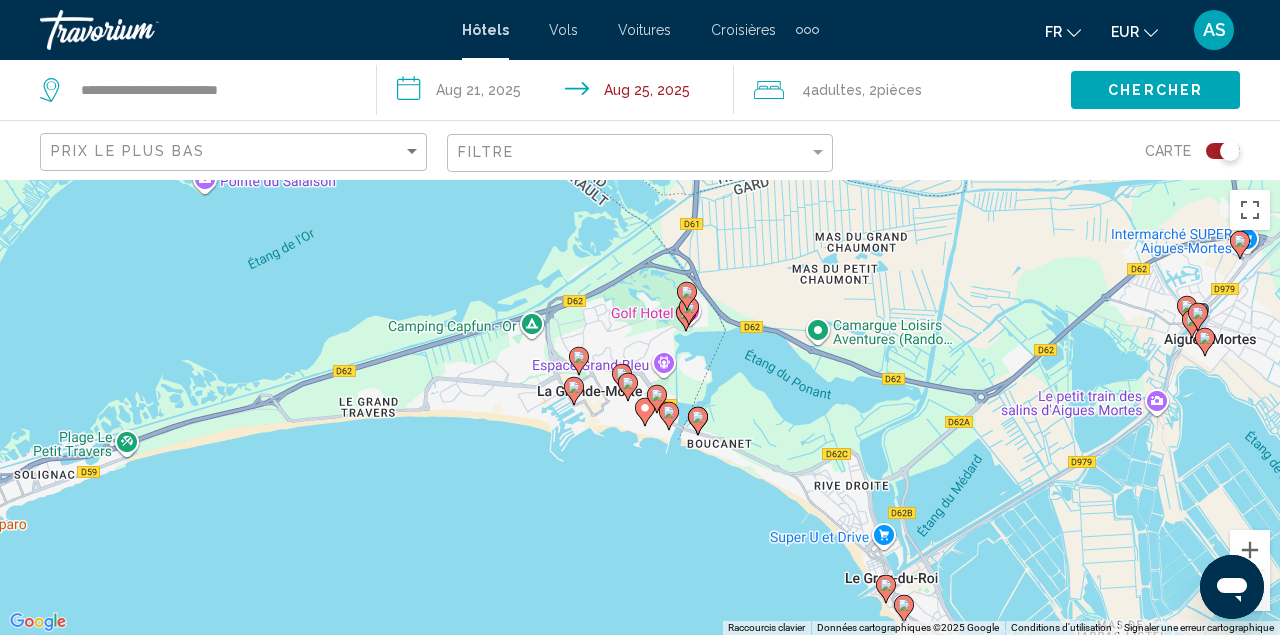 drag, startPoint x: 698, startPoint y: 567, endPoint x: 689, endPoint y: 230, distance: 337.12015 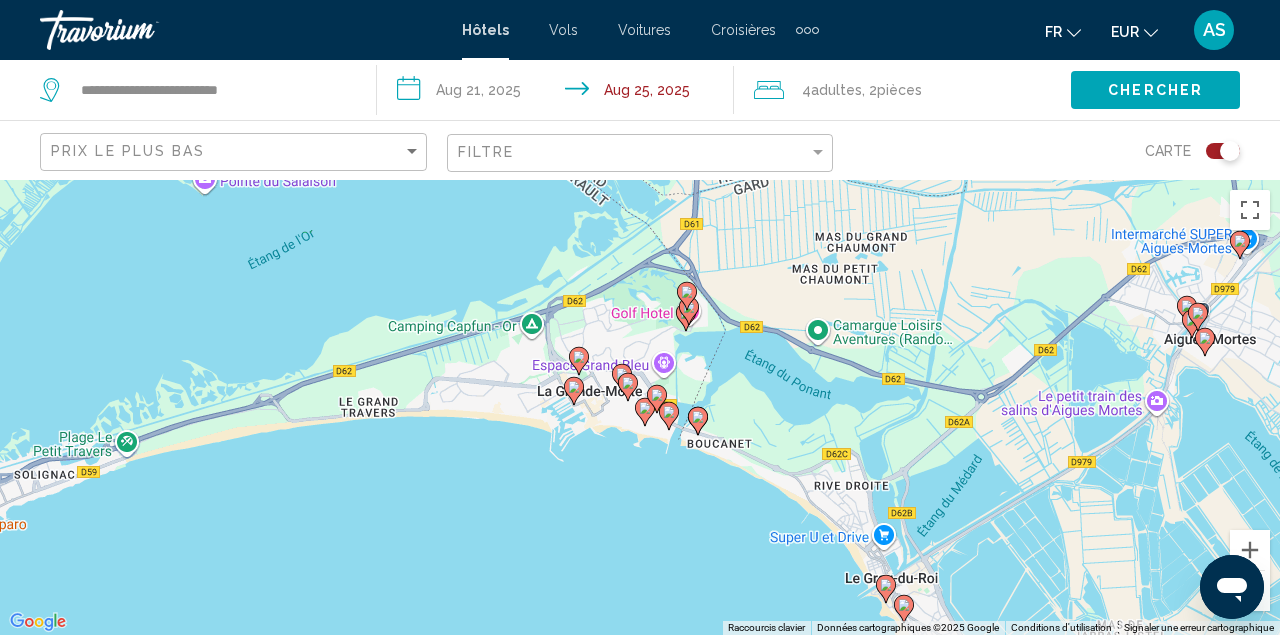 click on "Pour activer le glissement avec le clavier, appuyez sur Alt+Entrée. Une fois ce mode activé, utilisez les touches fléchées pour déplacer le repère. Pour valider le déplacement, appuyez sur Entrée. Pour annuler, appuyez sur Échap." at bounding box center (640, 407) 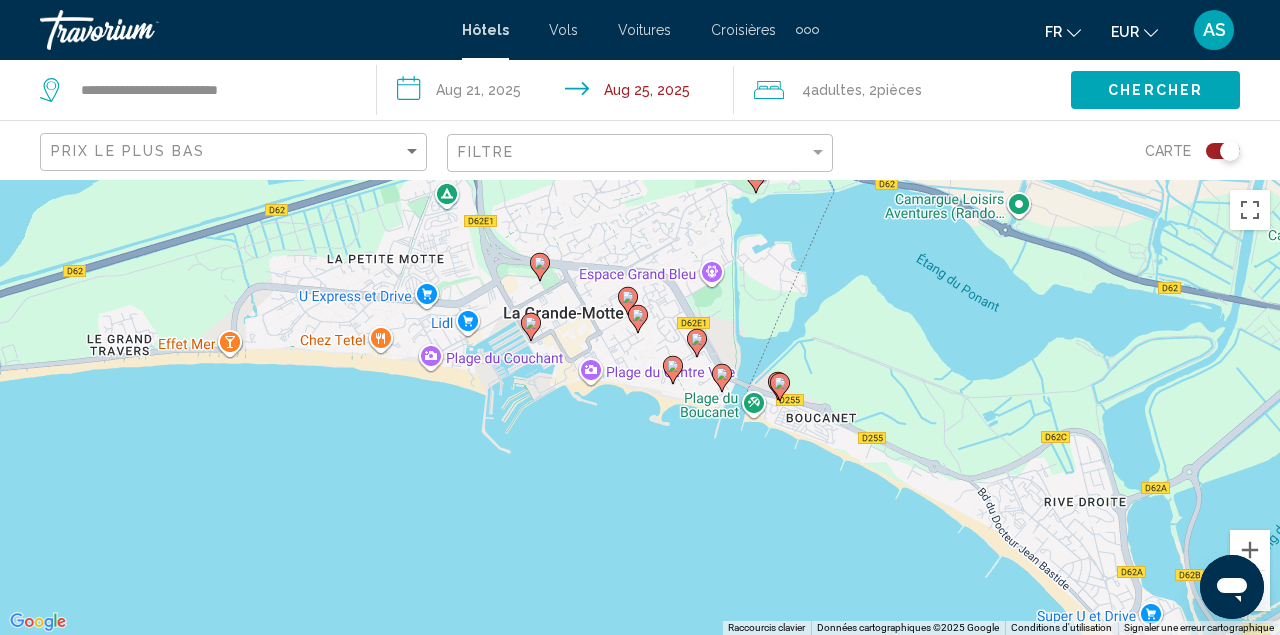 click 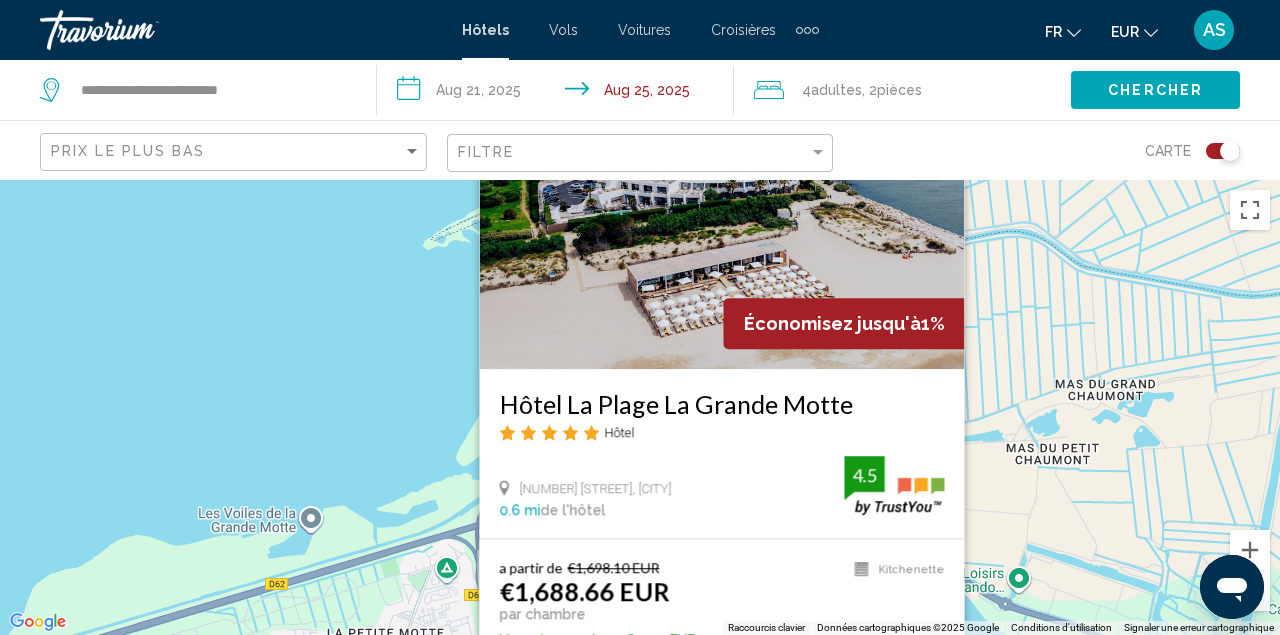 click on "Pour activer le glissement avec le clavier, appuyez sur Alt+Entrée. Une fois ce mode activé, utilisez les touches fléchées pour déplacer le repère. Pour valider le déplacement, appuyez sur Entrée. Pour annuler, appuyez sur Échap. Économisez jusqu'à  1%   Hôtel La Plage La Grande Motte
Hôtel
52 Allée Du Levant, Montpellier 0.6 mi  de l'hôtel 4.5 a partir de €1,698.10 EUR €1,688.66 EUR  par chambre Vous économisez  €9.44 EUR
Kitchenette  4.5 Sélectionner une chambre" at bounding box center (640, 407) 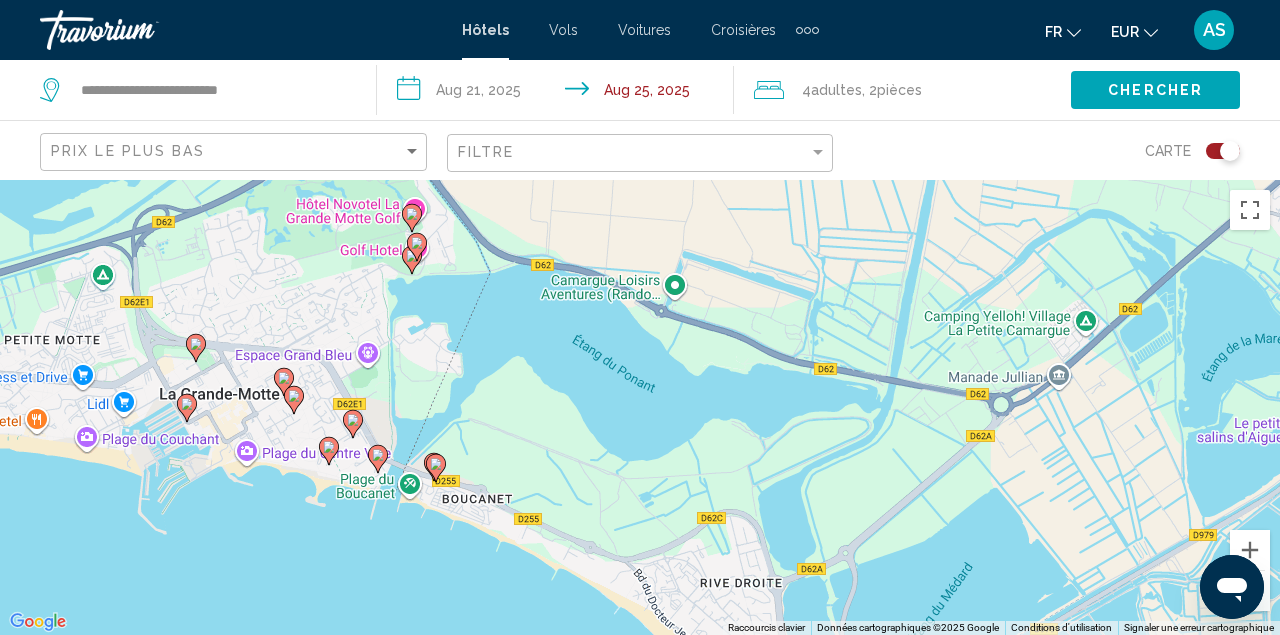 drag, startPoint x: 836, startPoint y: 531, endPoint x: 489, endPoint y: 238, distance: 454.15637 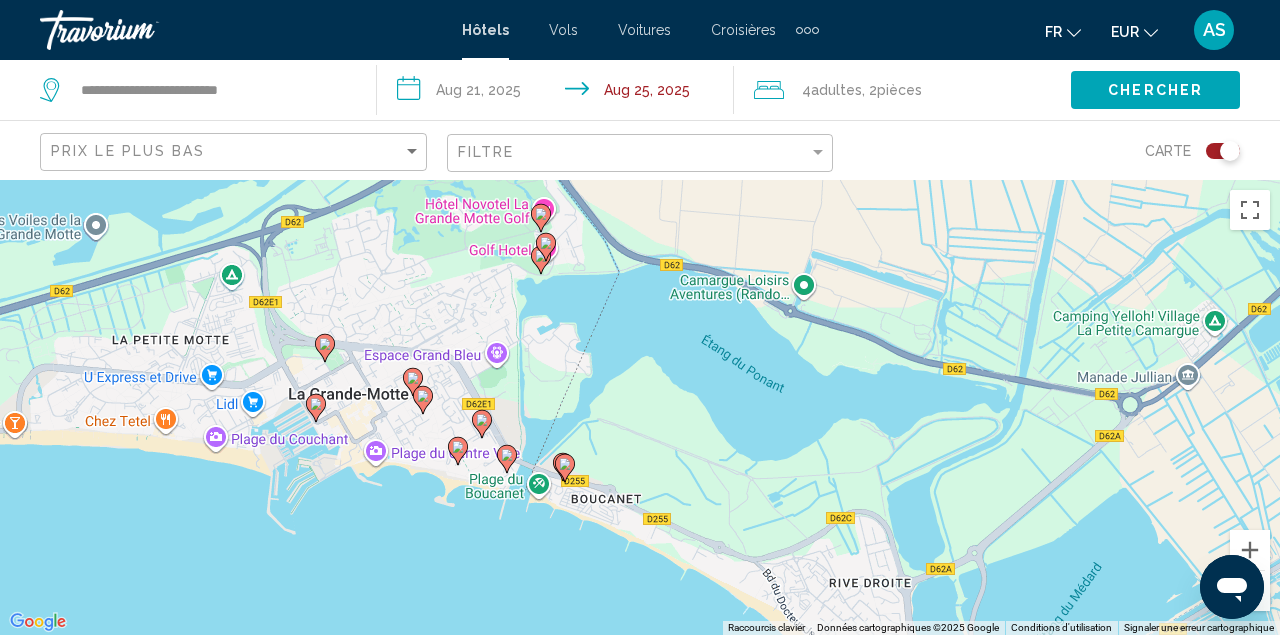 drag, startPoint x: 194, startPoint y: 434, endPoint x: 761, endPoint y: 418, distance: 567.2257 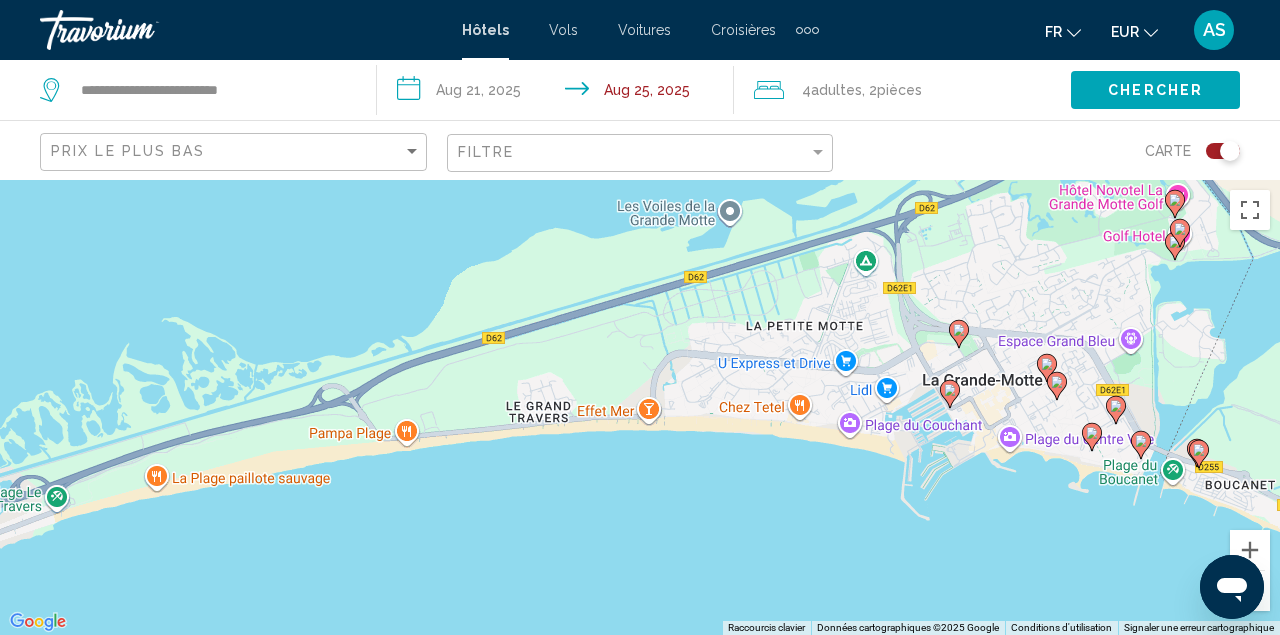 drag, startPoint x: 263, startPoint y: 534, endPoint x: 899, endPoint y: 480, distance: 638.2883 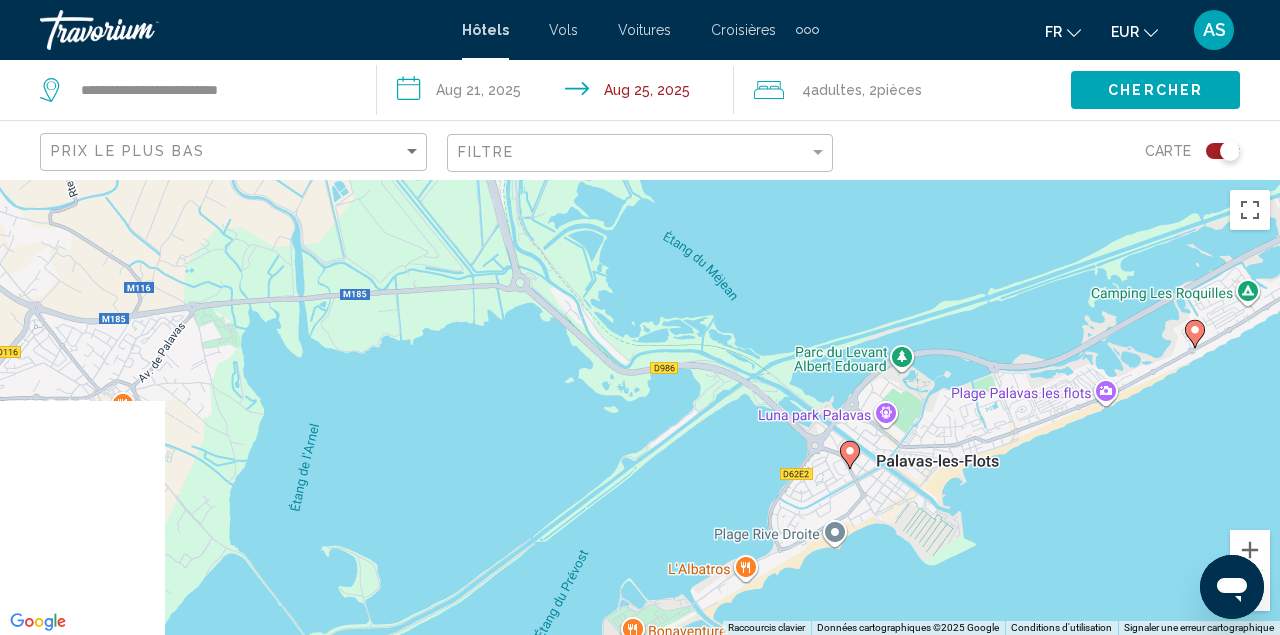drag, startPoint x: 860, startPoint y: 489, endPoint x: 836, endPoint y: 214, distance: 276.0453 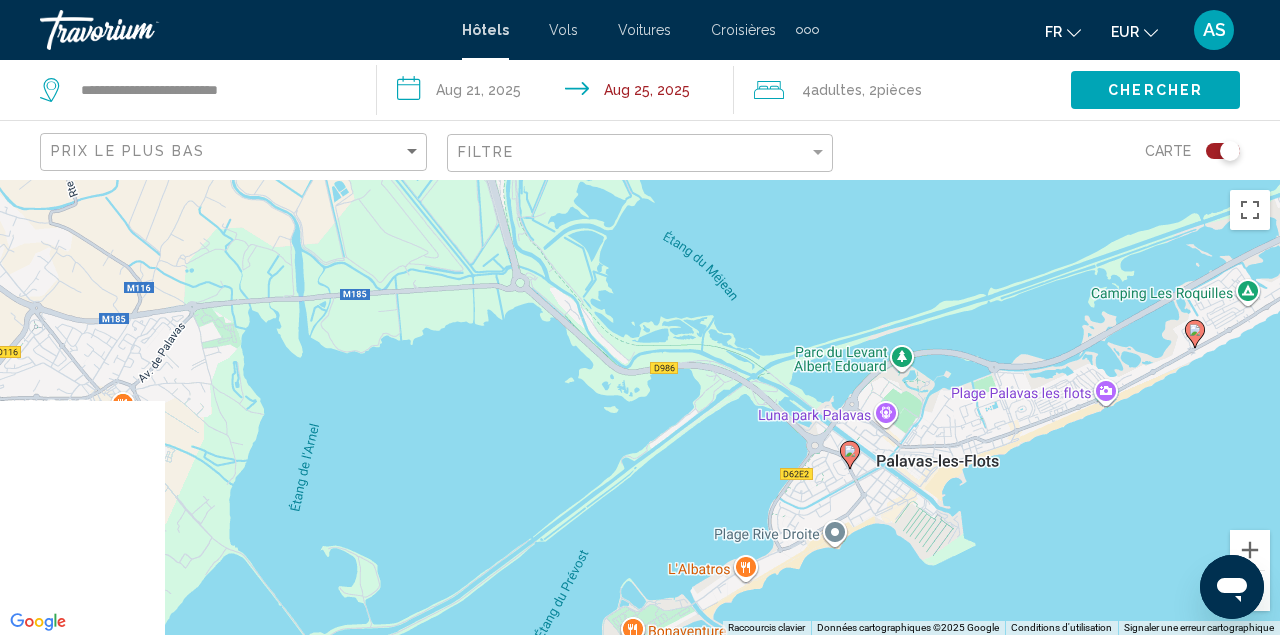 click on "Pour activer le glissement avec le clavier, appuyez sur Alt+Entrée. Une fois ce mode activé, utilisez les touches fléchées pour déplacer le repère. Pour valider le déplacement, appuyez sur Entrée. Pour annuler, appuyez sur Échap." at bounding box center (640, 407) 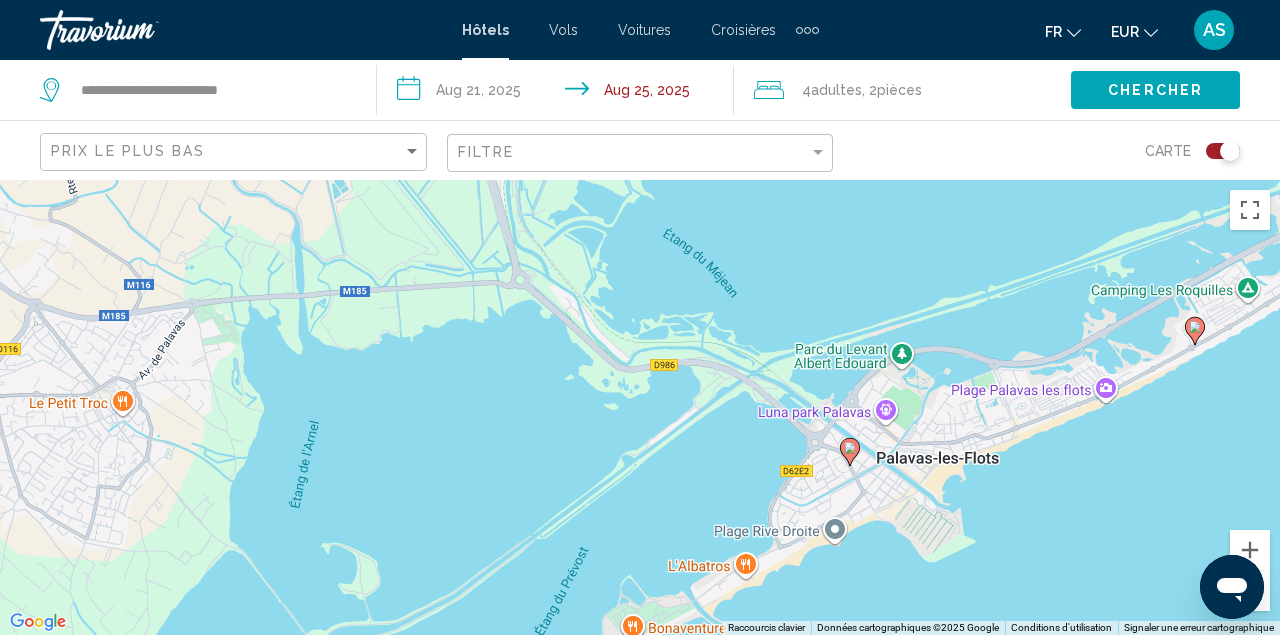click 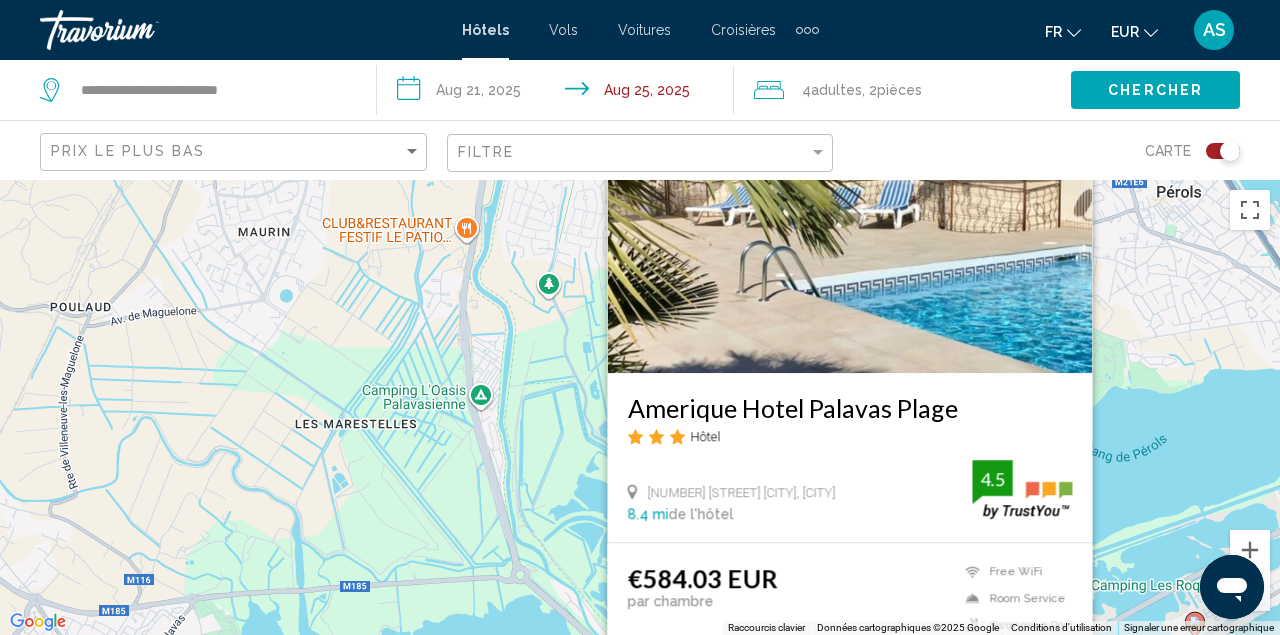 click on "Pour activer le glissement avec le clavier, appuyez sur Alt+Entrée. Une fois ce mode activé, utilisez les touches fléchées pour déplacer le repère. Pour valider le déplacement, appuyez sur Entrée. Pour annuler, appuyez sur Échap.  Amerique Hotel Palavas Plage
Hôtel
7 Avenue Frederic Fabrege, Palavas-Les-Flots 8.4 mi  de l'hôtel 4.5 €584.03 EUR  par chambre
Free WiFi
Room Service
Swimming Pool  4.5 Sélectionner une chambre" at bounding box center [640, 407] 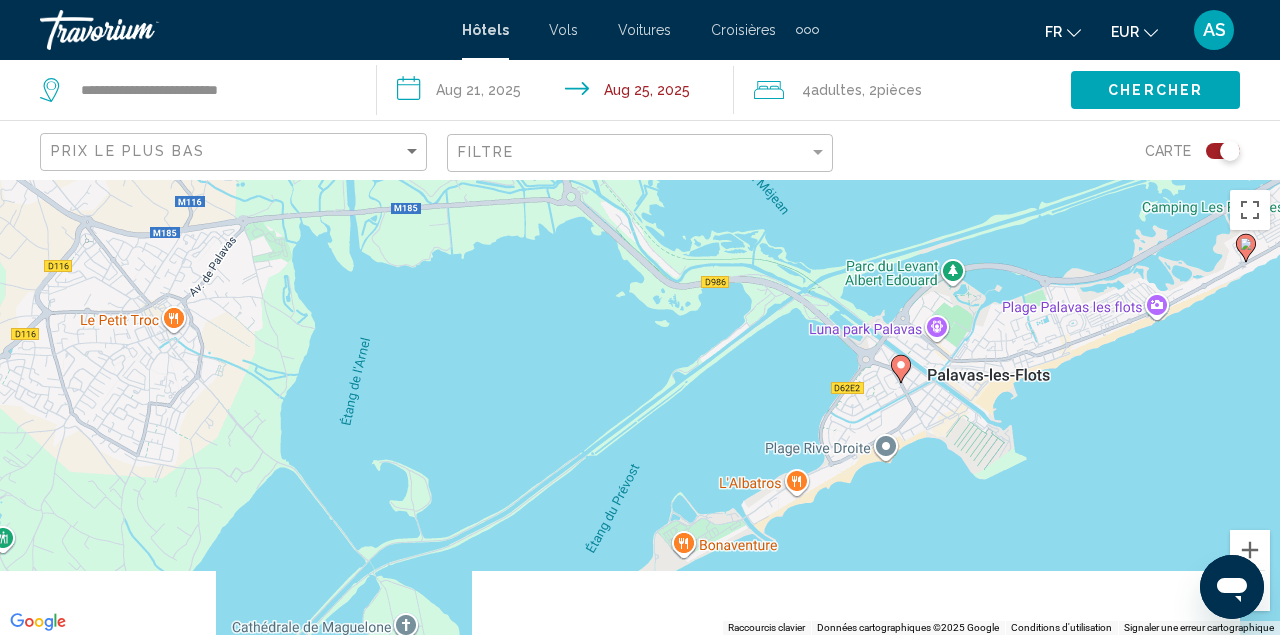 drag, startPoint x: 520, startPoint y: 576, endPoint x: 572, endPoint y: 193, distance: 386.51392 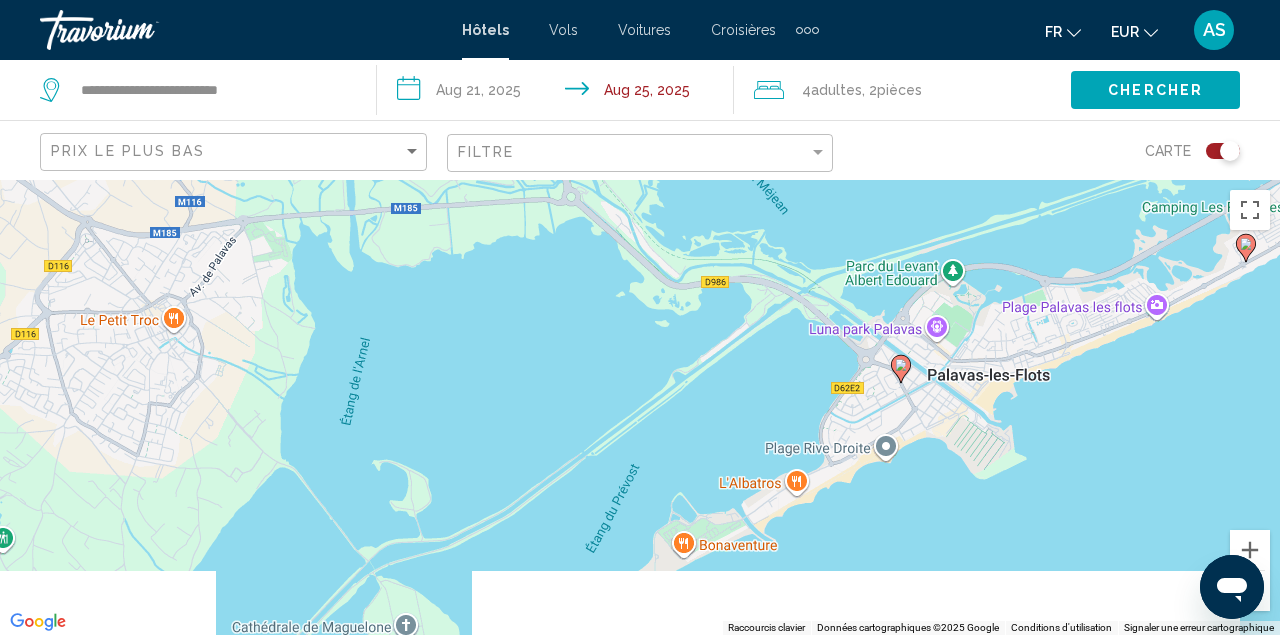 click on "Pour activer le glissement avec le clavier, appuyez sur Alt+Entrée. Une fois ce mode activé, utilisez les touches fléchées pour déplacer le repère. Pour valider le déplacement, appuyez sur Entrée. Pour annuler, appuyez sur Échap." at bounding box center (640, 407) 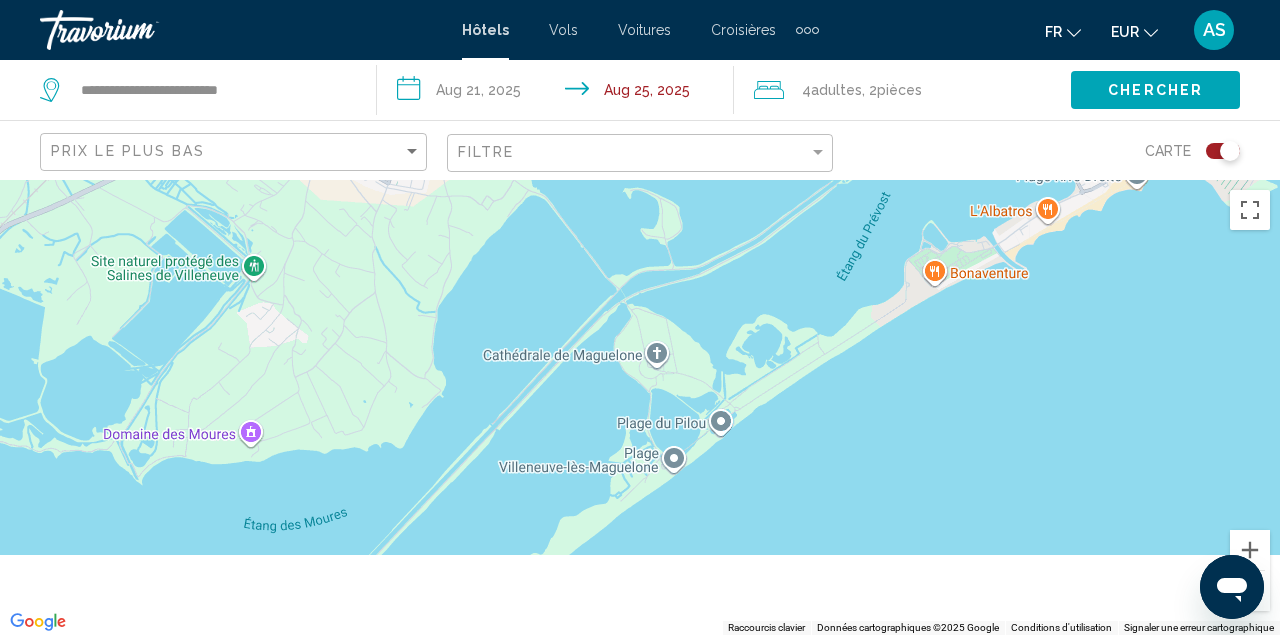 drag, startPoint x: 500, startPoint y: 532, endPoint x: 756, endPoint y: 257, distance: 375.714 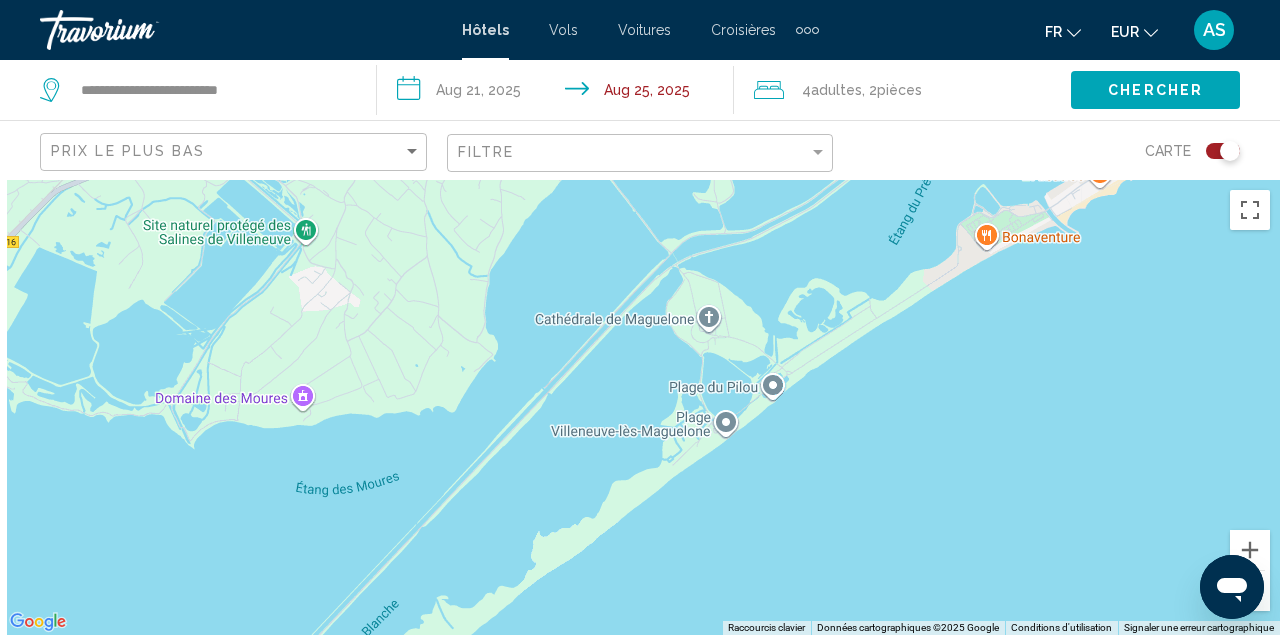 drag, startPoint x: 624, startPoint y: 475, endPoint x: 824, endPoint y: 333, distance: 245.28351 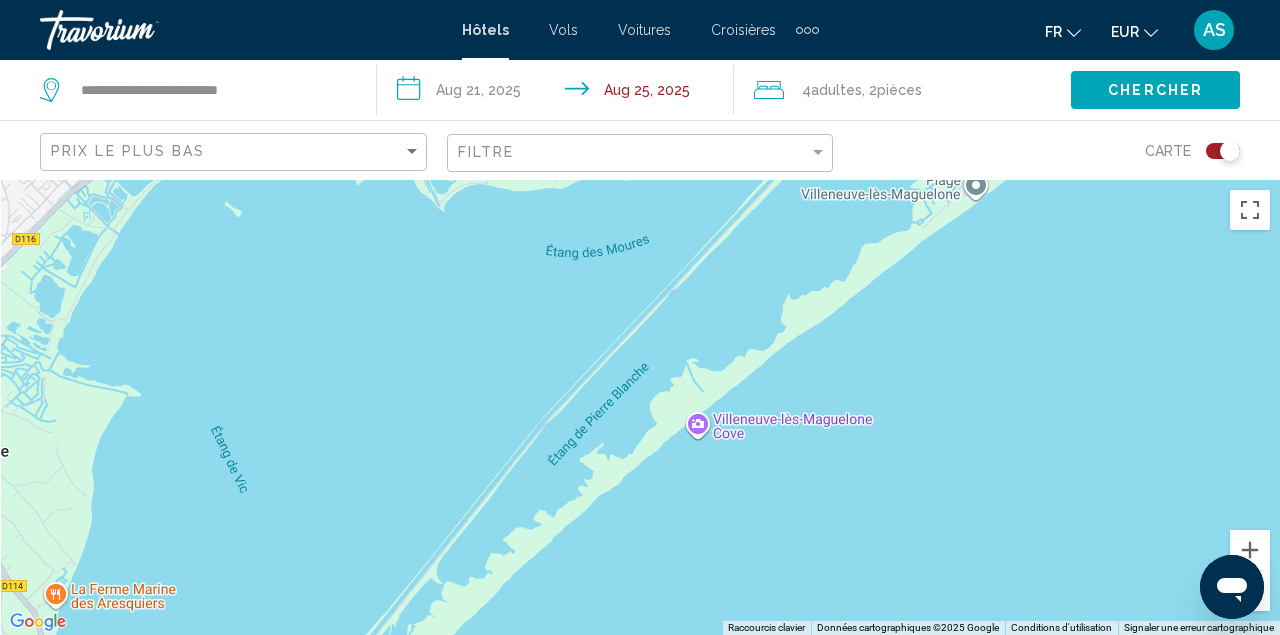 drag, startPoint x: 697, startPoint y: 451, endPoint x: 761, endPoint y: 341, distance: 127.263504 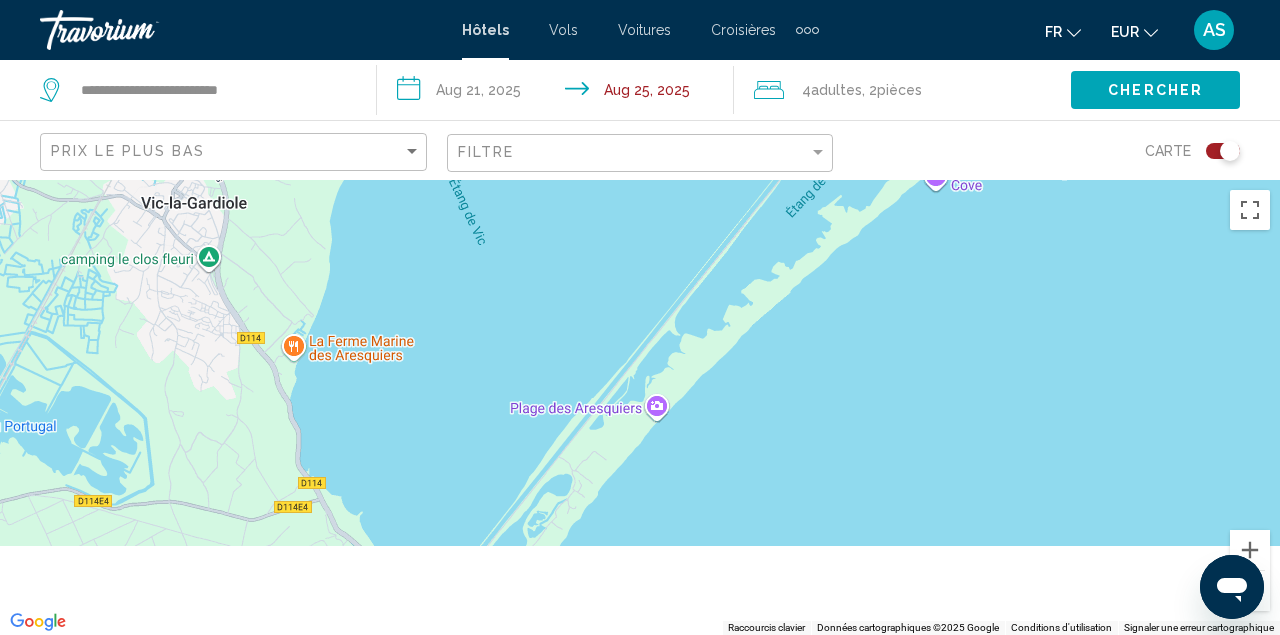 drag, startPoint x: 564, startPoint y: 536, endPoint x: 832, endPoint y: 261, distance: 383.99088 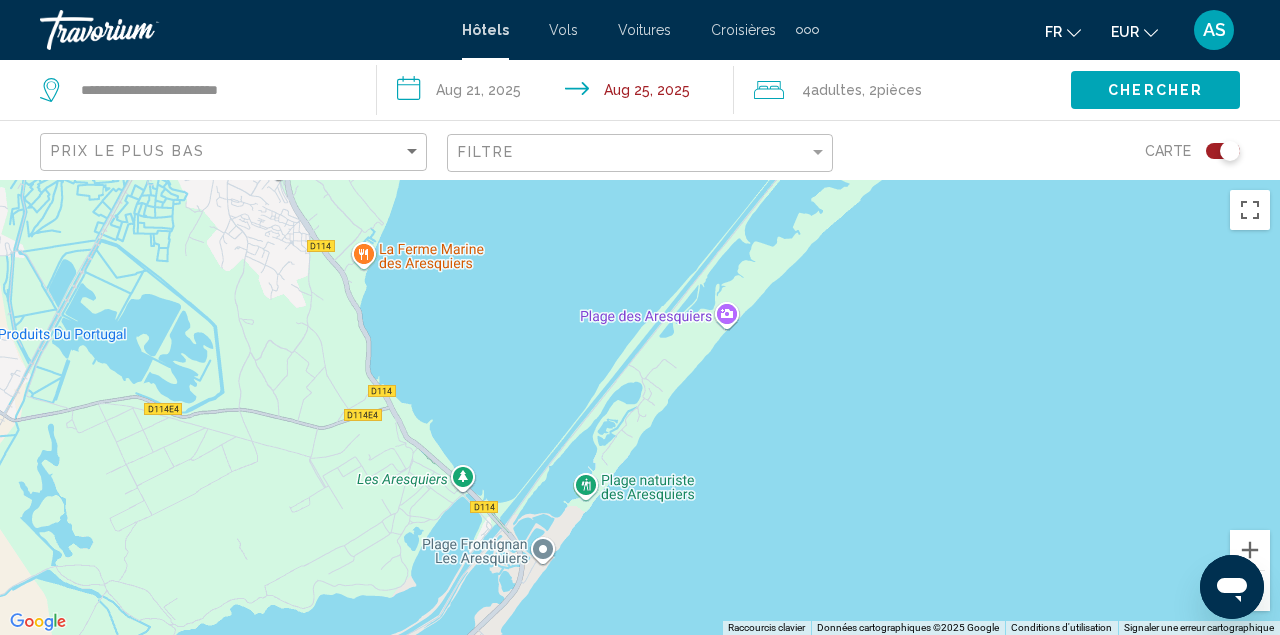 drag, startPoint x: 621, startPoint y: 510, endPoint x: 886, endPoint y: 253, distance: 369.15308 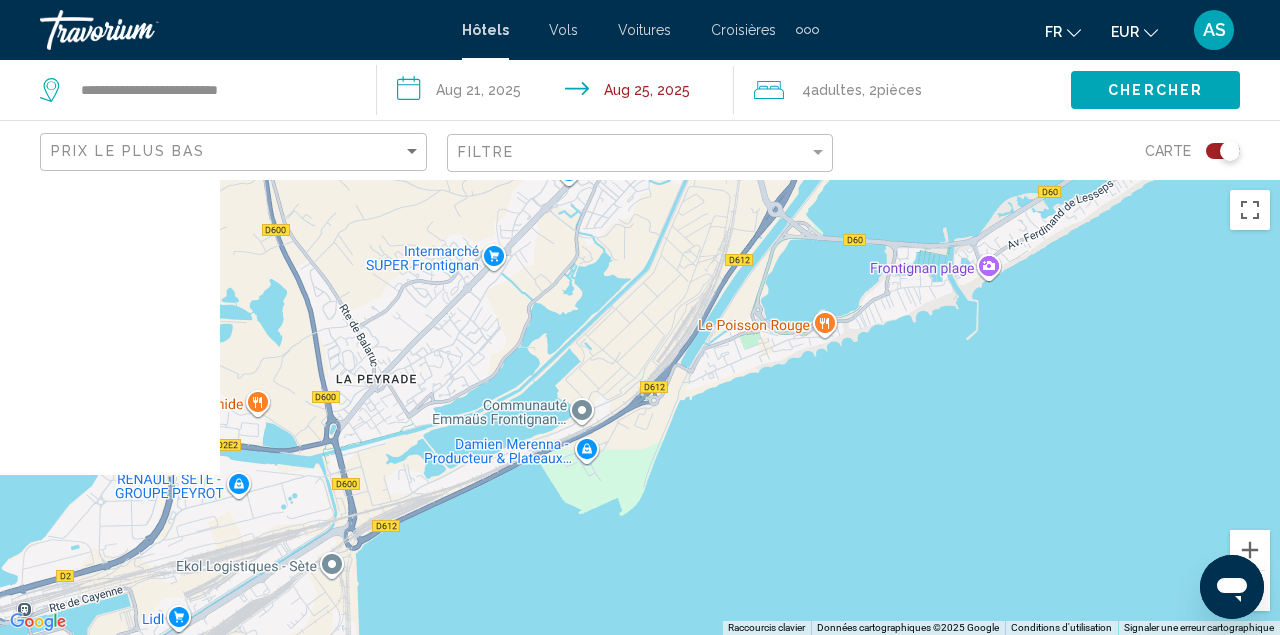 drag, startPoint x: 454, startPoint y: 539, endPoint x: 786, endPoint y: 331, distance: 391.77545 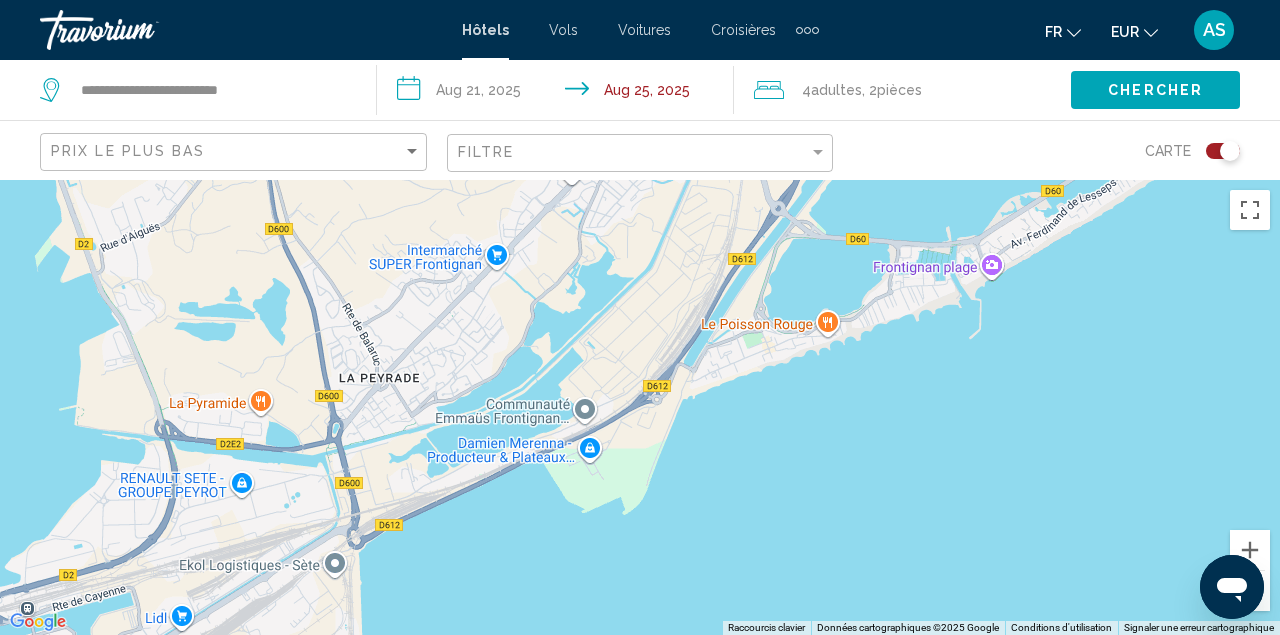 click on "Pour activer le glissement avec le clavier, appuyez sur Alt+Entrée. Une fois ce mode activé, utilisez les touches fléchées pour déplacer le repère. Pour valider le déplacement, appuyez sur Entrée. Pour annuler, appuyez sur Échap." at bounding box center [640, 407] 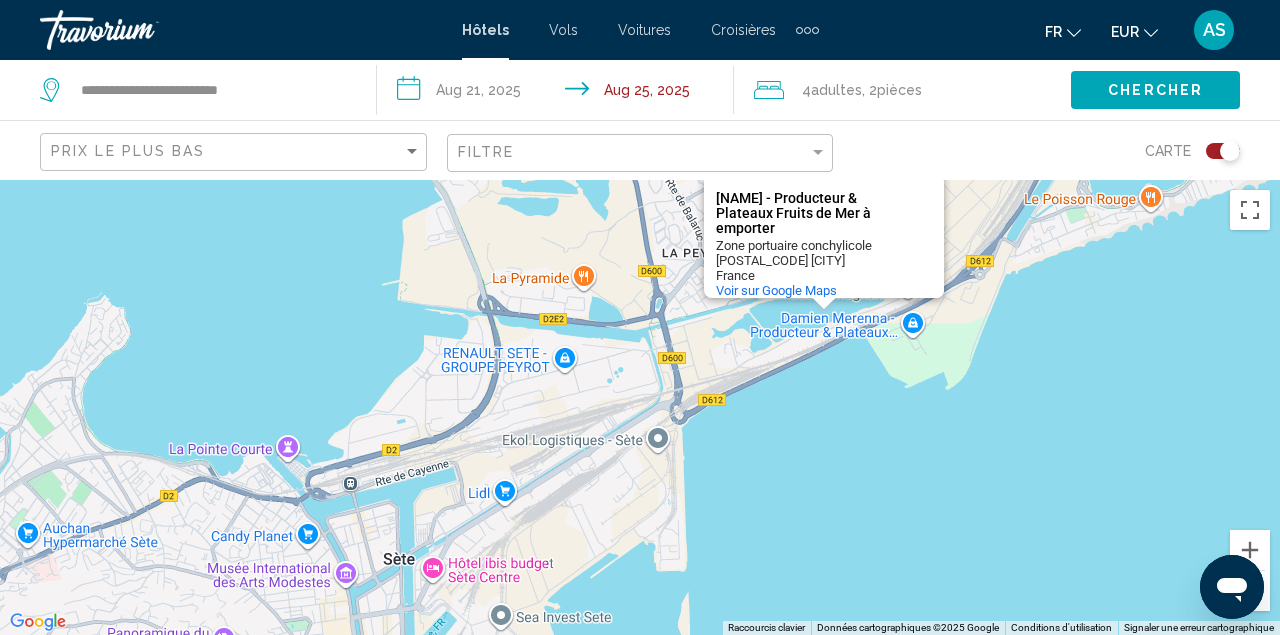 drag, startPoint x: 460, startPoint y: 438, endPoint x: 786, endPoint y: 313, distance: 349.14325 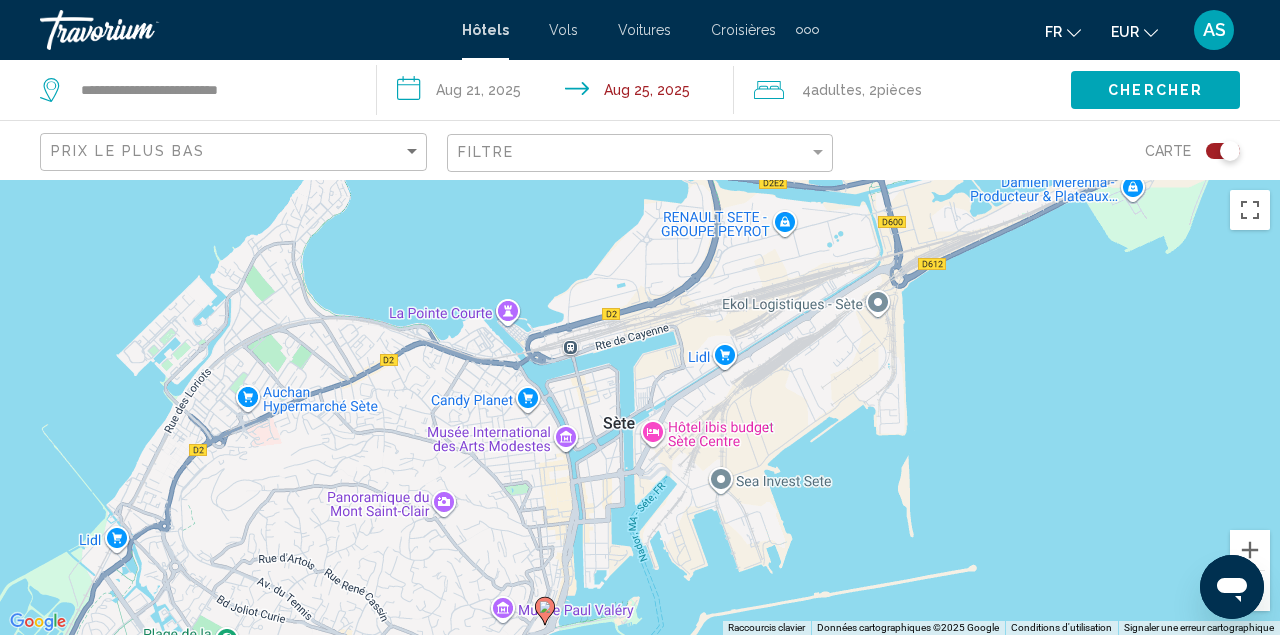 drag, startPoint x: 387, startPoint y: 594, endPoint x: 609, endPoint y: 457, distance: 260.8697 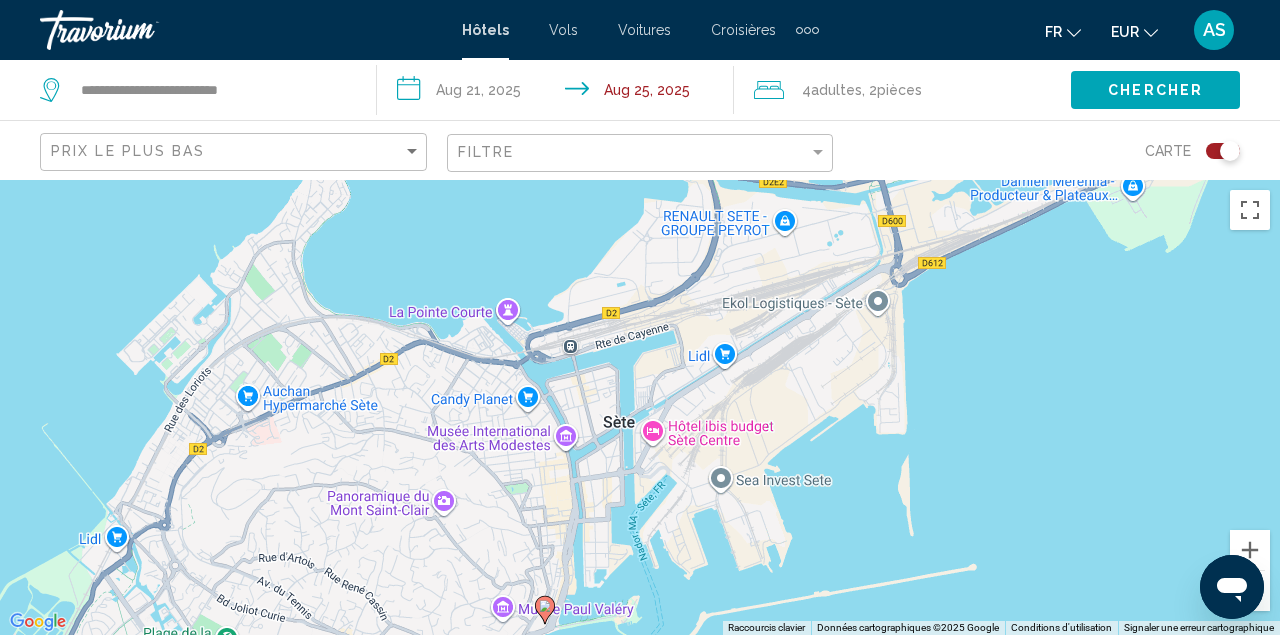 click on "Pour activer le glissement avec le clavier, appuyez sur Alt+Entrée. Une fois ce mode activé, utilisez les touches fléchées pour déplacer le repère. Pour valider le déplacement, appuyez sur Entrée. Pour annuler, appuyez sur Échap.     Damien Merenna - Producteur & Plateaux Fruits de Mer à emporter                     Damien Merenna - Producteur & Plateaux Fruits de Mer à emporter                 Zone portuaire conchylicole 34110 Frontignan France             Voir sur Google Maps" at bounding box center [640, 407] 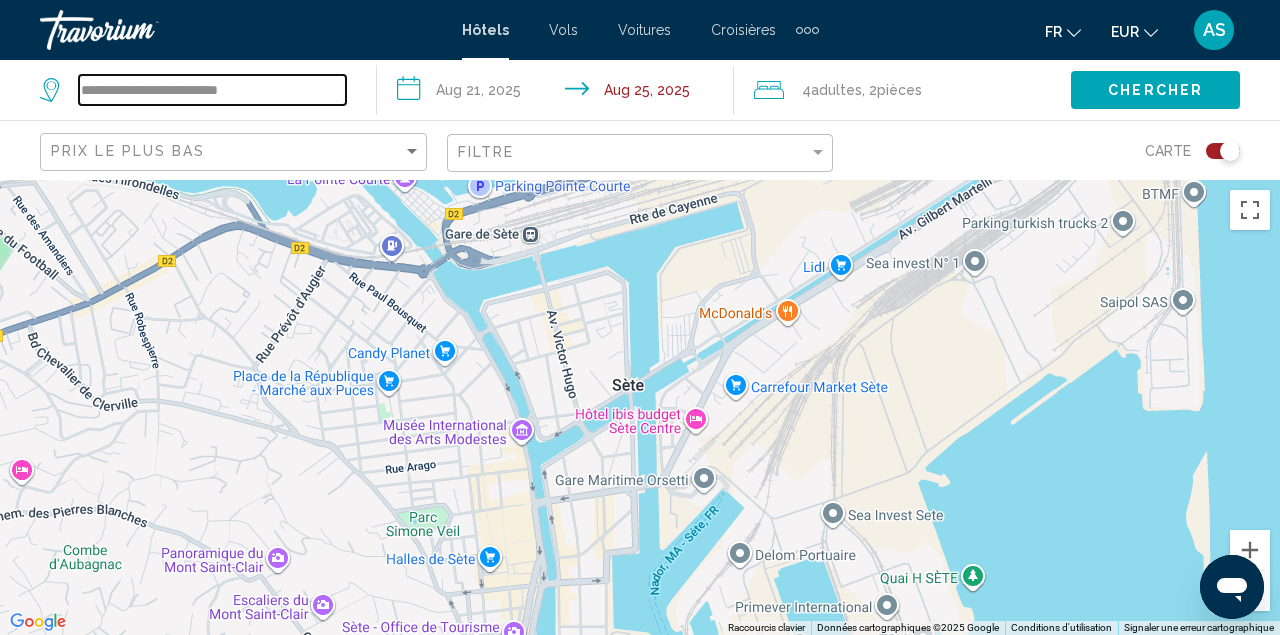 click on "**********" at bounding box center (212, 90) 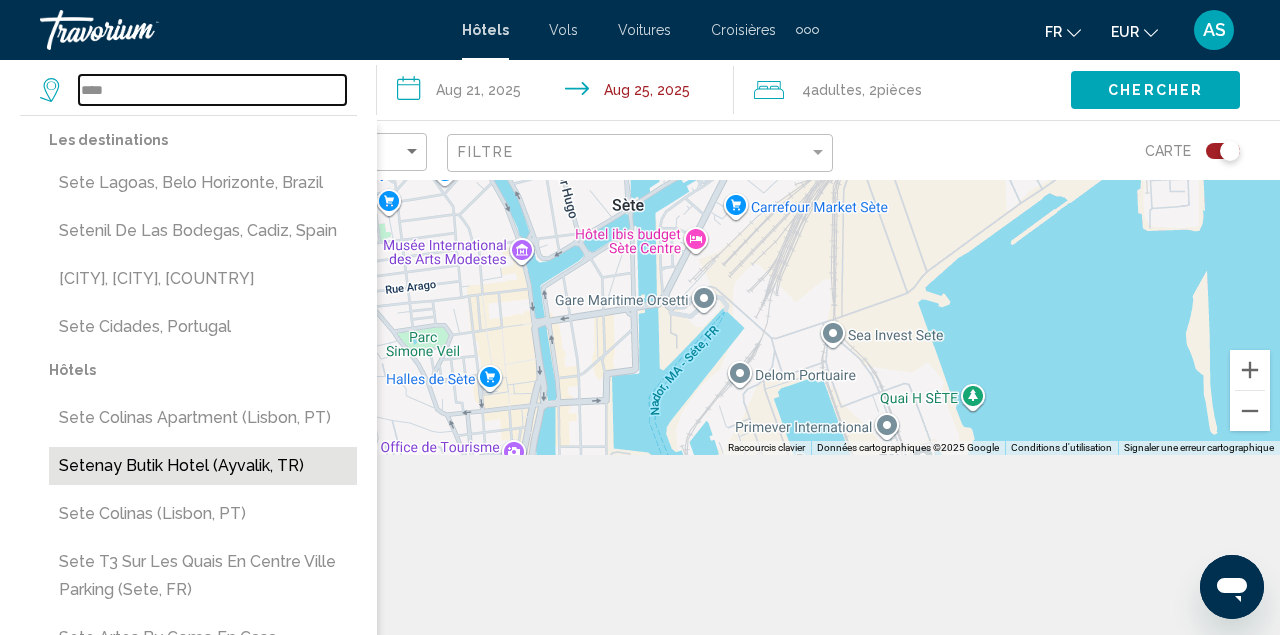scroll, scrollTop: 180, scrollLeft: 0, axis: vertical 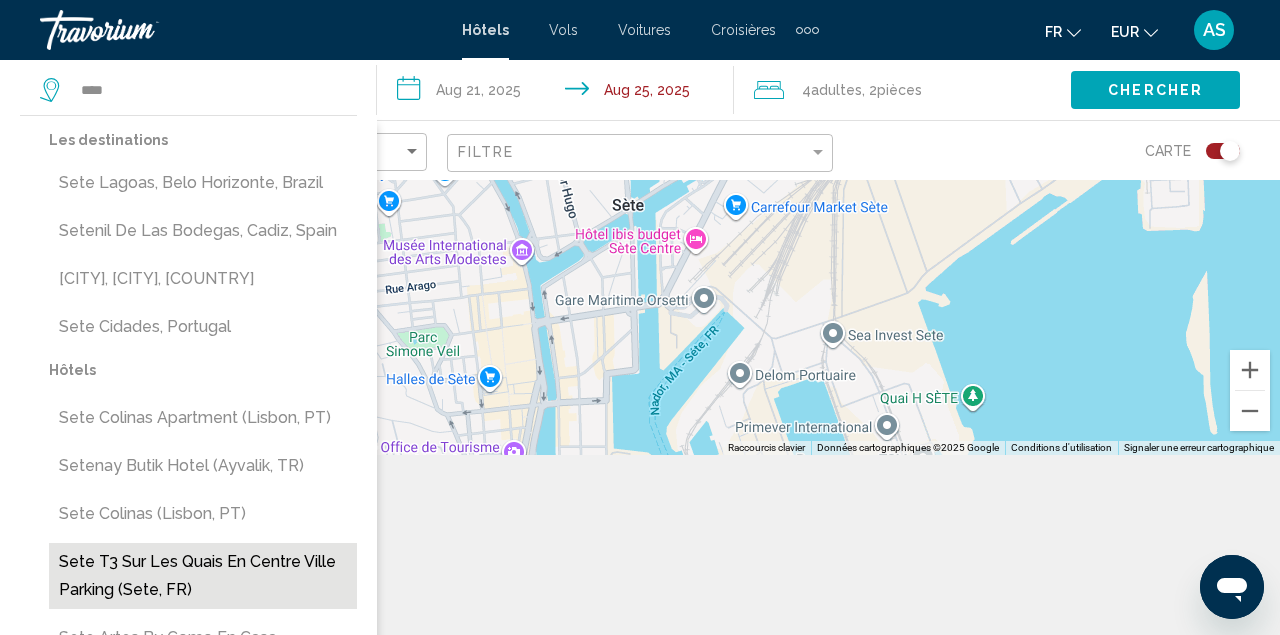 click on "Sete T3 sur les quais en centre ville parking (Sete, FR)" at bounding box center (203, 576) 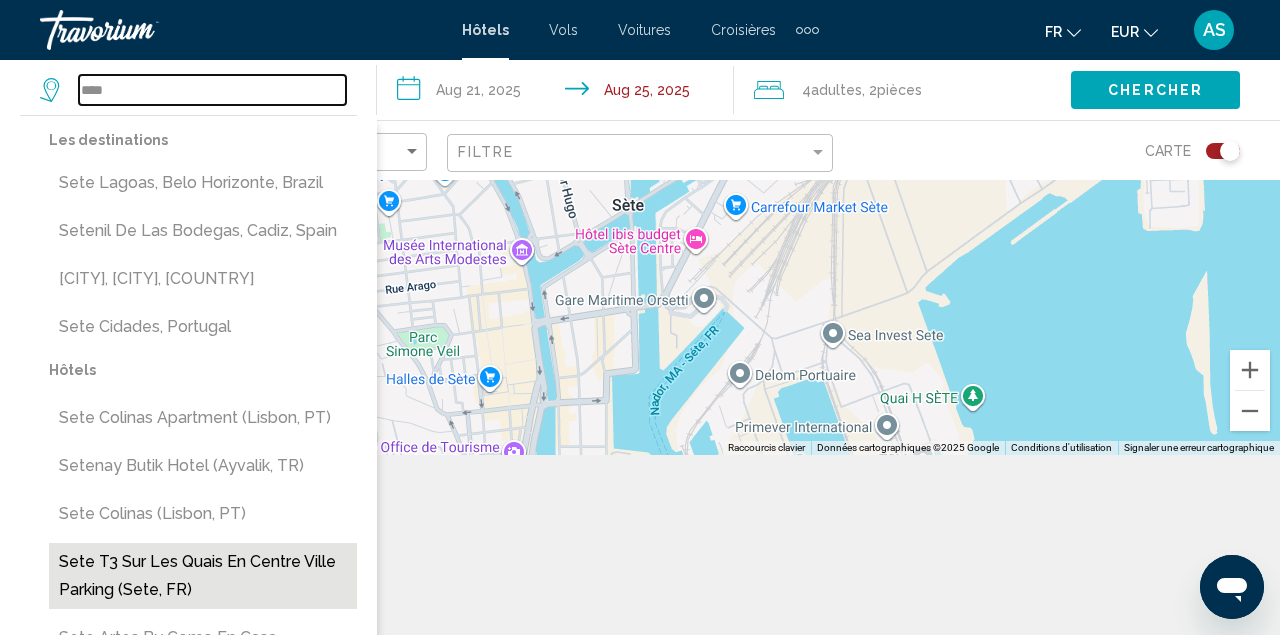 type on "**********" 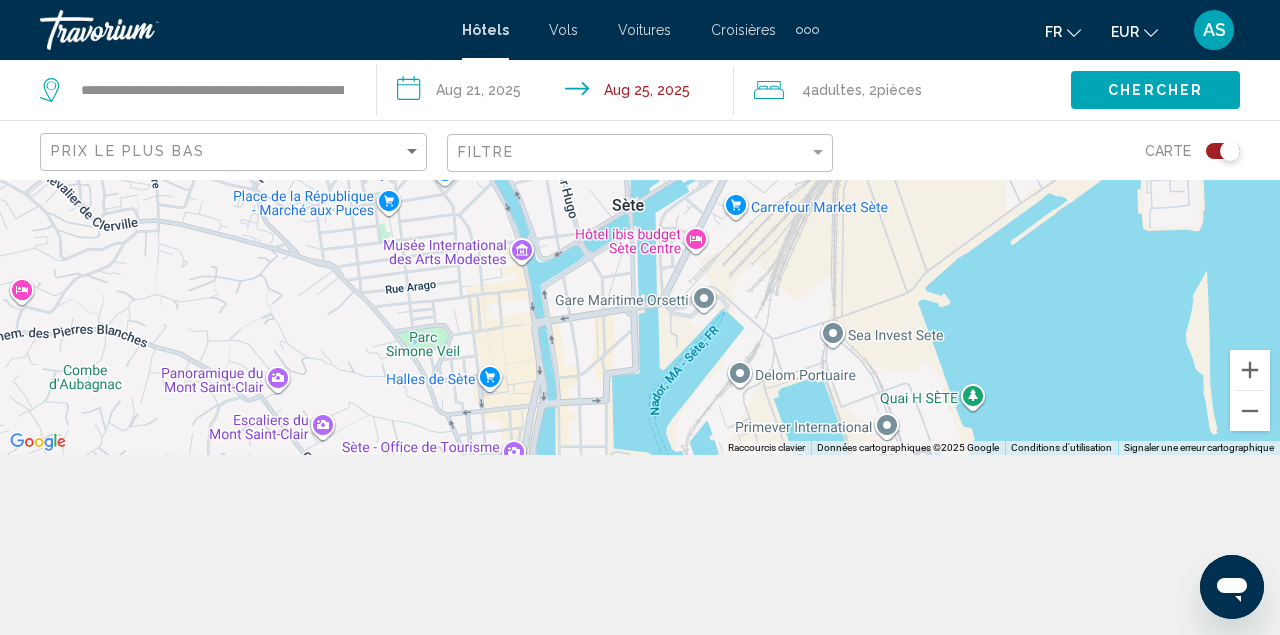 click on "Chercher" 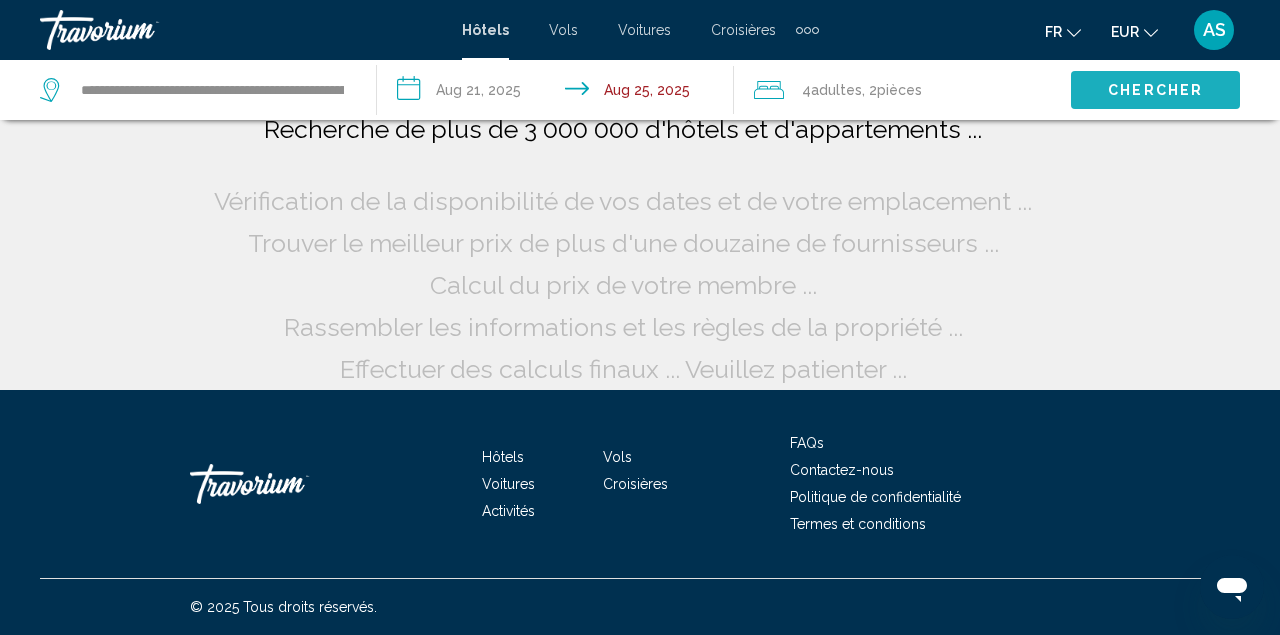 scroll, scrollTop: 22, scrollLeft: 0, axis: vertical 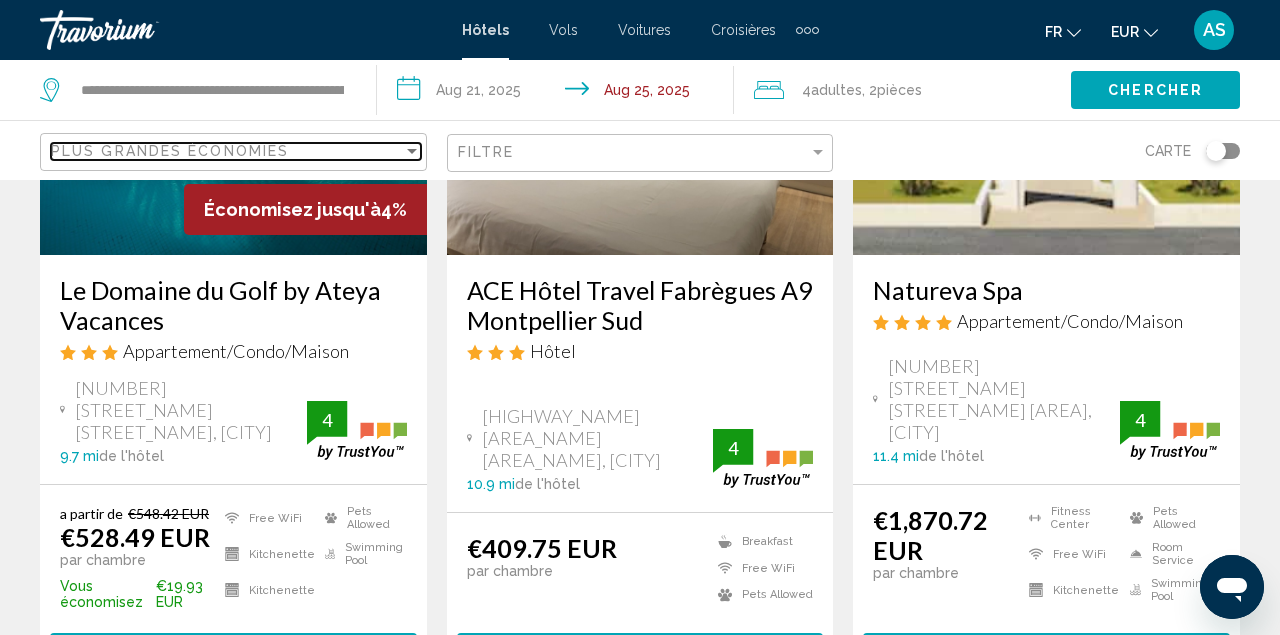 click on "Plus grandes économies" at bounding box center (170, 151) 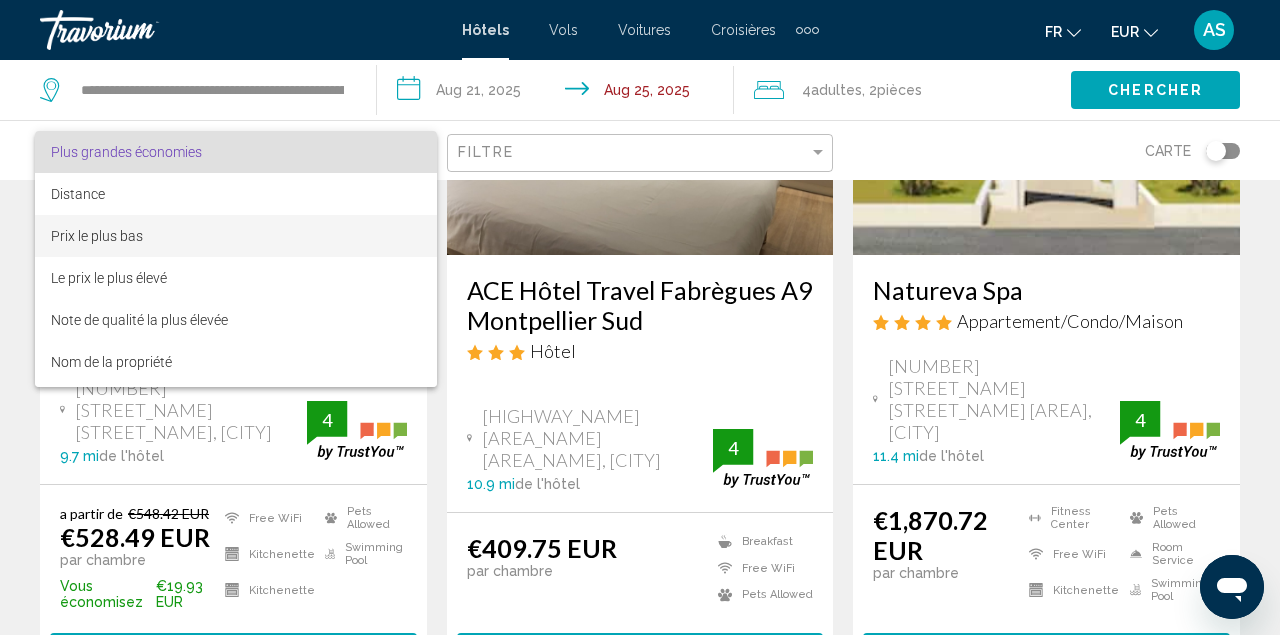 click on "Prix le plus bas" at bounding box center (236, 236) 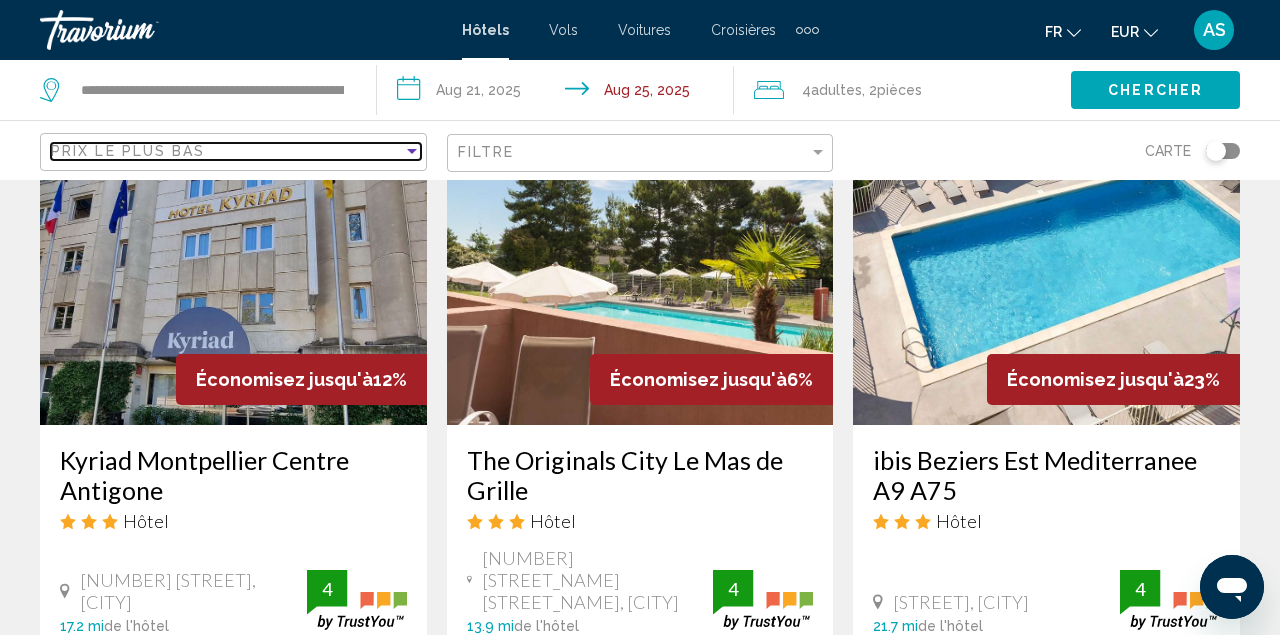 scroll, scrollTop: 972, scrollLeft: 0, axis: vertical 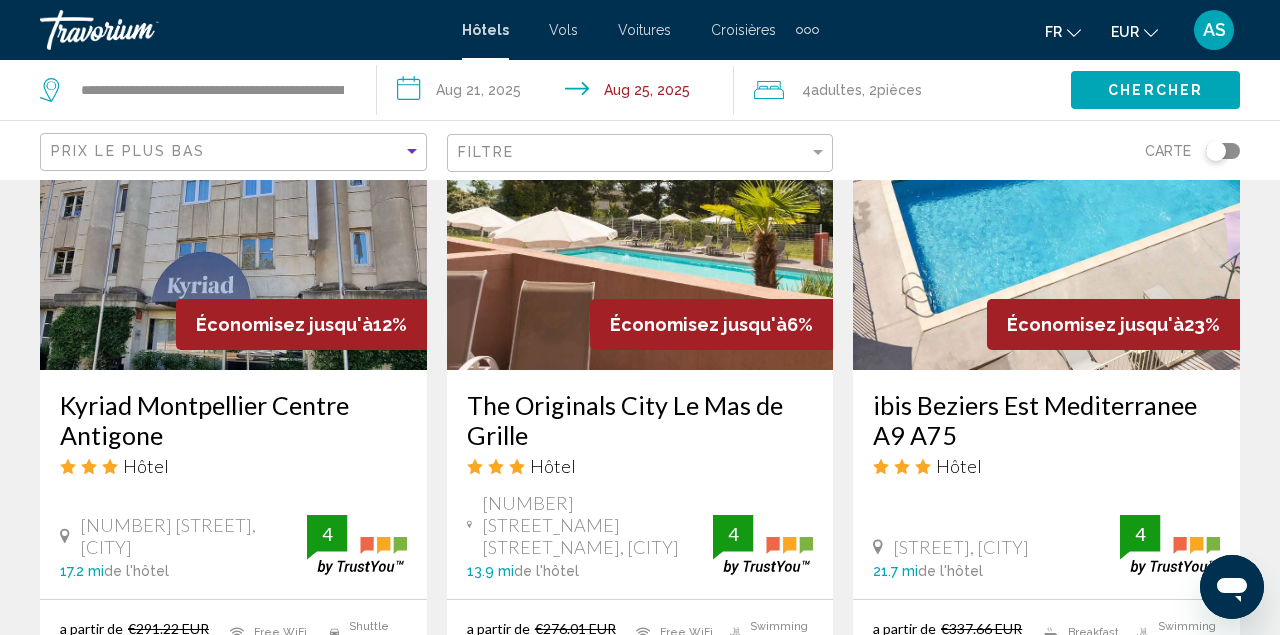 click on "Kyriad Montpellier Centre Antigone" at bounding box center [233, 420] 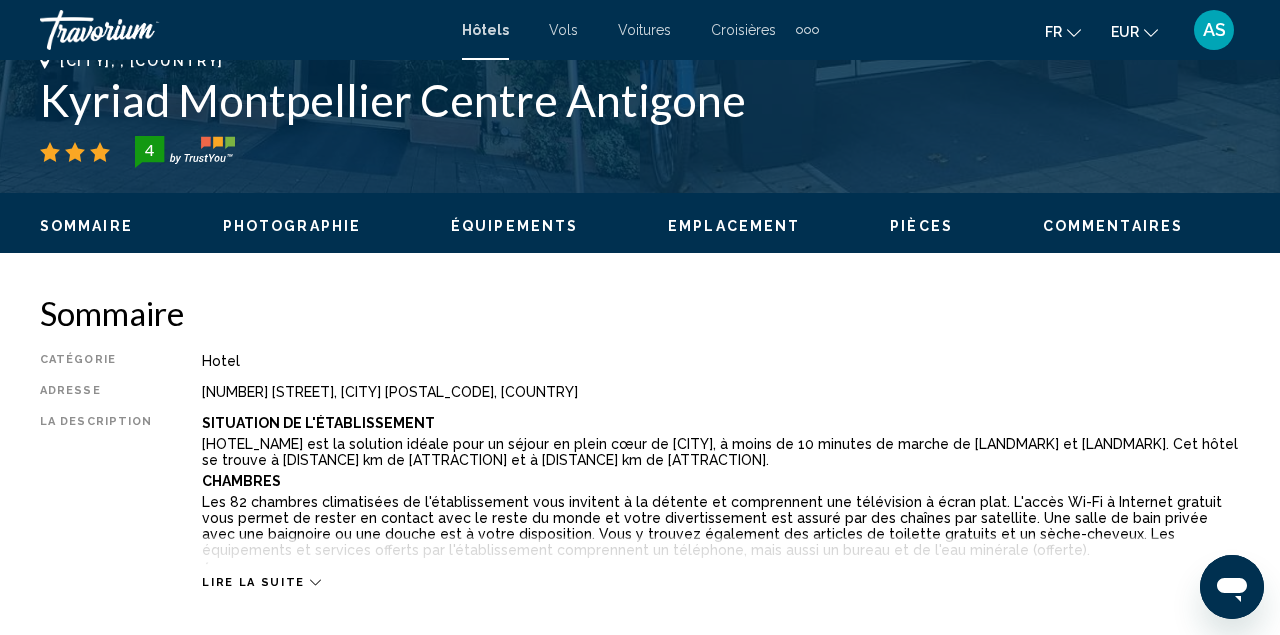 scroll, scrollTop: 818, scrollLeft: 0, axis: vertical 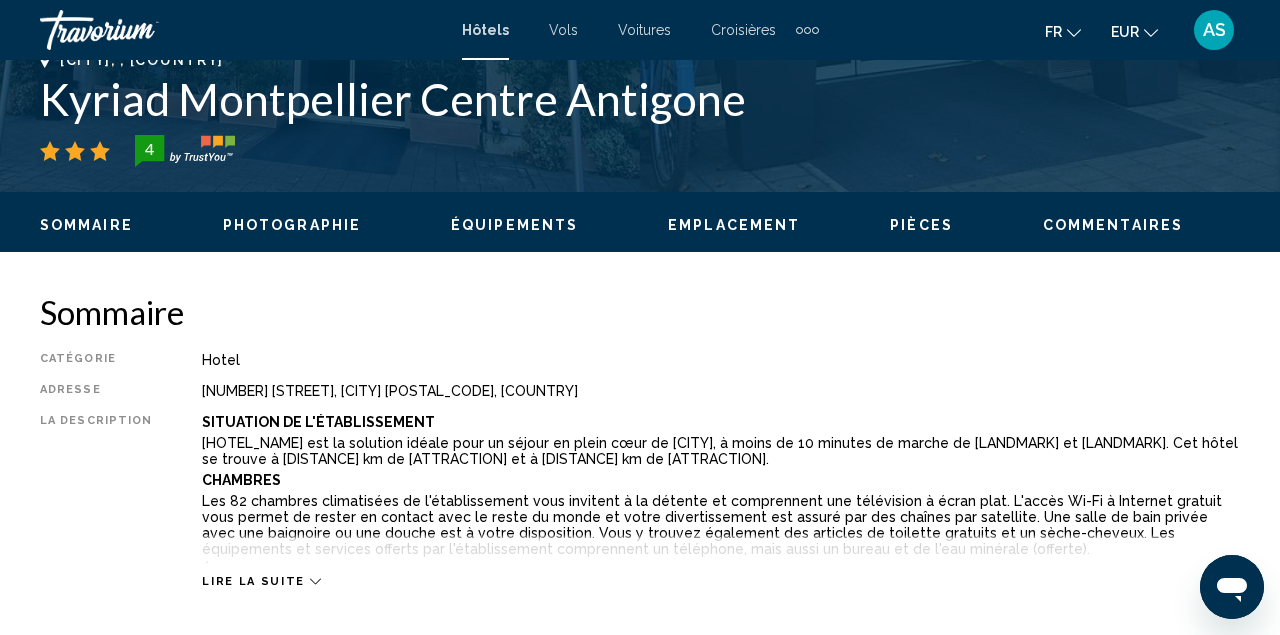 click on "Sommaire Catégorie Hotel Adresse 890 Avenue Jean Mermoz, Montpellier  34000, France La description Situation De L'établissement Kyriad Montpellier Centre - Antigone est la solution idéale pour un séjour en plein cœur de Montpellier, à moins de 10 minutes de marche de Place de la Comédie et Place de la Comédie. Cet hôtel se trouve à 3,1 km de Aquarium Mare Nostrum et à 3,1 km de La Promenade du Peyrou. Chambres Les 82 chambres climatisées de l'établissement vous invitent à la détente et comprennent une télévision à écran plat. L'accès Wi-Fi à Internet gratuit vous permet de rester en contact avec le reste du monde et votre divertissement est assuré par des chaînes par satellite. Une salle de bain privée avec une baignoire ou une douche est à votre disposition. Vous y trouvez également des articles de toilette gratuits et un sèche-cheveux. Les équipements et services offerts par l'établissement comprennent un téléphone, mais aussi un bureau et de l'eau minérale (offerte). ← →" at bounding box center (640, 2763) 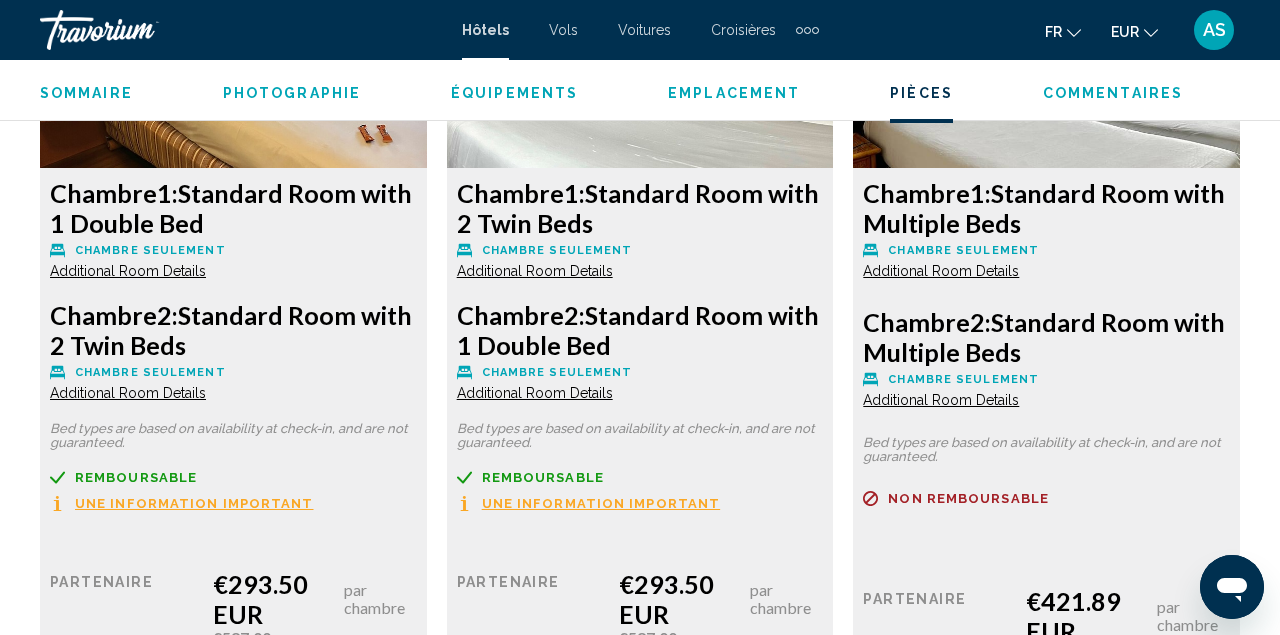 scroll, scrollTop: 4375, scrollLeft: 0, axis: vertical 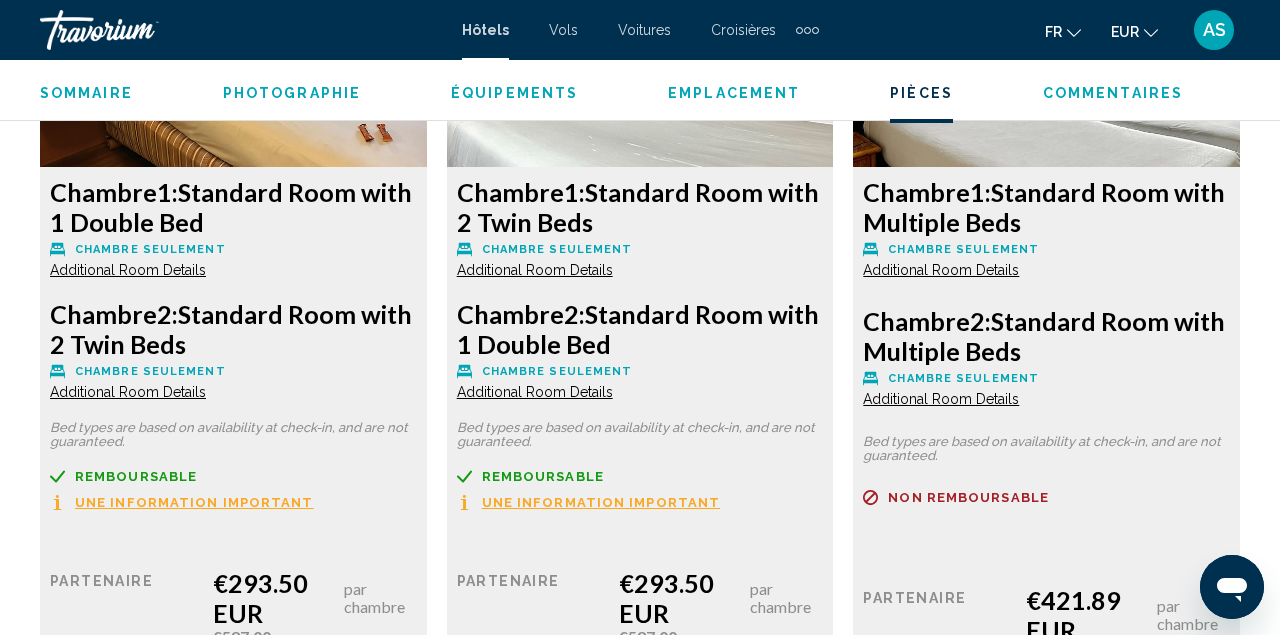 click on "Additional Room Details" at bounding box center [128, -562] 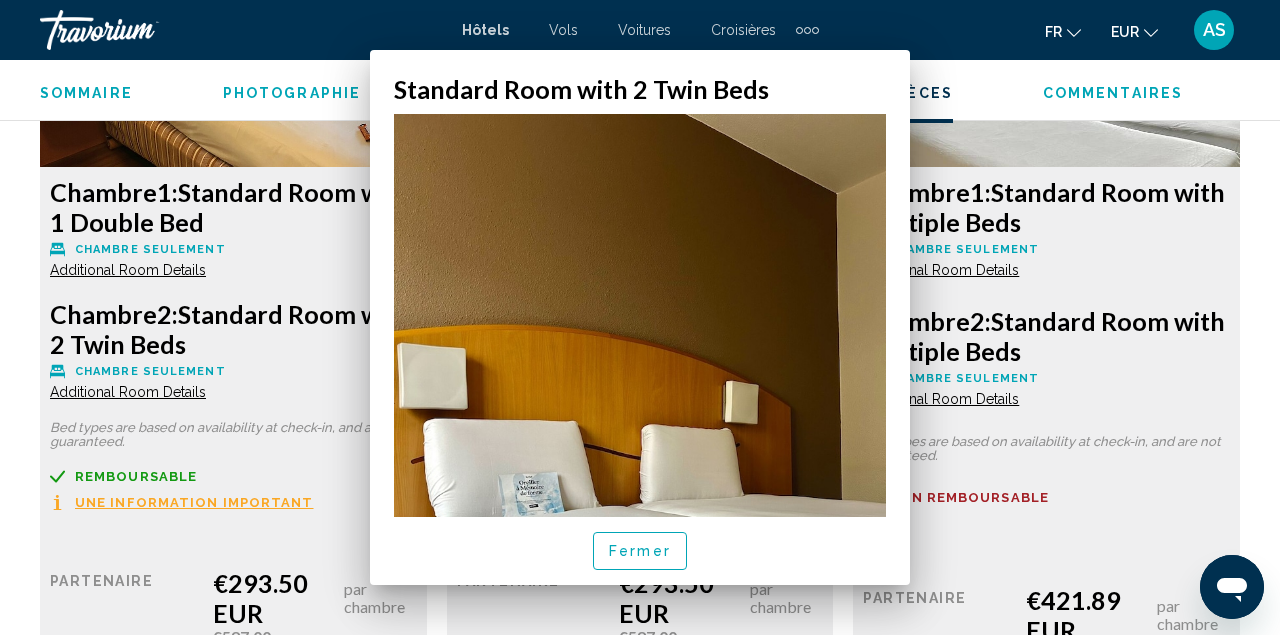 scroll, scrollTop: 0, scrollLeft: 0, axis: both 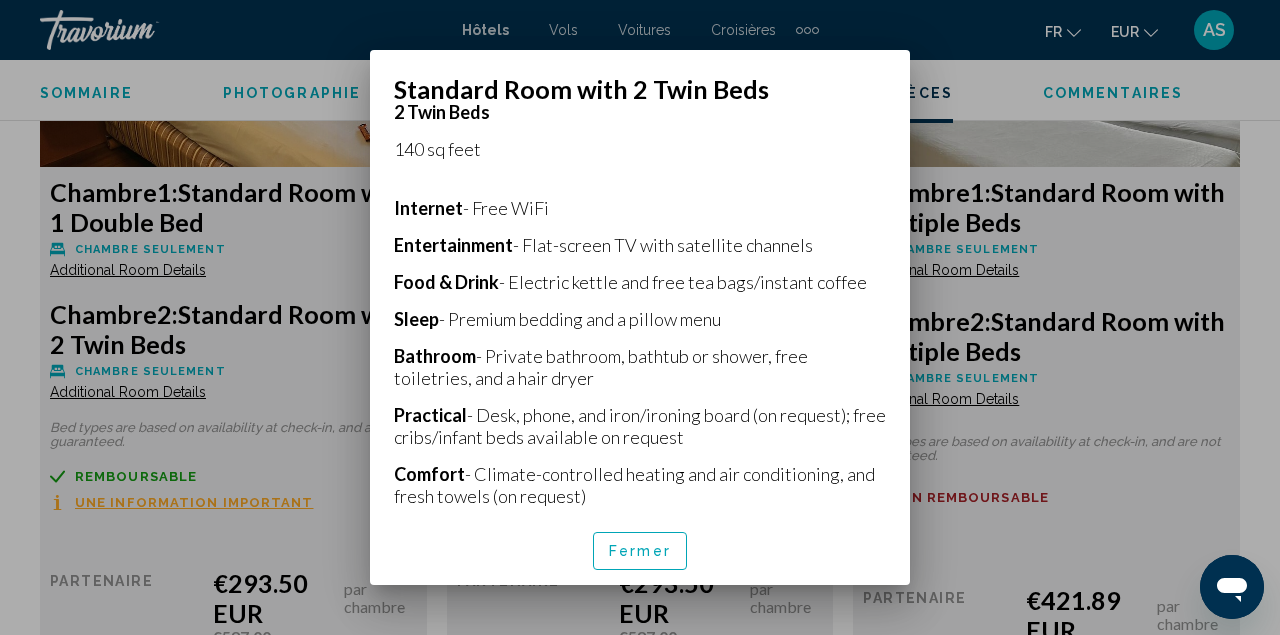 click on "Fermer" at bounding box center (640, 552) 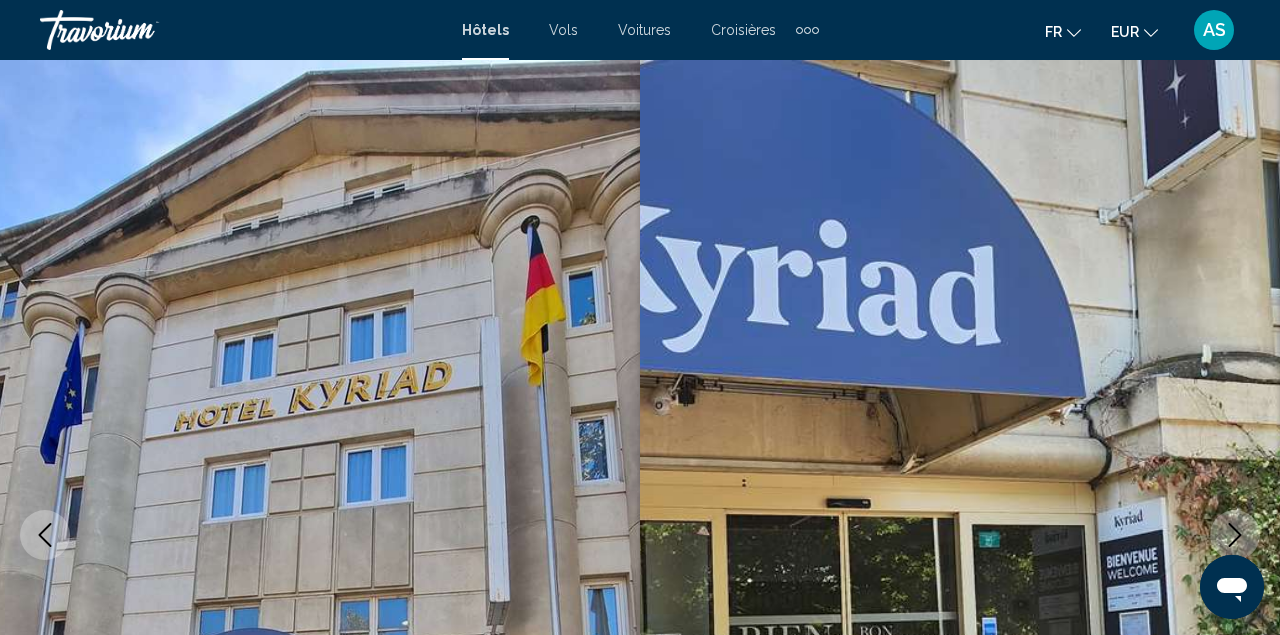 scroll, scrollTop: 4375, scrollLeft: 0, axis: vertical 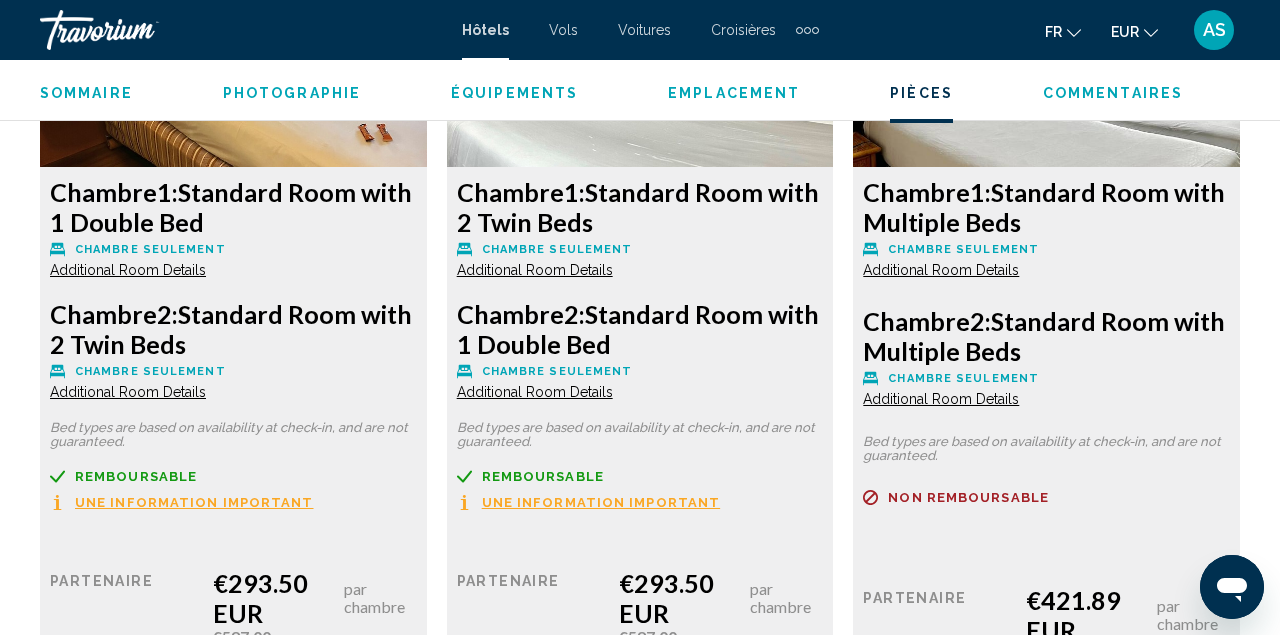 click on "Additional Room Details" at bounding box center [128, -684] 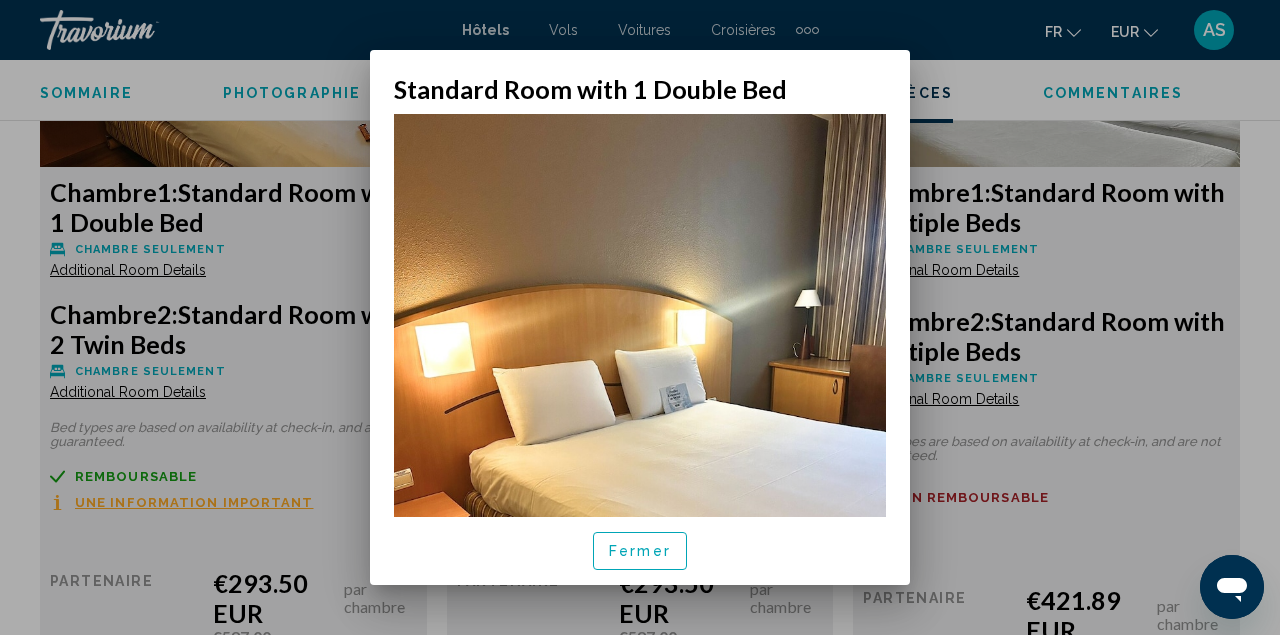 scroll, scrollTop: 0, scrollLeft: 0, axis: both 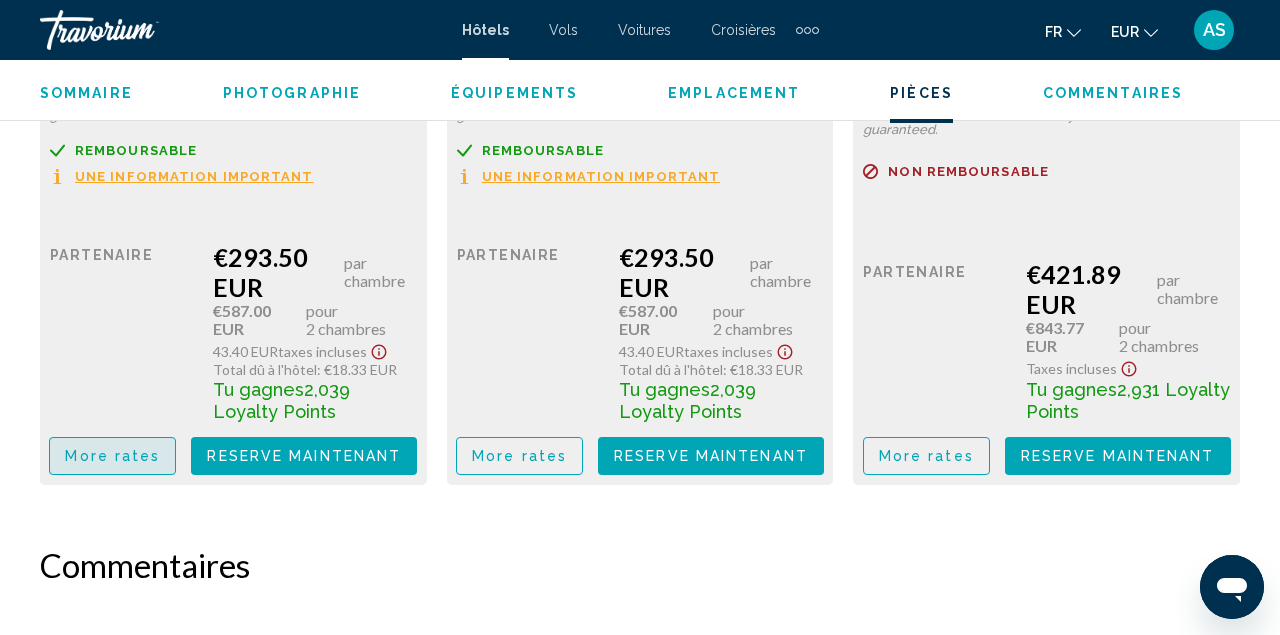 click on "More rates" at bounding box center [112, -458] 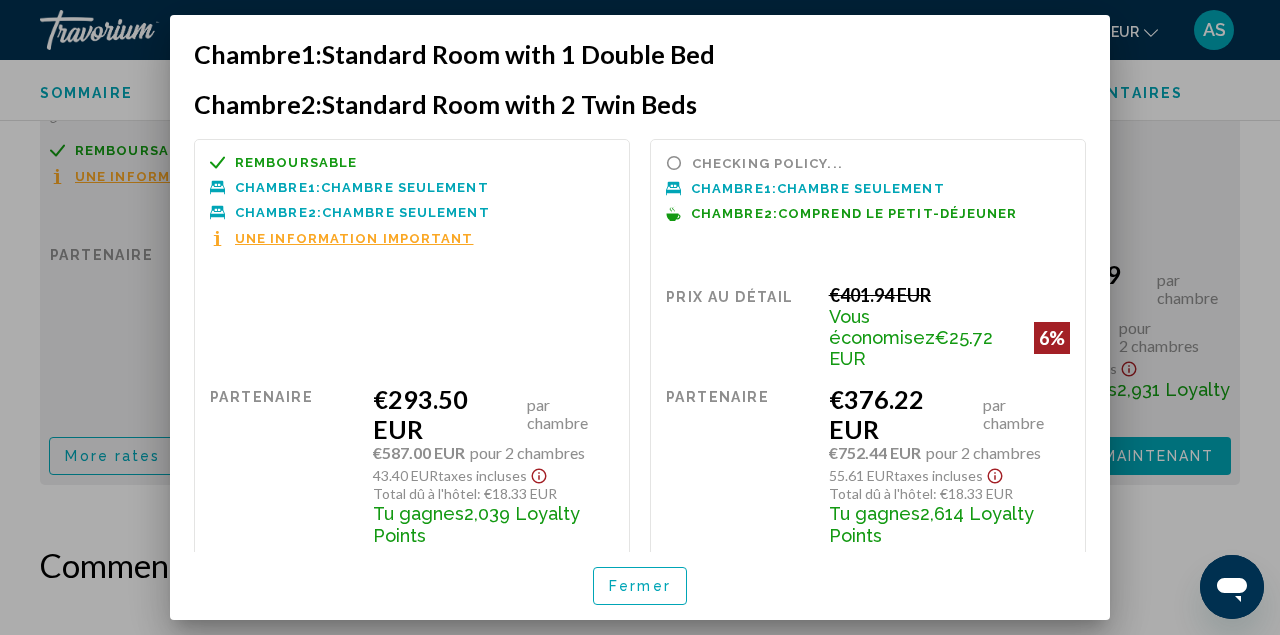 scroll, scrollTop: 0, scrollLeft: 0, axis: both 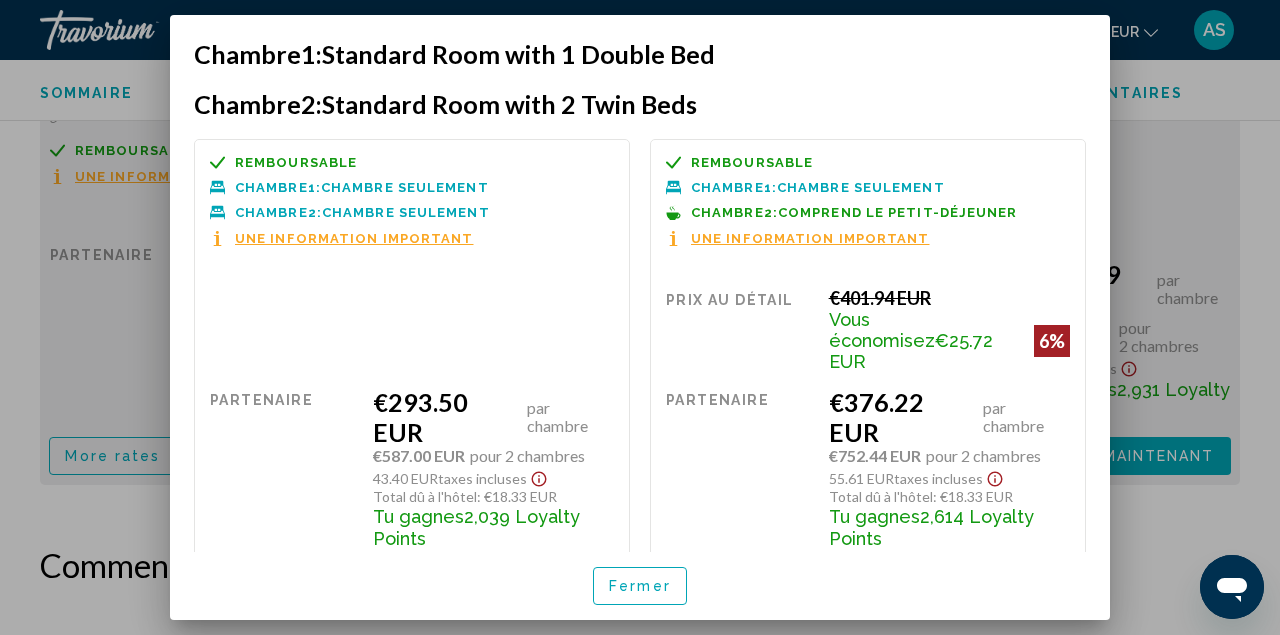 click on "Fermer" at bounding box center (640, 587) 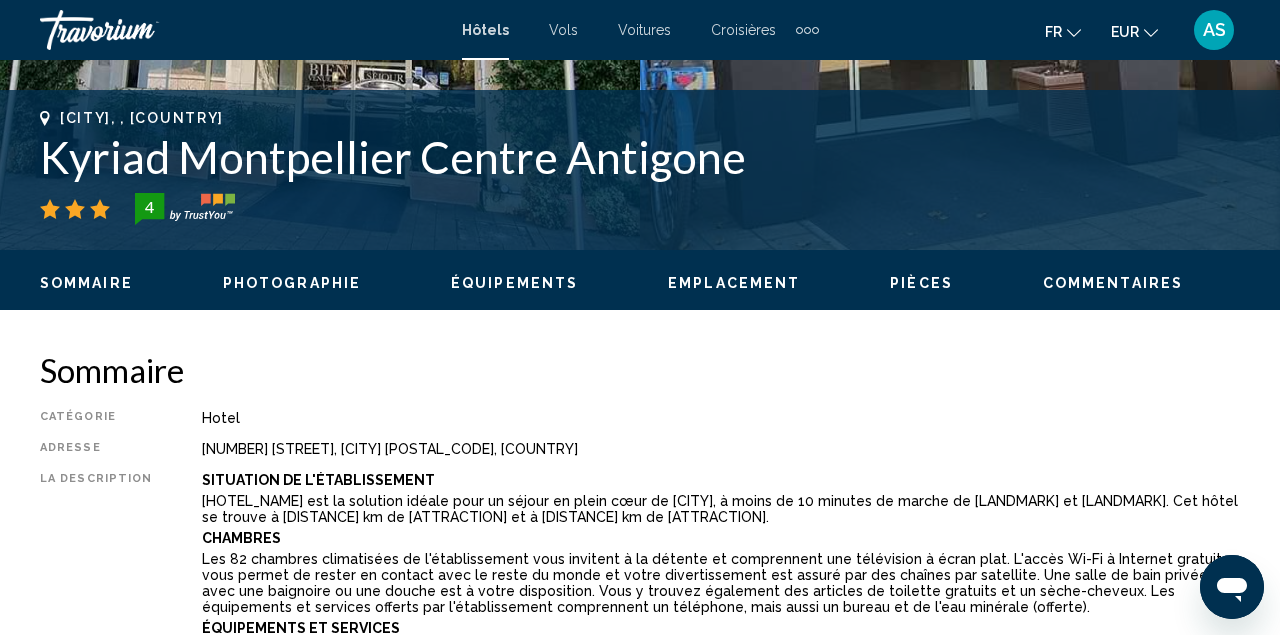 scroll, scrollTop: 764, scrollLeft: 0, axis: vertical 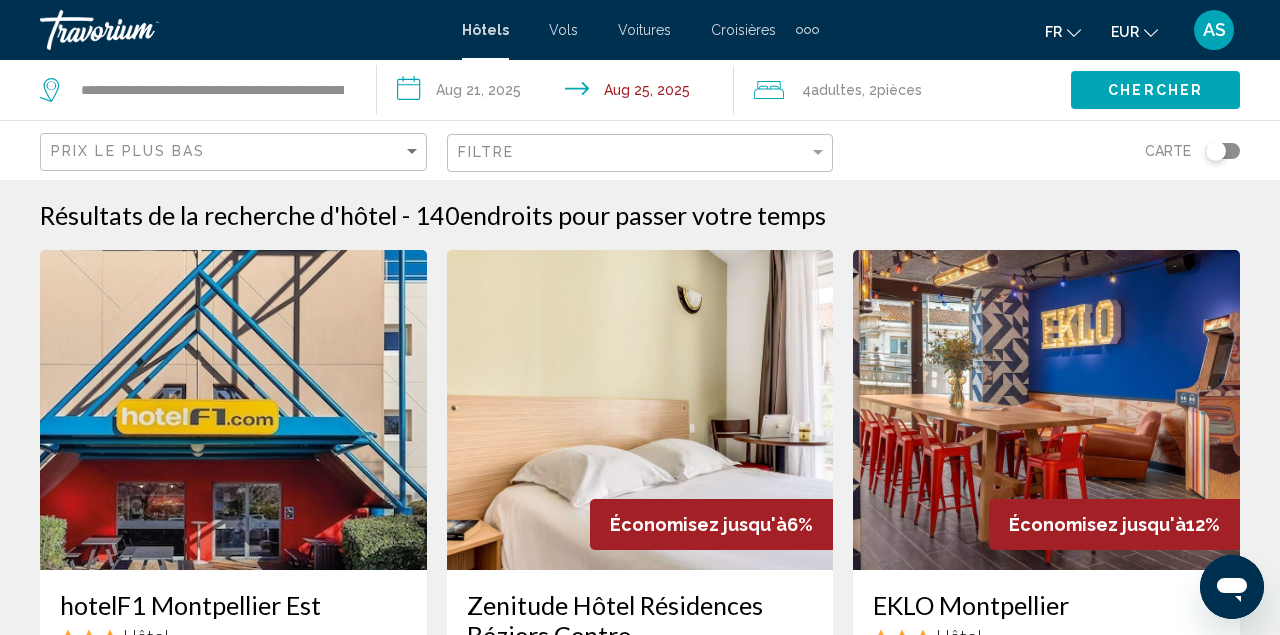 click on "**********" at bounding box center [559, 93] 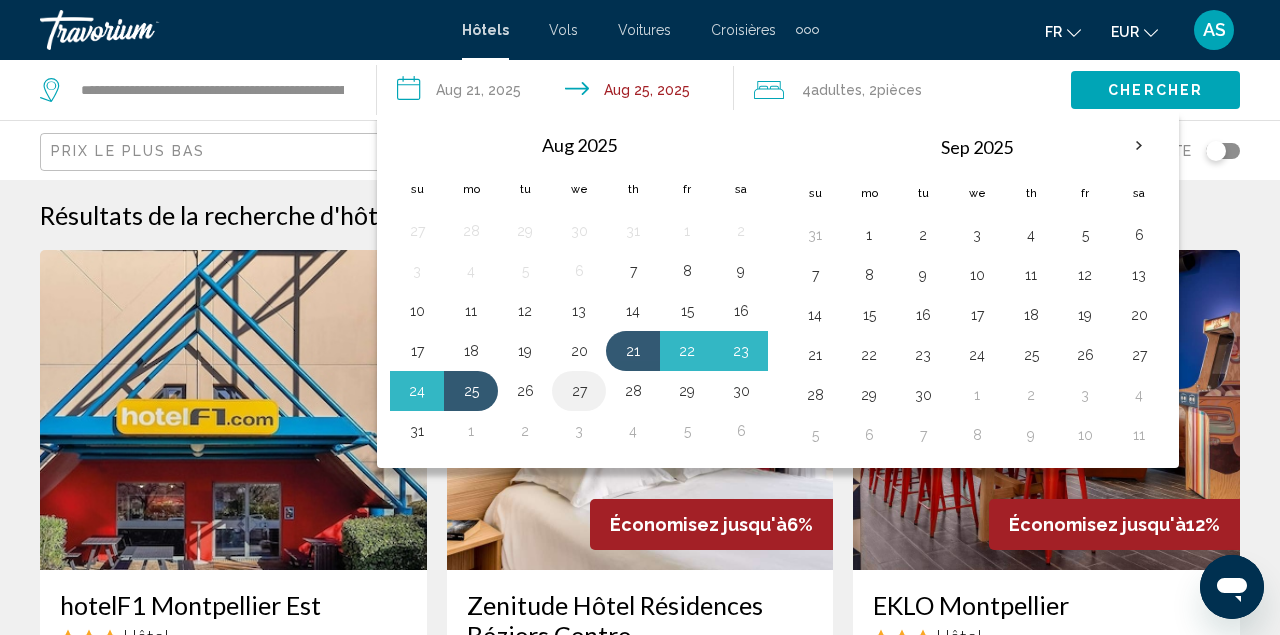 click on "27" at bounding box center [579, 391] 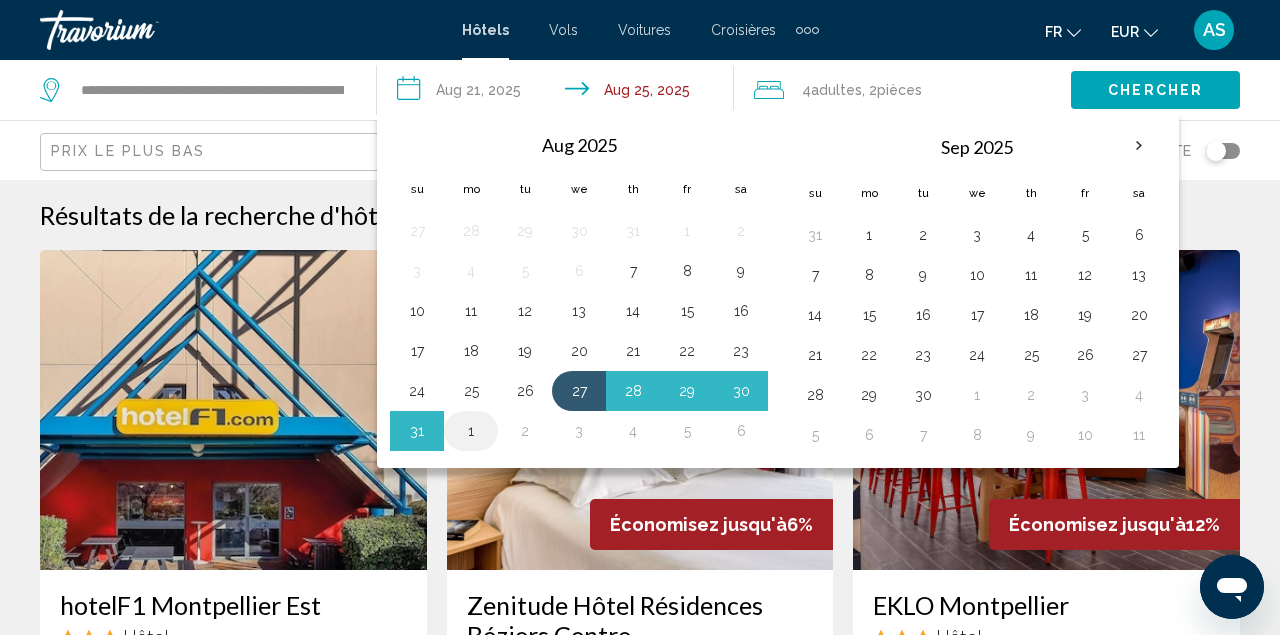 click on "1" at bounding box center (471, 431) 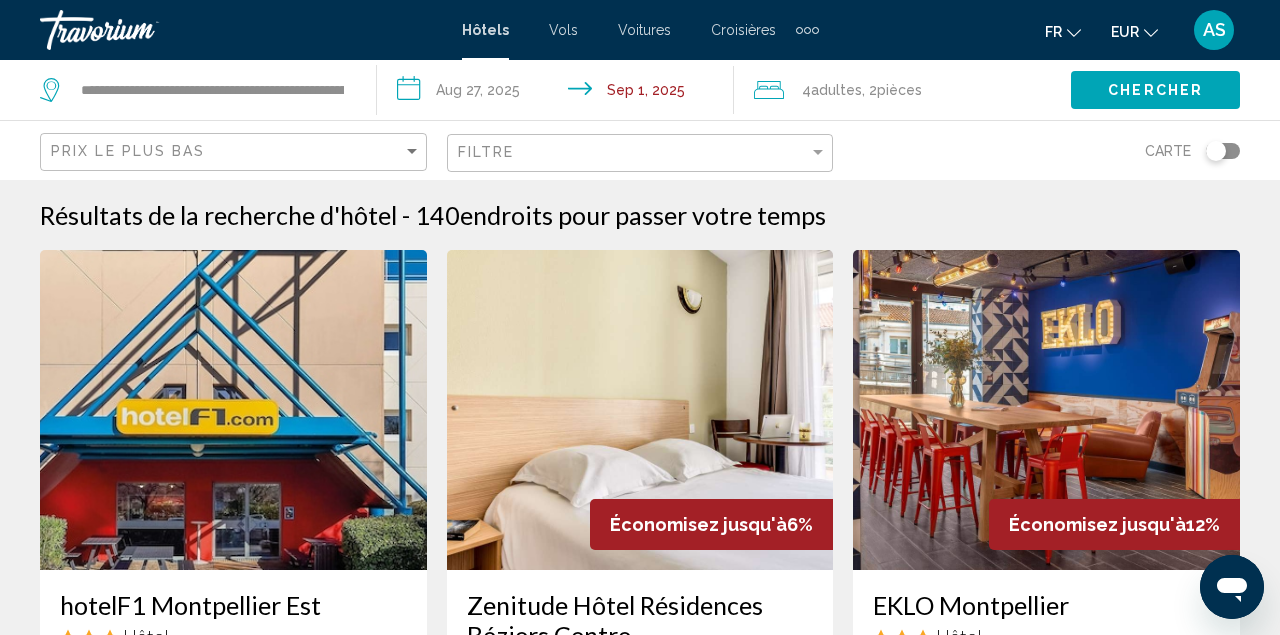 click on "Chercher" 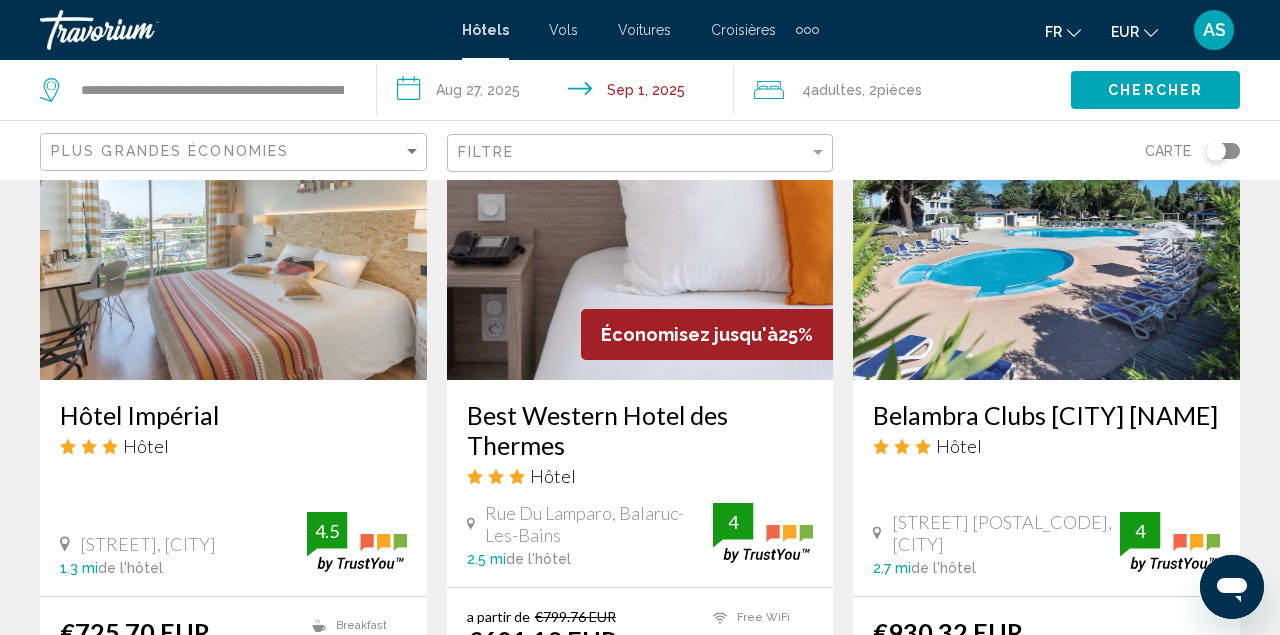 scroll, scrollTop: 1680, scrollLeft: 0, axis: vertical 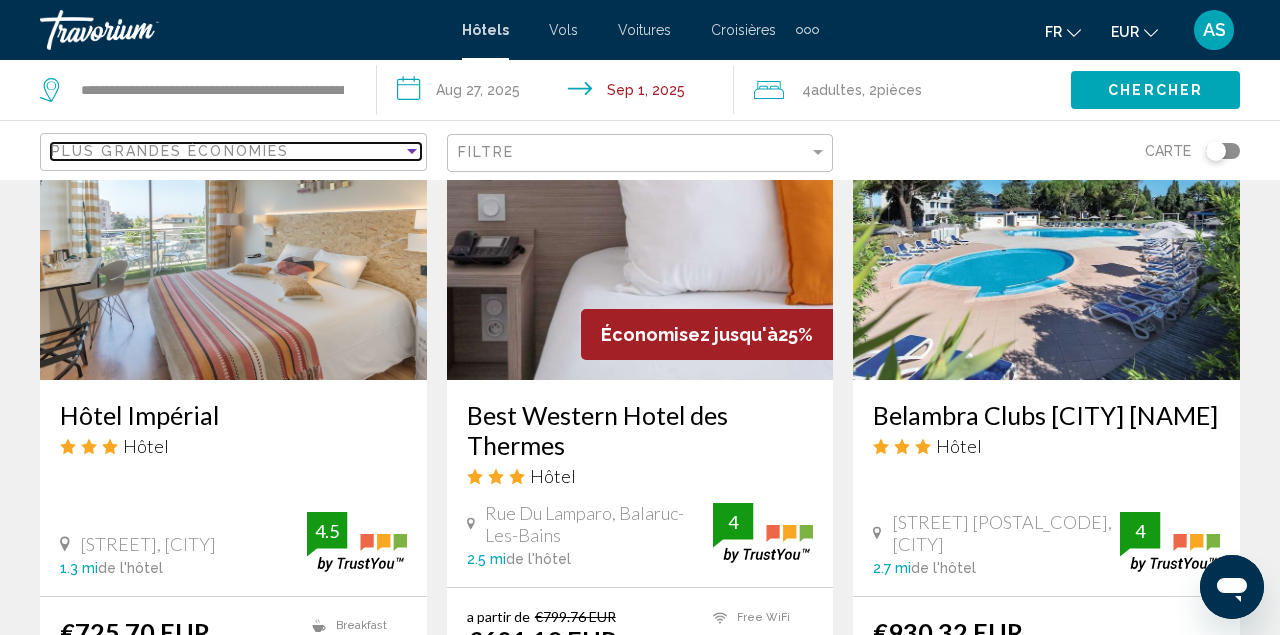 click on "Plus grandes économies" at bounding box center [170, 151] 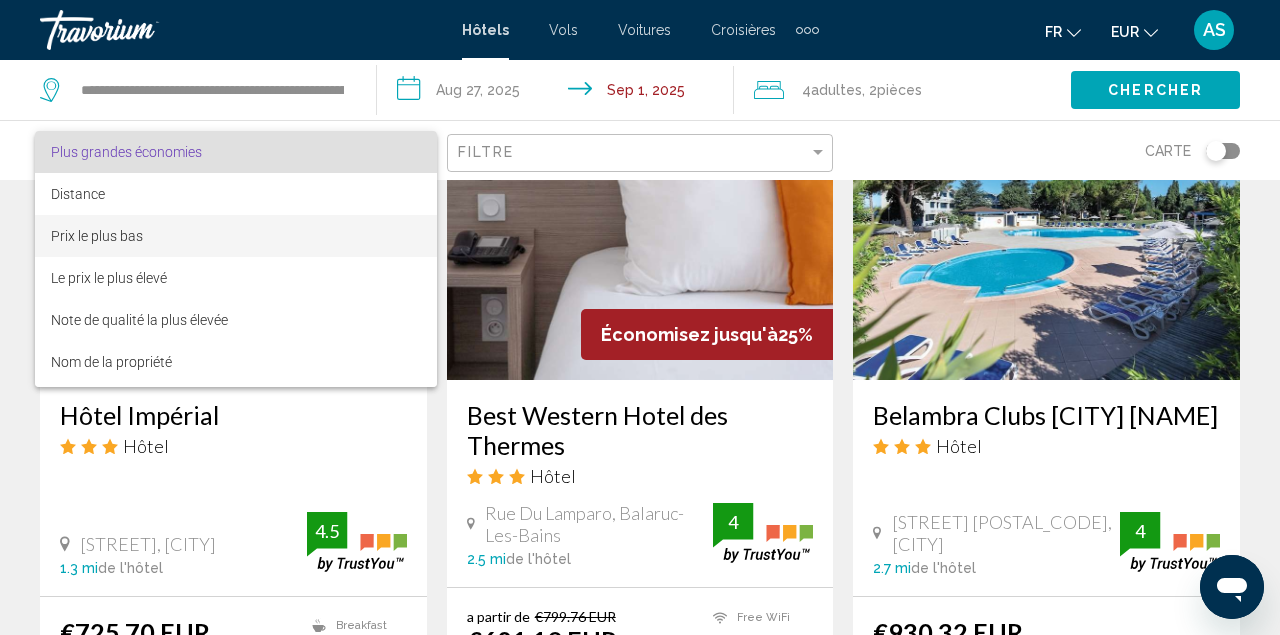 click on "Prix le plus bas" at bounding box center [236, 236] 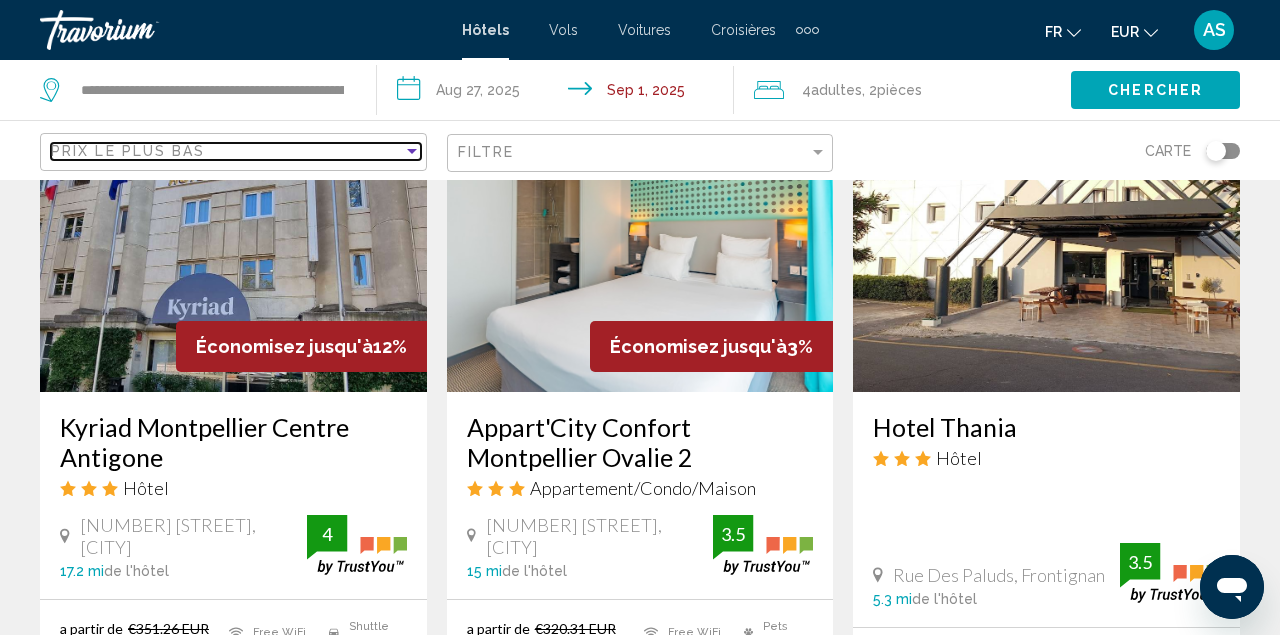 scroll, scrollTop: 1657, scrollLeft: 0, axis: vertical 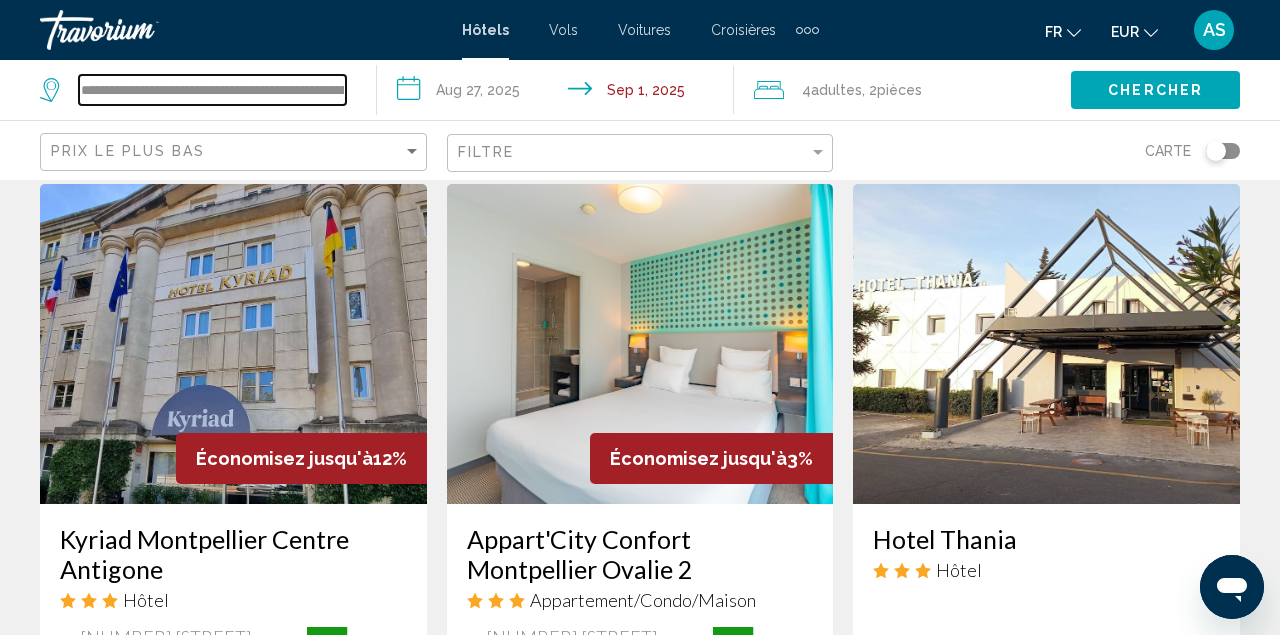 click on "**********" at bounding box center (212, 90) 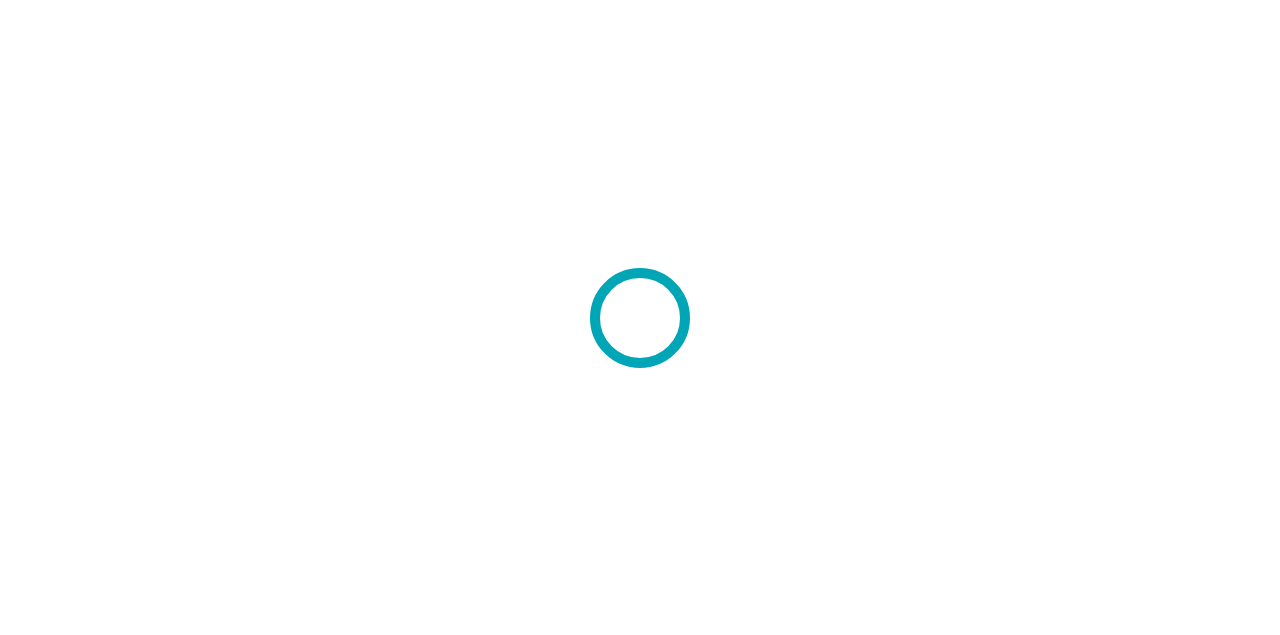 scroll, scrollTop: 0, scrollLeft: 0, axis: both 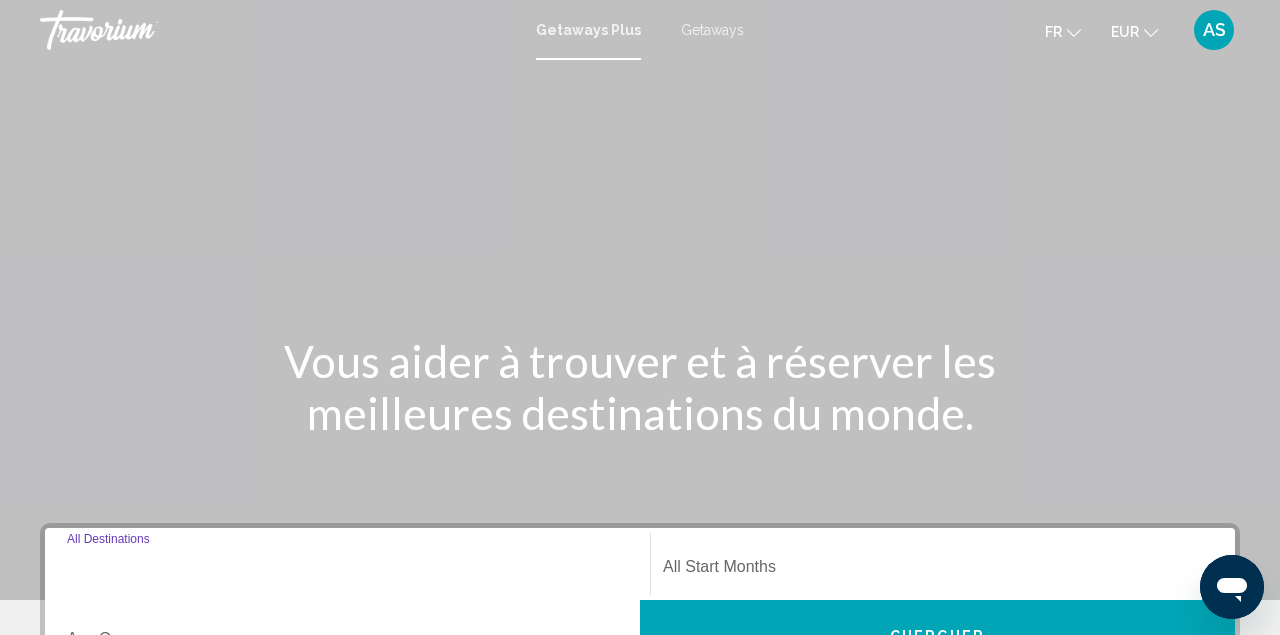 click on "Destination All Destinations" at bounding box center (347, 571) 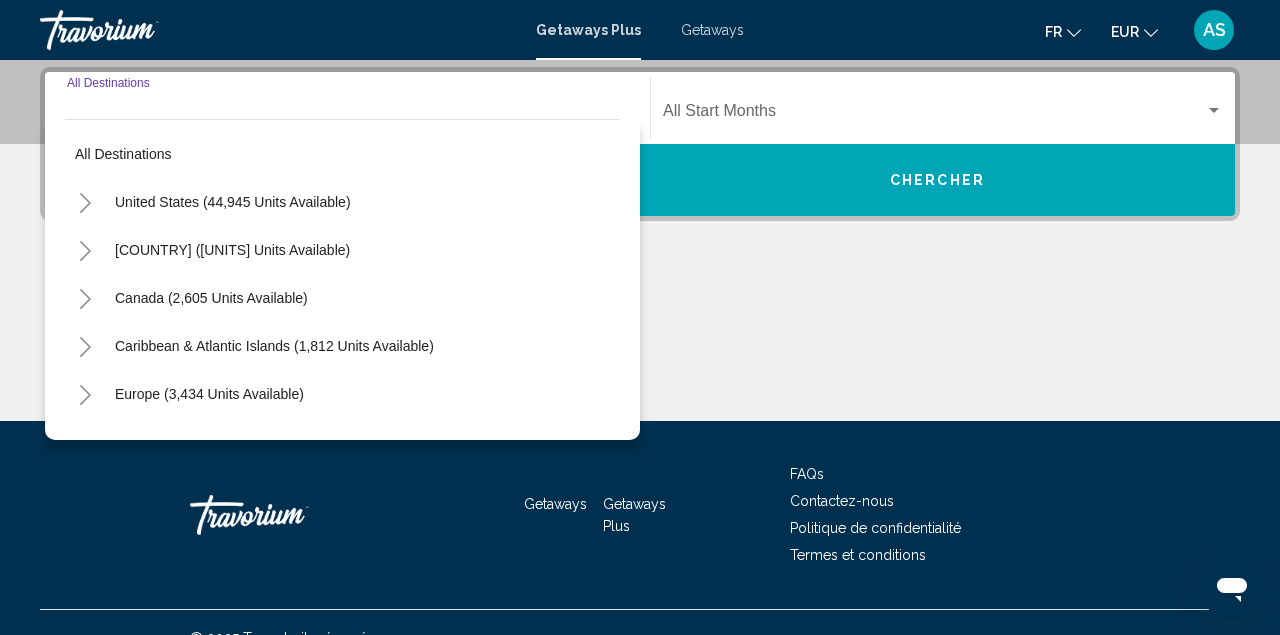 scroll, scrollTop: 458, scrollLeft: 0, axis: vertical 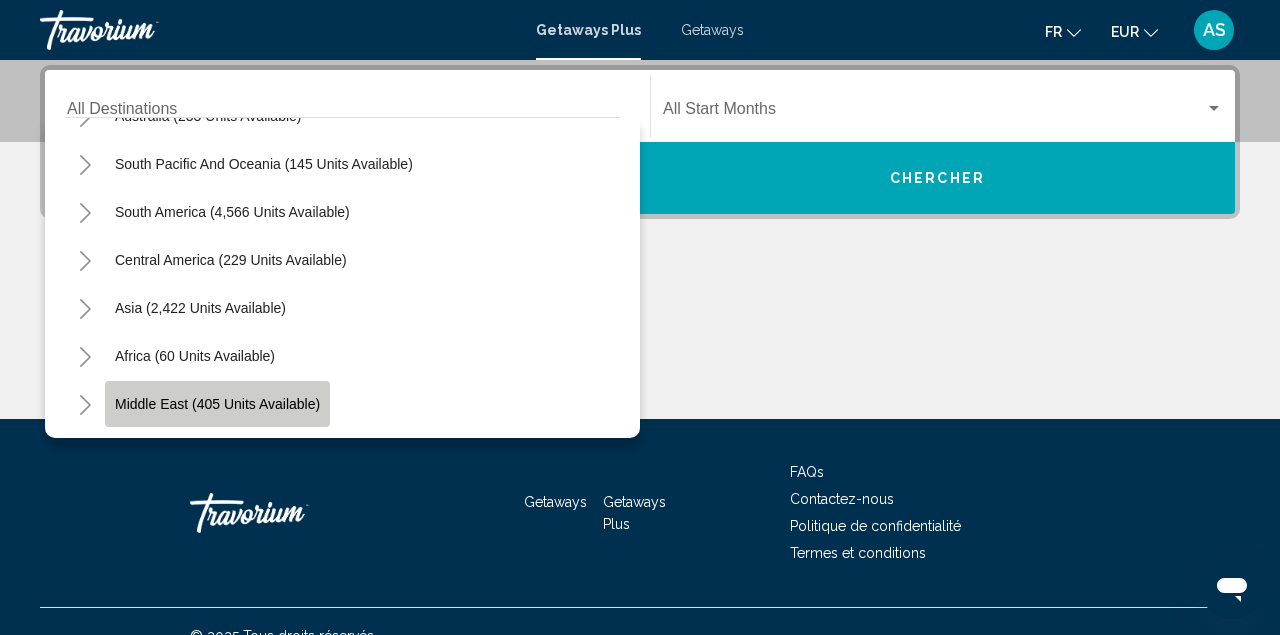 click on "Middle East (405 units available)" 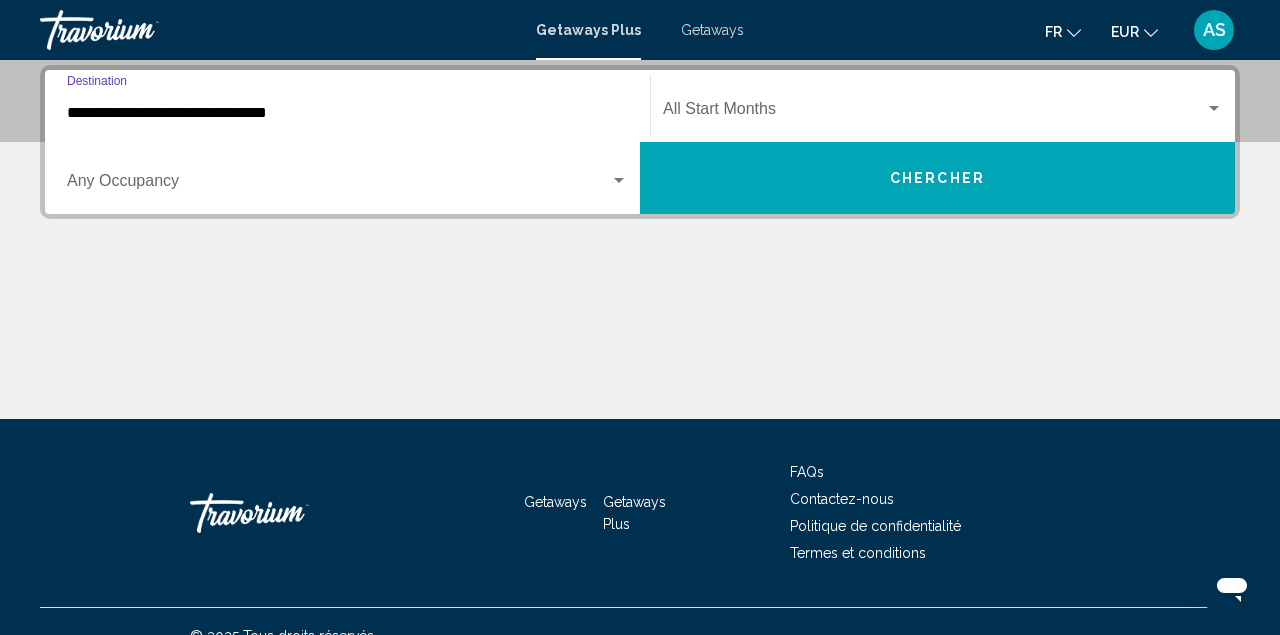 scroll, scrollTop: 388, scrollLeft: 0, axis: vertical 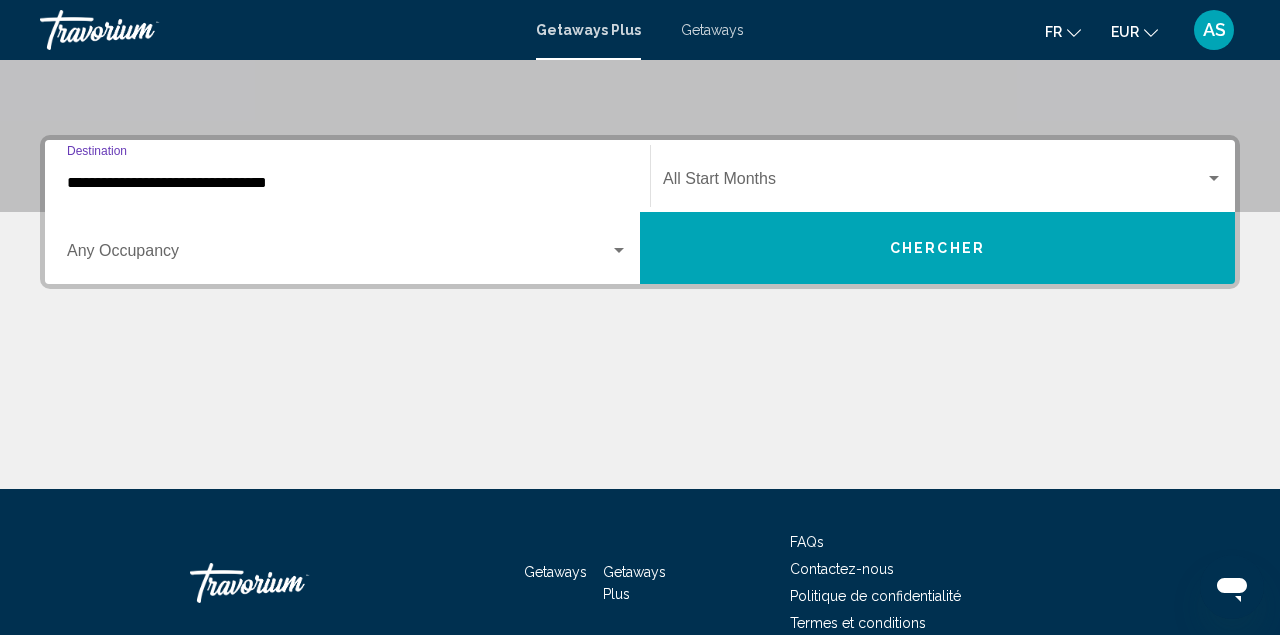 click on "**********" at bounding box center [347, 183] 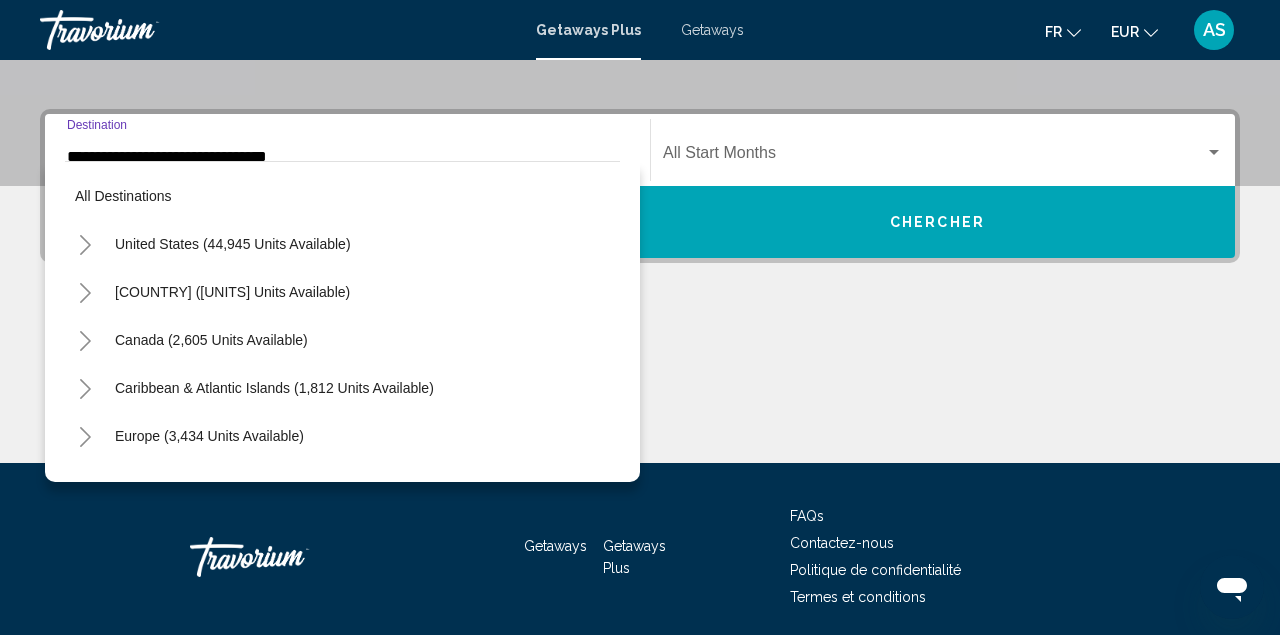 scroll, scrollTop: 455, scrollLeft: 0, axis: vertical 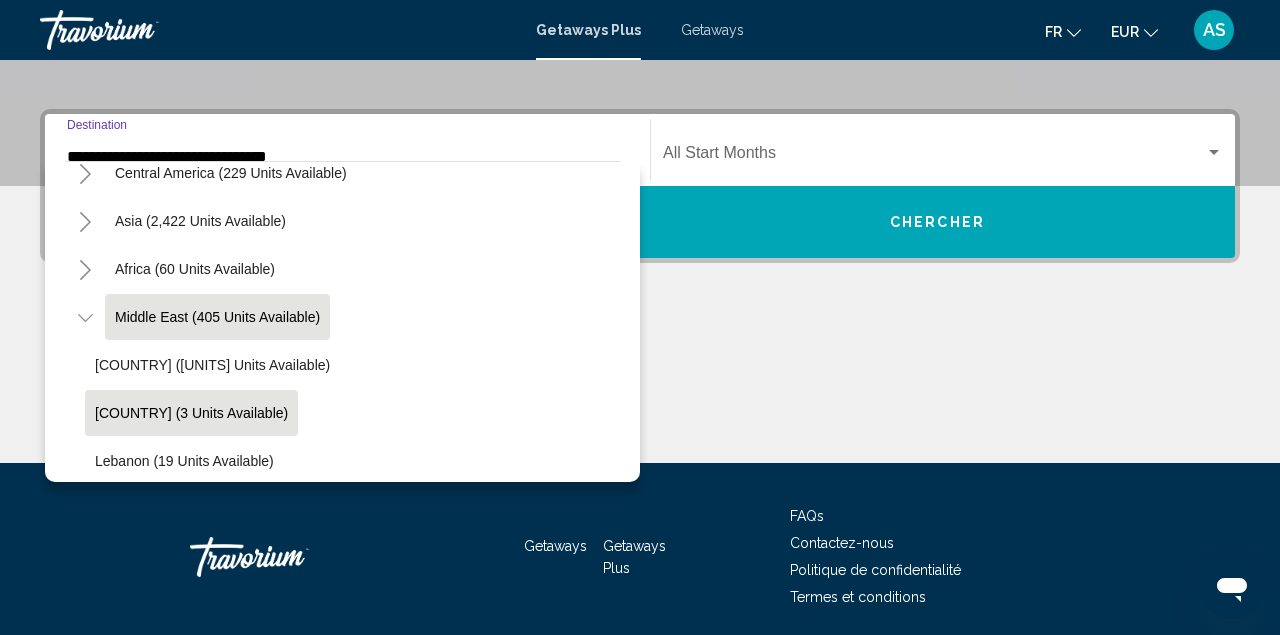 click on "Israel (3 units available)" 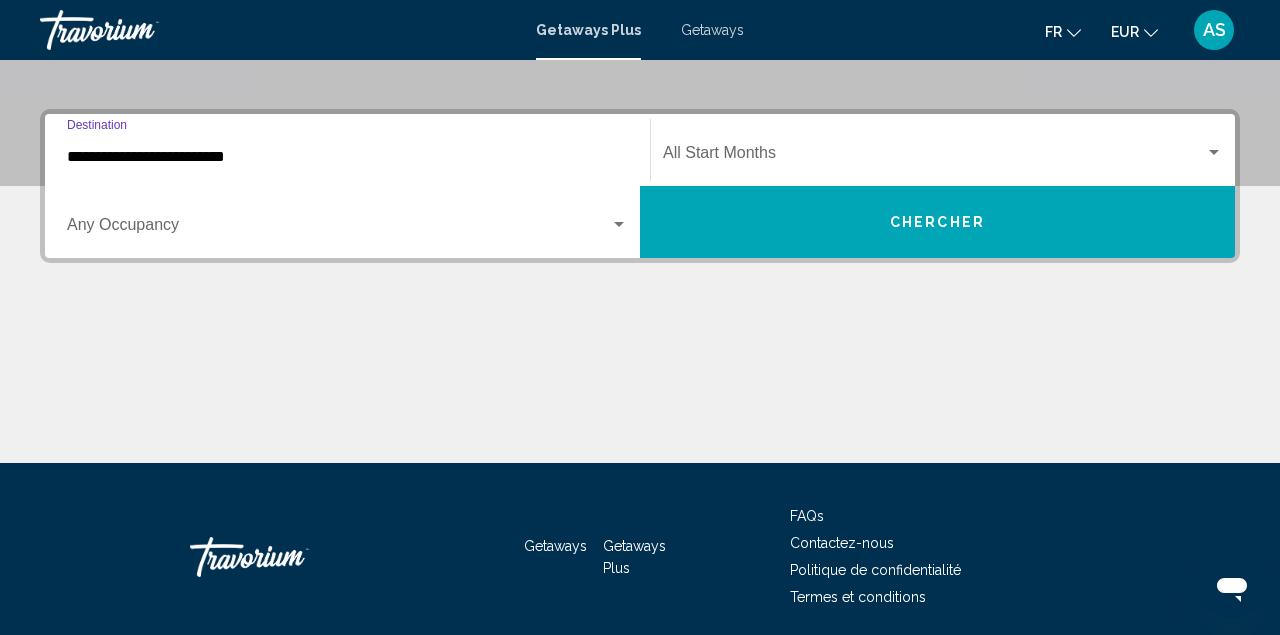scroll, scrollTop: 458, scrollLeft: 0, axis: vertical 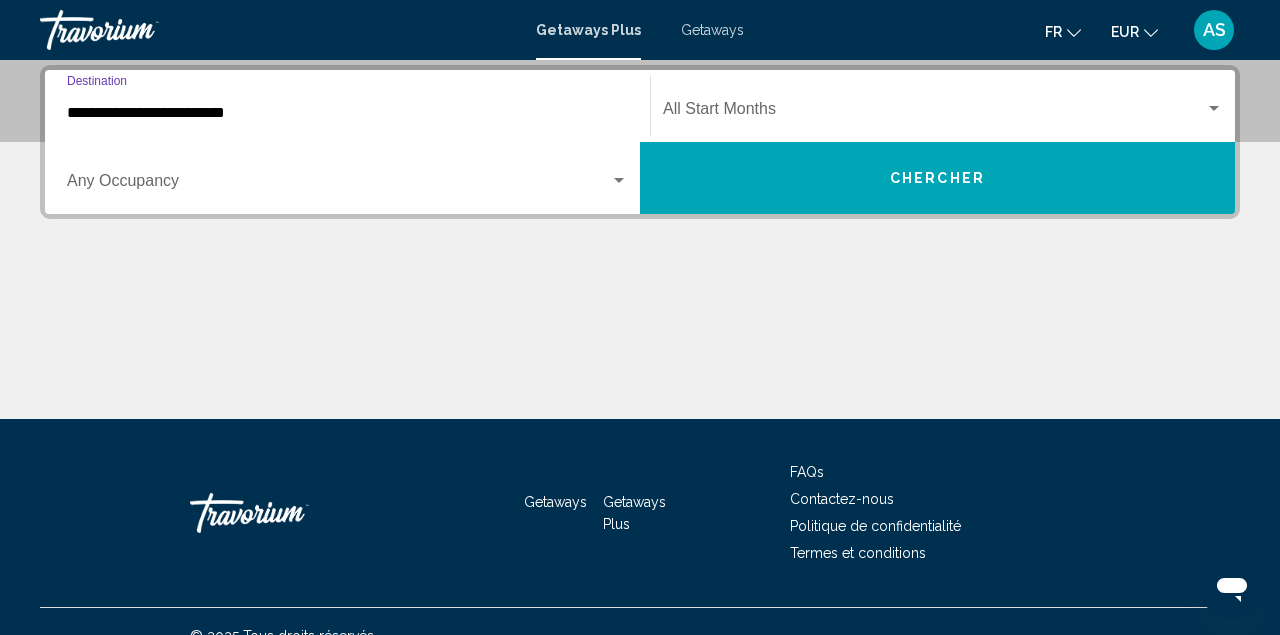 click on "Chercher" at bounding box center [937, 178] 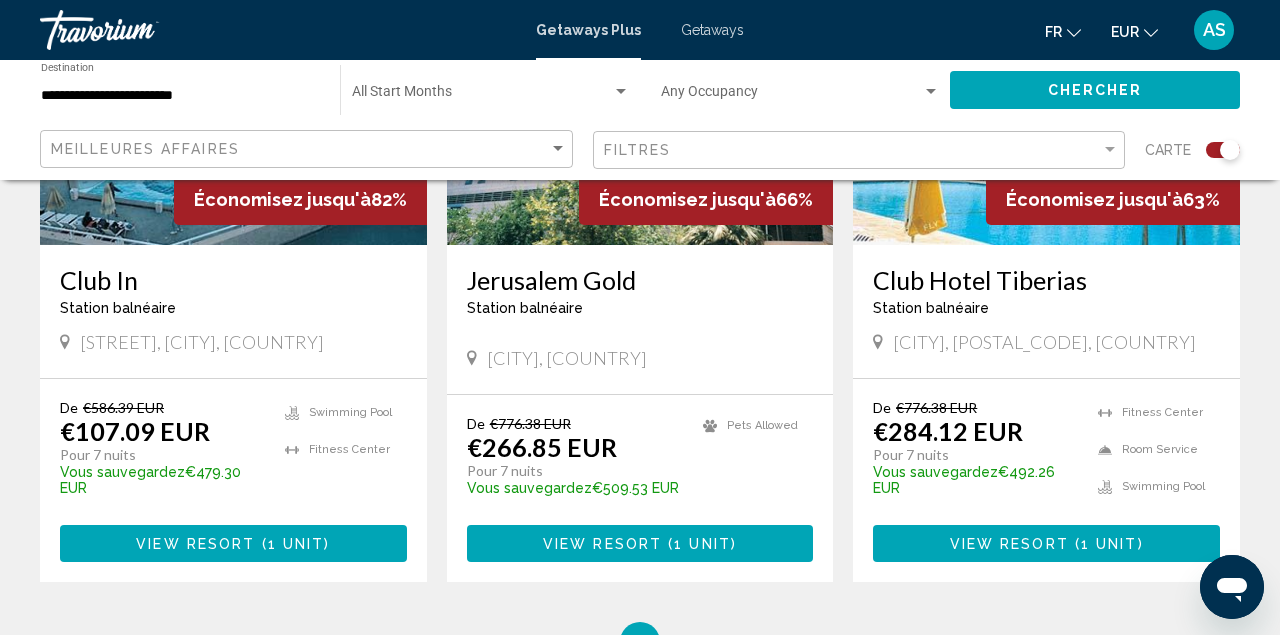 scroll, scrollTop: 943, scrollLeft: 0, axis: vertical 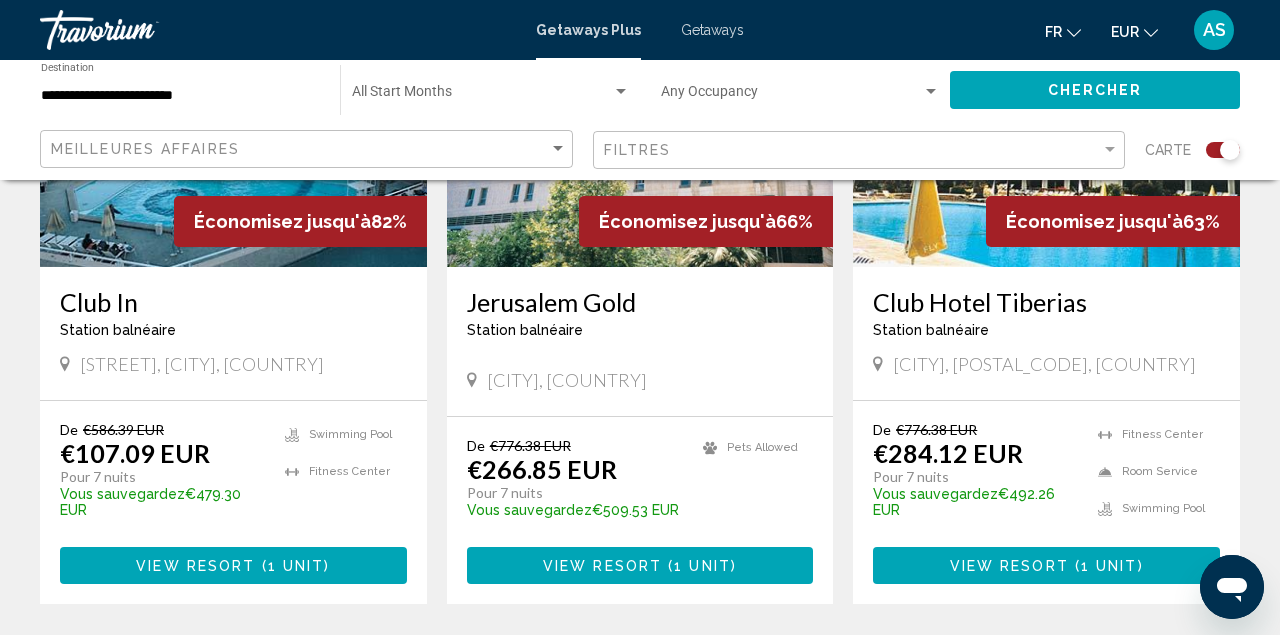 click on "Club In" at bounding box center (233, 302) 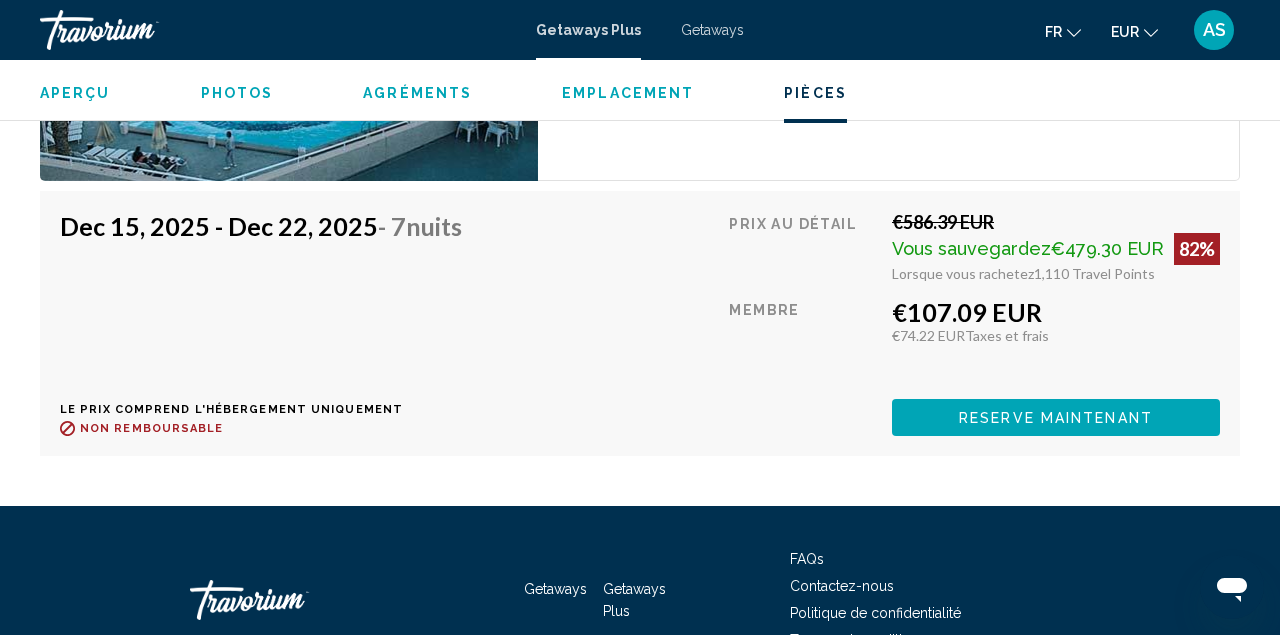 scroll, scrollTop: 3464, scrollLeft: 0, axis: vertical 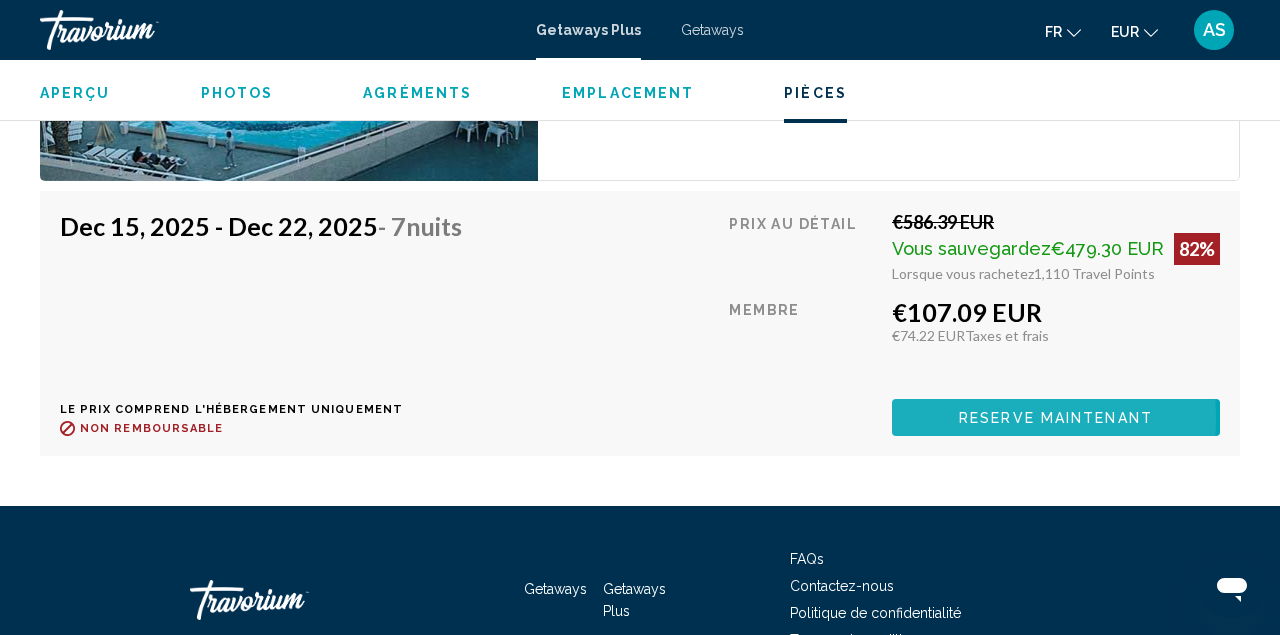 click on "Reserve maintenant" at bounding box center [1056, 418] 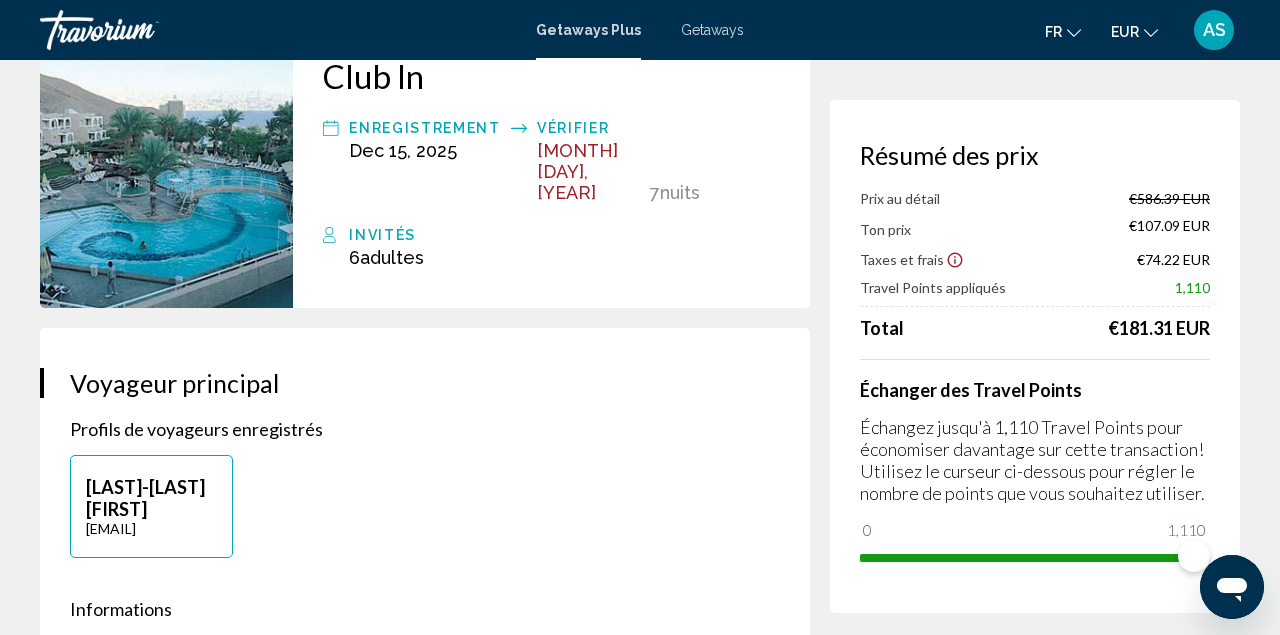 scroll, scrollTop: 142, scrollLeft: 0, axis: vertical 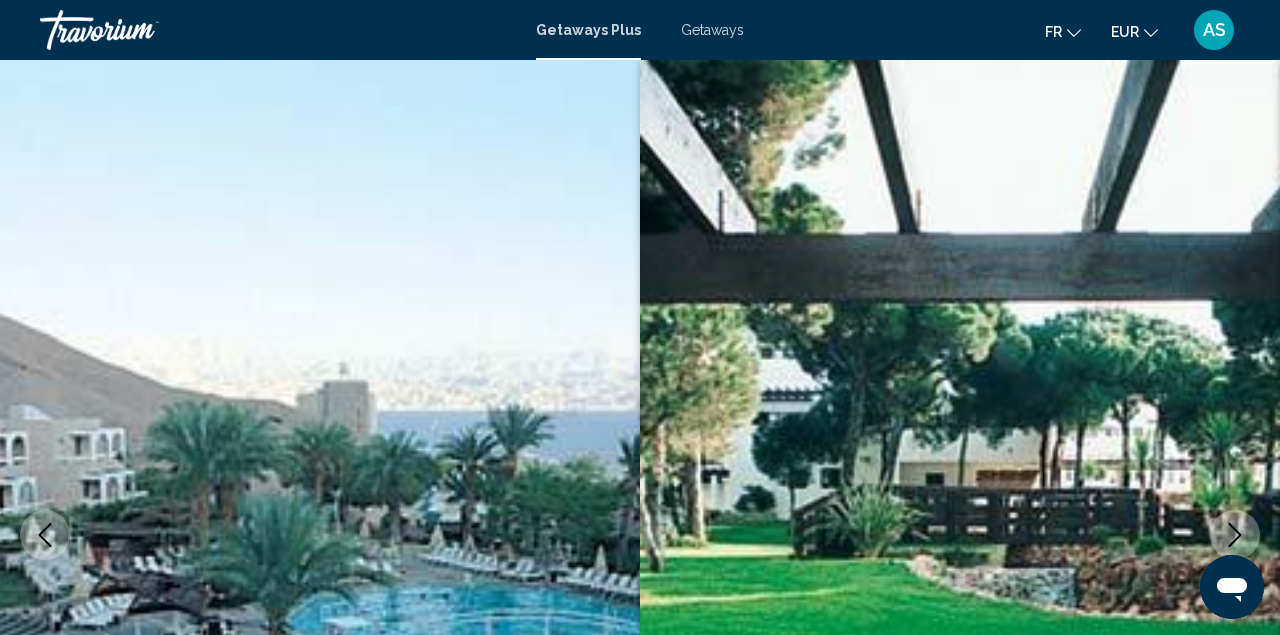 click on "AS" at bounding box center [1214, 30] 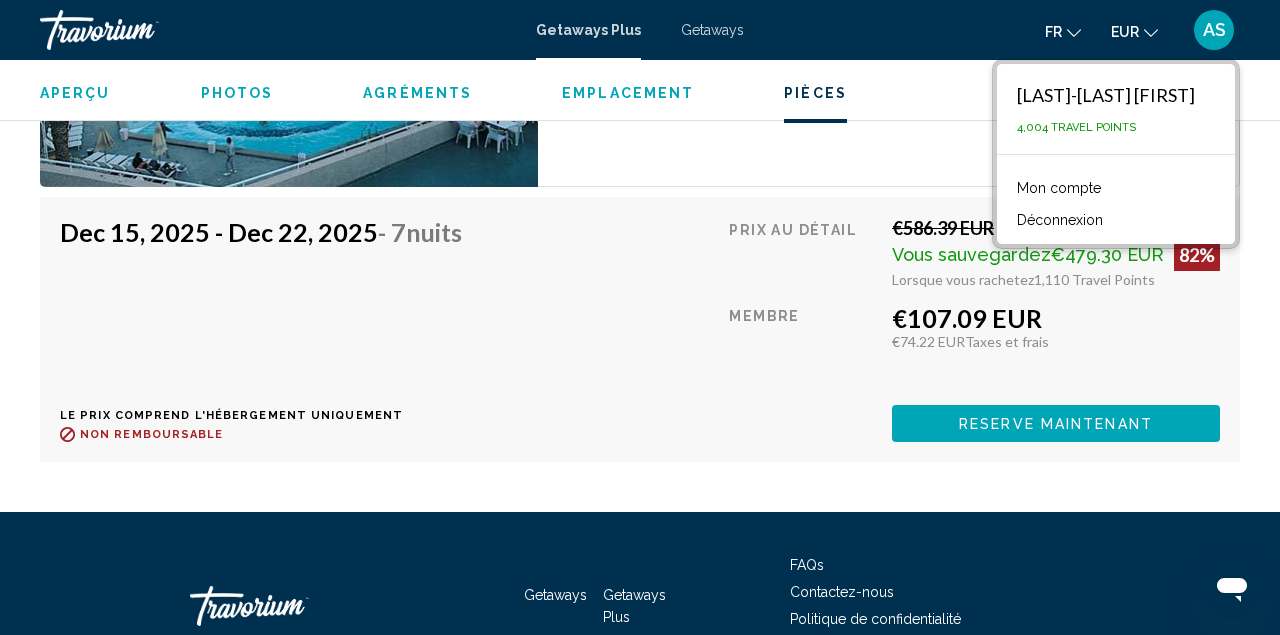 scroll, scrollTop: 3464, scrollLeft: 0, axis: vertical 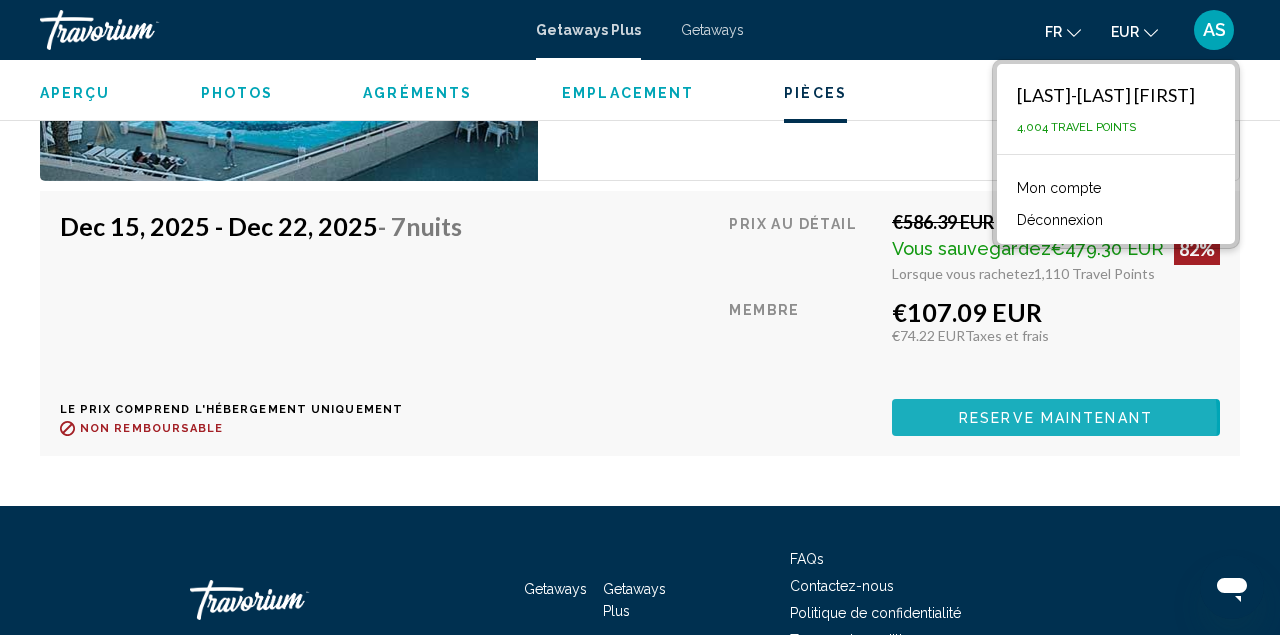 click on "Reserve maintenant" at bounding box center [1056, 418] 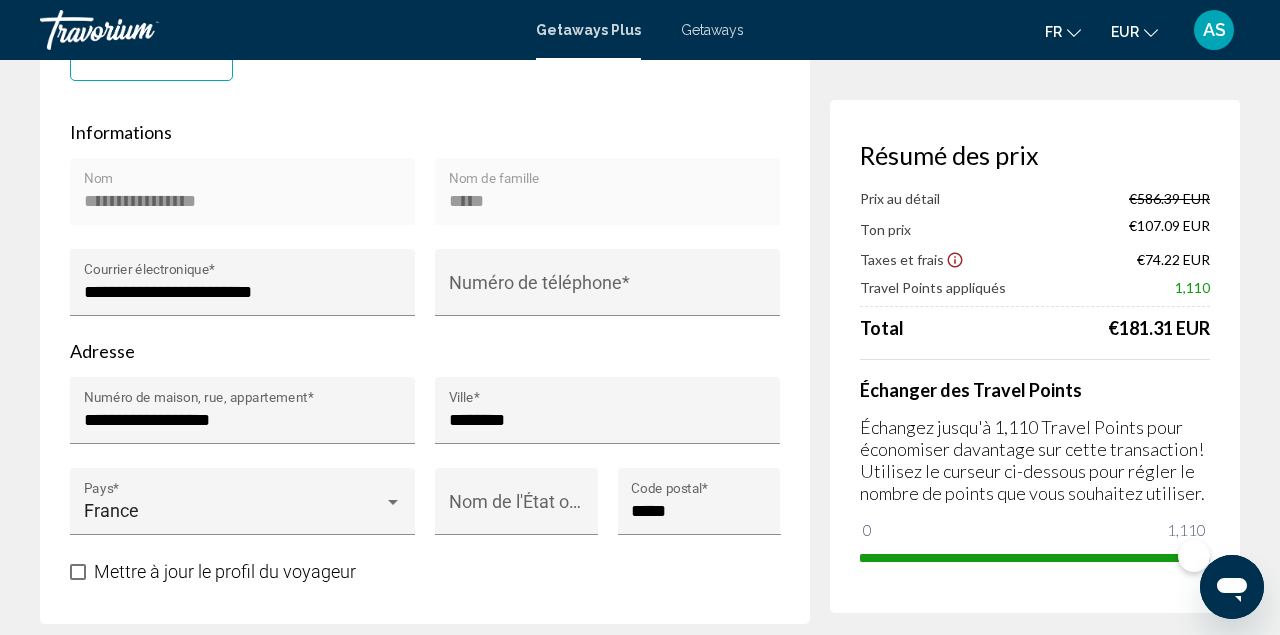 scroll, scrollTop: 647, scrollLeft: 0, axis: vertical 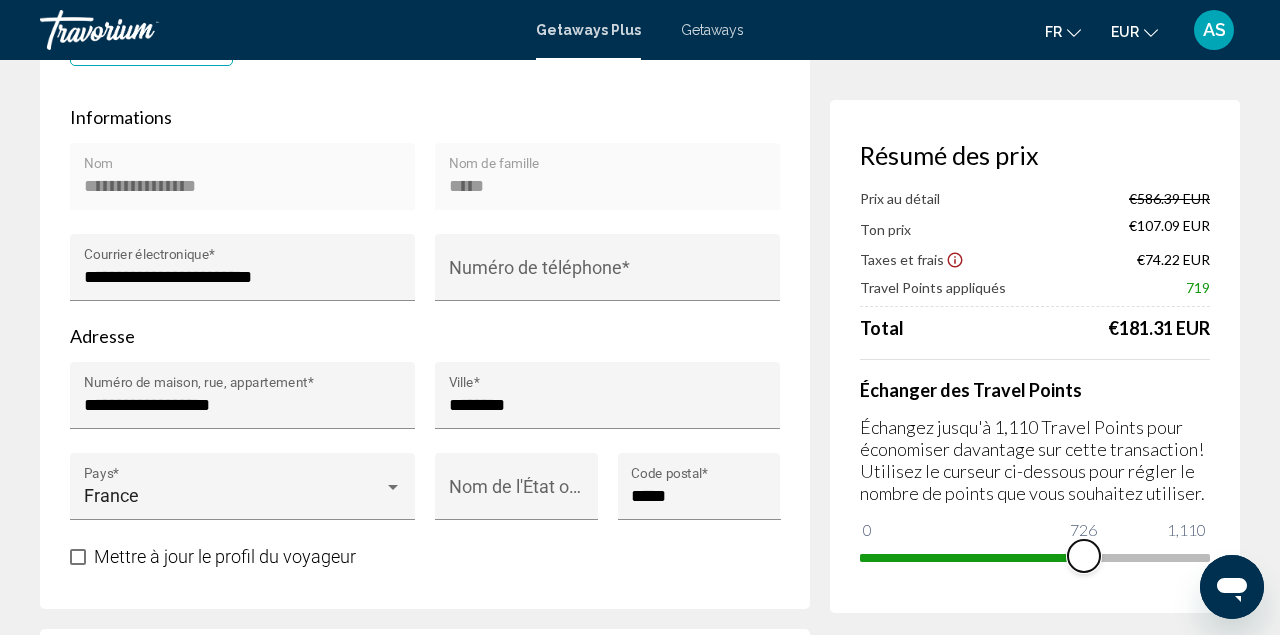 drag, startPoint x: 1189, startPoint y: 558, endPoint x: 1106, endPoint y: 575, distance: 84.723076 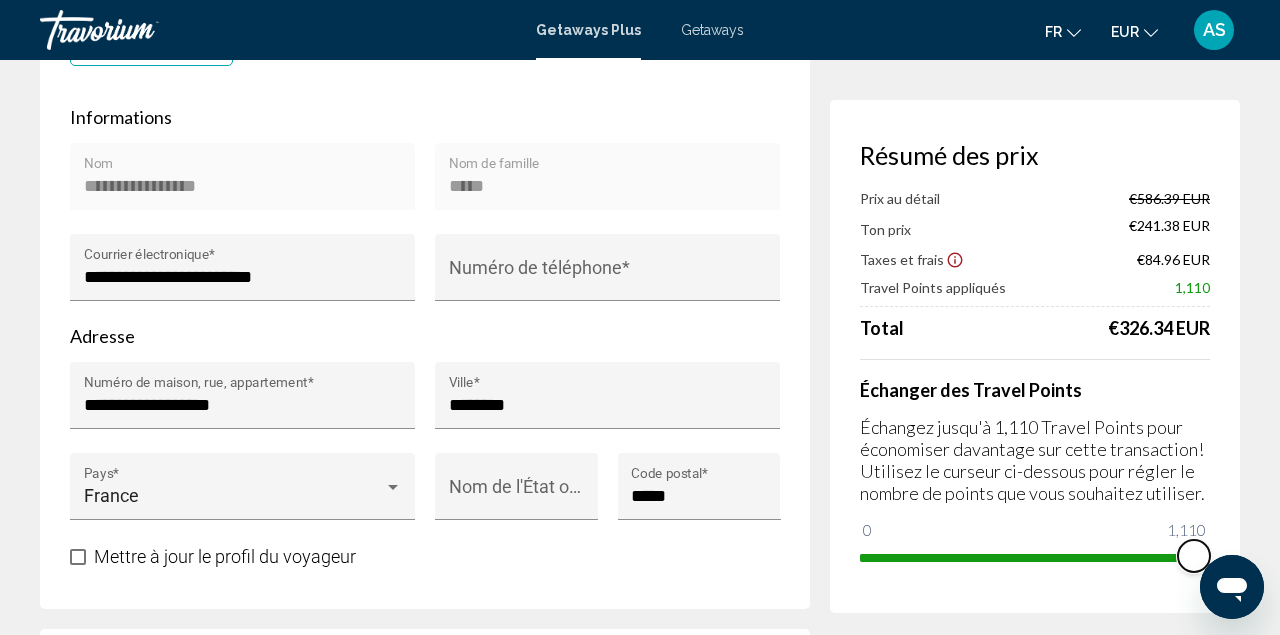 drag, startPoint x: 1108, startPoint y: 570, endPoint x: 1214, endPoint y: 546, distance: 108.68302 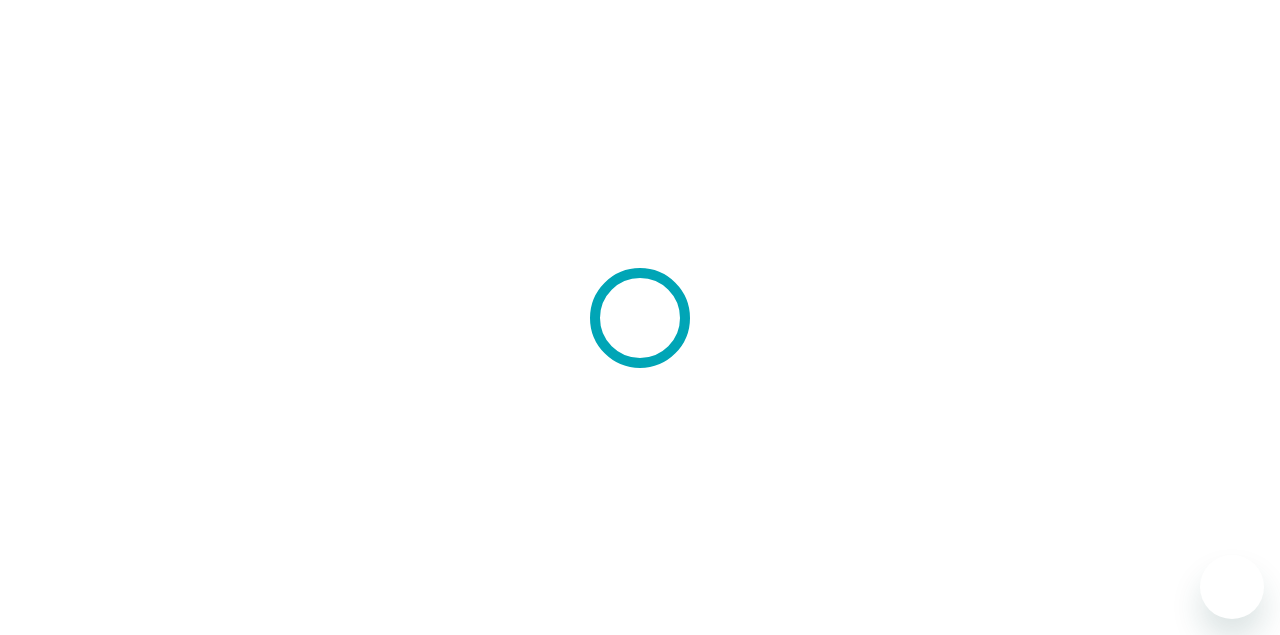 scroll, scrollTop: 0, scrollLeft: 0, axis: both 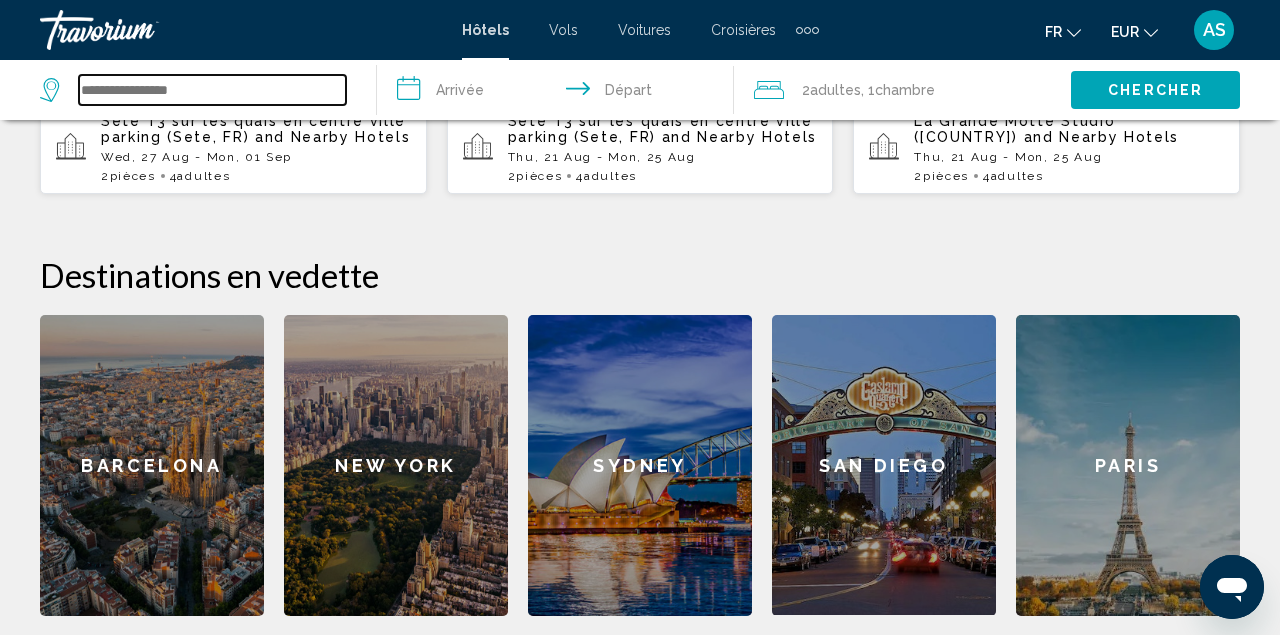 click at bounding box center [212, 90] 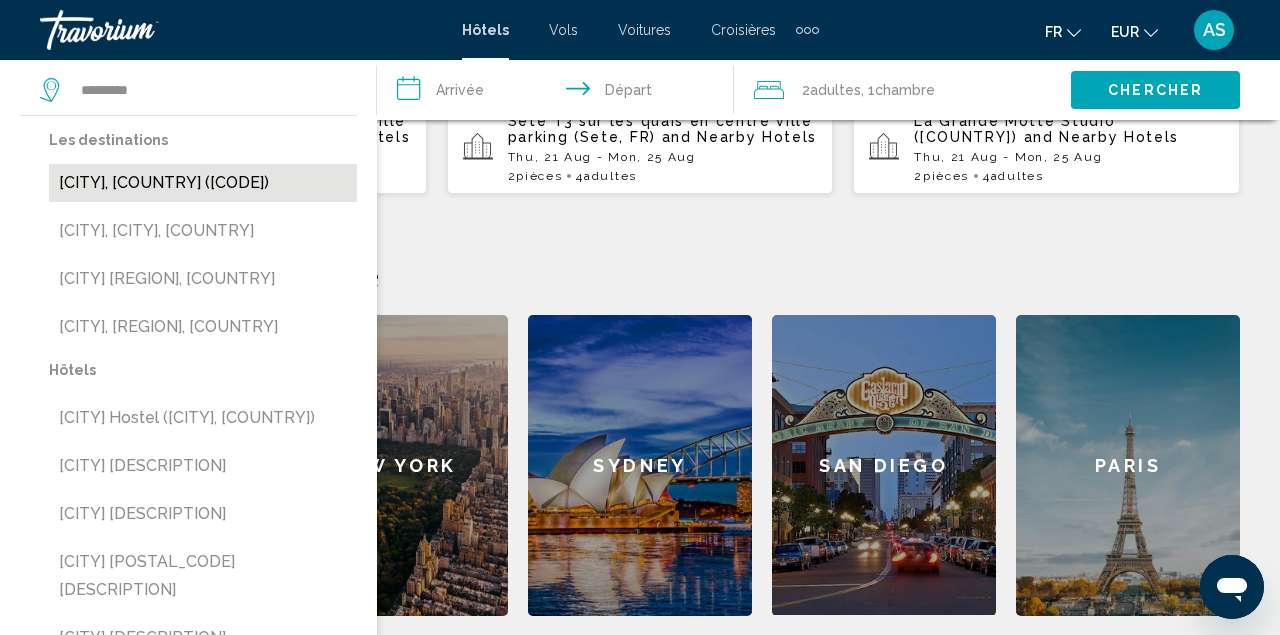 click on "Marseille, France (MRS)" at bounding box center [203, 183] 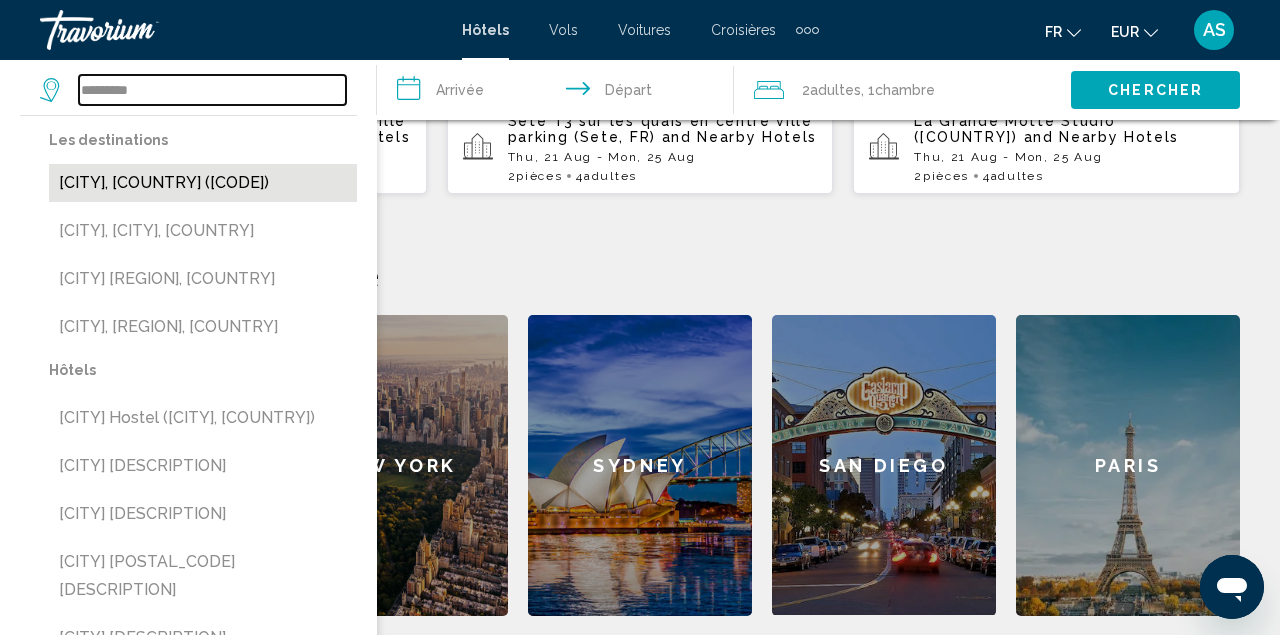 type on "**********" 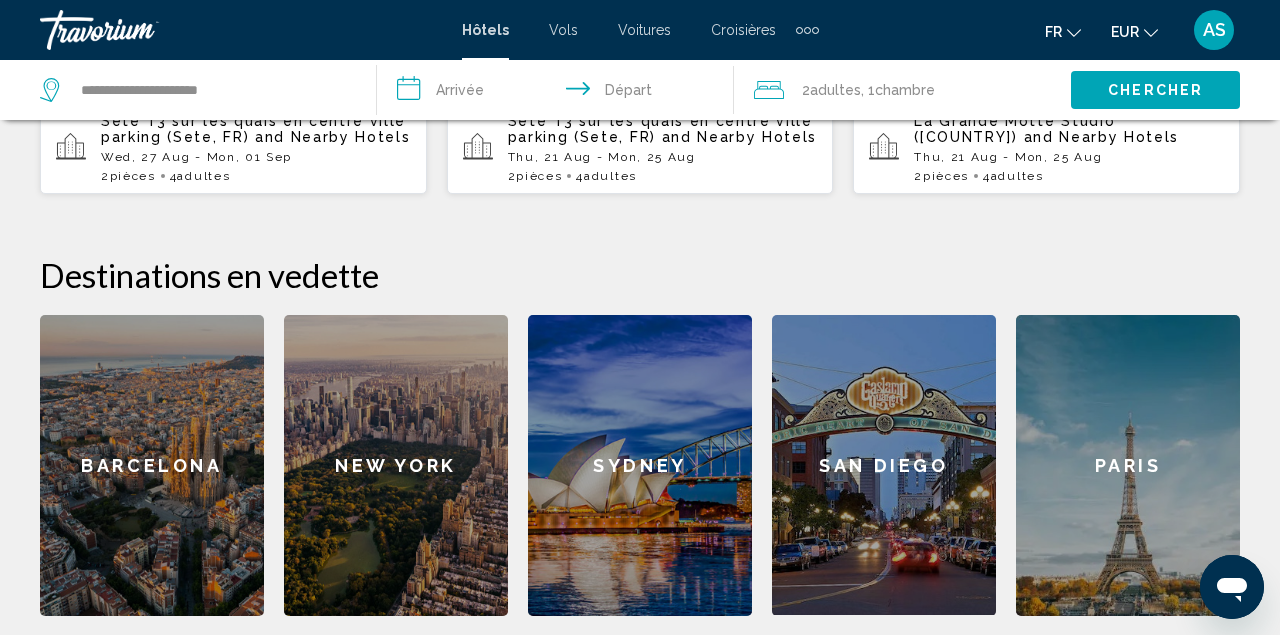 click on "**********" at bounding box center (559, 93) 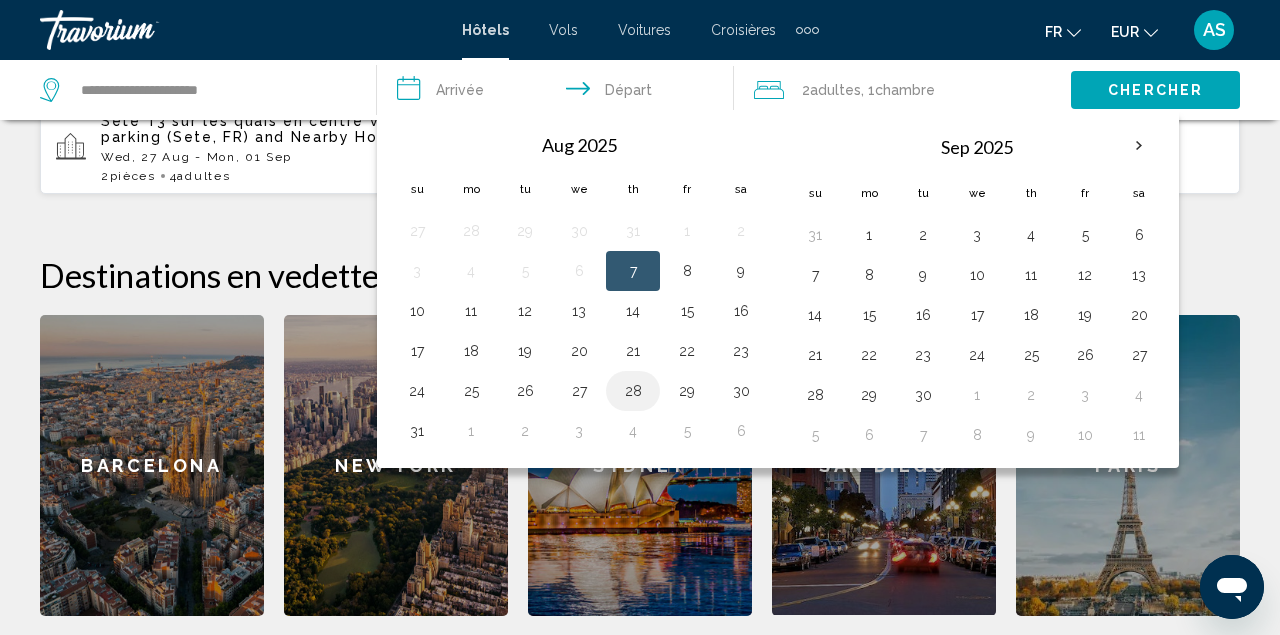 click on "28" at bounding box center [633, 391] 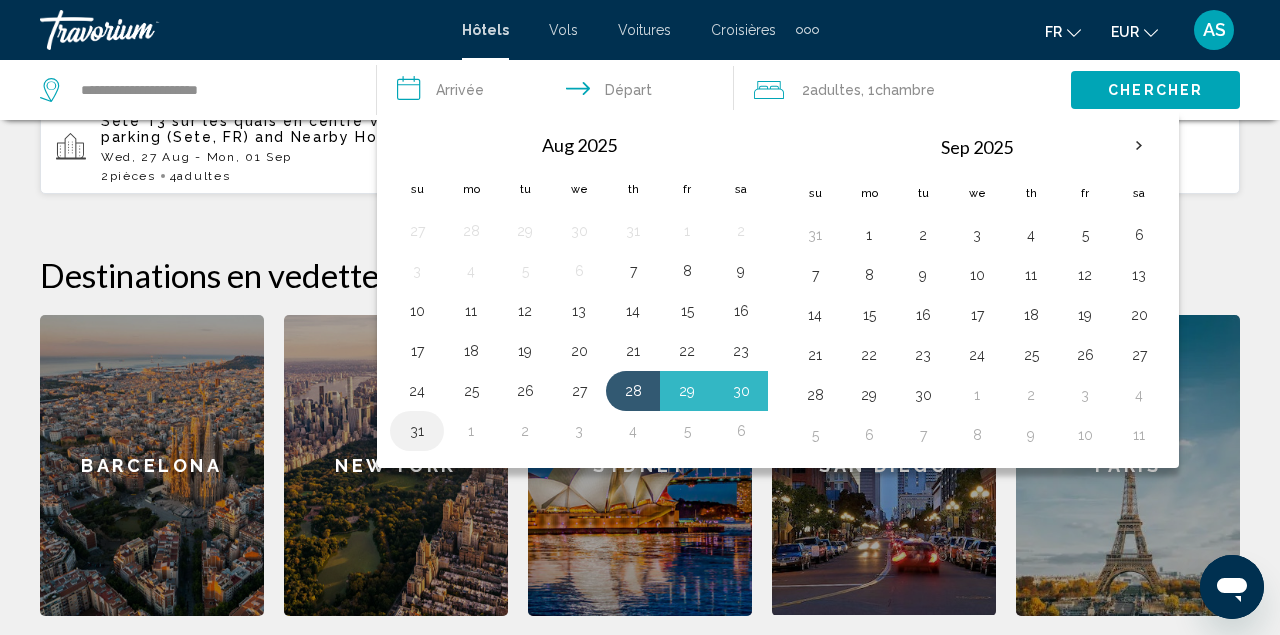 click on "31" at bounding box center (417, 431) 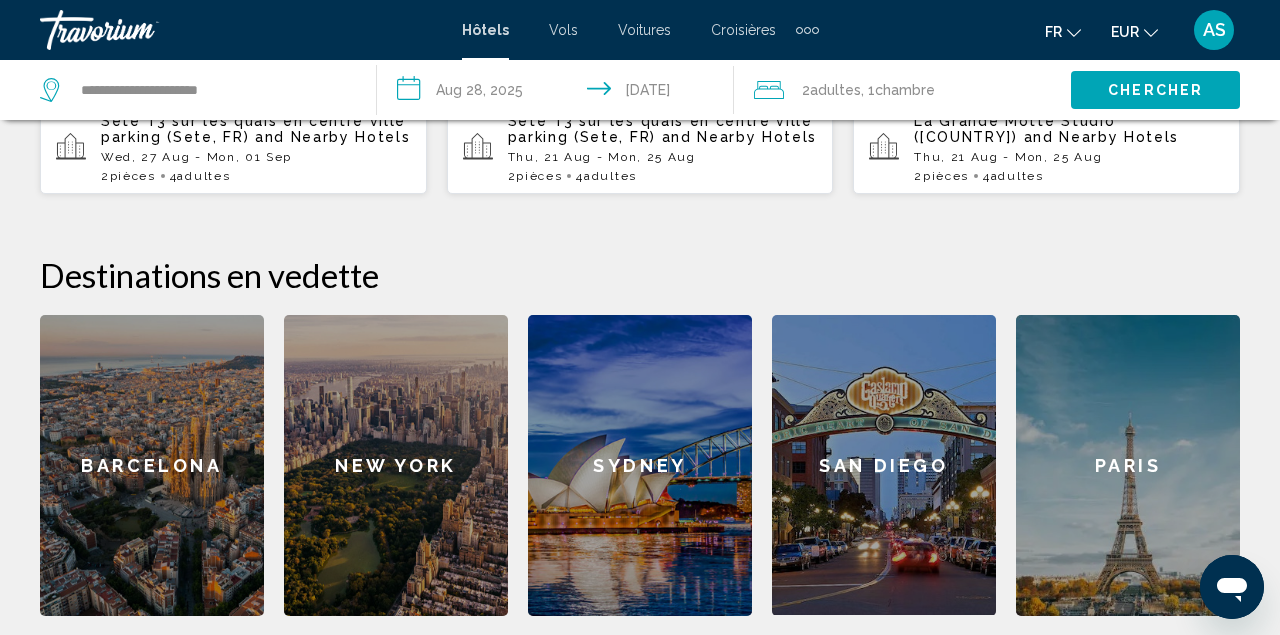 click on "**********" at bounding box center [559, 93] 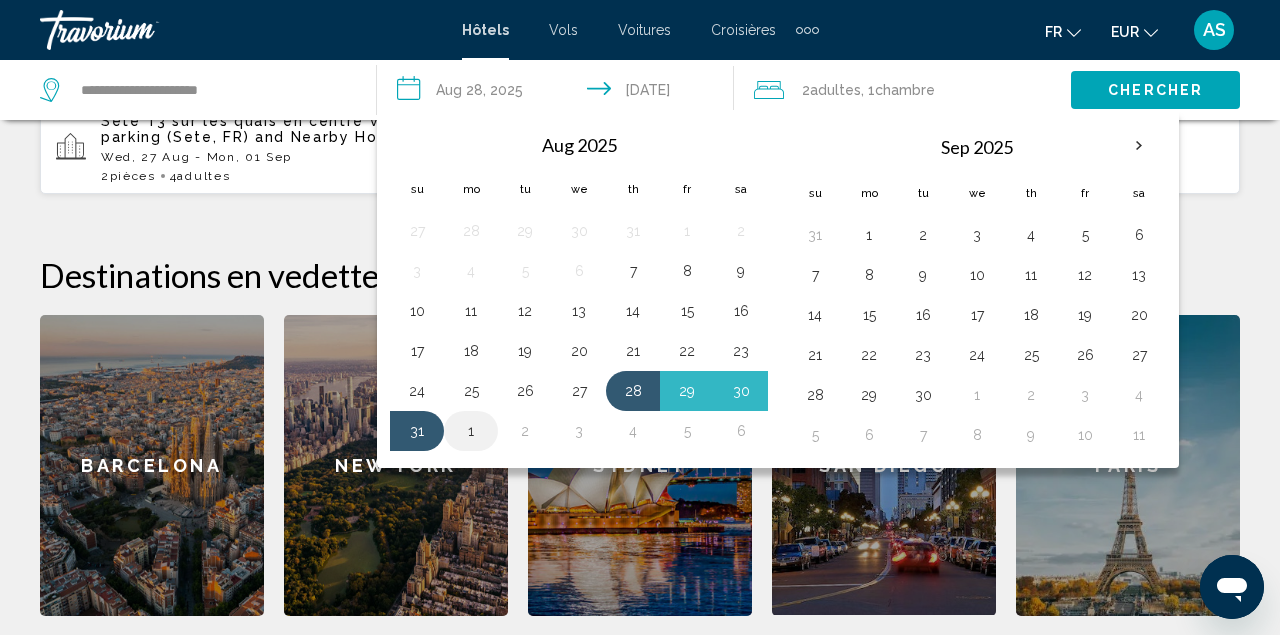 click on "1" at bounding box center [471, 431] 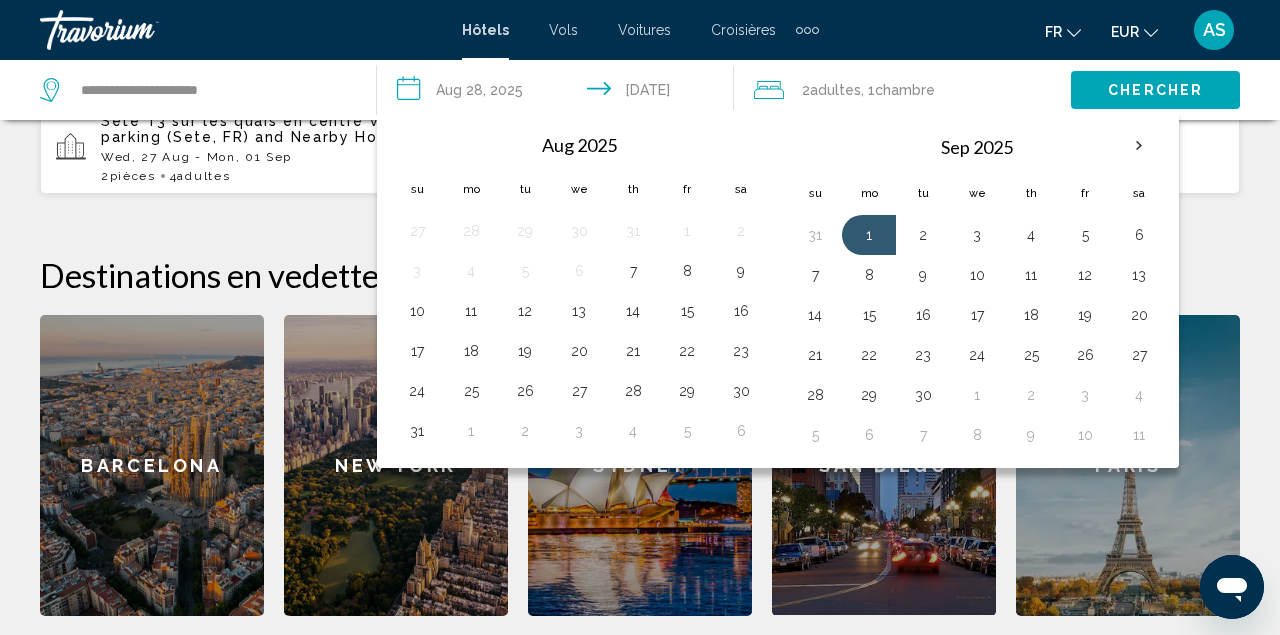 click on ", 1  Chambre pièces" 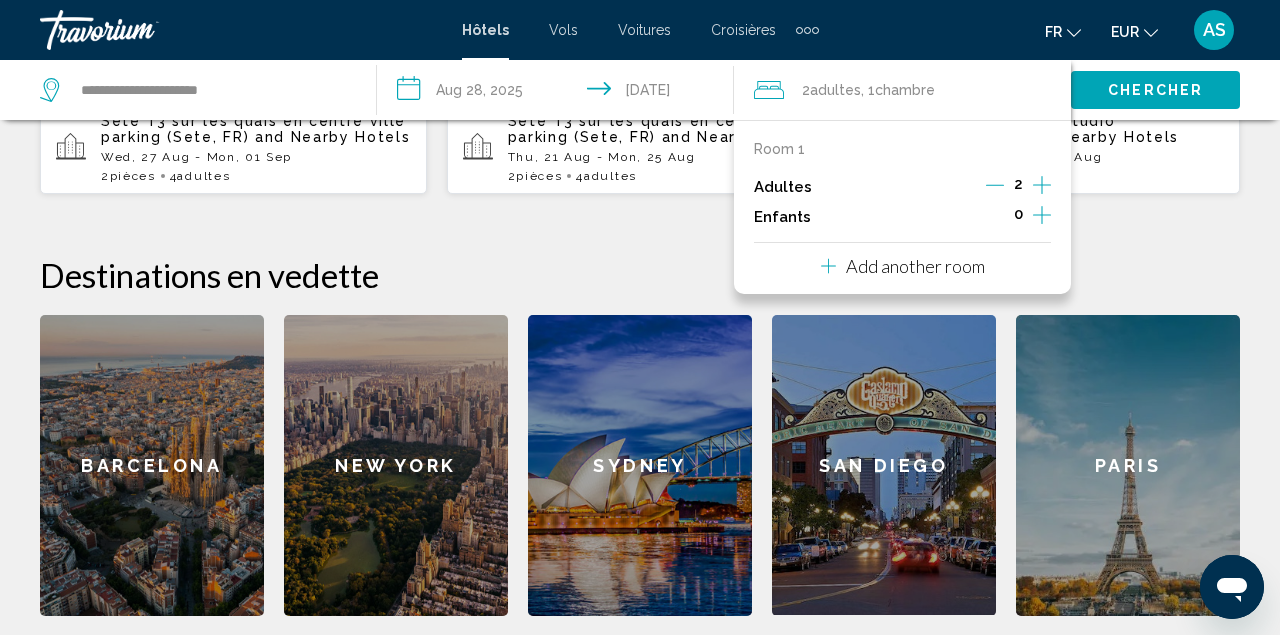 click on "Add another room" at bounding box center [915, 266] 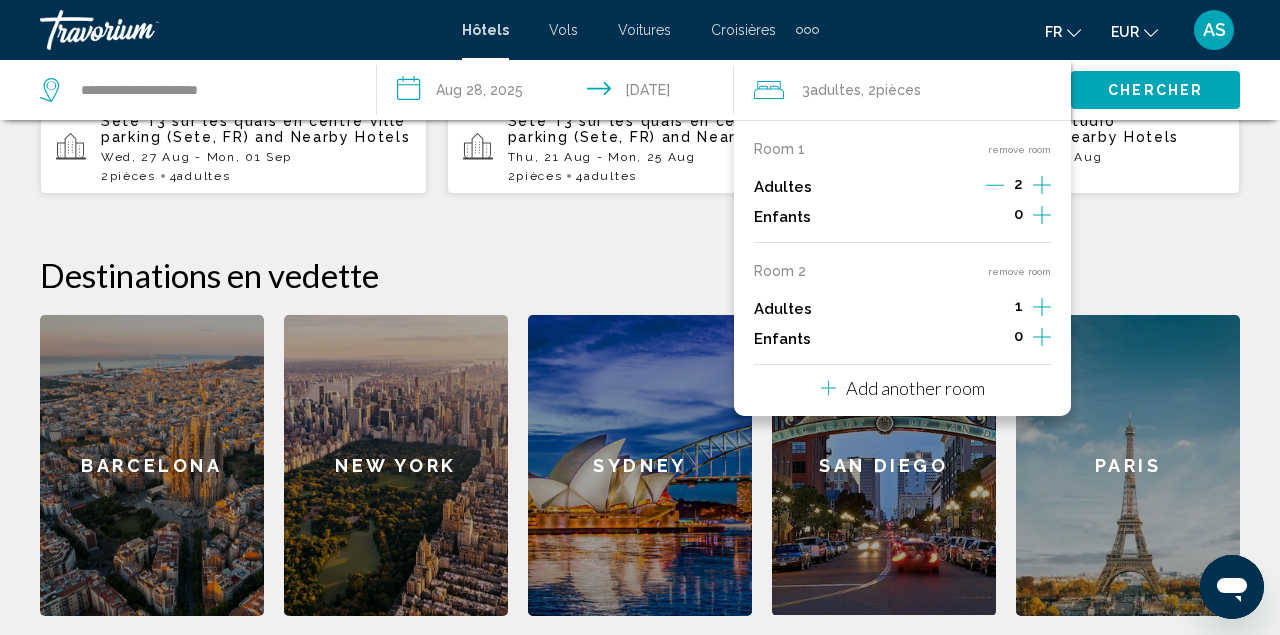 click 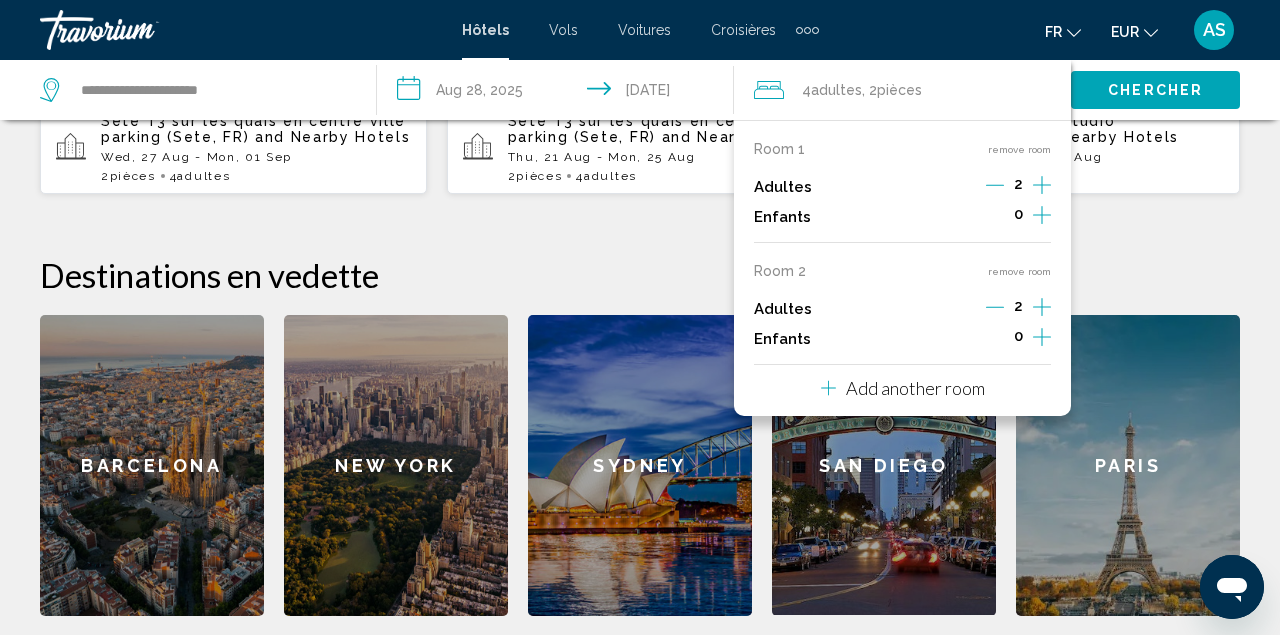 click on "Chercher" at bounding box center (1155, 89) 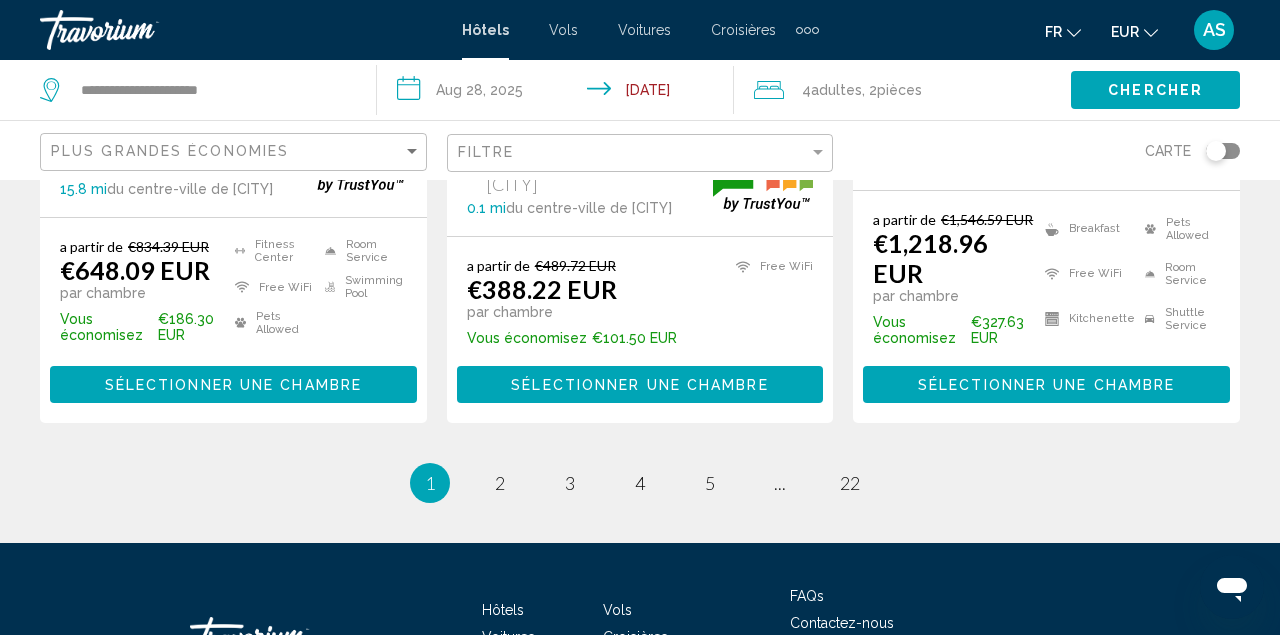 scroll, scrollTop: 2943, scrollLeft: 0, axis: vertical 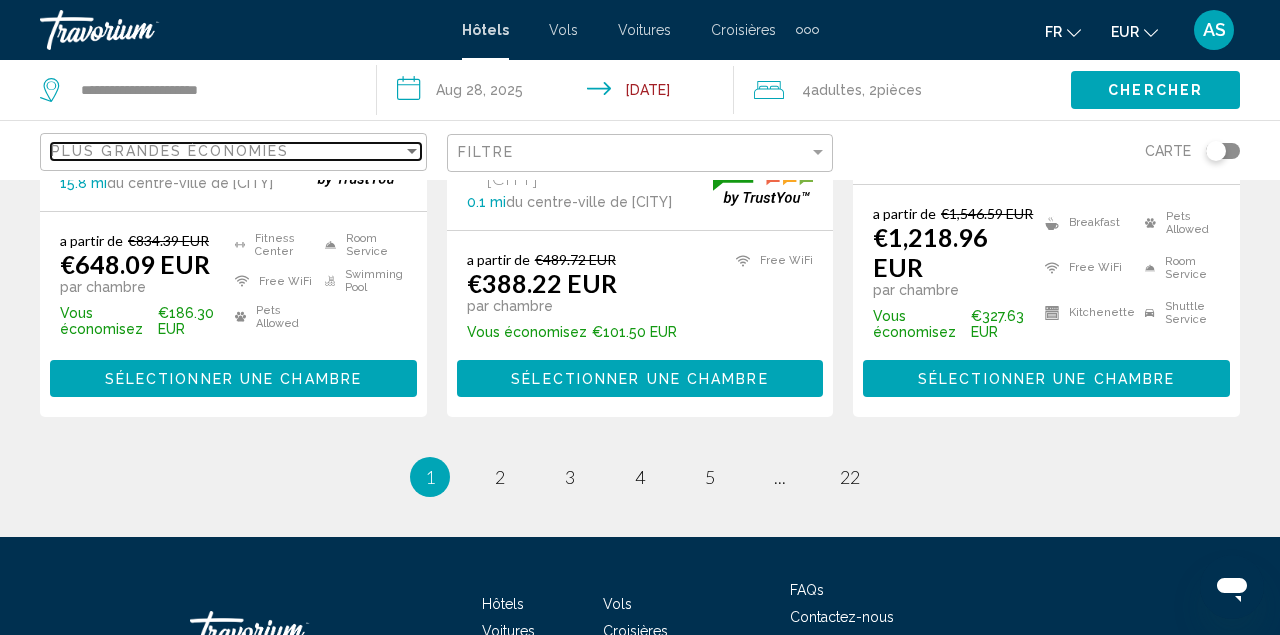 click on "Plus grandes économies" at bounding box center [170, 151] 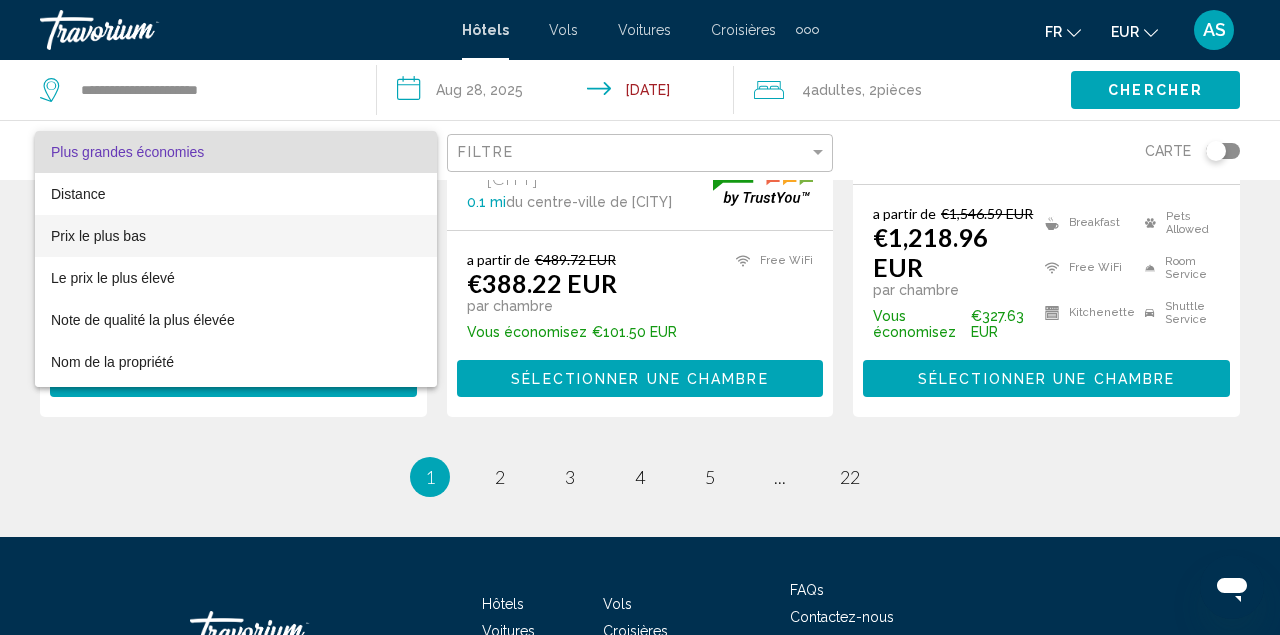 click on "Prix le plus bas" at bounding box center [236, 236] 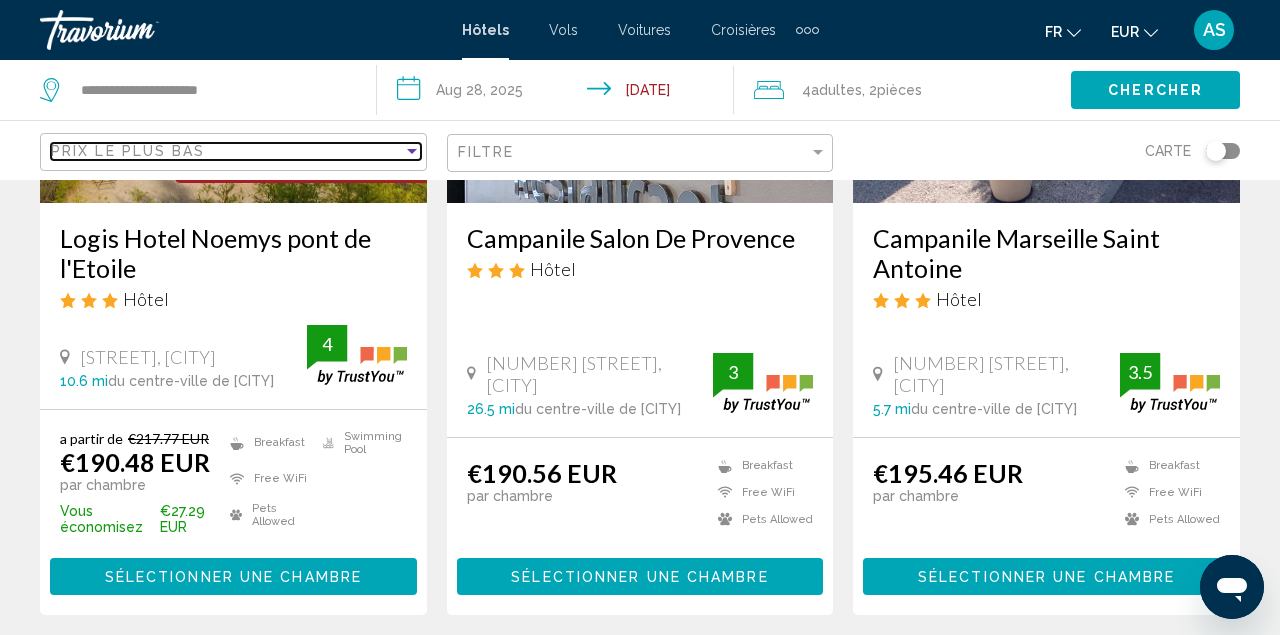 scroll, scrollTop: 2674, scrollLeft: 0, axis: vertical 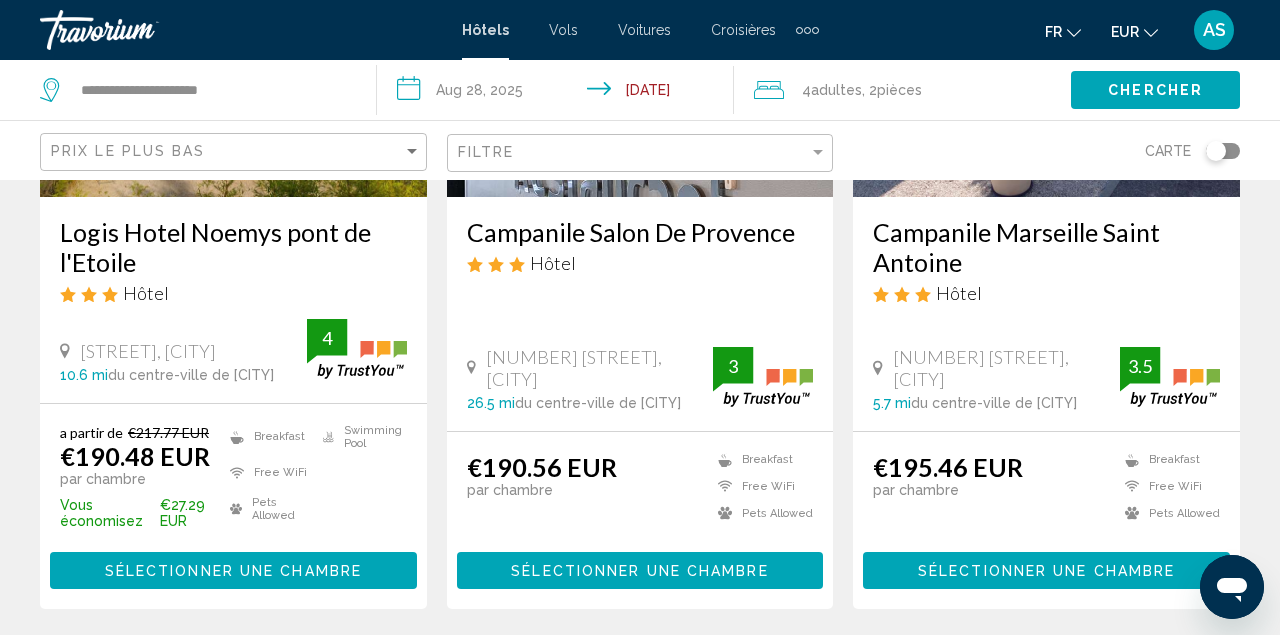 click on "**********" at bounding box center [559, 93] 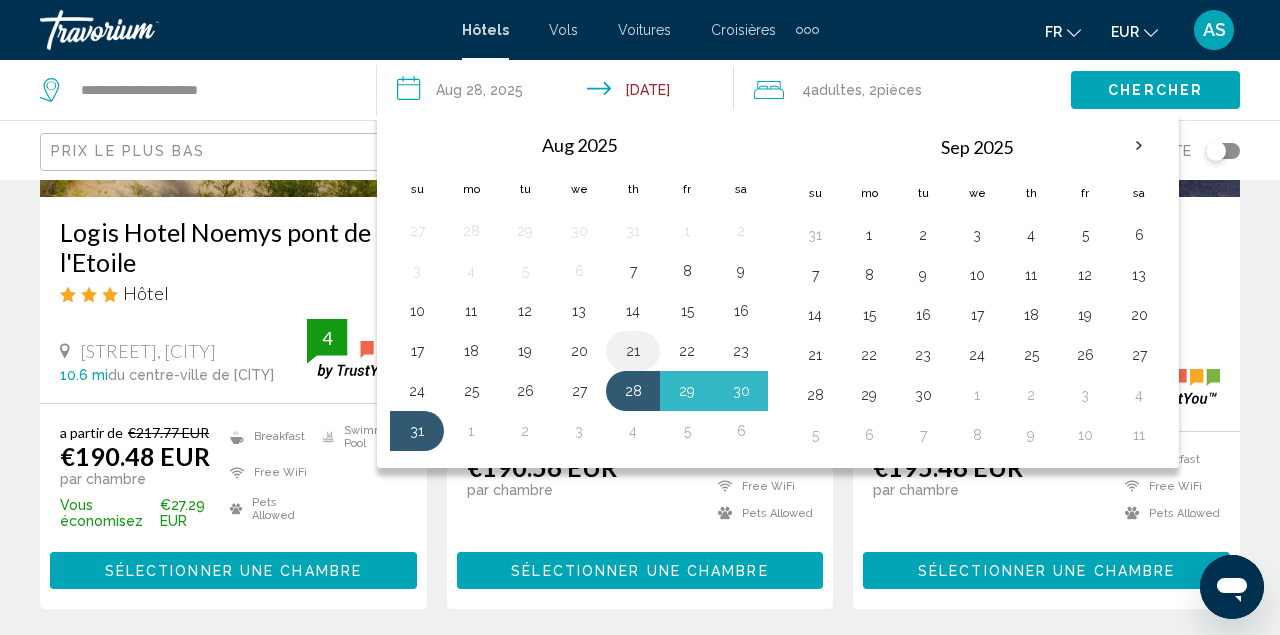 click on "21" at bounding box center (633, 351) 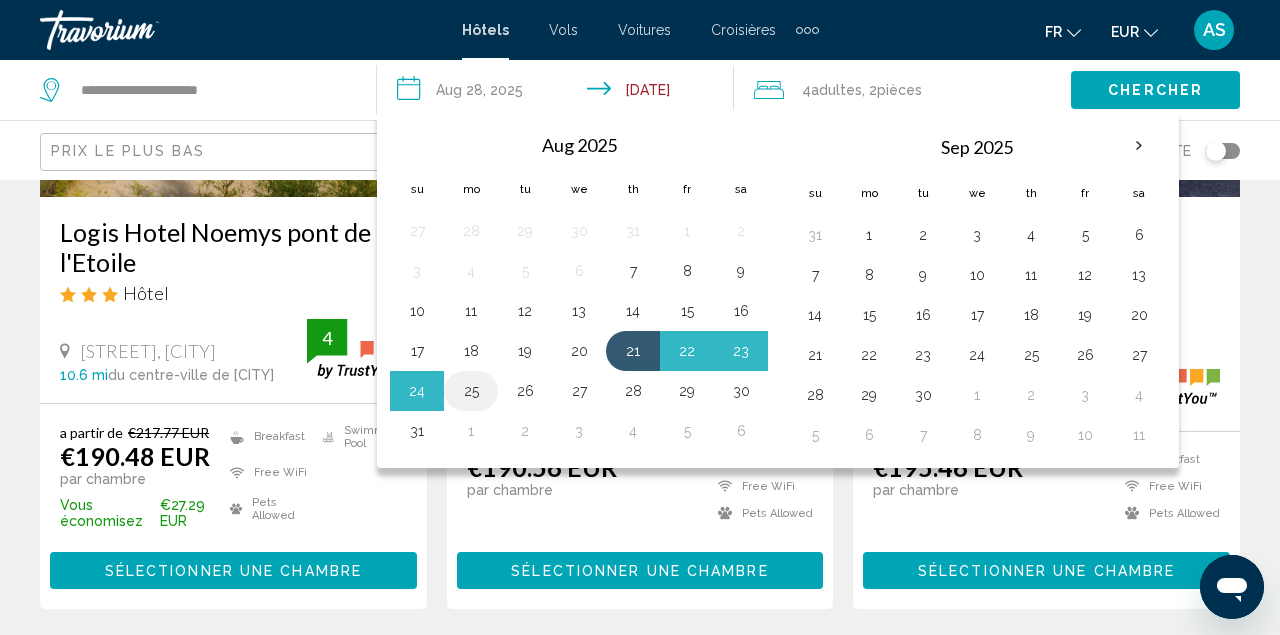 click on "25" at bounding box center [471, 391] 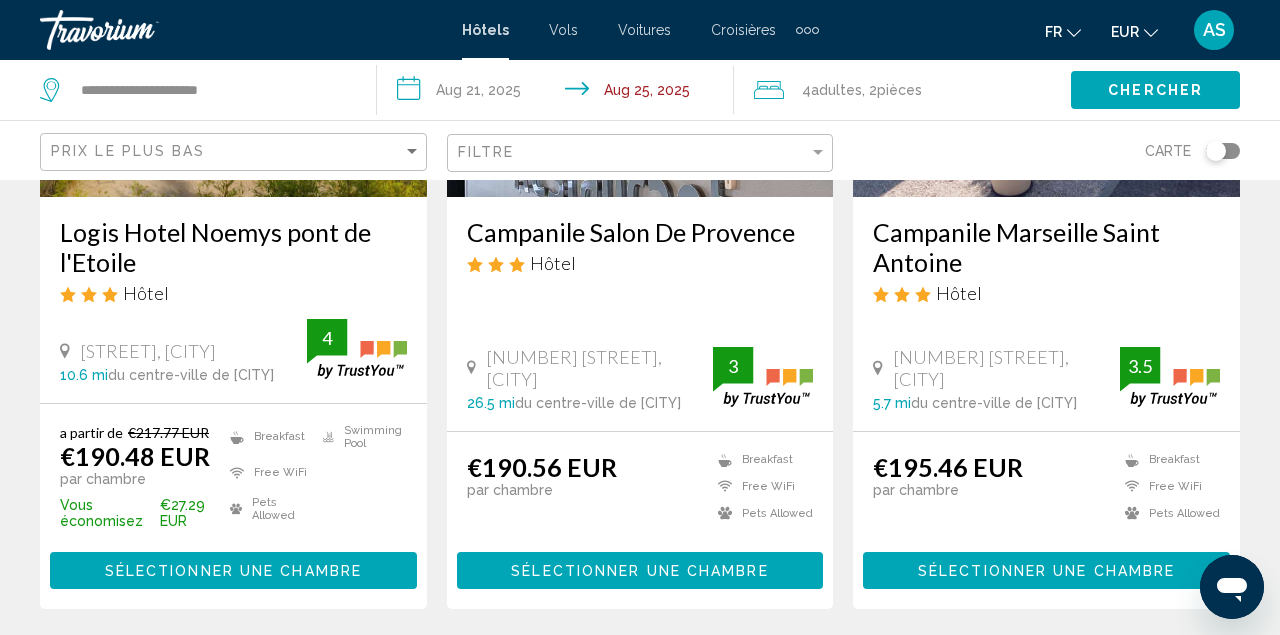 click on "Chercher" 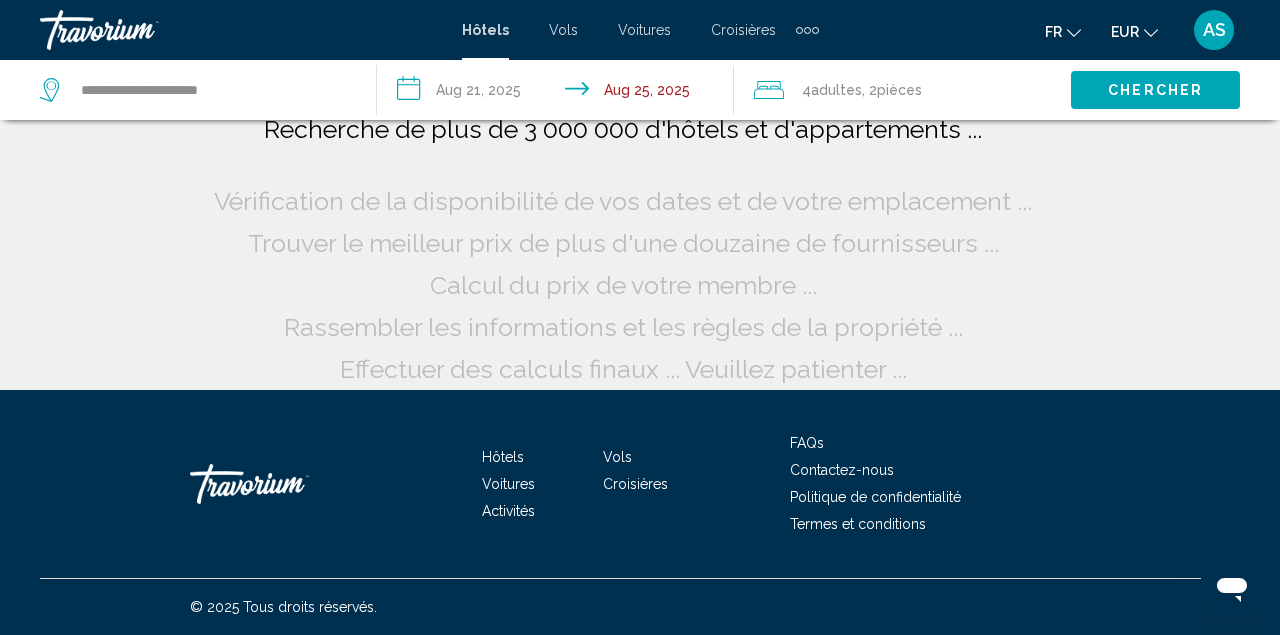 scroll, scrollTop: 22, scrollLeft: 0, axis: vertical 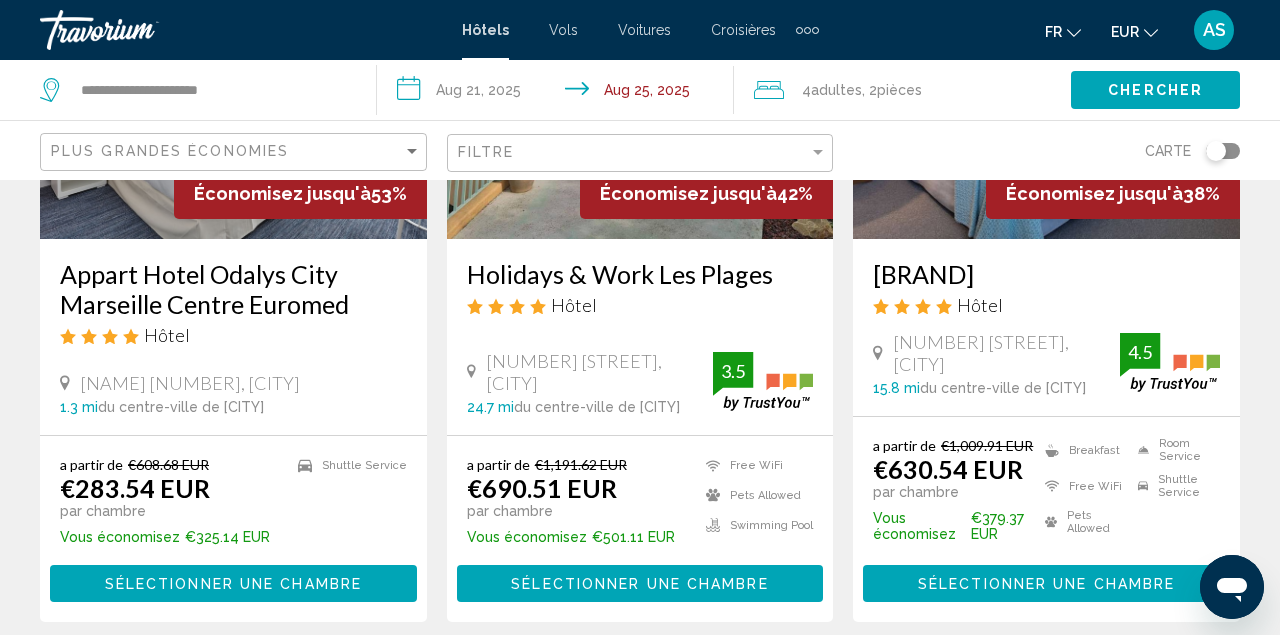 click on "Plus grandes économies" 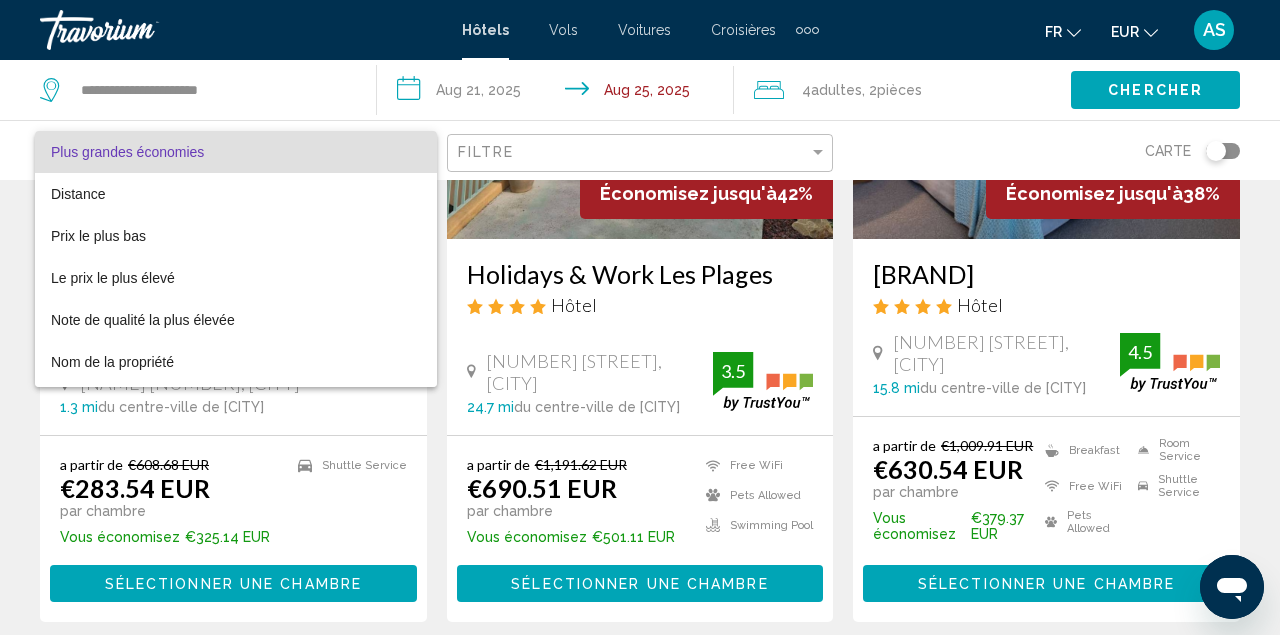 click at bounding box center (640, 317) 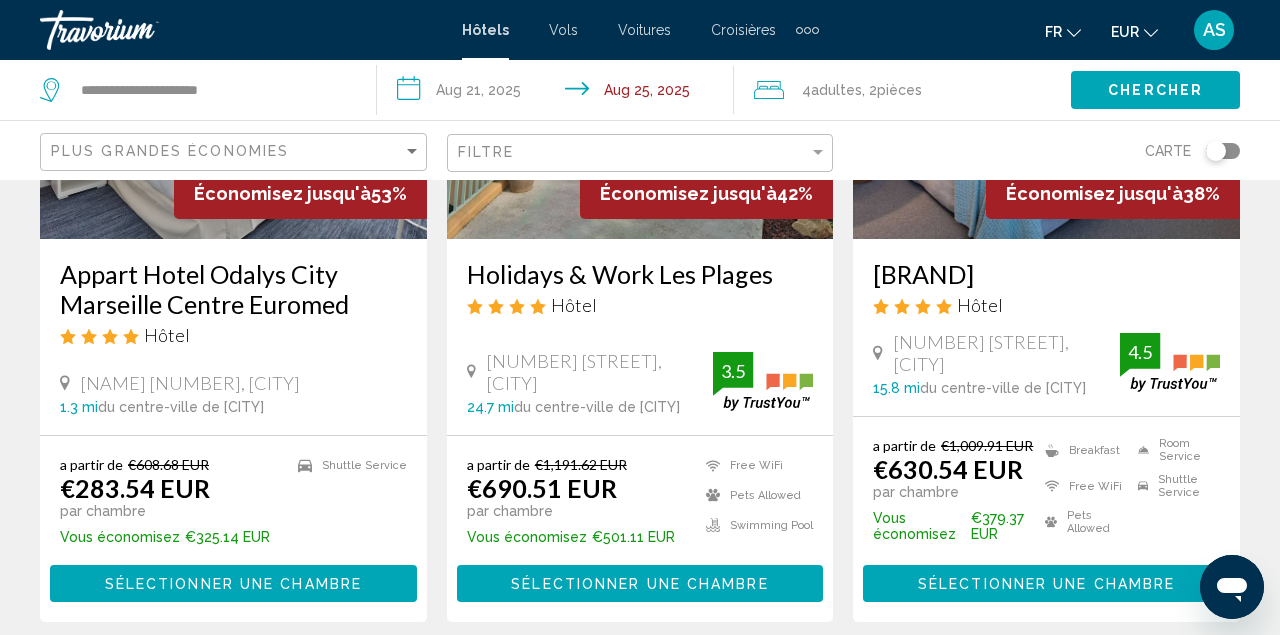 scroll, scrollTop: 332, scrollLeft: 0, axis: vertical 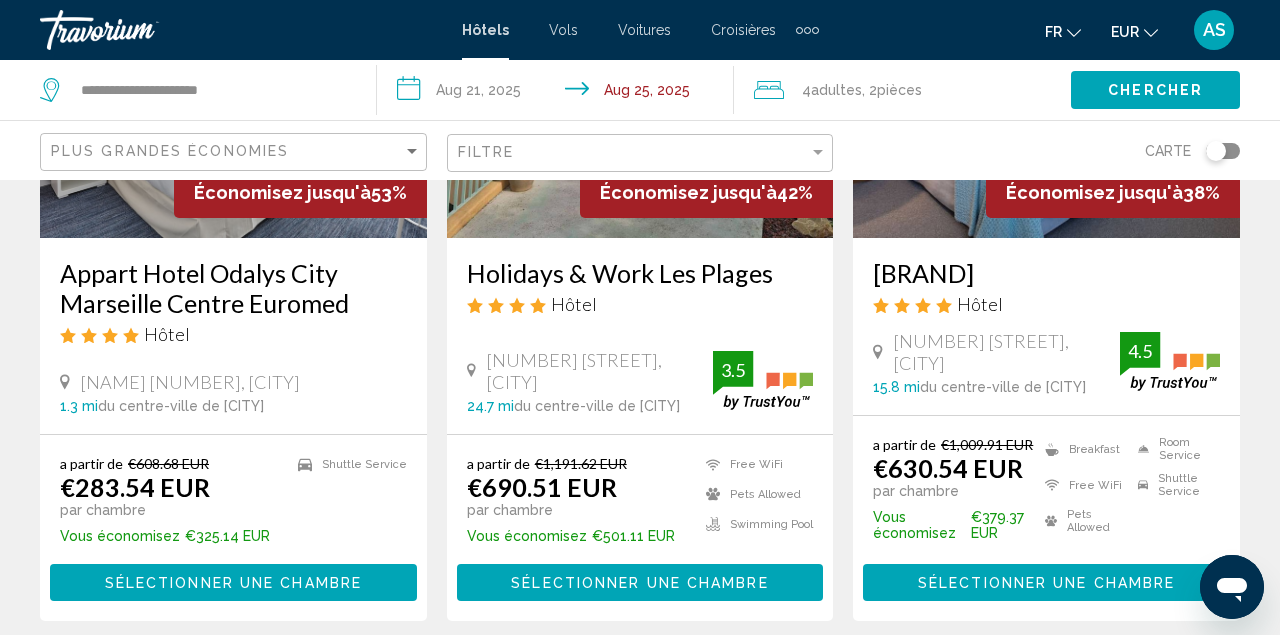 click on "**********" at bounding box center [559, 93] 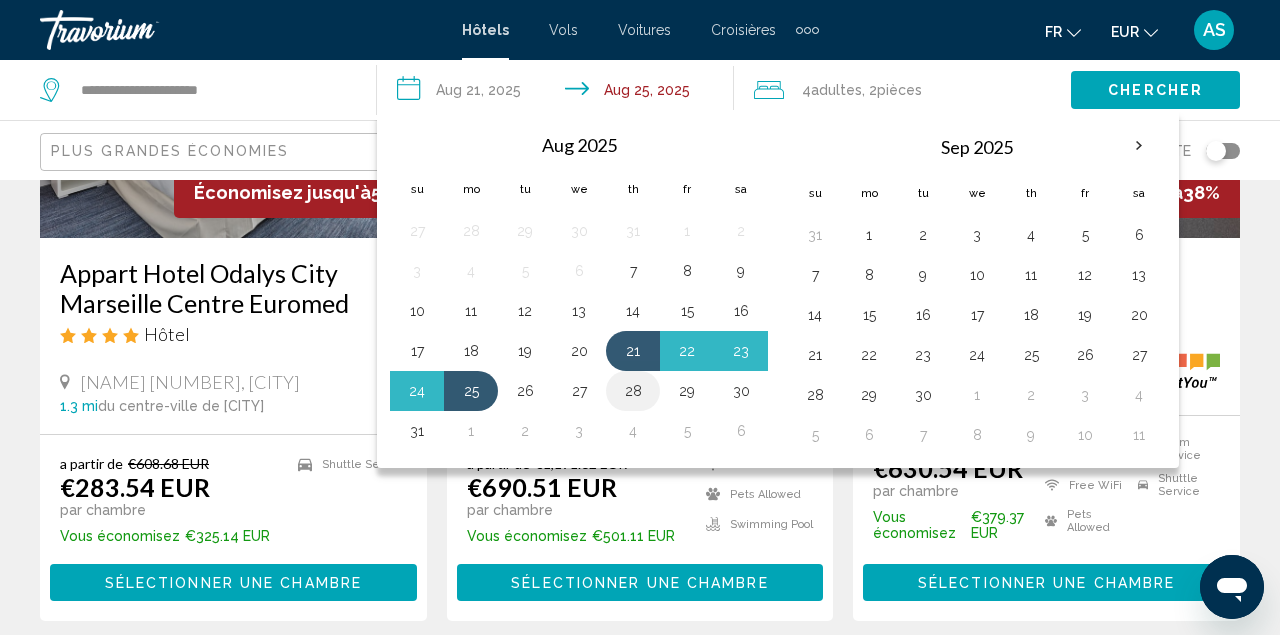 click on "28" at bounding box center (633, 391) 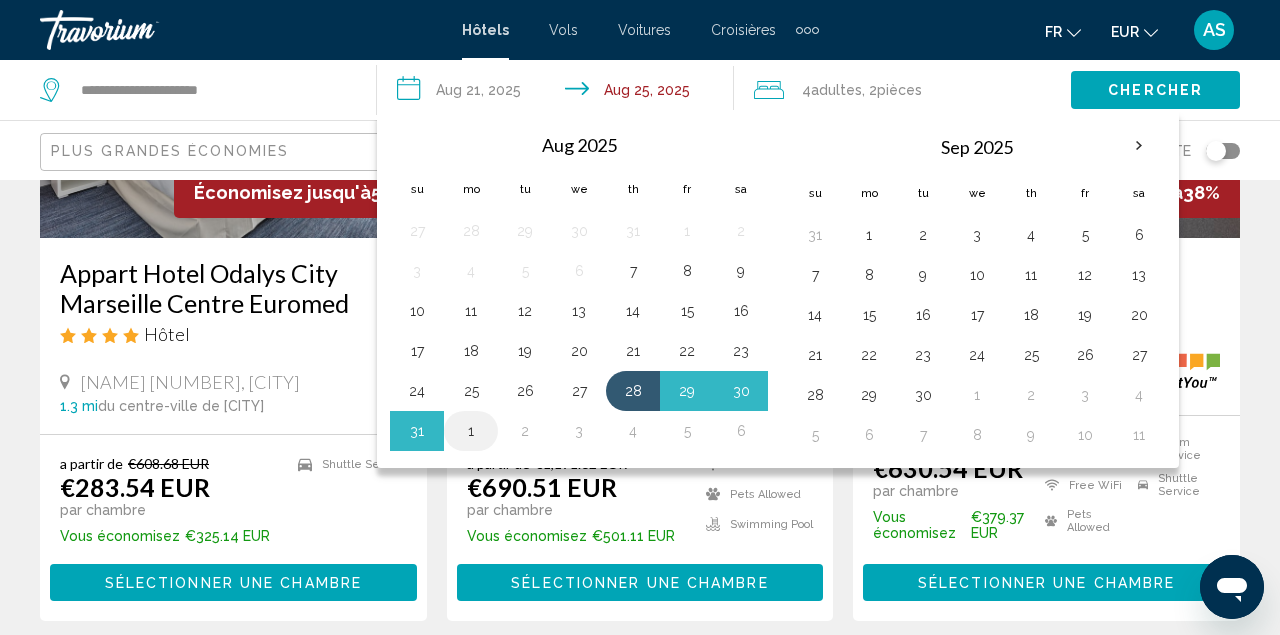 click on "1" at bounding box center [471, 431] 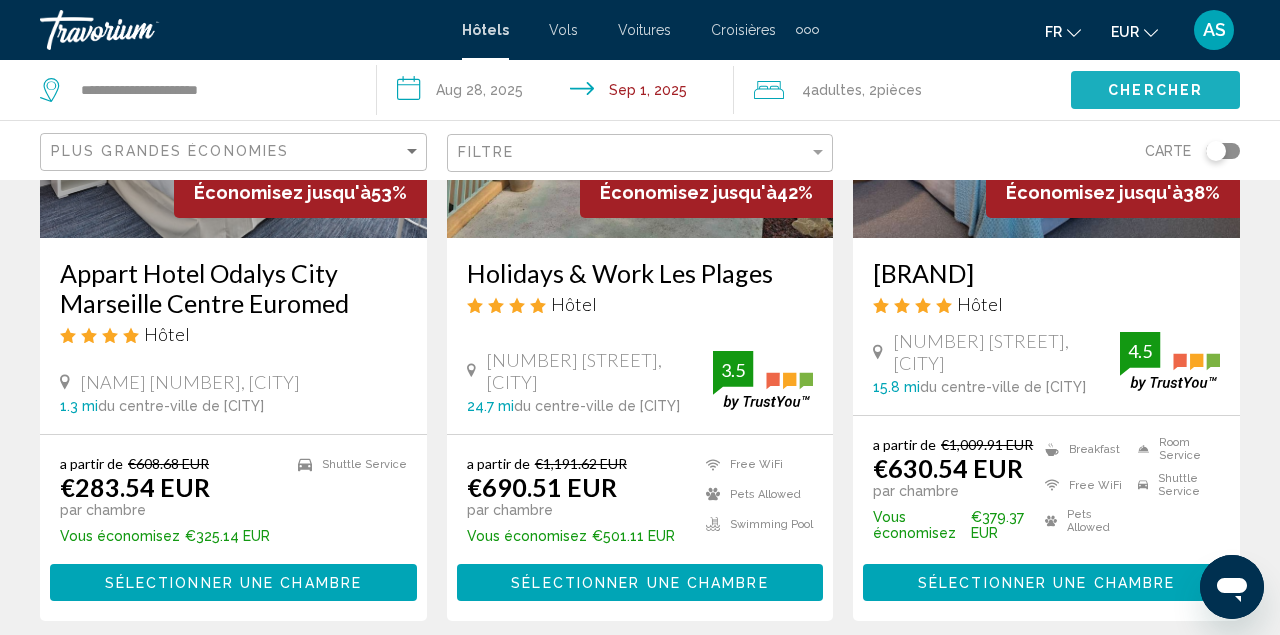click on "Chercher" 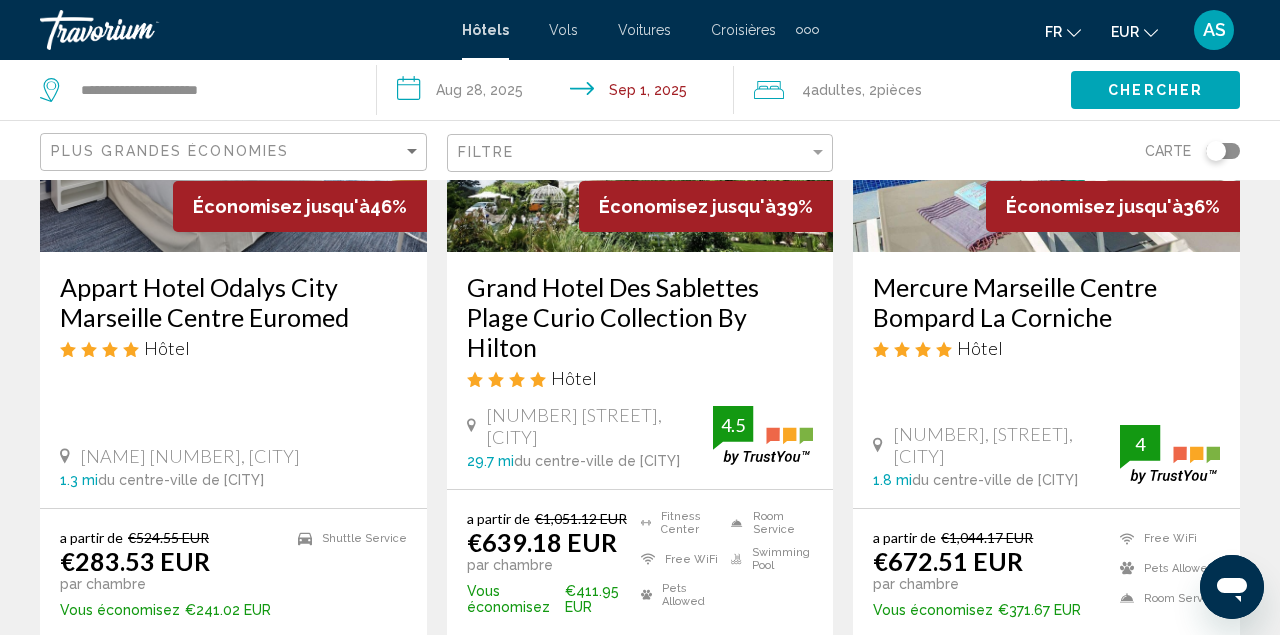 scroll, scrollTop: 318, scrollLeft: 0, axis: vertical 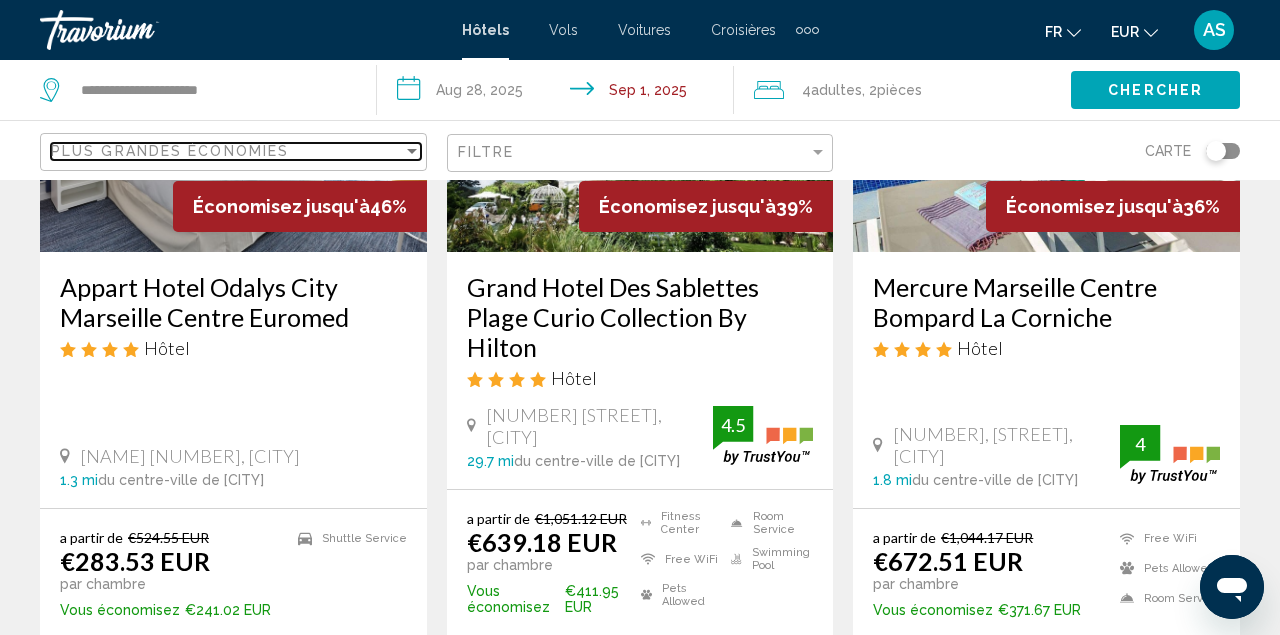 click on "Plus grandes économies" at bounding box center [170, 151] 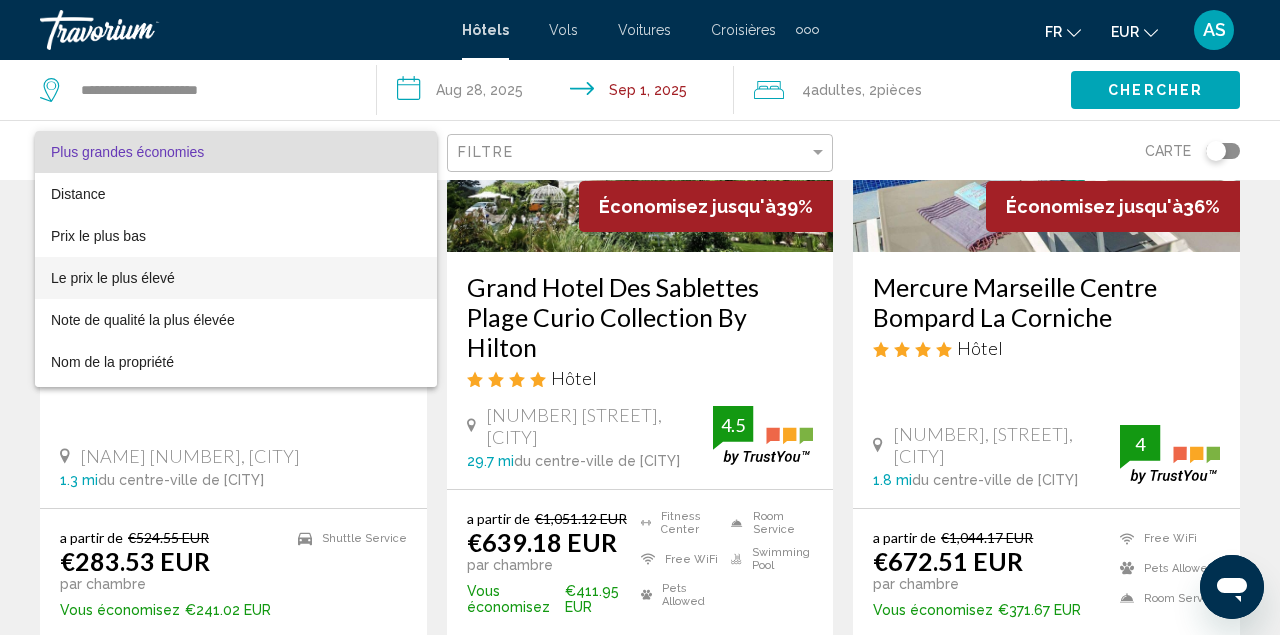 click on "Le prix le plus élevé" at bounding box center [113, 278] 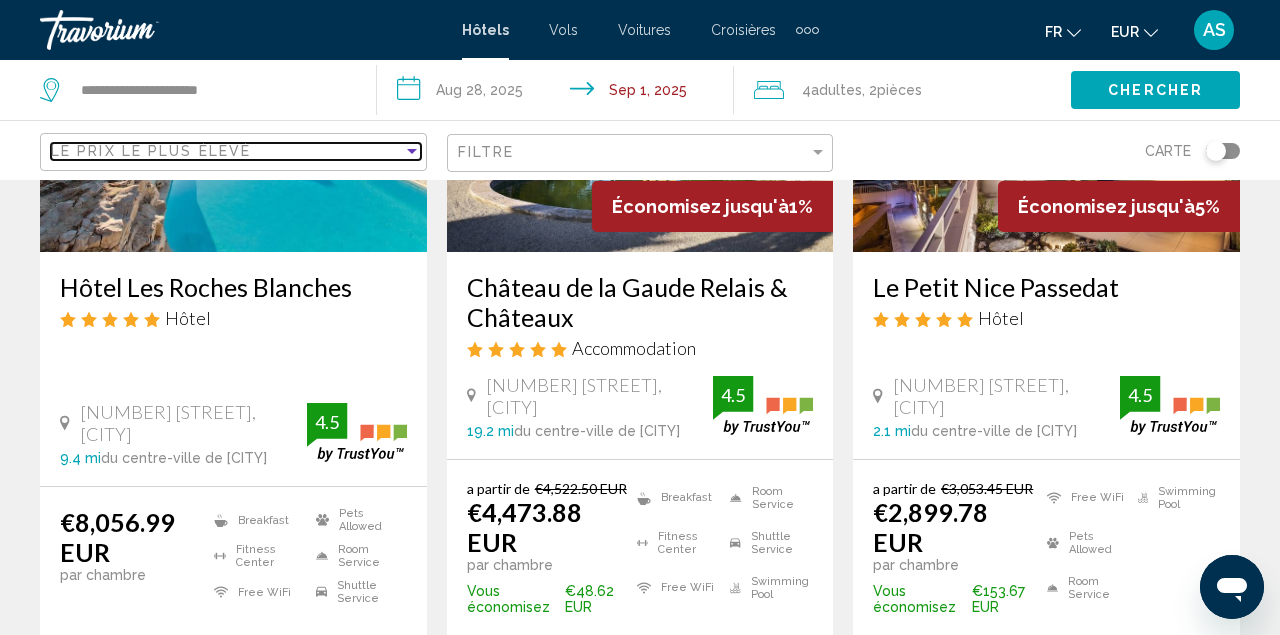 click on "Le prix le plus élevé" at bounding box center [151, 151] 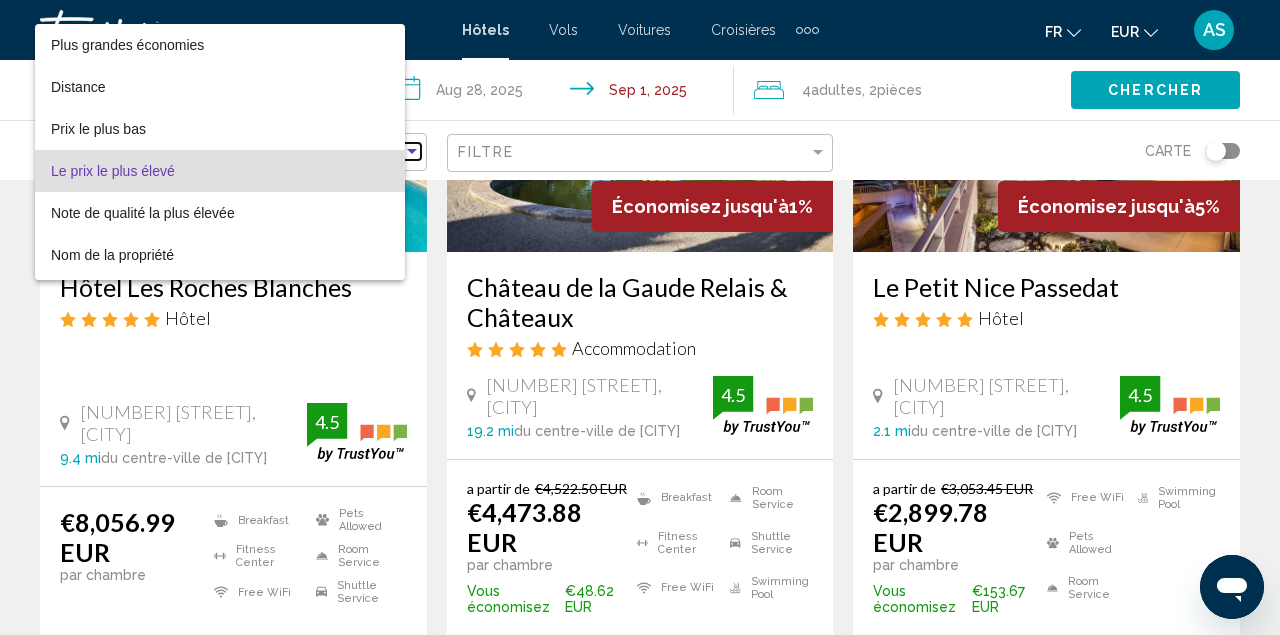 scroll, scrollTop: 19, scrollLeft: 0, axis: vertical 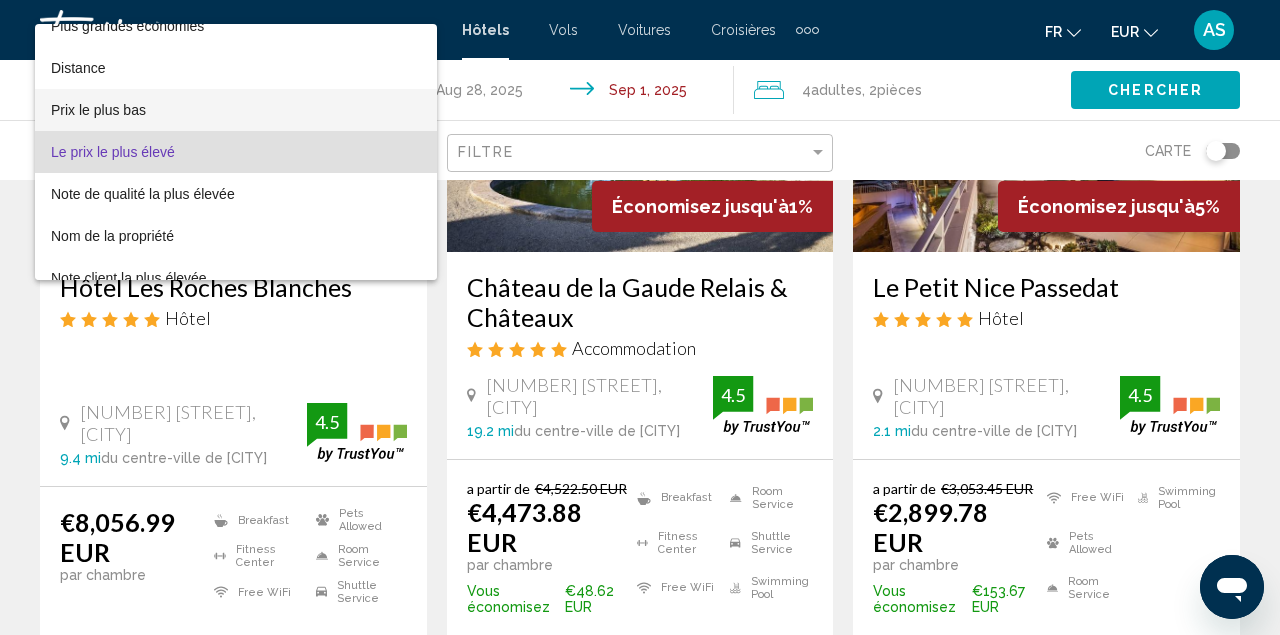click on "Prix le plus bas" at bounding box center (236, 110) 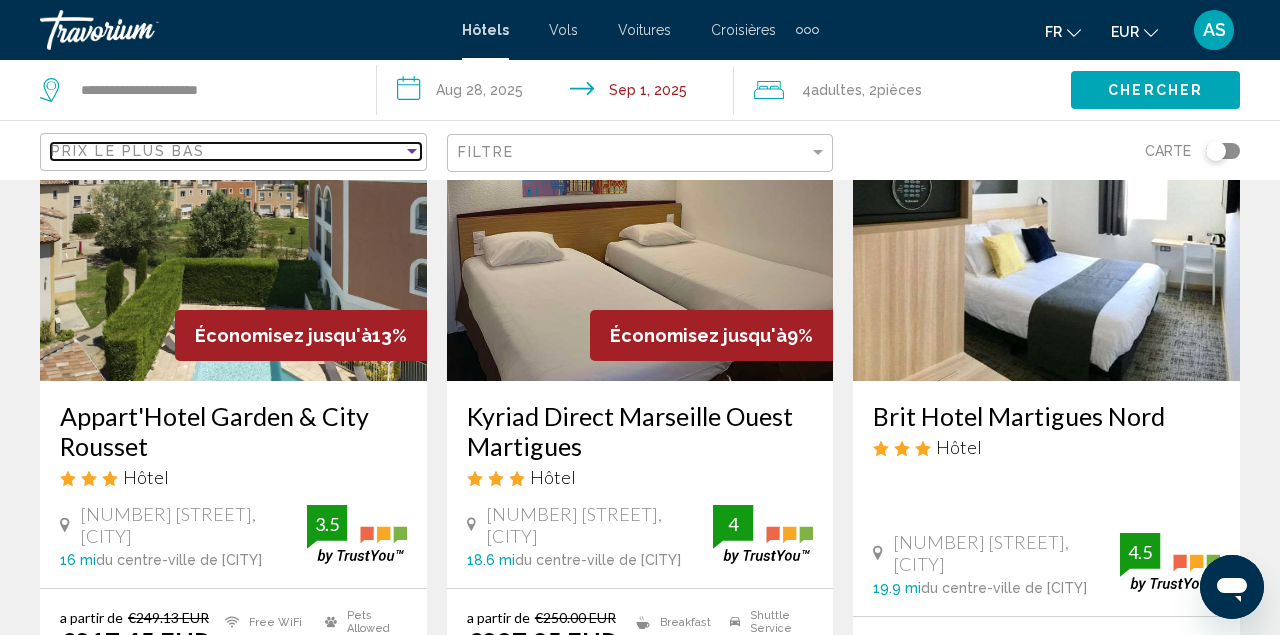 scroll, scrollTop: 967, scrollLeft: 0, axis: vertical 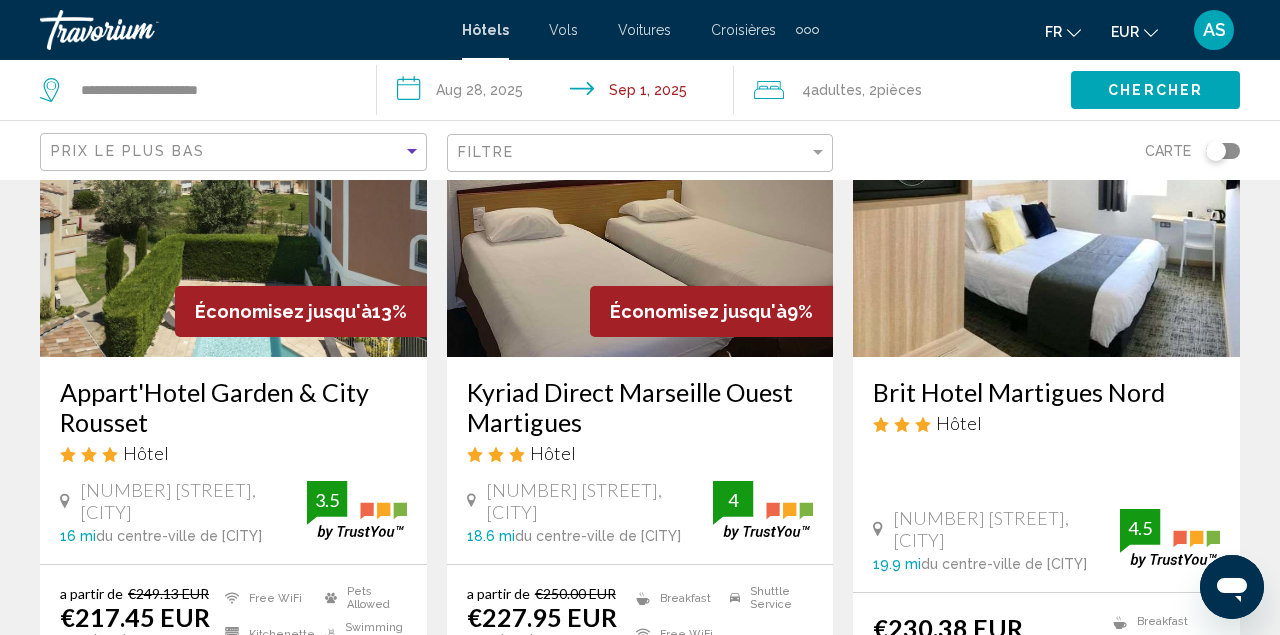 click on "**********" at bounding box center [559, 93] 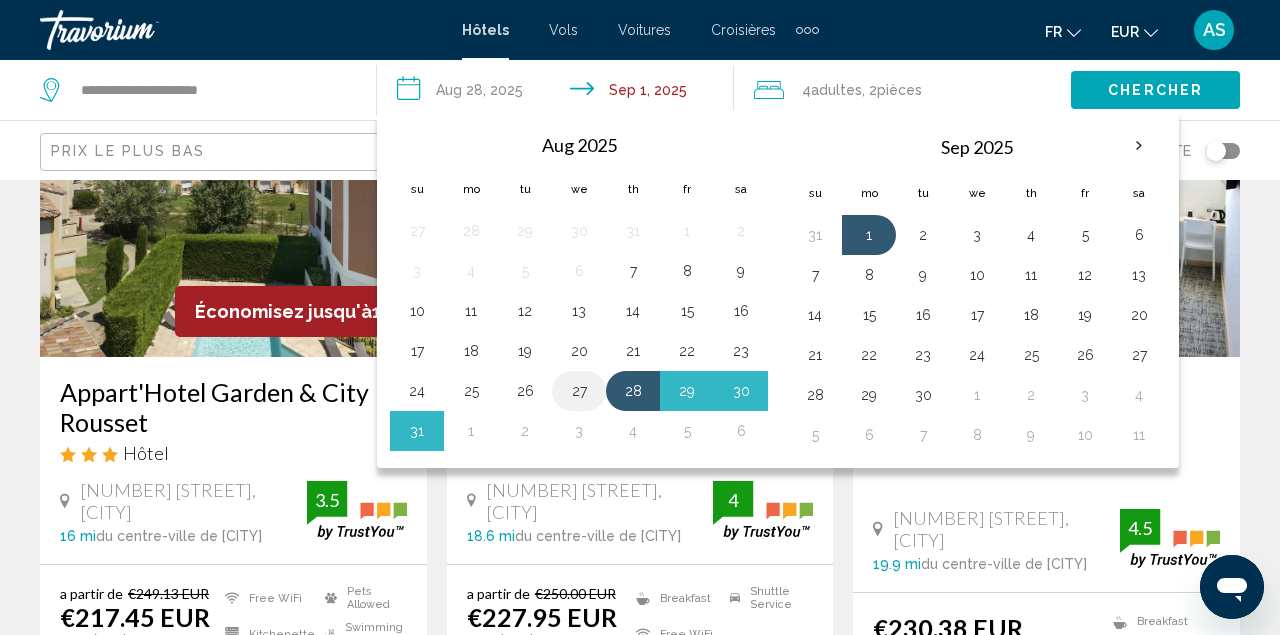 click on "27" at bounding box center [579, 391] 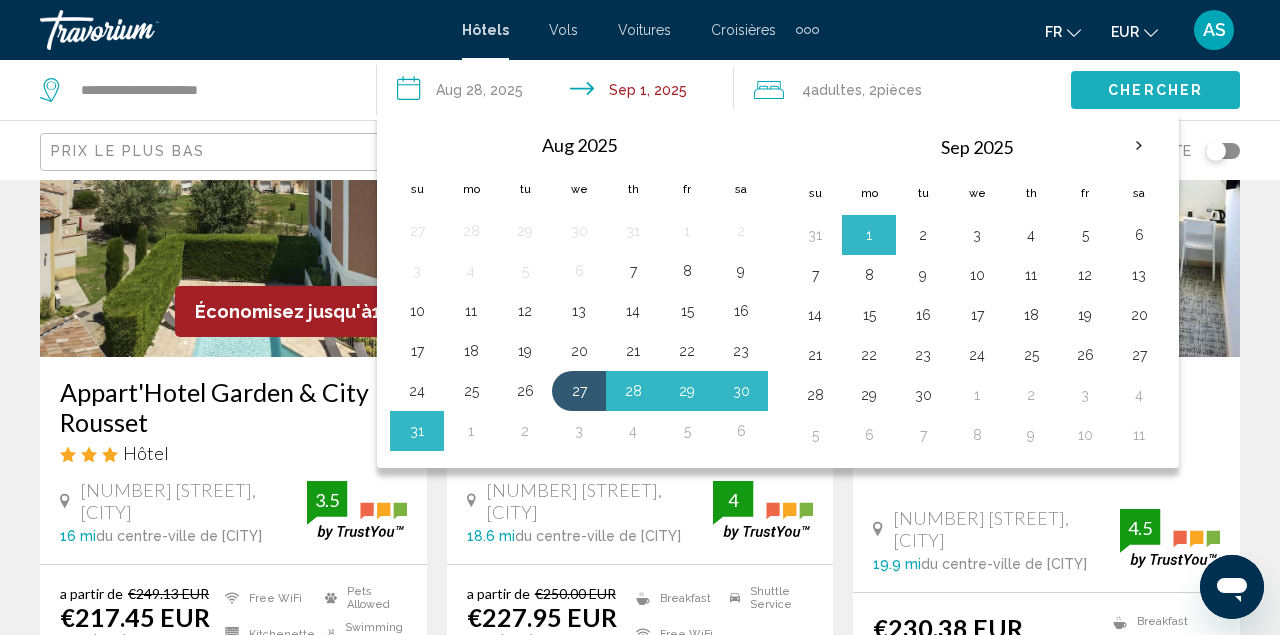 click on "Chercher" 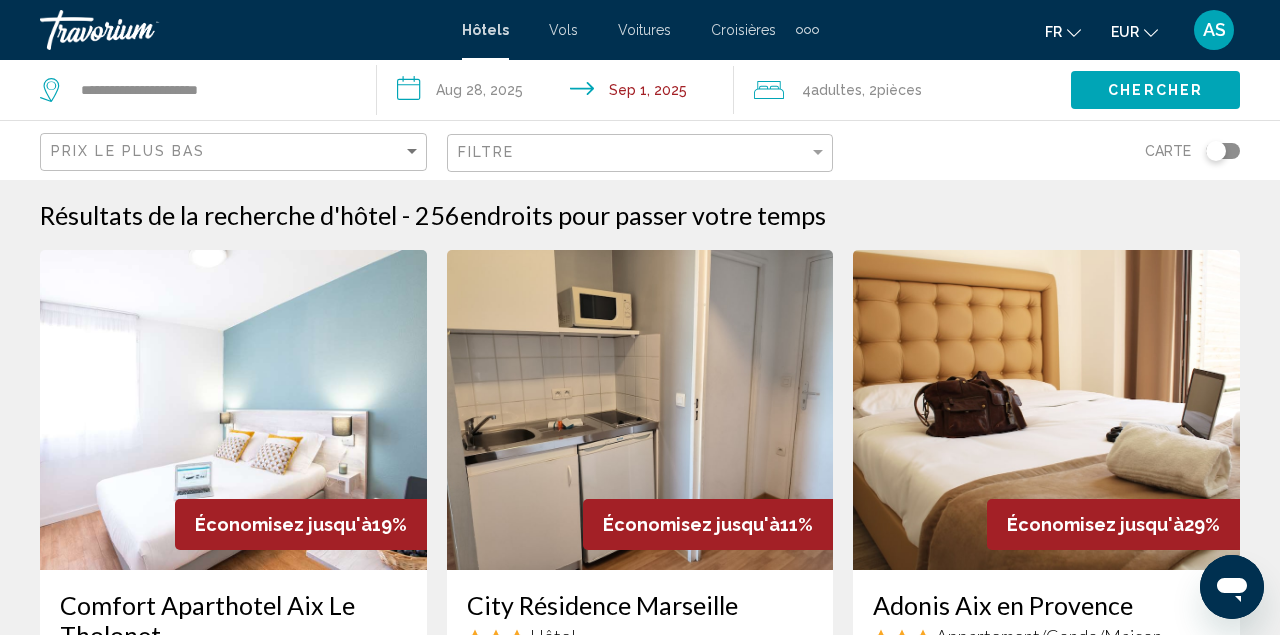 scroll, scrollTop: 0, scrollLeft: 0, axis: both 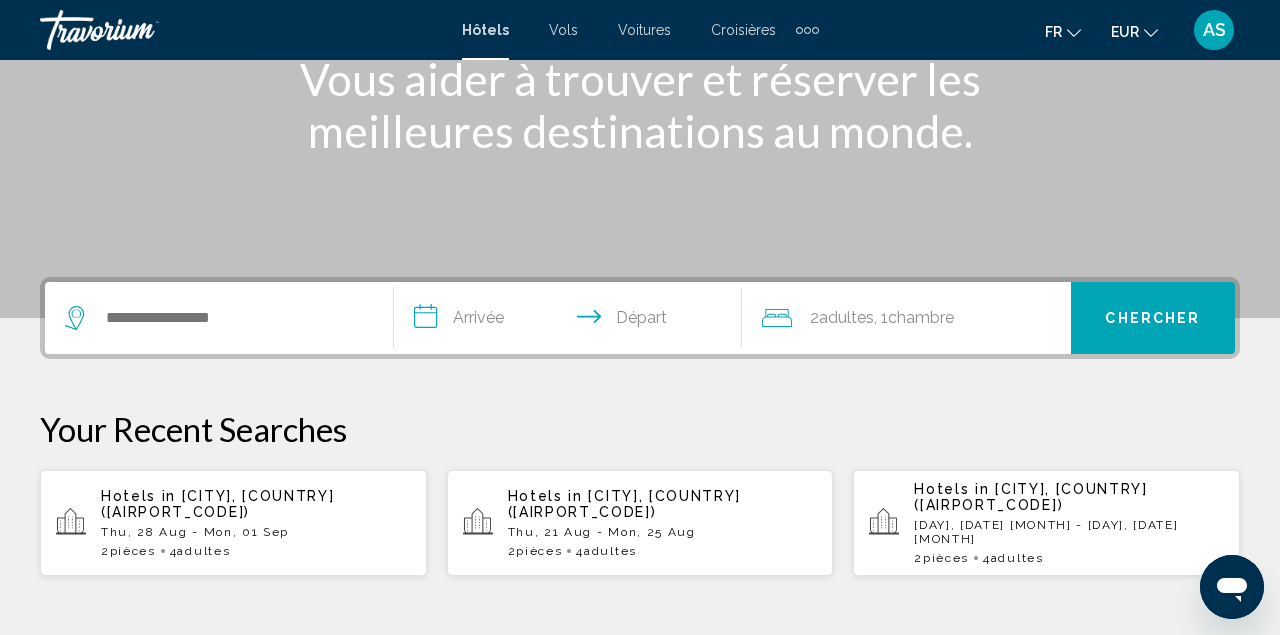 click on "Hotels in" at bounding box center (138, 496) 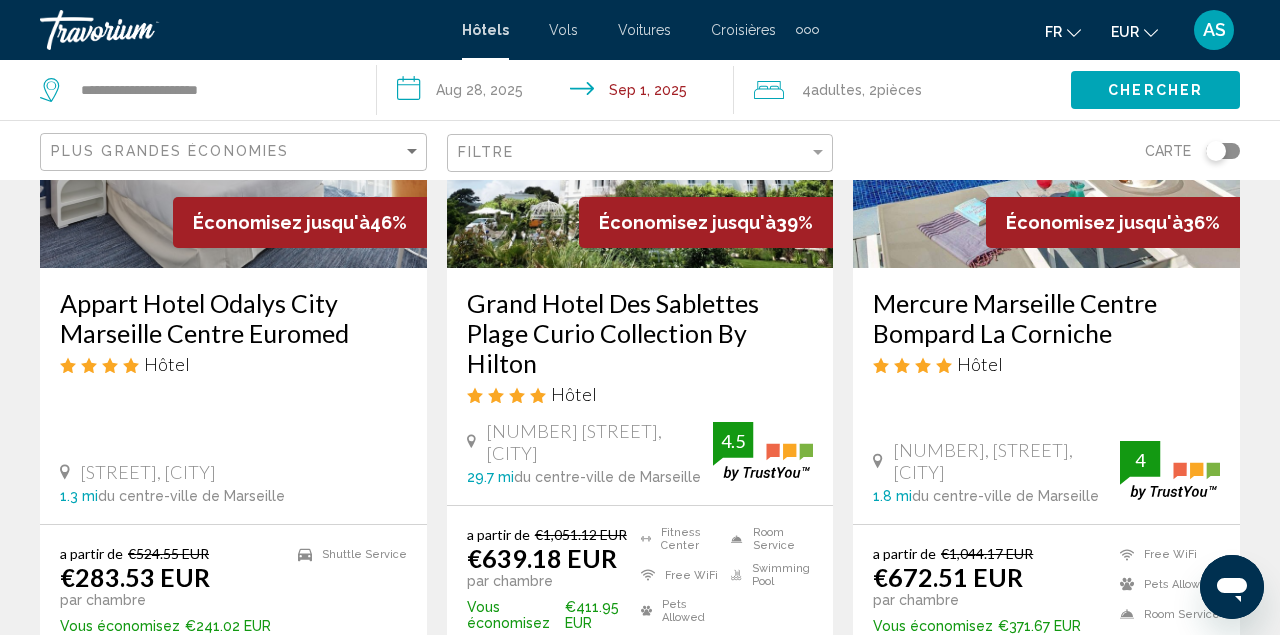 scroll, scrollTop: 311, scrollLeft: 0, axis: vertical 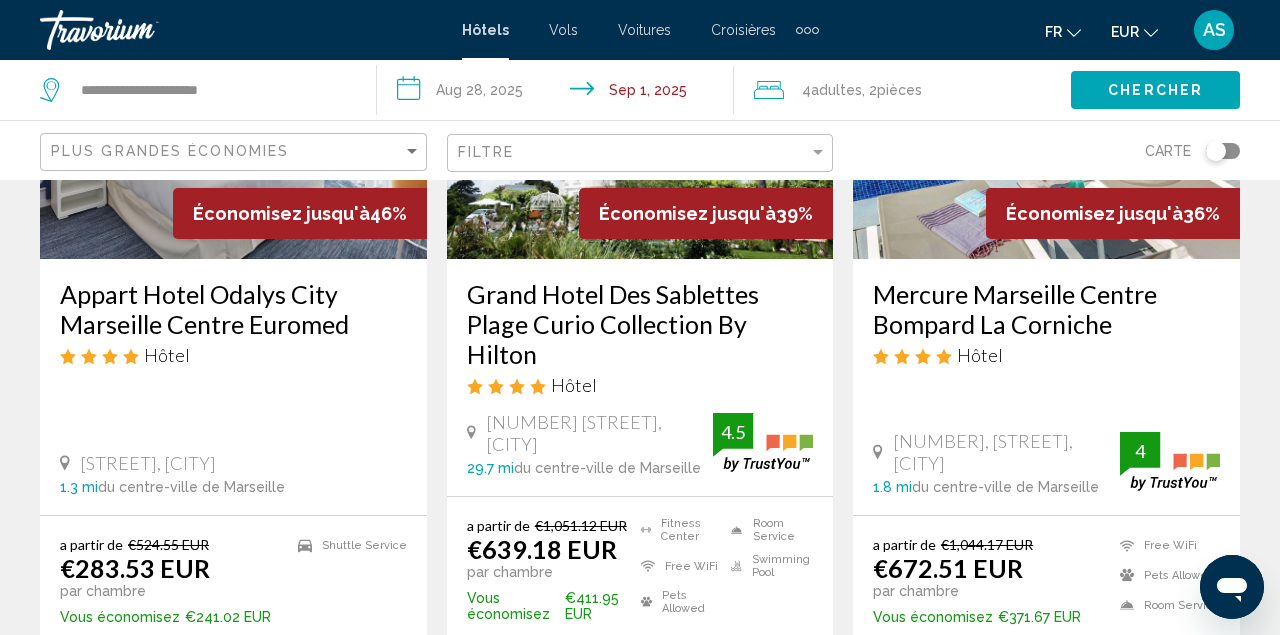 click on "Plus grandes économies" 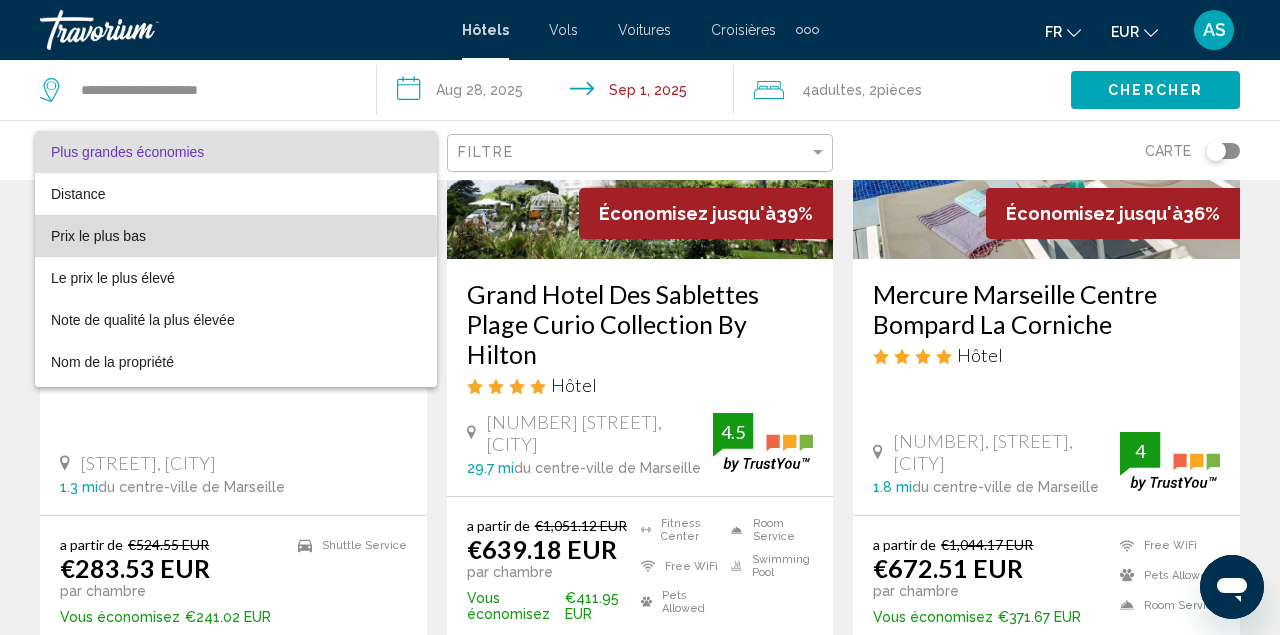 click on "Prix le plus bas" at bounding box center [98, 236] 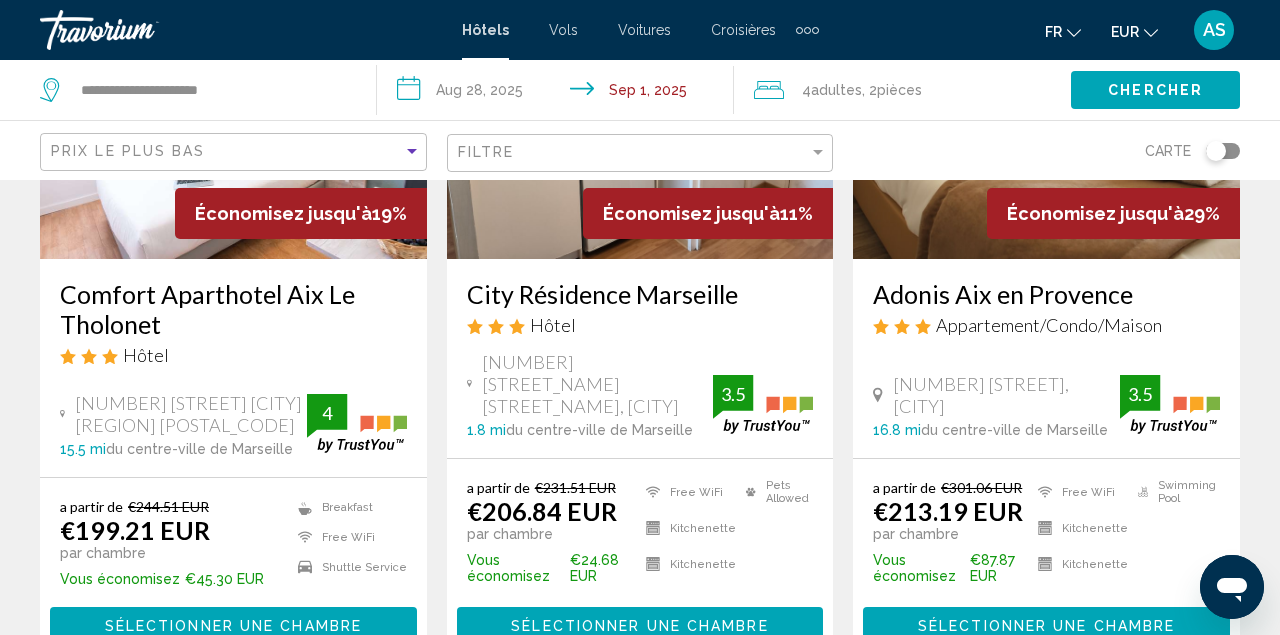 click on "**********" at bounding box center (559, 93) 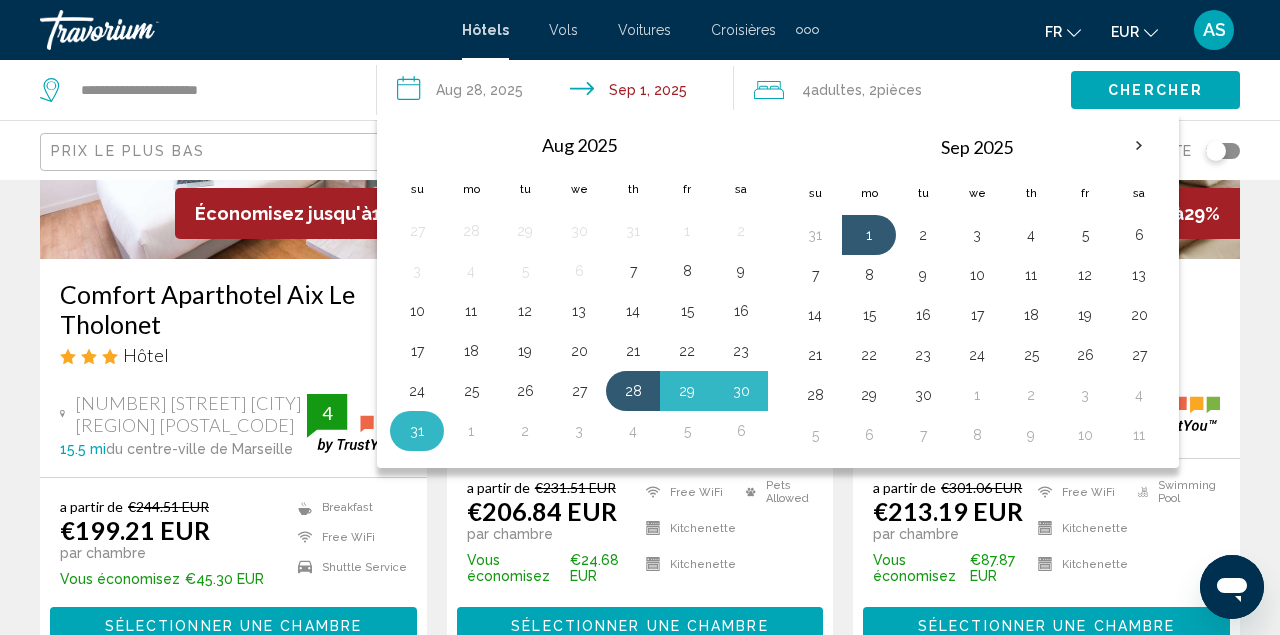 click on "31" at bounding box center [417, 431] 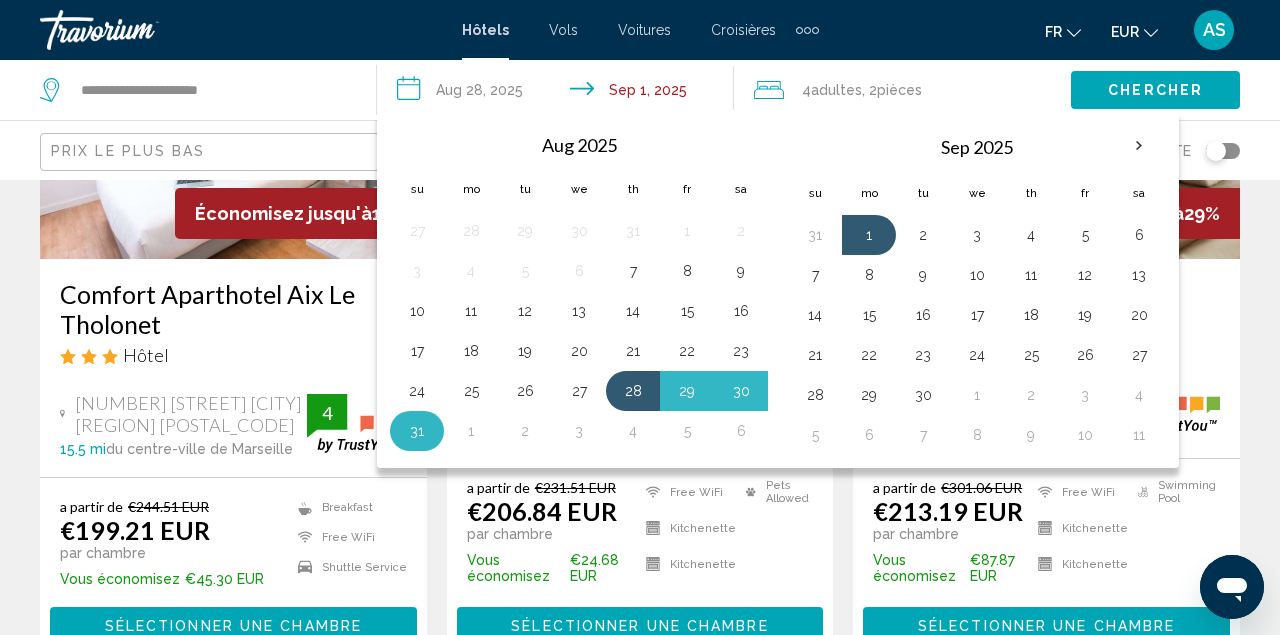 click on "31" at bounding box center (417, 431) 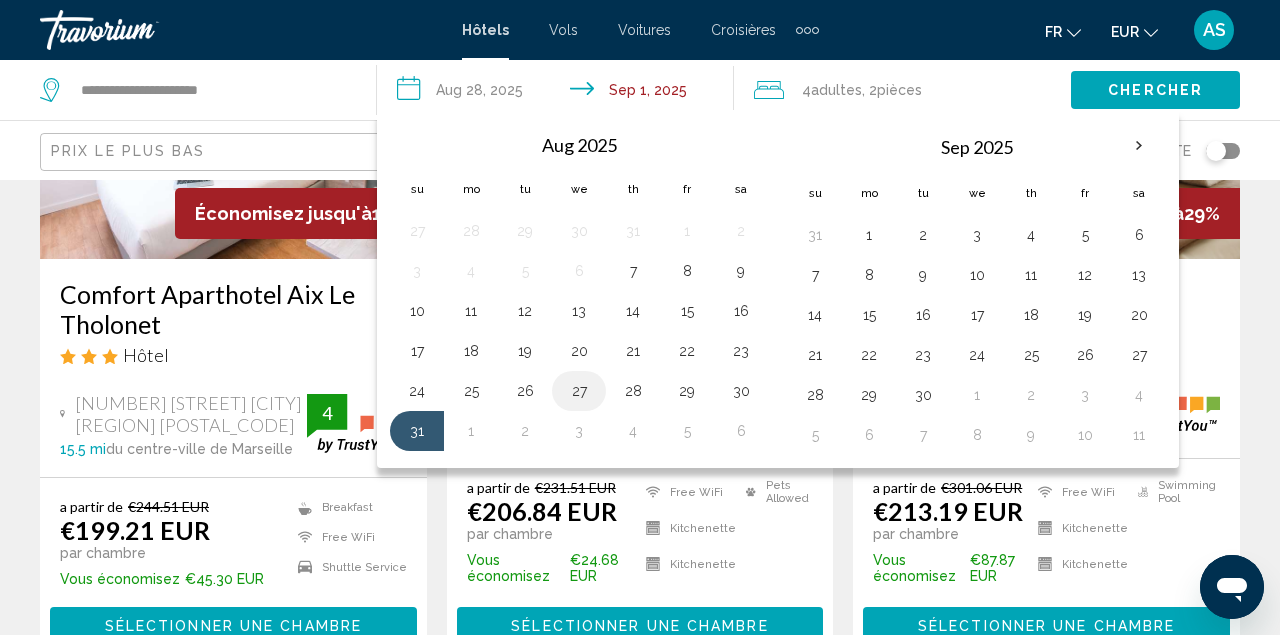 click on "27" at bounding box center [579, 391] 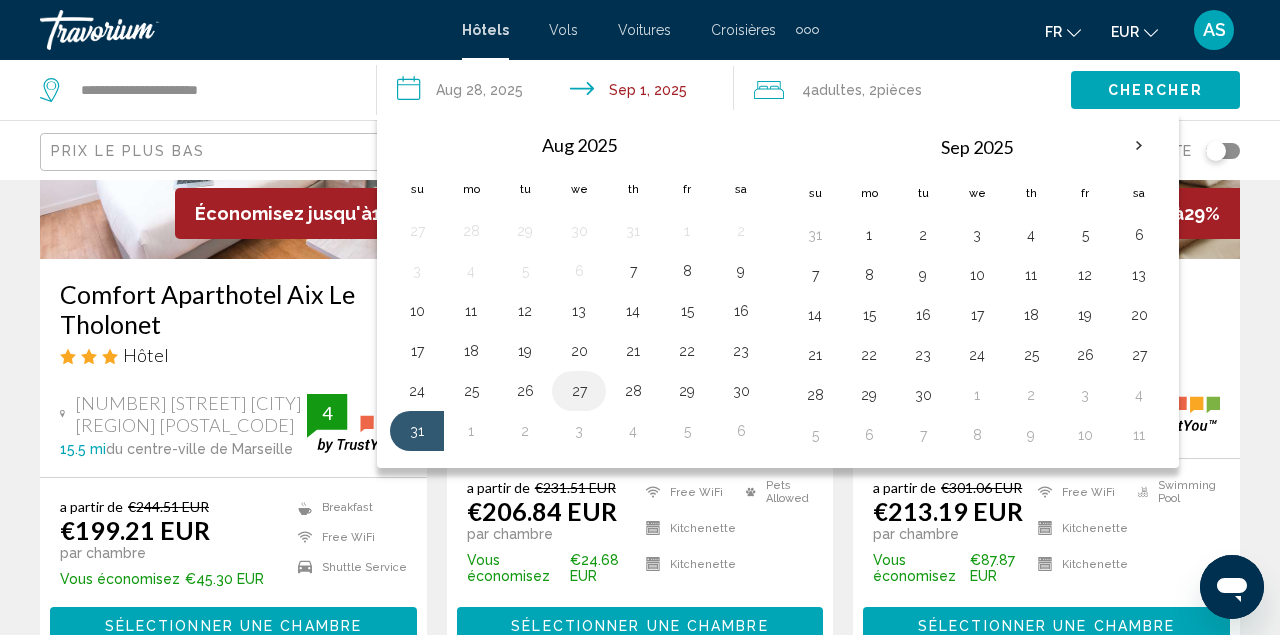 click on "27" at bounding box center (579, 391) 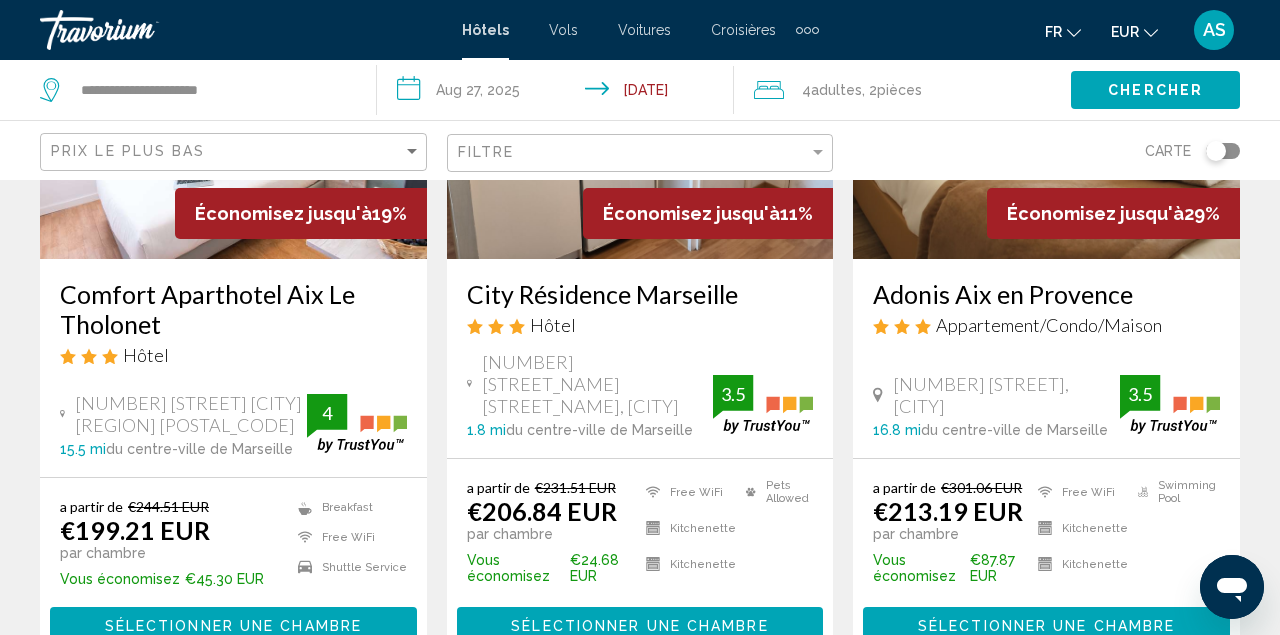click on "Chercher" 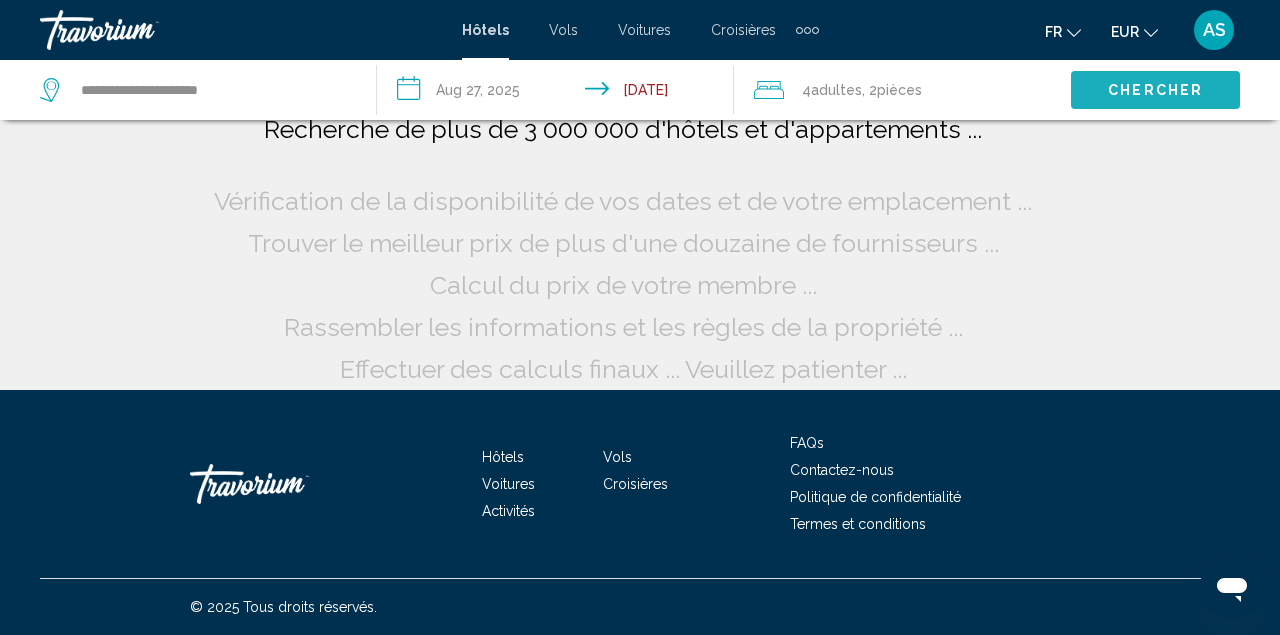 scroll, scrollTop: 22, scrollLeft: 0, axis: vertical 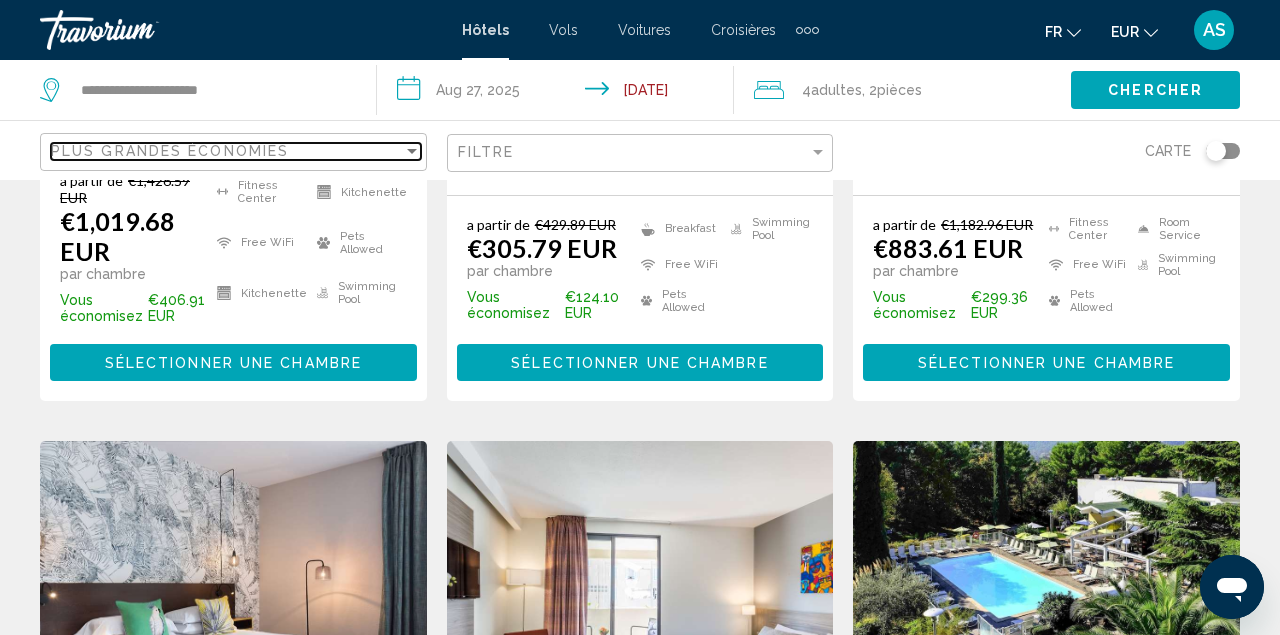 click on "Plus grandes économies" at bounding box center [170, 151] 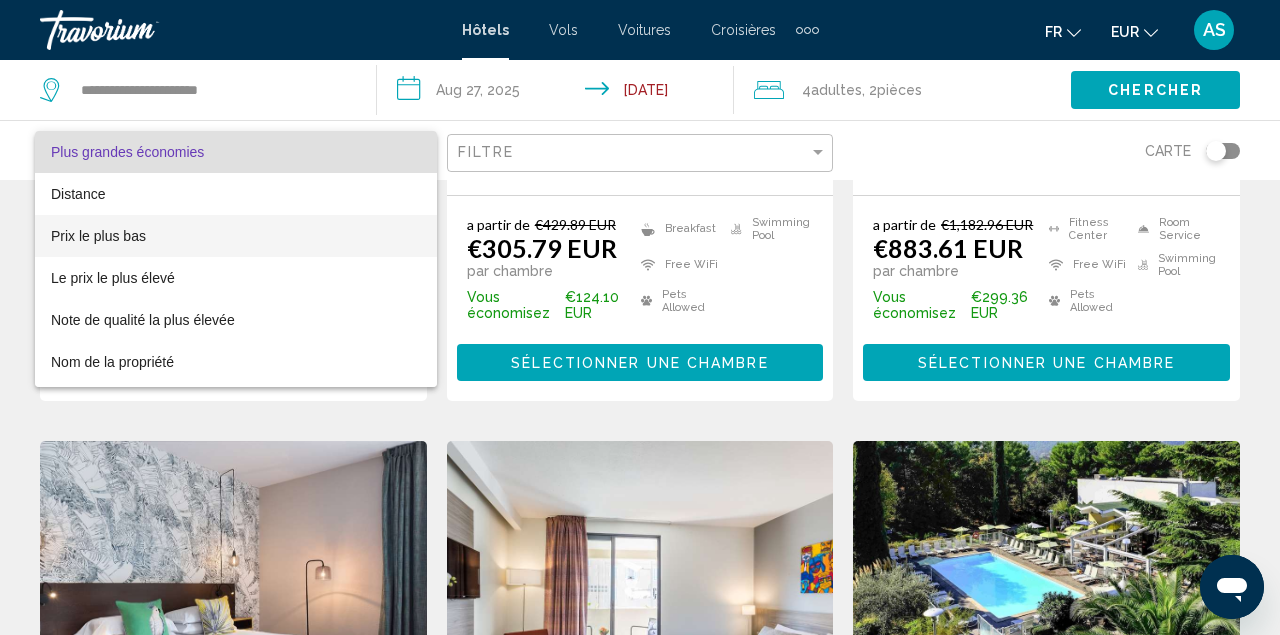 click on "Prix le plus bas" at bounding box center [236, 236] 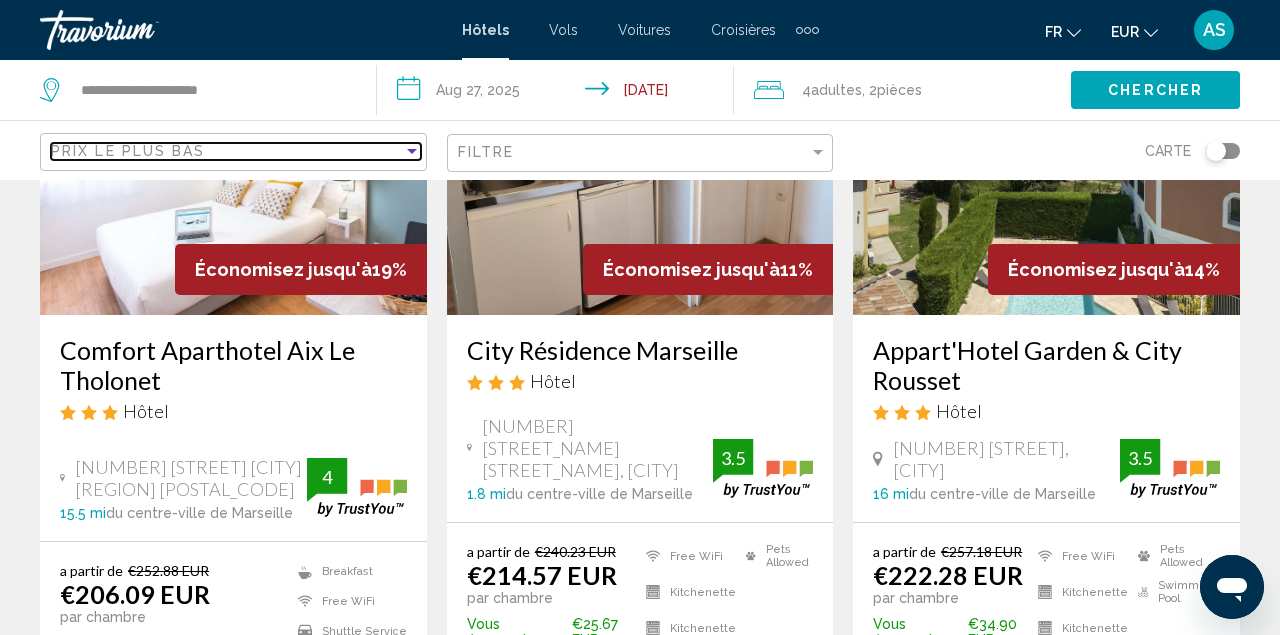 scroll, scrollTop: 260, scrollLeft: 0, axis: vertical 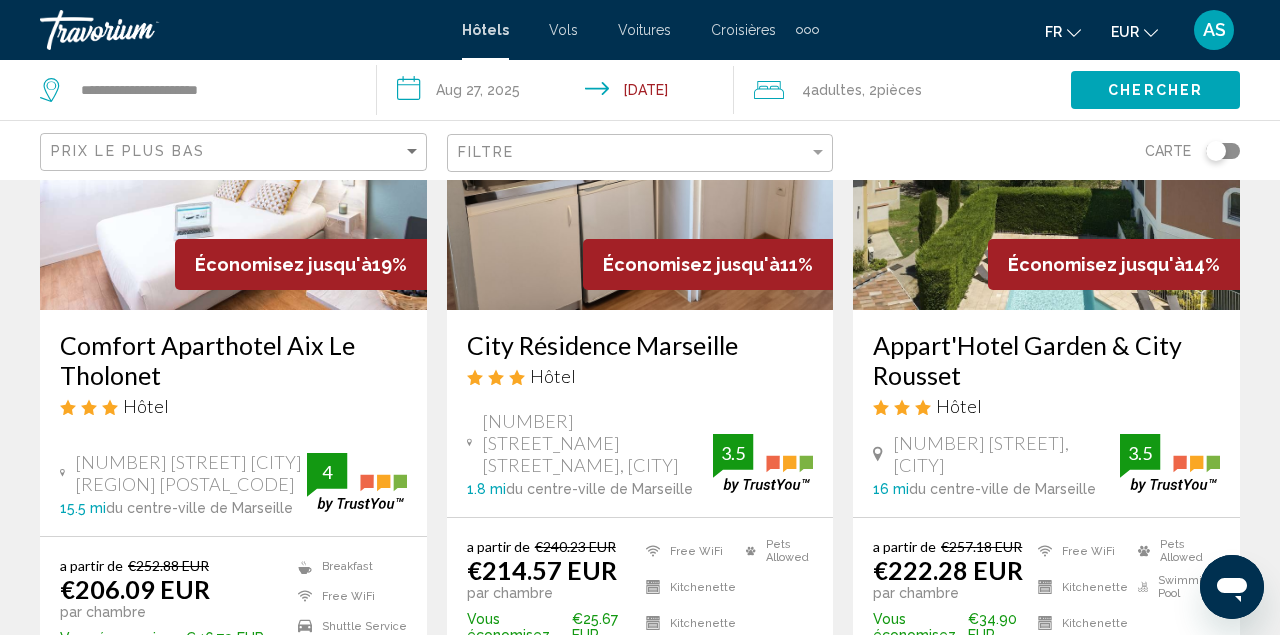 click on "**********" 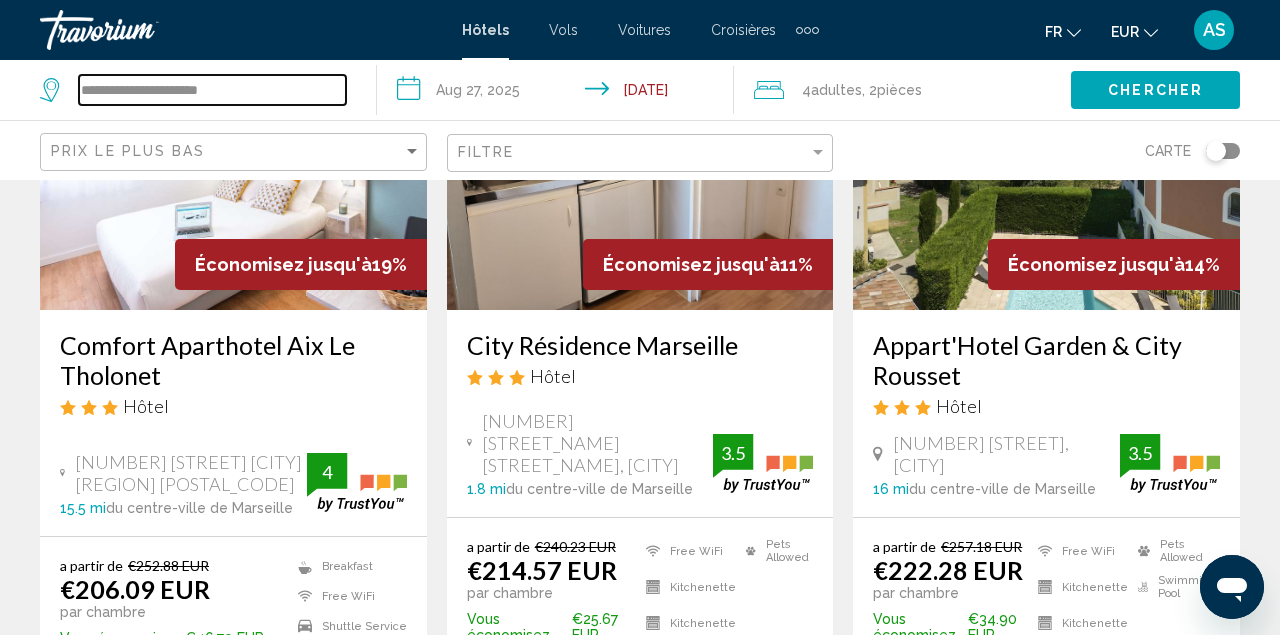 click on "**********" at bounding box center [212, 90] 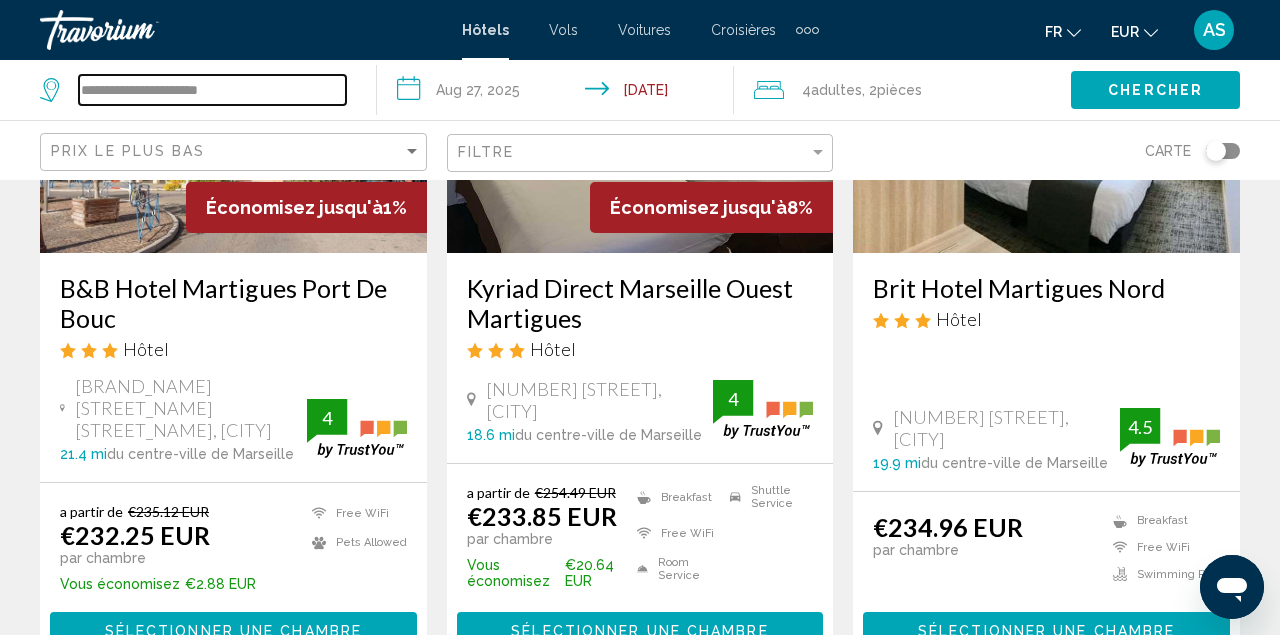 scroll, scrollTop: 1091, scrollLeft: 0, axis: vertical 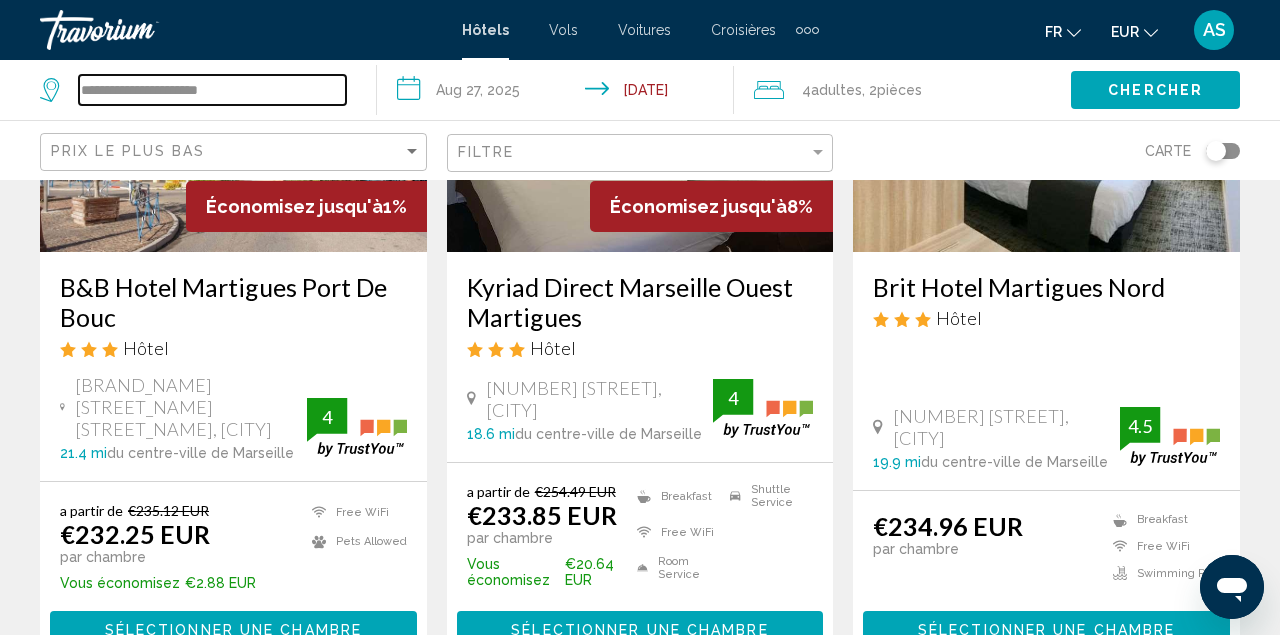 drag, startPoint x: 257, startPoint y: 90, endPoint x: 28, endPoint y: 82, distance: 229.1397 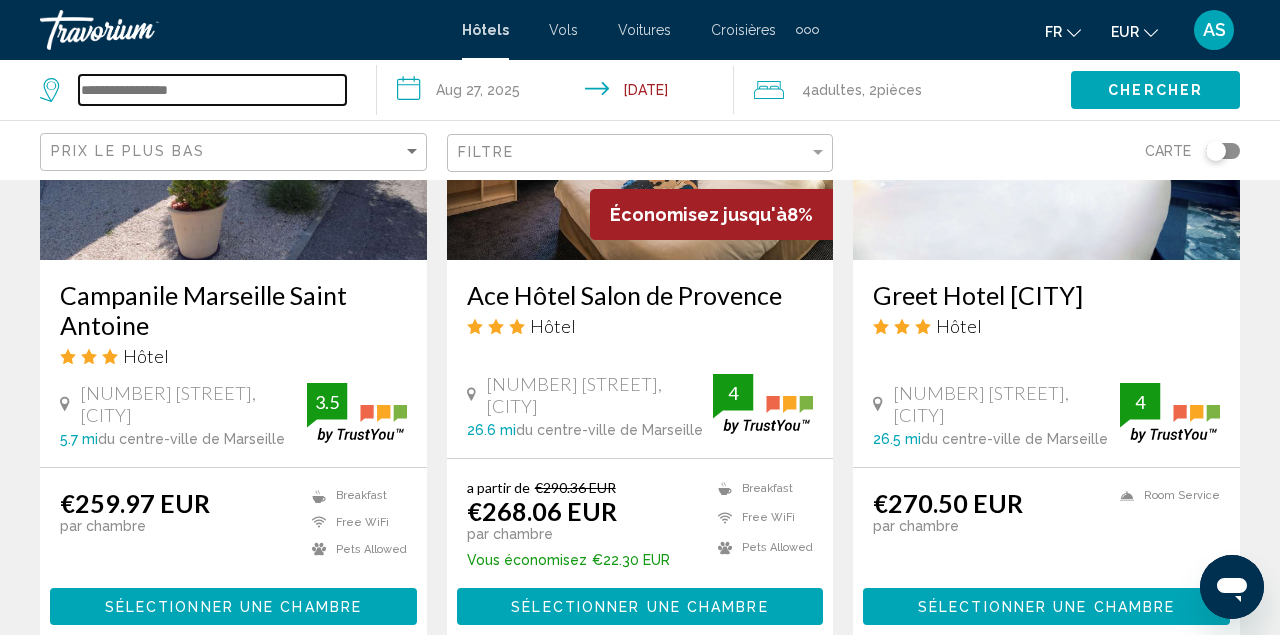 scroll, scrollTop: 2657, scrollLeft: 0, axis: vertical 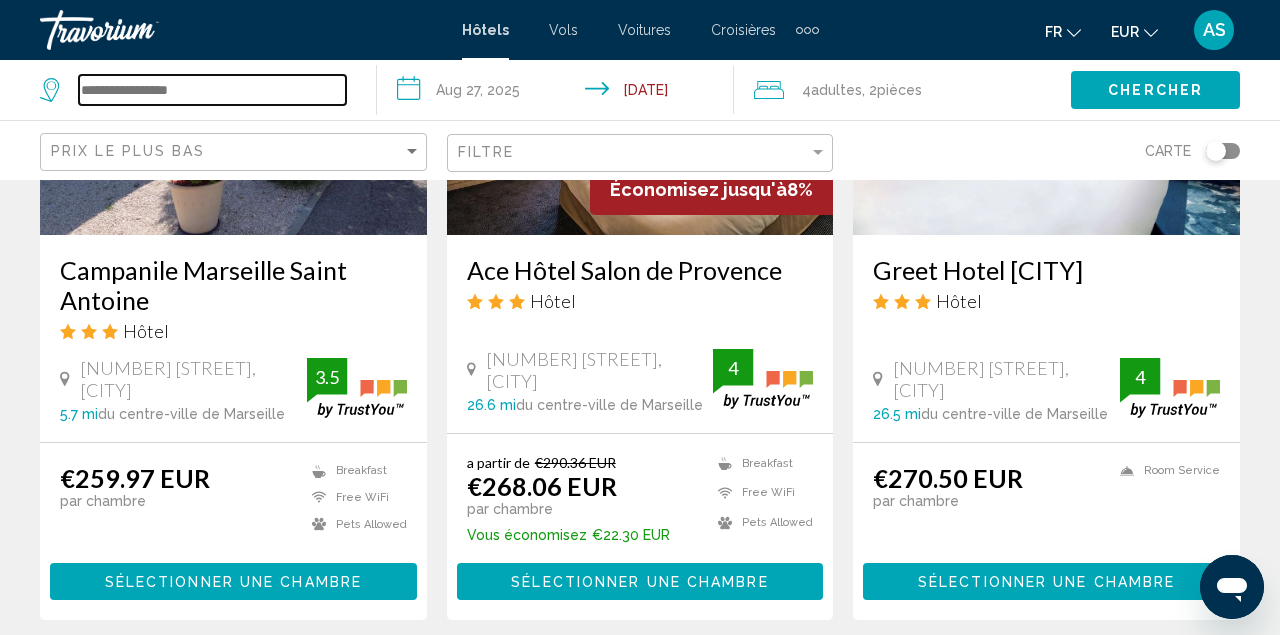 type 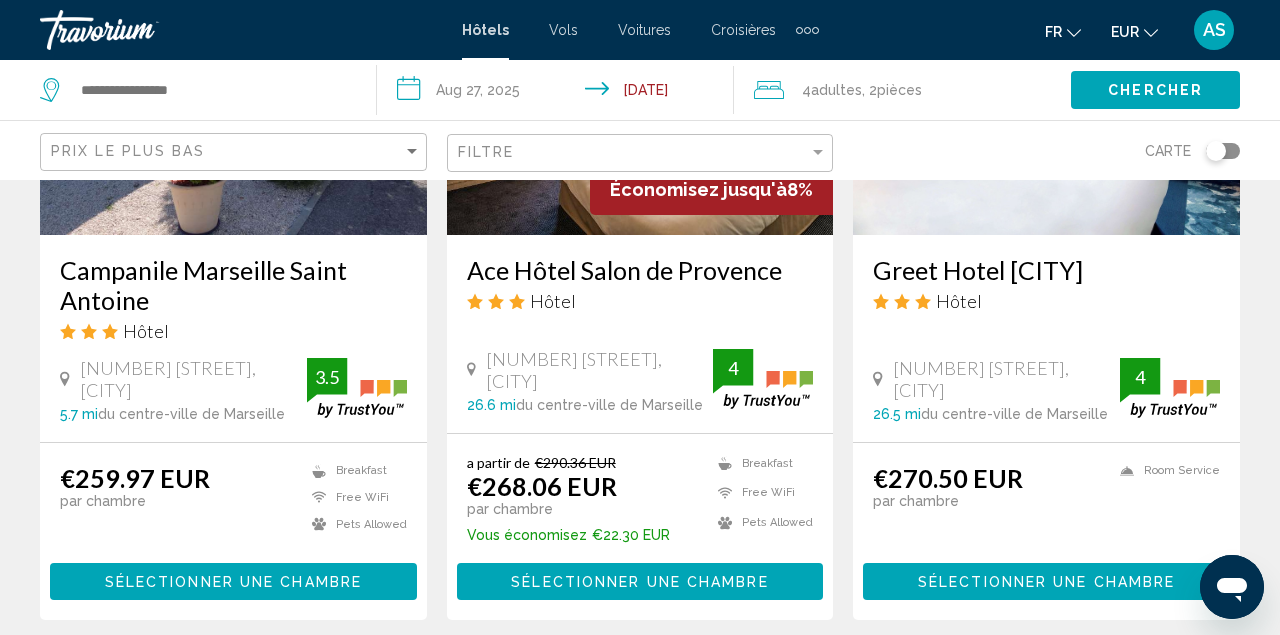 click at bounding box center (140, 30) 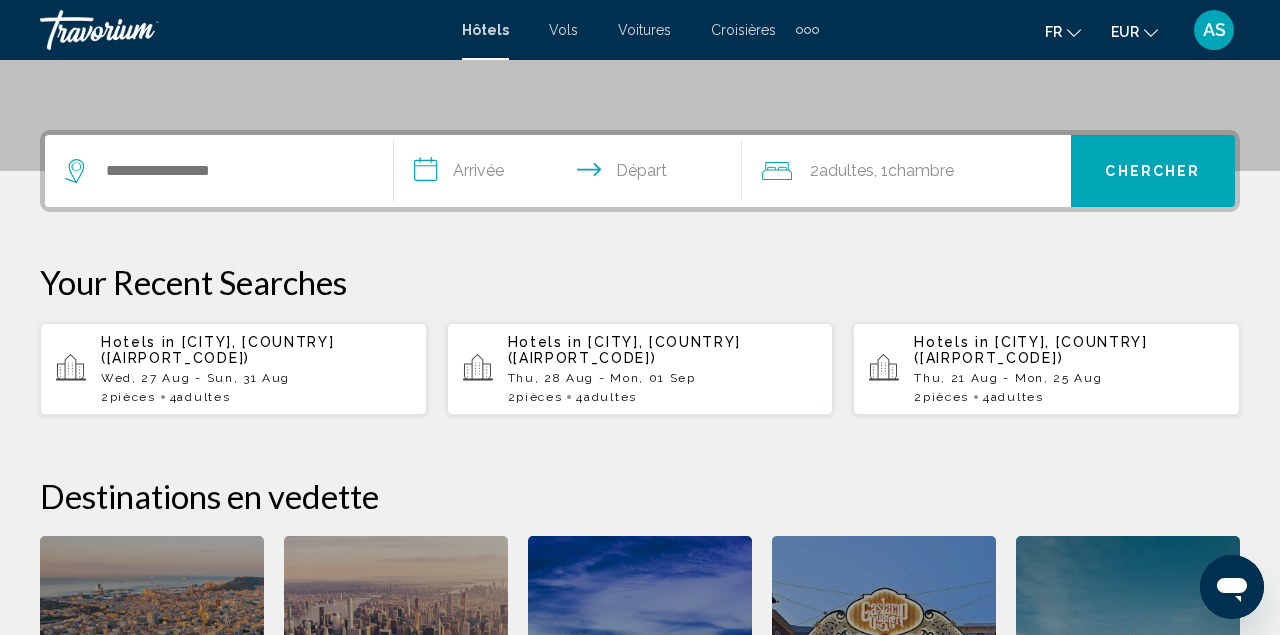 scroll, scrollTop: 427, scrollLeft: 0, axis: vertical 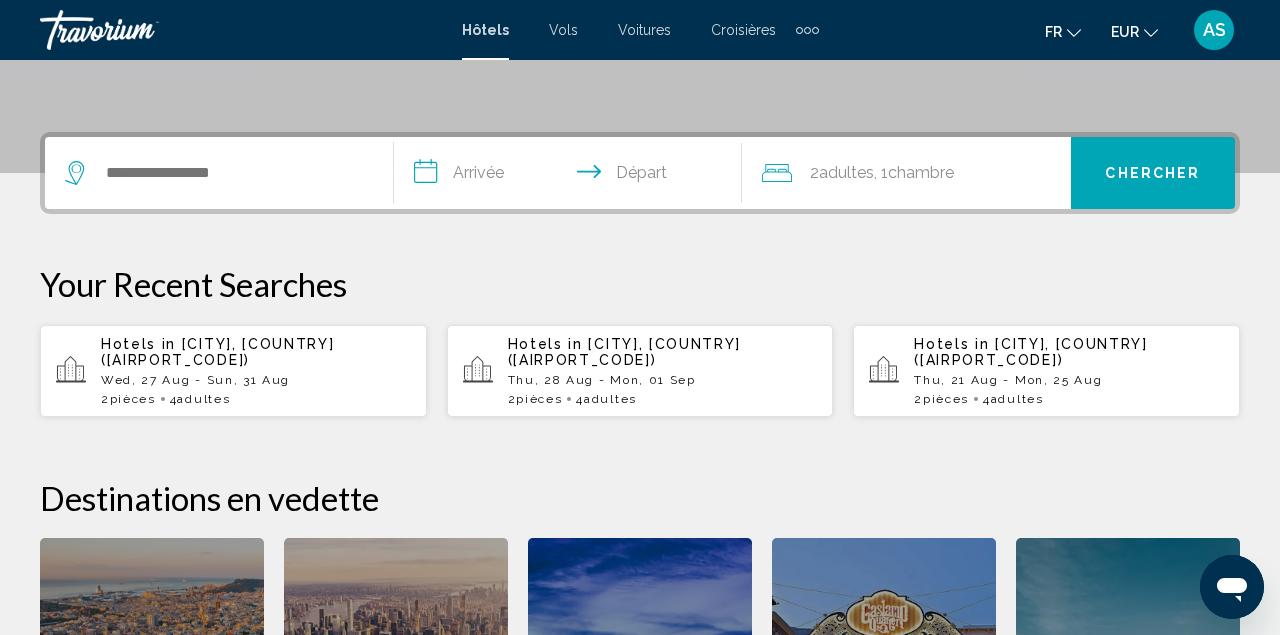 click at bounding box center [219, 173] 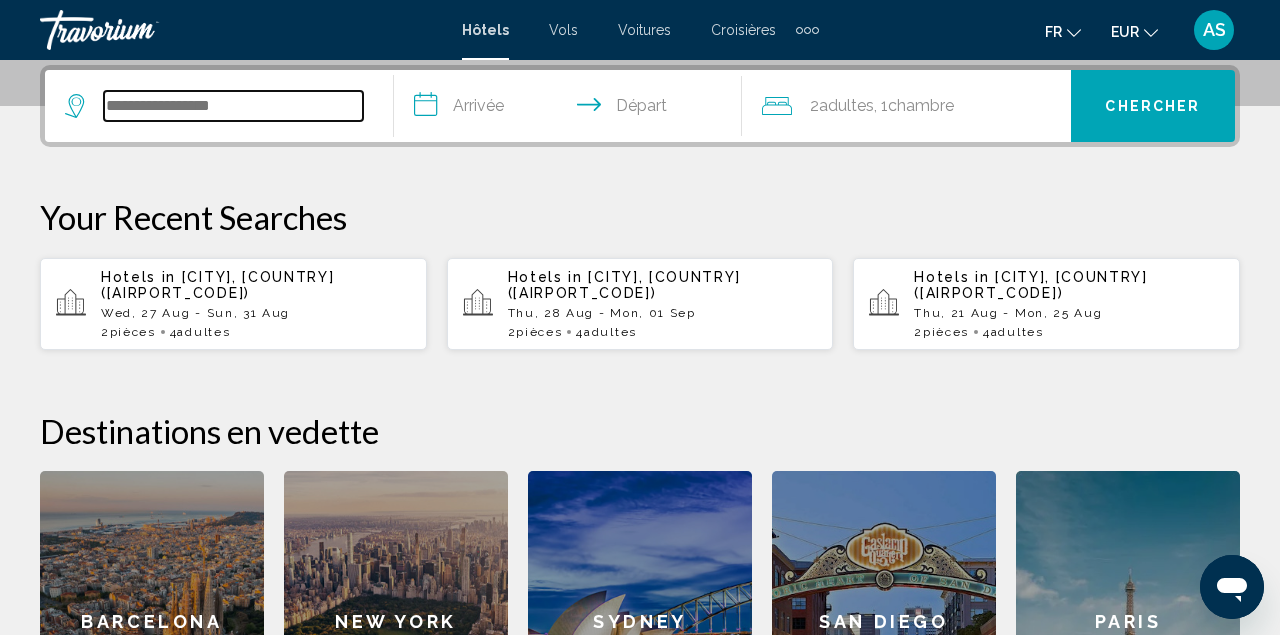 click at bounding box center (233, 106) 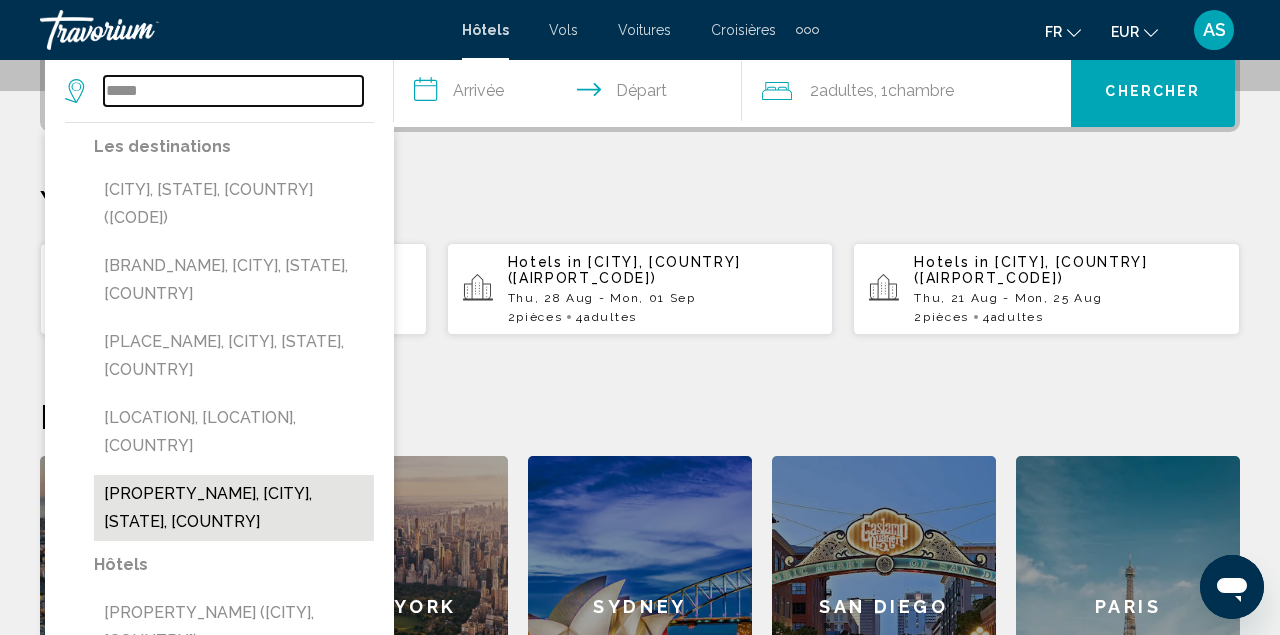scroll, scrollTop: 507, scrollLeft: 0, axis: vertical 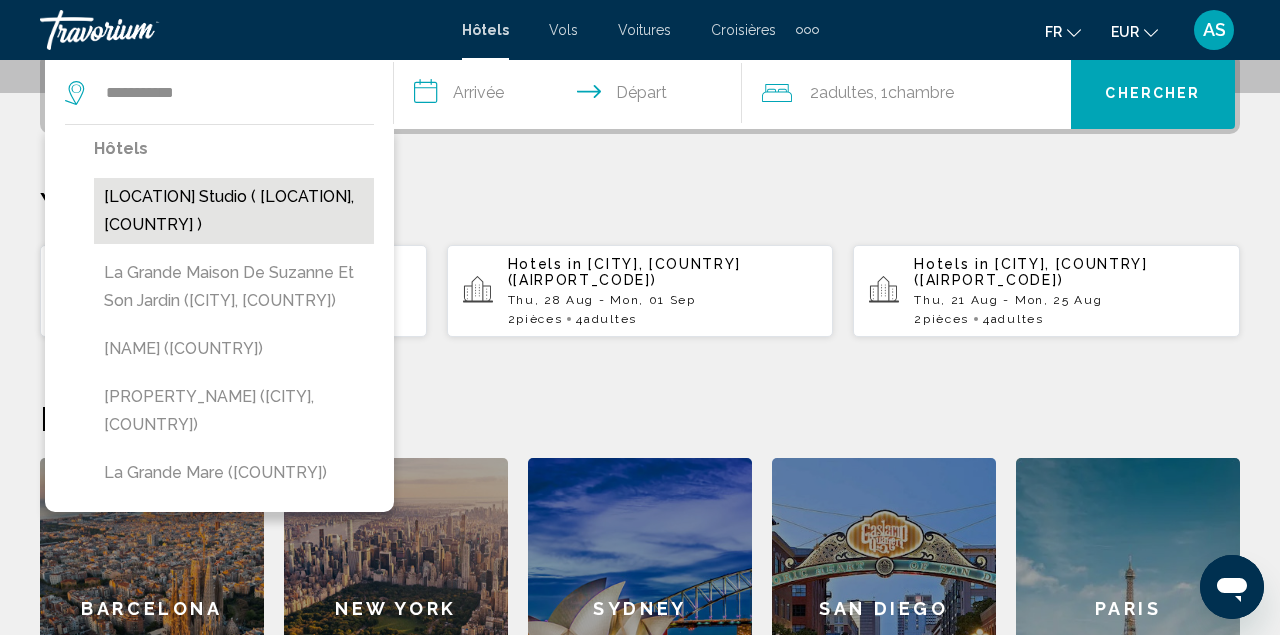 click on "[LOCATION] Studio ( [LOCATION], [COUNTRY] )" at bounding box center [234, 211] 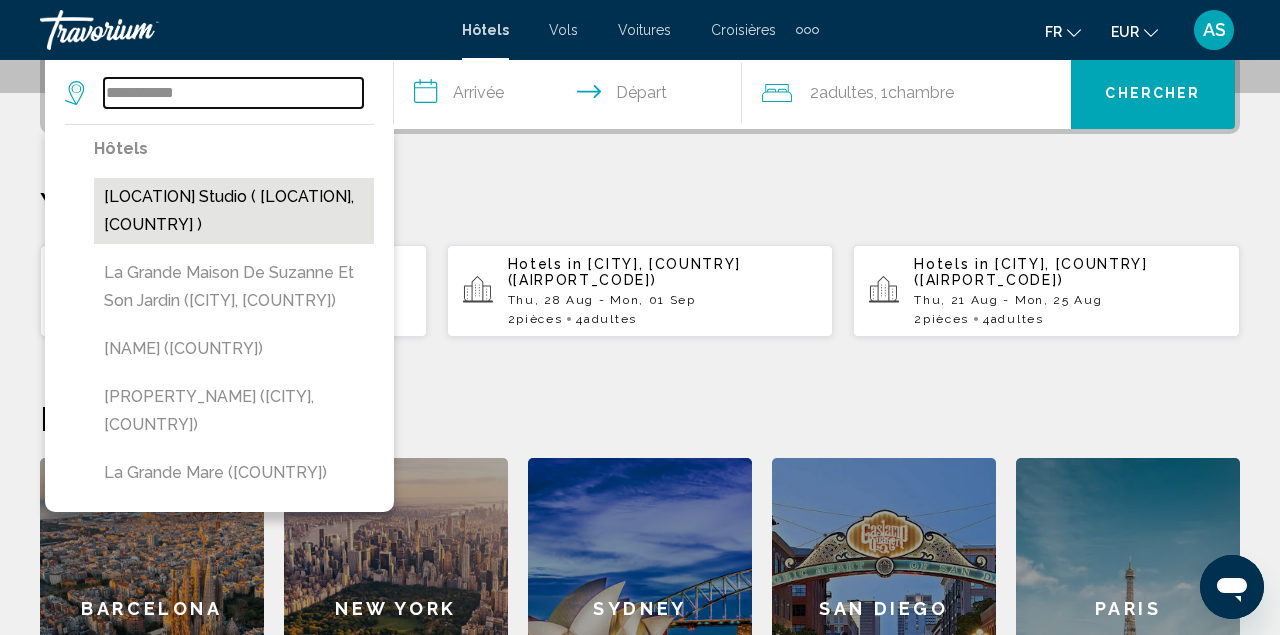 type on "**********" 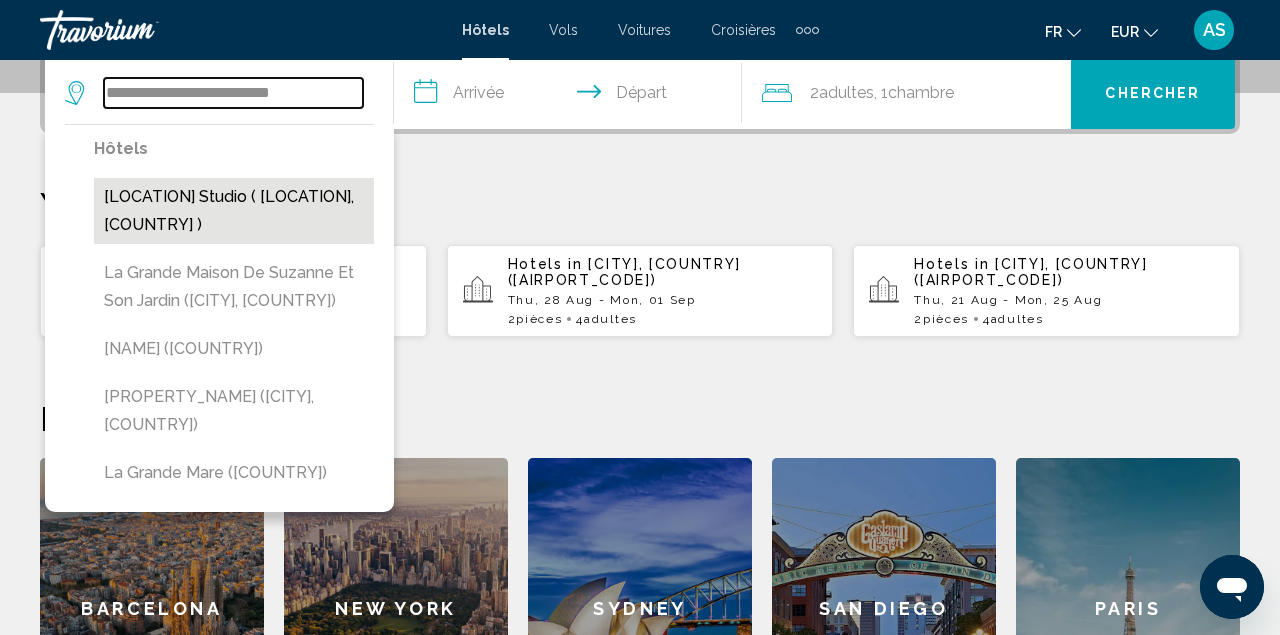 scroll, scrollTop: 494, scrollLeft: 0, axis: vertical 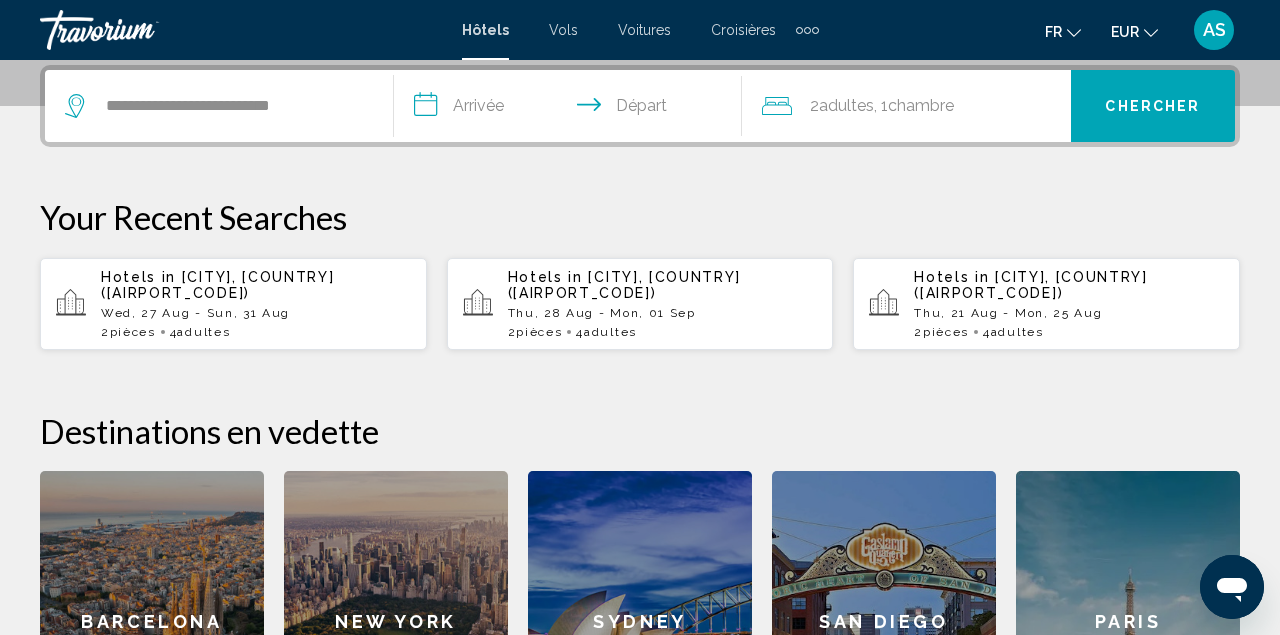 click on "**********" at bounding box center (572, 109) 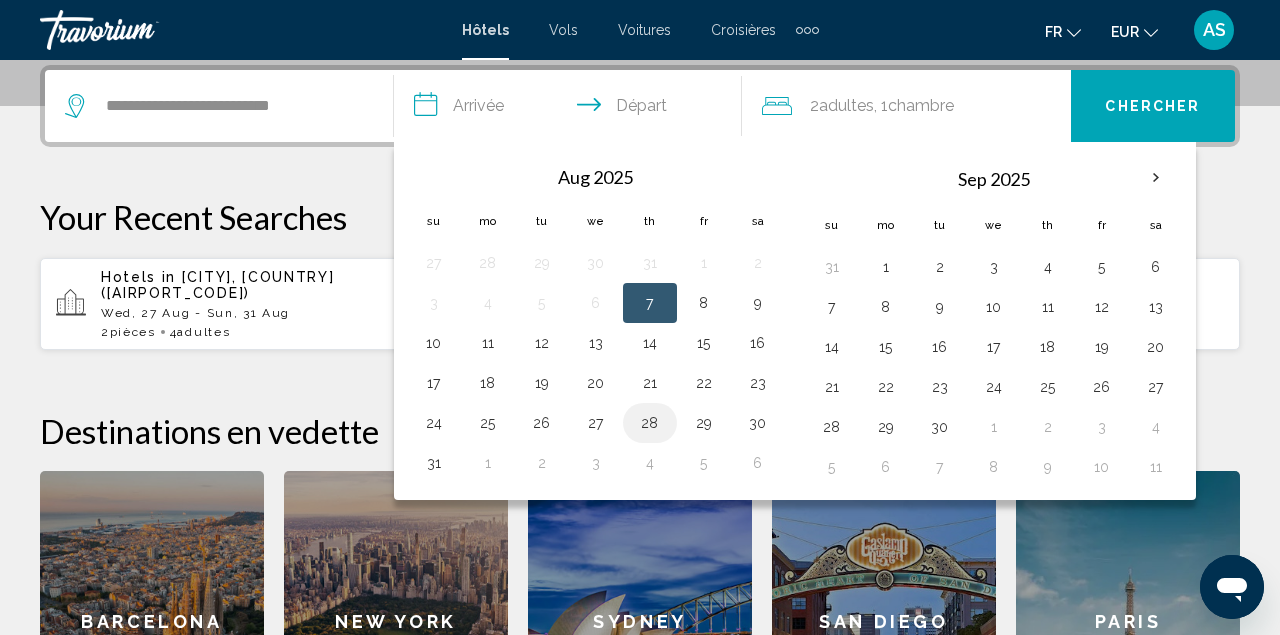 click on "28" at bounding box center (650, 423) 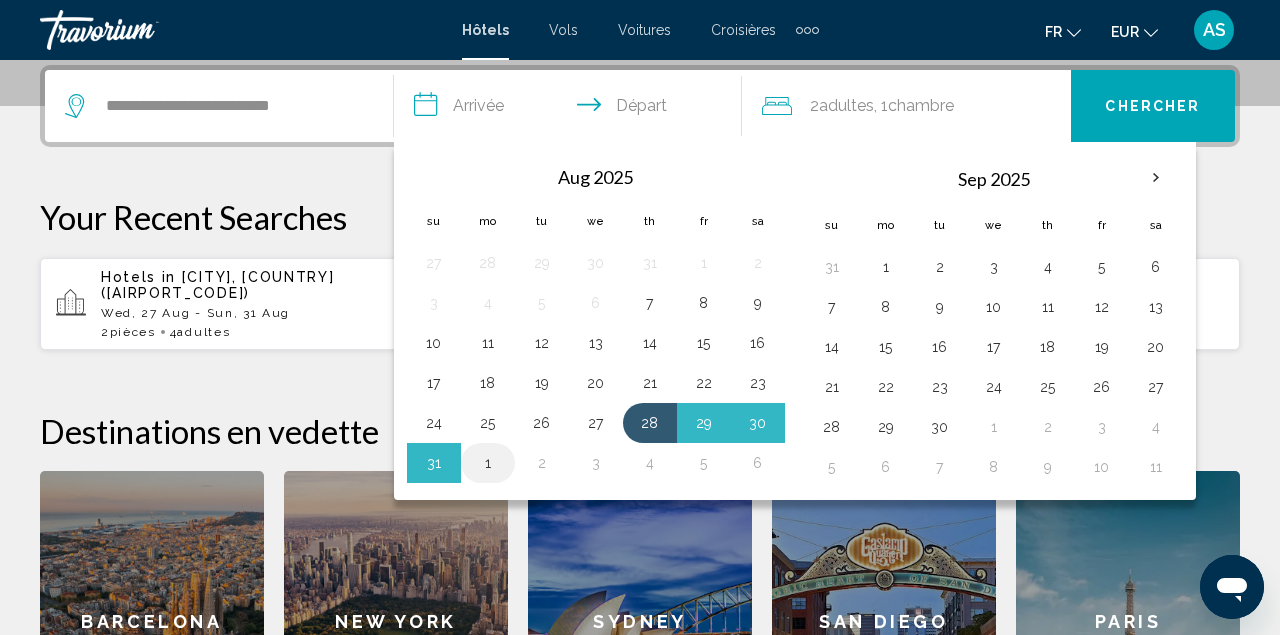 click on "1" at bounding box center (488, 463) 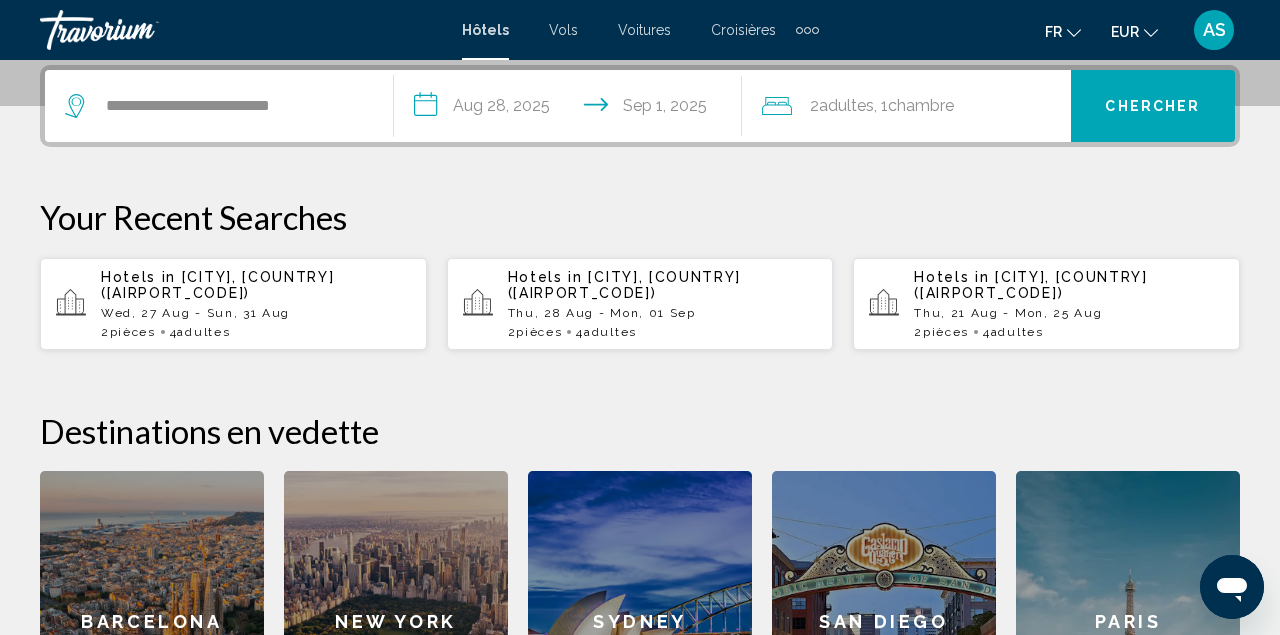 click on "2  Adulte Adultes , 1  Chambre pièces" 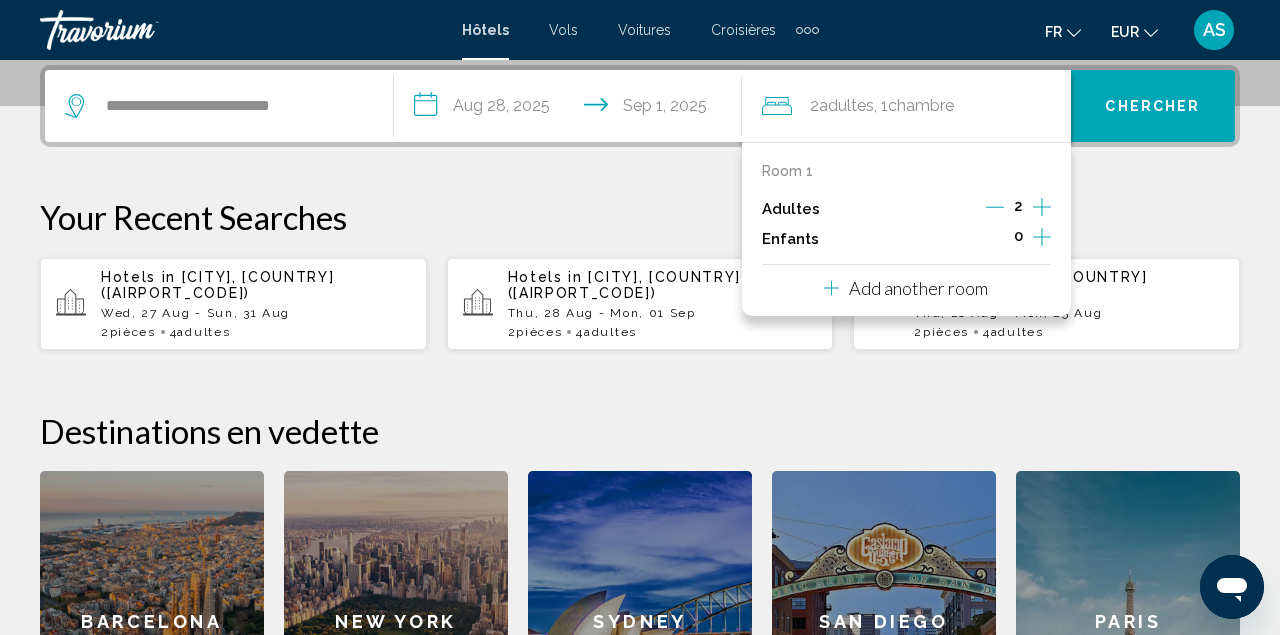 click on "Add another room" at bounding box center (918, 288) 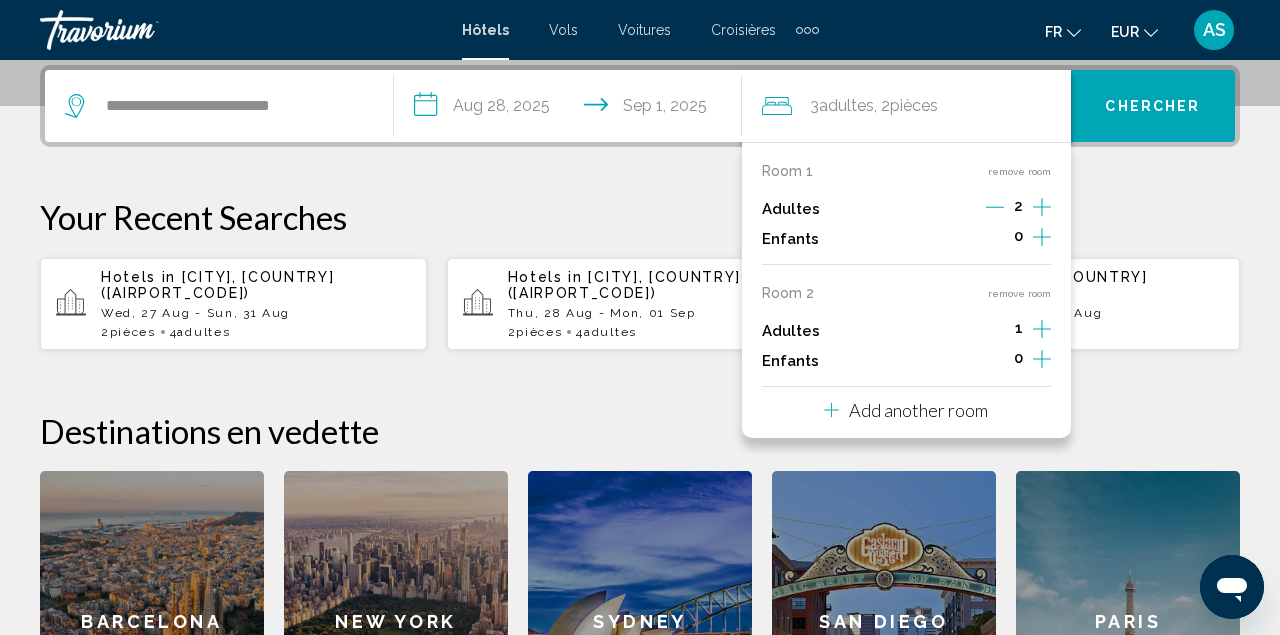 click 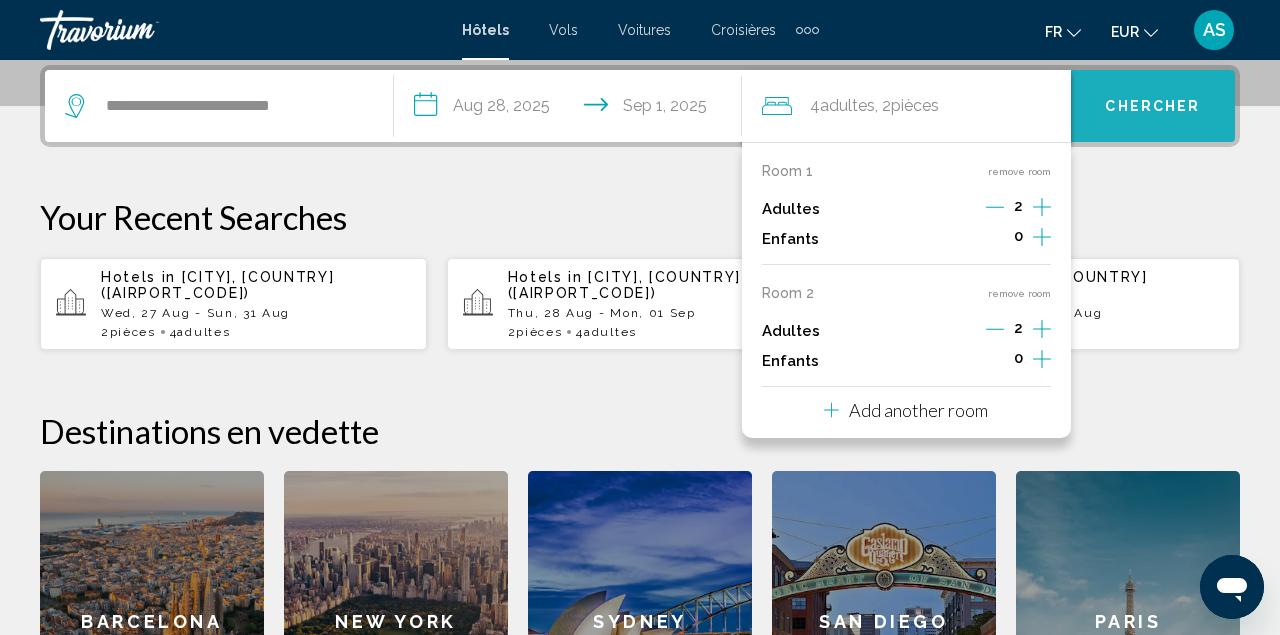 click on "Chercher" at bounding box center (1153, 106) 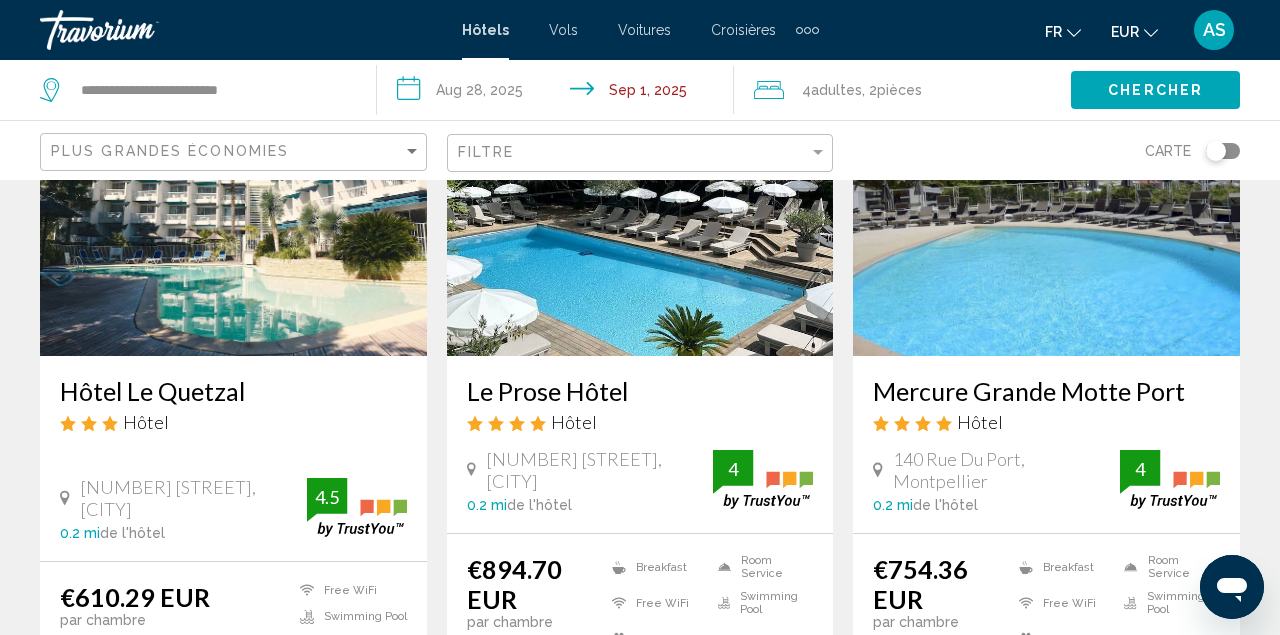scroll, scrollTop: 218, scrollLeft: 0, axis: vertical 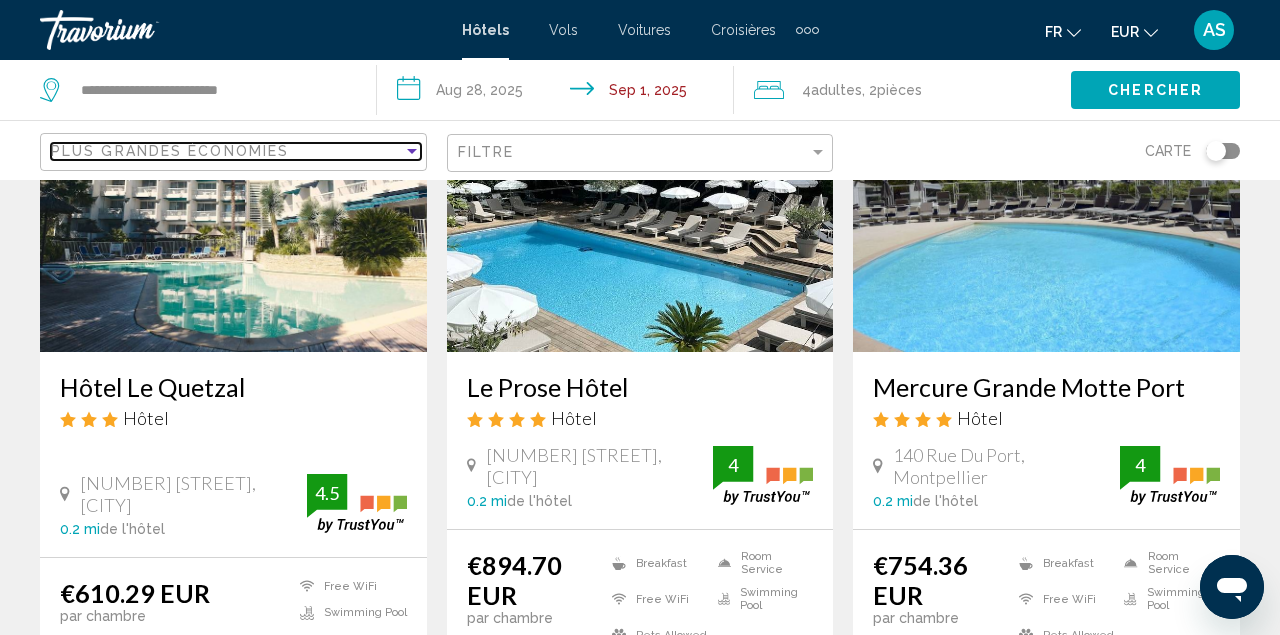 click on "Plus grandes économies" at bounding box center (170, 151) 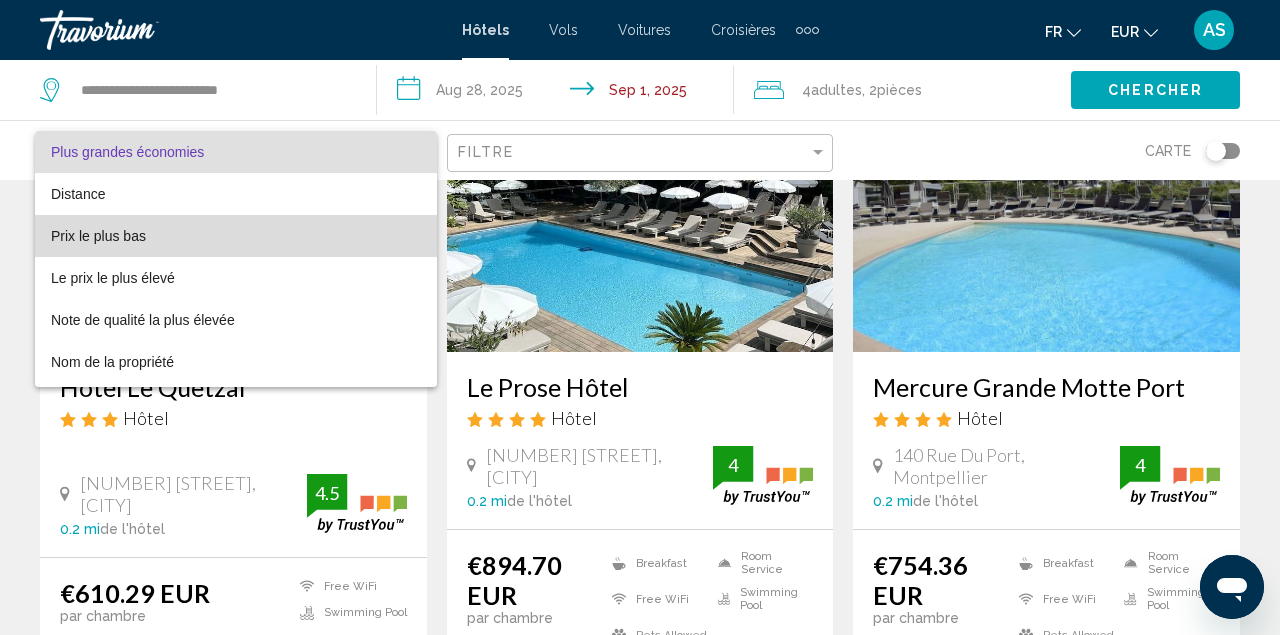 click on "Prix le plus bas" at bounding box center (236, 236) 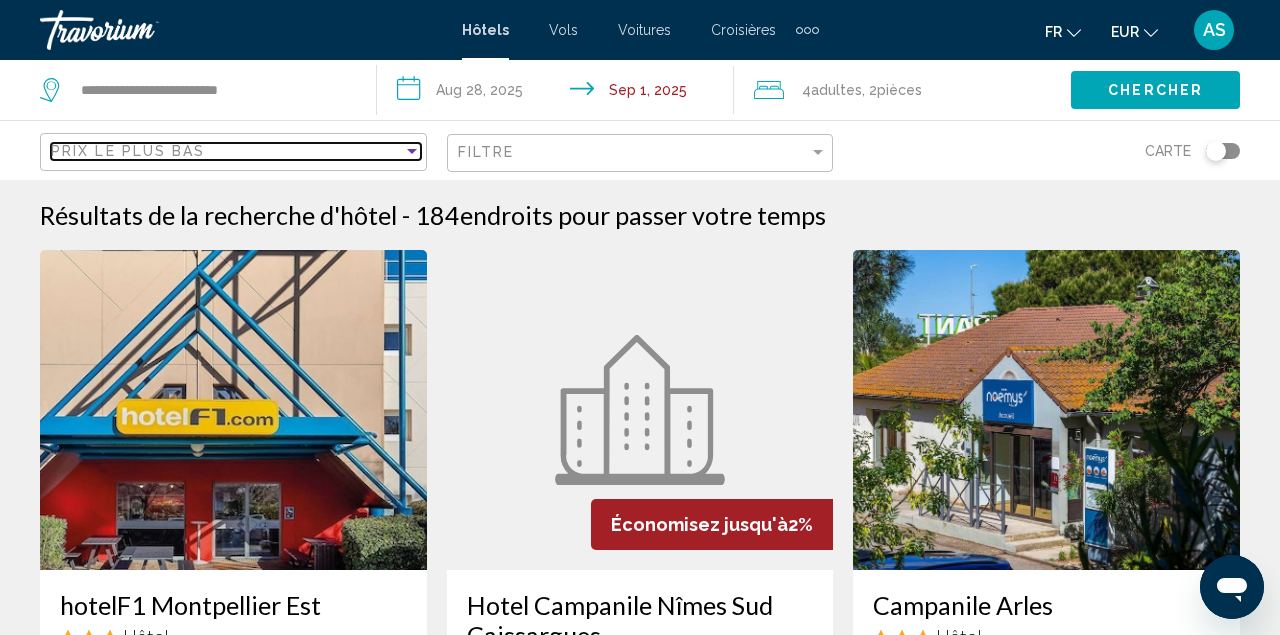 scroll, scrollTop: 0, scrollLeft: 0, axis: both 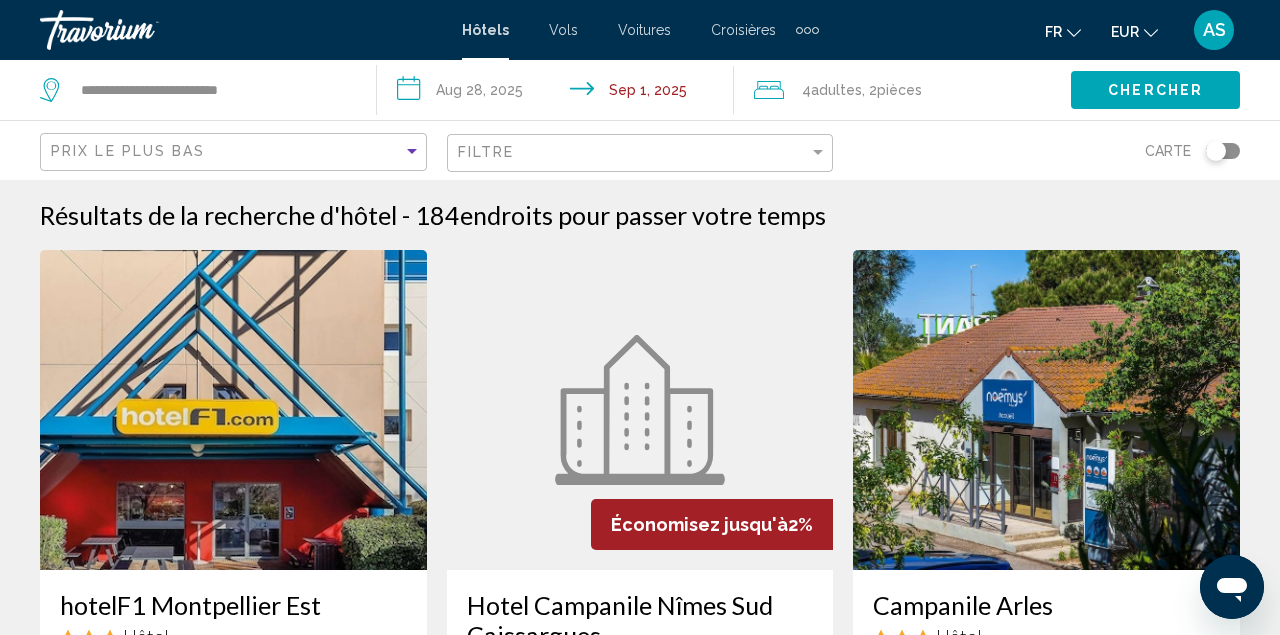 click on "**********" at bounding box center (559, 93) 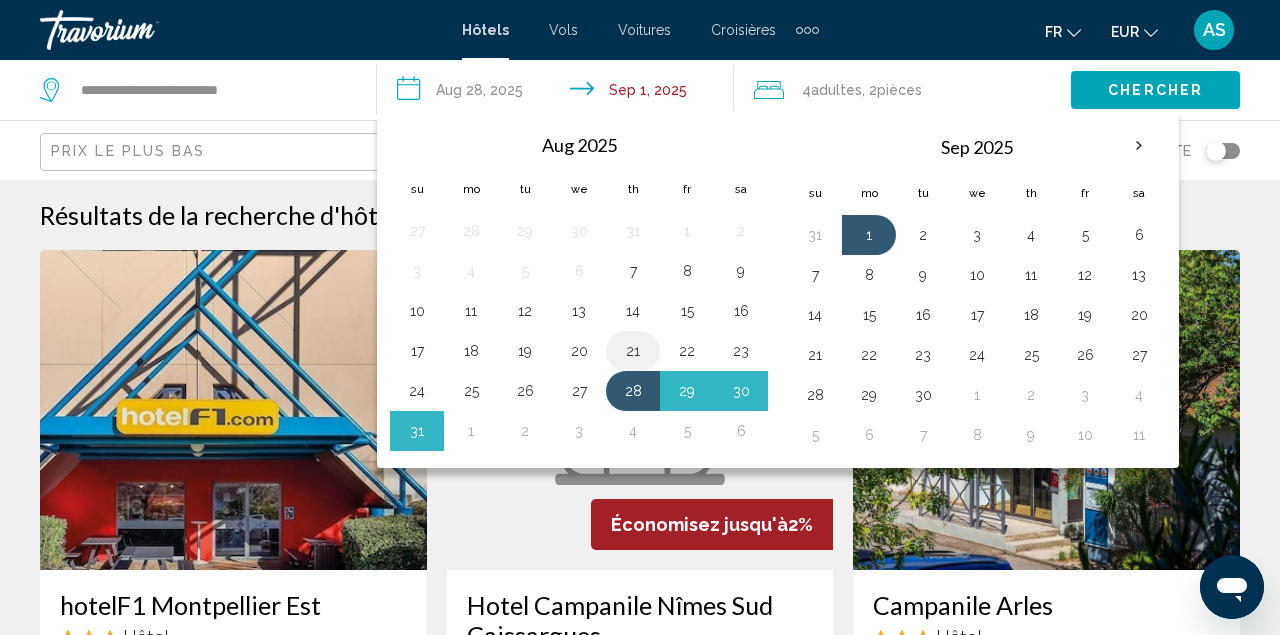click on "21" at bounding box center (633, 351) 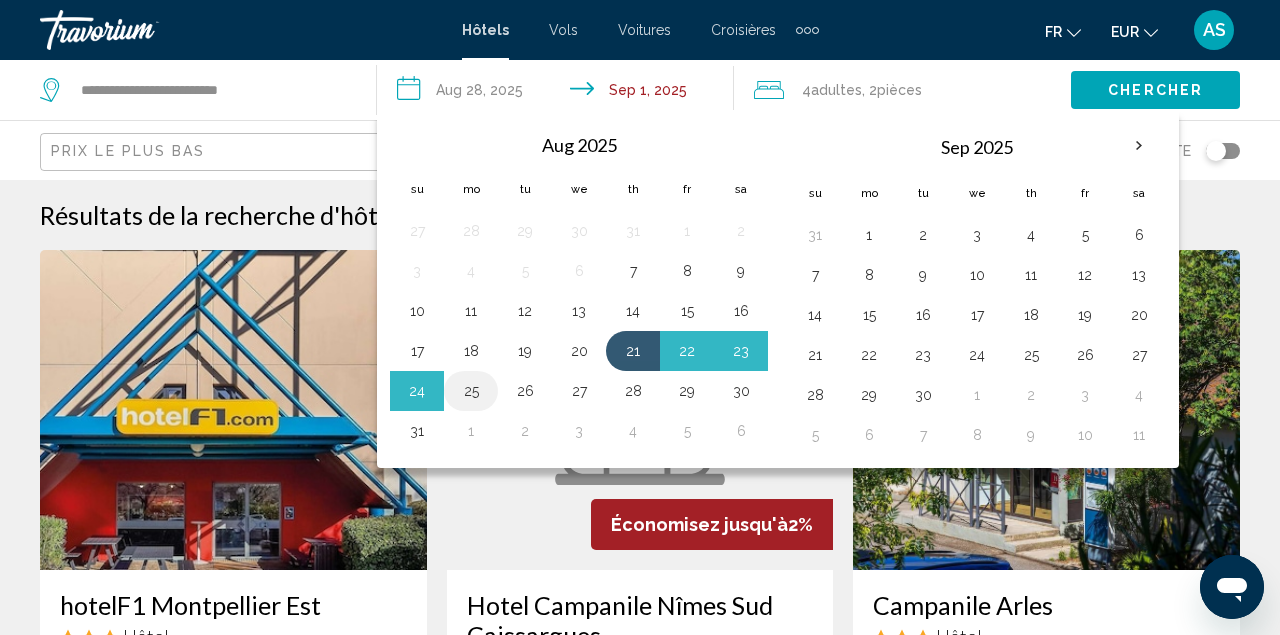 click on "25" at bounding box center [471, 391] 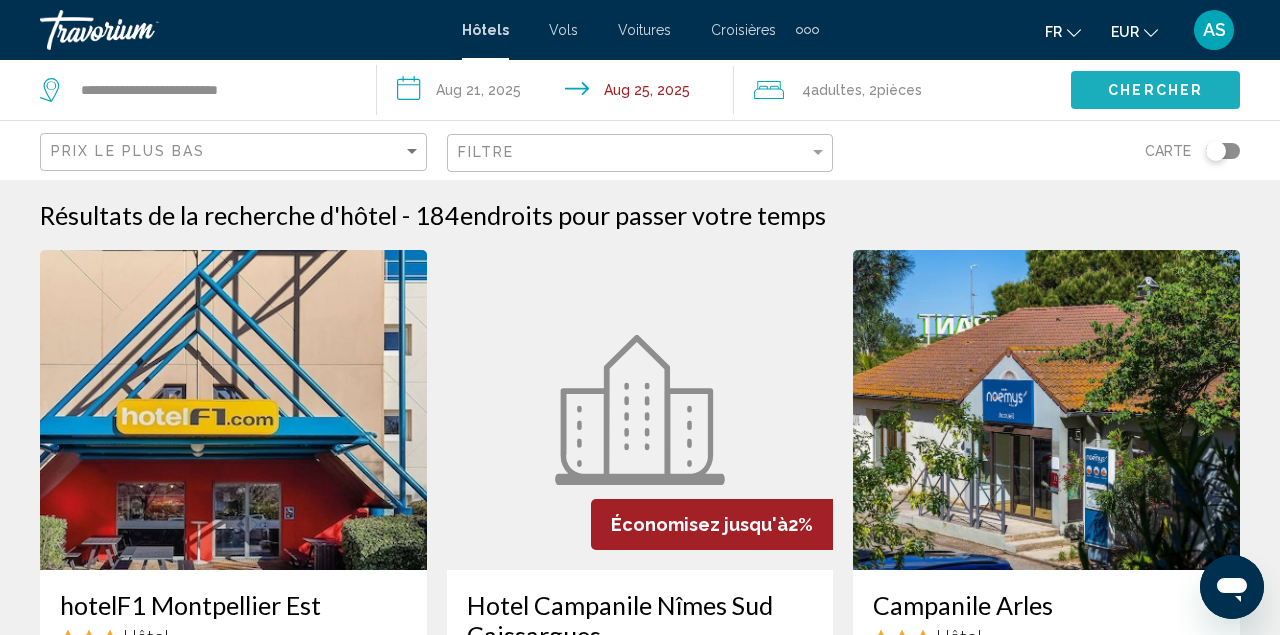 click on "Chercher" 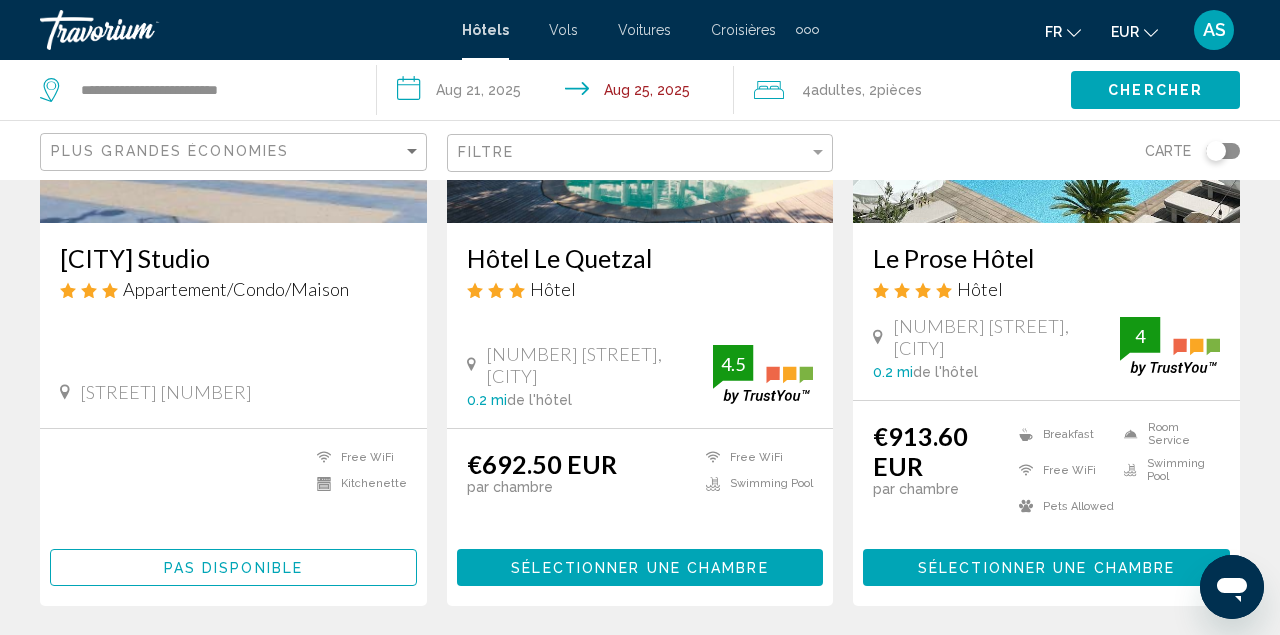 scroll, scrollTop: 348, scrollLeft: 0, axis: vertical 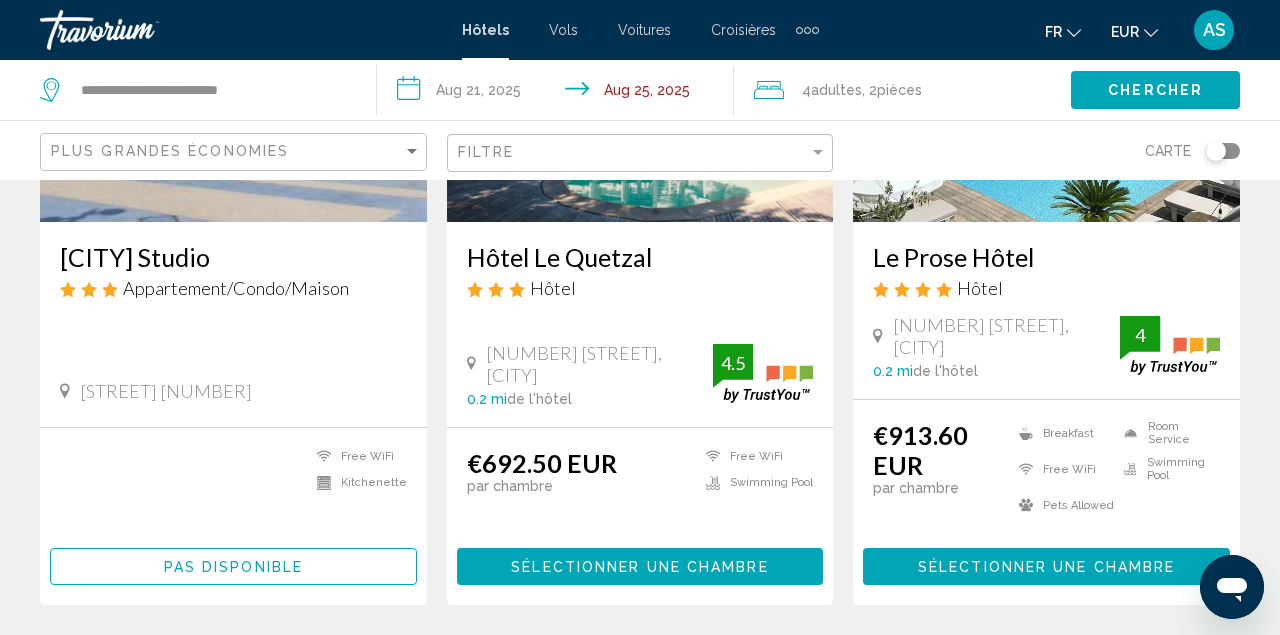 click on "Plus grandes économies" 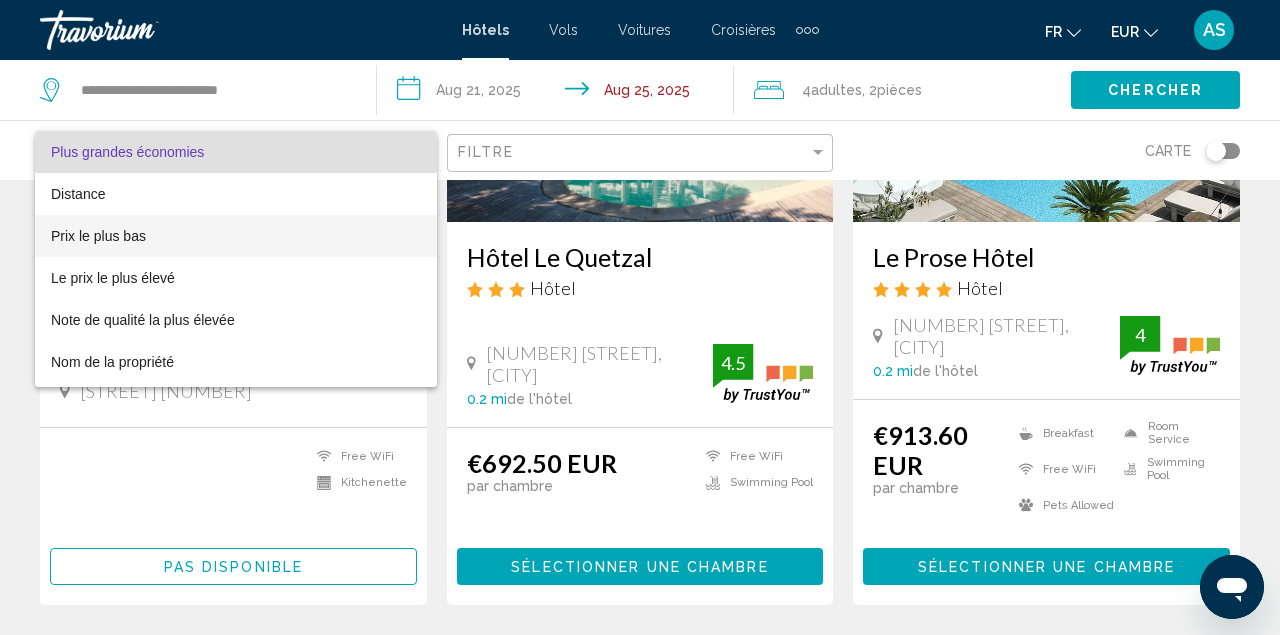 click on "Prix le plus bas" at bounding box center [236, 236] 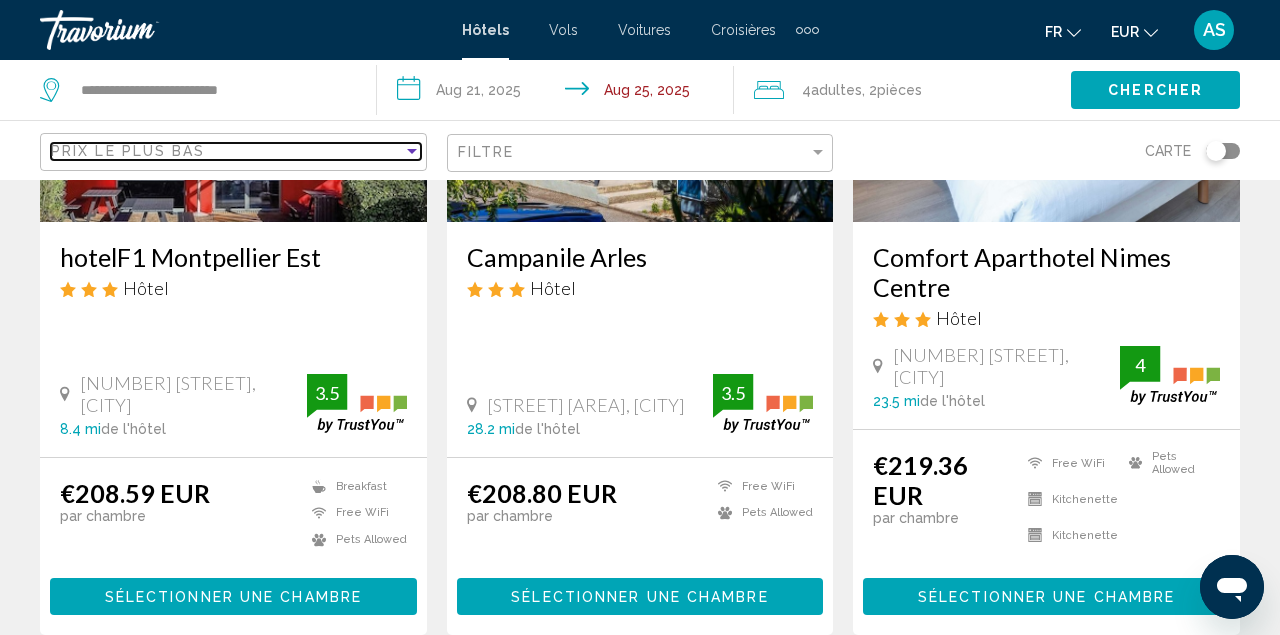scroll, scrollTop: 338, scrollLeft: 0, axis: vertical 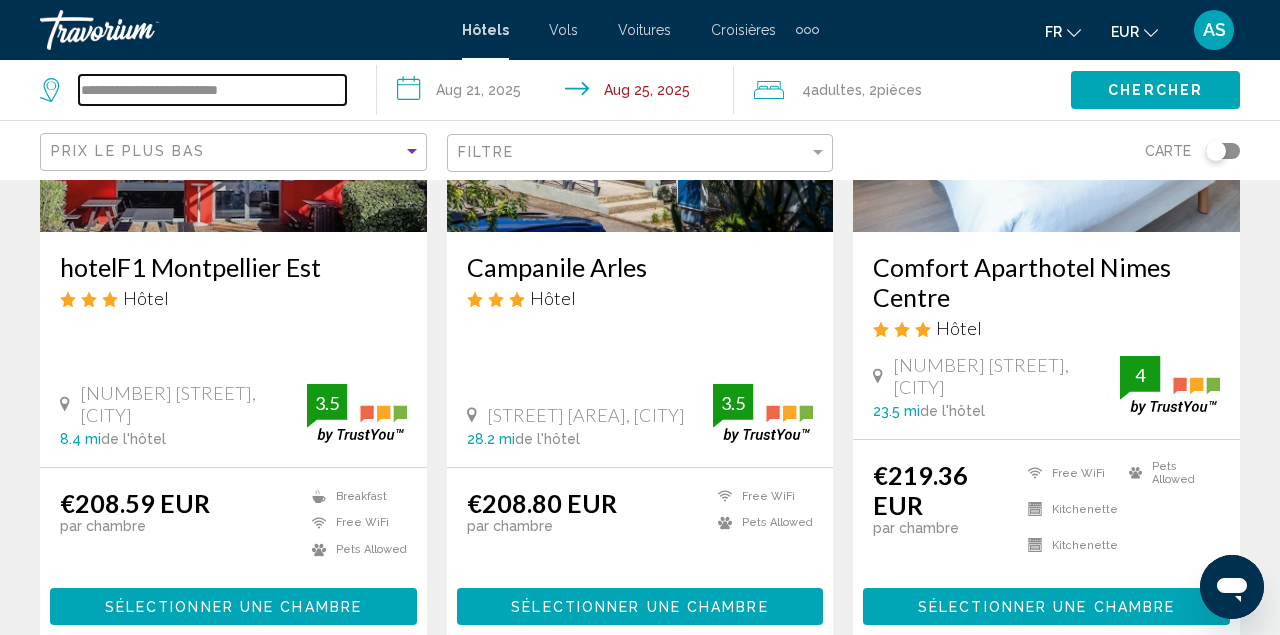 click on "**********" at bounding box center [212, 90] 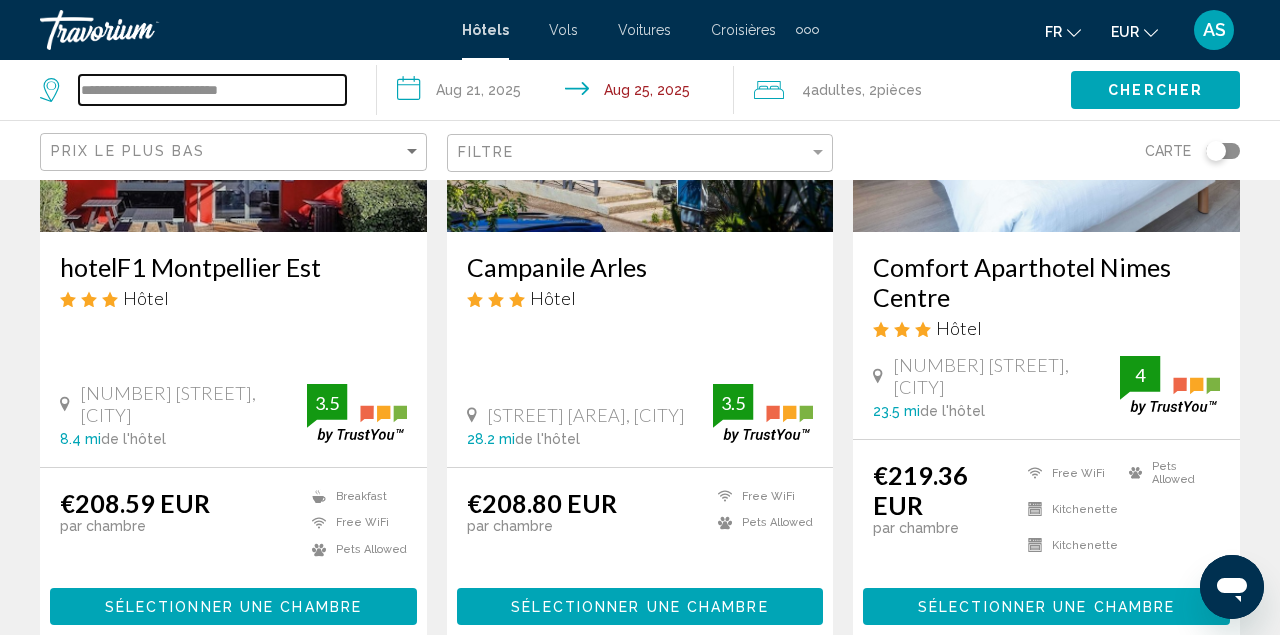 drag, startPoint x: 275, startPoint y: 83, endPoint x: 17, endPoint y: 93, distance: 258.19373 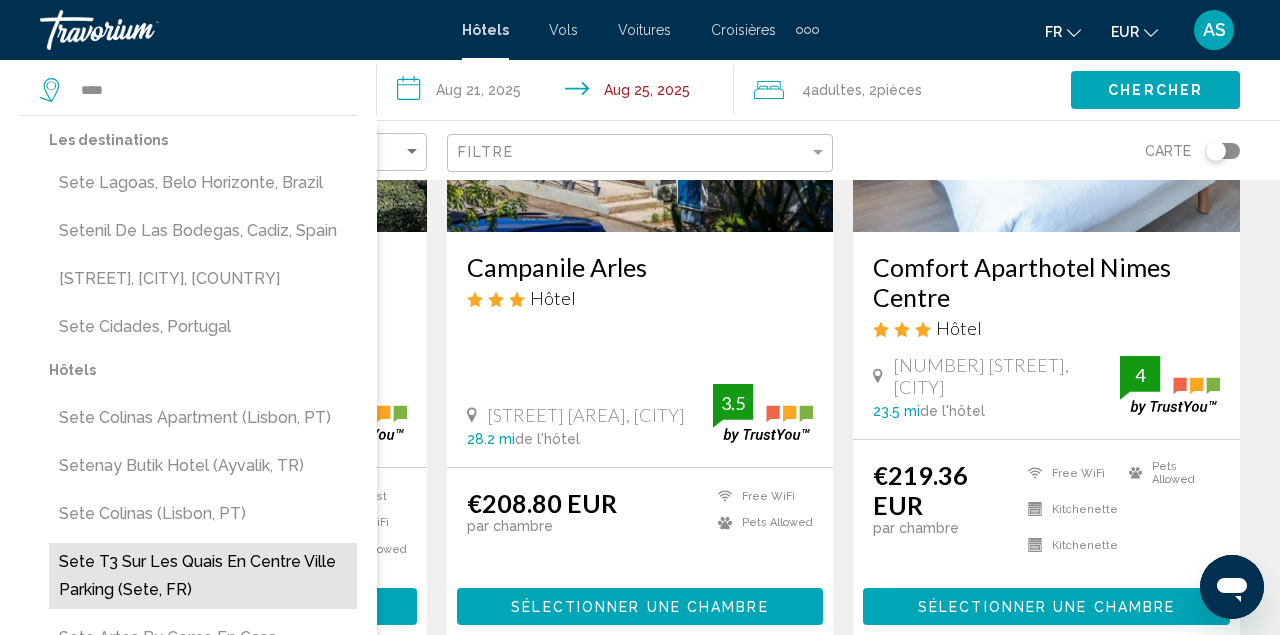 click on "Sete T3 sur les quais en centre ville parking (Sete, FR)" at bounding box center (203, 576) 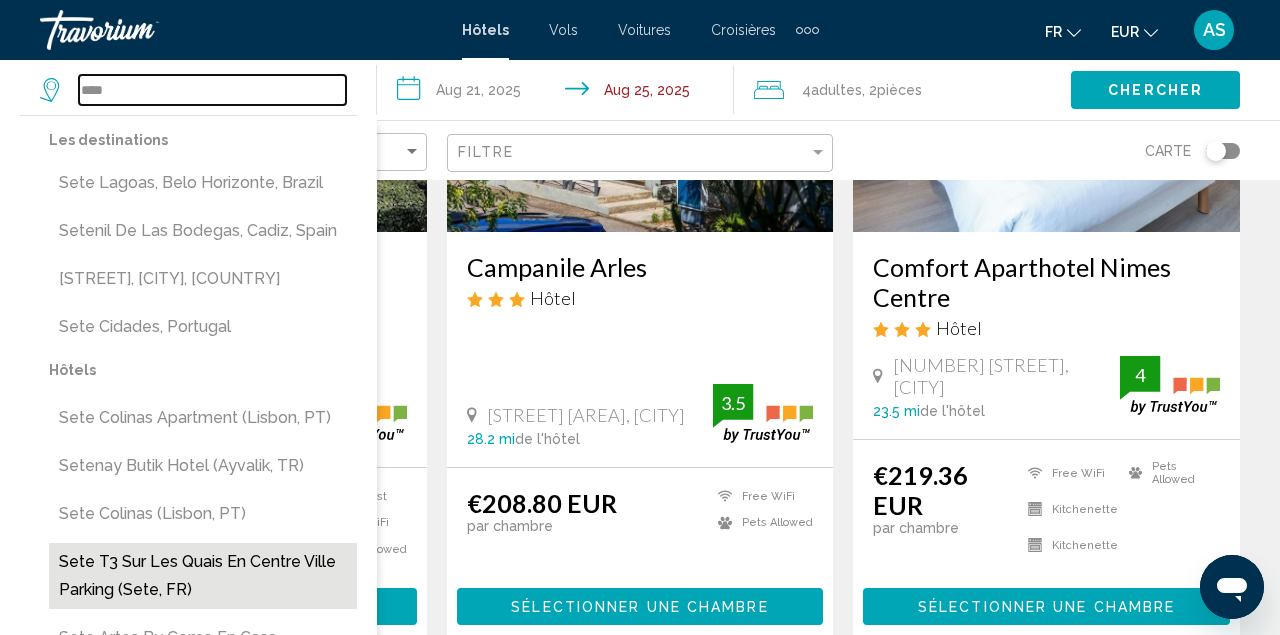 type on "**********" 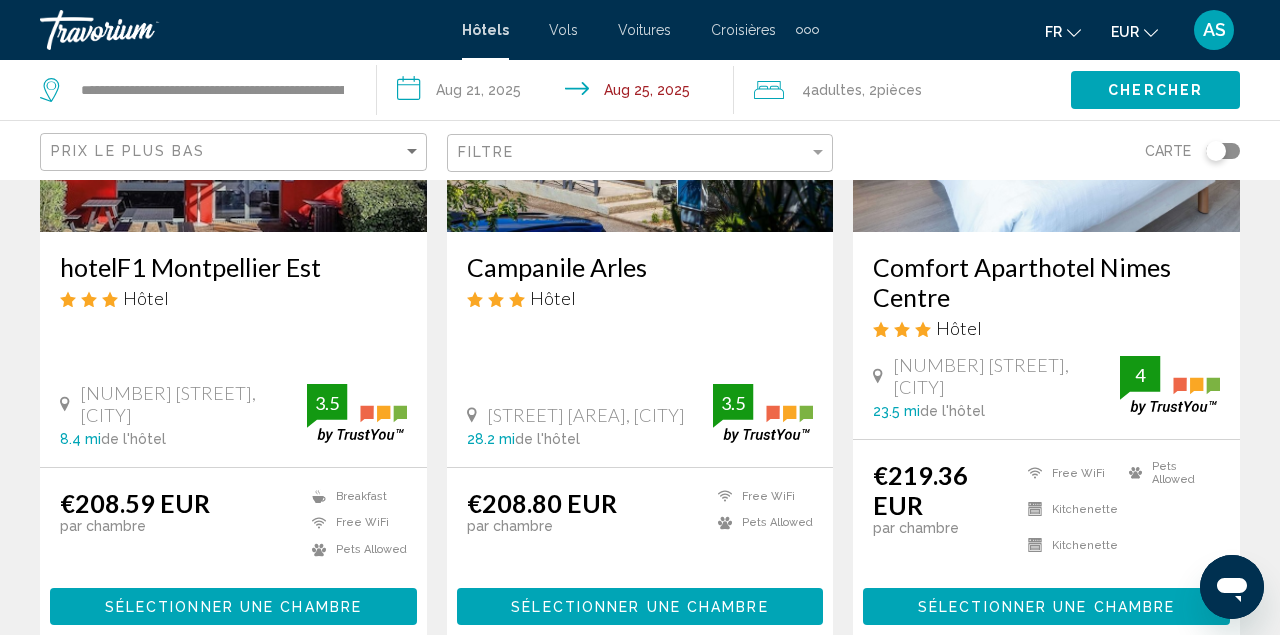 click on "Chercher" 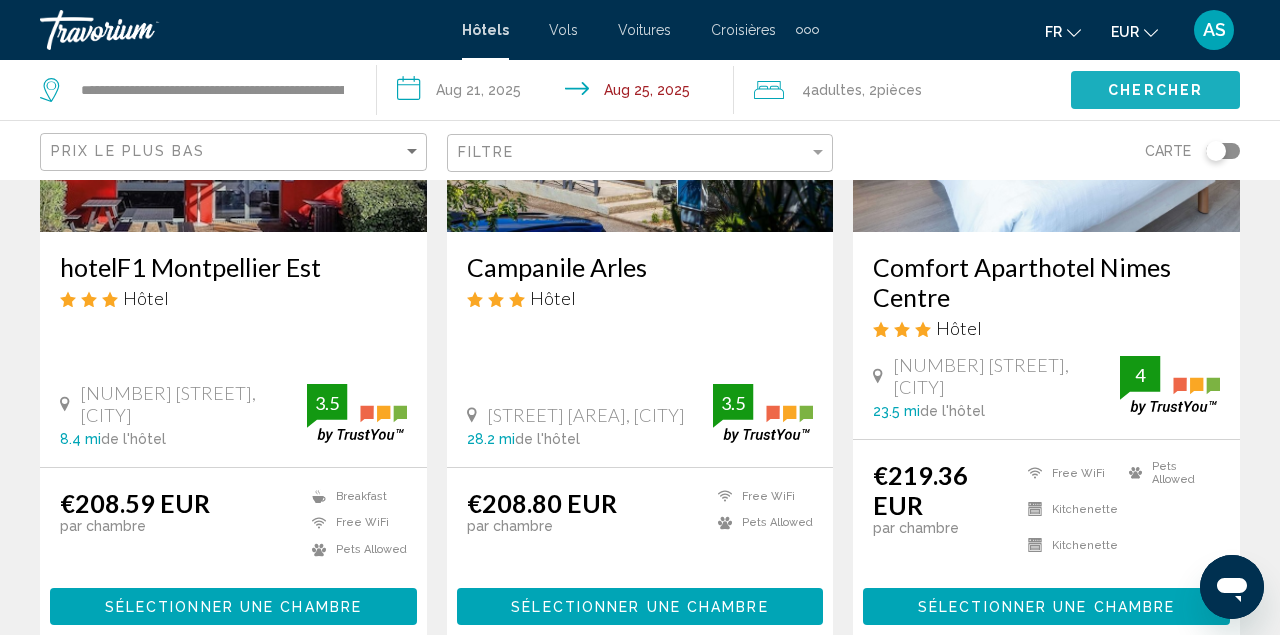 scroll, scrollTop: 22, scrollLeft: 0, axis: vertical 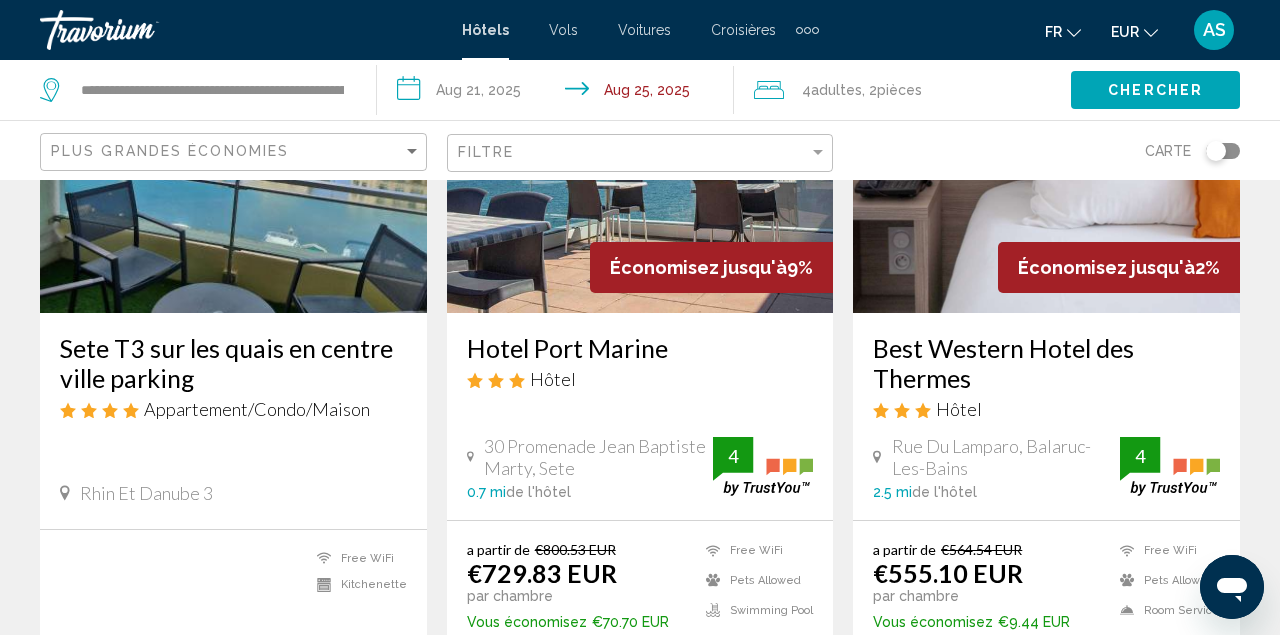 click on "Plus grandes économies" 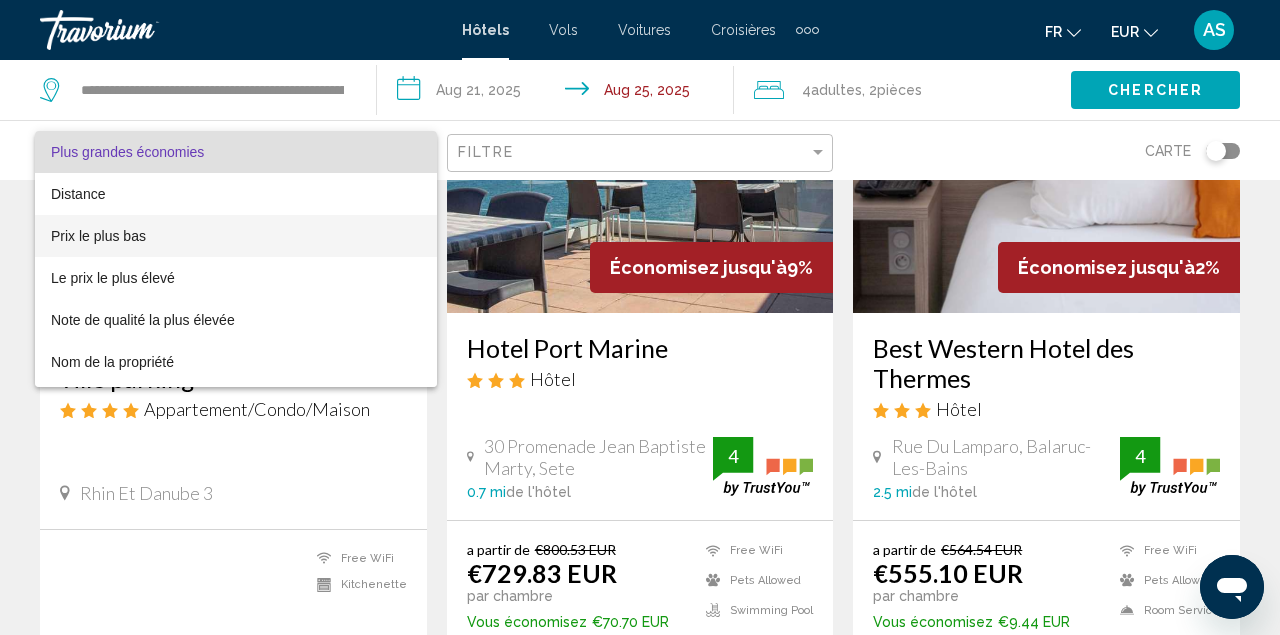 click on "Prix le plus bas" at bounding box center (98, 236) 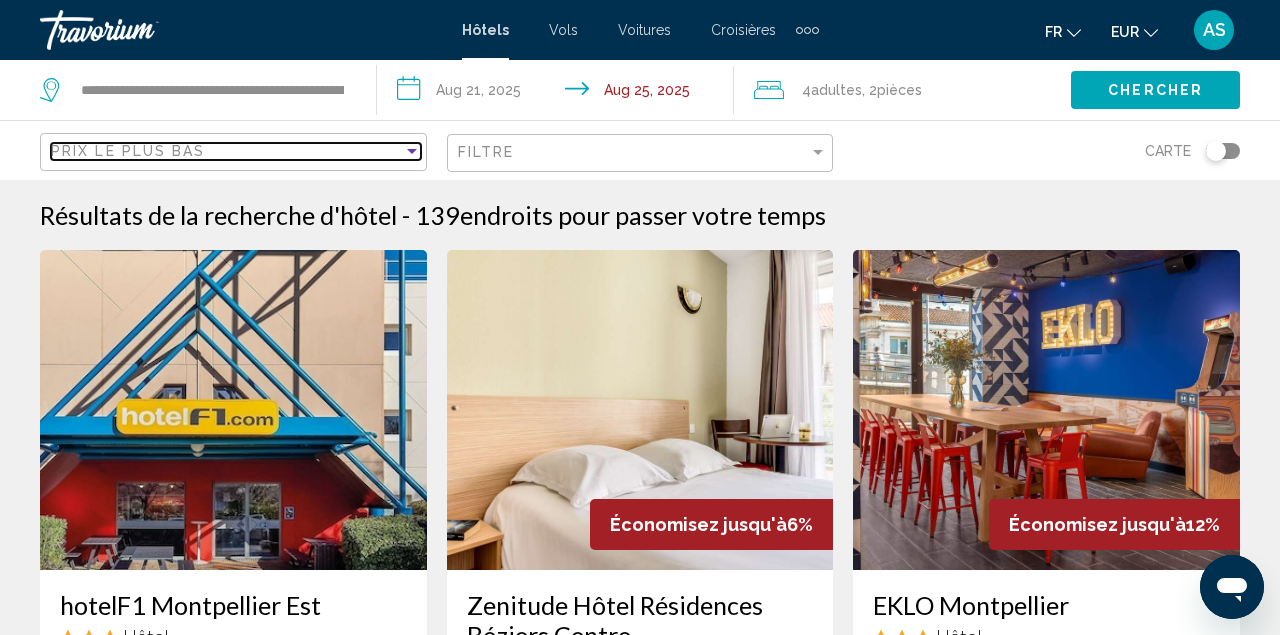 scroll, scrollTop: 0, scrollLeft: 0, axis: both 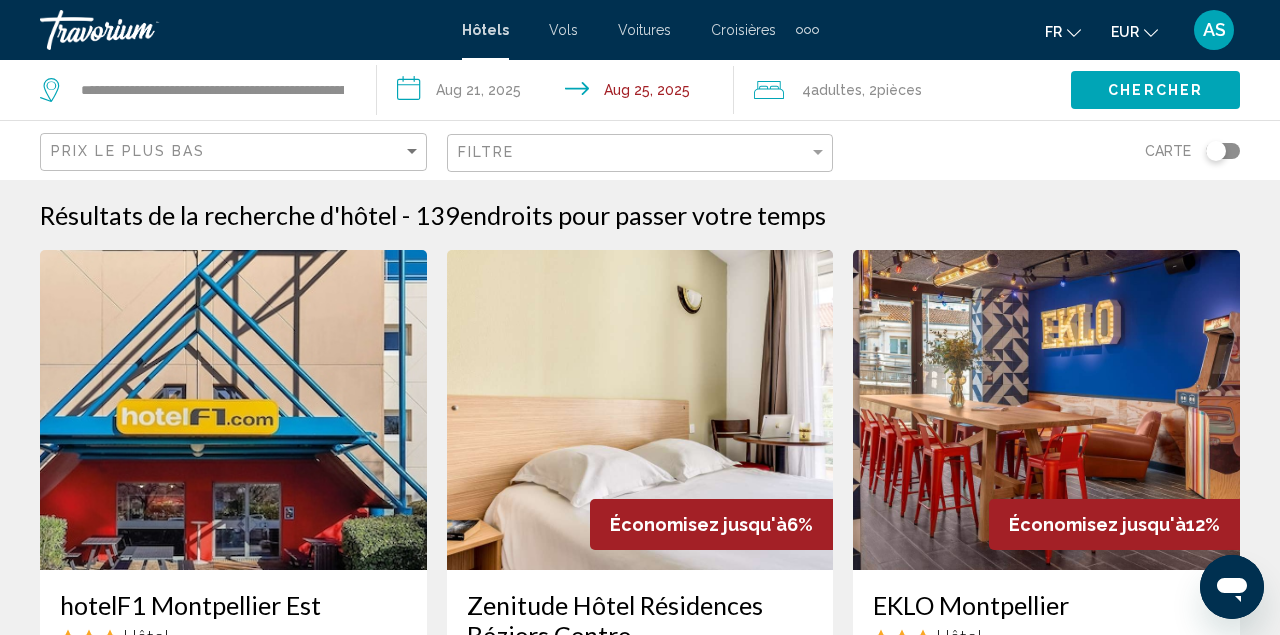 click on "**********" at bounding box center (559, 93) 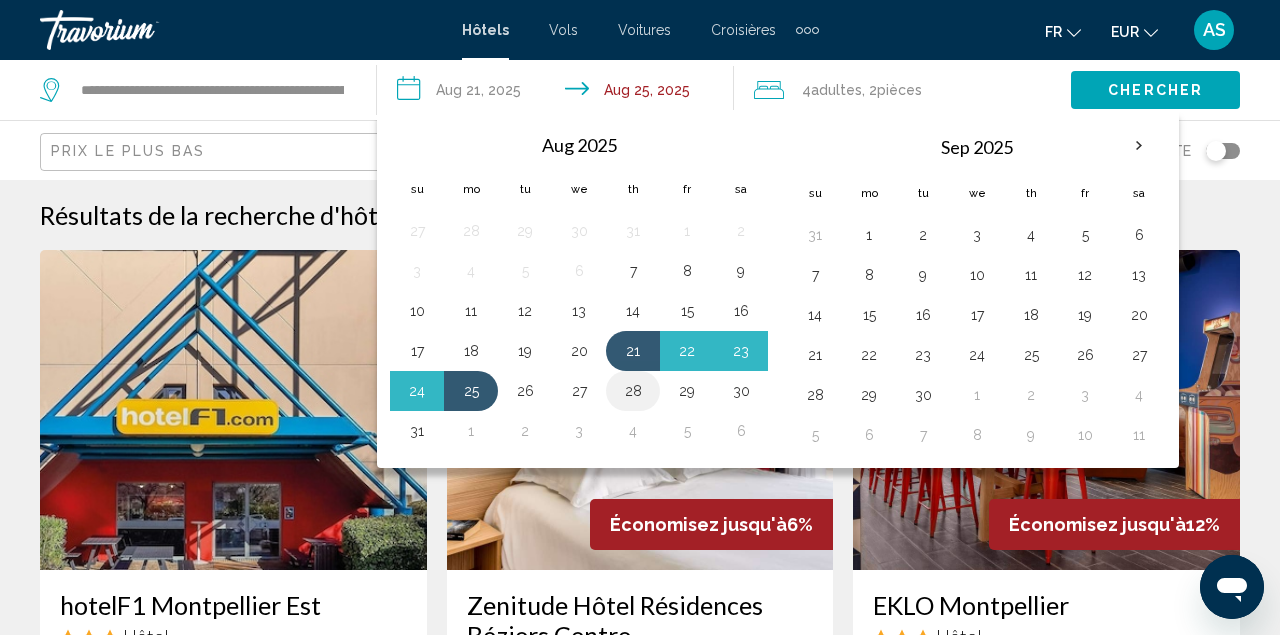 click on "28" at bounding box center [633, 391] 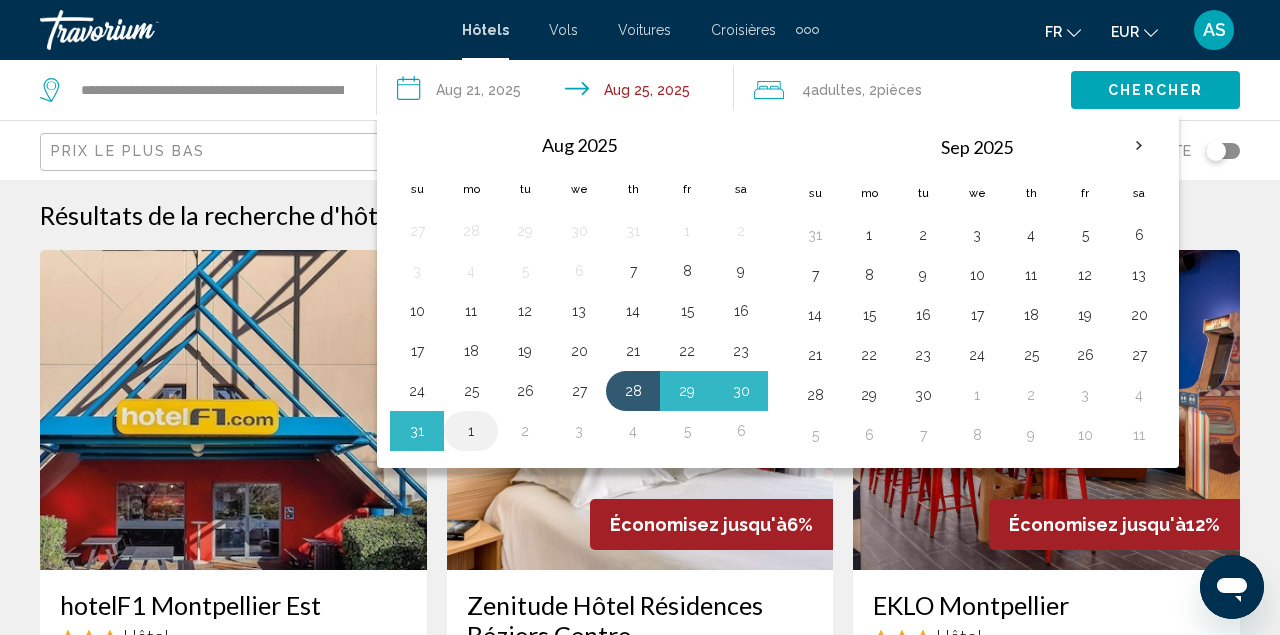 click on "1" at bounding box center [471, 431] 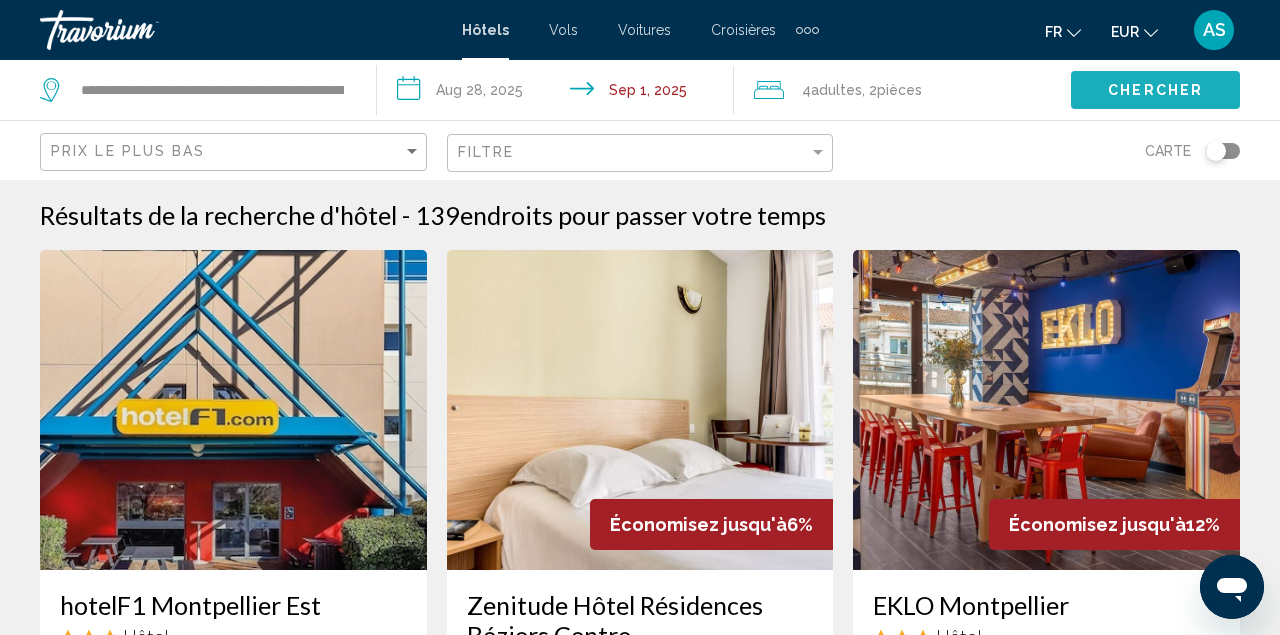 click on "Chercher" 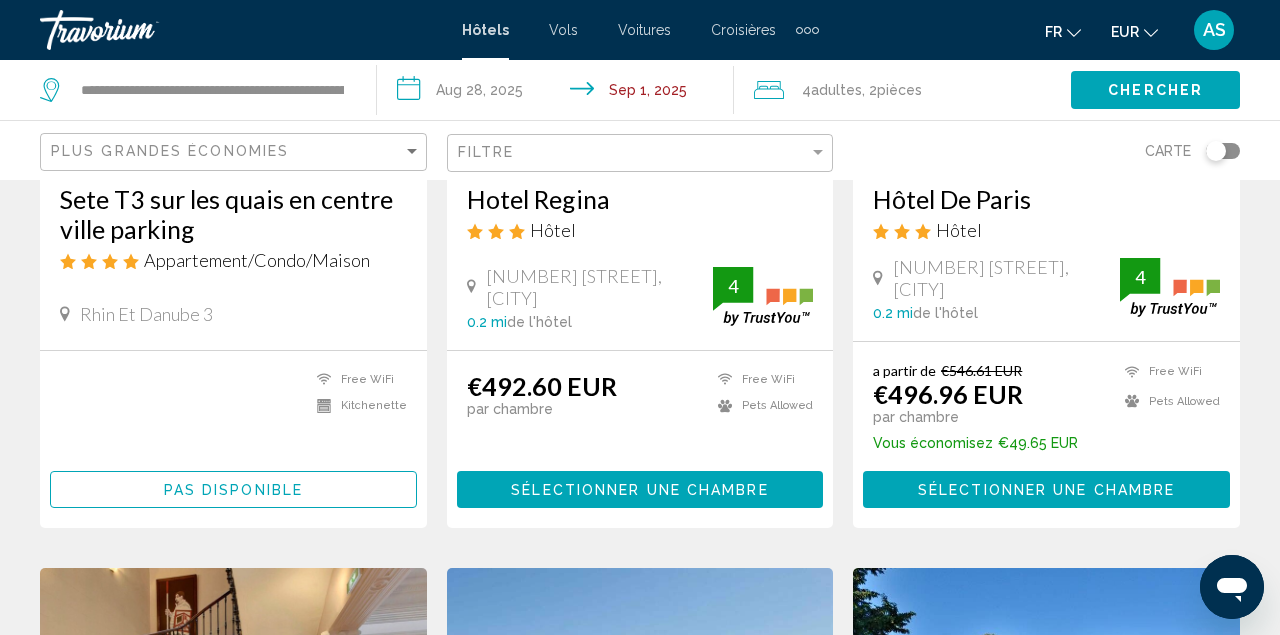 scroll, scrollTop: 407, scrollLeft: 0, axis: vertical 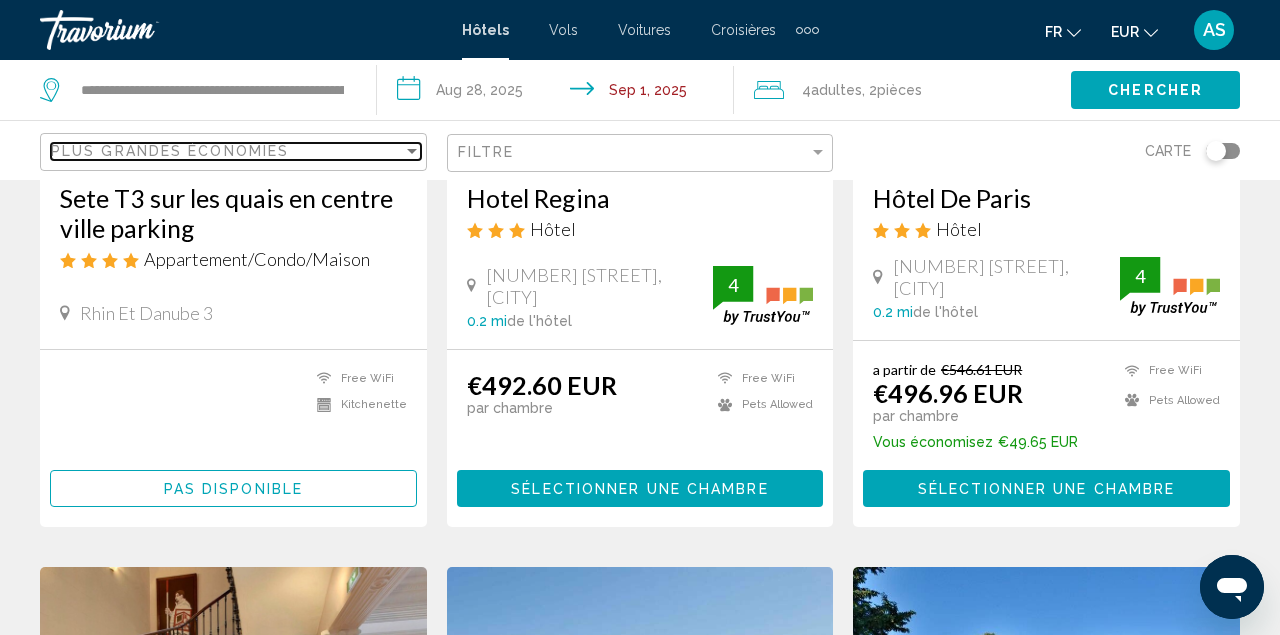 click on "Plus grandes économies" at bounding box center [170, 151] 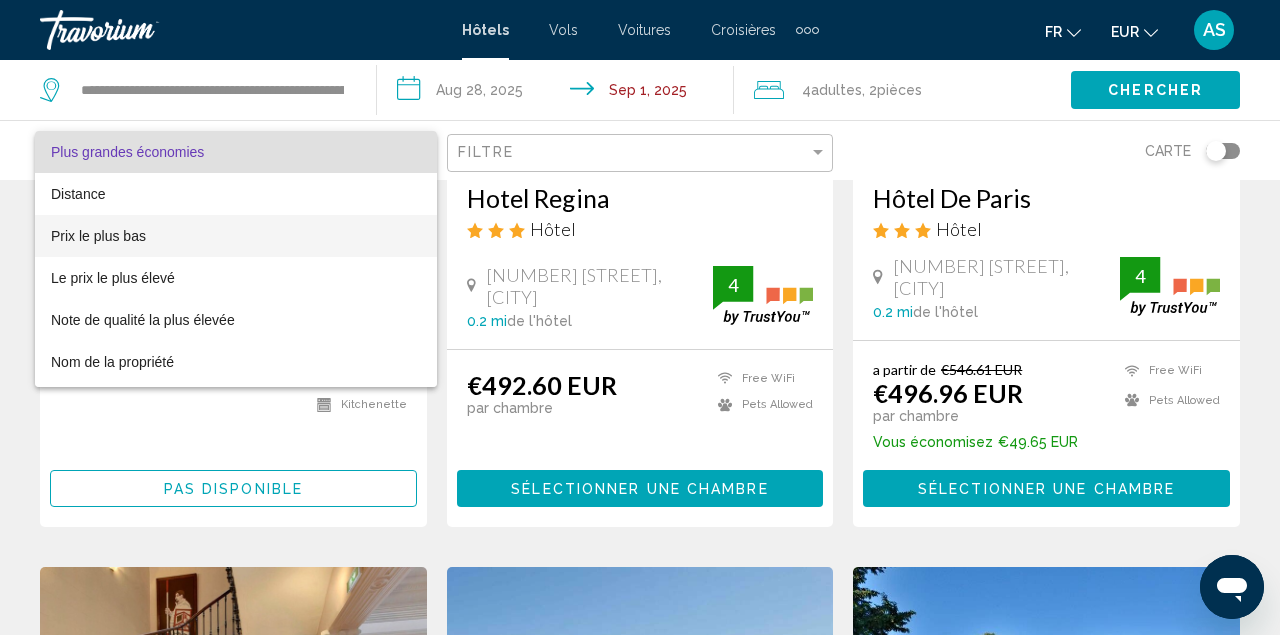 click on "Prix le plus bas" at bounding box center (236, 236) 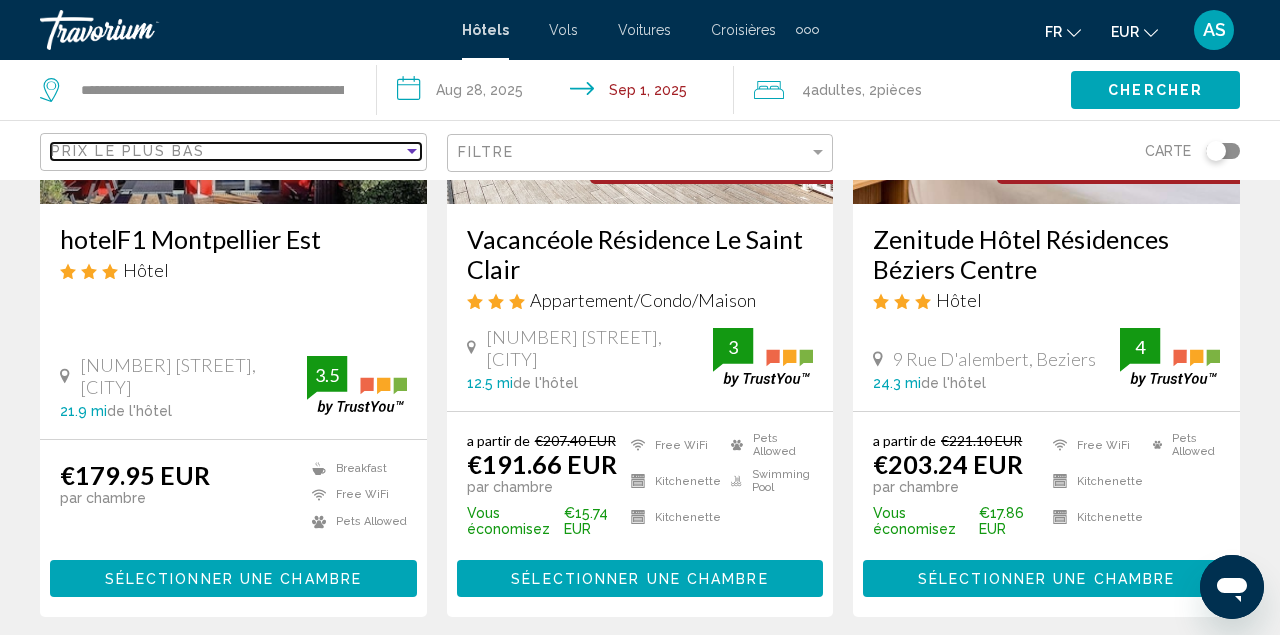 scroll, scrollTop: 367, scrollLeft: 0, axis: vertical 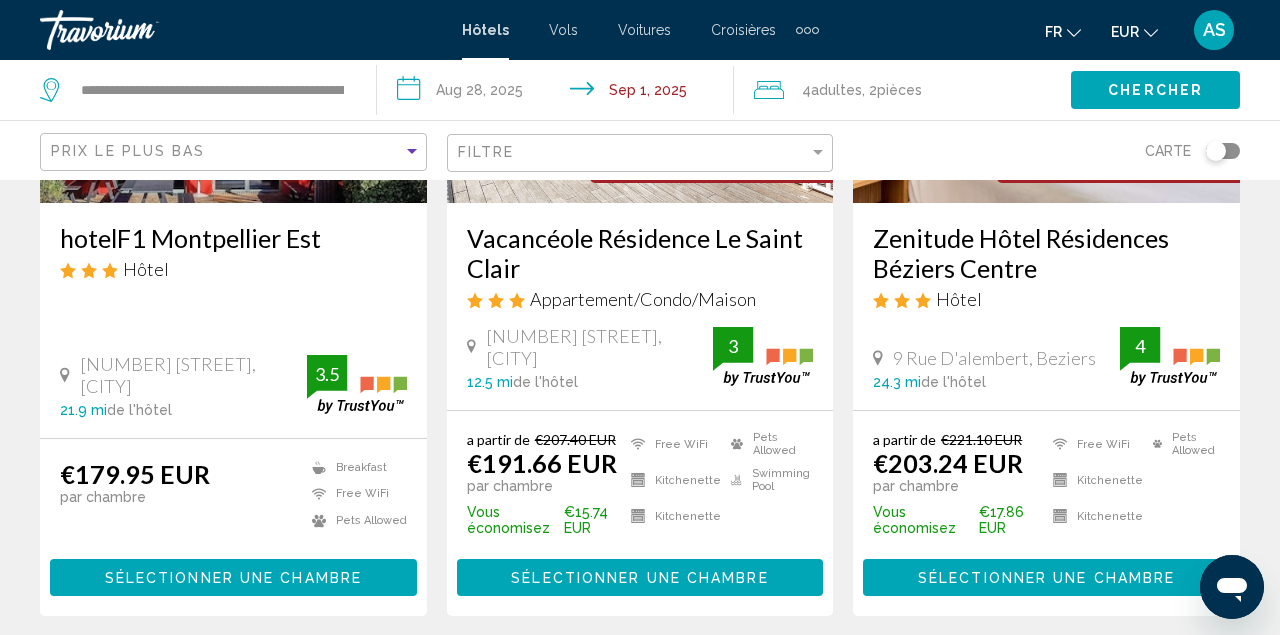 click on "Vacancéole Résidence Le Saint Clair" at bounding box center [640, 253] 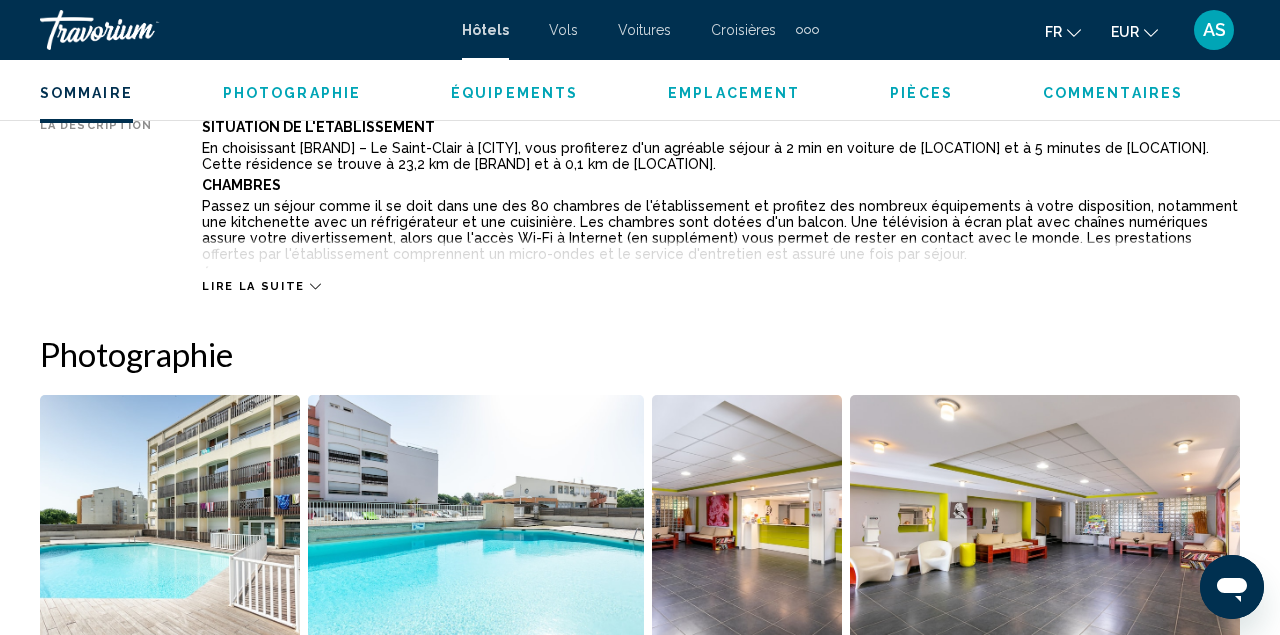 scroll, scrollTop: 1133, scrollLeft: 0, axis: vertical 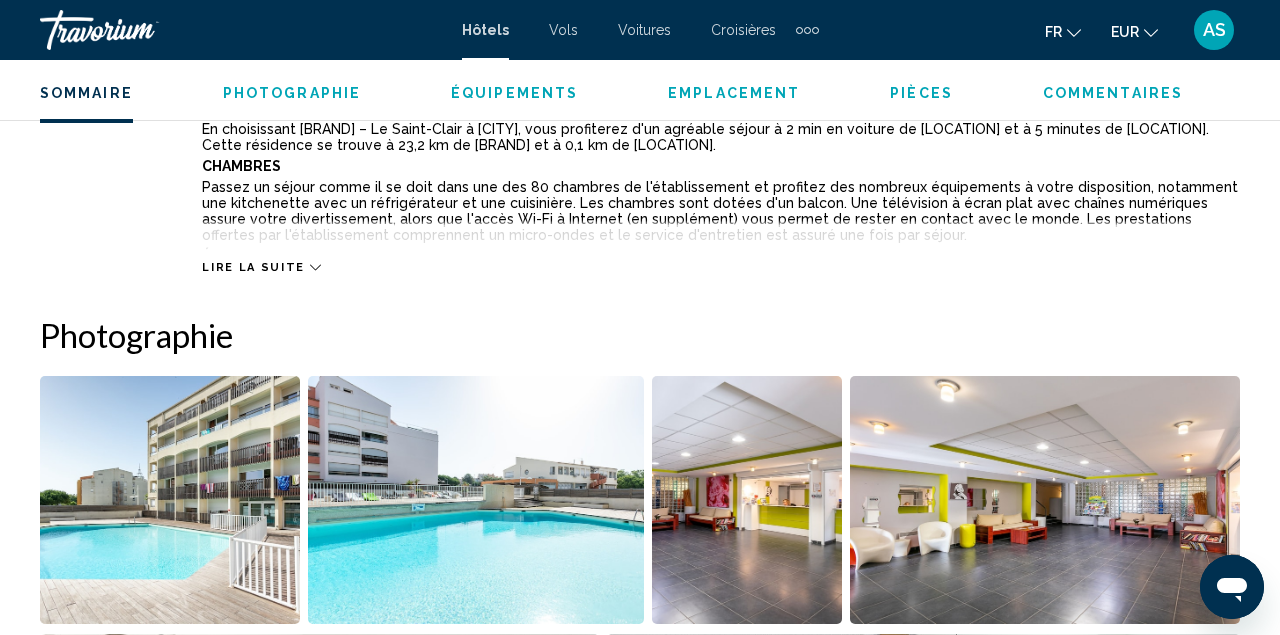 click on "Lire la suite" at bounding box center (253, 267) 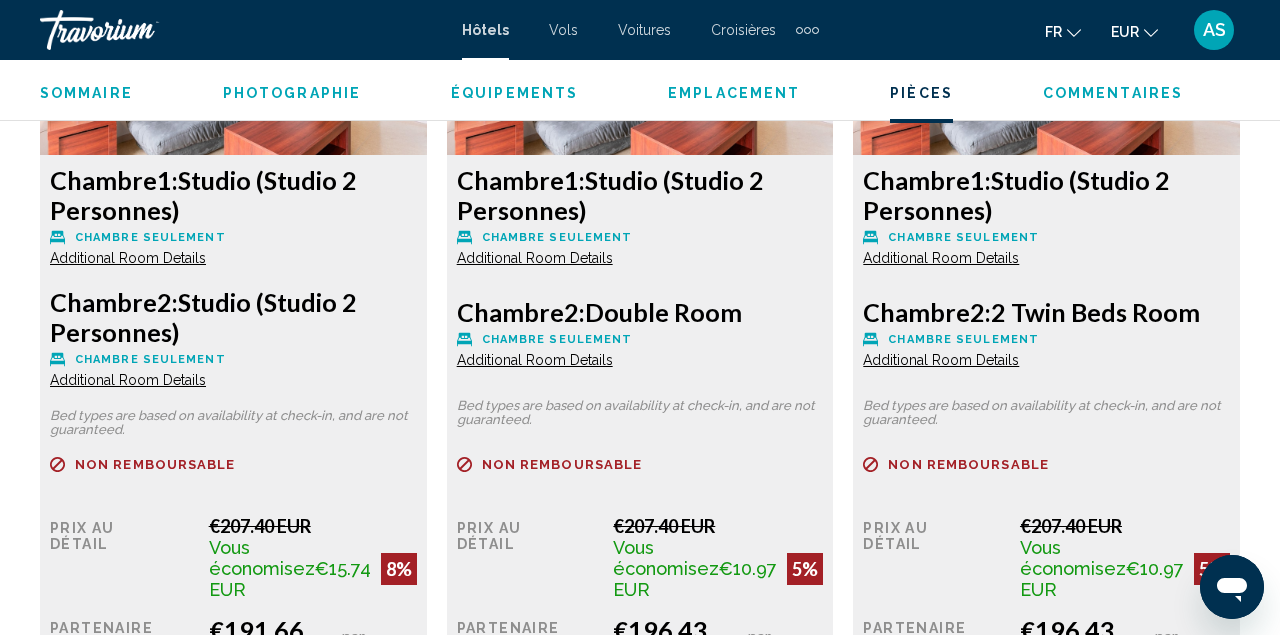 scroll, scrollTop: 3418, scrollLeft: 0, axis: vertical 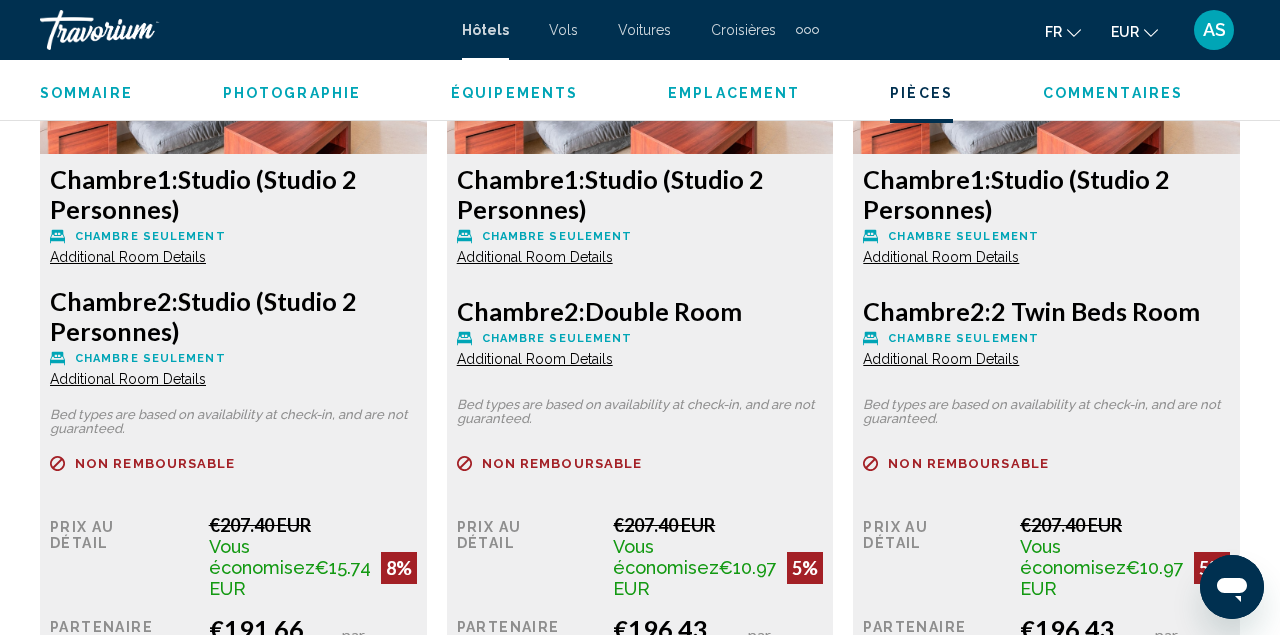 click on "Additional Room Details" at bounding box center [128, 379] 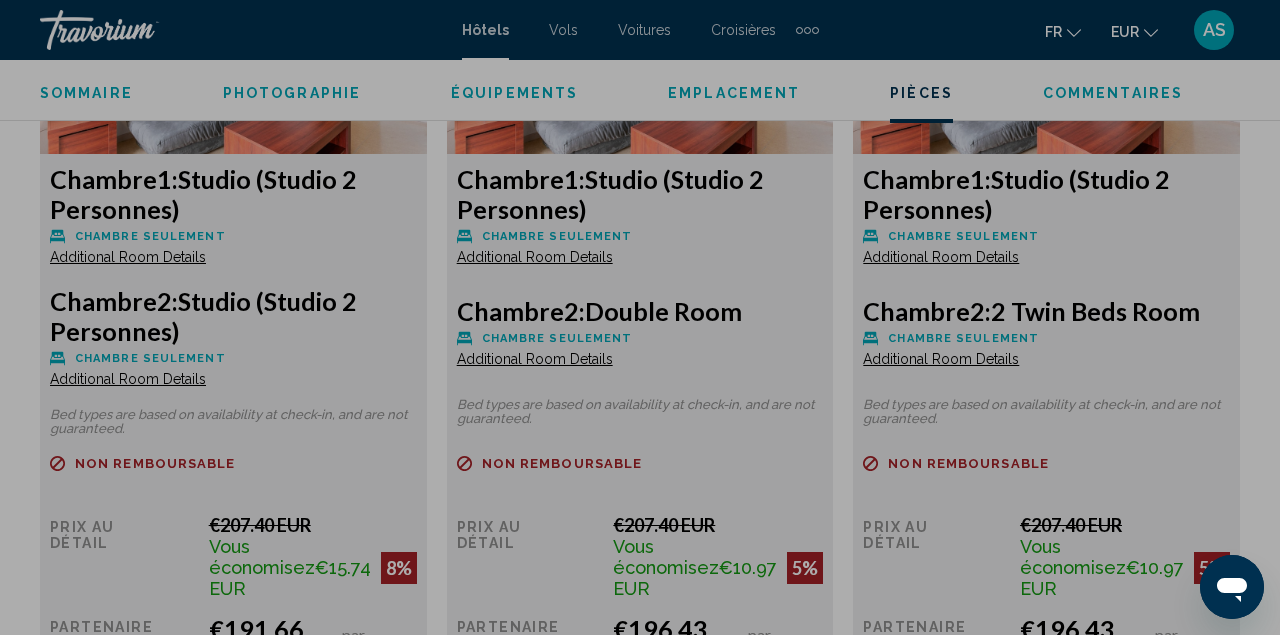 scroll, scrollTop: 0, scrollLeft: 0, axis: both 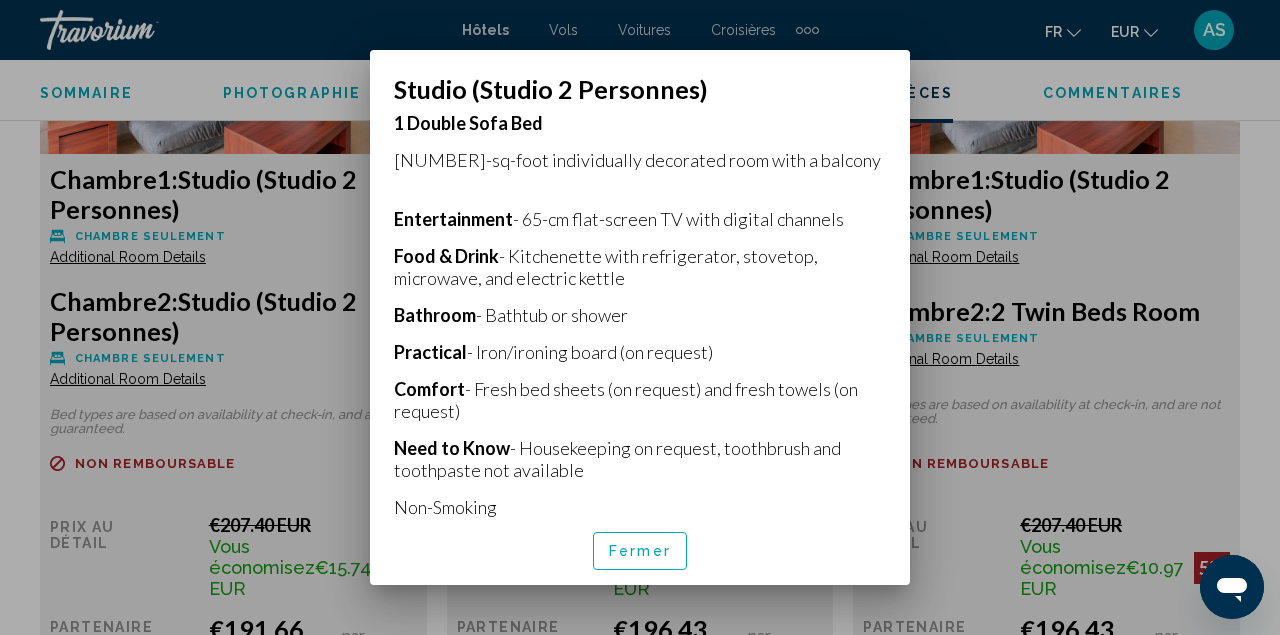 click on "Fermer" at bounding box center [640, 552] 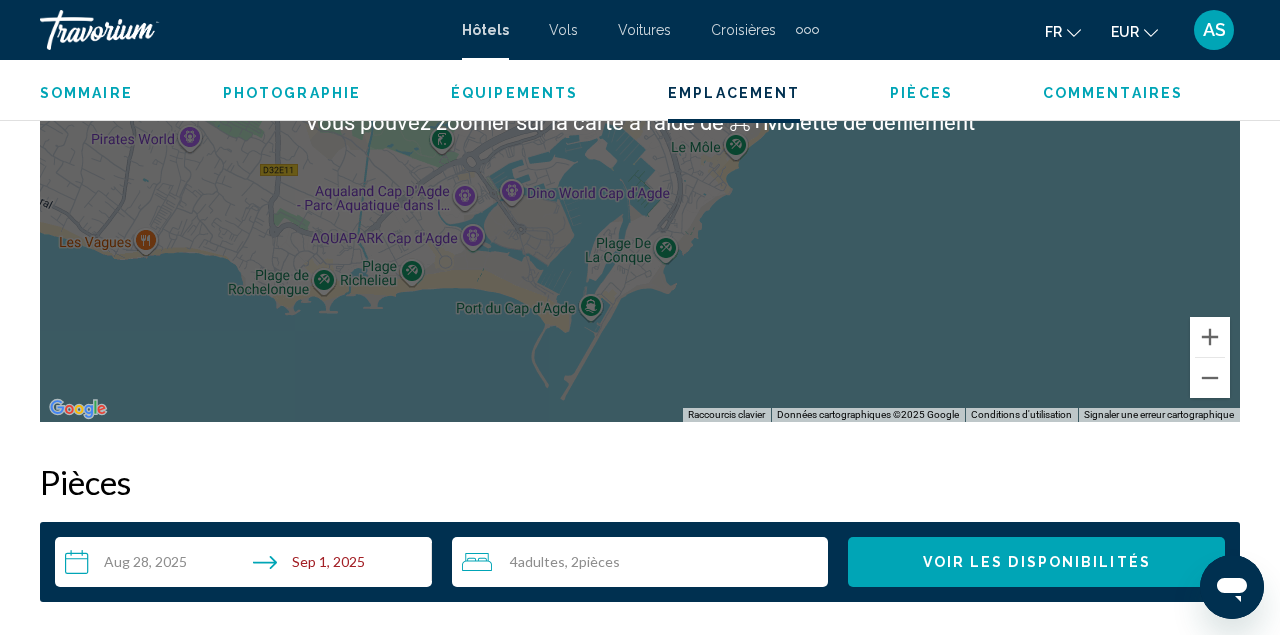 scroll, scrollTop: 2525, scrollLeft: 0, axis: vertical 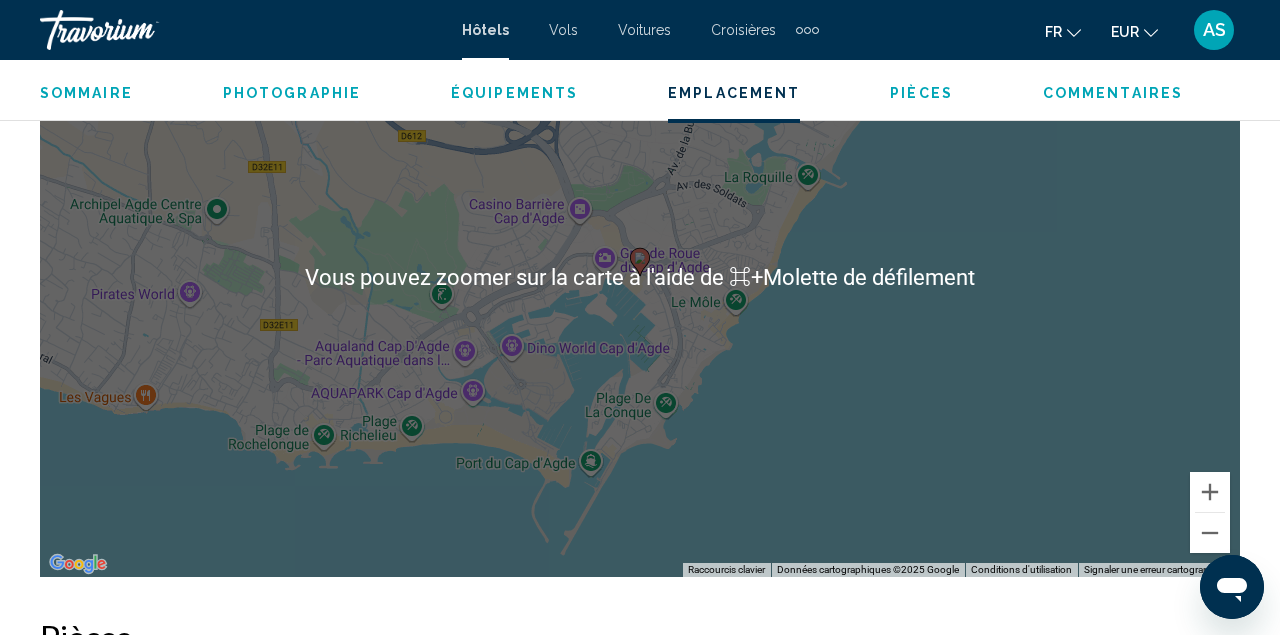 click on "Pour activer le glissement avec le clavier, appuyez sur Alt+Entrée. Une fois ce mode activé, utilisez les touches fléchées pour déplacer le repère. Pour valider le déplacement, appuyez sur Entrée. Pour annuler, appuyez sur Échap." at bounding box center (640, 277) 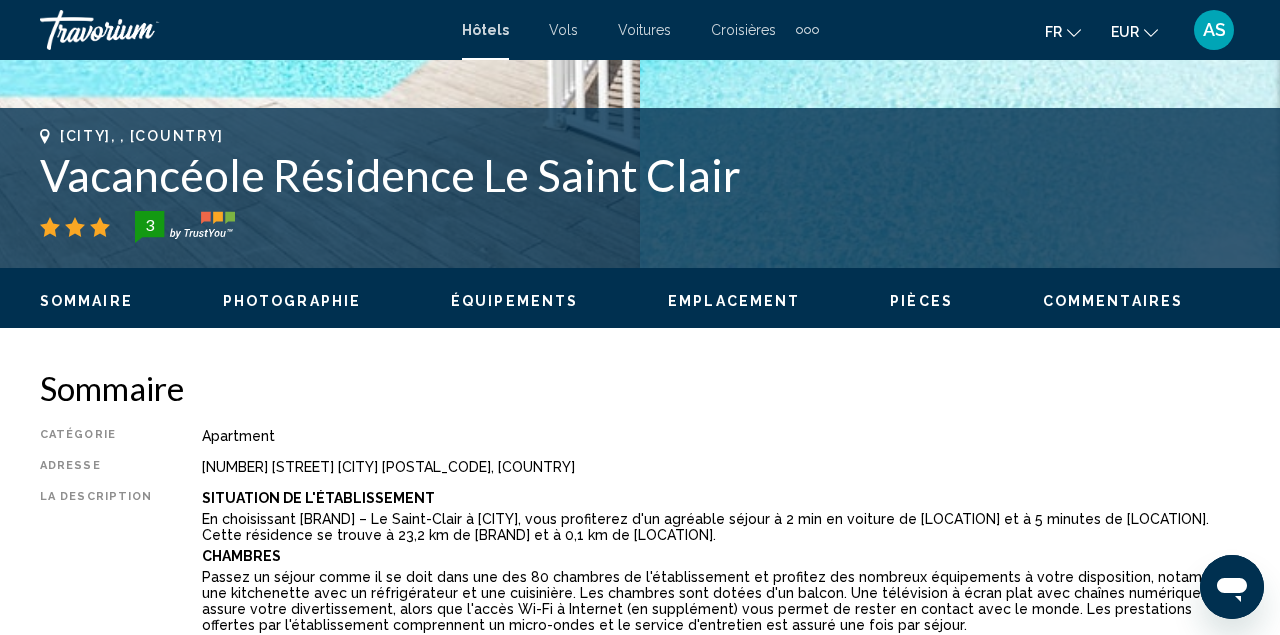 scroll, scrollTop: 743, scrollLeft: 0, axis: vertical 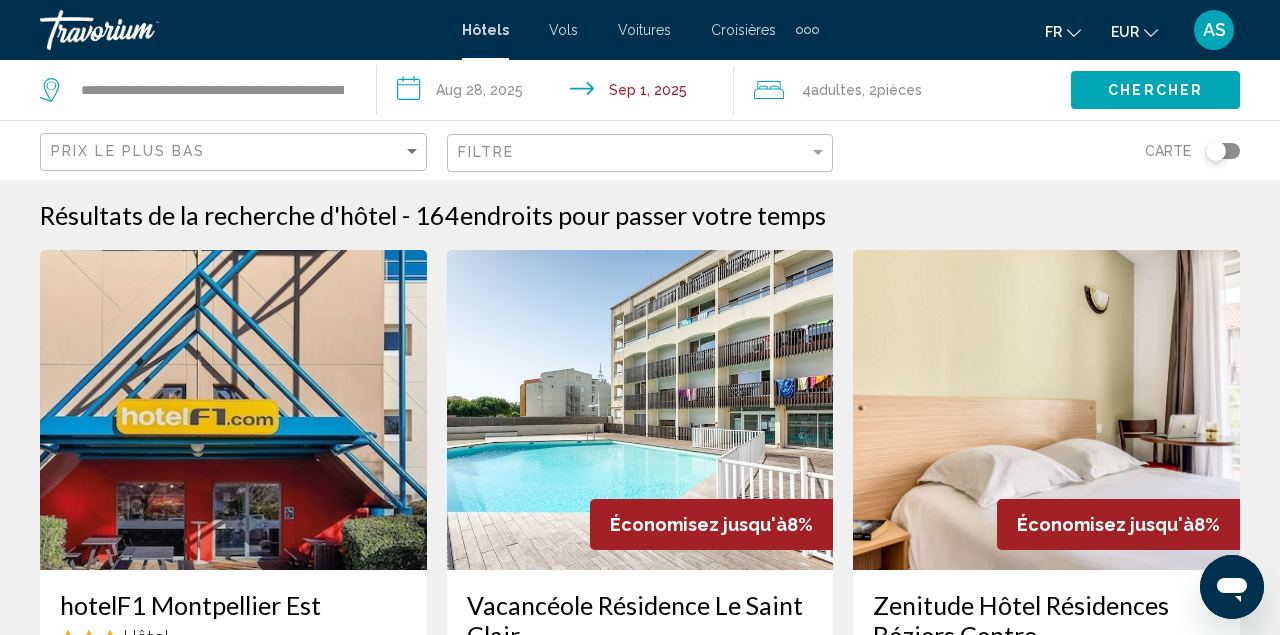 click on "**********" 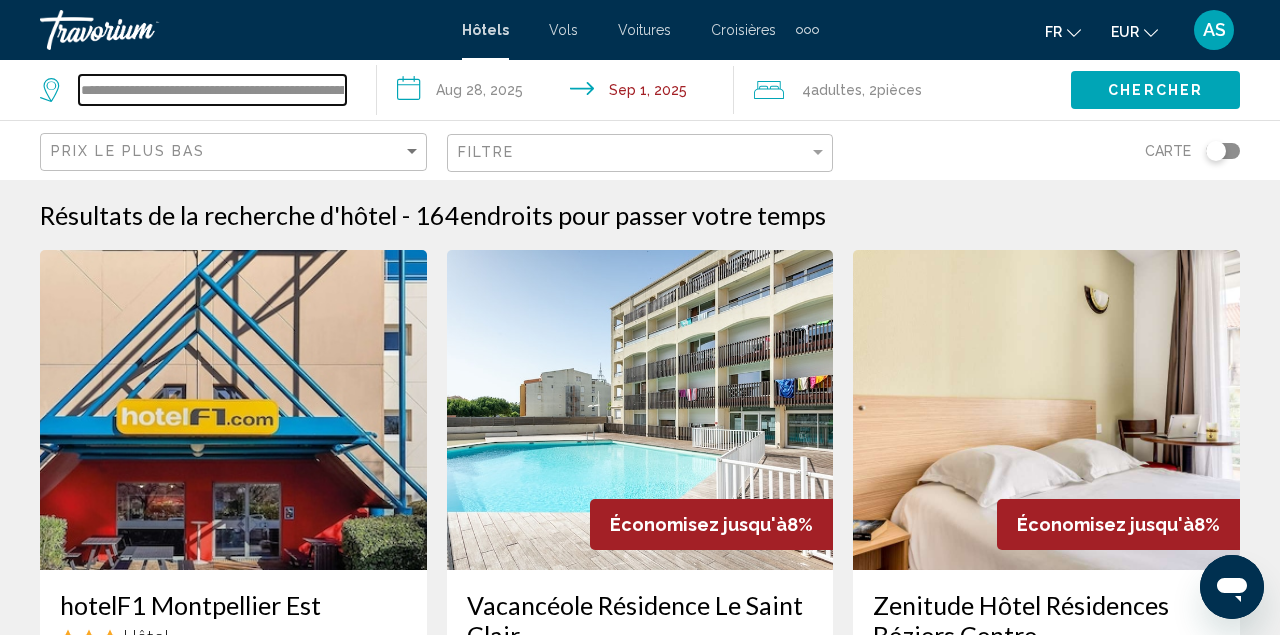 click on "**********" at bounding box center [212, 90] 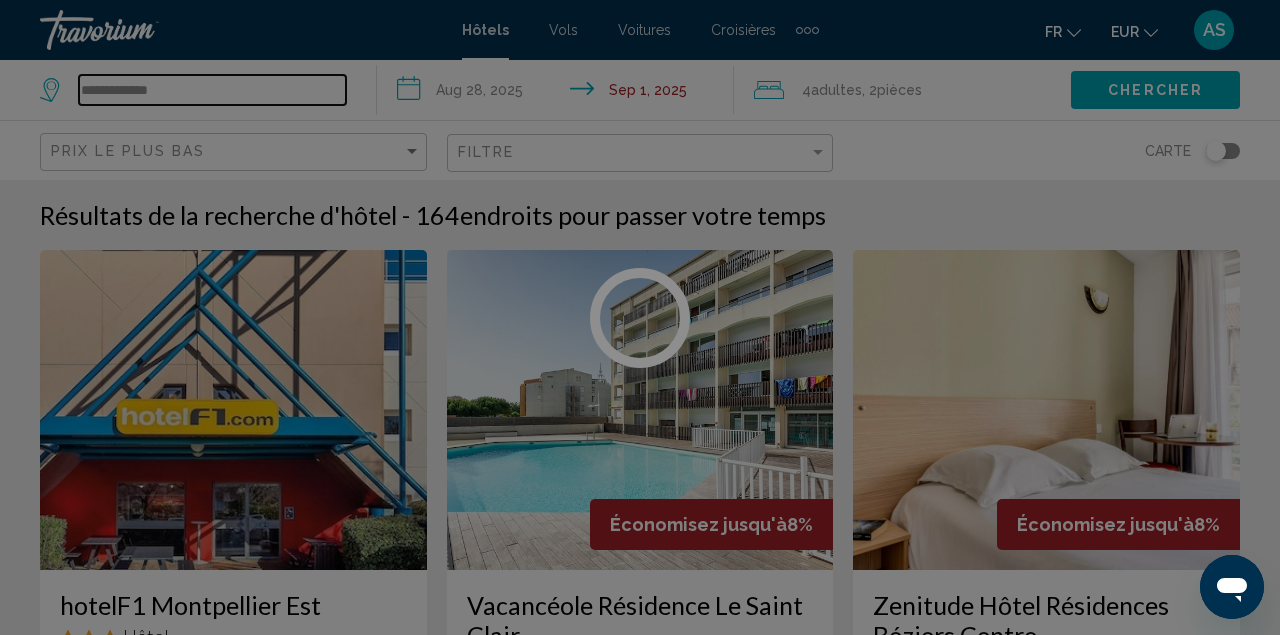 type on "**********" 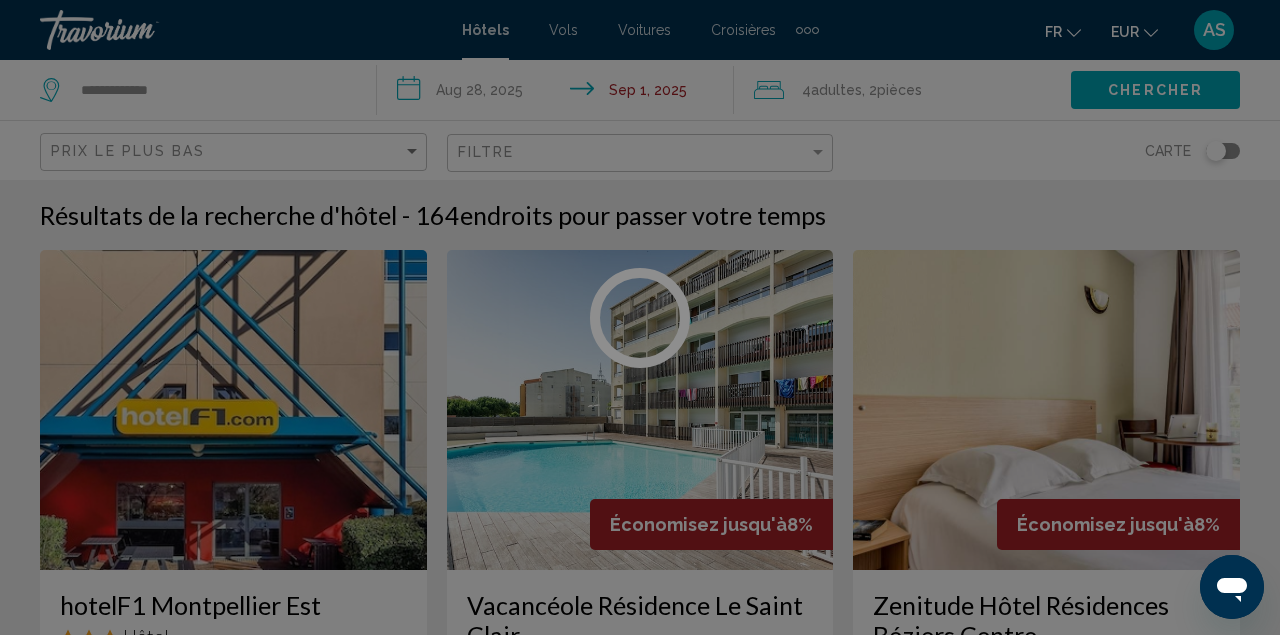 click at bounding box center [640, 317] 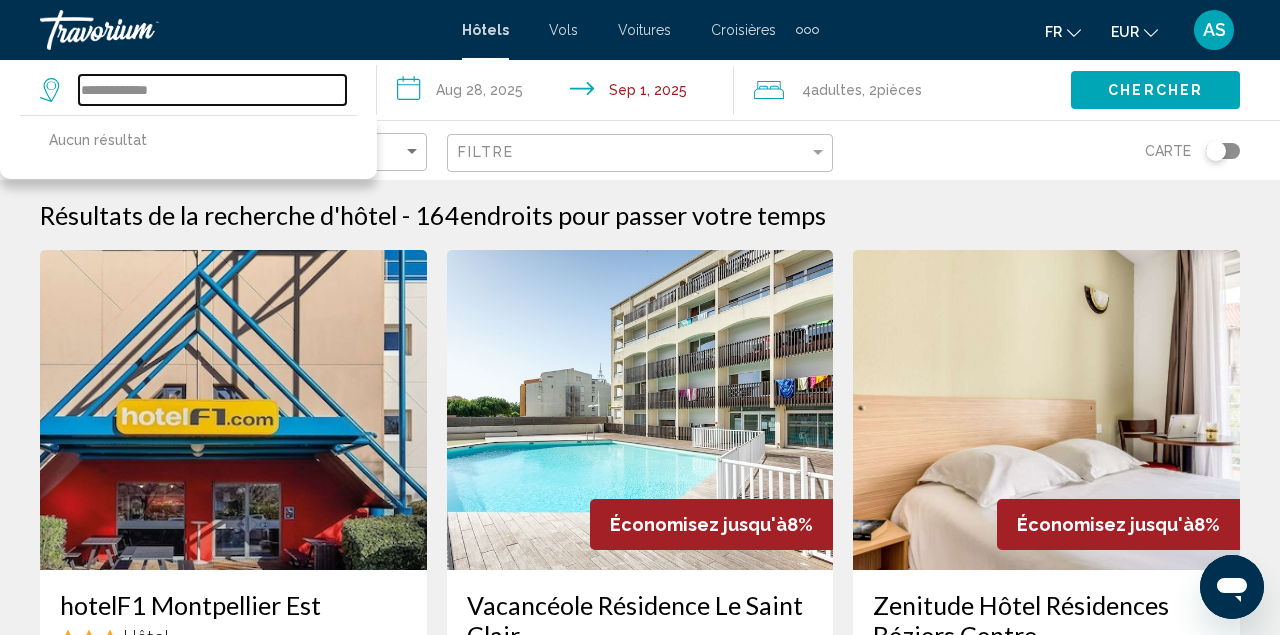 drag, startPoint x: 189, startPoint y: 97, endPoint x: 84, endPoint y: 89, distance: 105.30432 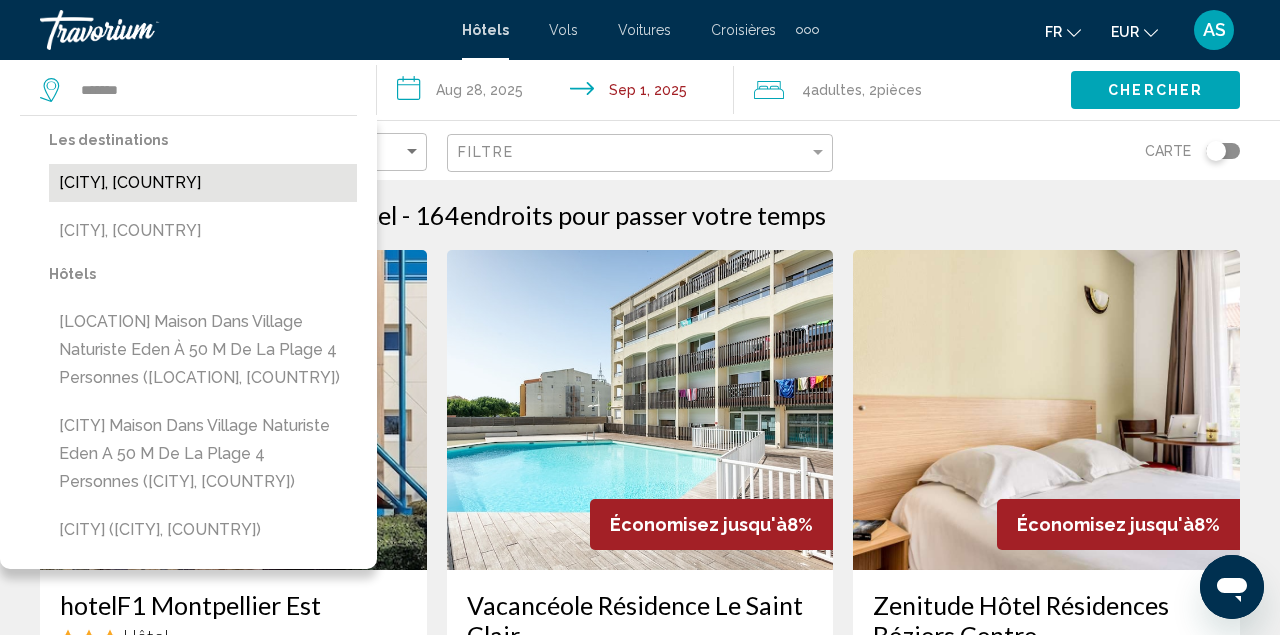 drag, startPoint x: 84, startPoint y: 89, endPoint x: 139, endPoint y: 183, distance: 108.90822 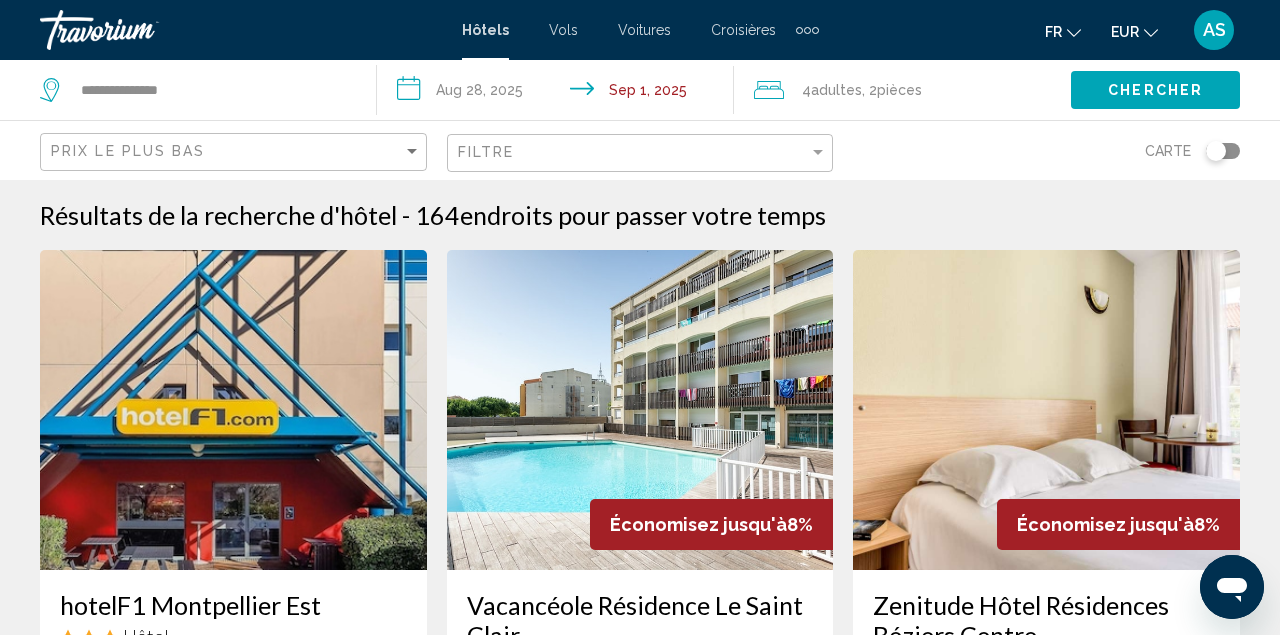 click on "Chercher" 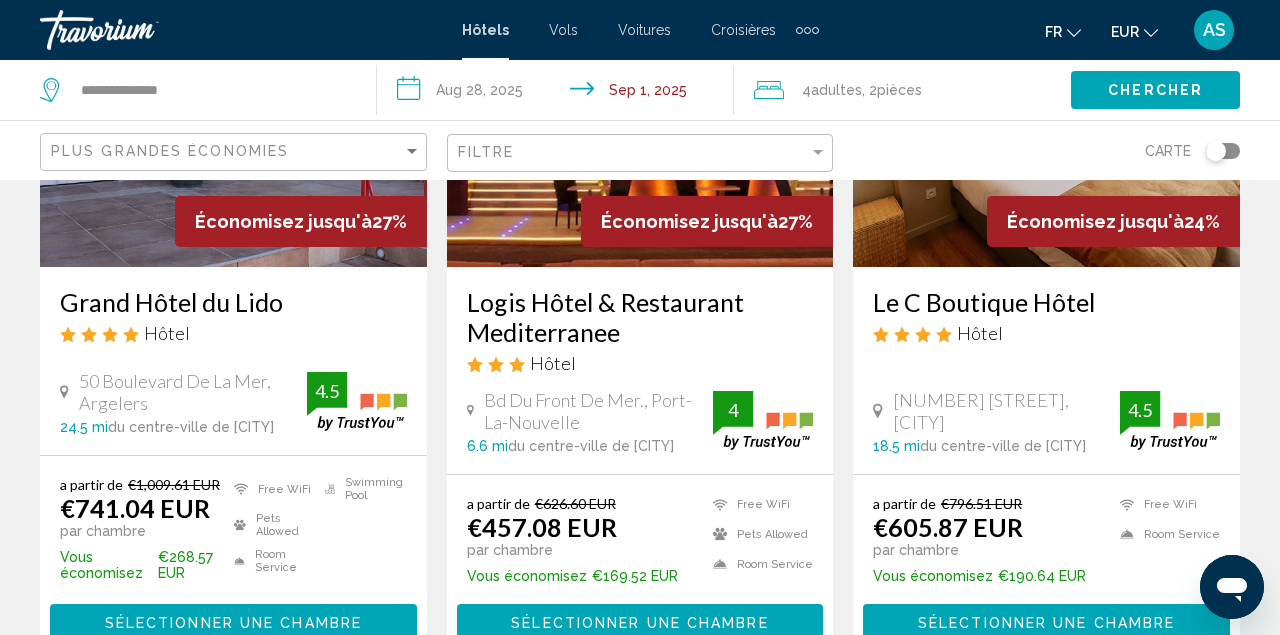 scroll, scrollTop: 305, scrollLeft: 0, axis: vertical 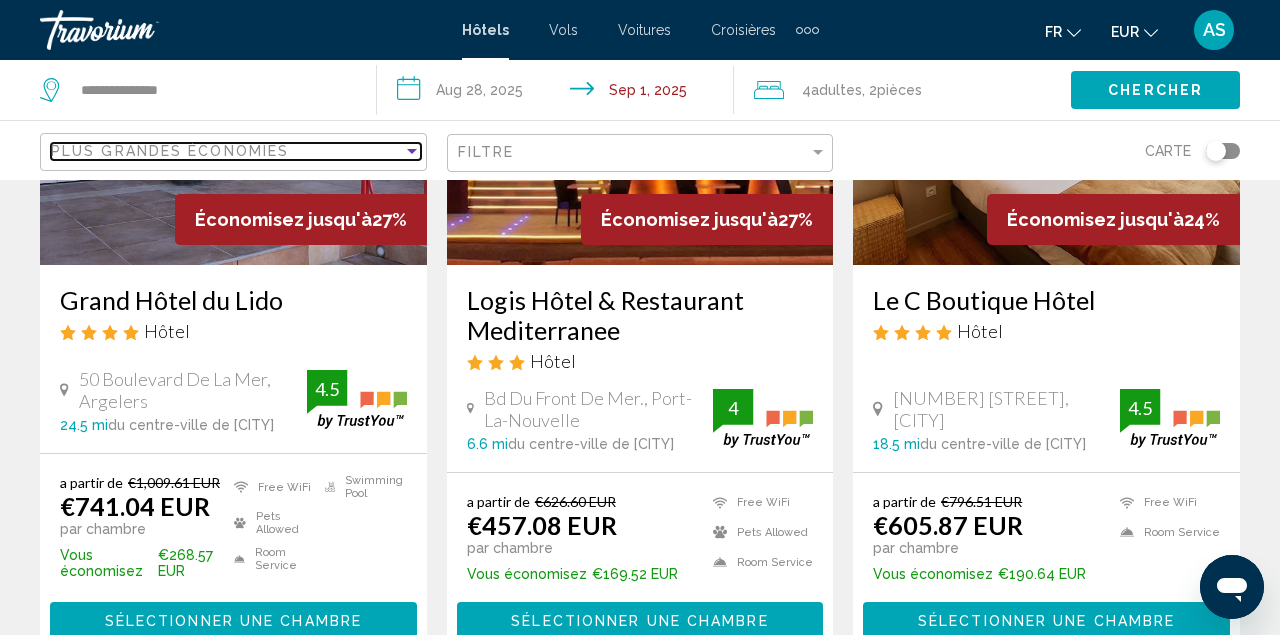 click on "Plus grandes économies" at bounding box center [170, 151] 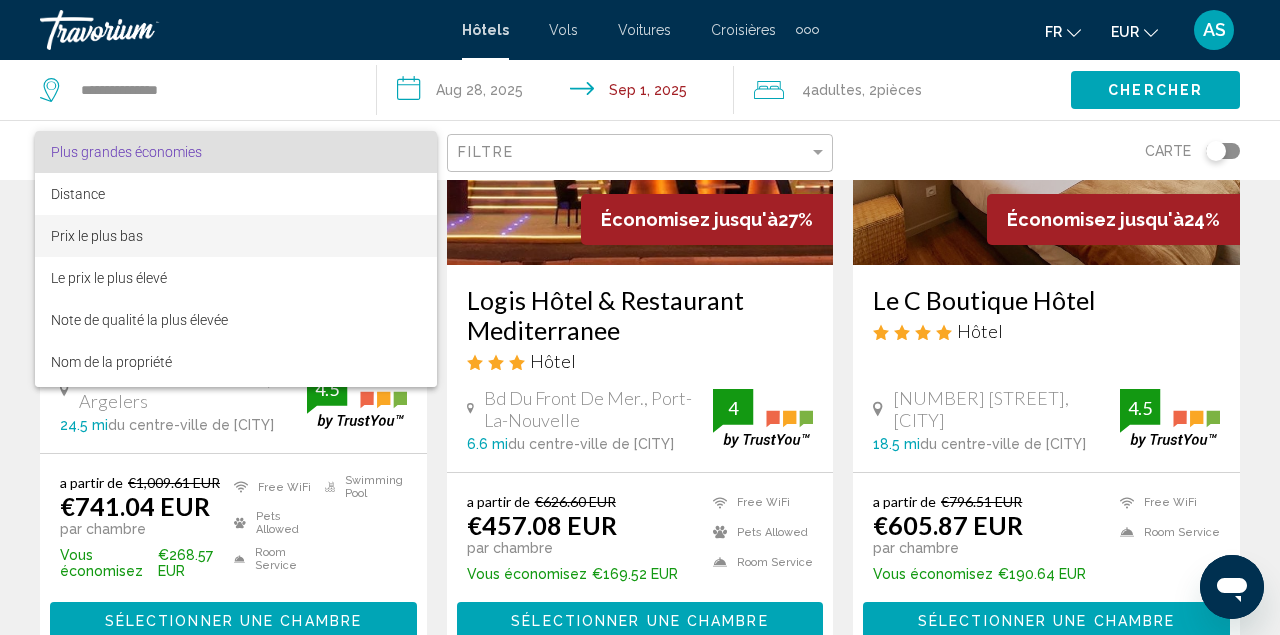 click on "Prix le plus bas" at bounding box center (236, 236) 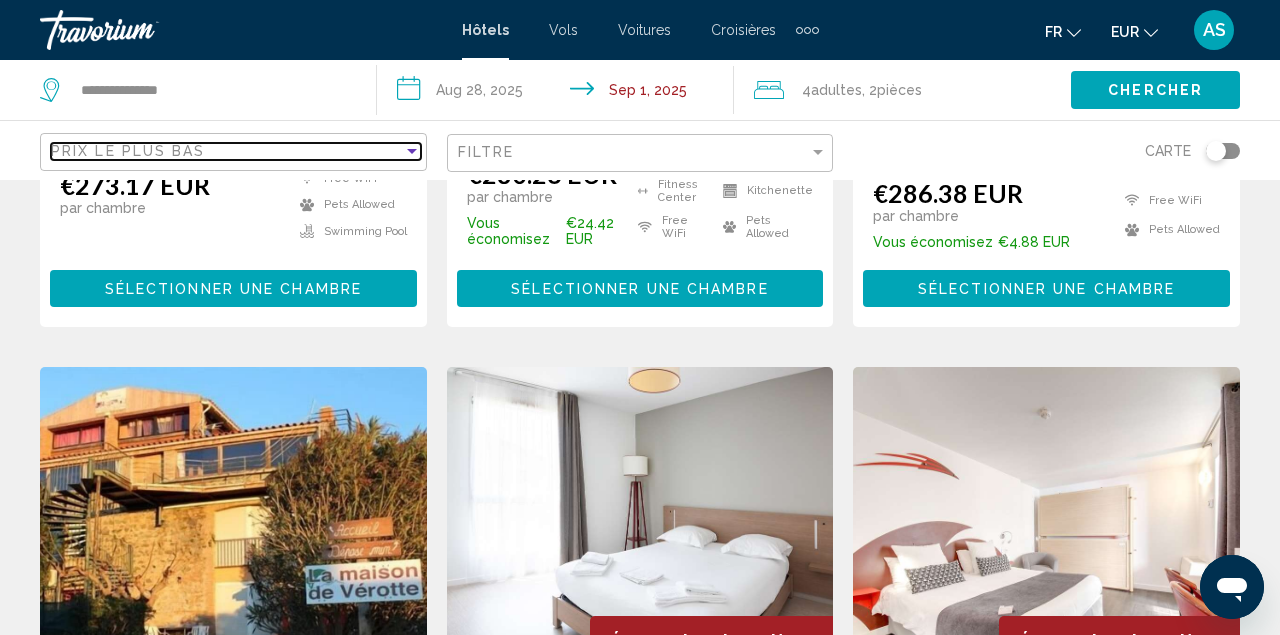 scroll, scrollTop: 878, scrollLeft: 0, axis: vertical 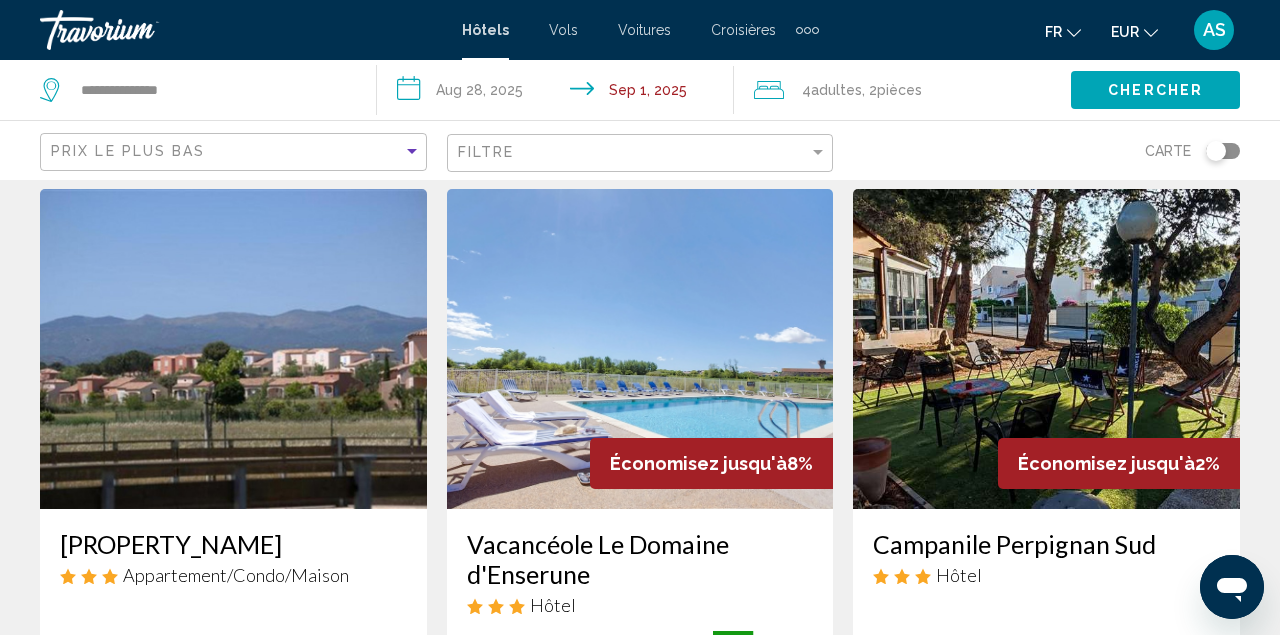 click on "**********" 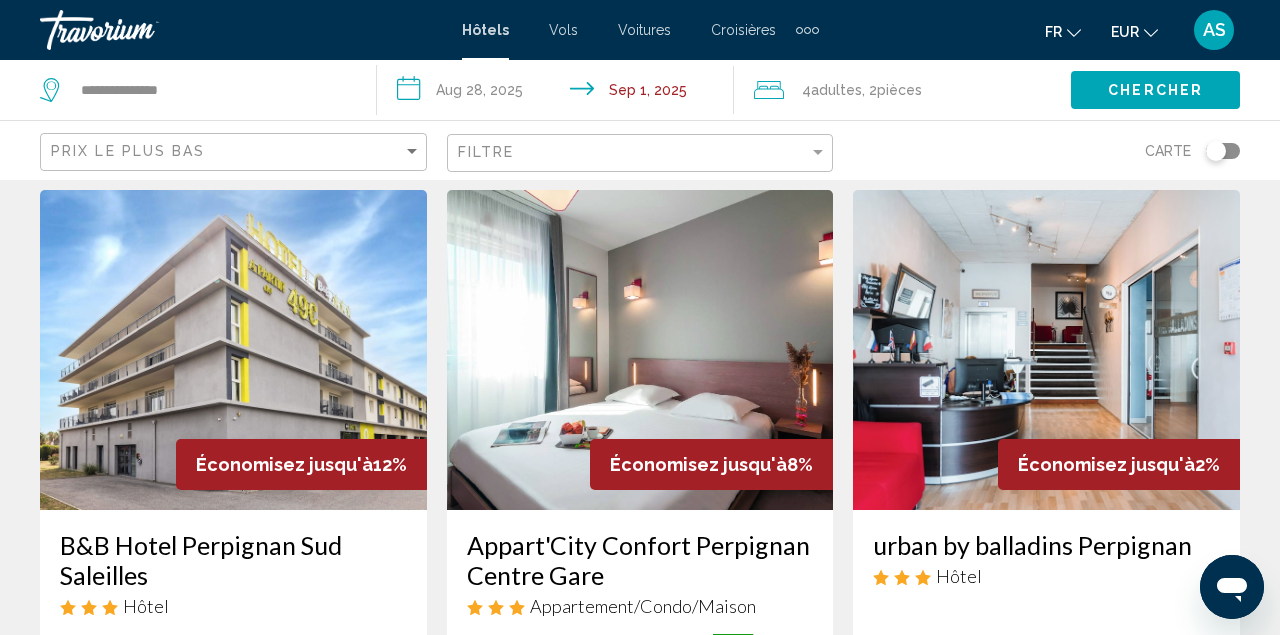 scroll, scrollTop: 2, scrollLeft: 0, axis: vertical 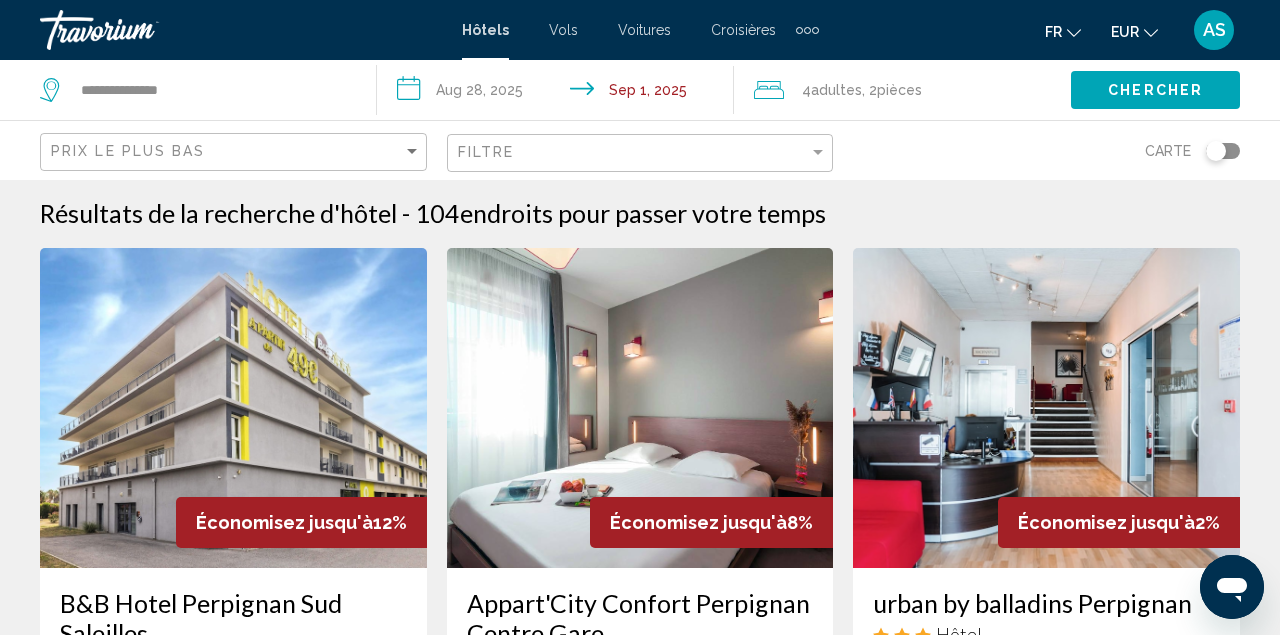 click 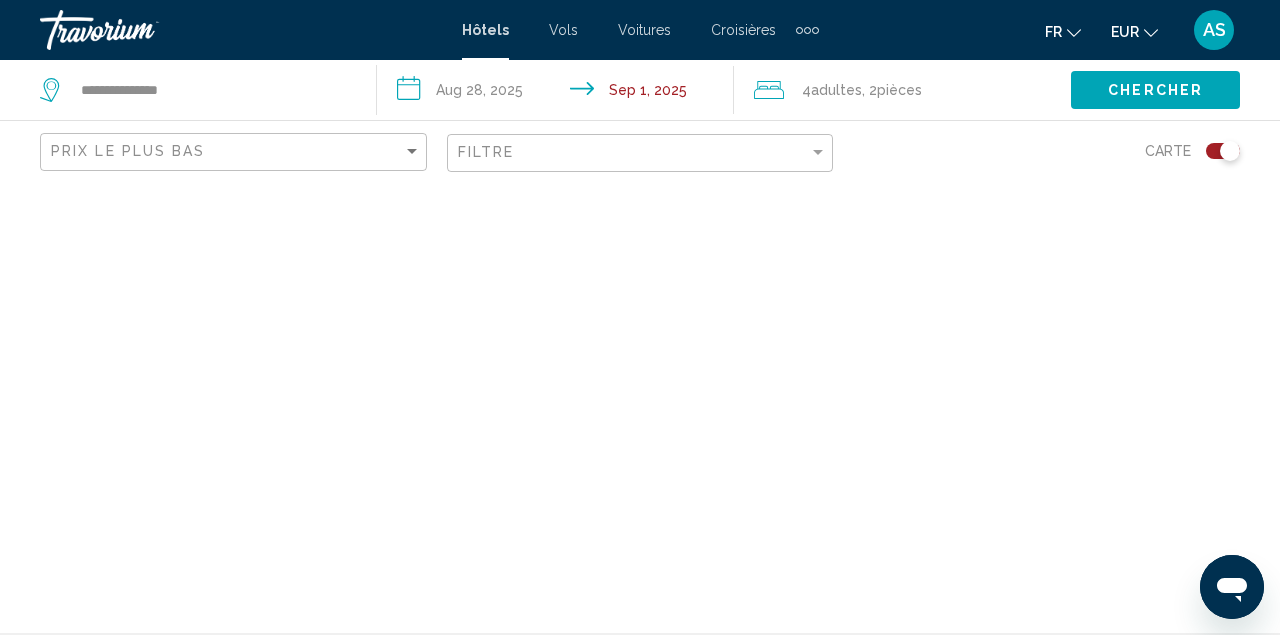 scroll, scrollTop: 0, scrollLeft: 0, axis: both 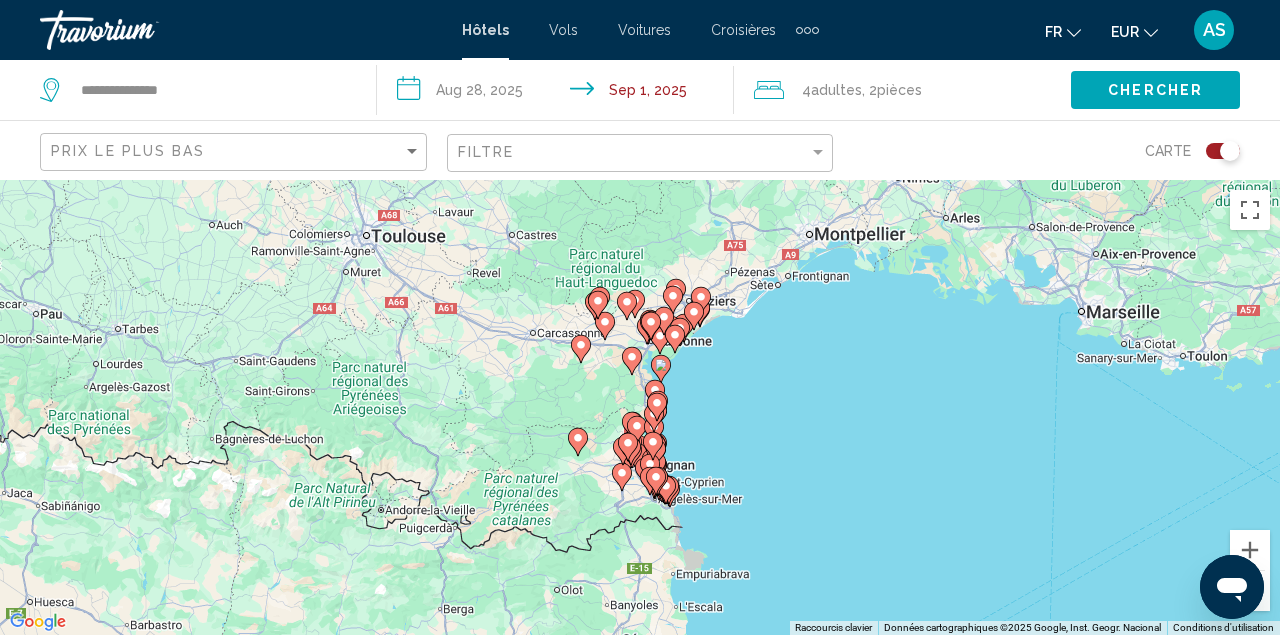 click on "Pour activer le glissement avec le clavier, appuyez sur Alt+Entrée. Une fois ce mode activé, utilisez les touches fléchées pour déplacer le repère. Pour valider le déplacement, appuyez sur Entrée. Pour annuler, appuyez sur Échap." at bounding box center [640, 407] 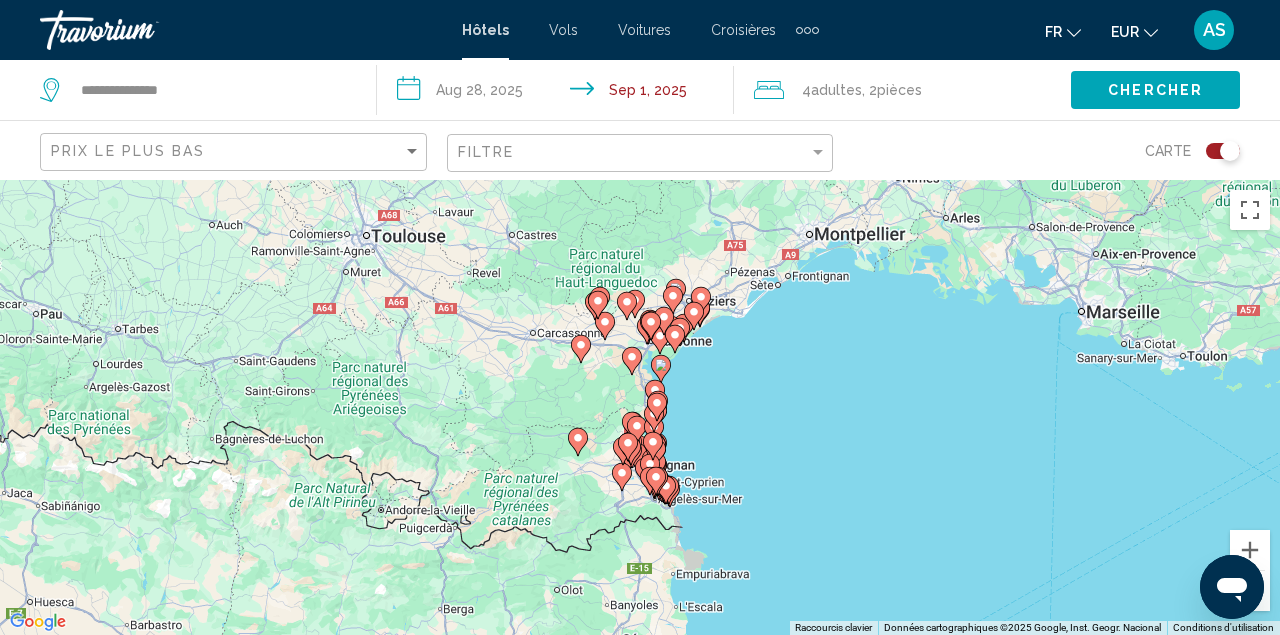 click on "Pour activer le glissement avec le clavier, appuyez sur Alt+Entrée. Une fois ce mode activé, utilisez les touches fléchées pour déplacer le repère. Pour valider le déplacement, appuyez sur Entrée. Pour annuler, appuyez sur Échap." at bounding box center (640, 407) 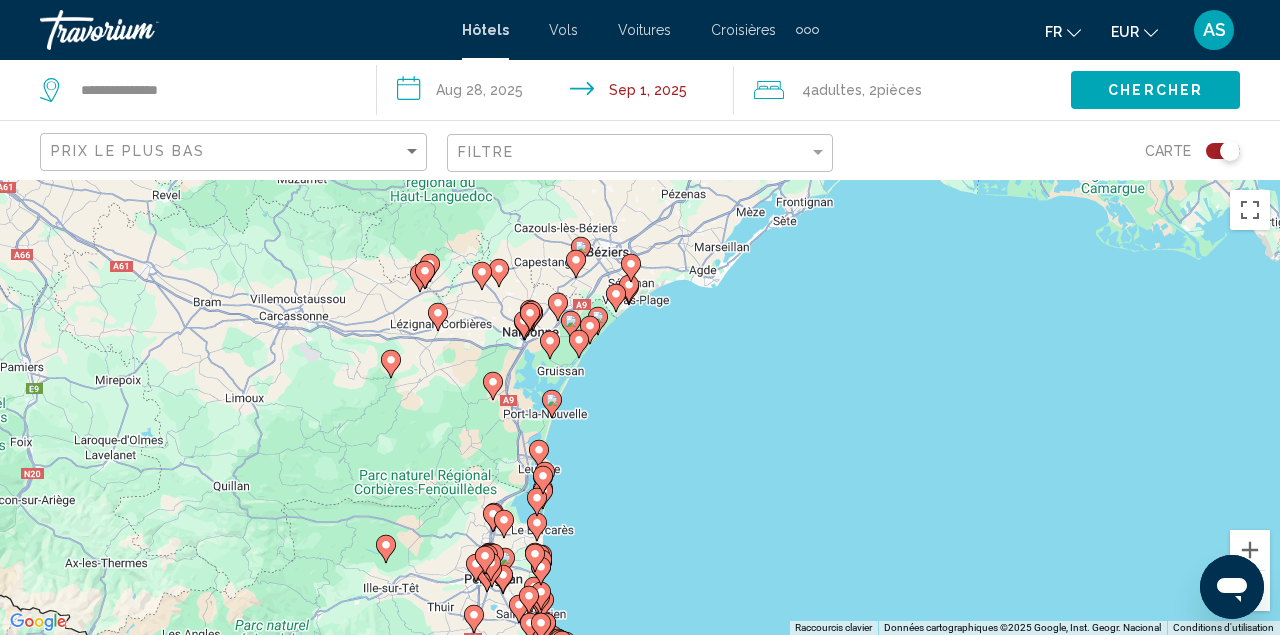 click on "Pour activer le glissement avec le clavier, appuyez sur Alt+Entrée. Une fois ce mode activé, utilisez les touches fléchées pour déplacer le repère. Pour valider le déplacement, appuyez sur Entrée. Pour annuler, appuyez sur Échap." at bounding box center (640, 407) 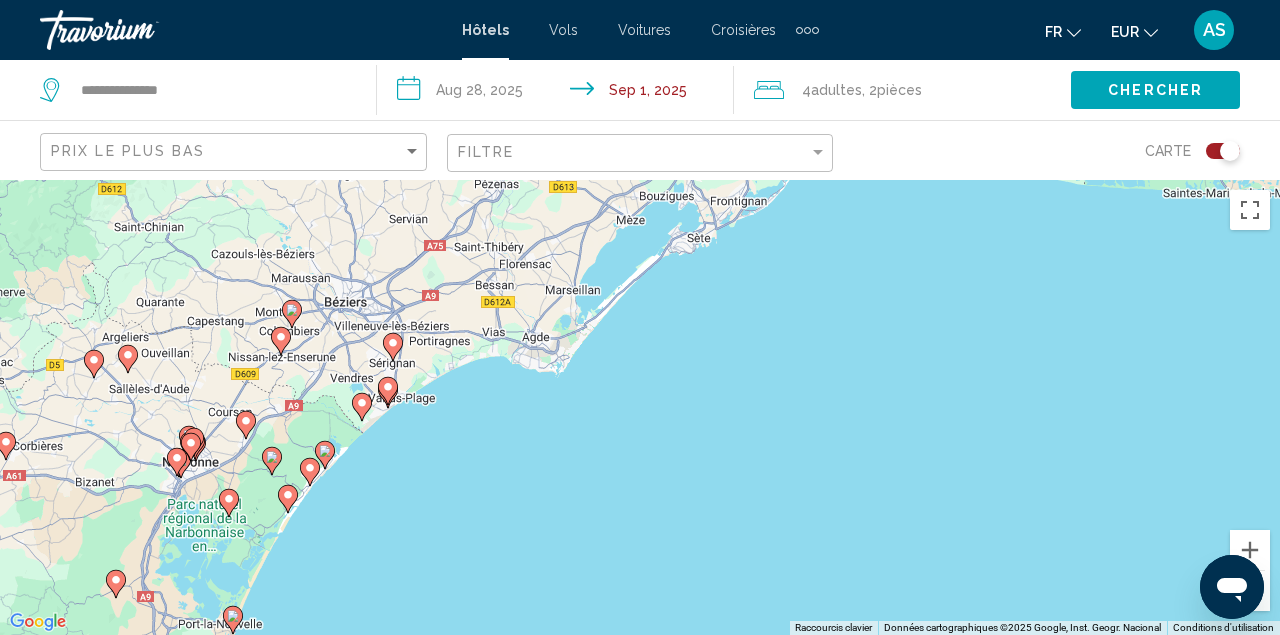 drag, startPoint x: 567, startPoint y: 323, endPoint x: 320, endPoint y: 573, distance: 351.43848 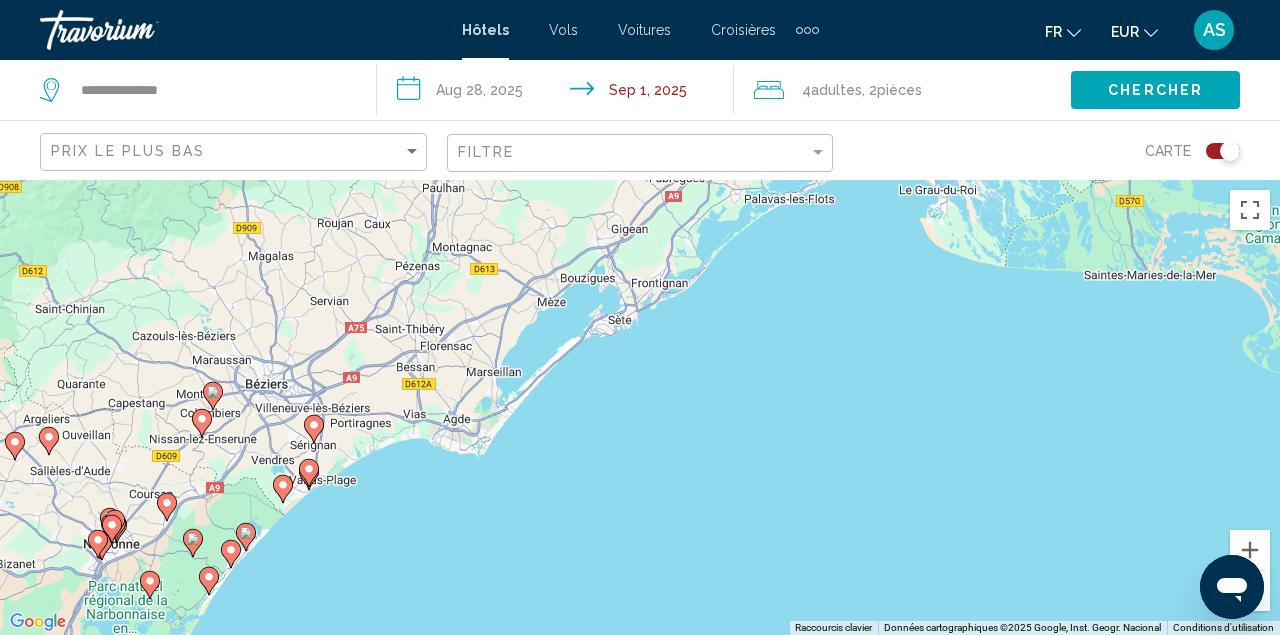 drag, startPoint x: 560, startPoint y: 336, endPoint x: 550, endPoint y: 348, distance: 15.6205 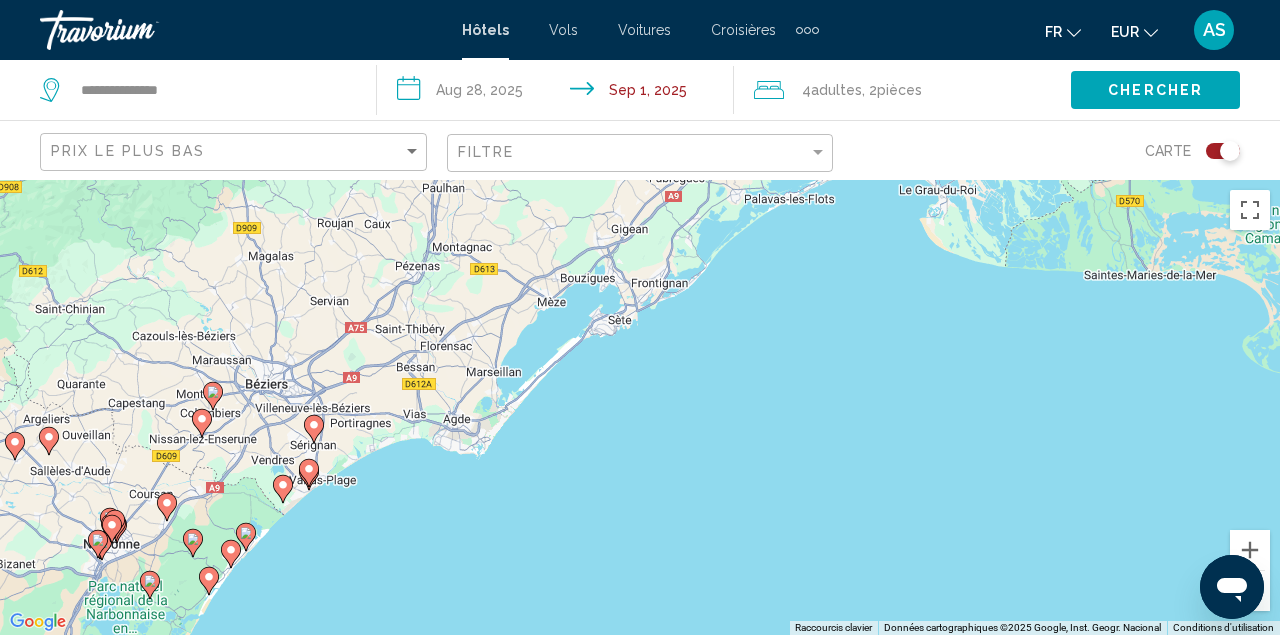 click on "Pour activer le glissement avec le clavier, appuyez sur Alt+Entrée. Une fois ce mode activé, utilisez les touches fléchées pour déplacer le repère. Pour valider le déplacement, appuyez sur Entrée. Pour annuler, appuyez sur Échap." at bounding box center [640, 407] 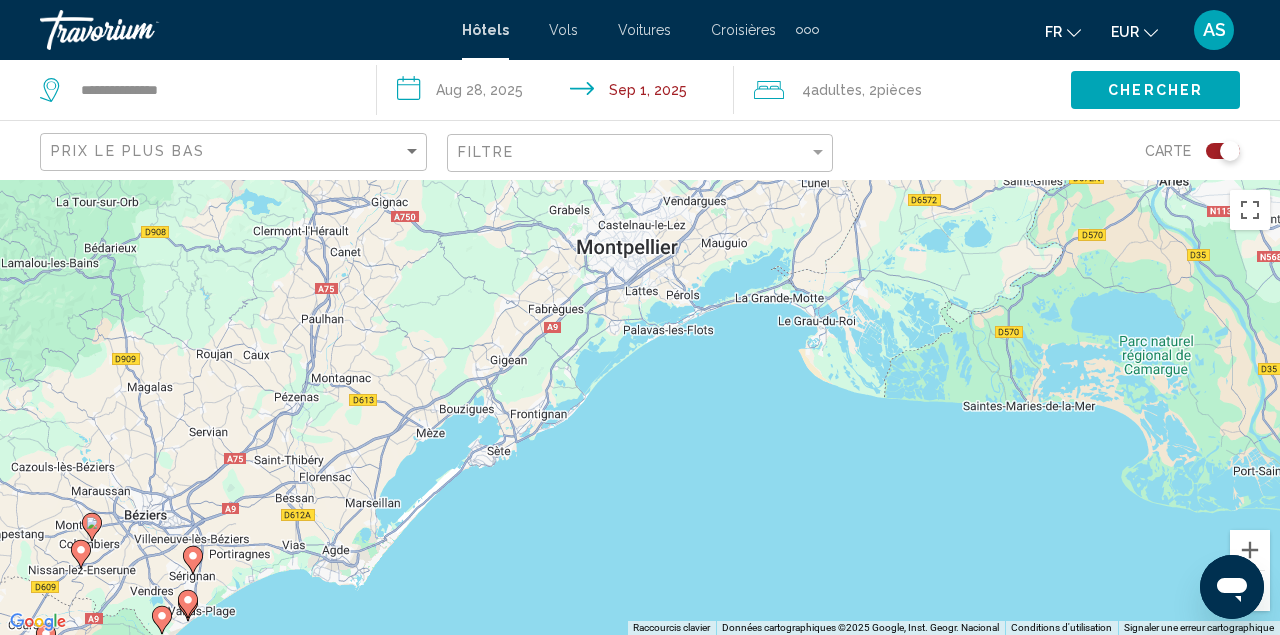 drag, startPoint x: 584, startPoint y: 319, endPoint x: 454, endPoint y: 463, distance: 194 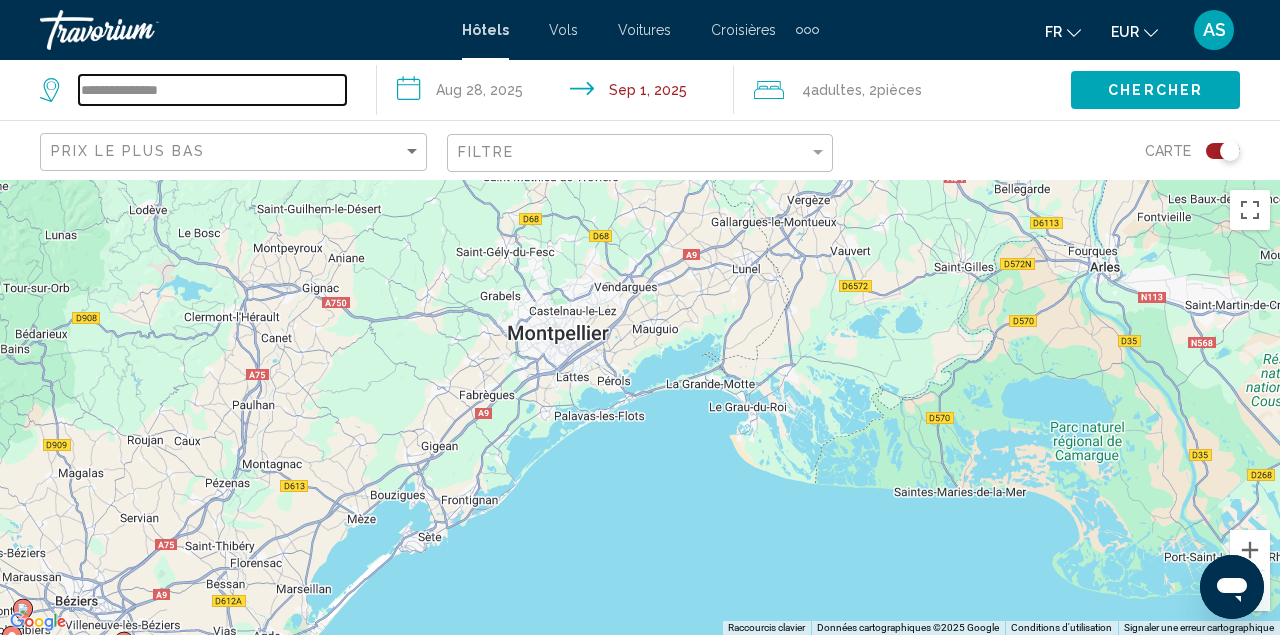click on "**********" at bounding box center (212, 90) 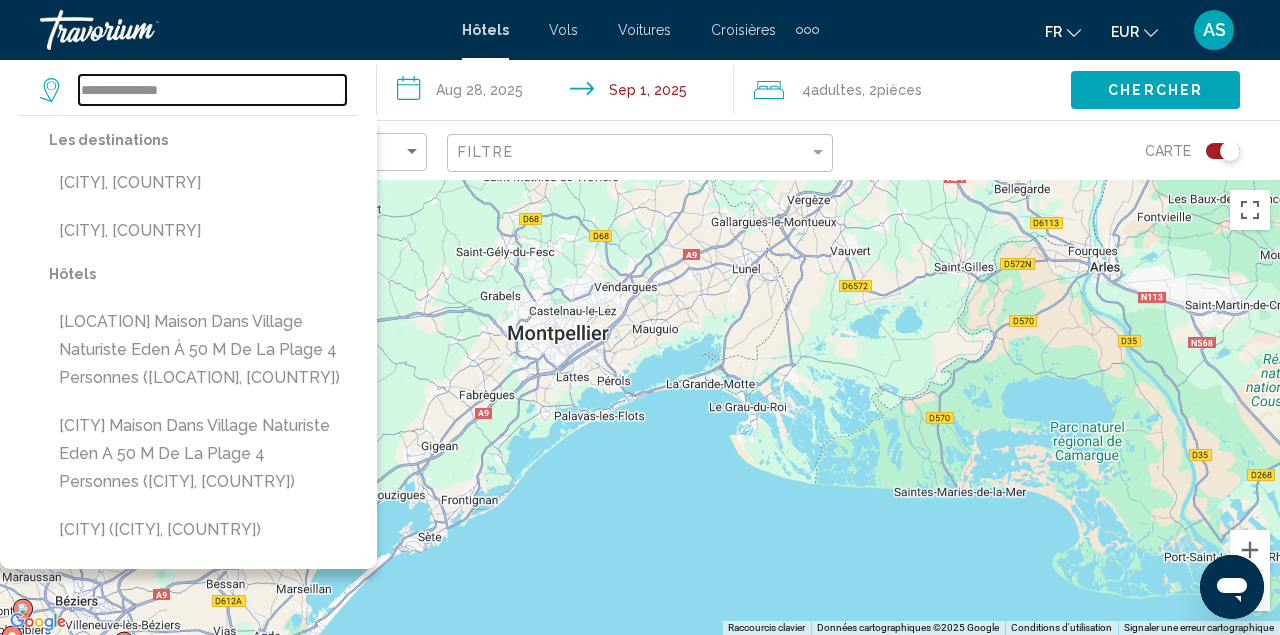 drag, startPoint x: 230, startPoint y: 87, endPoint x: 58, endPoint y: 91, distance: 172.04651 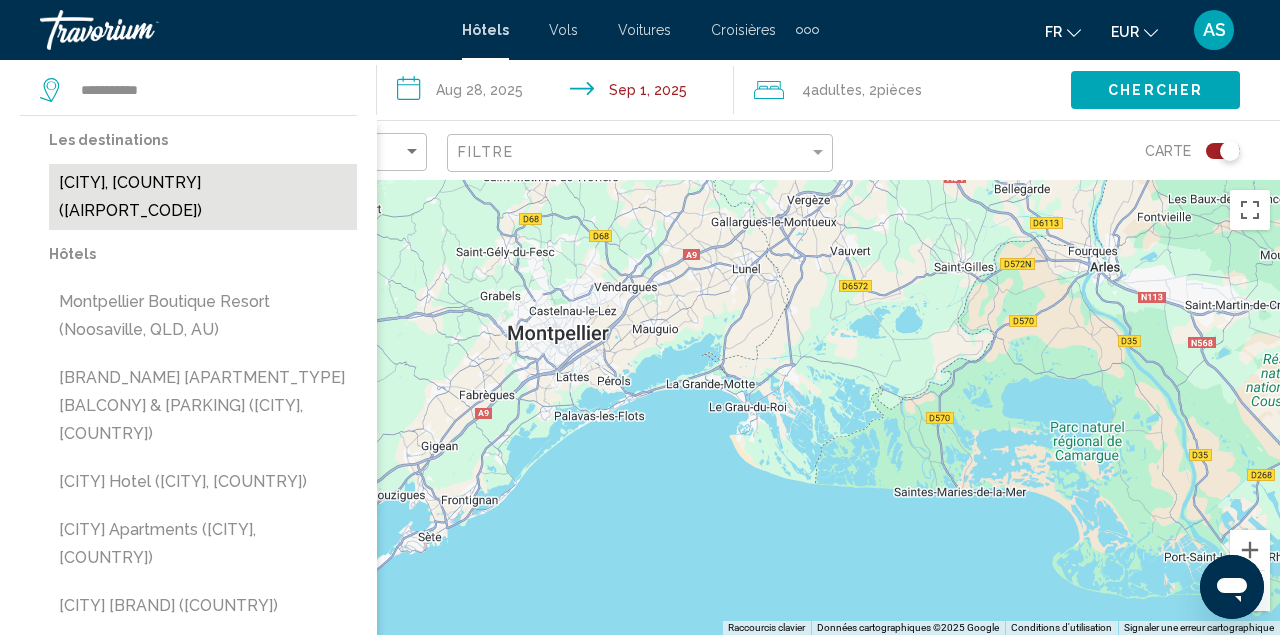 click on "Montpellier, France (MPL)" at bounding box center [203, 197] 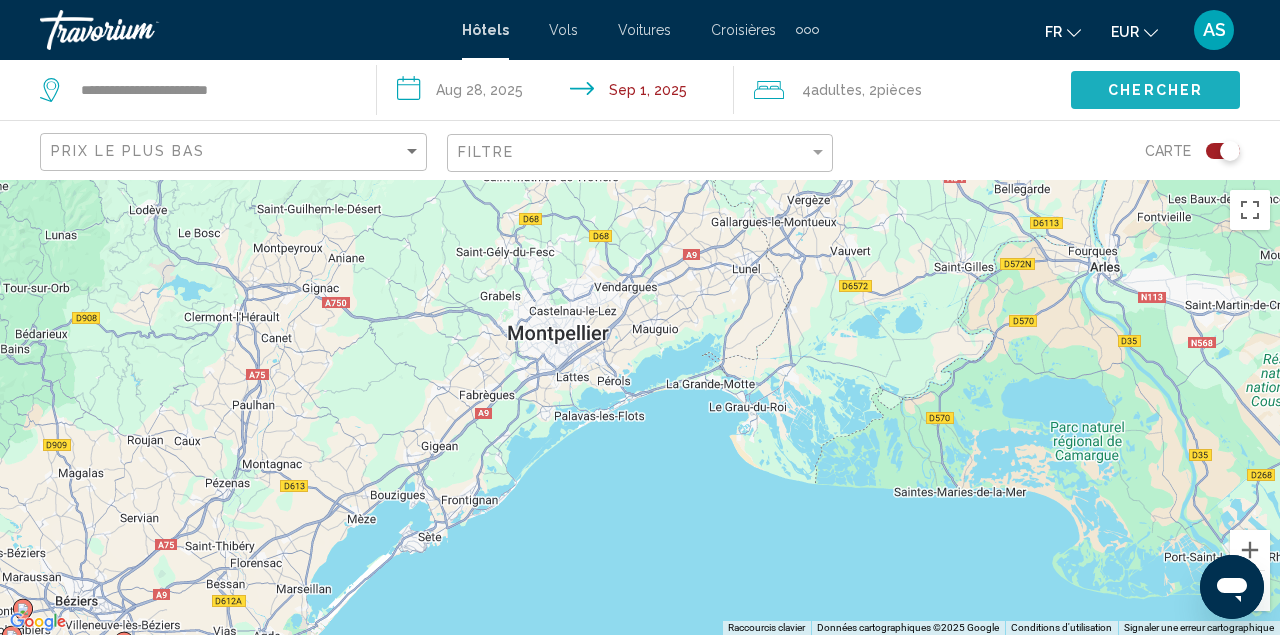 click on "Chercher" 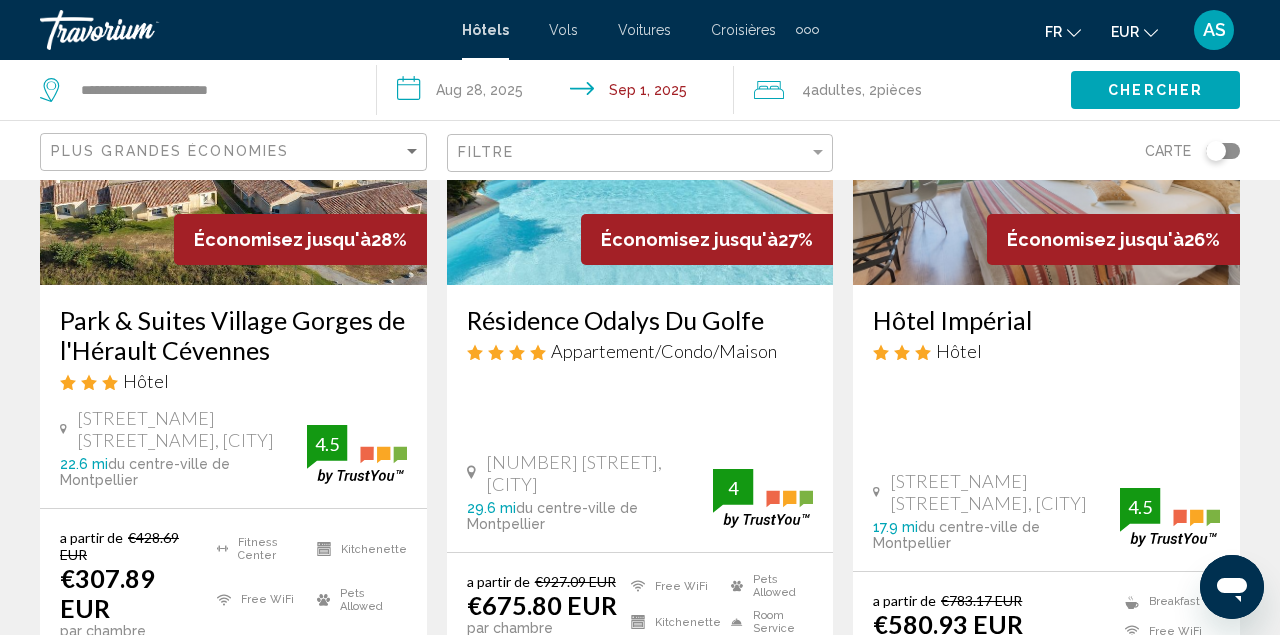 scroll, scrollTop: 316, scrollLeft: 0, axis: vertical 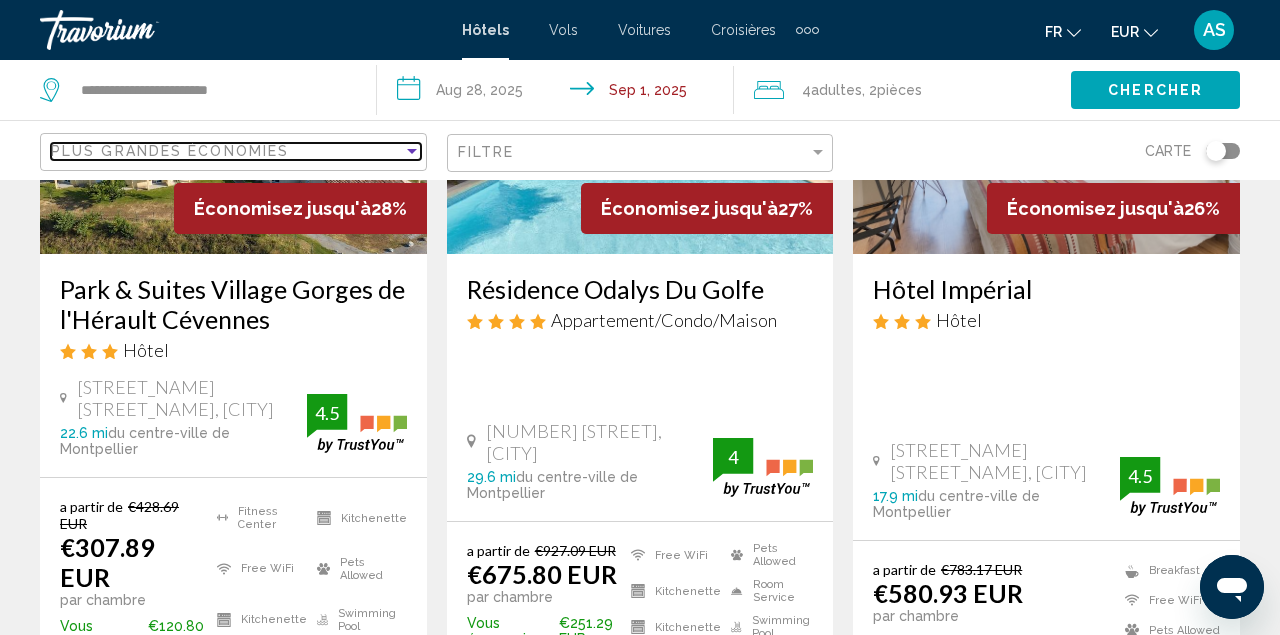 click on "Plus grandes économies" at bounding box center [170, 151] 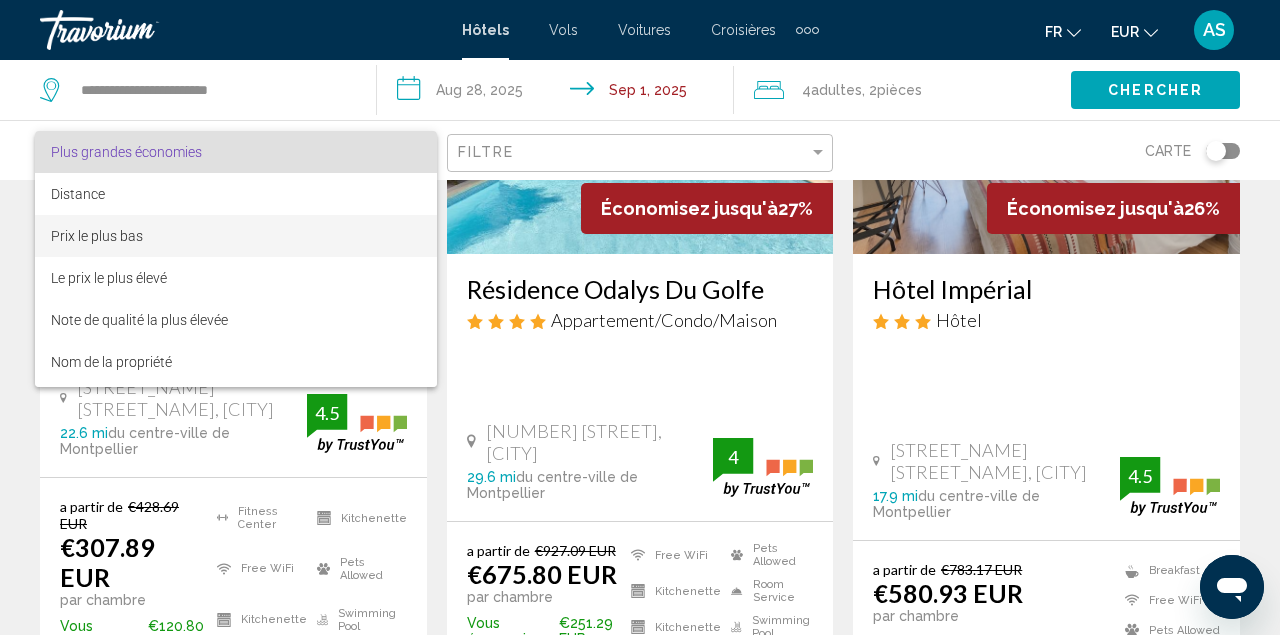 click on "Prix le plus bas" at bounding box center (236, 236) 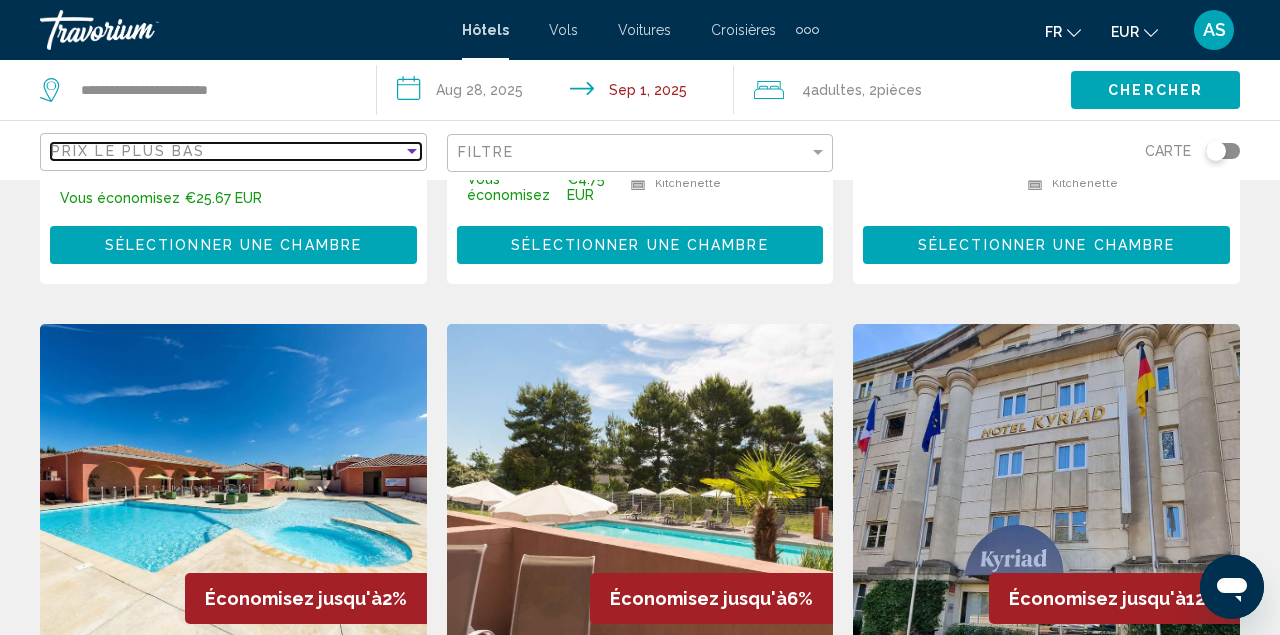 scroll, scrollTop: 1097, scrollLeft: 0, axis: vertical 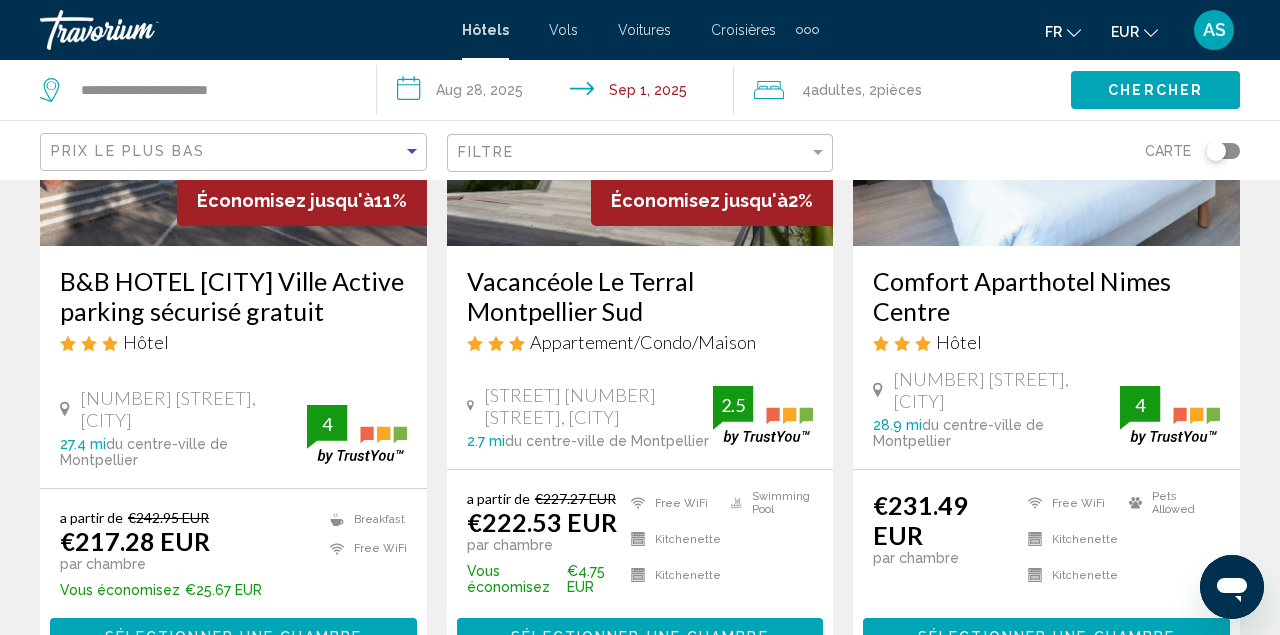 click 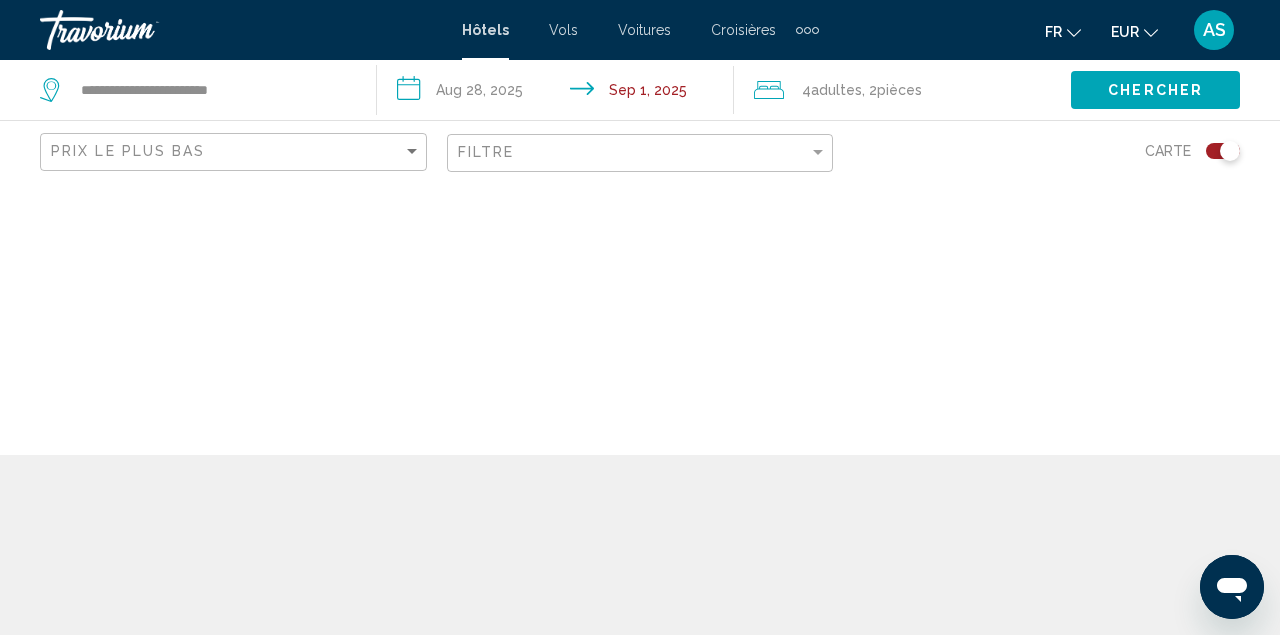 scroll, scrollTop: 0, scrollLeft: 0, axis: both 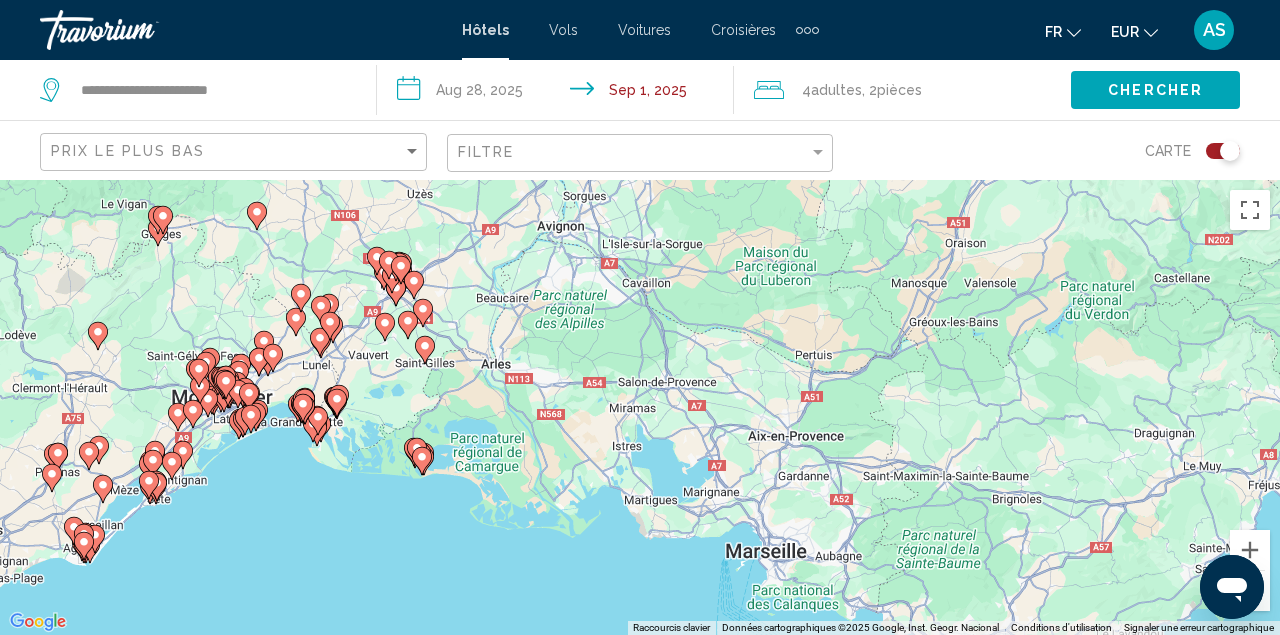 drag, startPoint x: 786, startPoint y: 543, endPoint x: 382, endPoint y: 497, distance: 406.61038 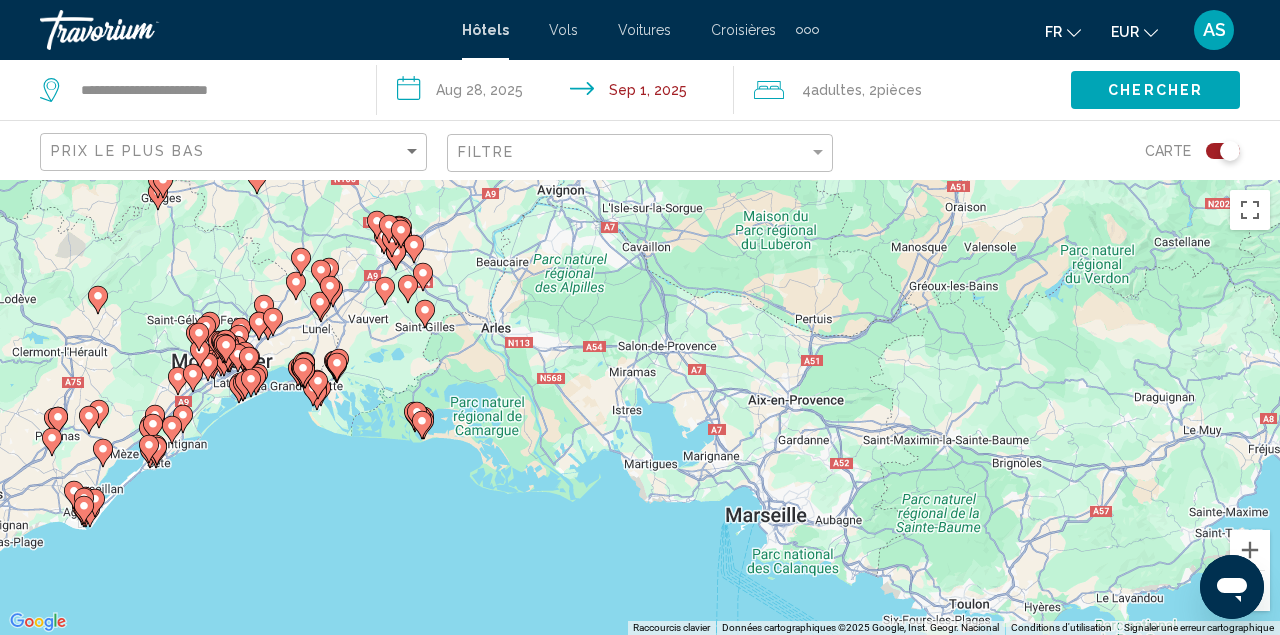click 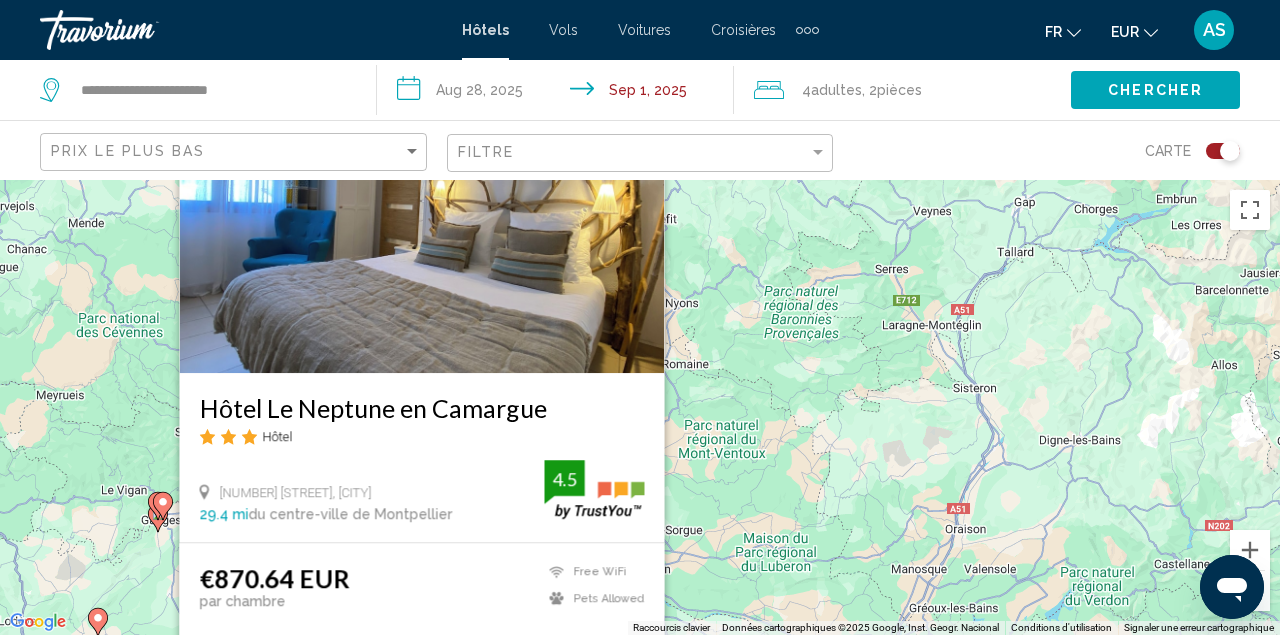 click on "Pour activer le glissement avec le clavier, appuyez sur Alt+Entrée. Une fois ce mode activé, utilisez les touches fléchées pour déplacer le repère. Pour valider le déplacement, appuyez sur Entrée. Pour annuler, appuyez sur Échap.  Hôtel Le Neptune en Camargue
Hôtel
14 Rue Jean Aicard, Saintes-Maries-De-La-Mer 29.4 mi  du centre-ville de Montpellier de l'hôtel 4.5 €870.64 EUR  par chambre
Free WiFi
Pets Allowed  4.5 Sélectionner une chambre" at bounding box center [640, 407] 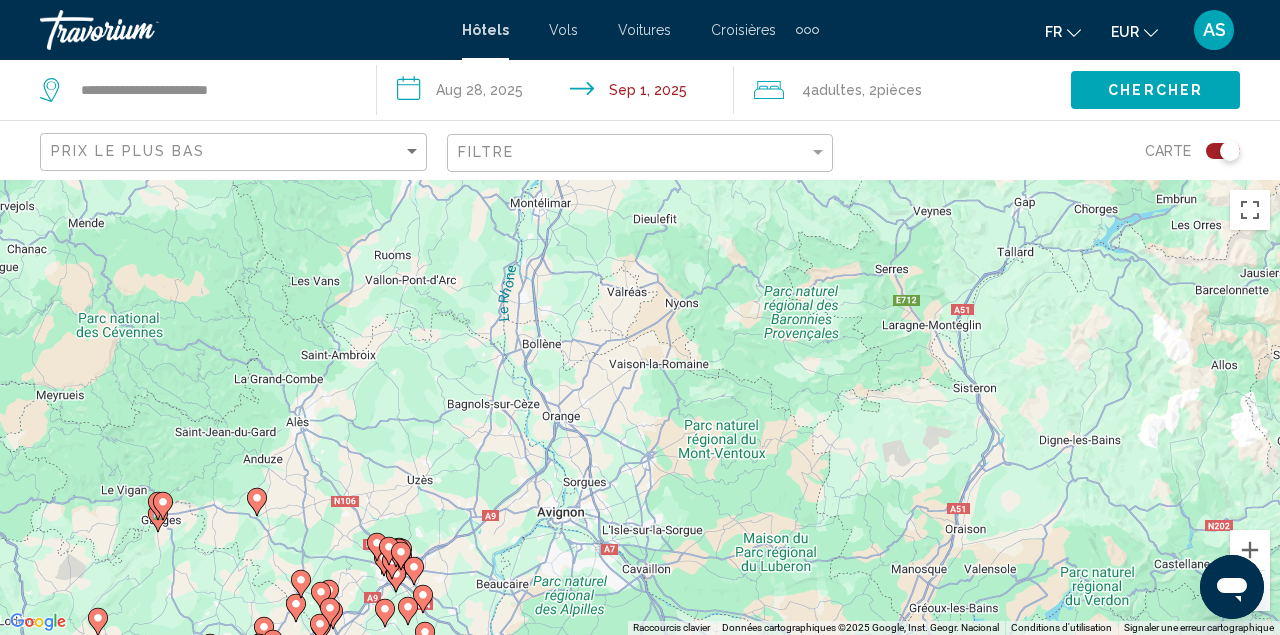 click on "Pour activer le glissement avec le clavier, appuyez sur Alt+Entrée. Une fois ce mode activé, utilisez les touches fléchées pour déplacer le repère. Pour valider le déplacement, appuyez sur Entrée. Pour annuler, appuyez sur Échap." at bounding box center (640, 407) 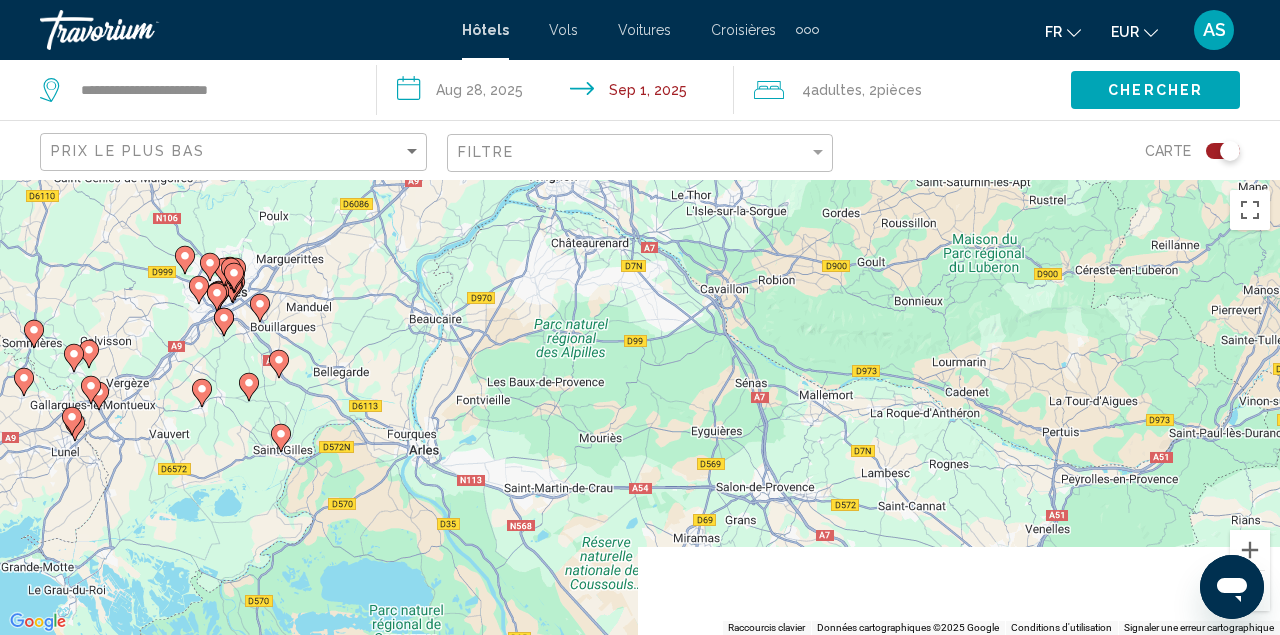 drag, startPoint x: 573, startPoint y: 540, endPoint x: 591, endPoint y: 178, distance: 362.44724 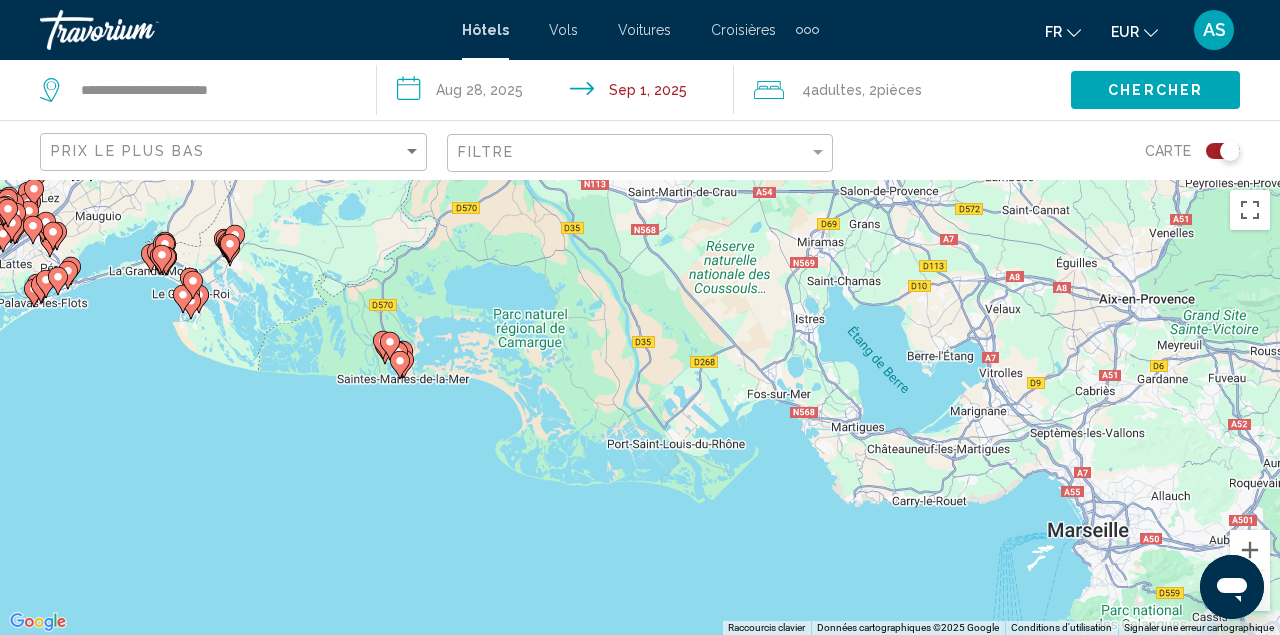 drag, startPoint x: 308, startPoint y: 551, endPoint x: 296, endPoint y: 270, distance: 281.2561 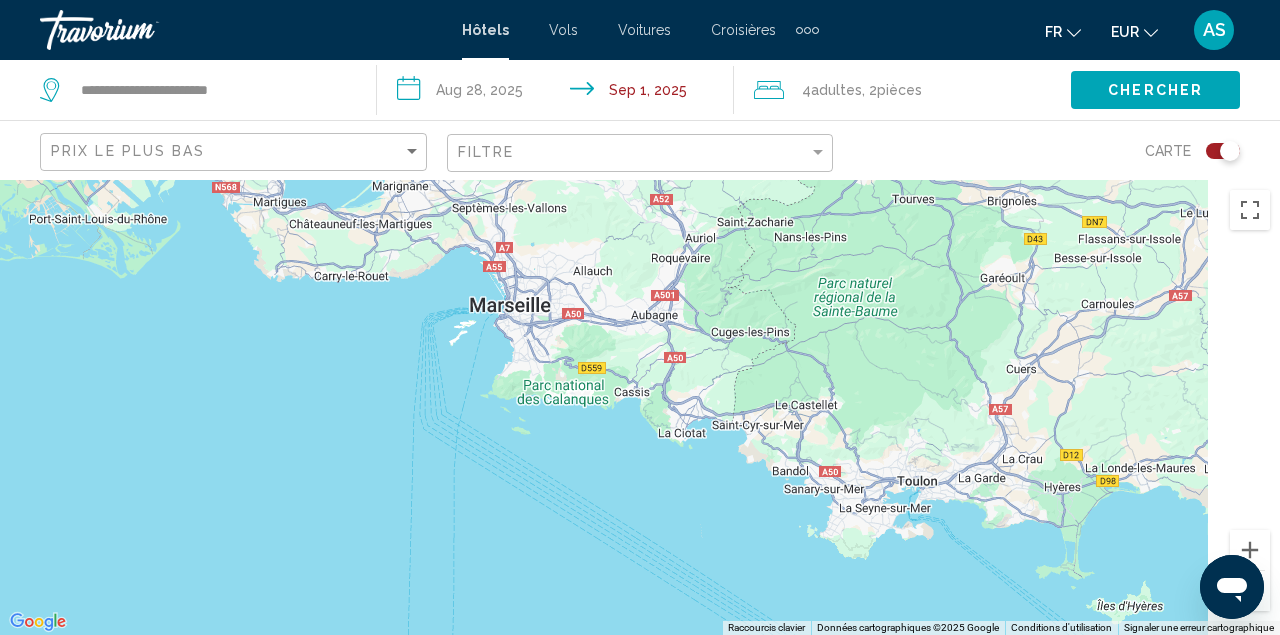drag, startPoint x: 886, startPoint y: 448, endPoint x: 487, endPoint y: 293, distance: 428.04907 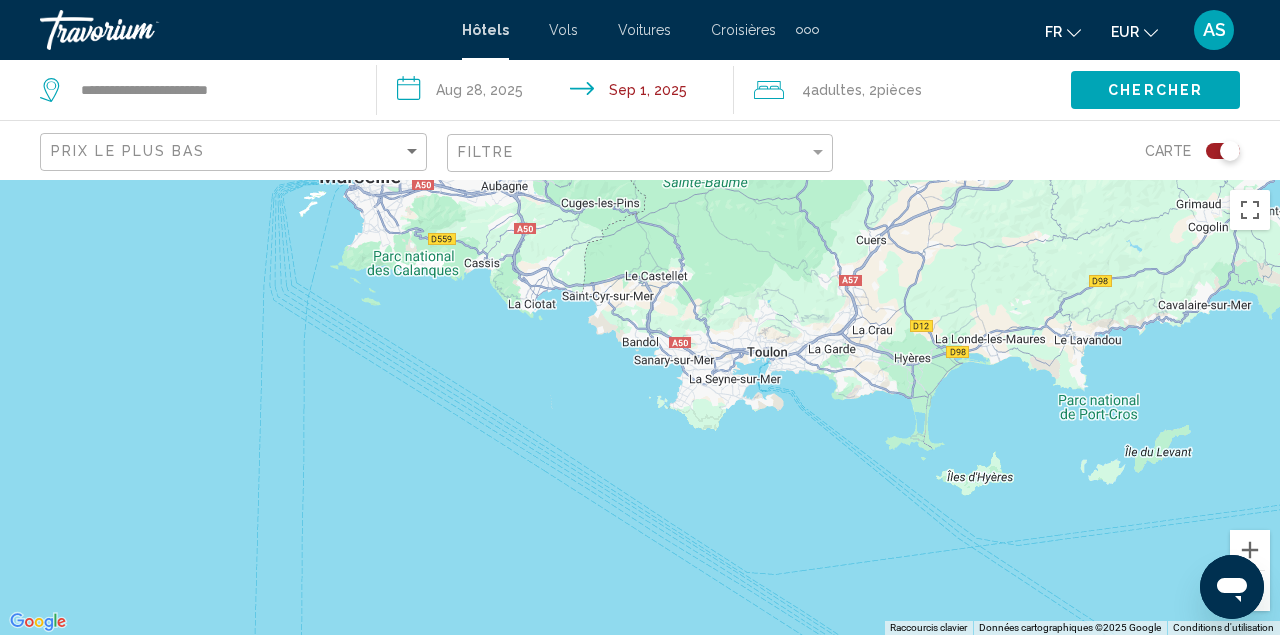 drag, startPoint x: 929, startPoint y: 372, endPoint x: 620, endPoint y: 389, distance: 309.4673 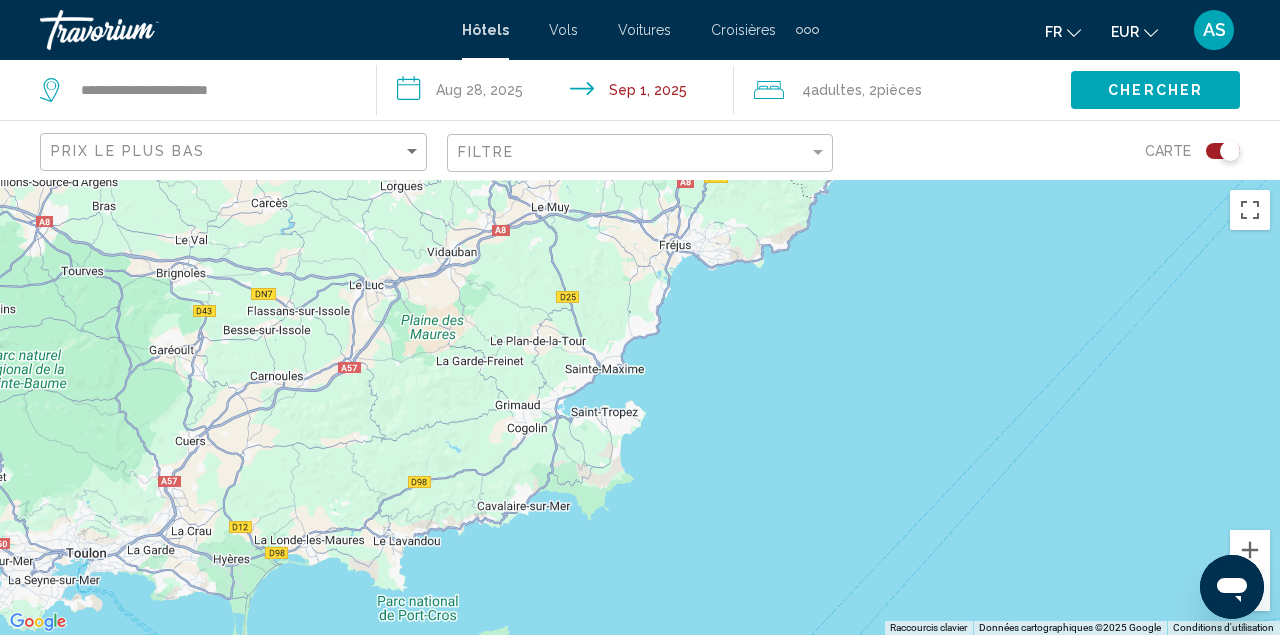 drag, startPoint x: 664, startPoint y: 354, endPoint x: 647, endPoint y: 518, distance: 164.87874 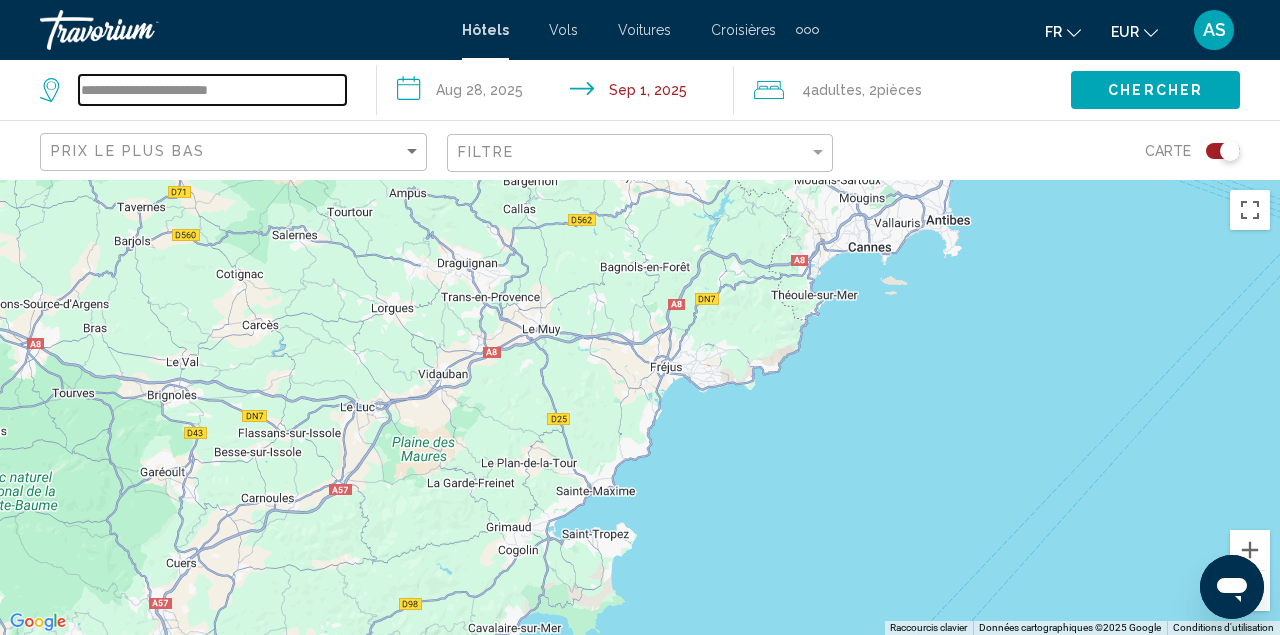 click on "**********" at bounding box center [212, 90] 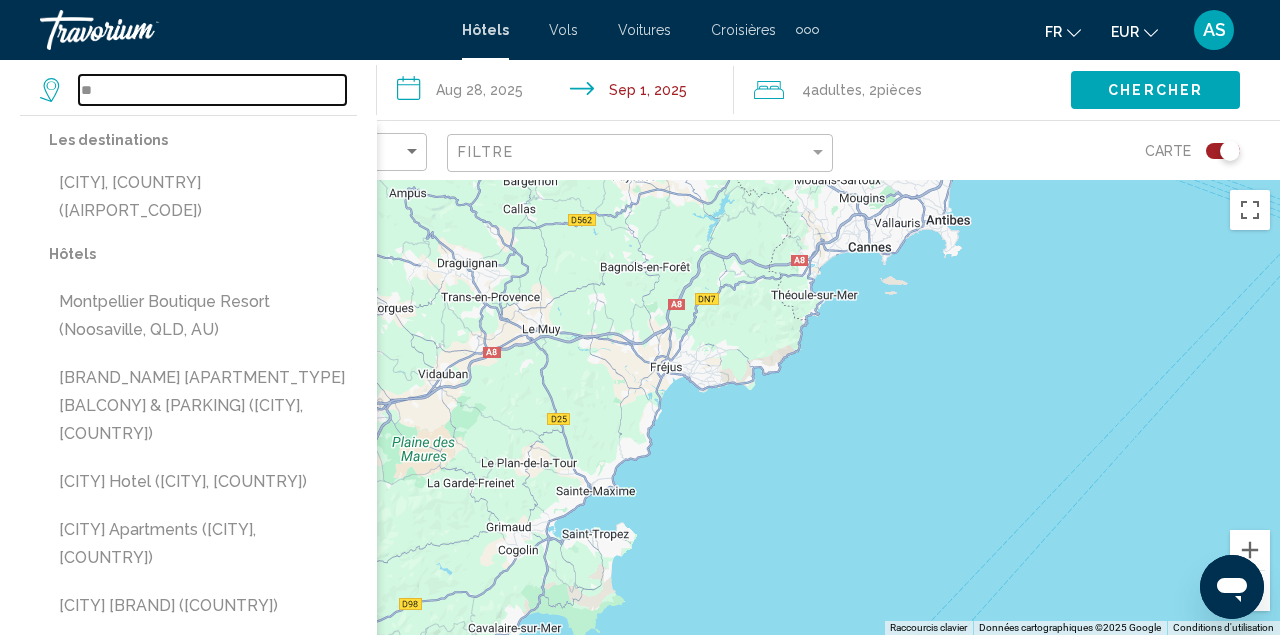 type on "*" 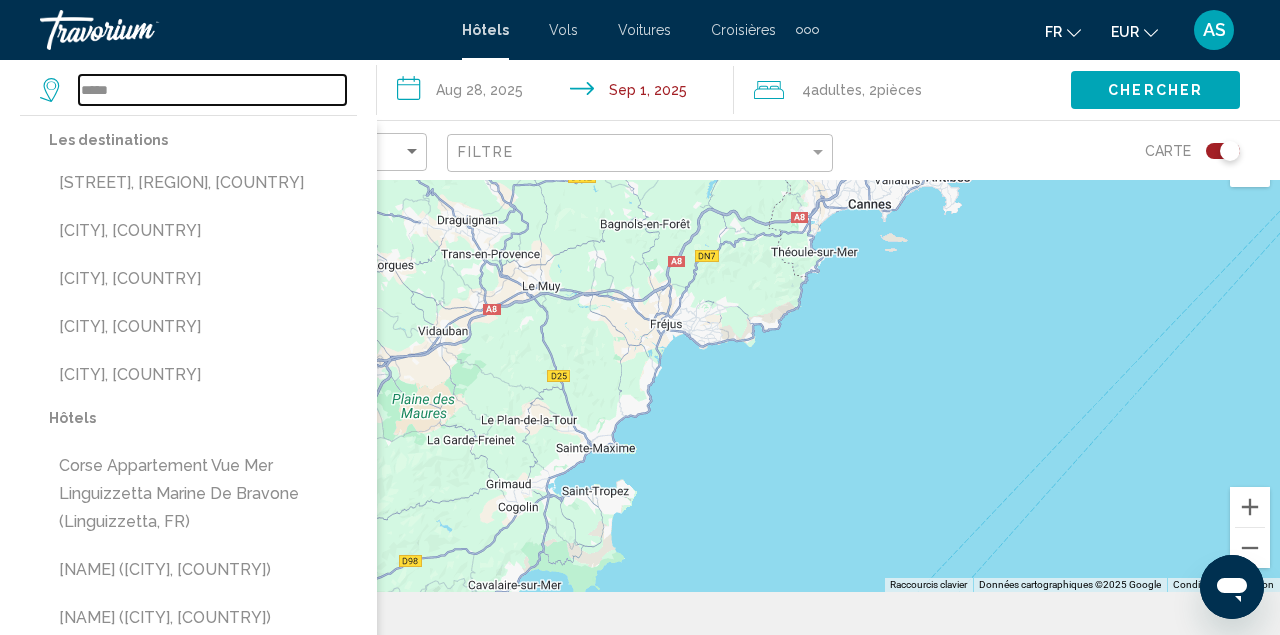 scroll, scrollTop: 45, scrollLeft: 0, axis: vertical 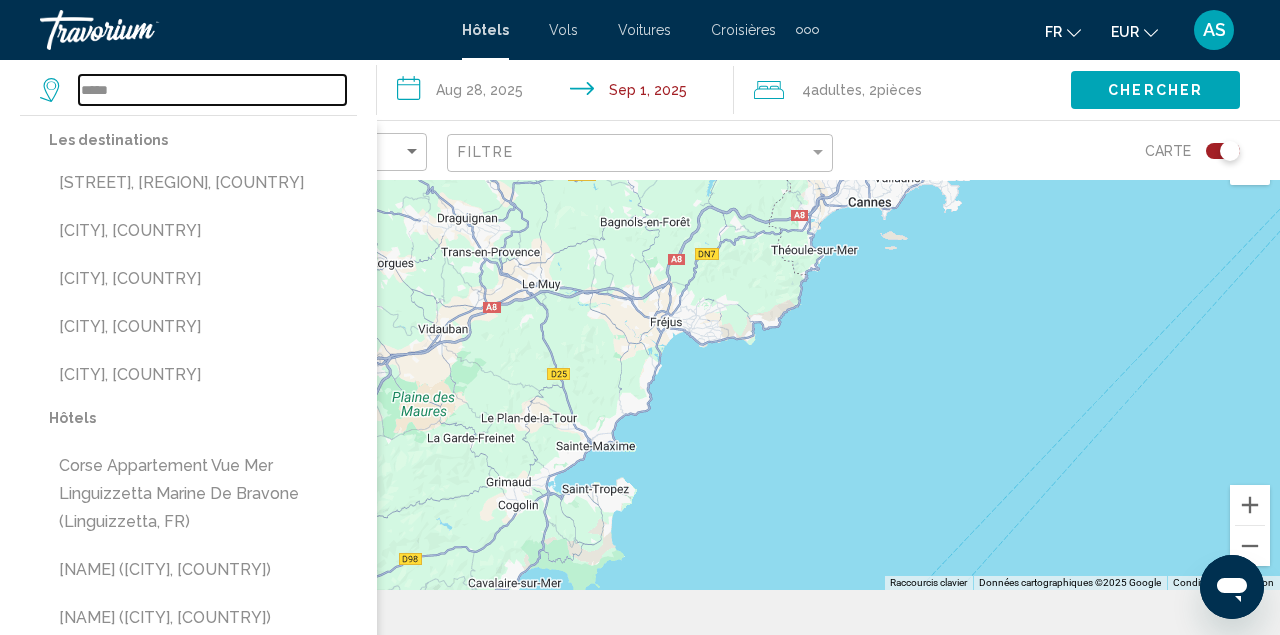 drag, startPoint x: 185, startPoint y: 103, endPoint x: 48, endPoint y: 89, distance: 137.71347 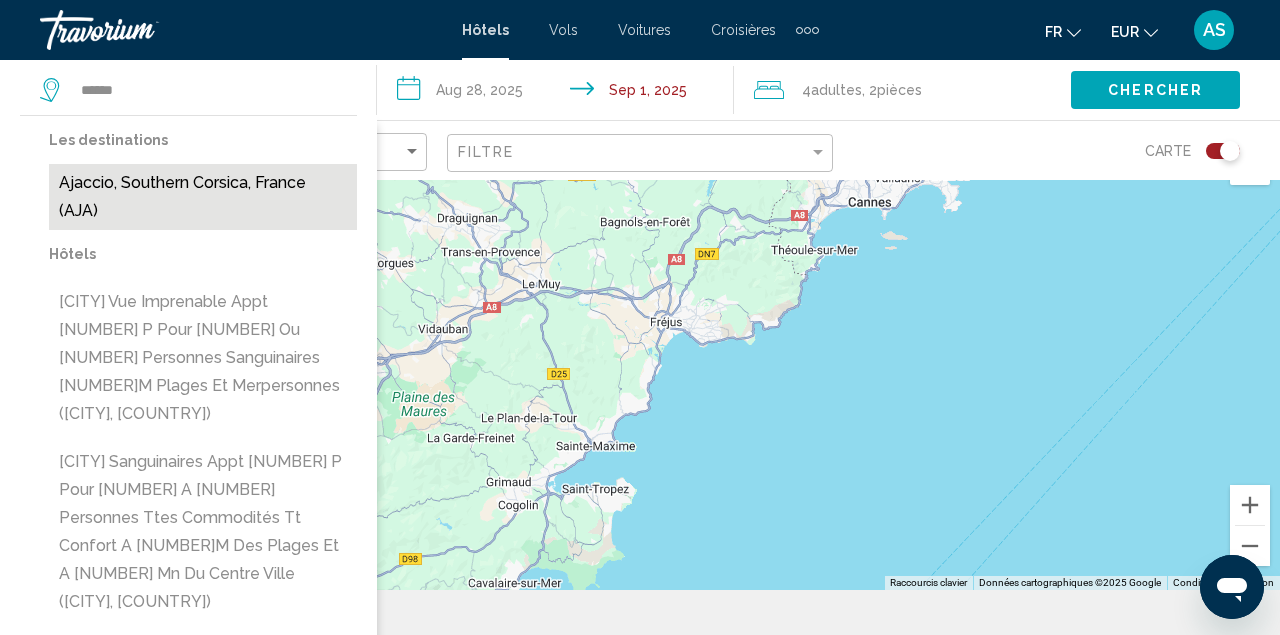 click on "Ajaccio, Southern Corsica, France (AJA)" at bounding box center (203, 197) 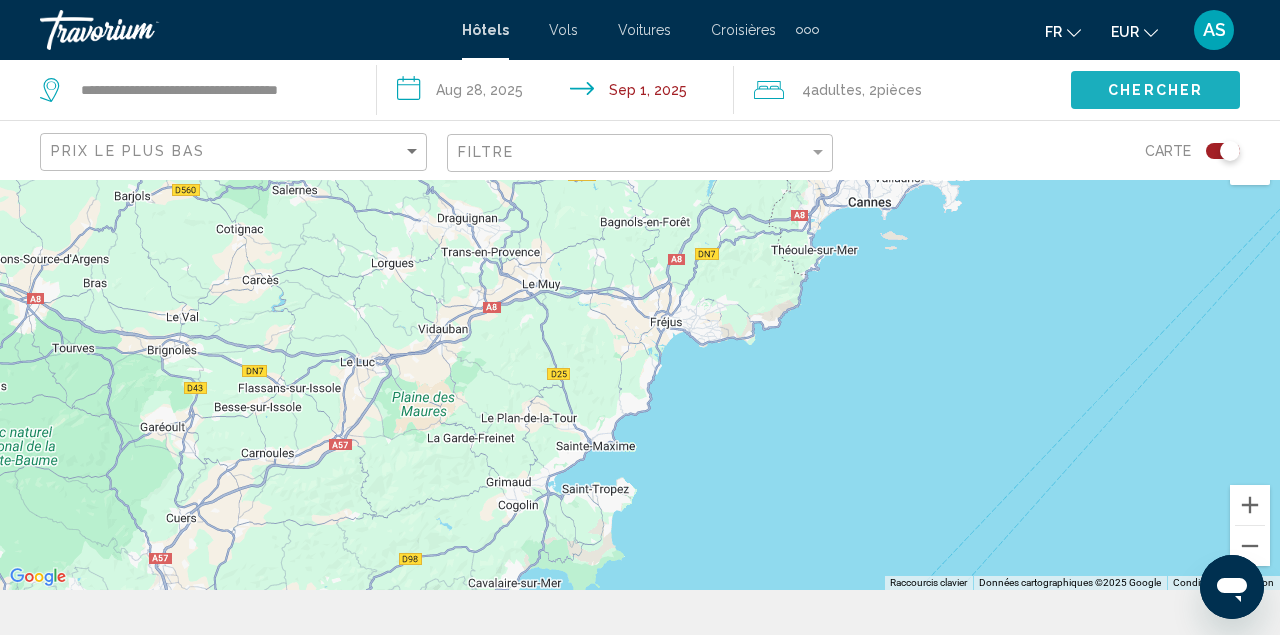 click on "Chercher" 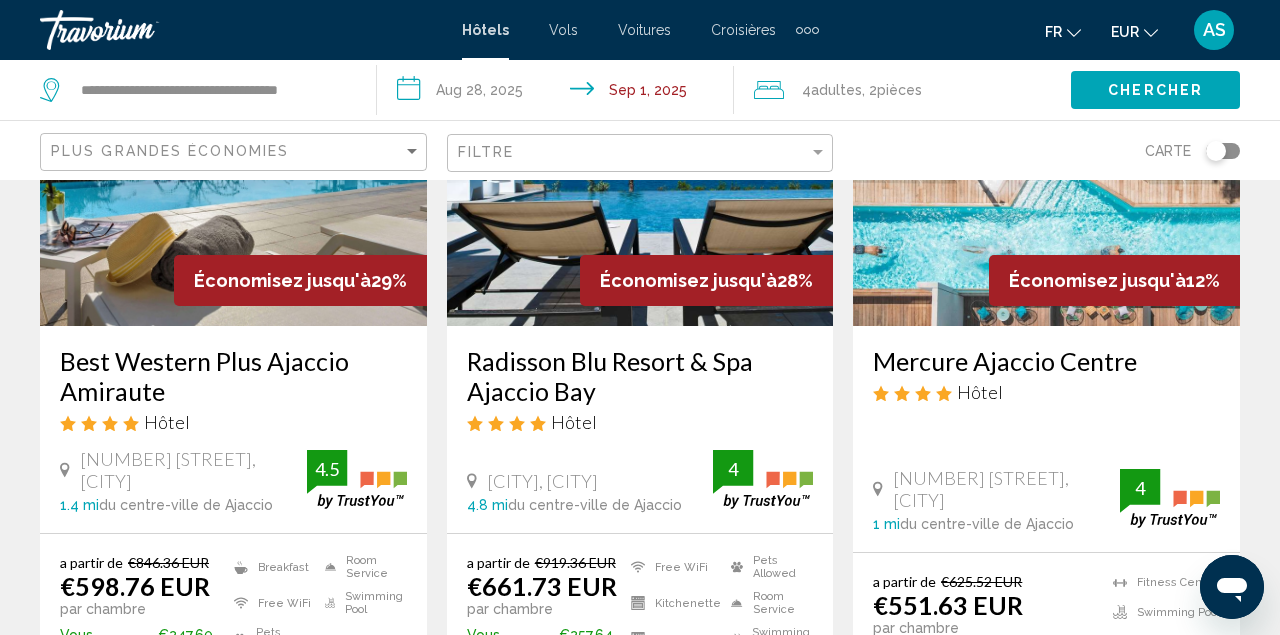 scroll, scrollTop: 244, scrollLeft: 0, axis: vertical 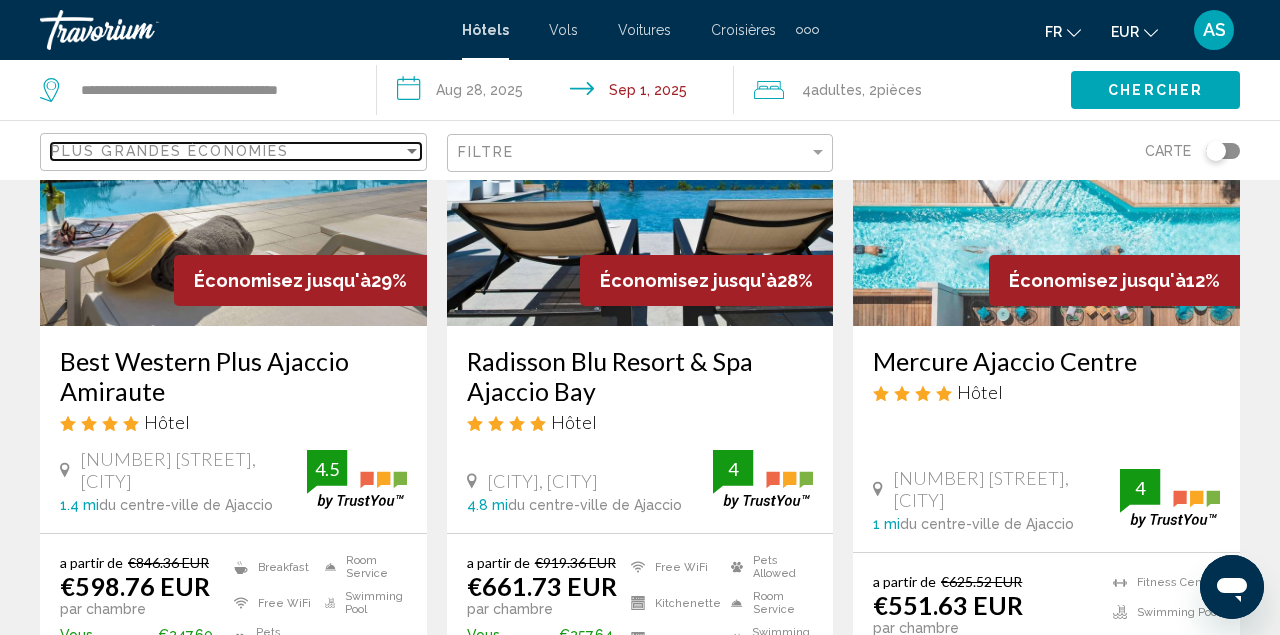 click on "Plus grandes économies" at bounding box center (170, 151) 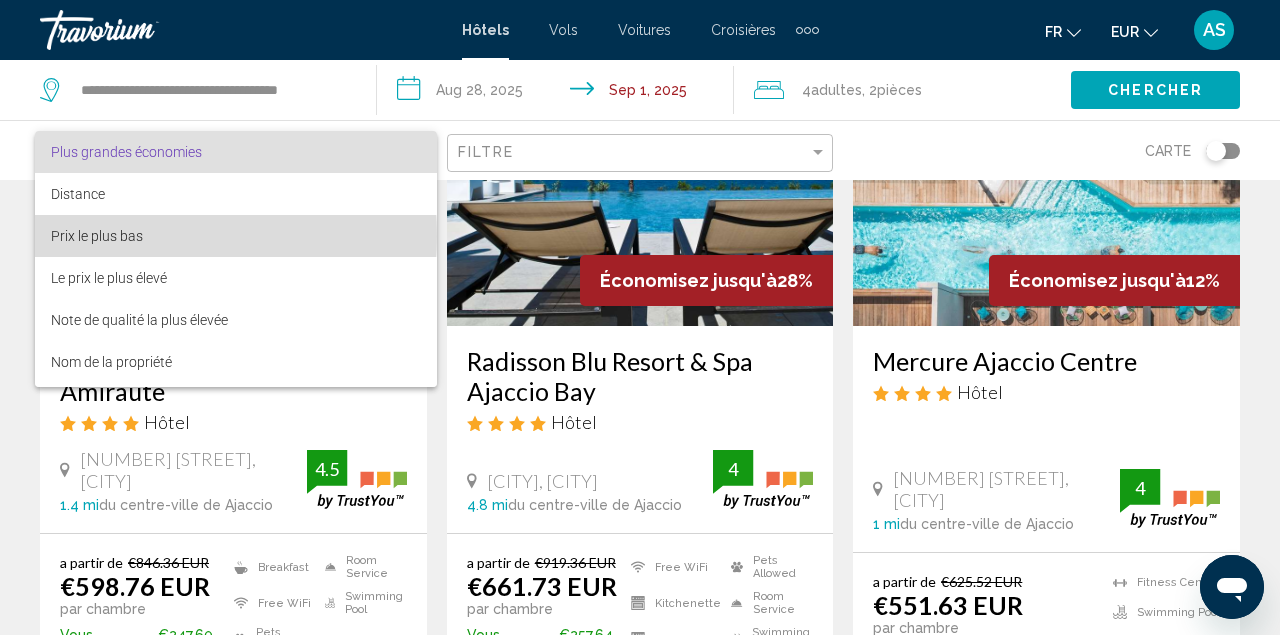click on "Prix le plus bas" at bounding box center [236, 236] 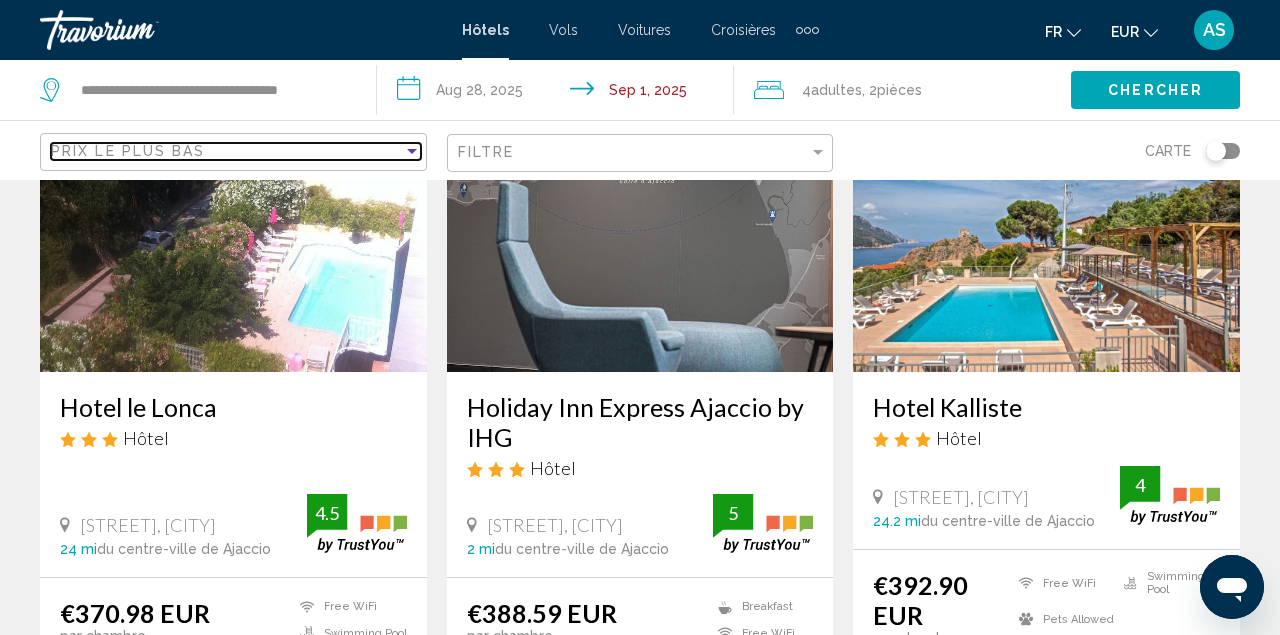 scroll, scrollTop: 72, scrollLeft: 0, axis: vertical 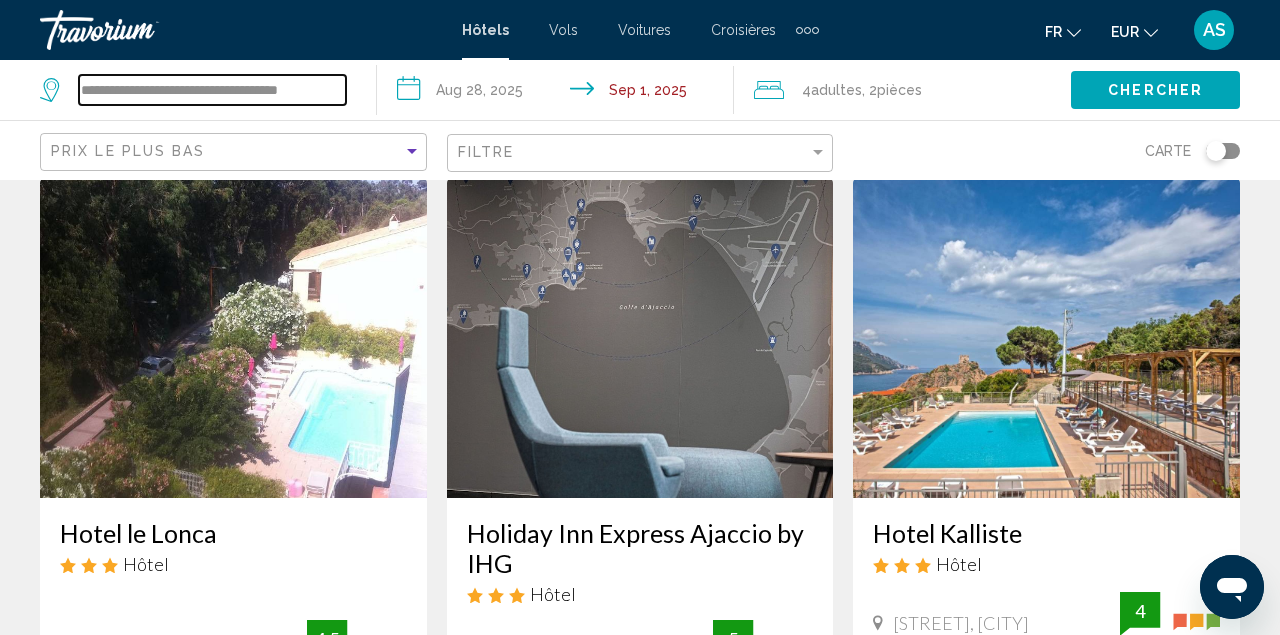click on "**********" at bounding box center [212, 90] 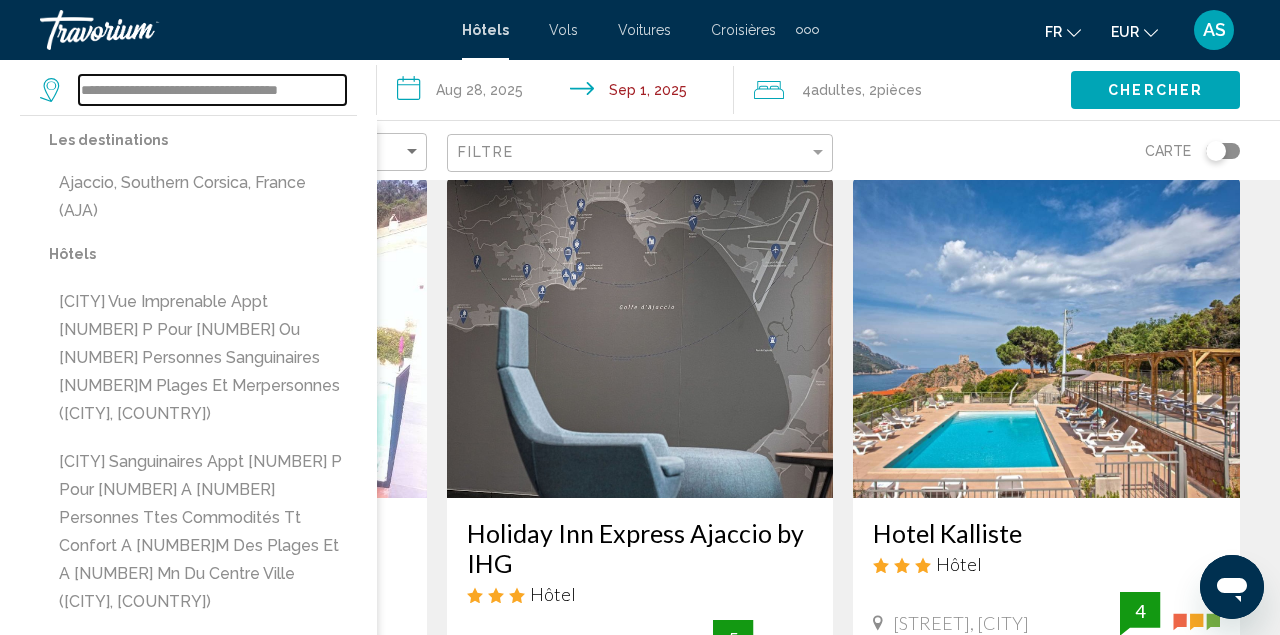 drag, startPoint x: 341, startPoint y: 90, endPoint x: 140, endPoint y: 98, distance: 201.15913 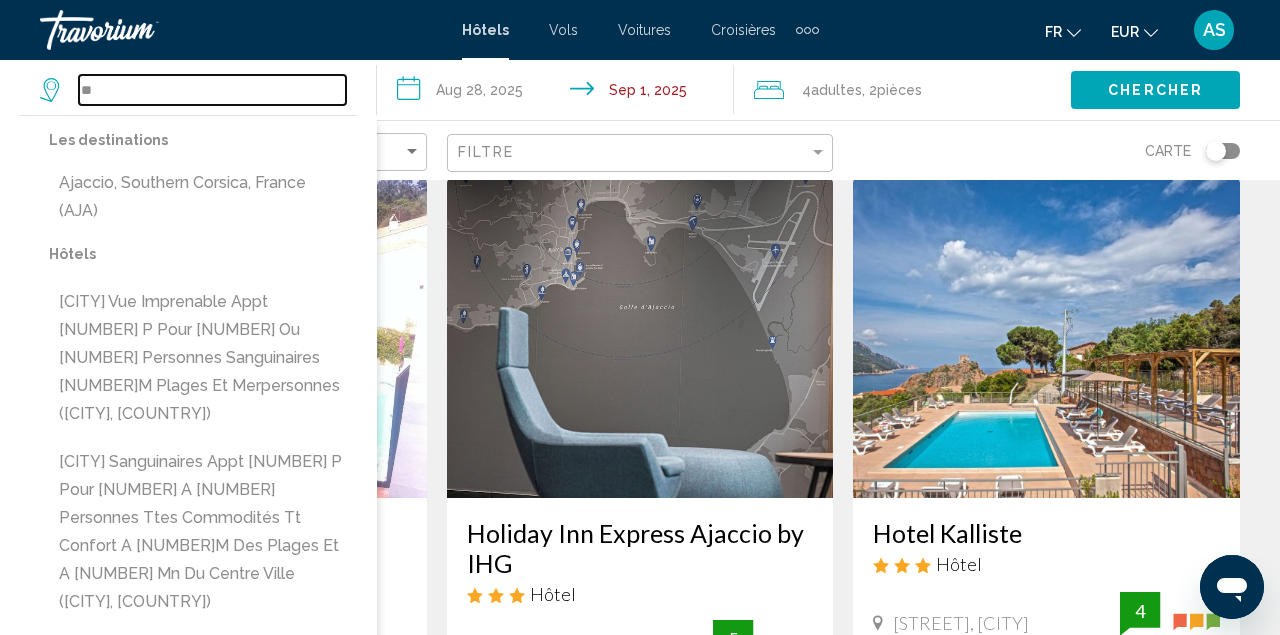 type on "*" 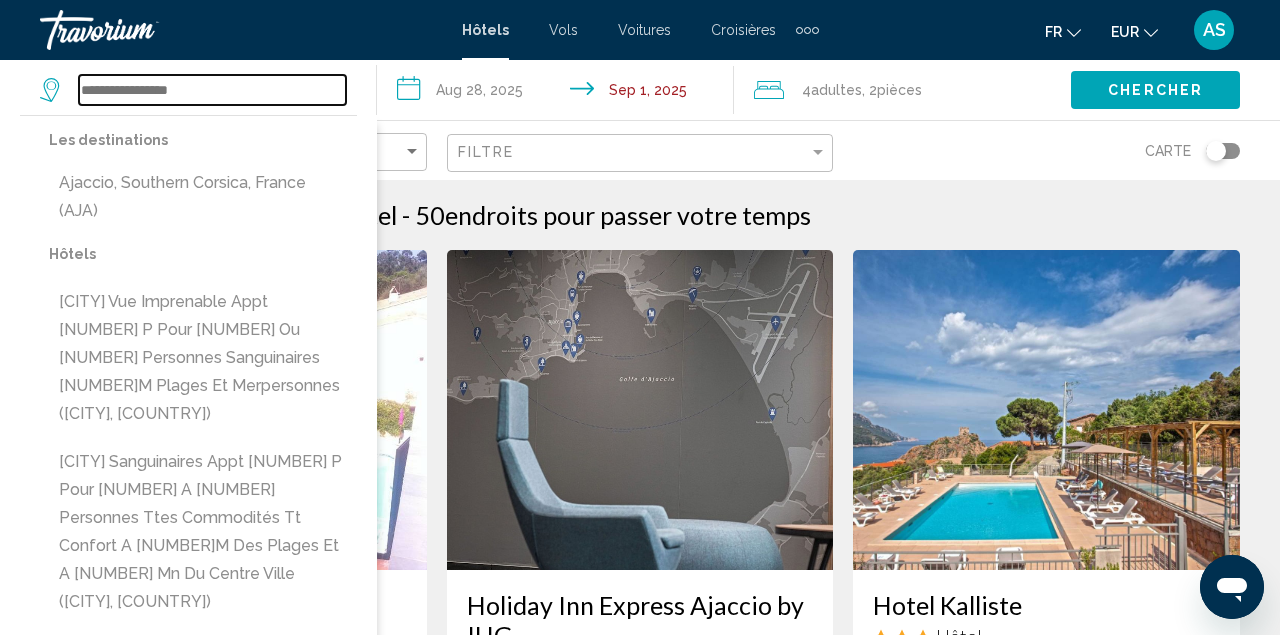 scroll, scrollTop: 0, scrollLeft: 0, axis: both 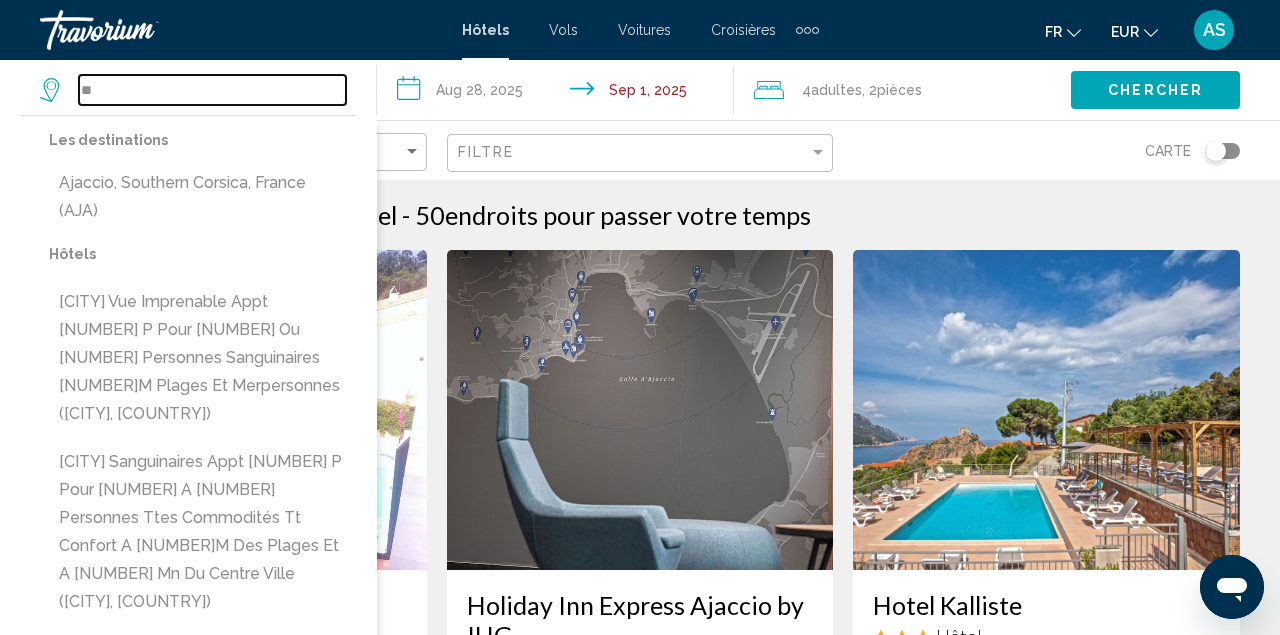 type on "*" 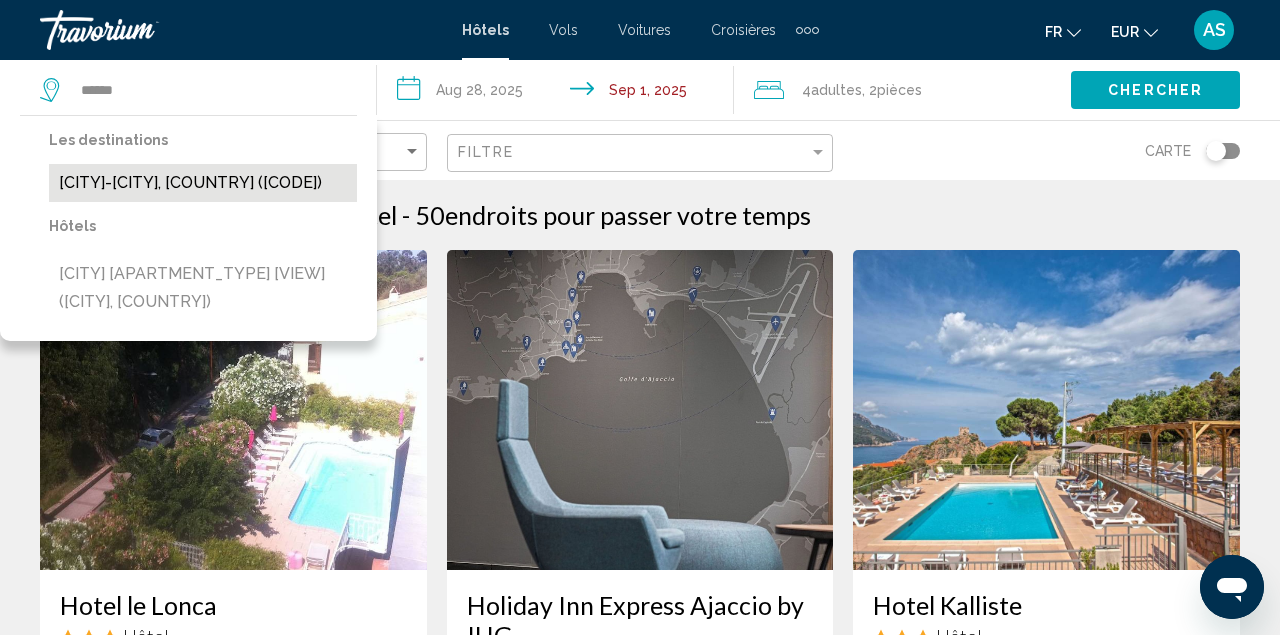 click on "Hyeres, Toulon - Hyeres, France (XHE)" at bounding box center (203, 183) 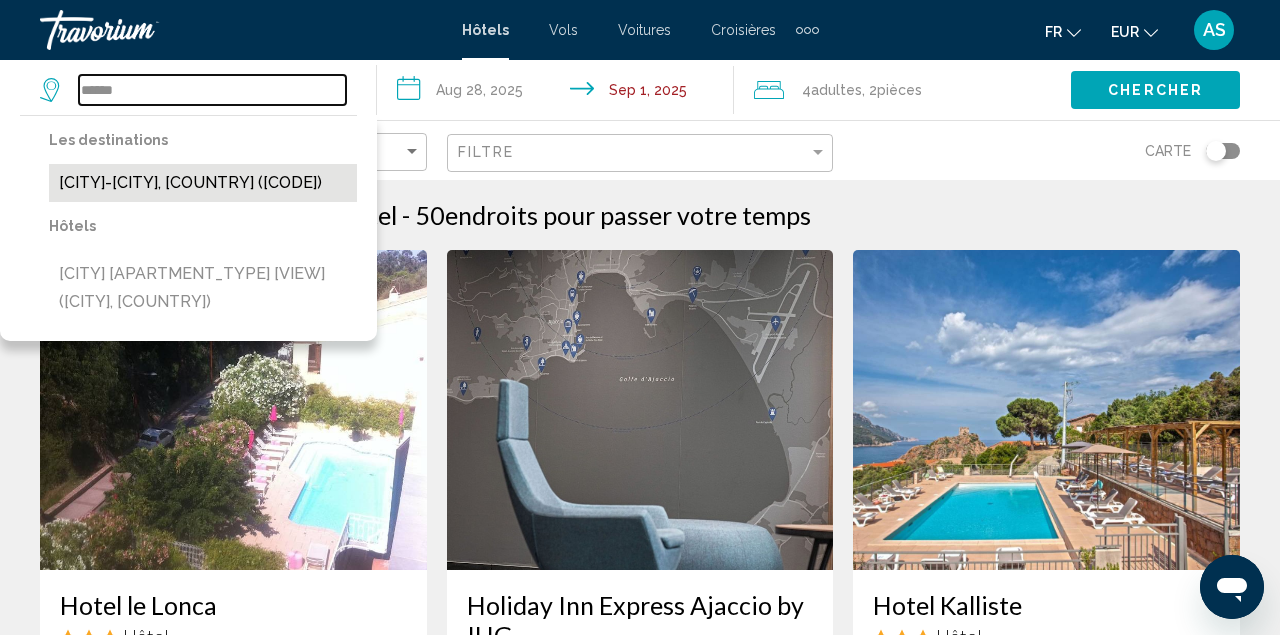 type on "**********" 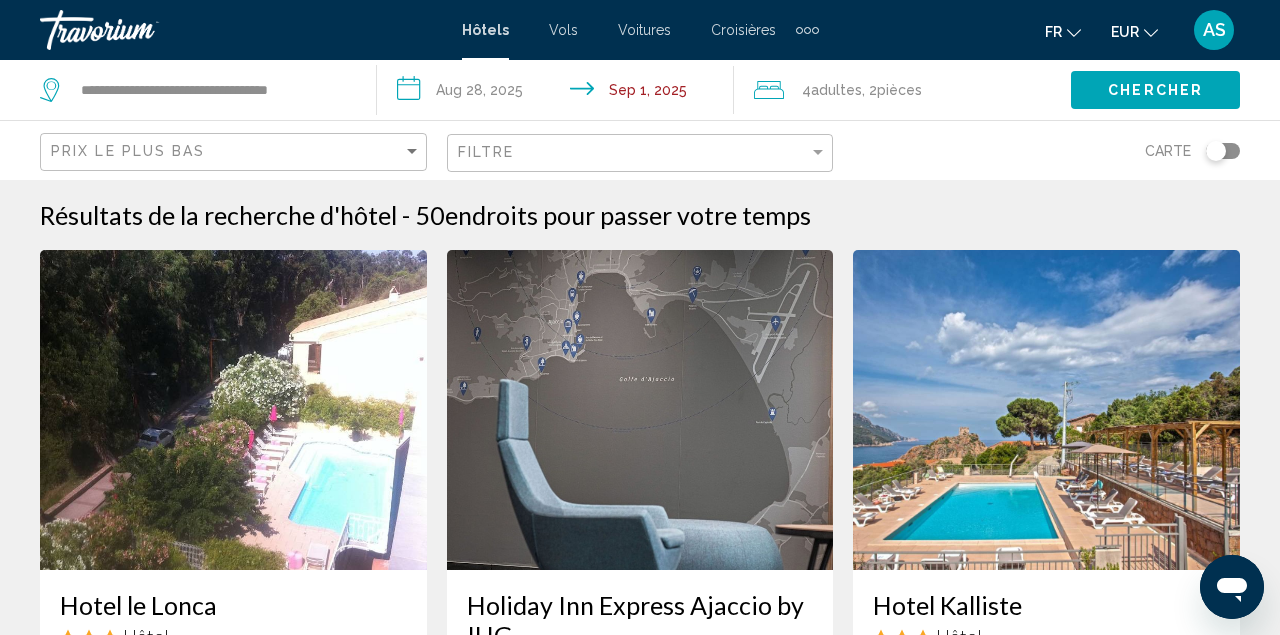 click on "Chercher" 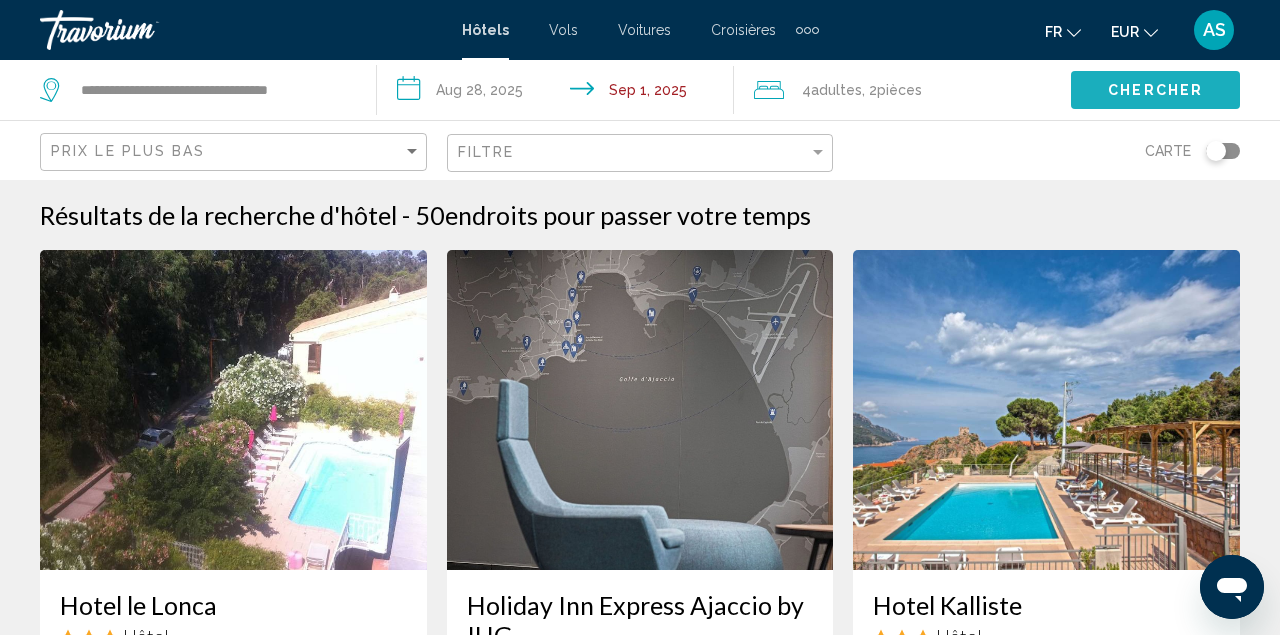 click on "Chercher" 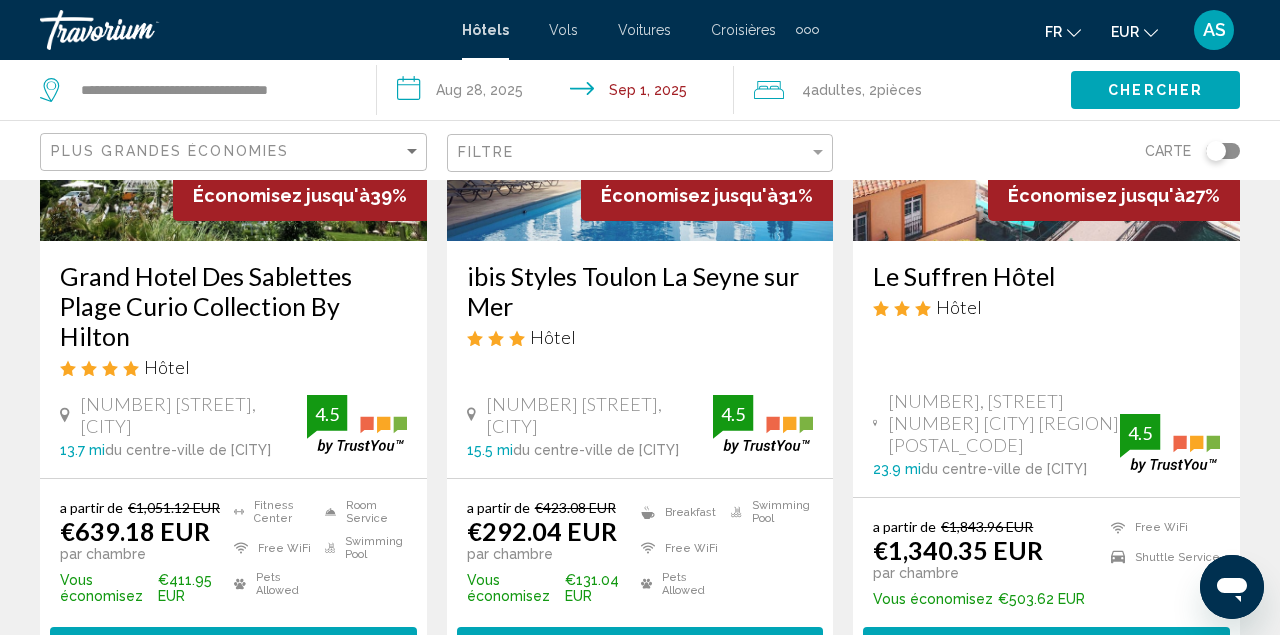 scroll, scrollTop: 331, scrollLeft: 0, axis: vertical 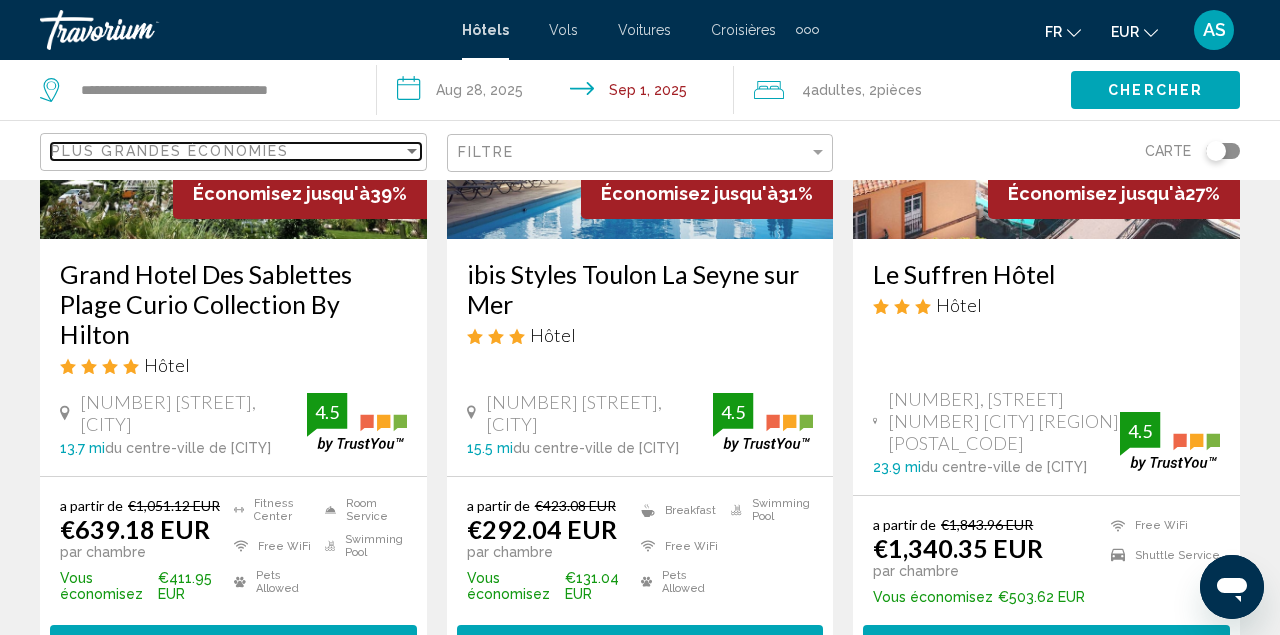 click on "Plus grandes économies" at bounding box center (170, 151) 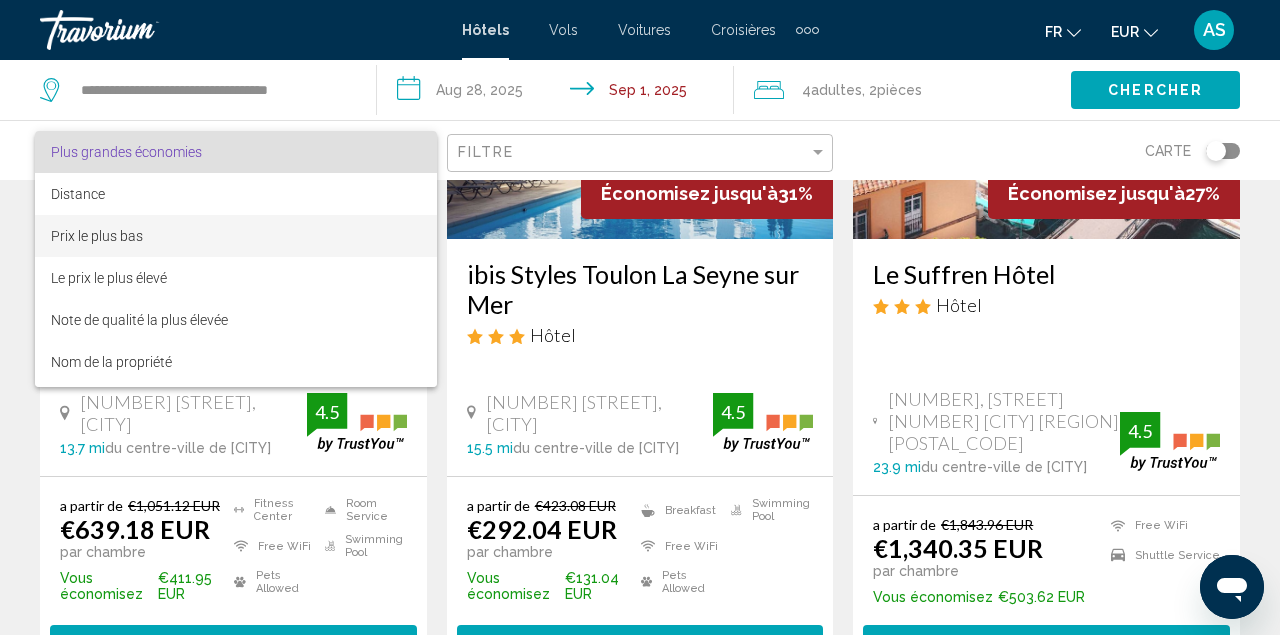 click on "Prix le plus bas" at bounding box center [97, 236] 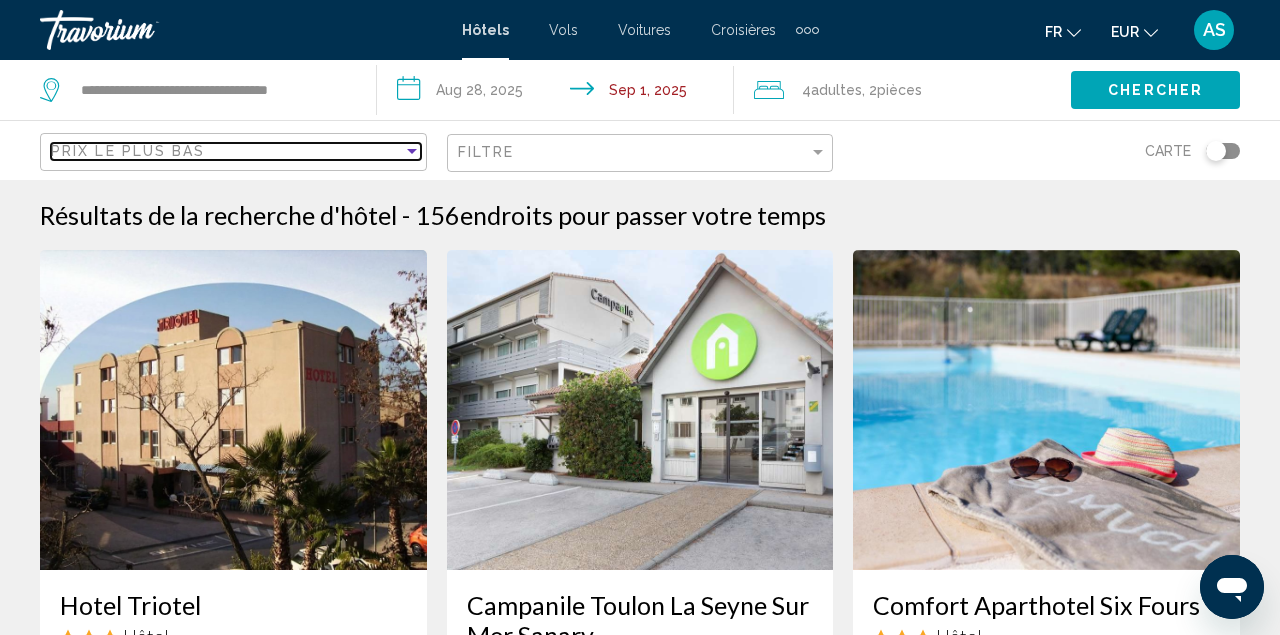 scroll, scrollTop: 0, scrollLeft: 0, axis: both 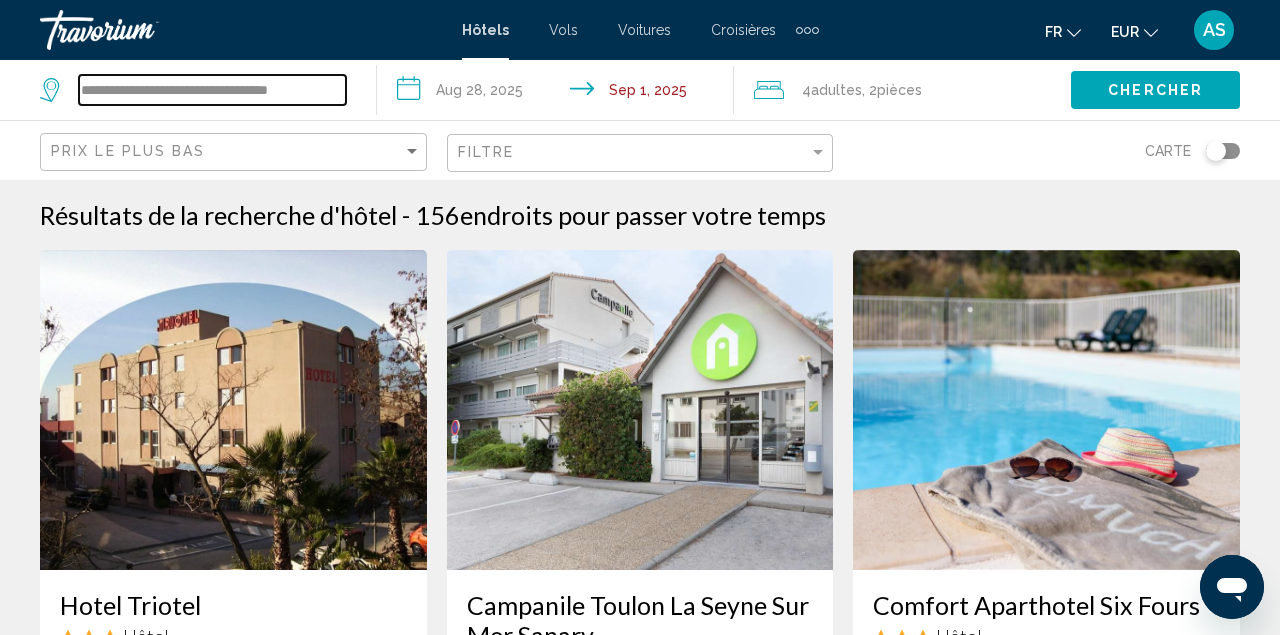 drag, startPoint x: 341, startPoint y: 98, endPoint x: 75, endPoint y: 98, distance: 266 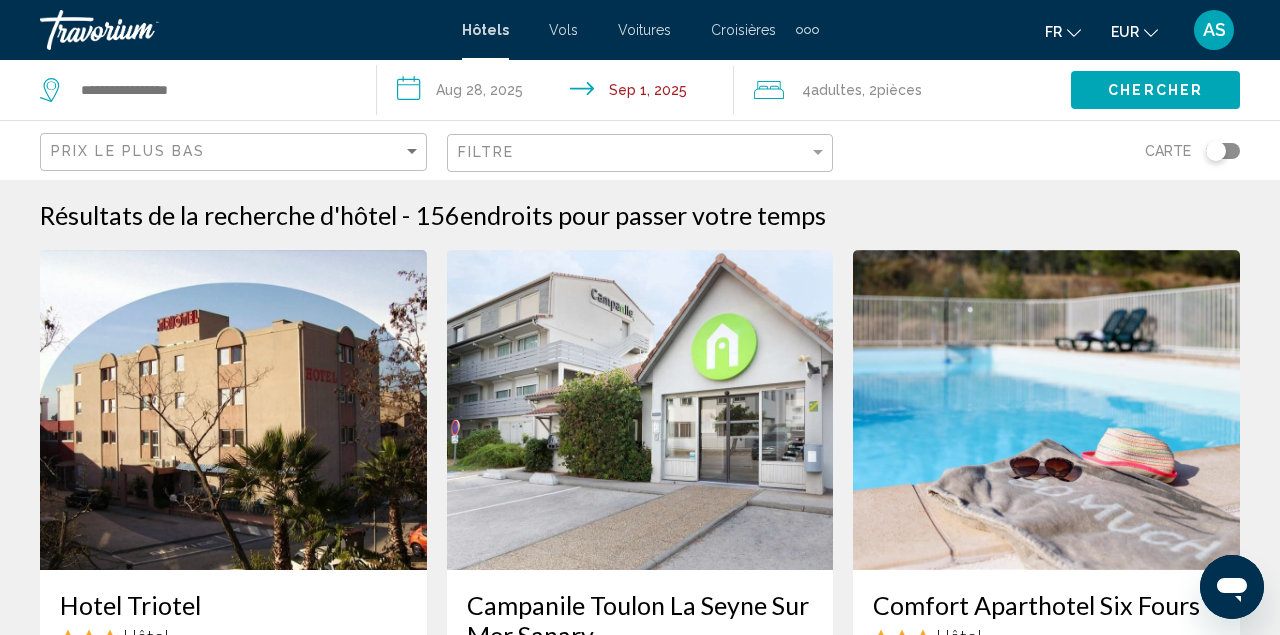 click at bounding box center (807, 30) 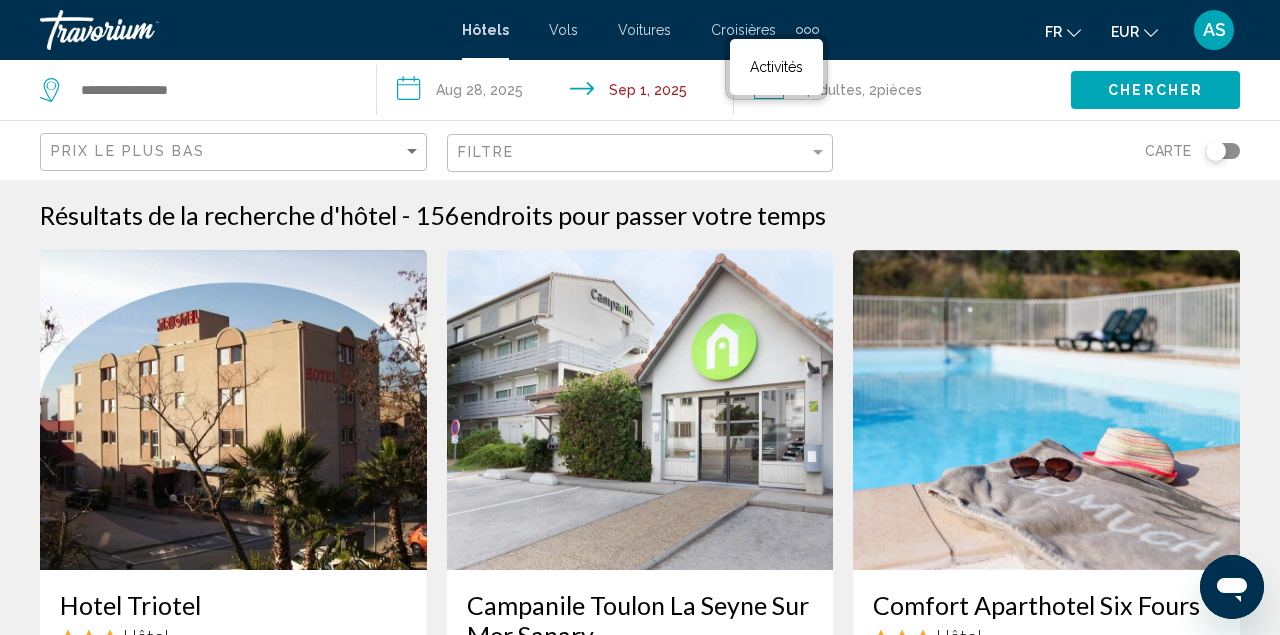 click at bounding box center (807, 30) 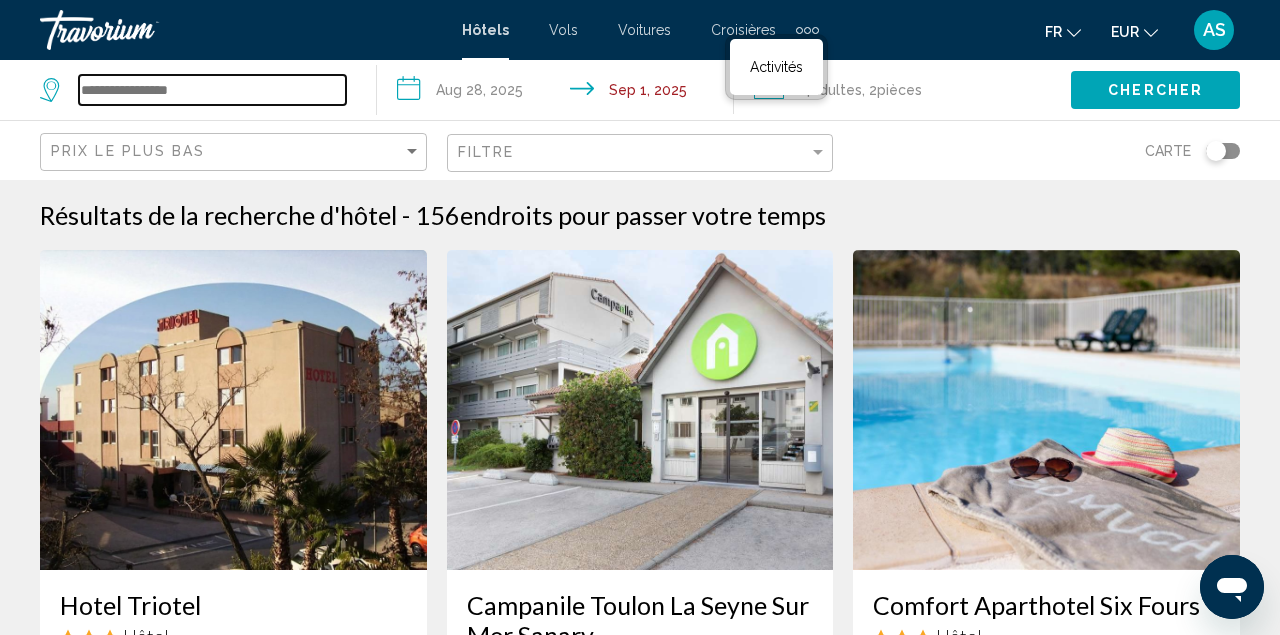 click at bounding box center (212, 90) 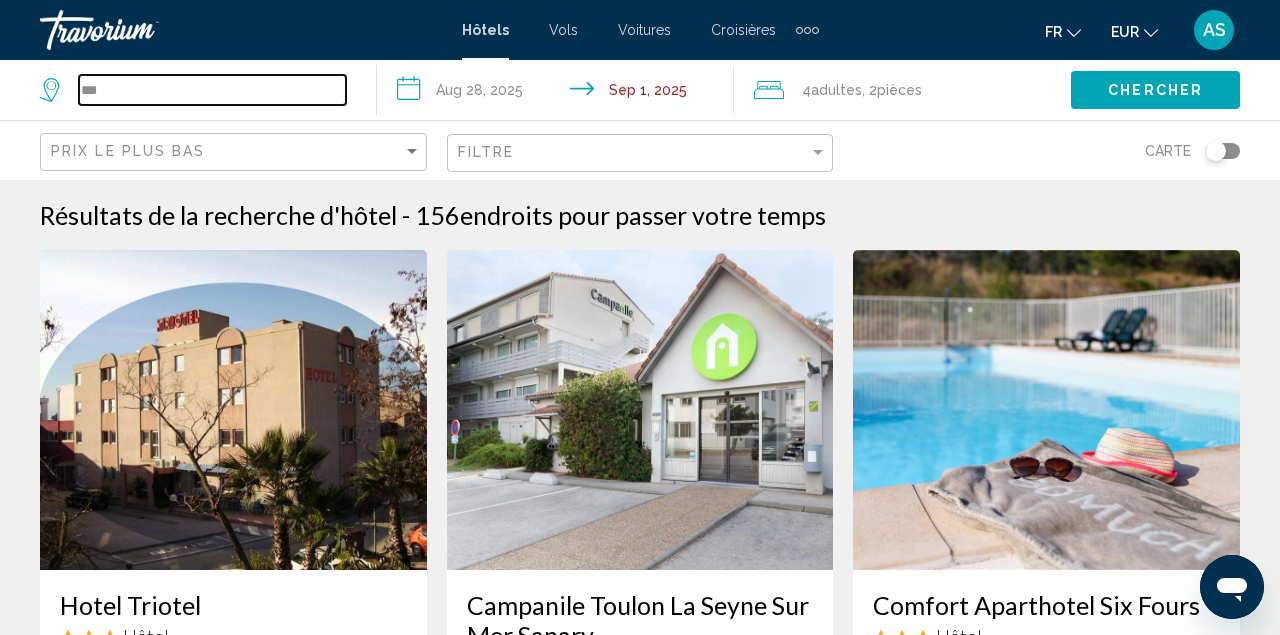 drag, startPoint x: 119, startPoint y: 98, endPoint x: 140, endPoint y: 92, distance: 21.84033 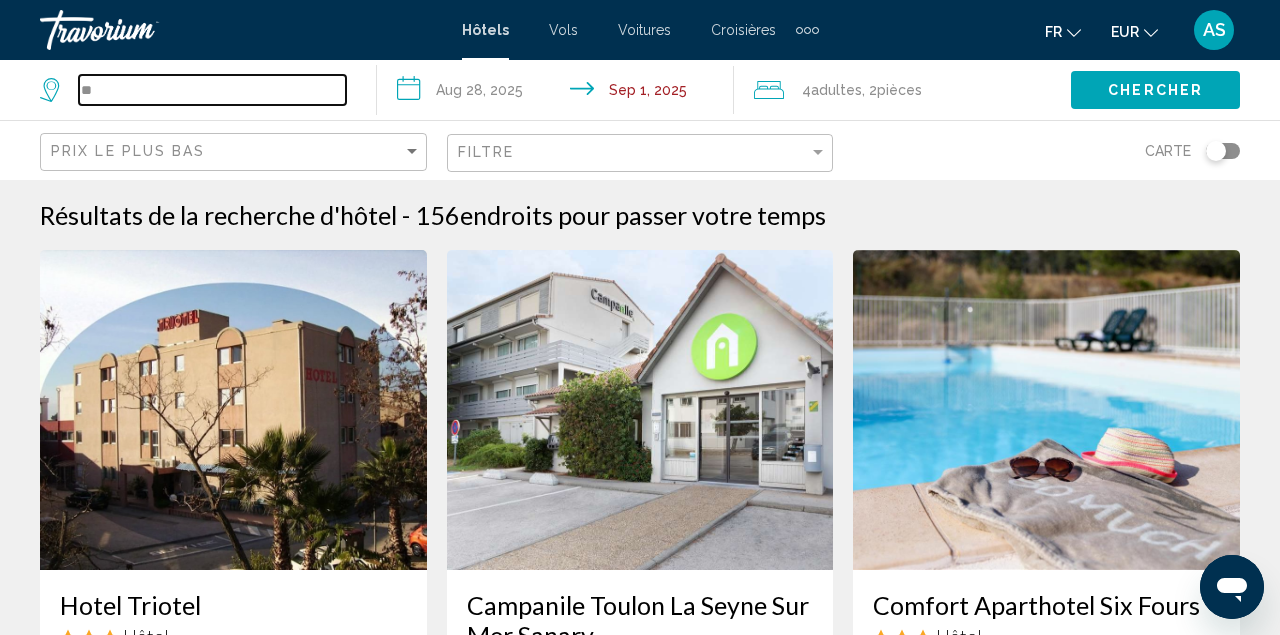 type on "*" 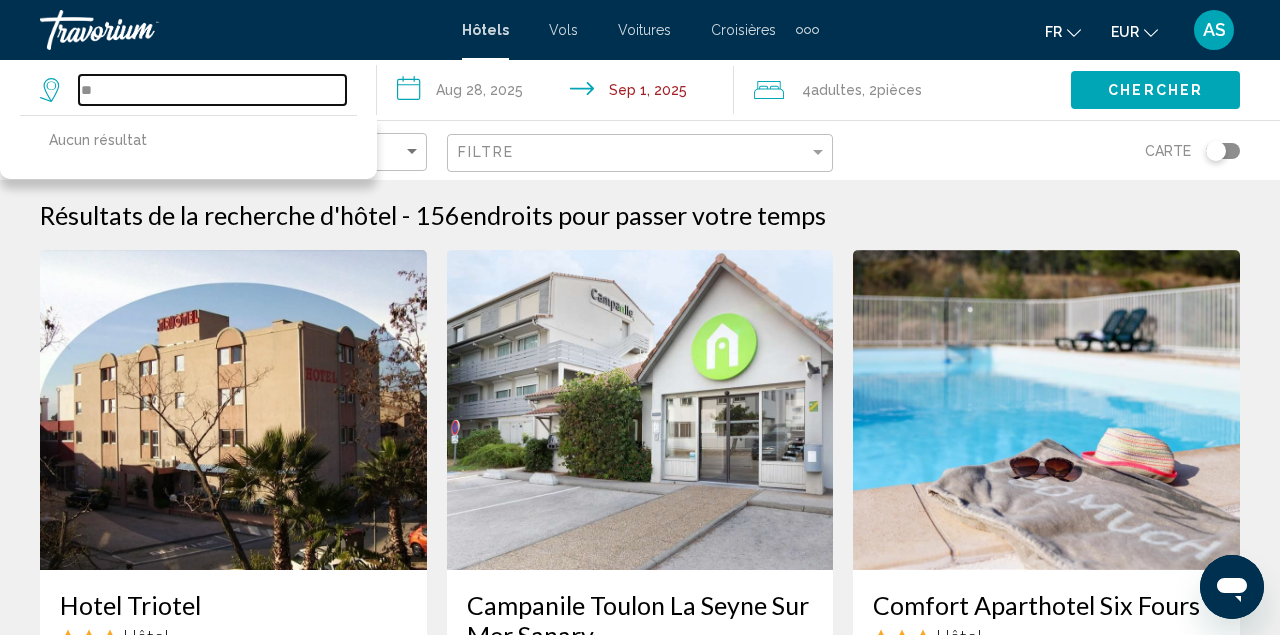 type on "*" 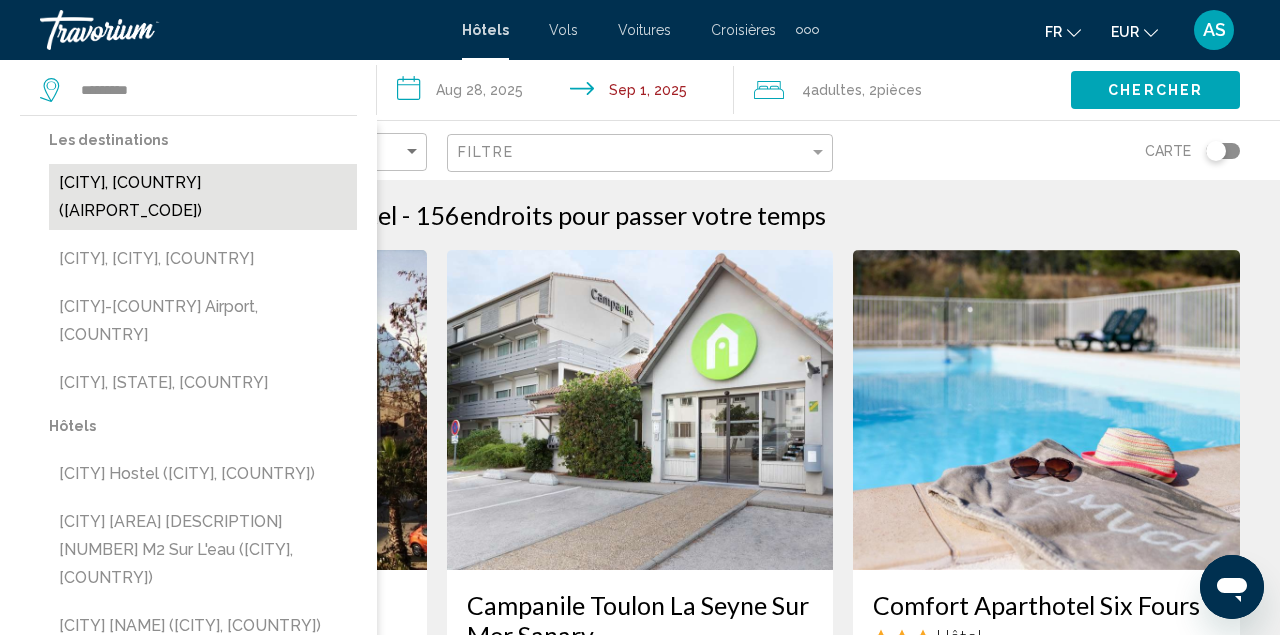 click on "Marseille, France (MRS)" at bounding box center (203, 197) 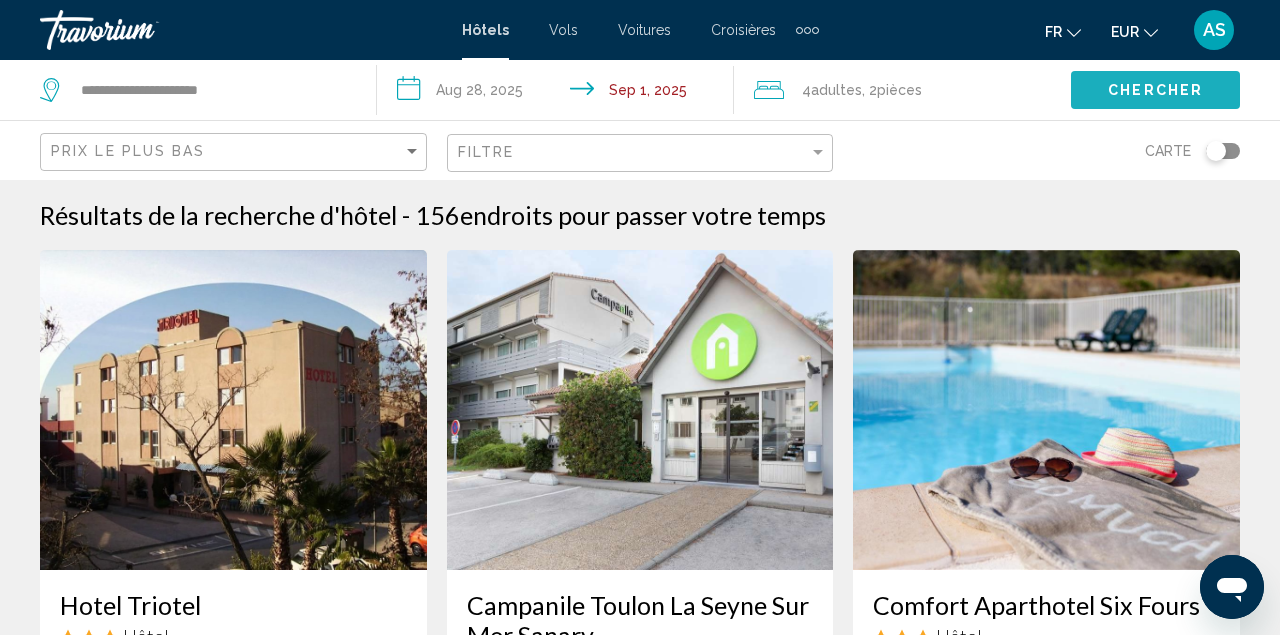 click on "Chercher" 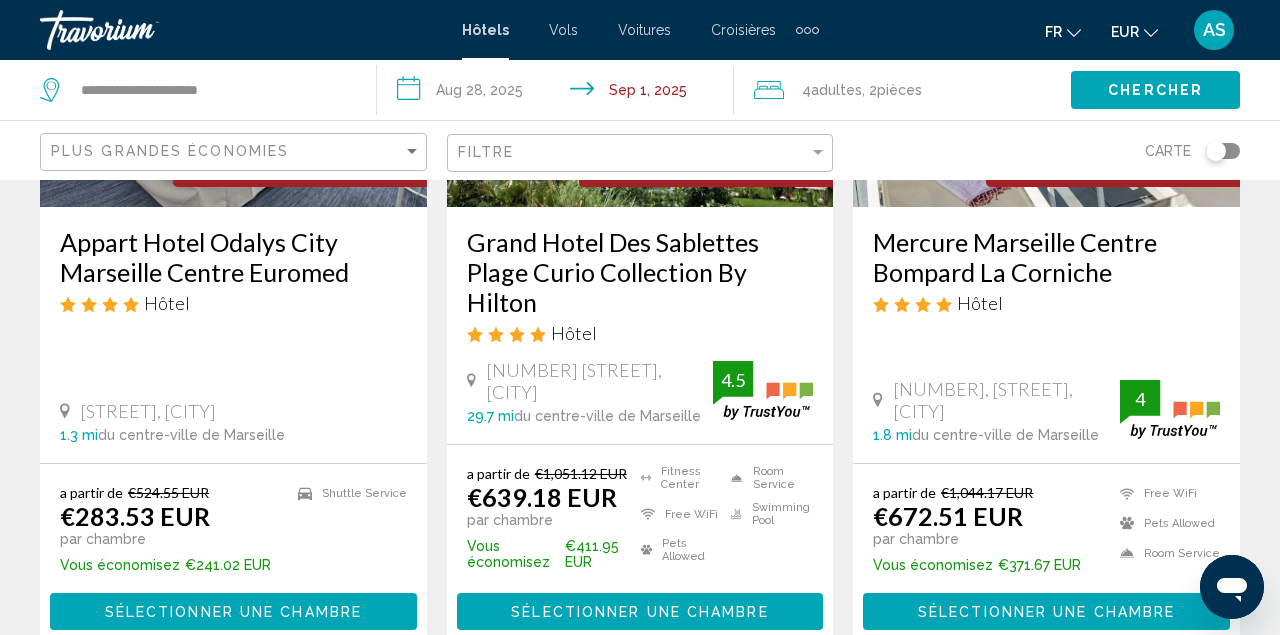 scroll, scrollTop: 364, scrollLeft: 0, axis: vertical 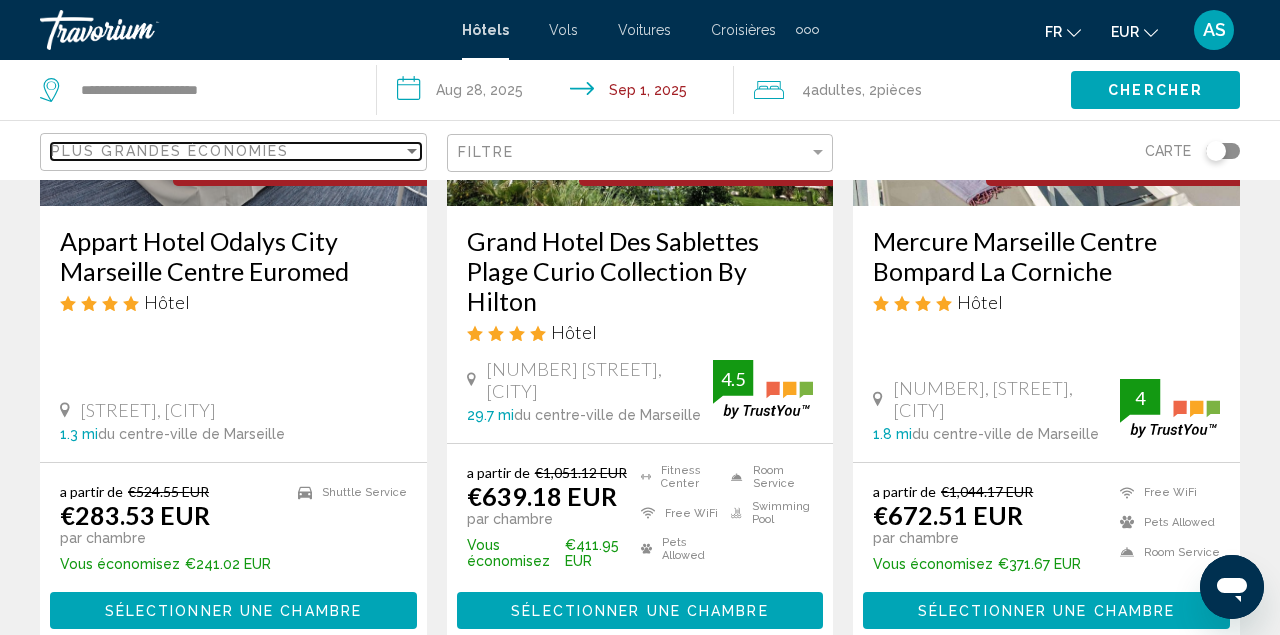 click on "Plus grandes économies" at bounding box center [170, 151] 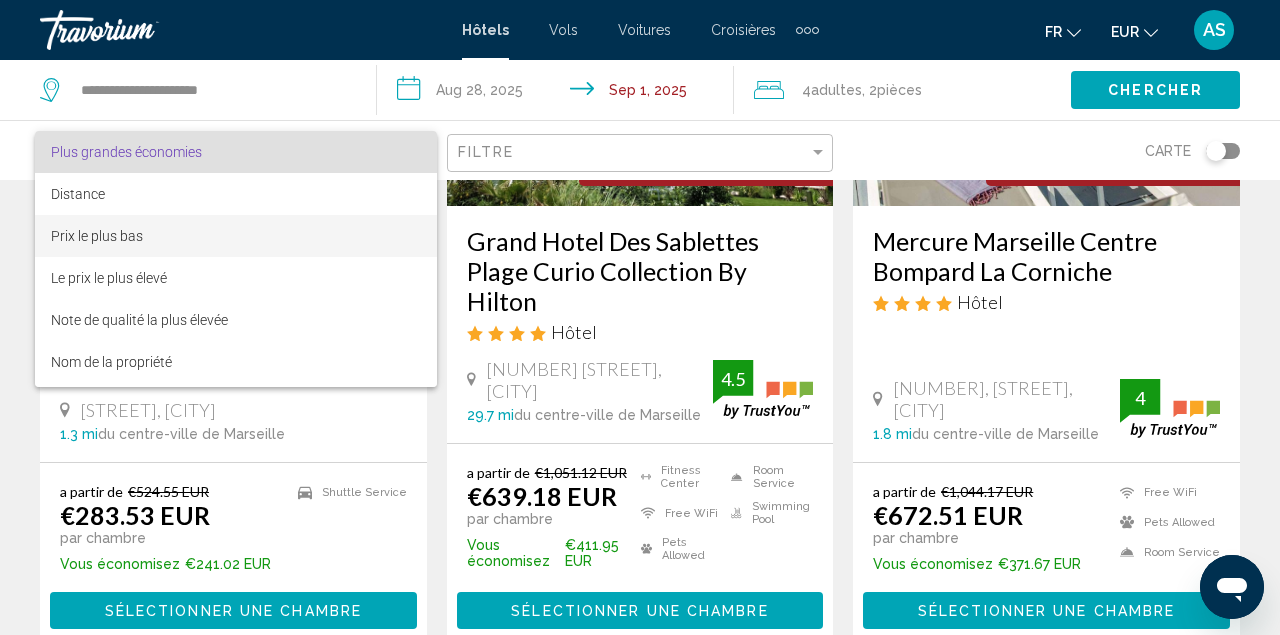 click on "Prix le plus bas" at bounding box center (236, 236) 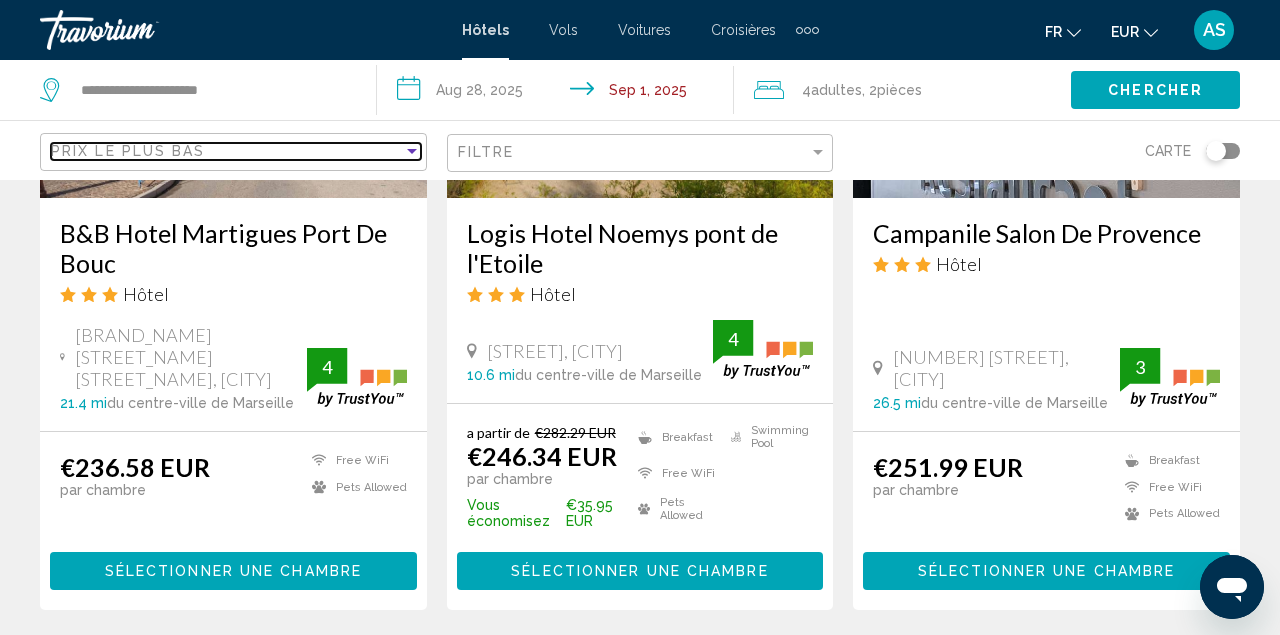 scroll, scrollTop: 1916, scrollLeft: 0, axis: vertical 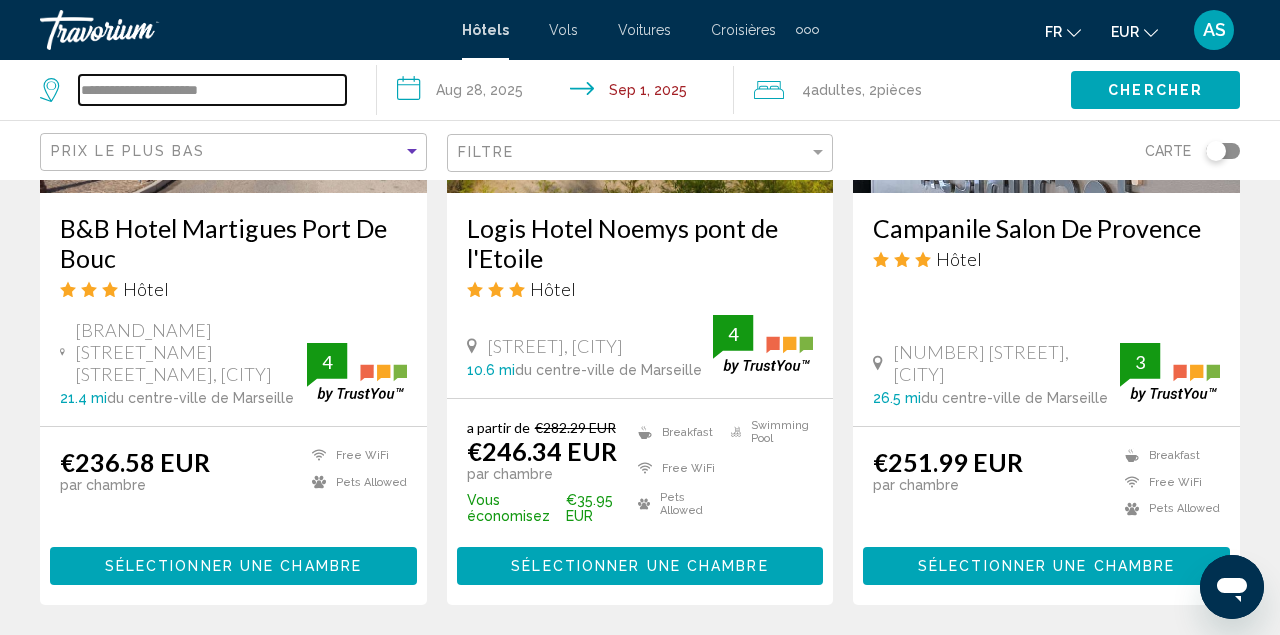 click on "**********" at bounding box center [212, 90] 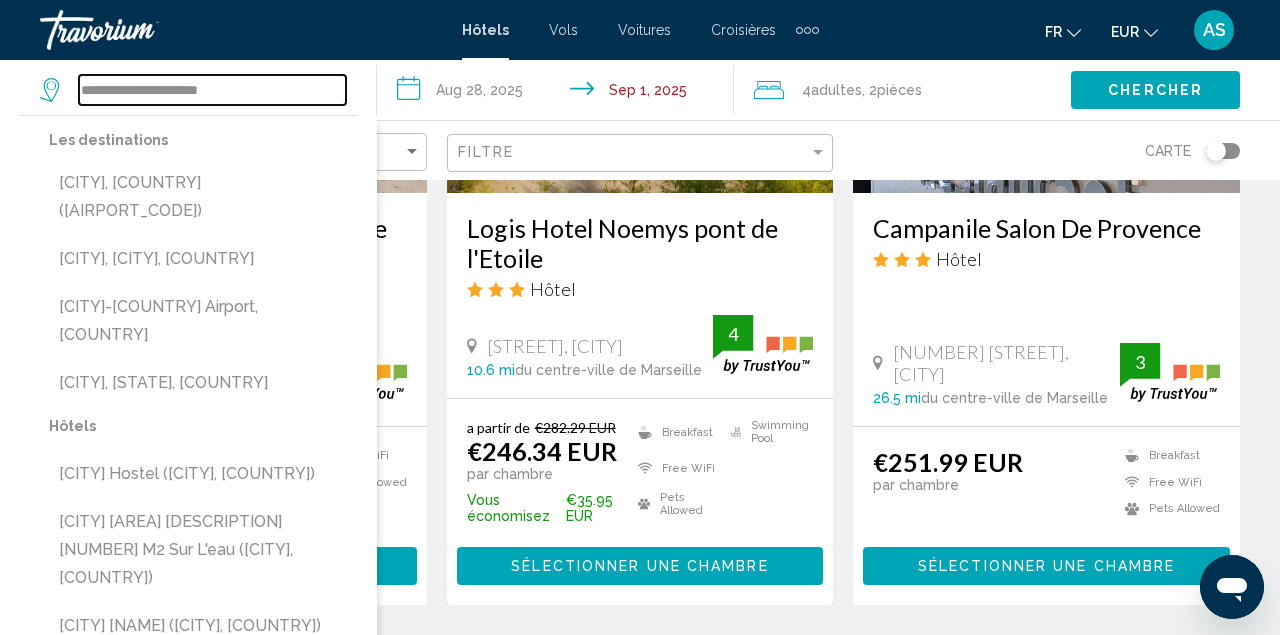 drag, startPoint x: 265, startPoint y: 97, endPoint x: 83, endPoint y: 114, distance: 182.79224 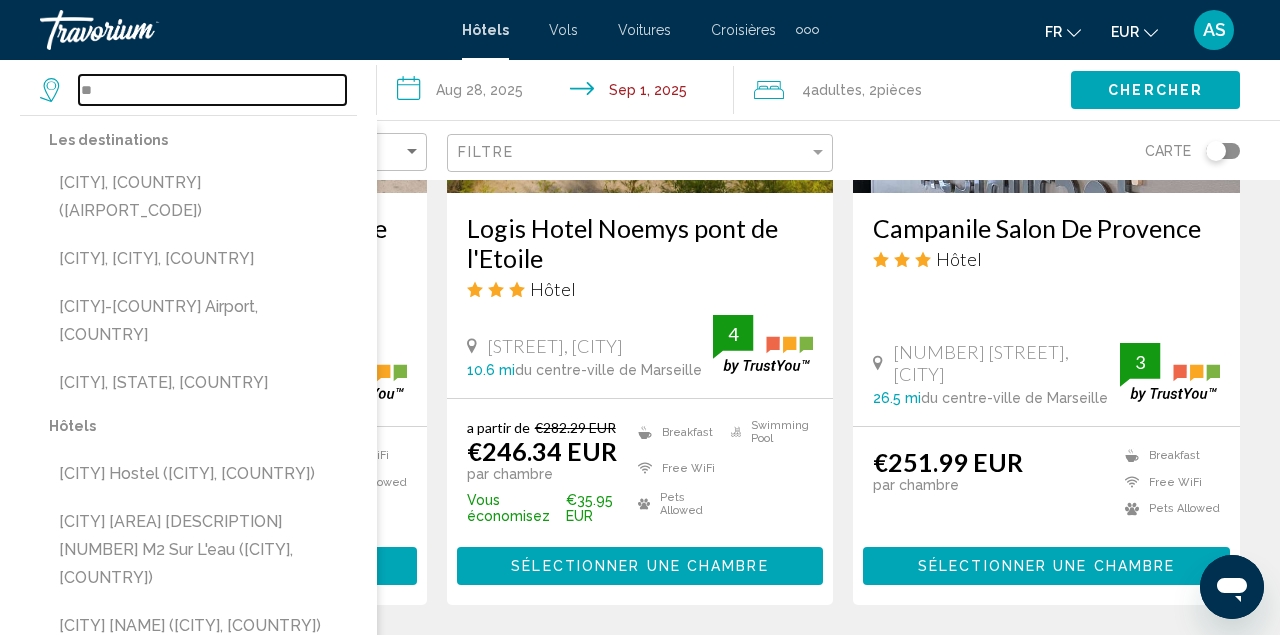 type on "*" 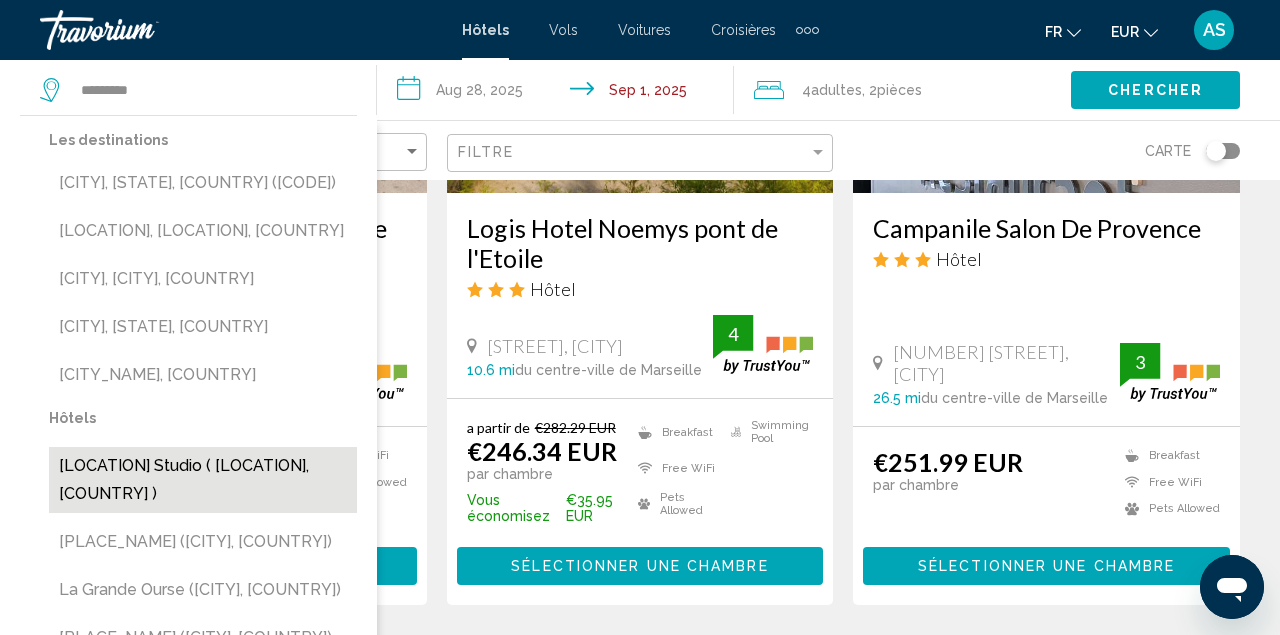 click on "La Grande Motte Studio (FR)" at bounding box center [203, 480] 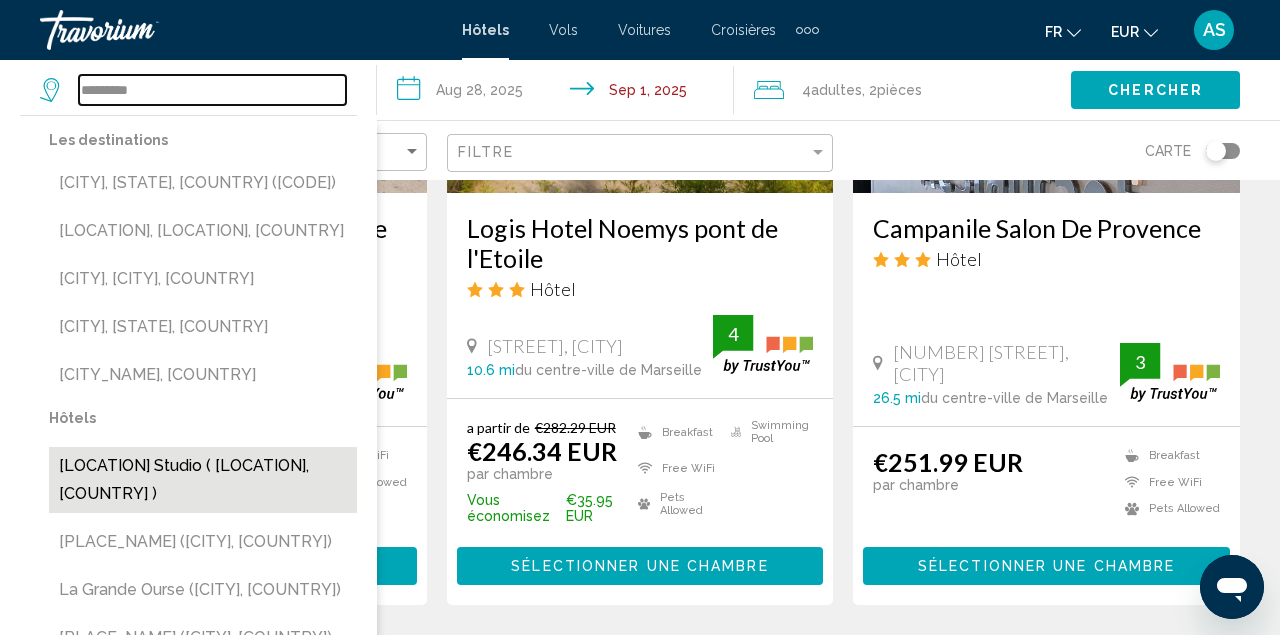 type on "**********" 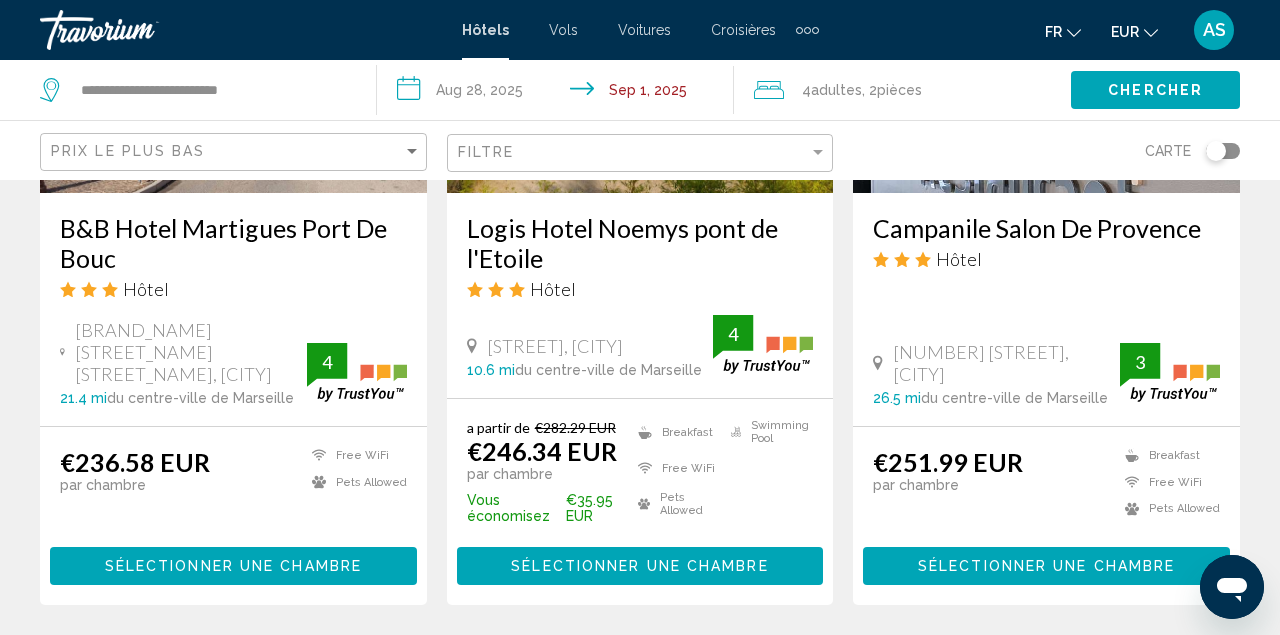 click on "Chercher" 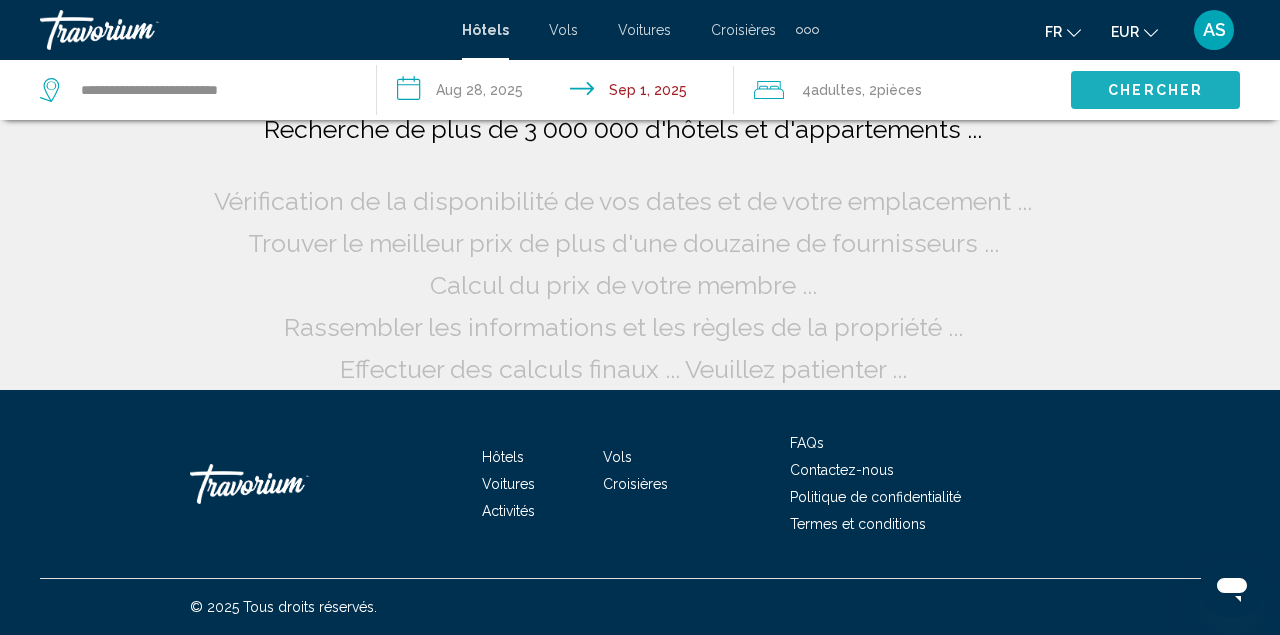 scroll, scrollTop: 22, scrollLeft: 0, axis: vertical 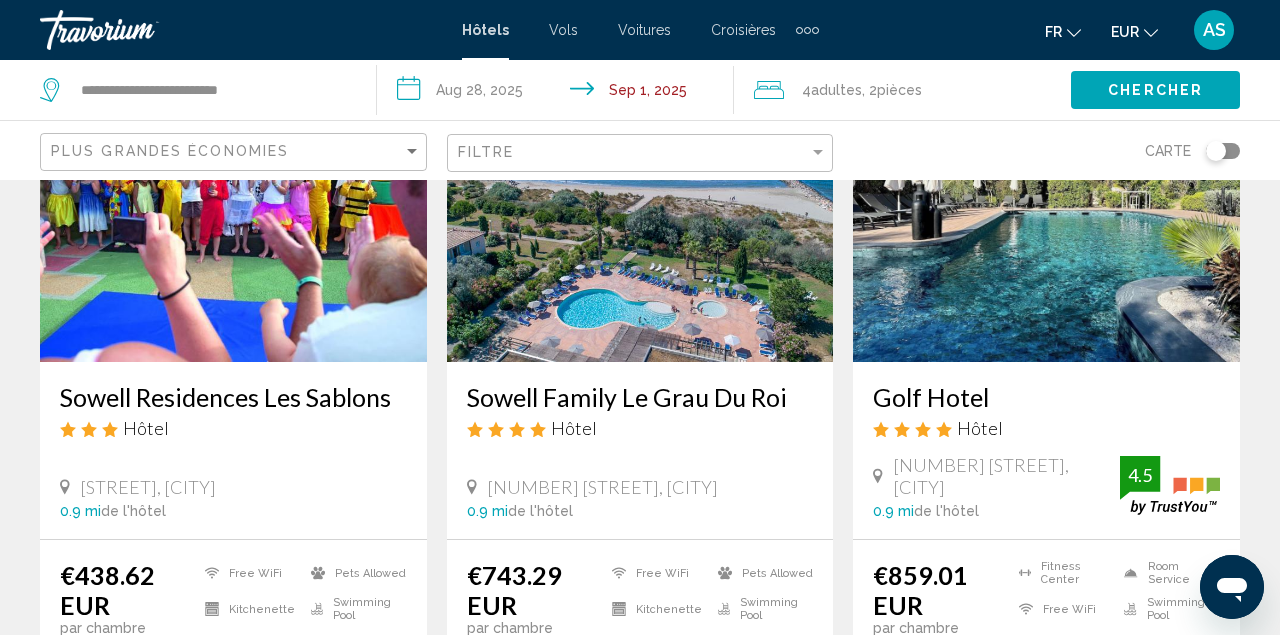click on "Plus grandes économies" 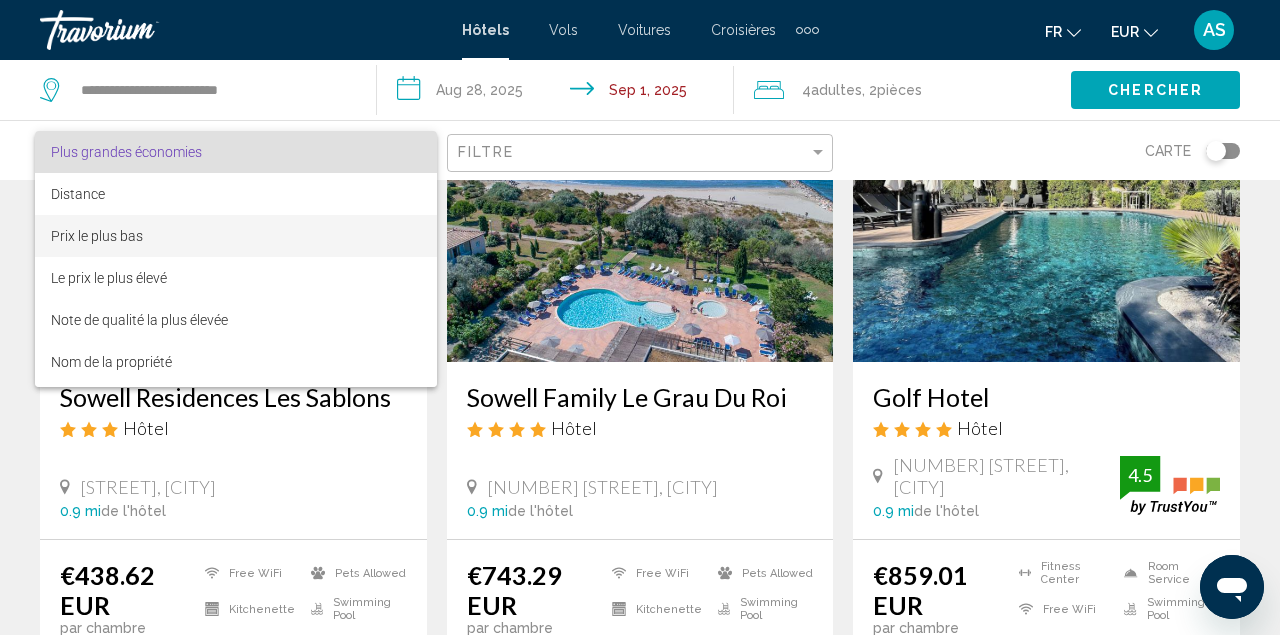 click on "Prix le plus bas" at bounding box center [236, 236] 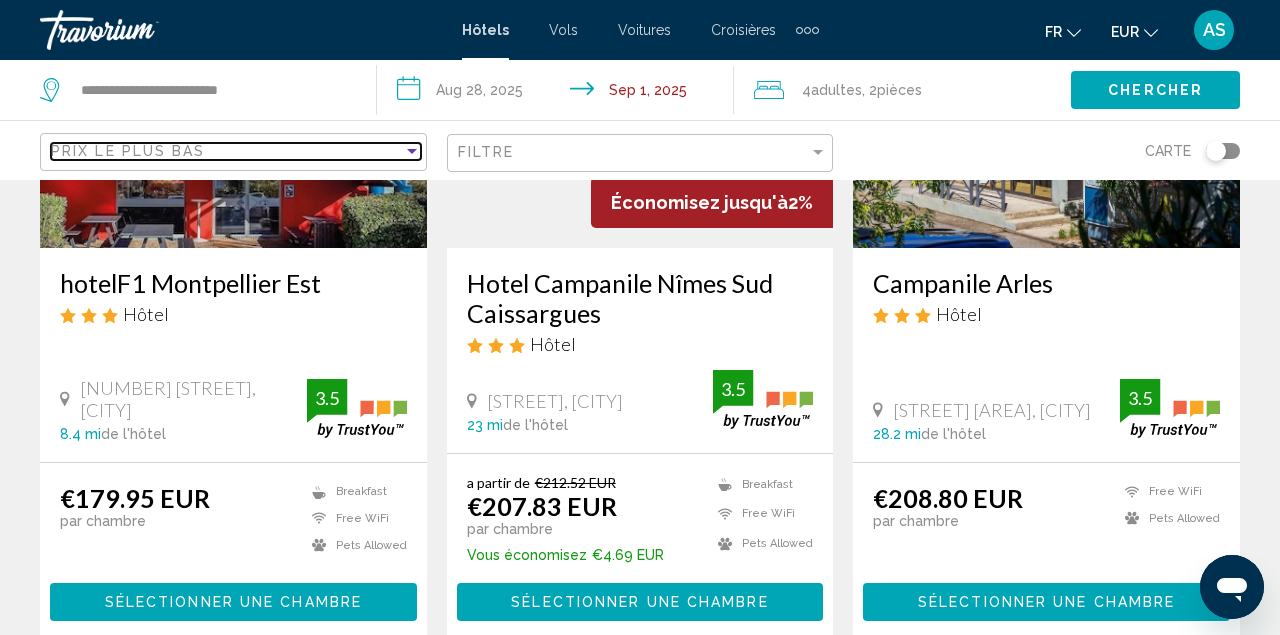scroll, scrollTop: 305, scrollLeft: 0, axis: vertical 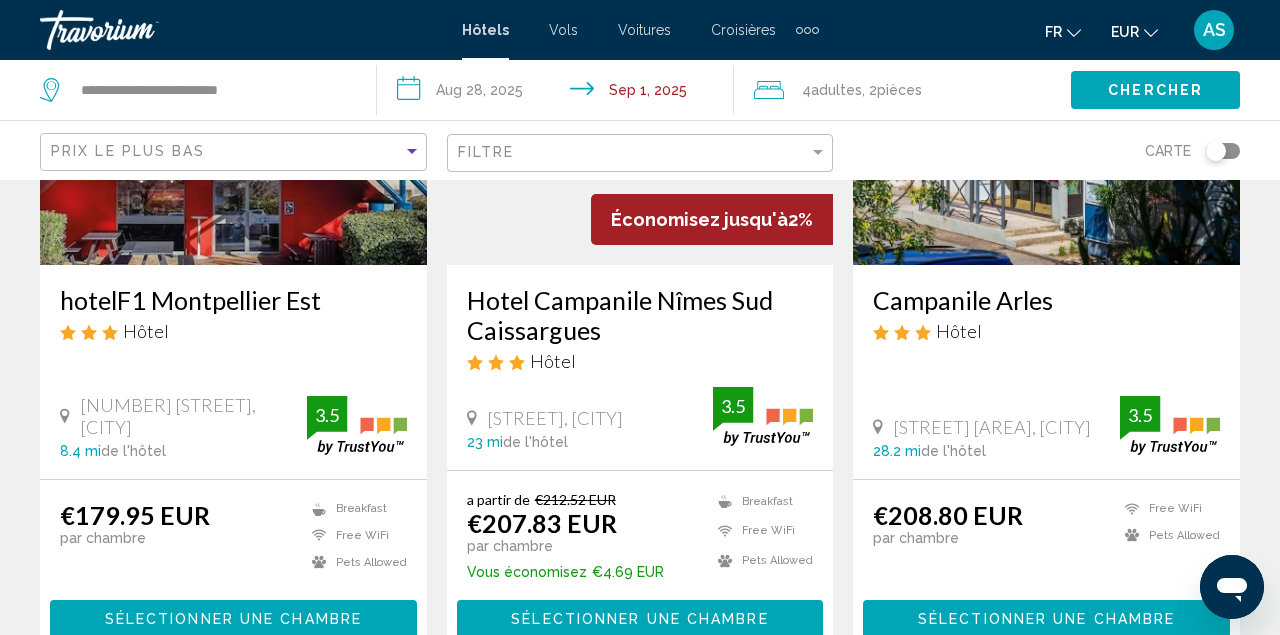 click on "Campanile Arles" at bounding box center (1046, 300) 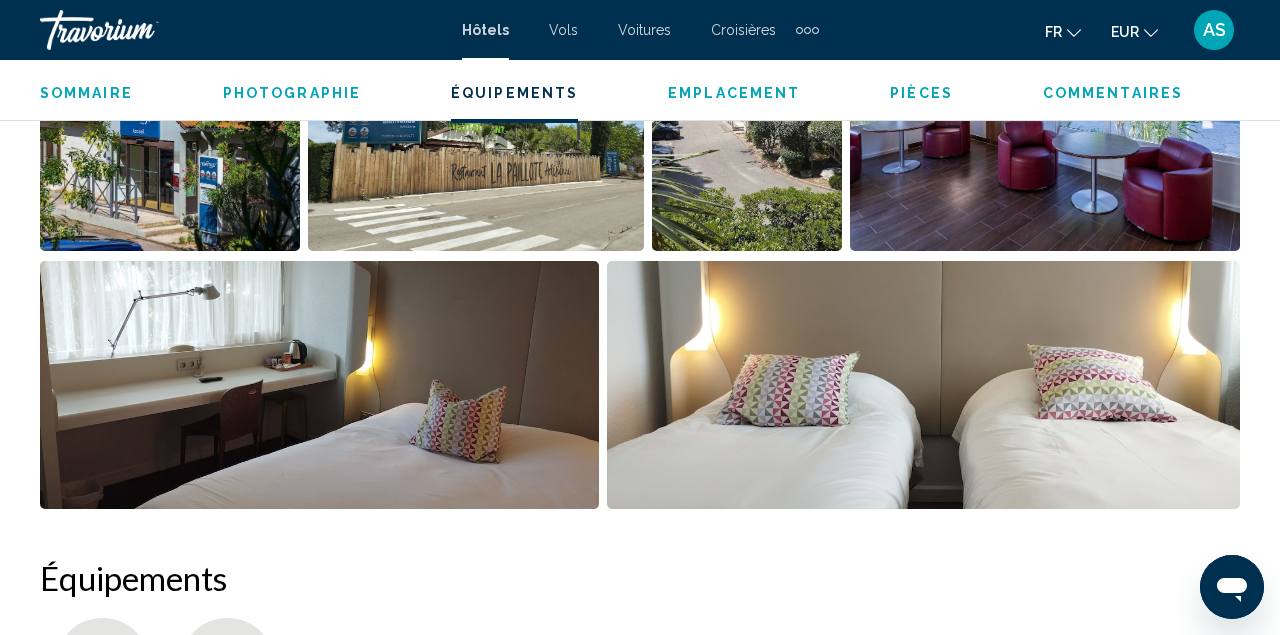 scroll, scrollTop: 2230, scrollLeft: 0, axis: vertical 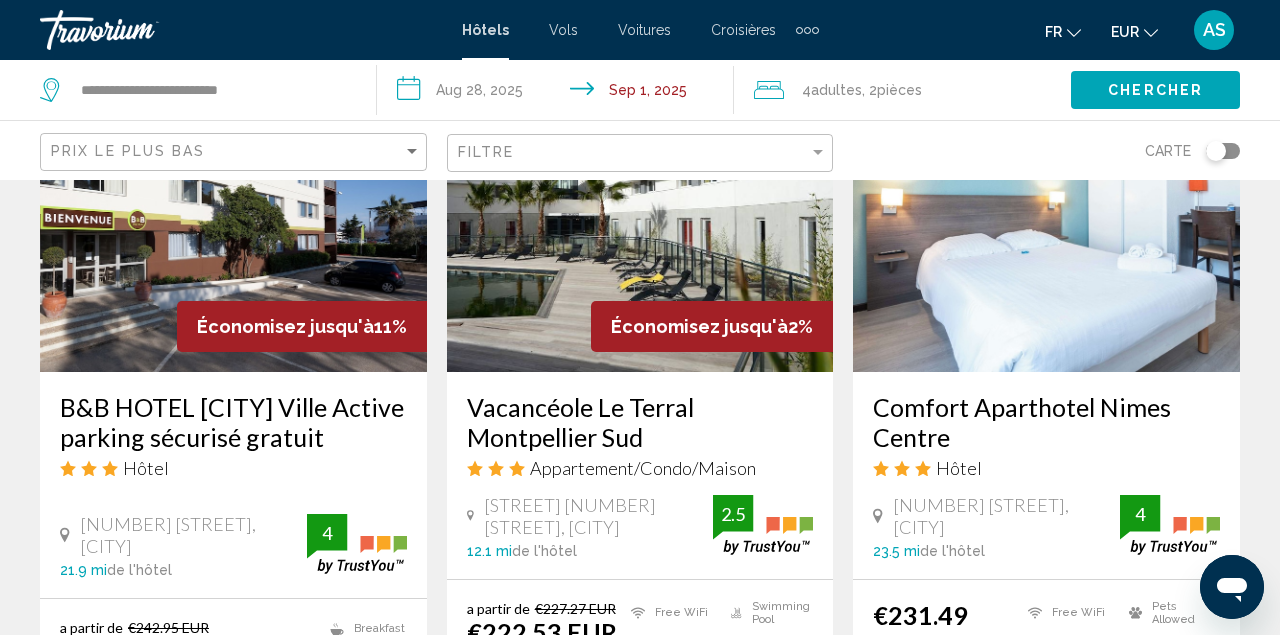 click at bounding box center (640, 212) 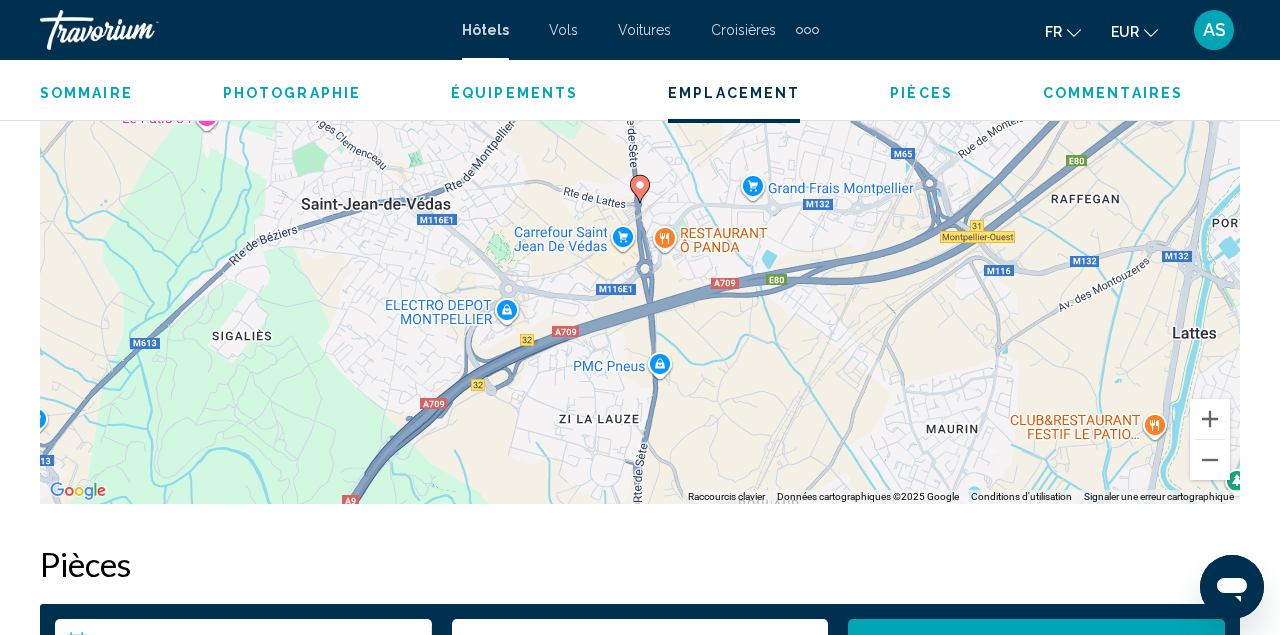 scroll, scrollTop: 2369, scrollLeft: 0, axis: vertical 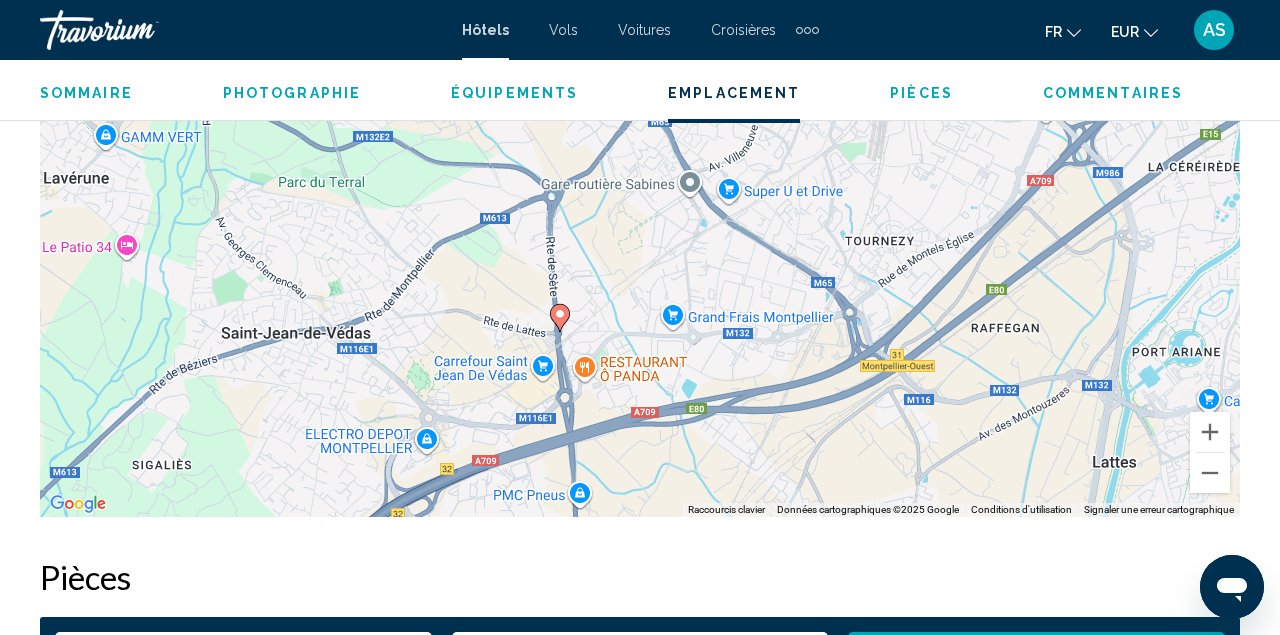 drag, startPoint x: 609, startPoint y: 234, endPoint x: 527, endPoint y: 355, distance: 146.16771 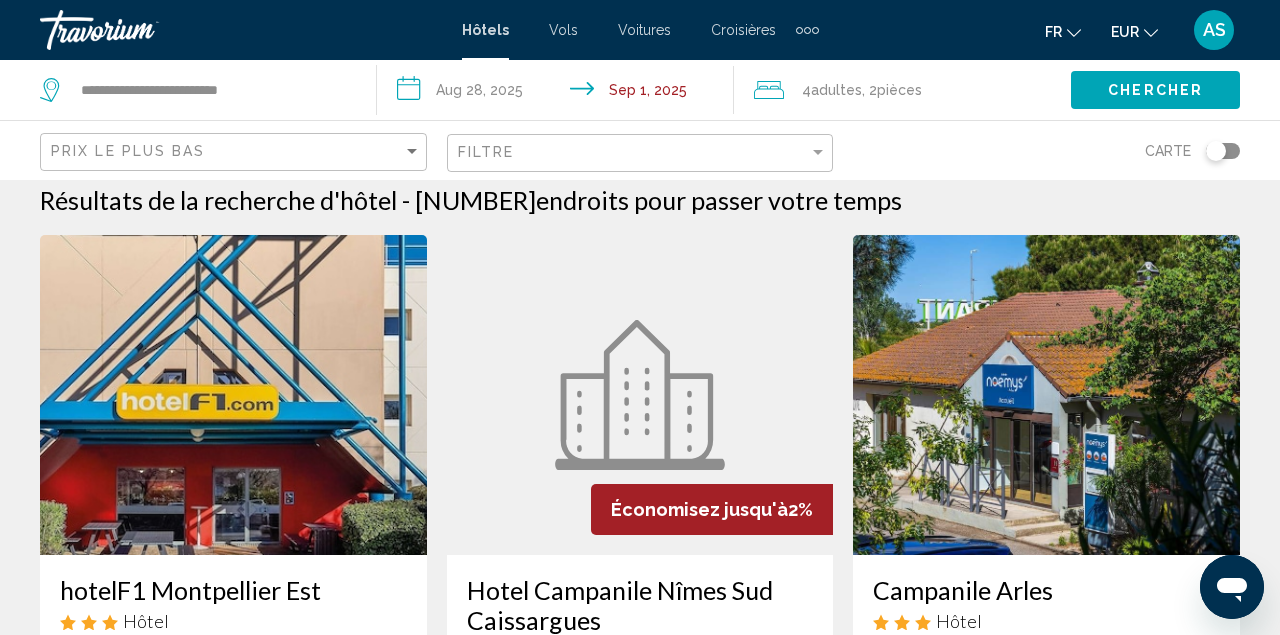 scroll, scrollTop: 16, scrollLeft: 0, axis: vertical 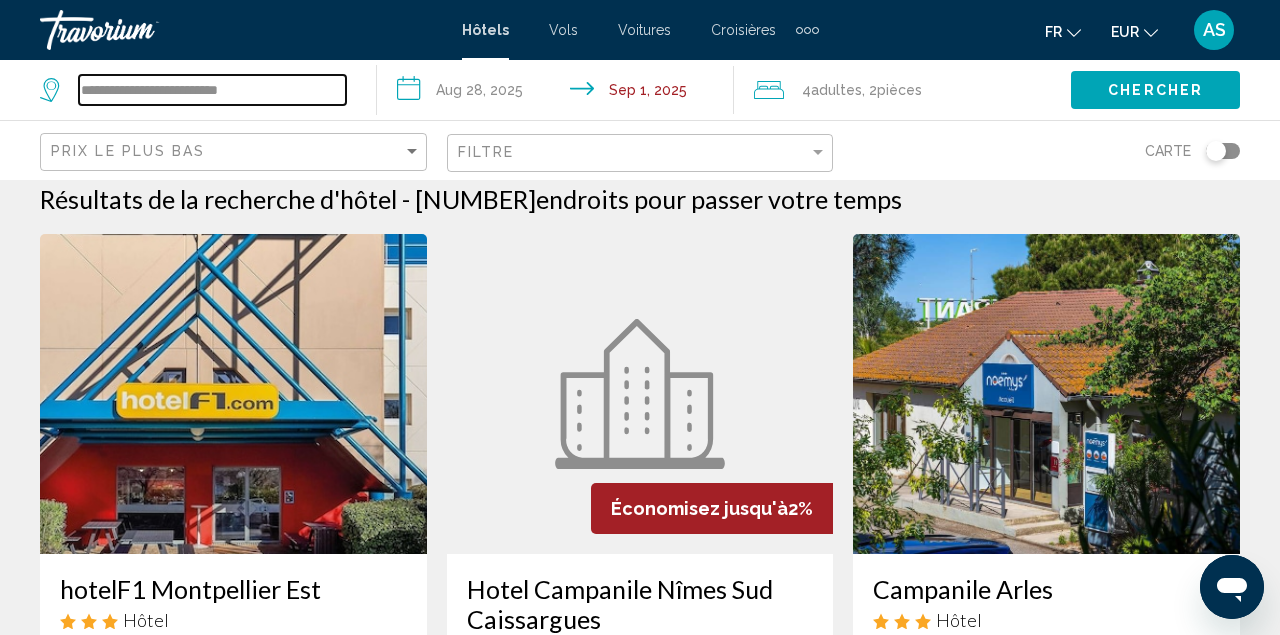 drag, startPoint x: 302, startPoint y: 86, endPoint x: 72, endPoint y: 86, distance: 230 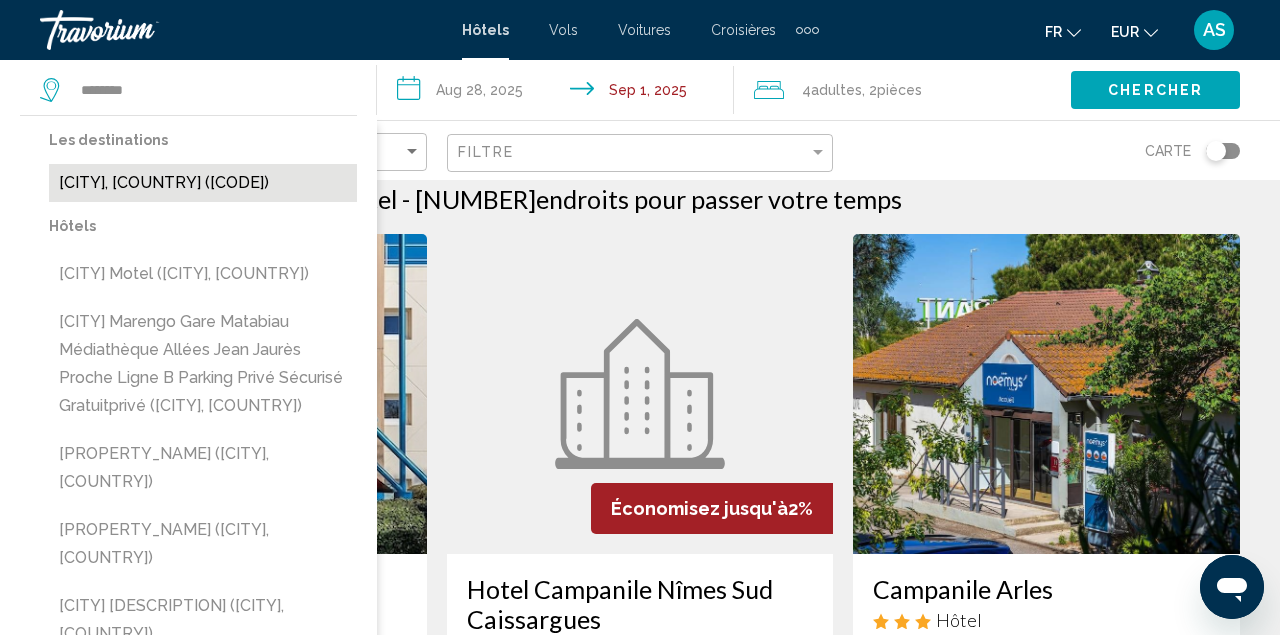 click on "Toulouse, France (TLS)" at bounding box center (203, 183) 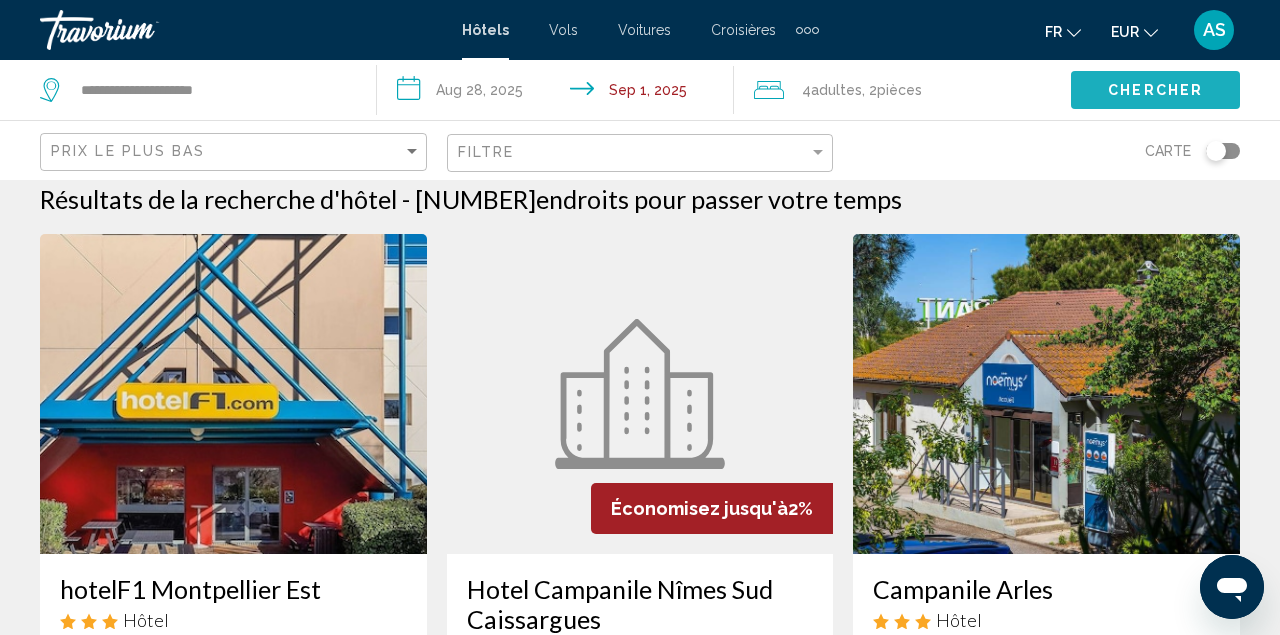 click on "Chercher" 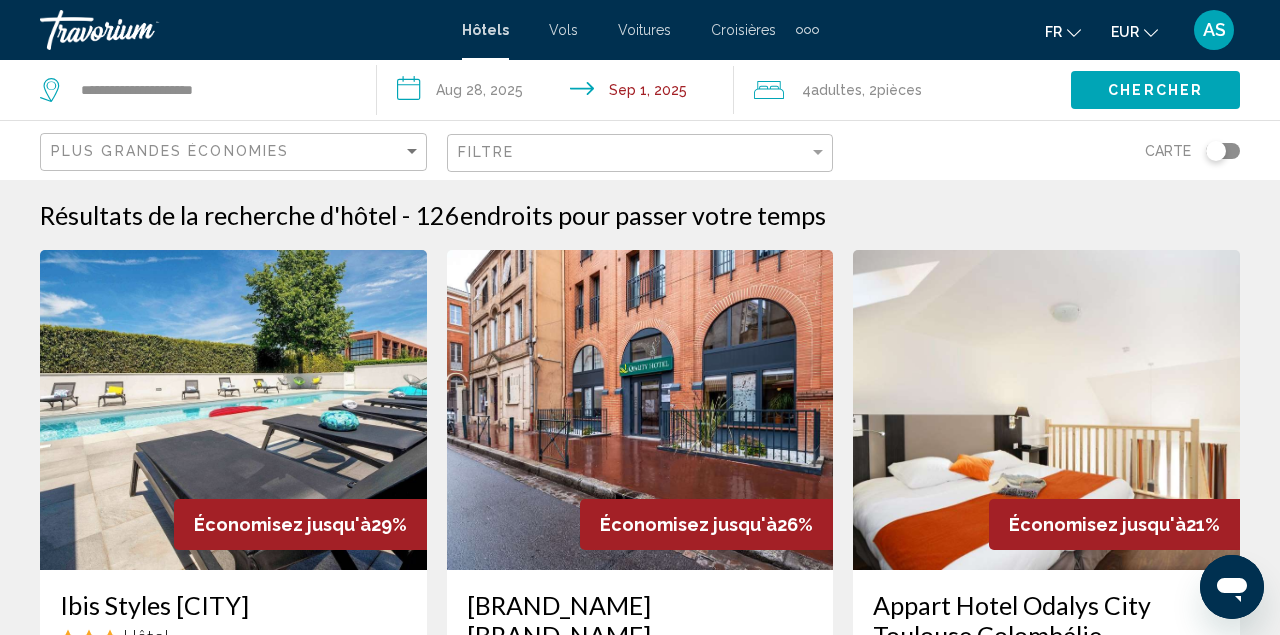 scroll, scrollTop: 84, scrollLeft: 0, axis: vertical 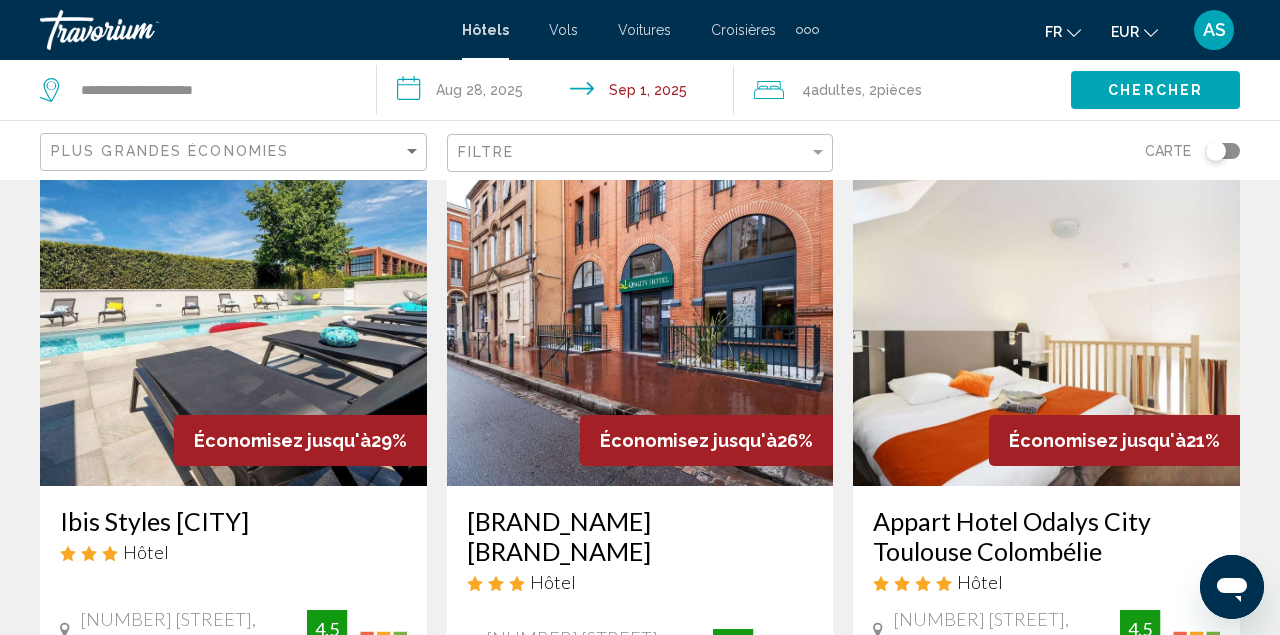 click 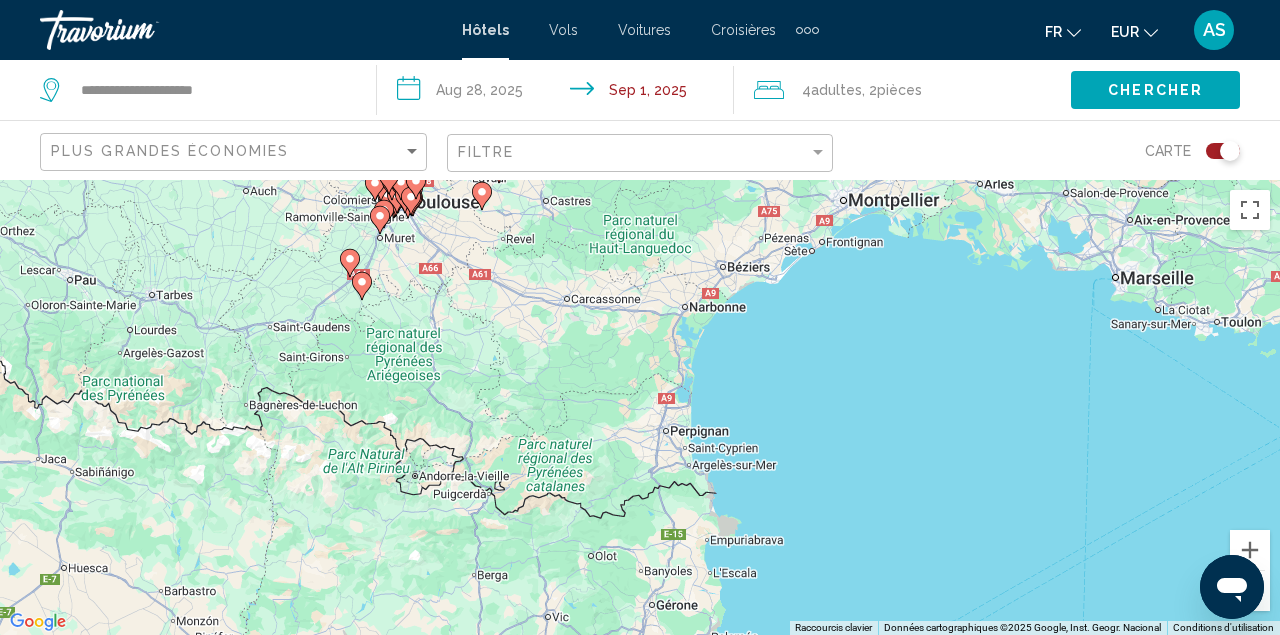 drag, startPoint x: 859, startPoint y: 539, endPoint x: 644, endPoint y: 329, distance: 300.54117 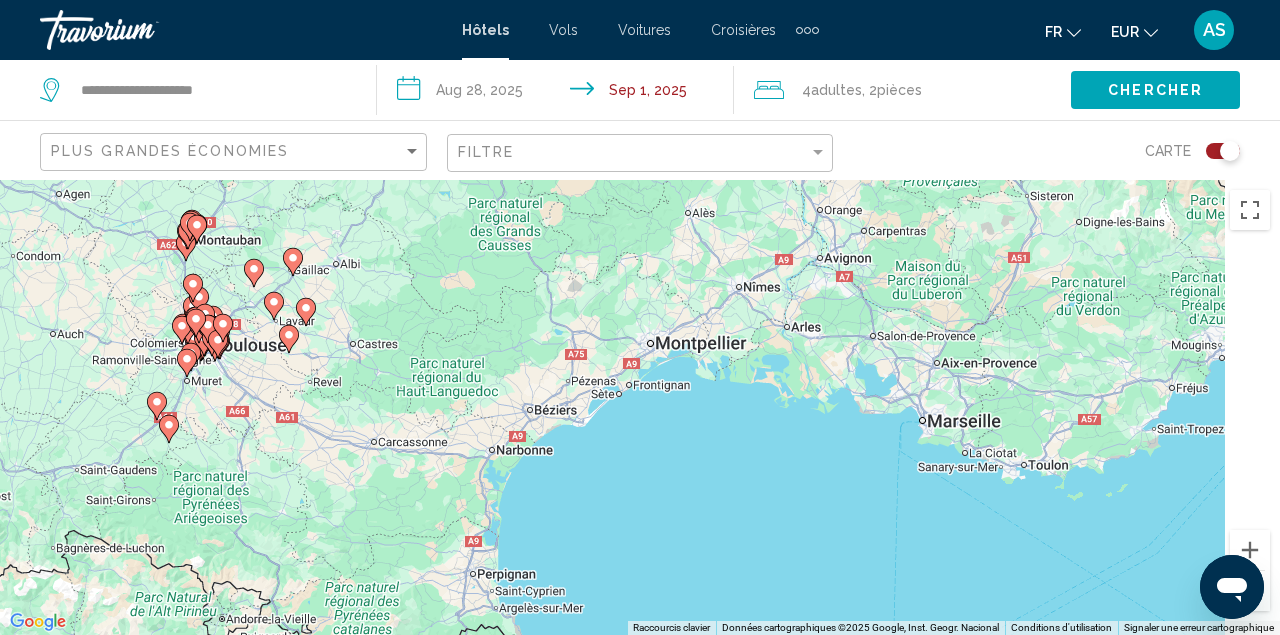 drag, startPoint x: 896, startPoint y: 269, endPoint x: 685, endPoint y: 432, distance: 266.62708 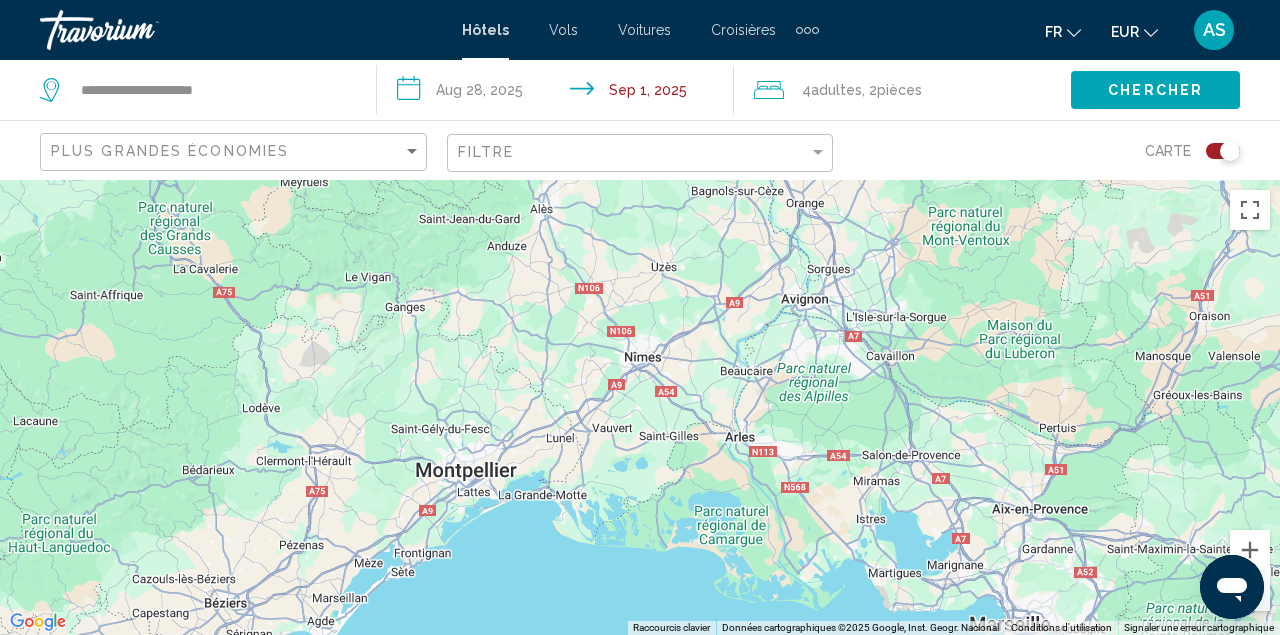 drag, startPoint x: 711, startPoint y: 332, endPoint x: 652, endPoint y: 498, distance: 176.17322 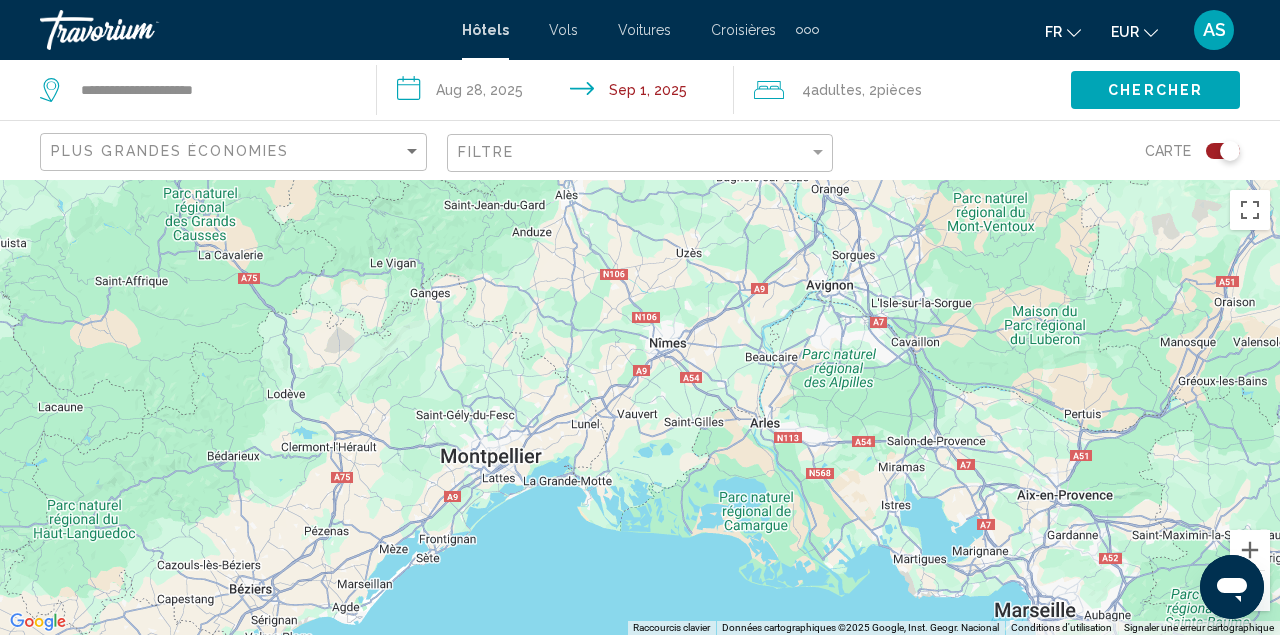 drag, startPoint x: 714, startPoint y: 342, endPoint x: 739, endPoint y: 330, distance: 27.730848 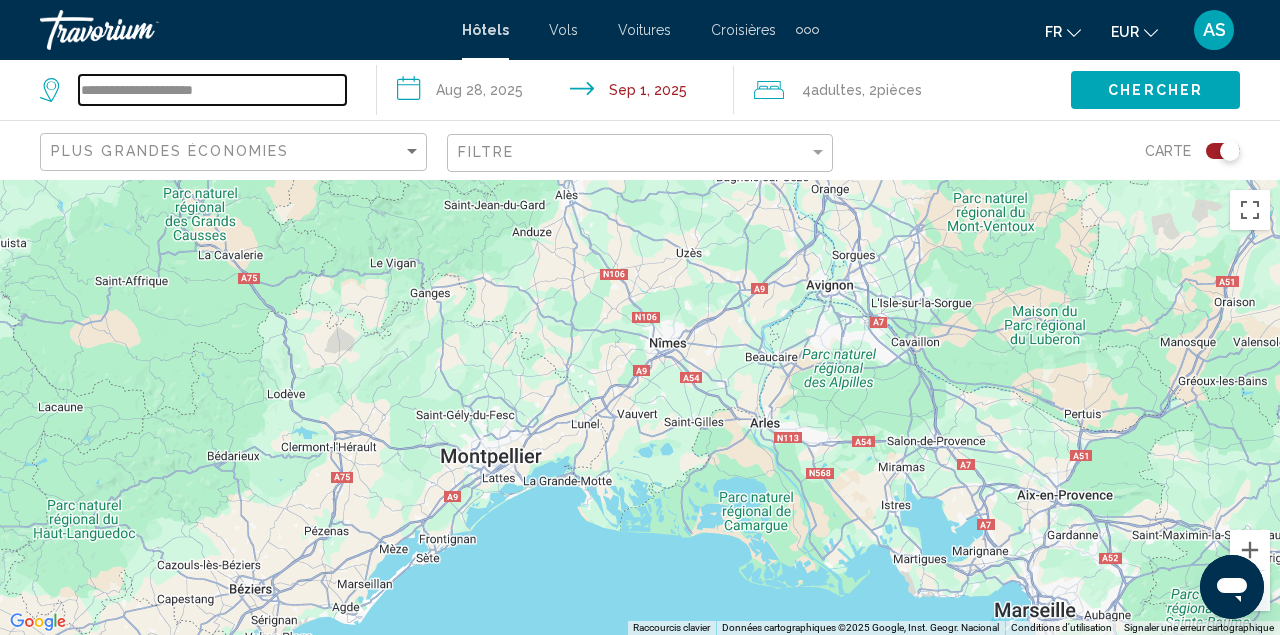 drag, startPoint x: 269, startPoint y: 98, endPoint x: 32, endPoint y: 94, distance: 237.03375 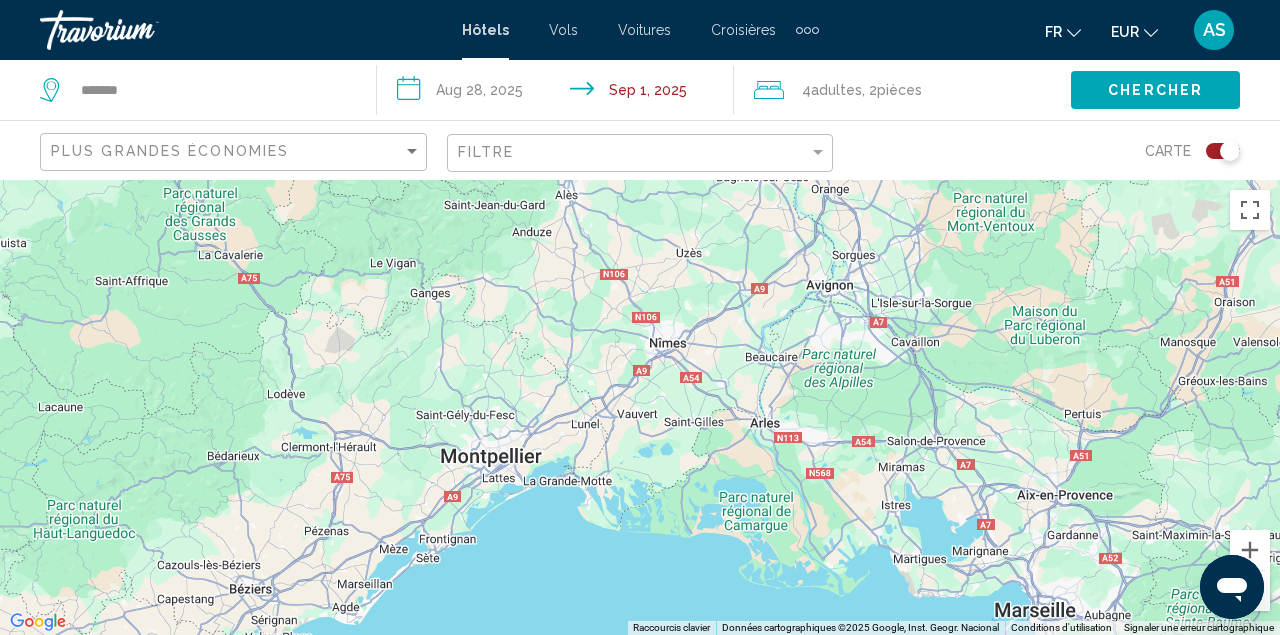 click on "Chercher" 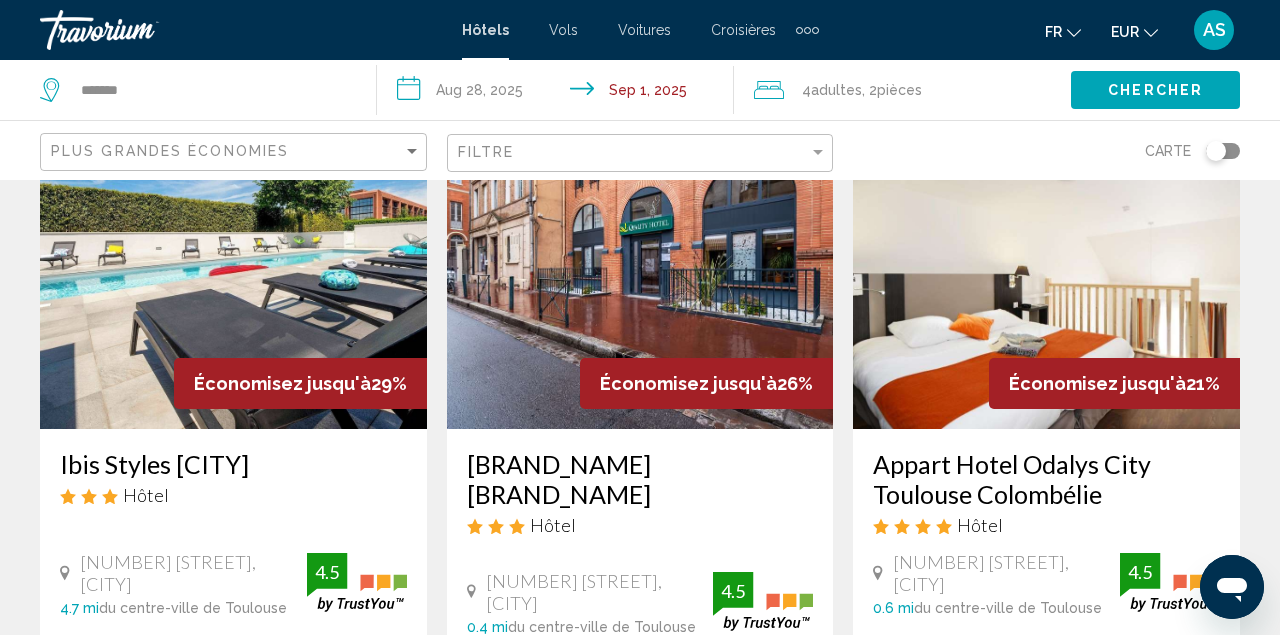 scroll, scrollTop: 141, scrollLeft: 0, axis: vertical 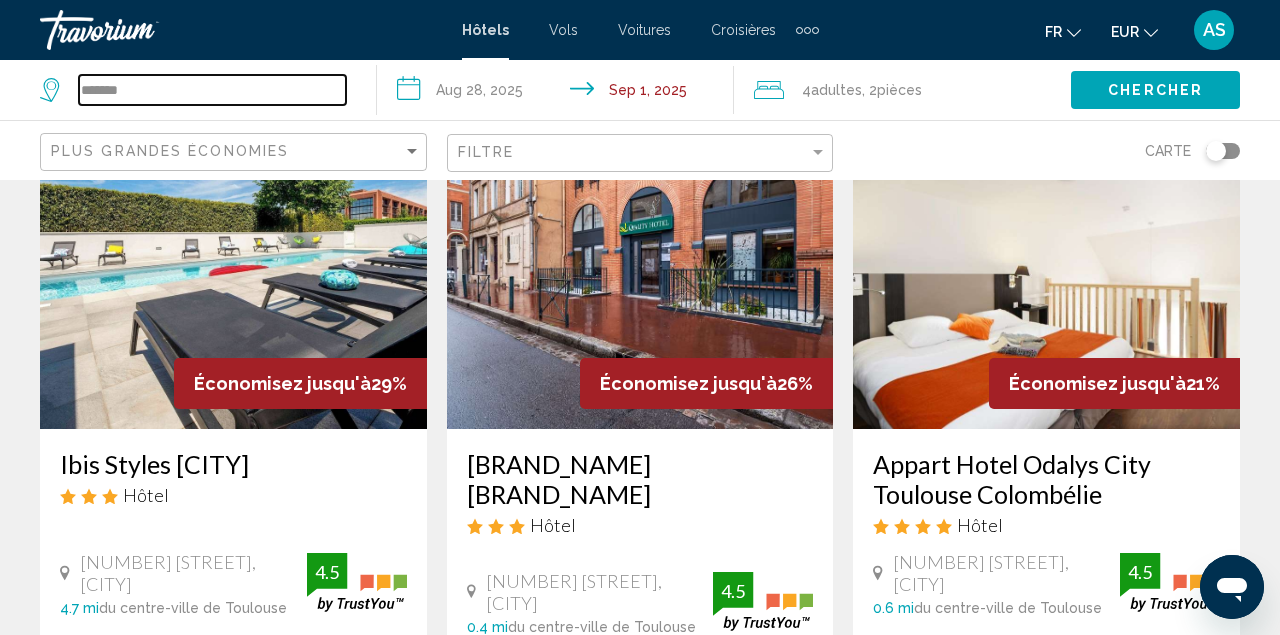 click on "*******" at bounding box center [212, 90] 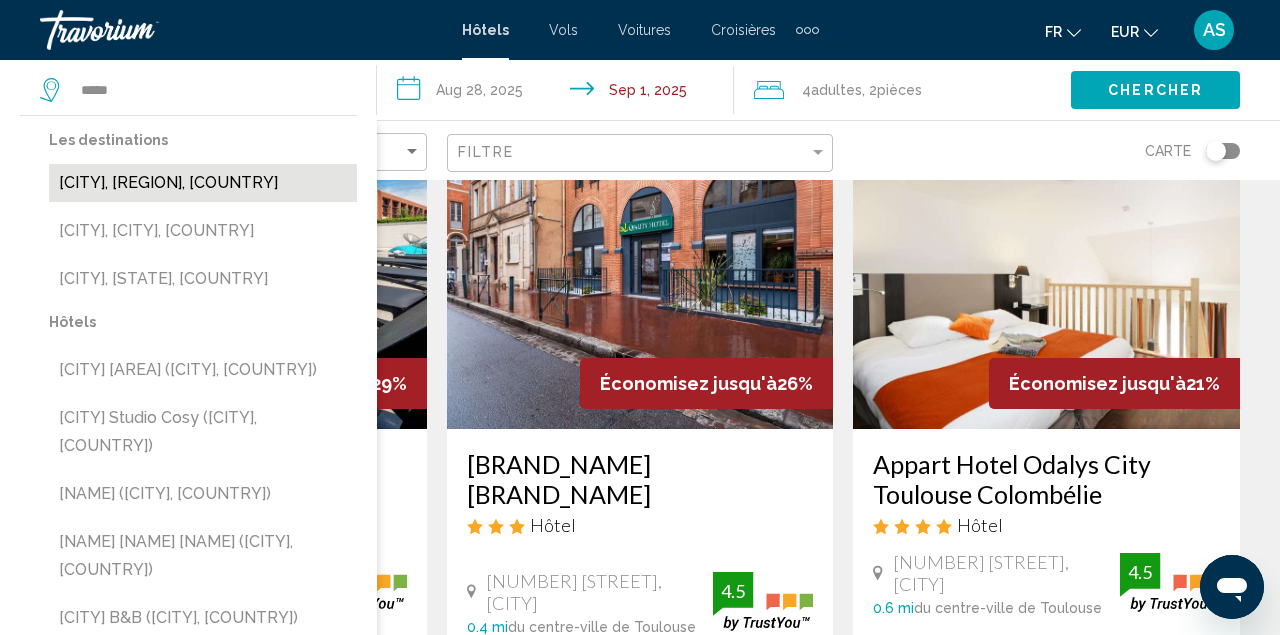 click on "Avignon, Vaucluse, France (AVN)" at bounding box center (203, 183) 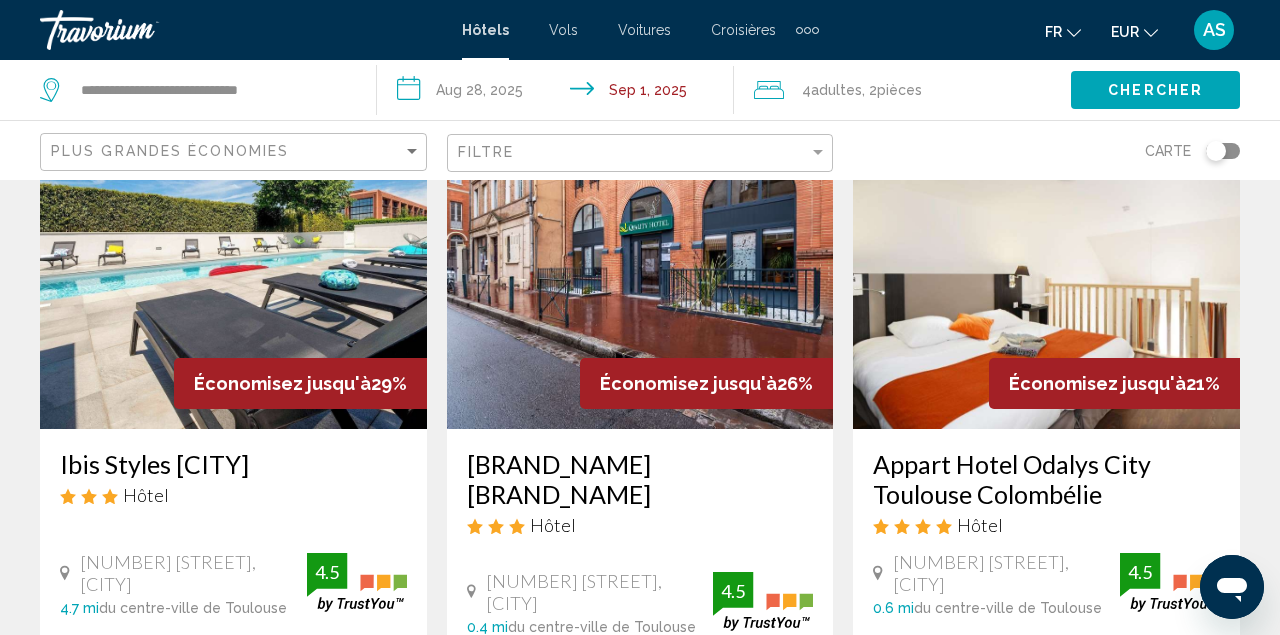 click on "Chercher" 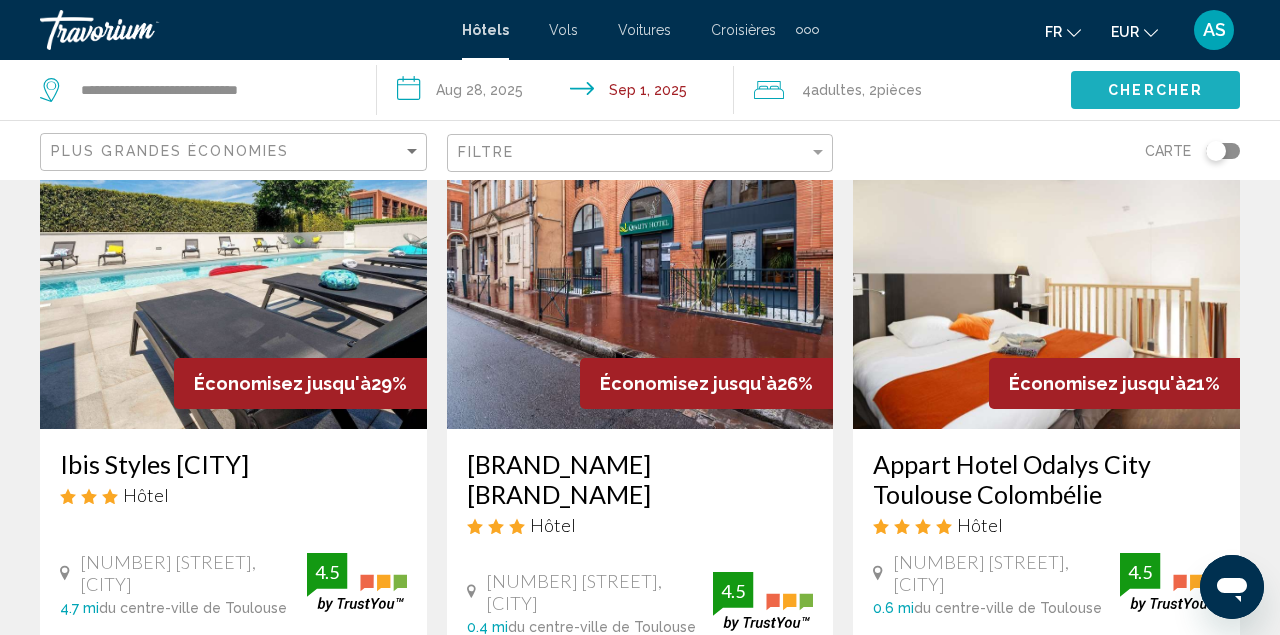 click on "Chercher" 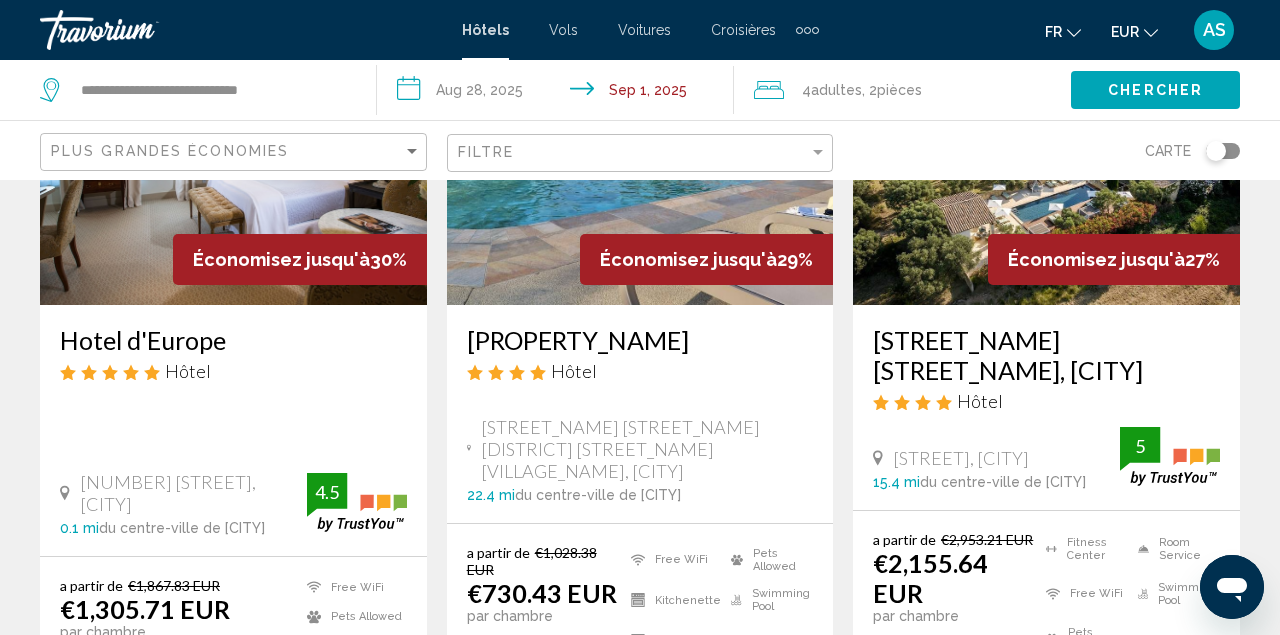 scroll, scrollTop: 268, scrollLeft: 0, axis: vertical 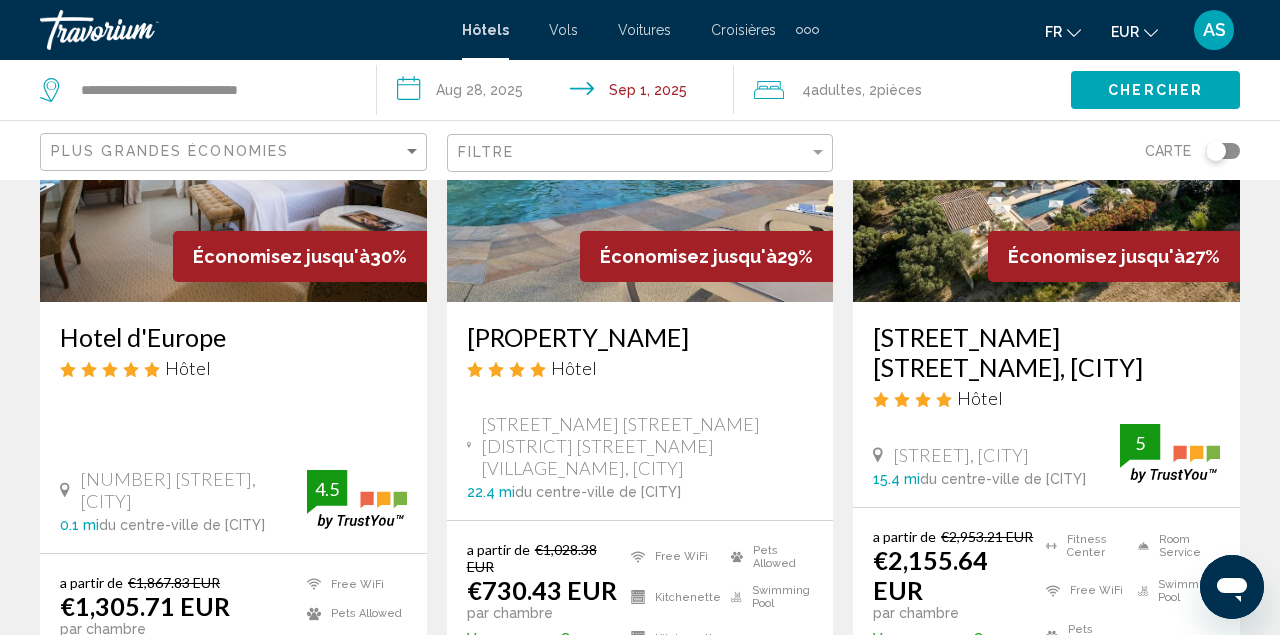 click on "Plus grandes économies" 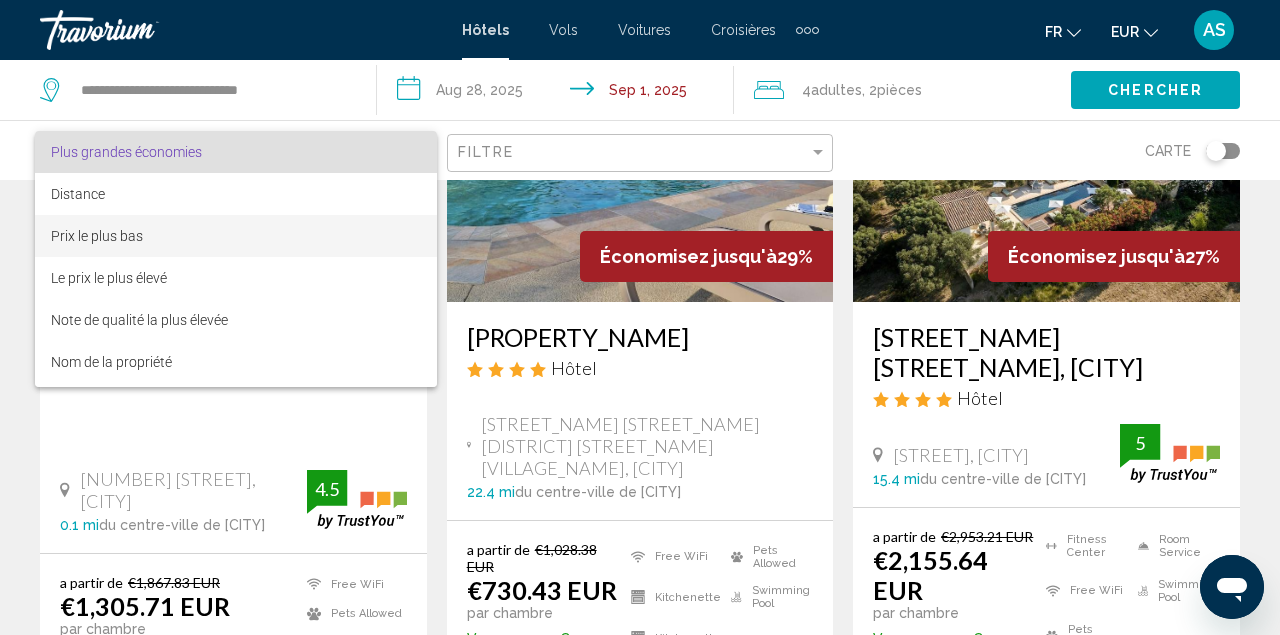 click on "Prix le plus bas" at bounding box center [236, 236] 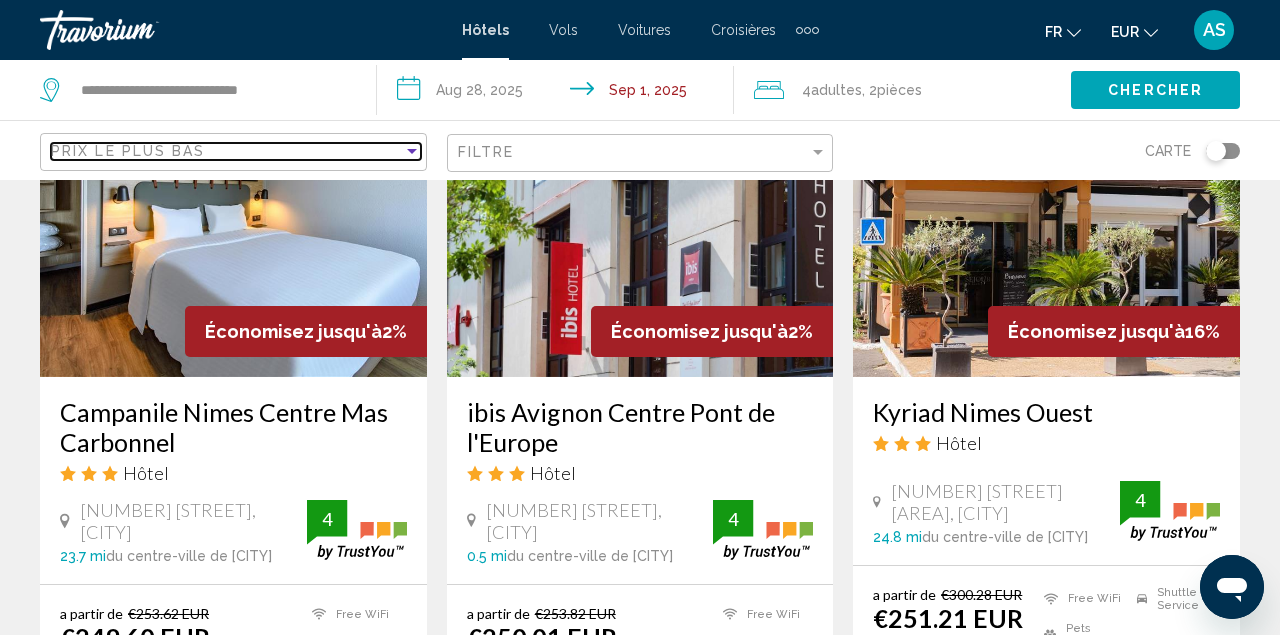 scroll, scrollTop: 1967, scrollLeft: 0, axis: vertical 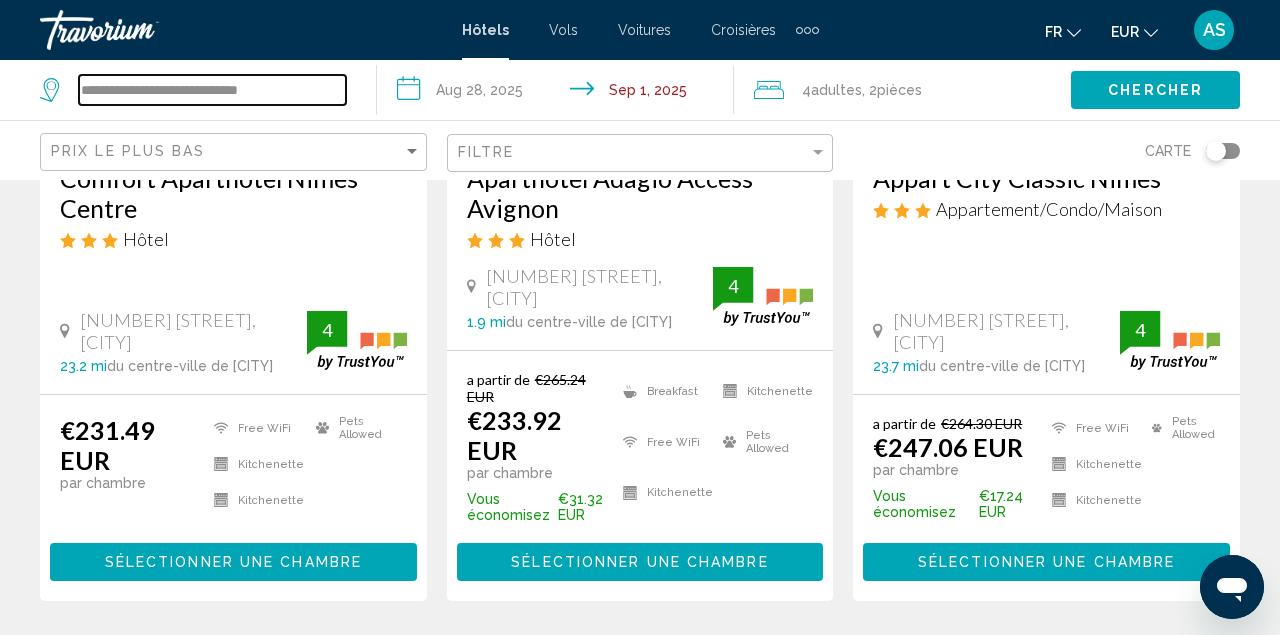 drag, startPoint x: 312, startPoint y: 86, endPoint x: 0, endPoint y: 86, distance: 312 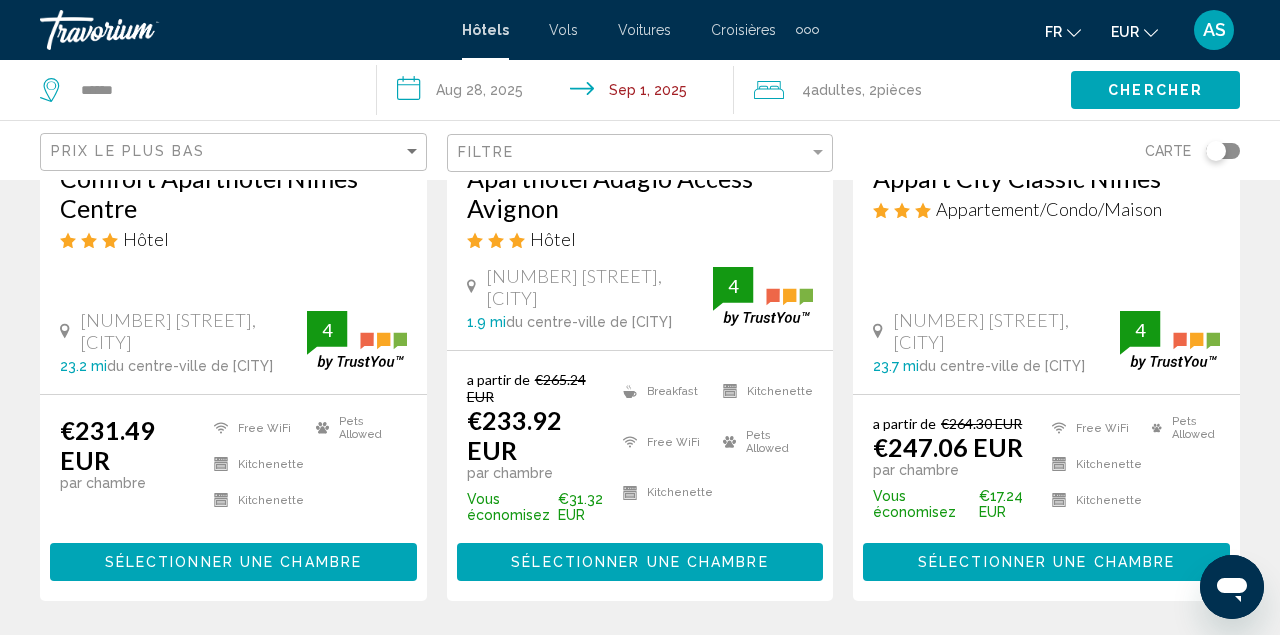 drag, startPoint x: 150, startPoint y: 122, endPoint x: 191, endPoint y: 109, distance: 43.011627 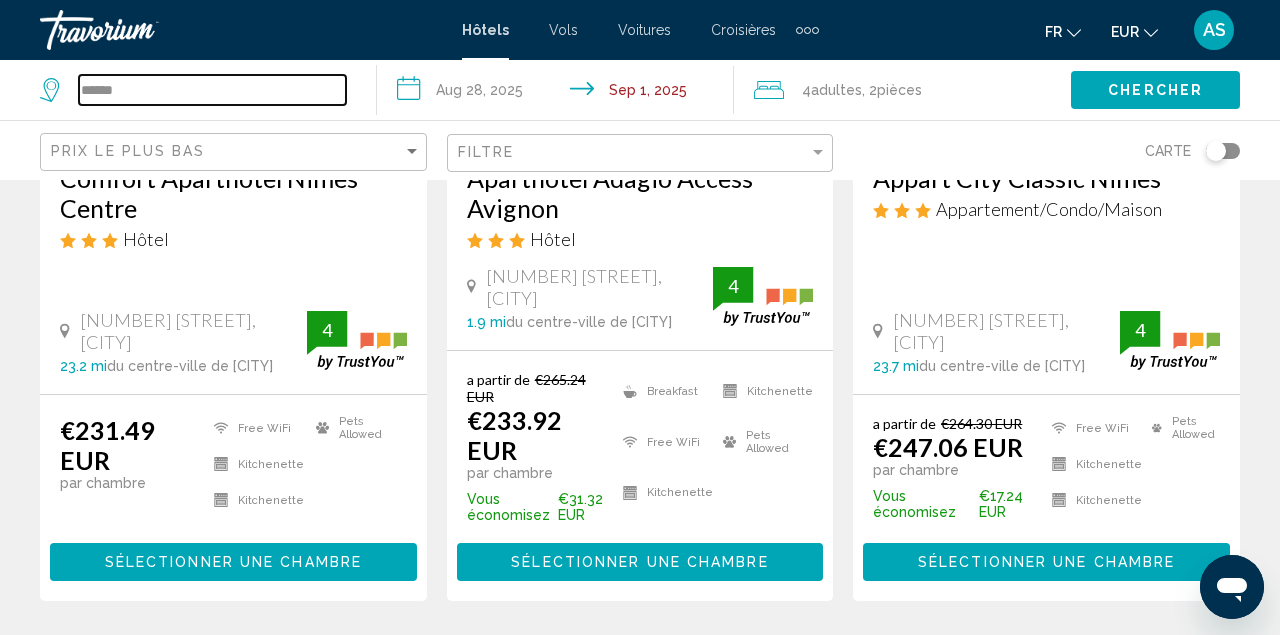 click on "******" at bounding box center [212, 90] 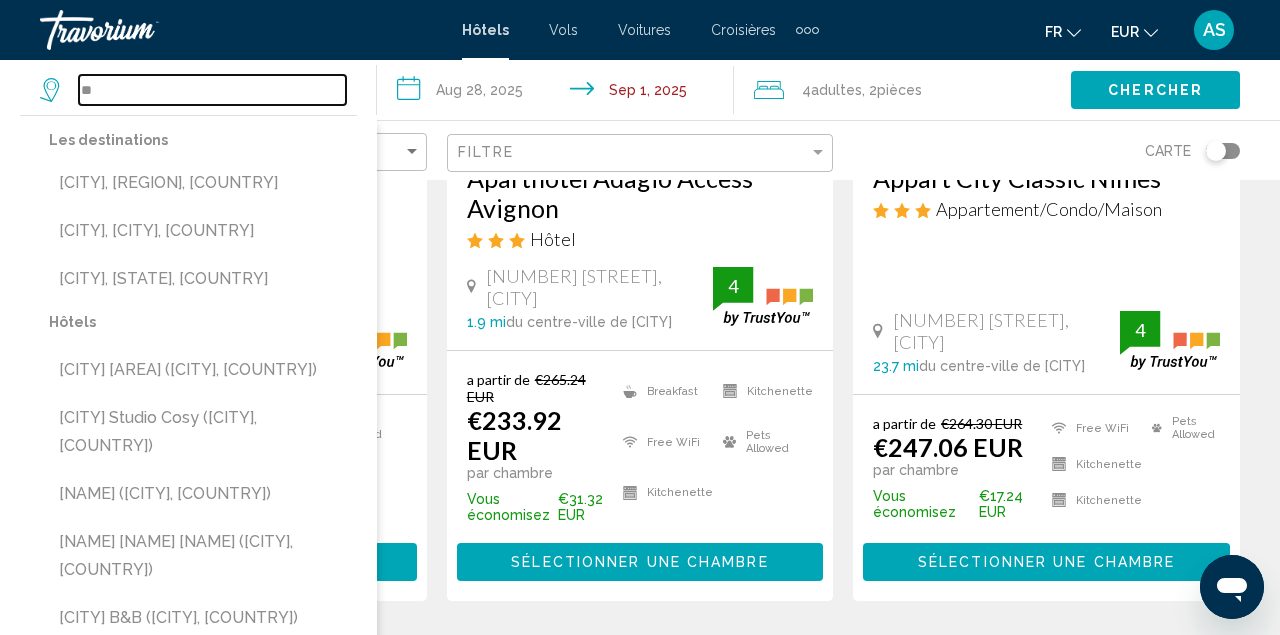 type on "*" 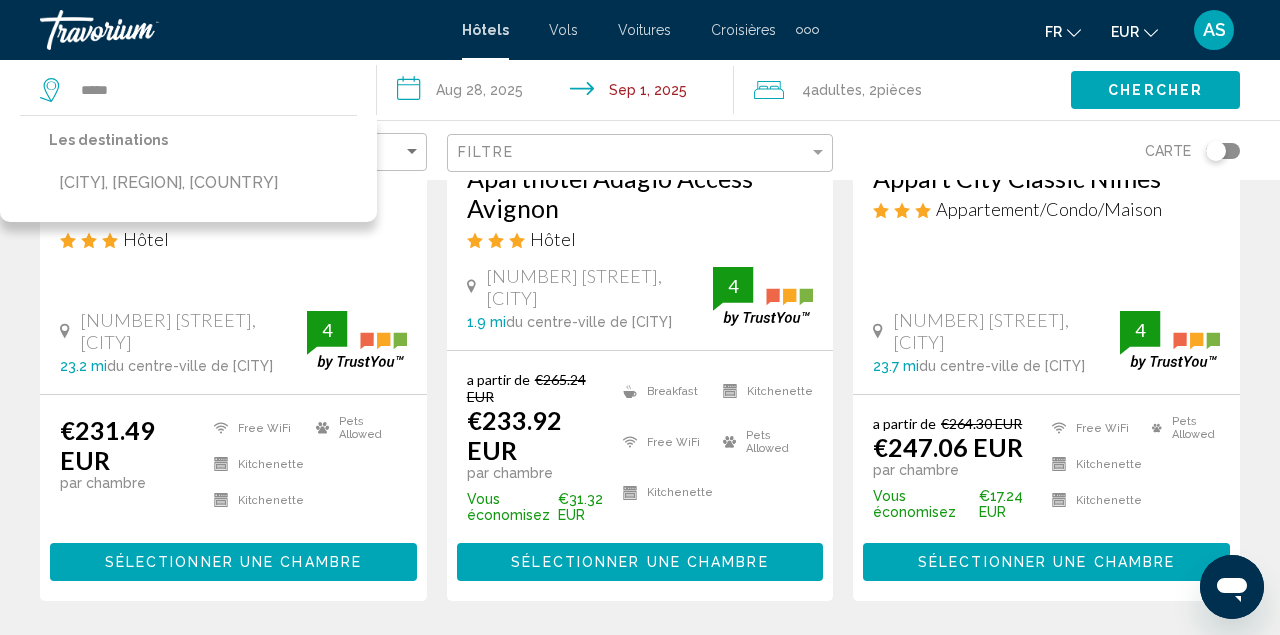 click on "Les destinations  Nimes, Gard, France (FNI)" at bounding box center (168, 169) 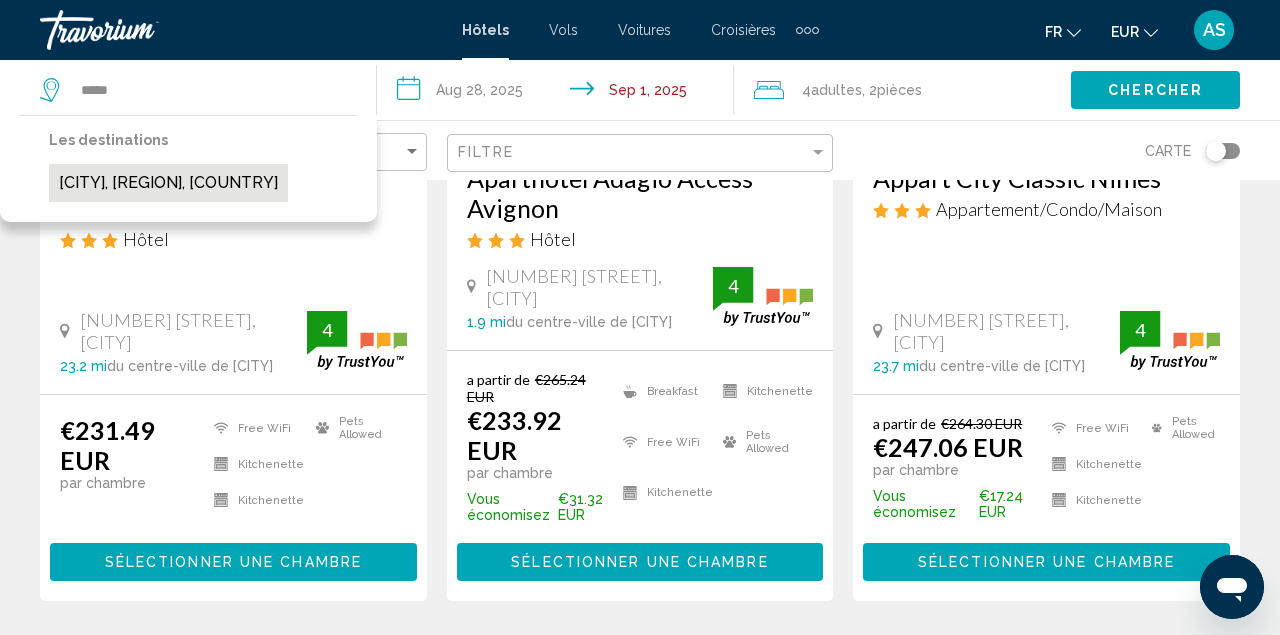 click on "Nimes, Gard, France (FNI)" at bounding box center (168, 183) 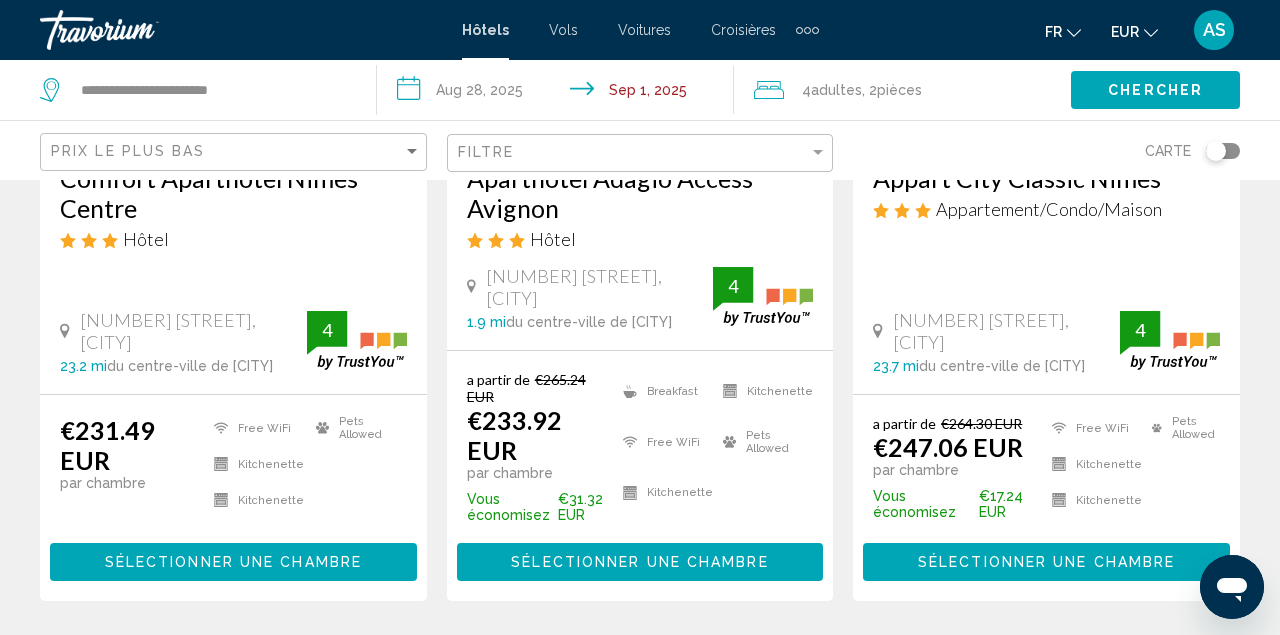 click on "Chercher" 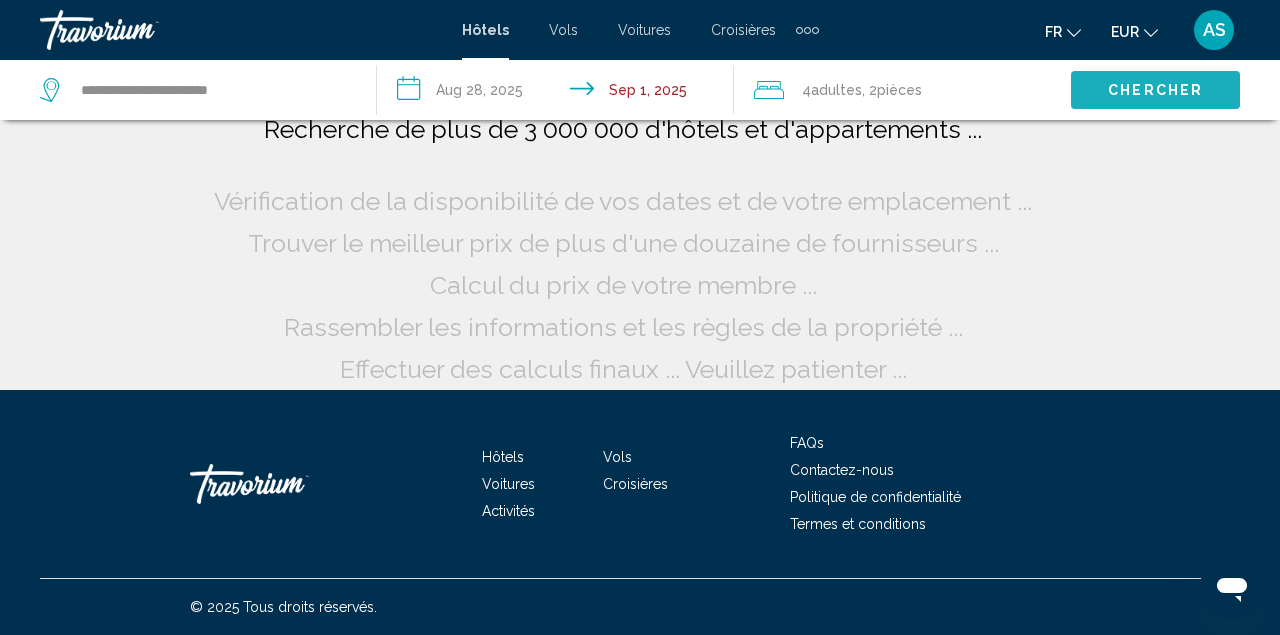 scroll, scrollTop: 22, scrollLeft: 0, axis: vertical 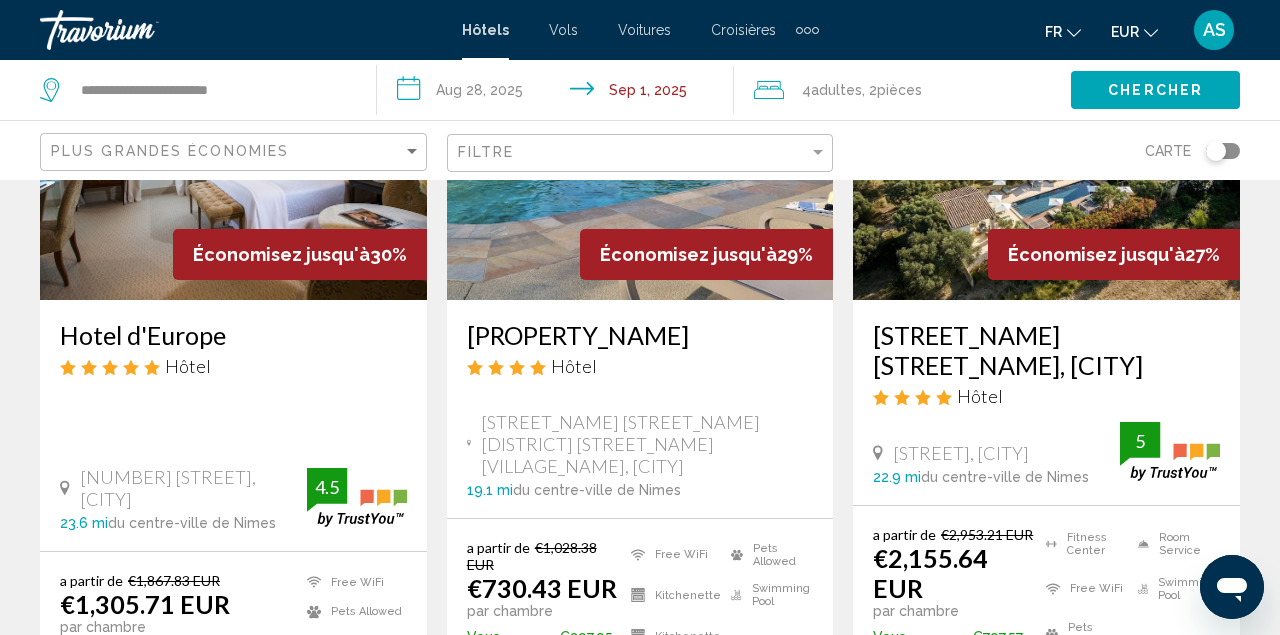 click on "Plus grandes économies" 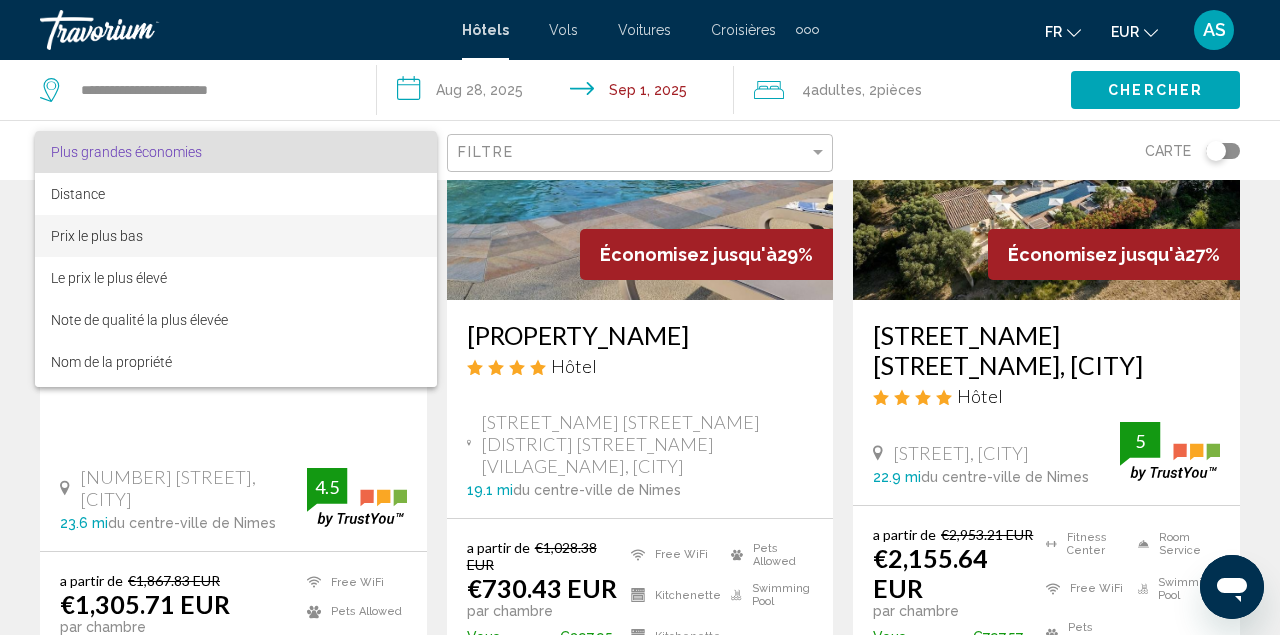 click on "Prix le plus bas" at bounding box center [236, 236] 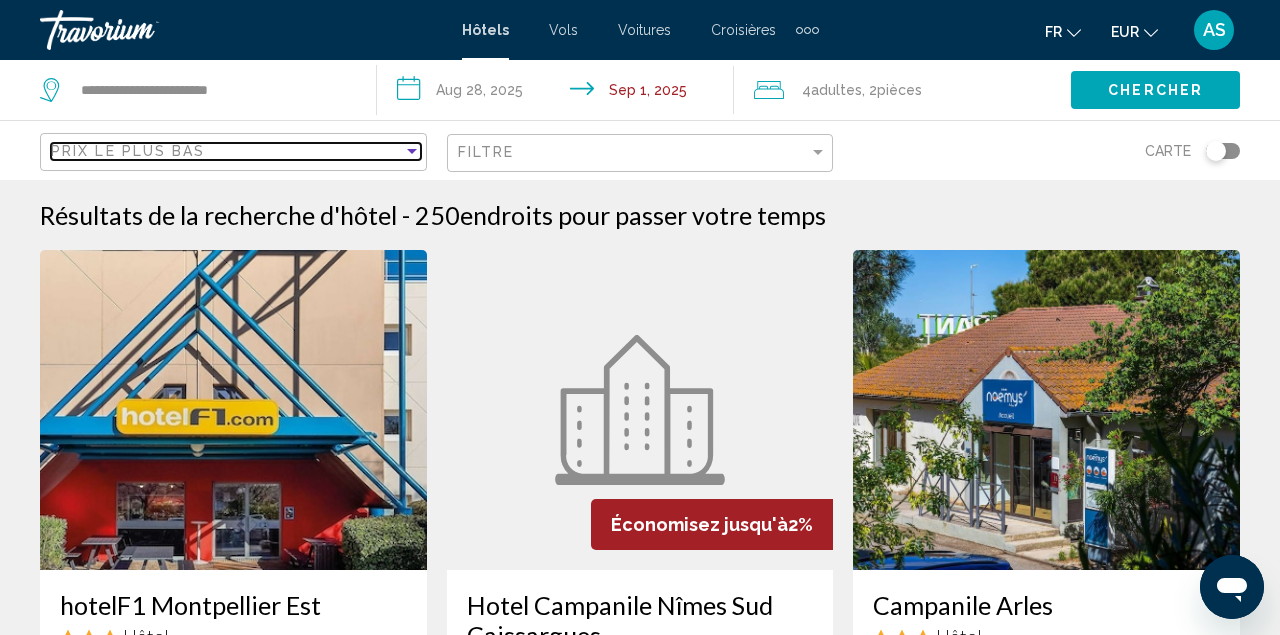 scroll, scrollTop: 0, scrollLeft: 0, axis: both 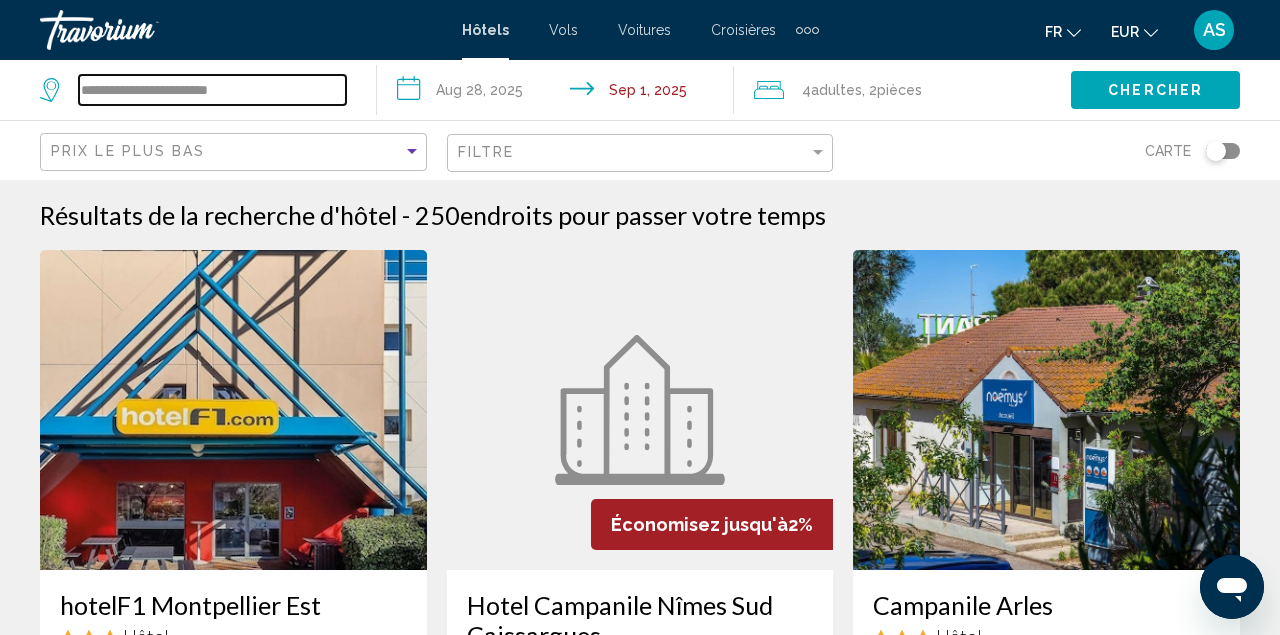 click on "**********" at bounding box center (212, 90) 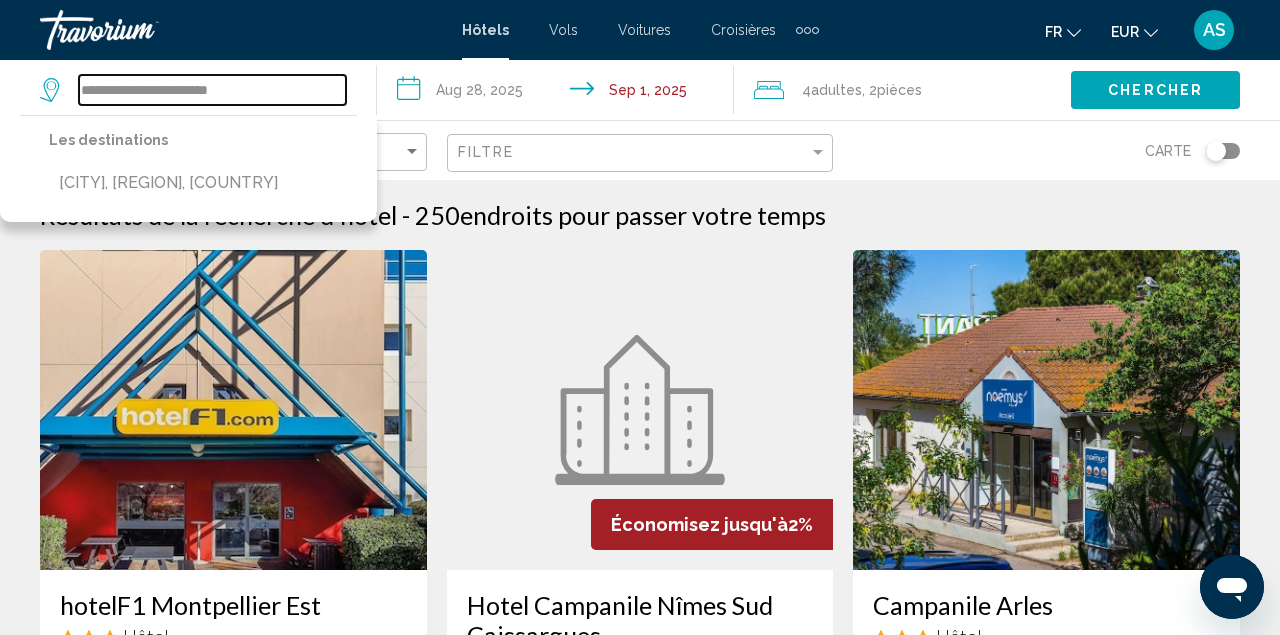 drag, startPoint x: 305, startPoint y: 88, endPoint x: 141, endPoint y: 88, distance: 164 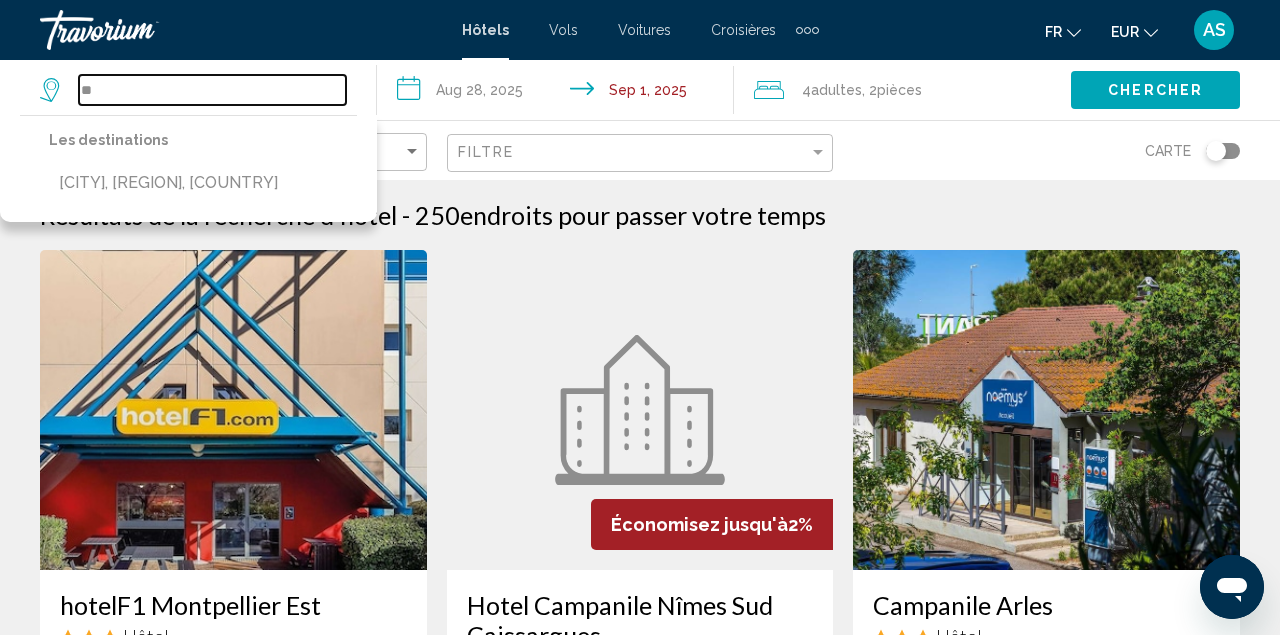 type on "*" 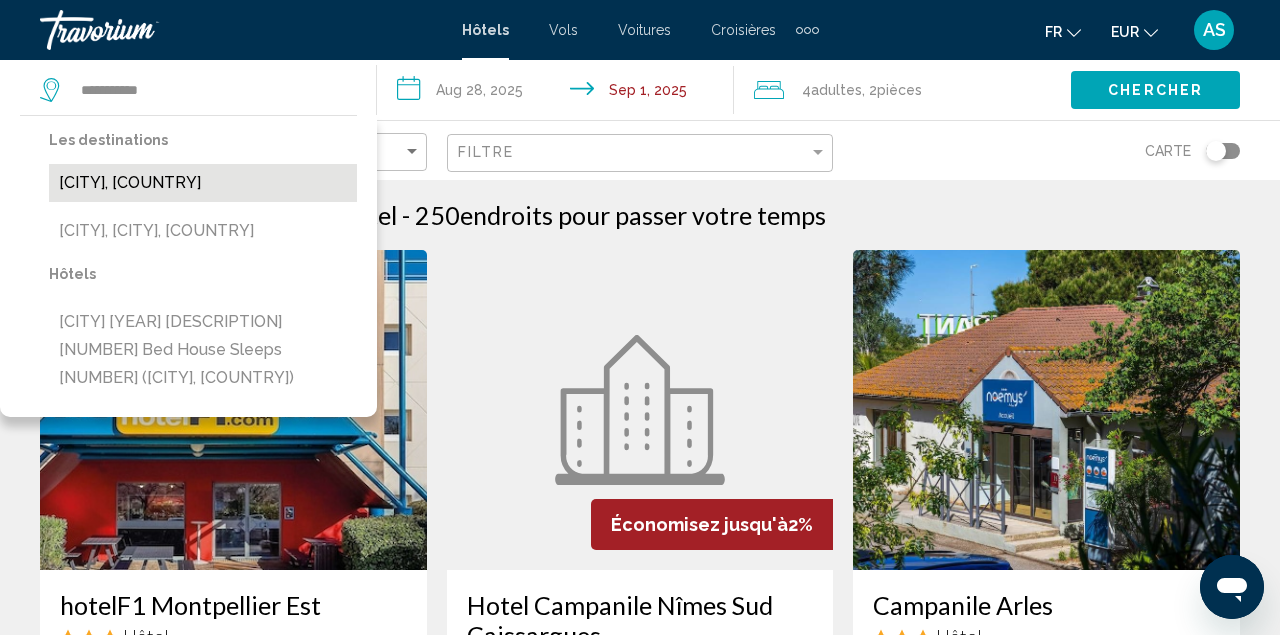 drag, startPoint x: 167, startPoint y: 123, endPoint x: 158, endPoint y: 176, distance: 53.75872 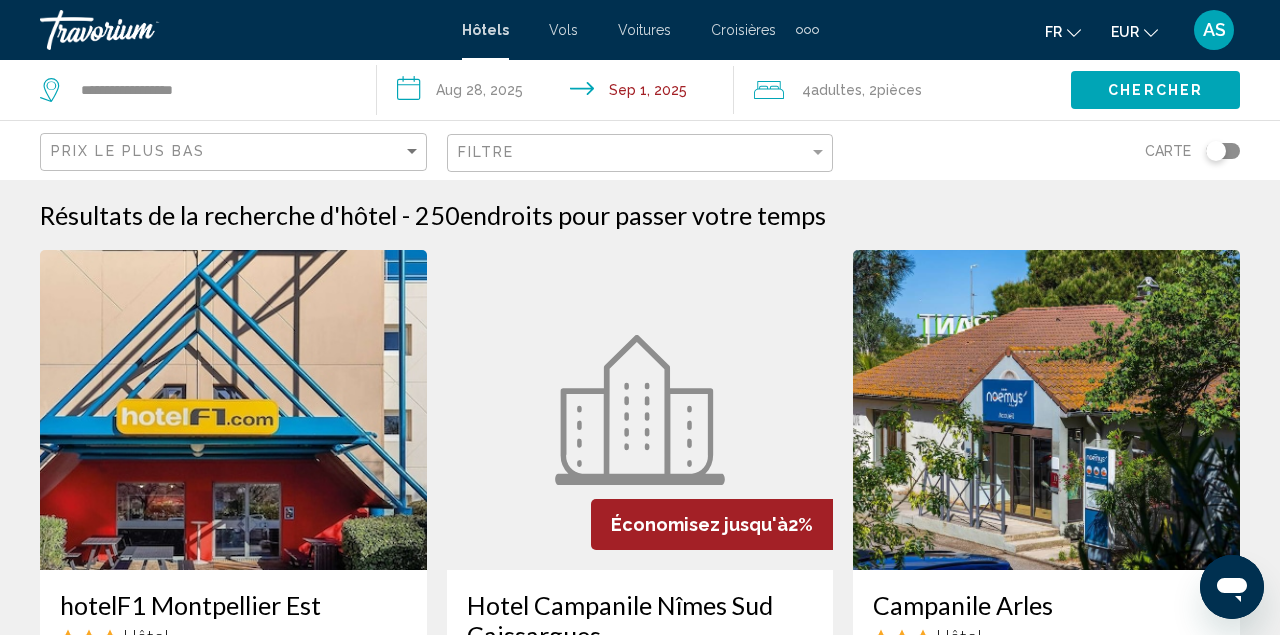 click on "Chercher" 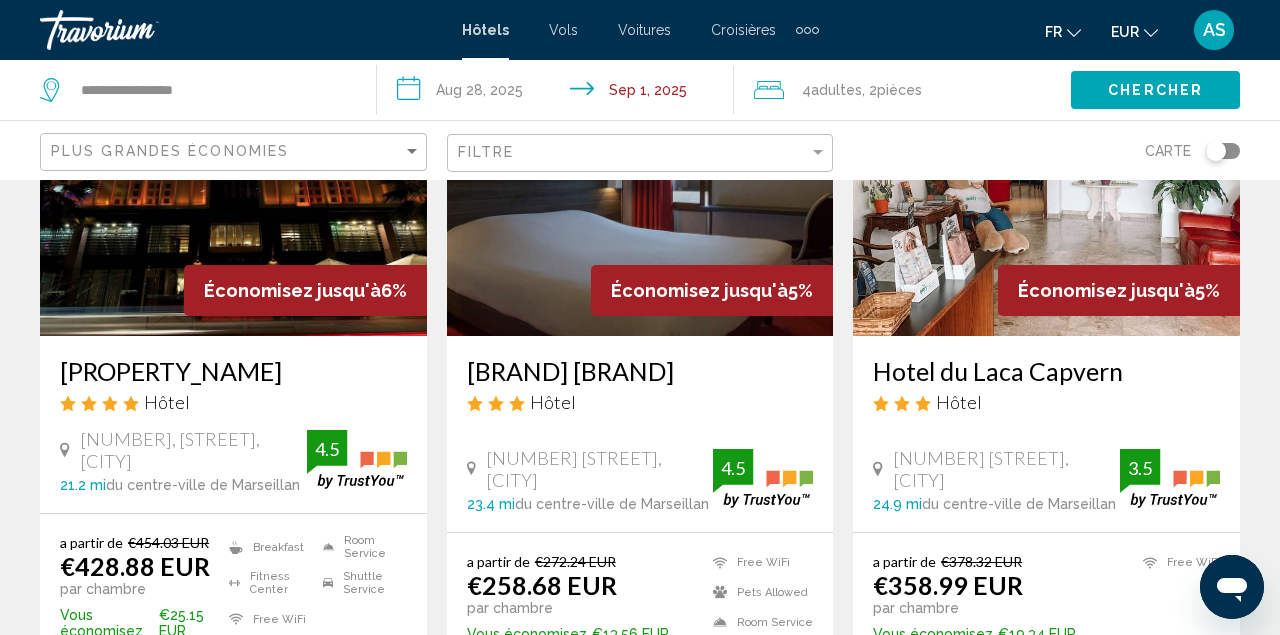scroll, scrollTop: 235, scrollLeft: 0, axis: vertical 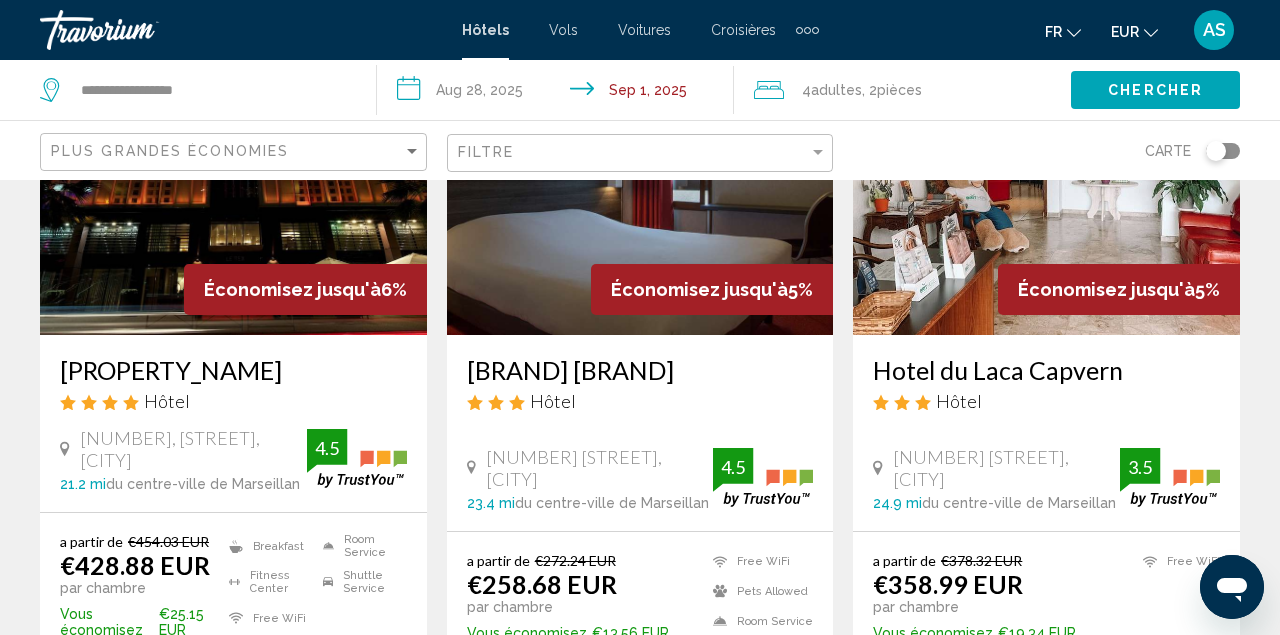 click on "Plus grandes économies" 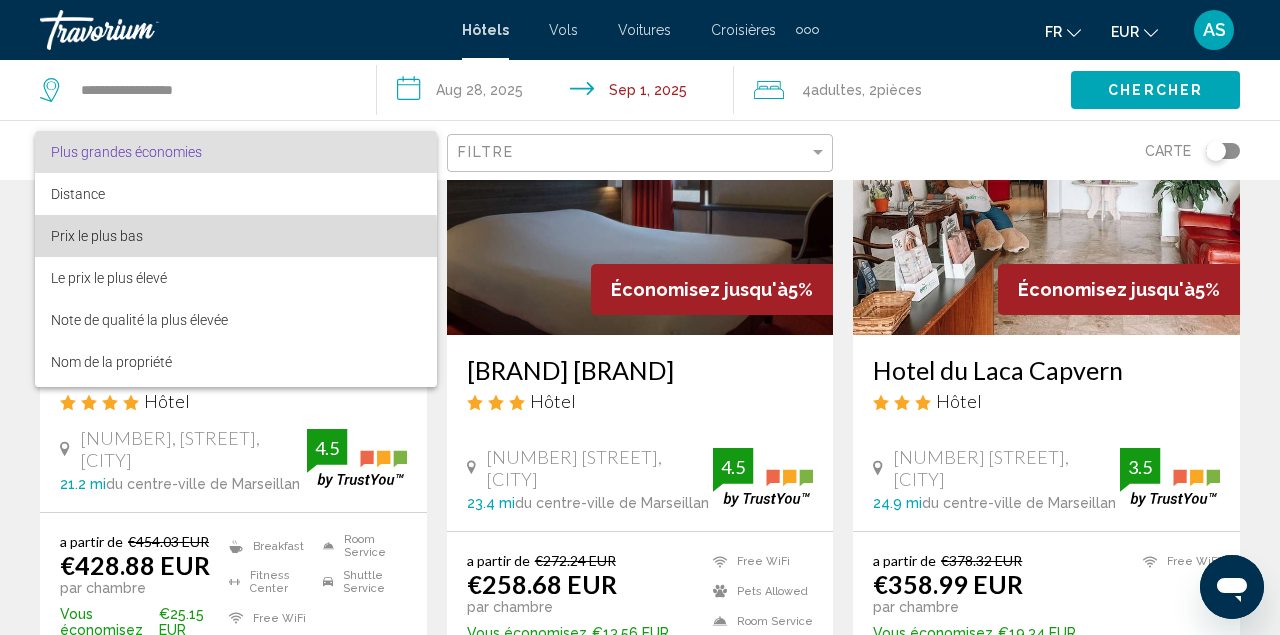 click on "Prix le plus bas" at bounding box center [236, 236] 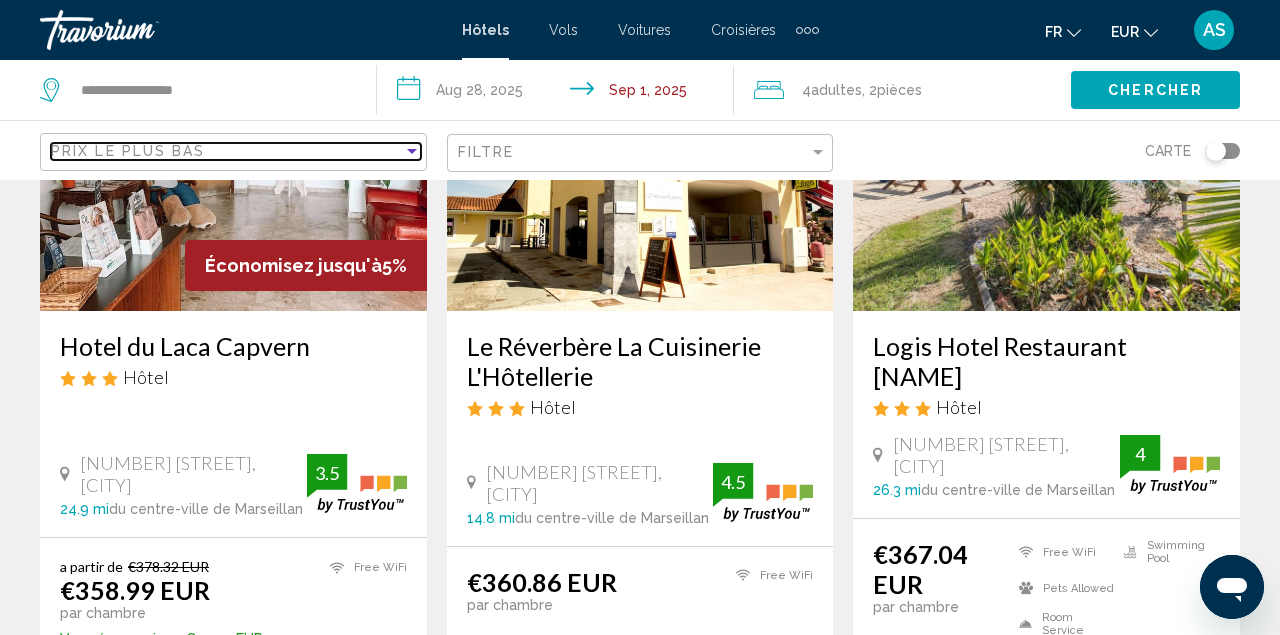 scroll, scrollTop: 2522, scrollLeft: 0, axis: vertical 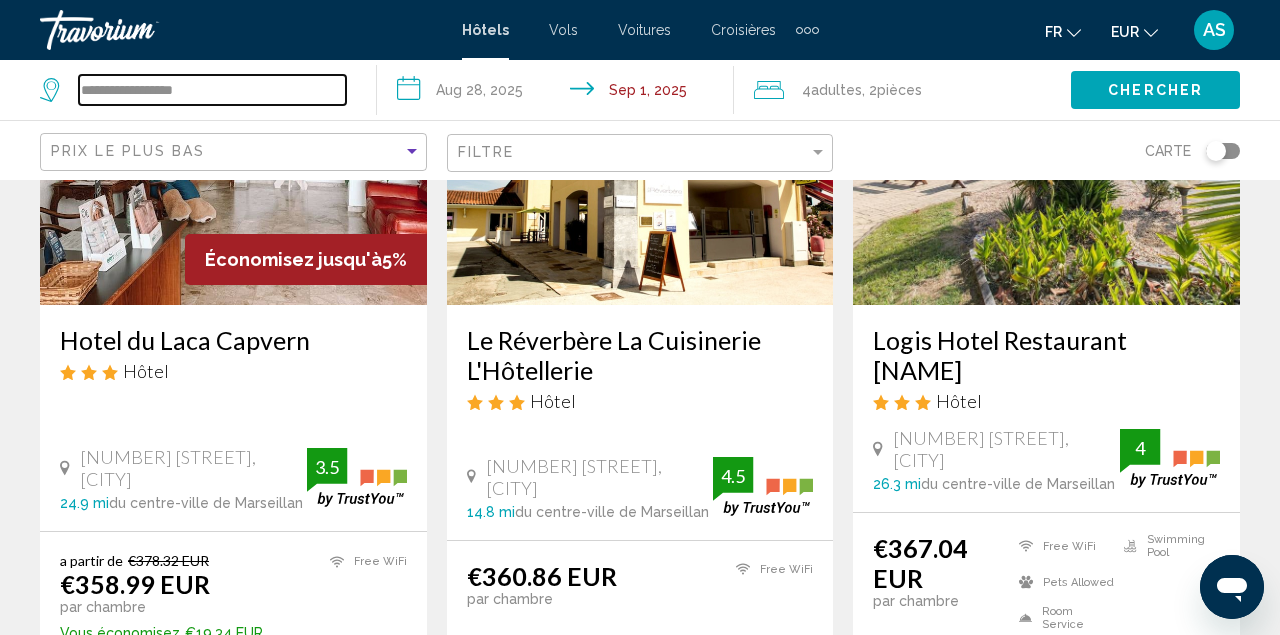 click on "**********" at bounding box center [212, 90] 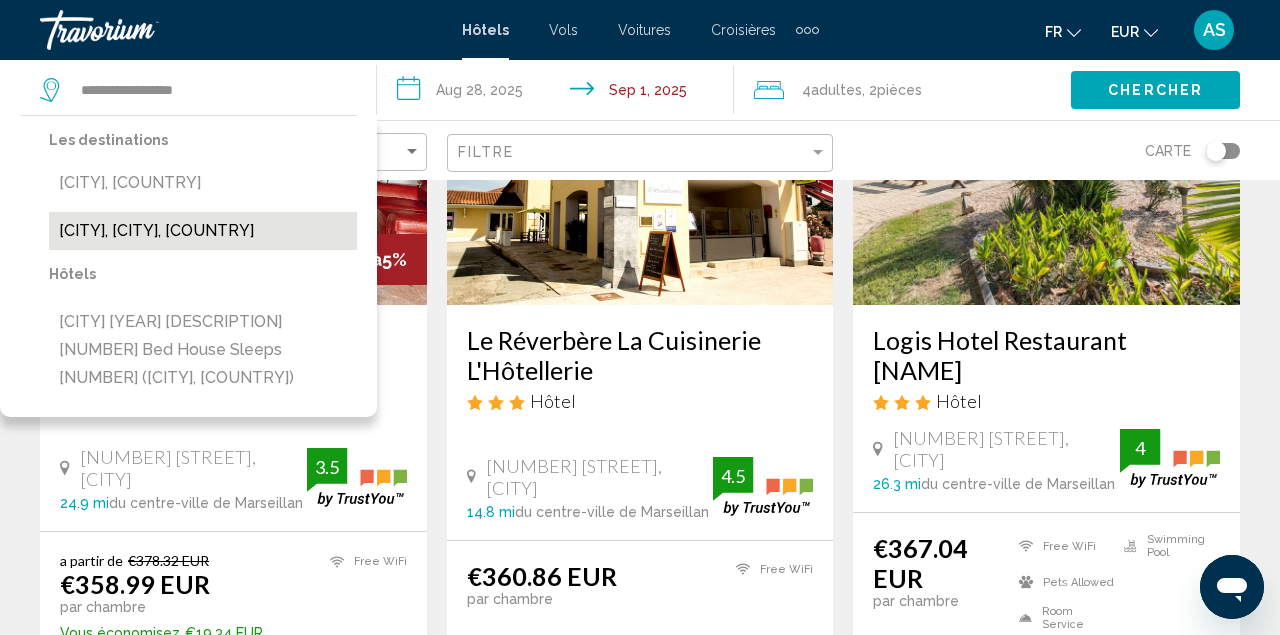 click on "[CITY], [CITY], [COUNTRY]" at bounding box center [203, 231] 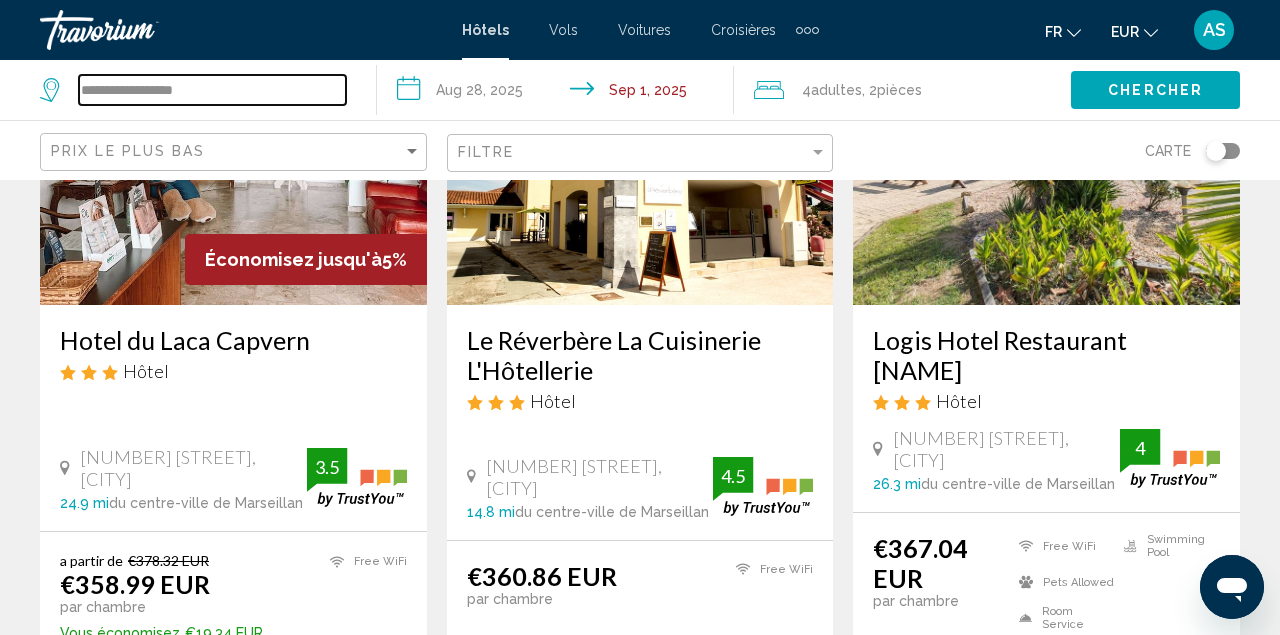 type on "**********" 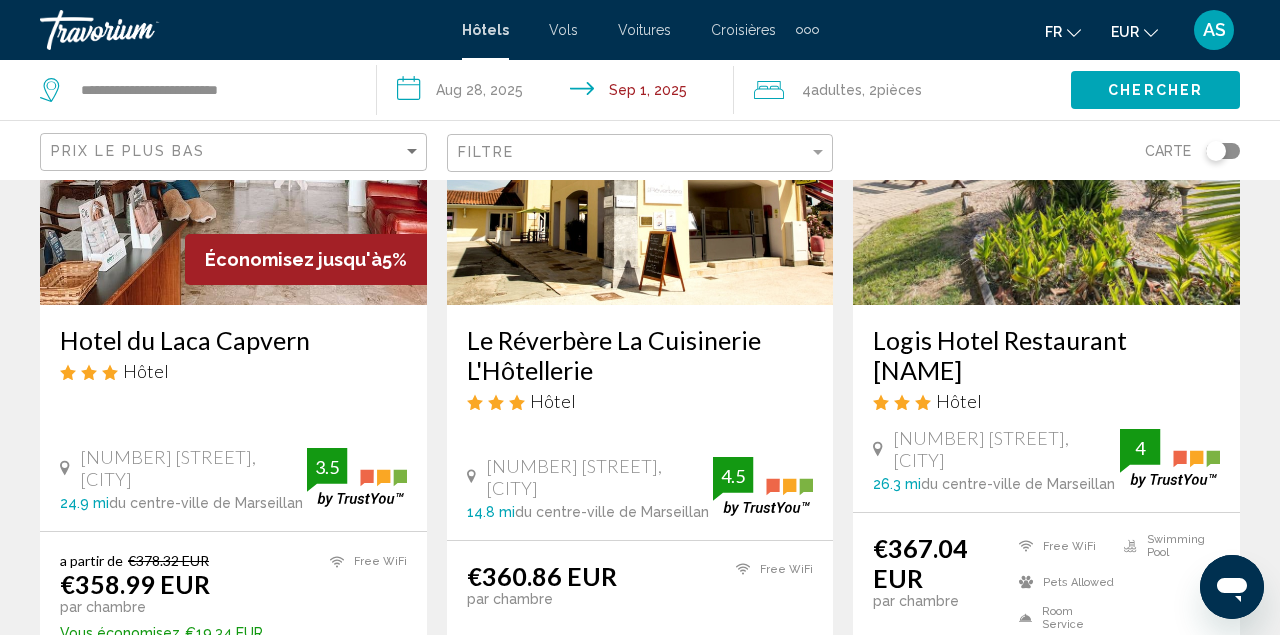 click on "Chercher" 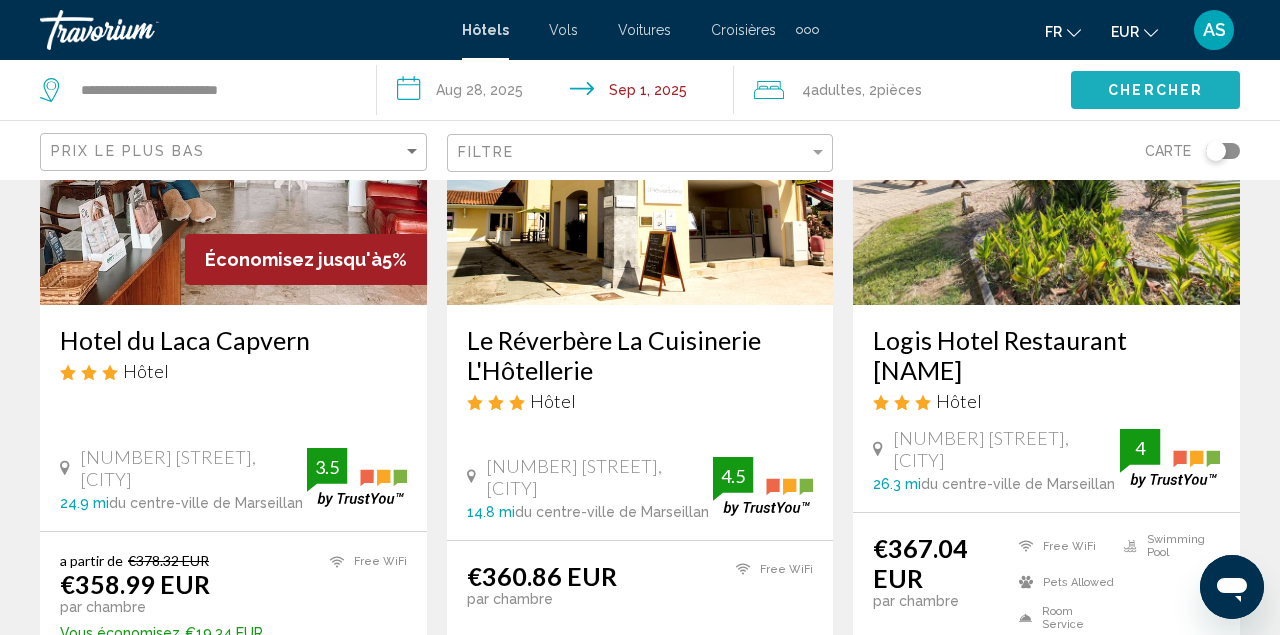 scroll, scrollTop: 22, scrollLeft: 0, axis: vertical 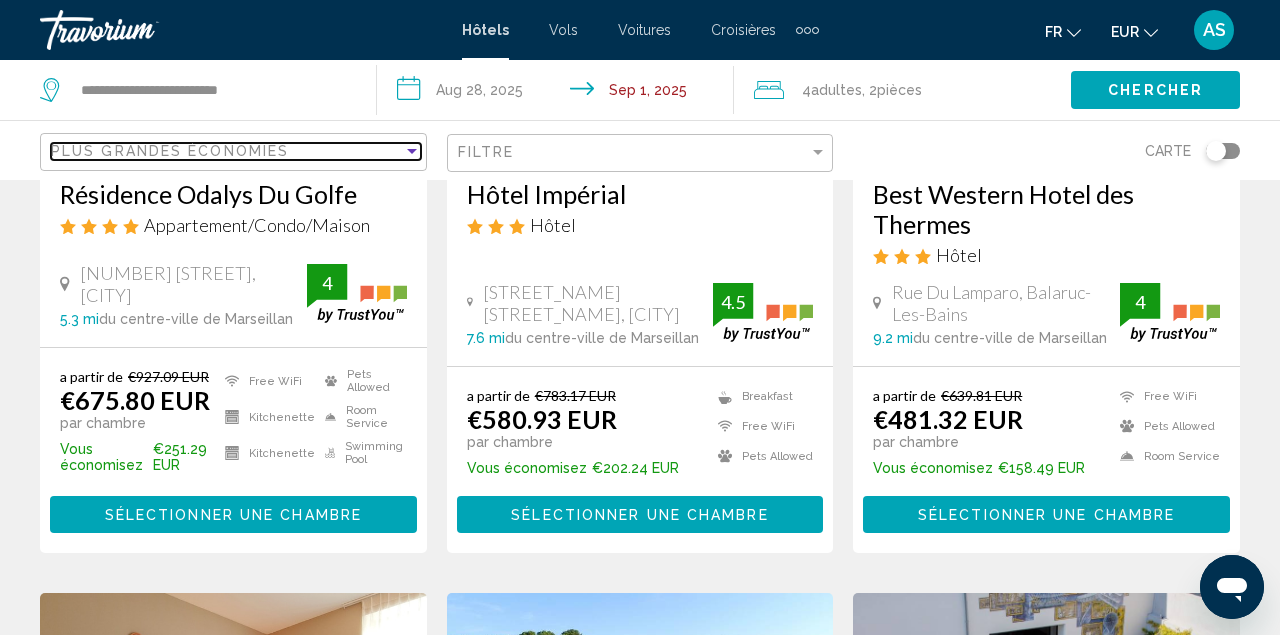click on "Plus grandes économies" at bounding box center [170, 151] 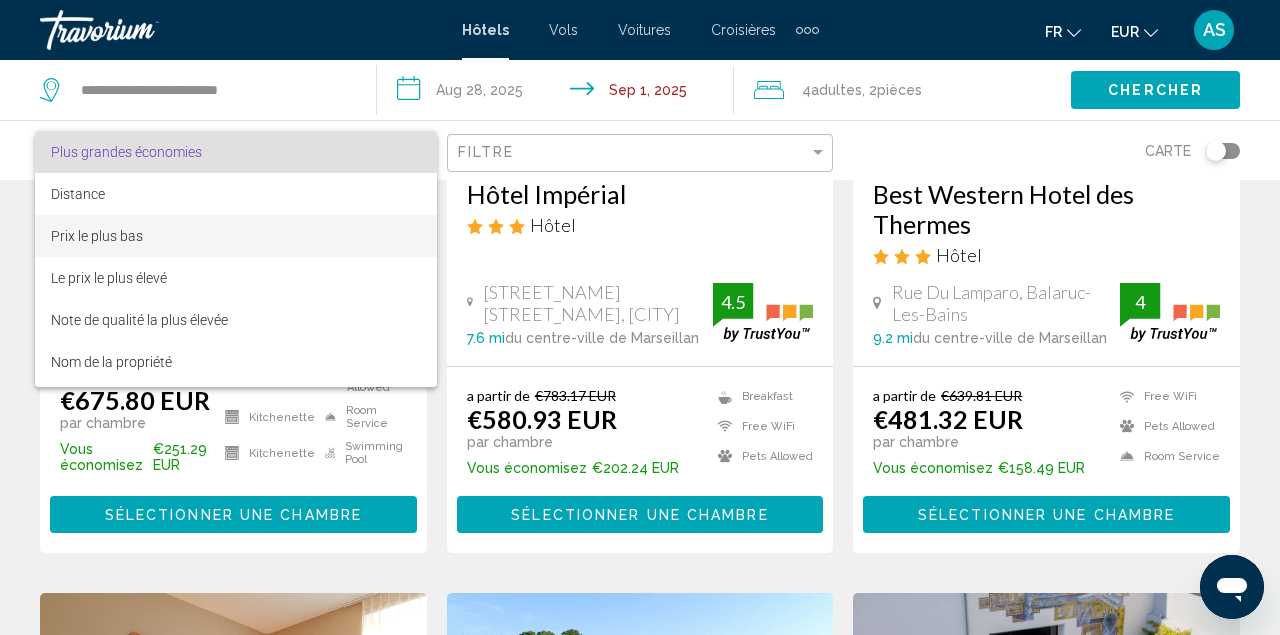 click on "Prix le plus bas" at bounding box center [236, 236] 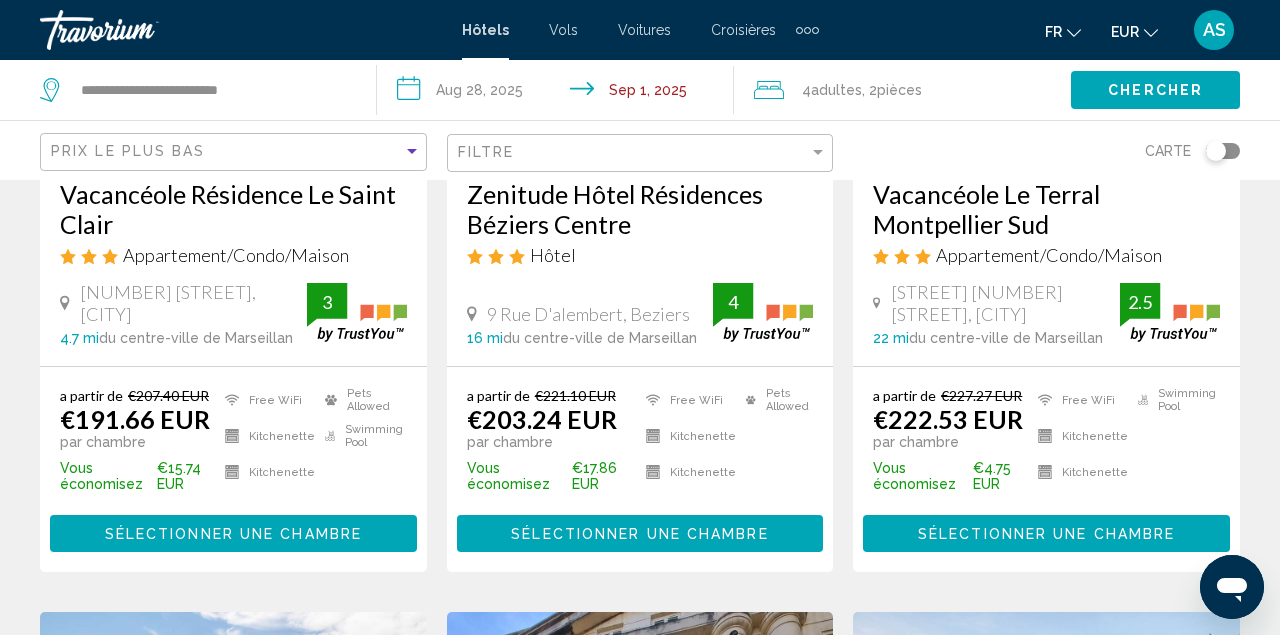 click on "Chercher" 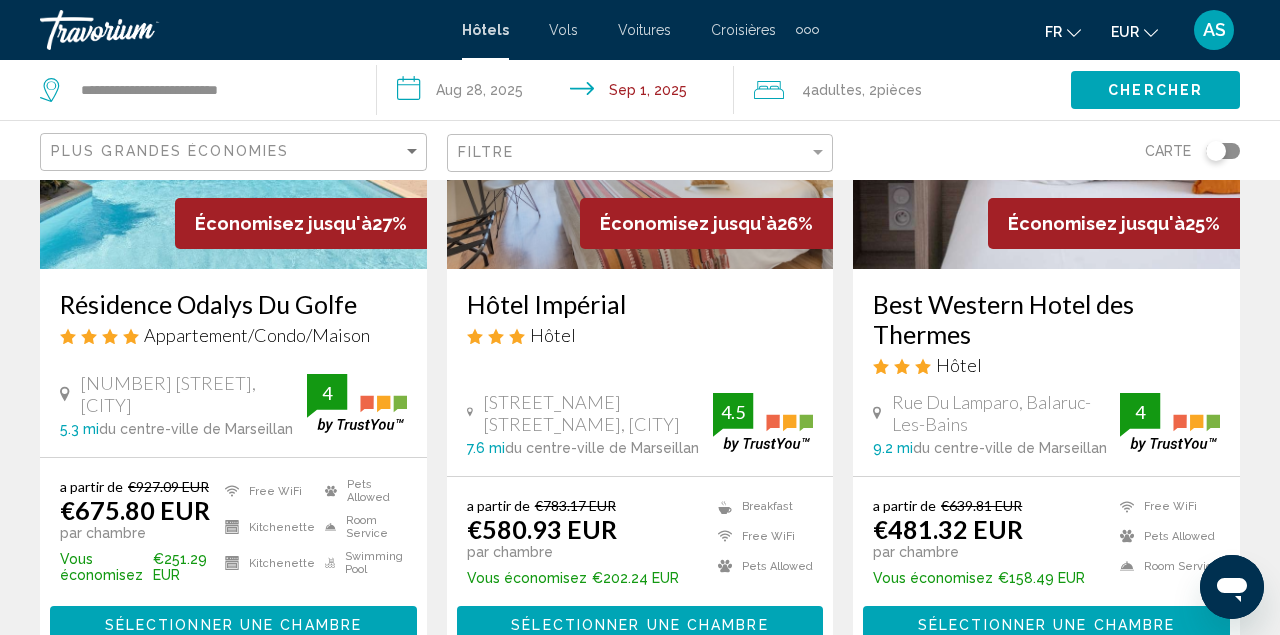 scroll, scrollTop: 345, scrollLeft: 0, axis: vertical 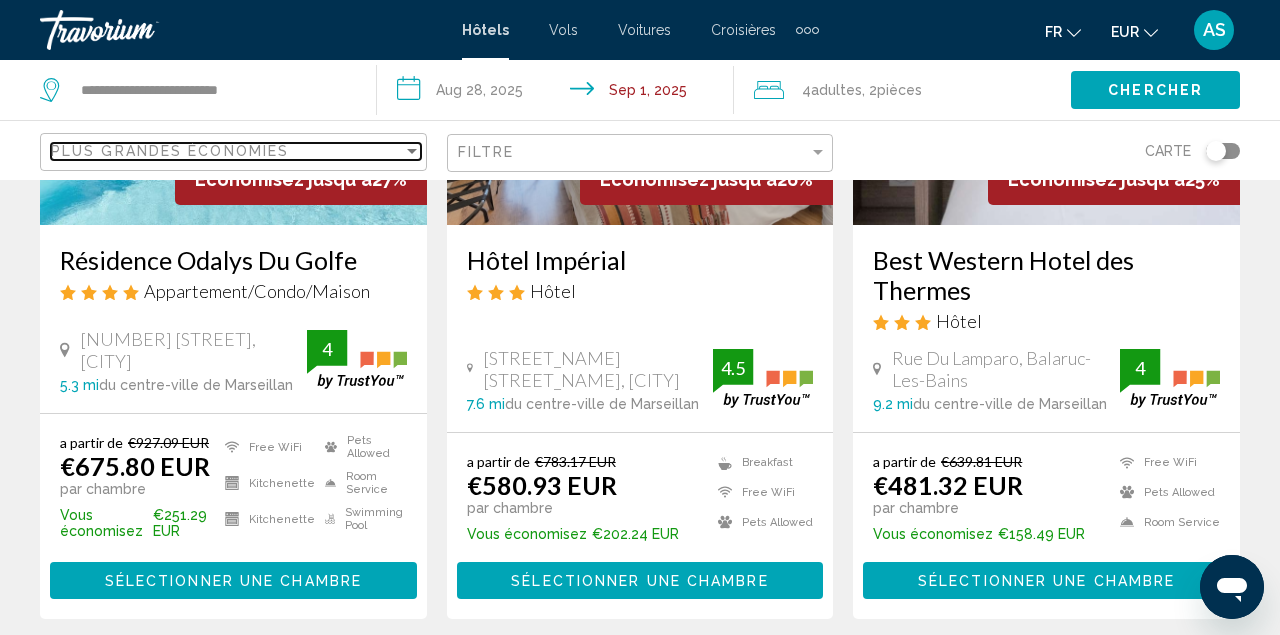 click on "Plus grandes économies" at bounding box center [170, 151] 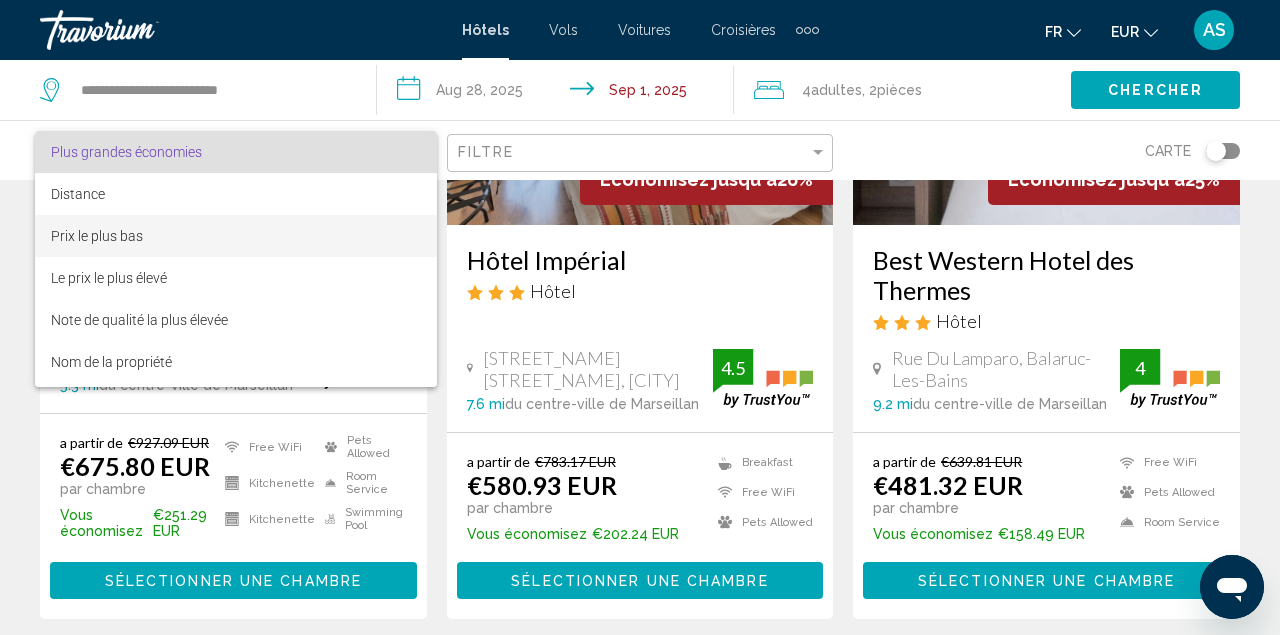click on "Prix le plus bas" at bounding box center (236, 236) 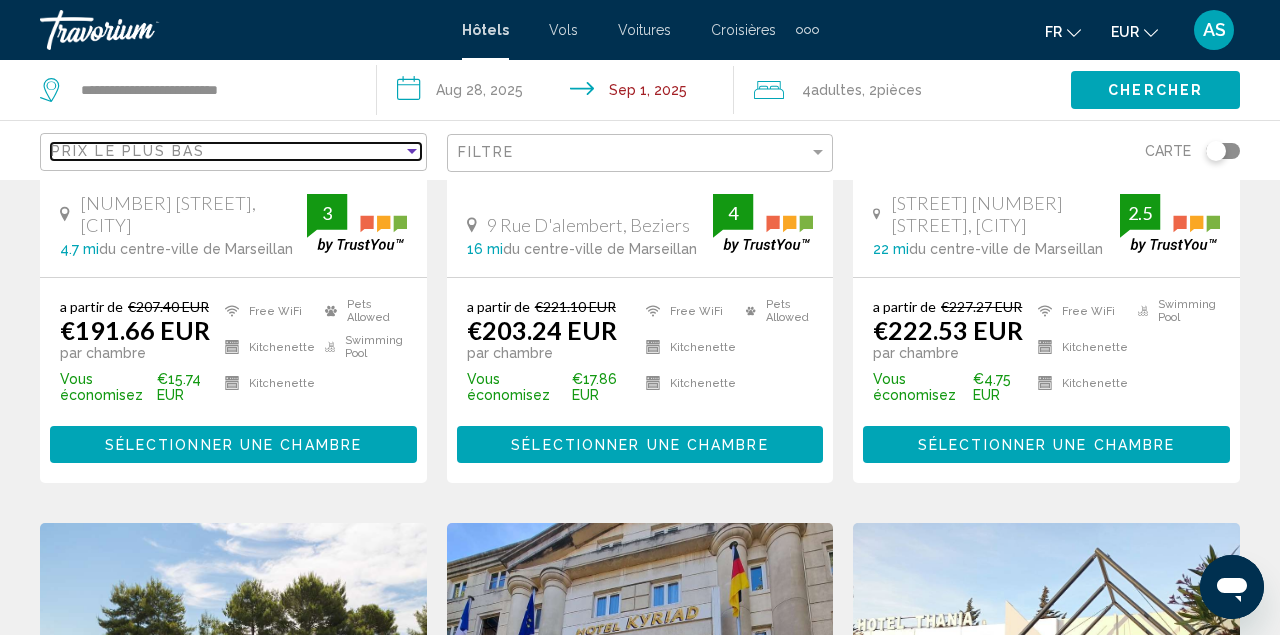 scroll, scrollTop: 411, scrollLeft: 0, axis: vertical 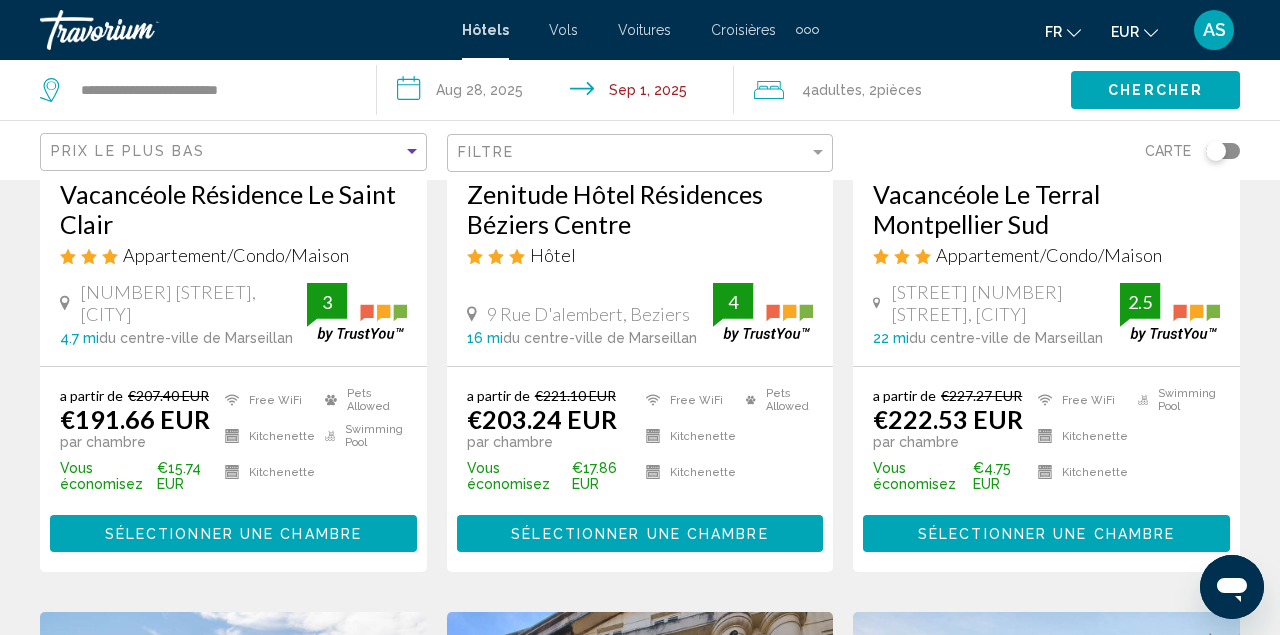 click on "Vacancéole Le Terral Montpellier Sud" at bounding box center [1046, 209] 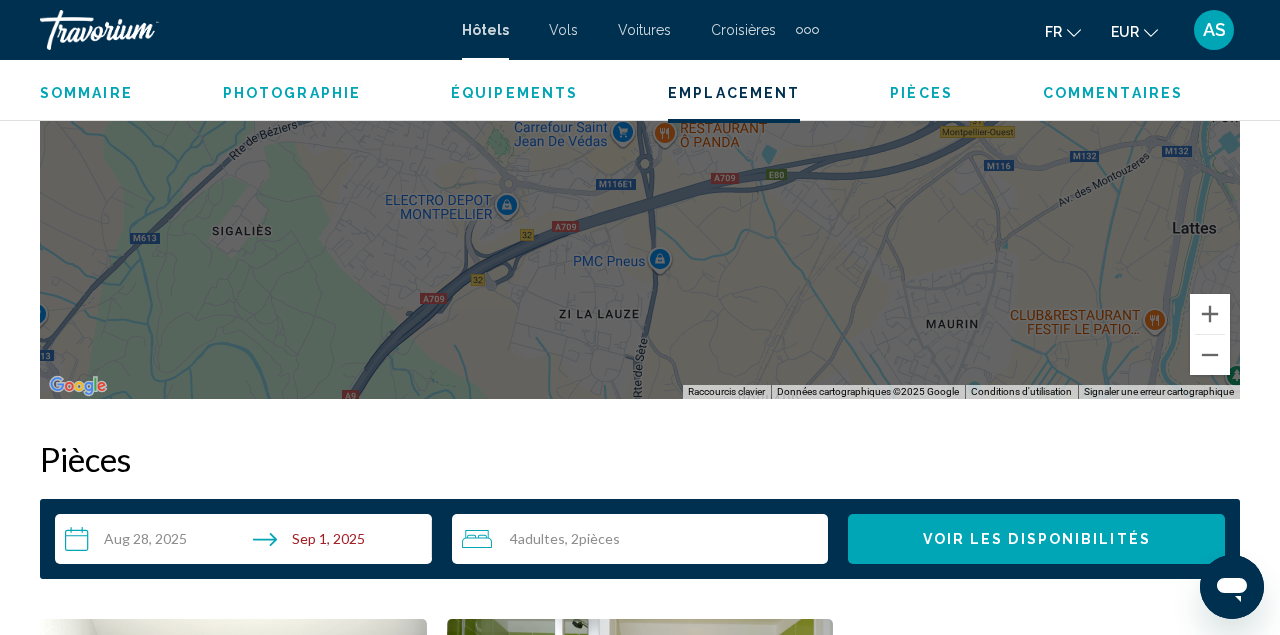 scroll, scrollTop: 2594, scrollLeft: 0, axis: vertical 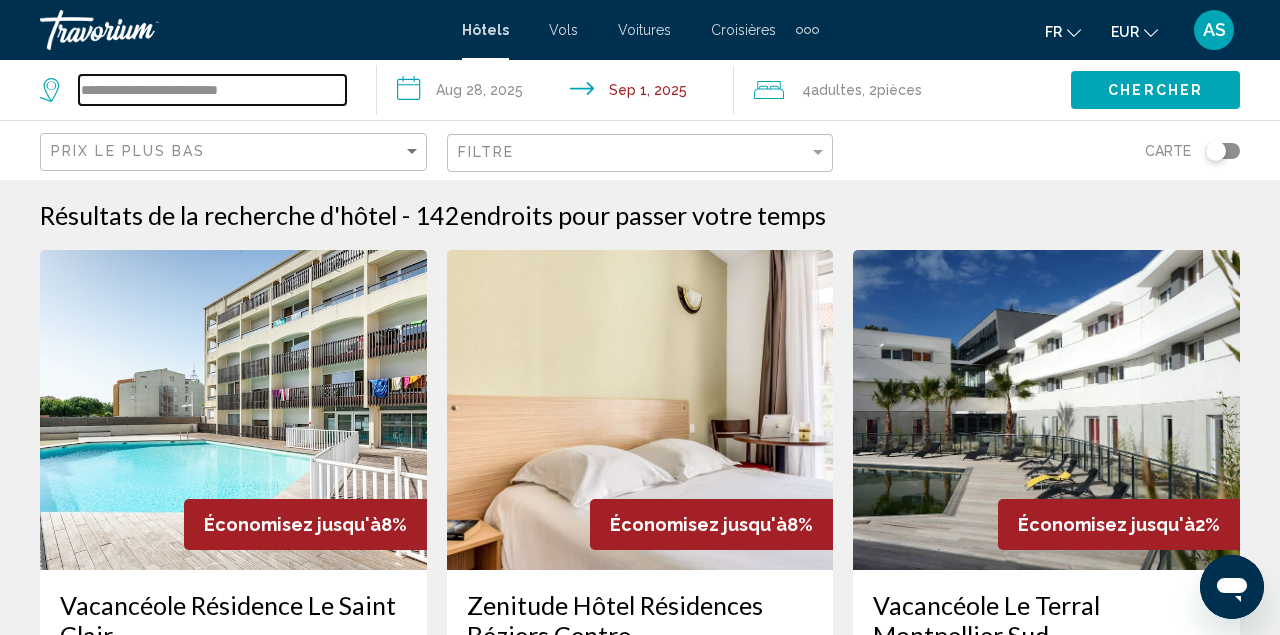 drag, startPoint x: 268, startPoint y: 97, endPoint x: 128, endPoint y: 112, distance: 140.80128 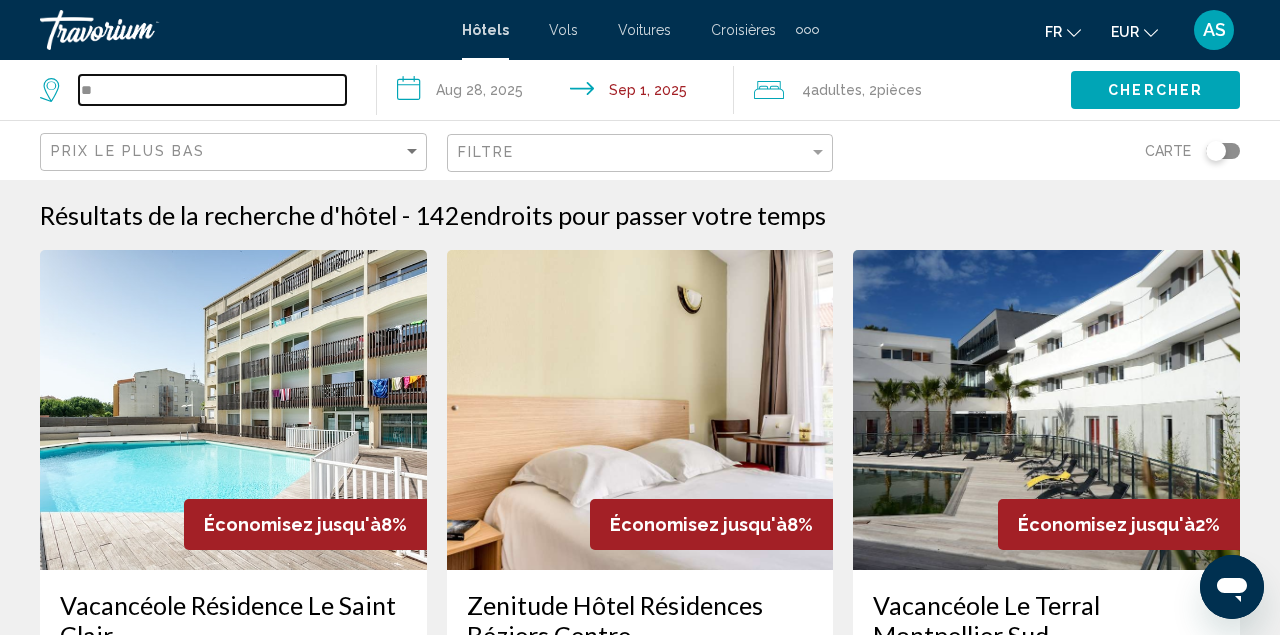 type on "*" 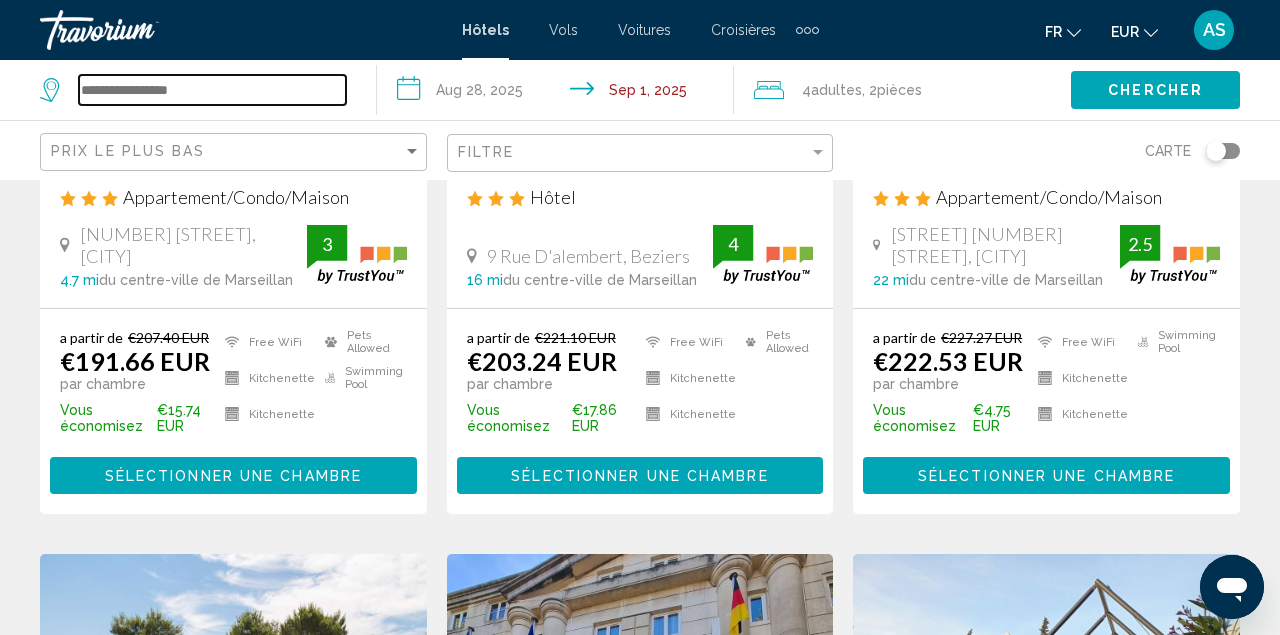 scroll, scrollTop: 460, scrollLeft: 0, axis: vertical 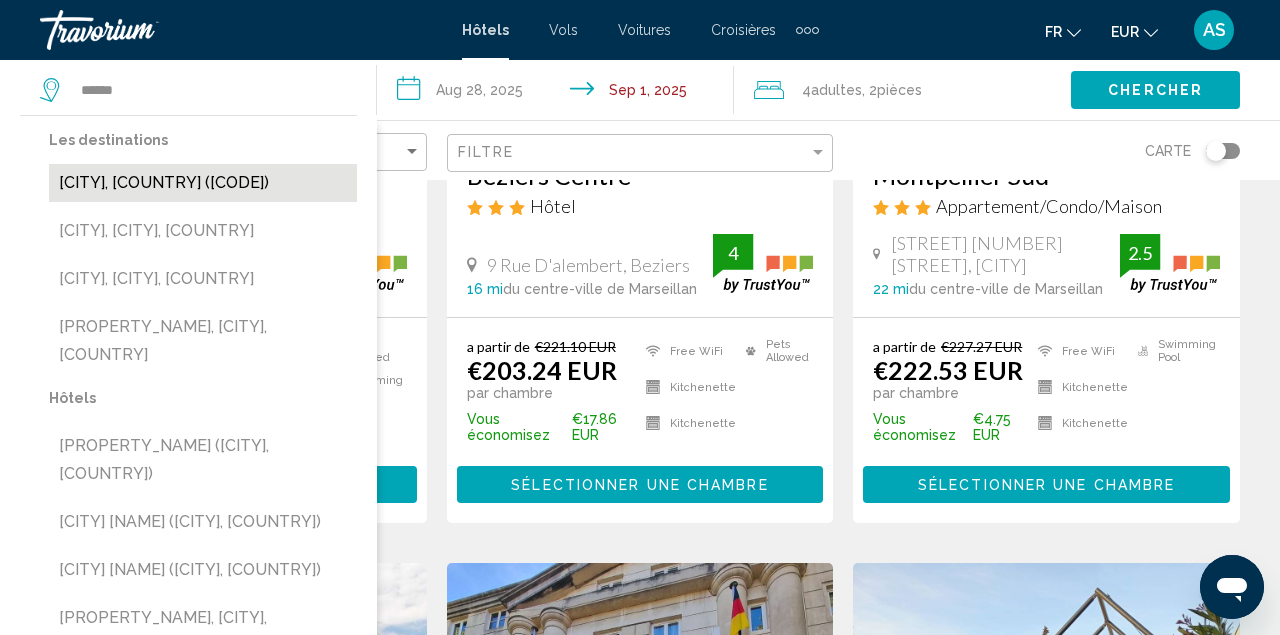 click on "[CITY], [COUNTRY] ([CODE])" at bounding box center (203, 183) 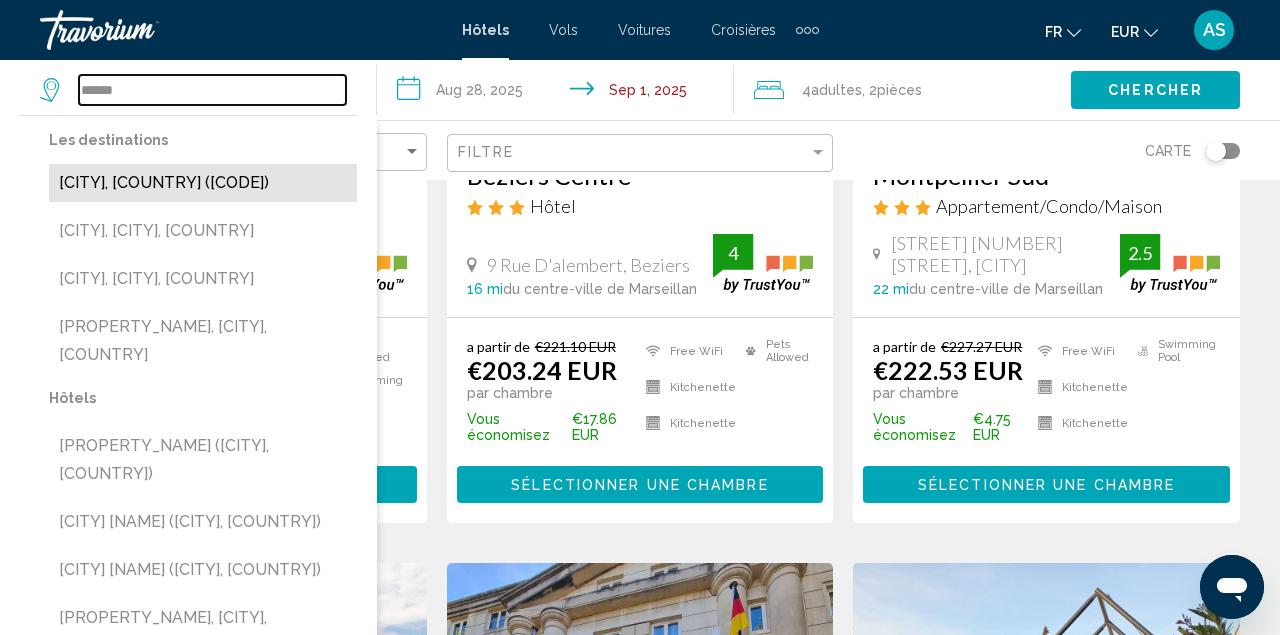 type on "**********" 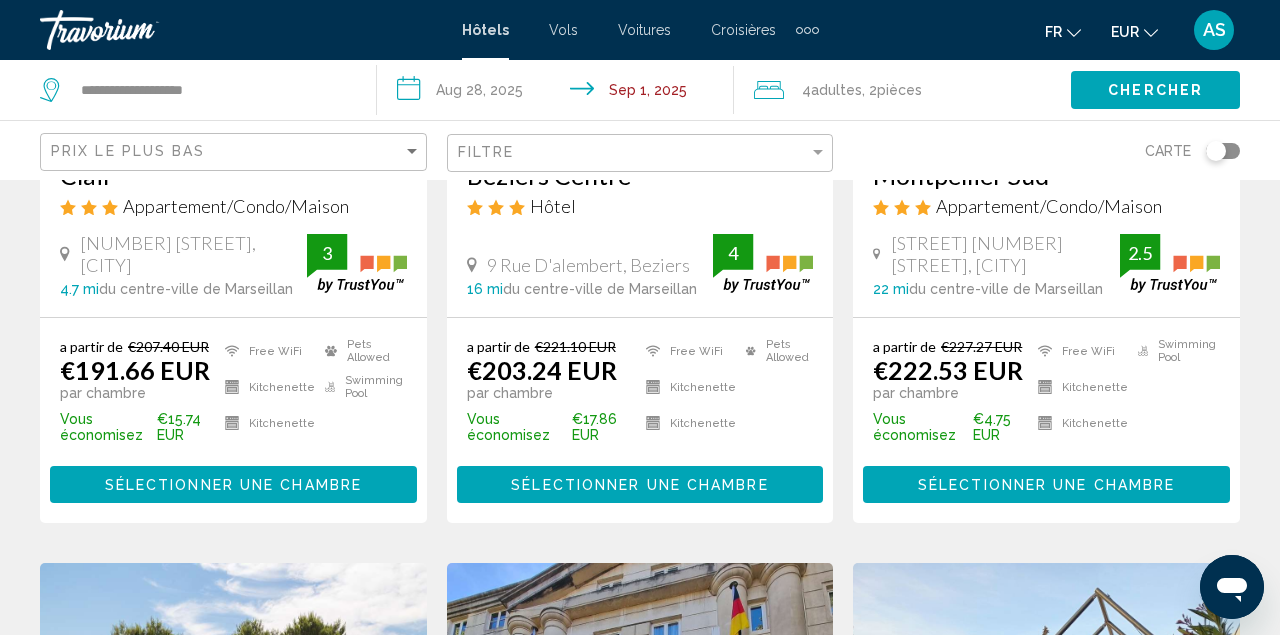 click on "Chercher" 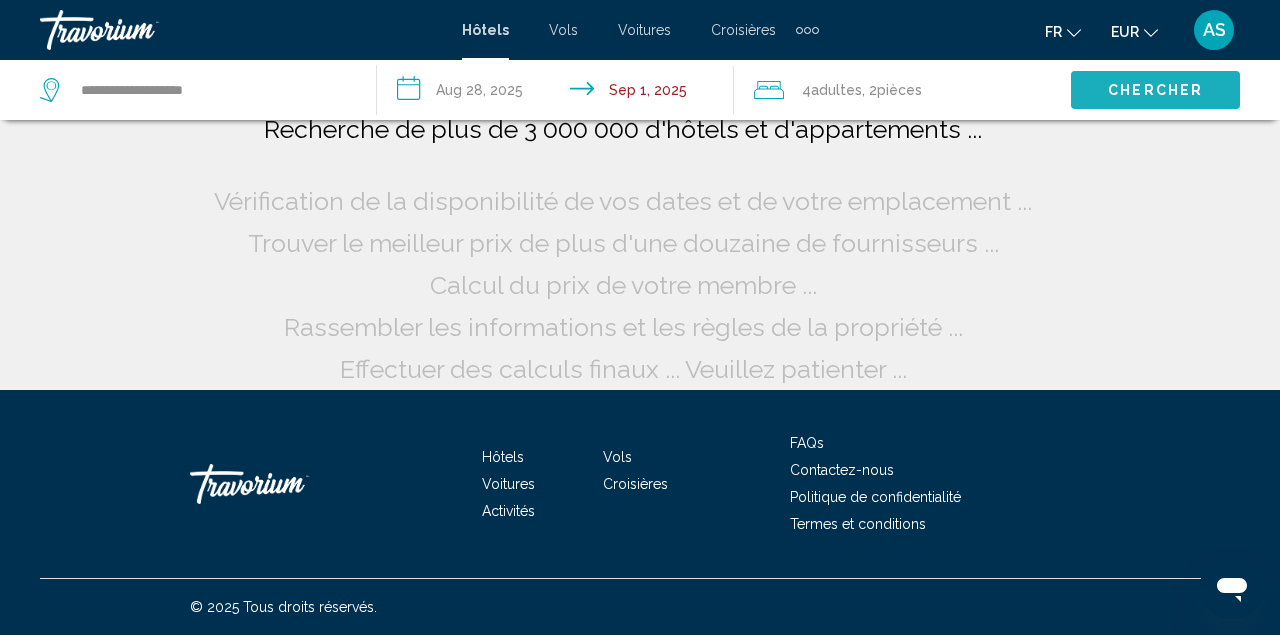 scroll, scrollTop: 22, scrollLeft: 0, axis: vertical 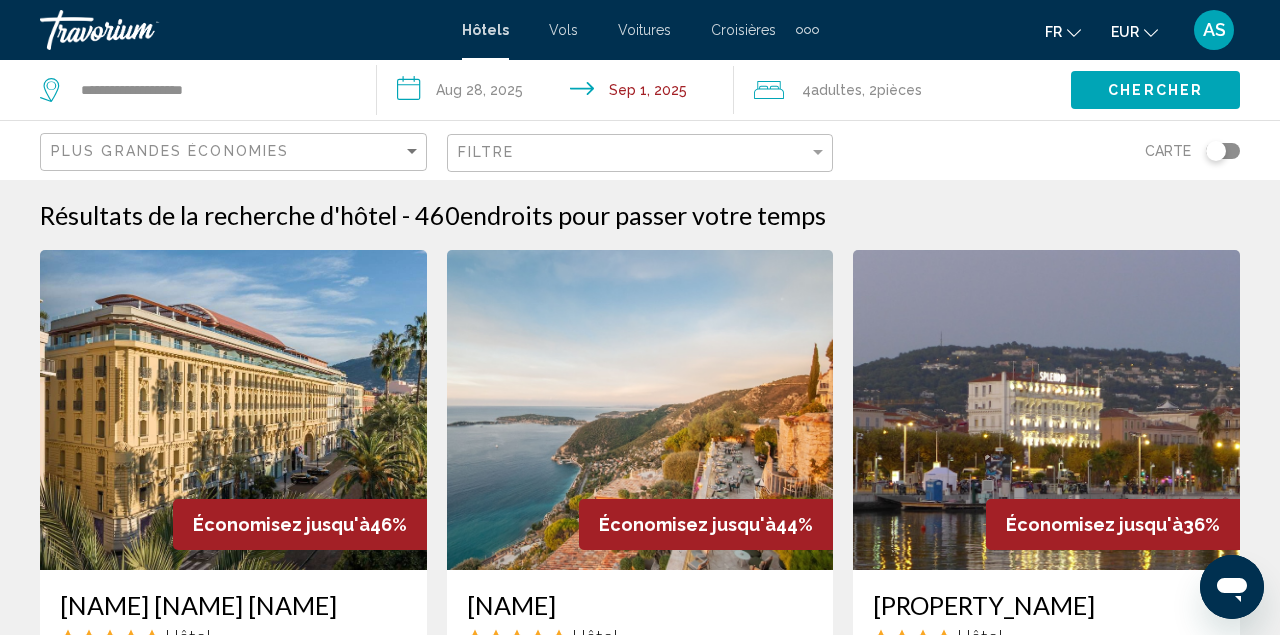 click on "Plus grandes économies" 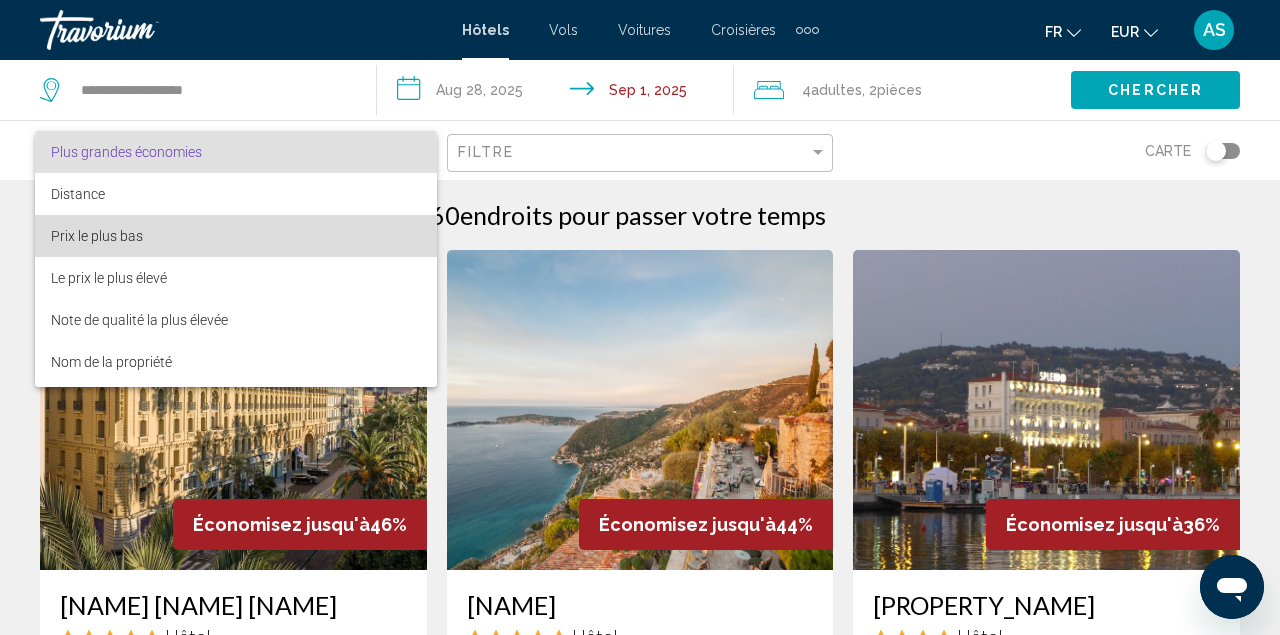click on "Prix le plus bas" at bounding box center [236, 236] 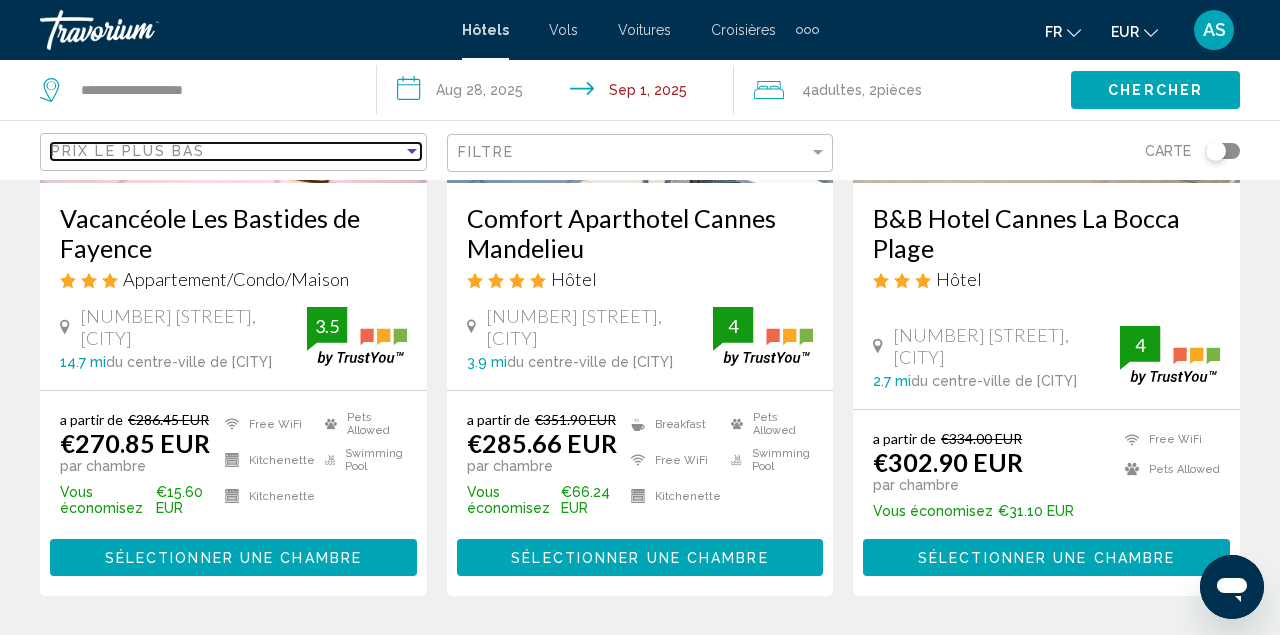 scroll, scrollTop: 386, scrollLeft: 0, axis: vertical 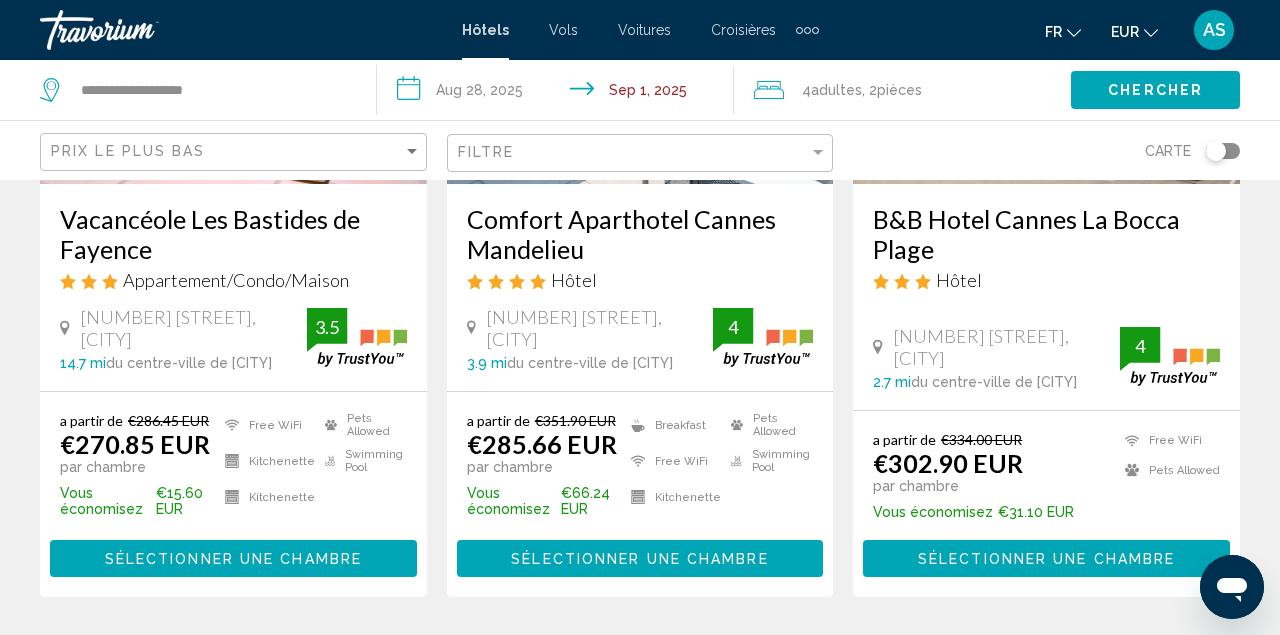 click on "Vacancéole Les Bastides de Fayence" at bounding box center (233, 234) 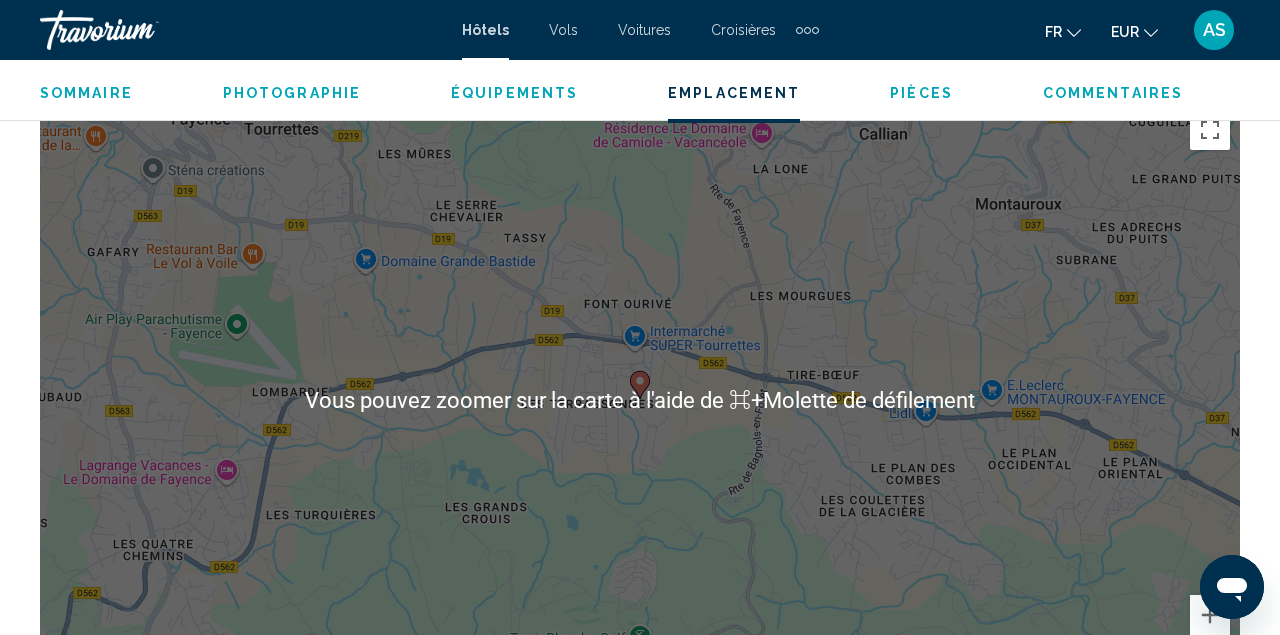 scroll, scrollTop: 2264, scrollLeft: 0, axis: vertical 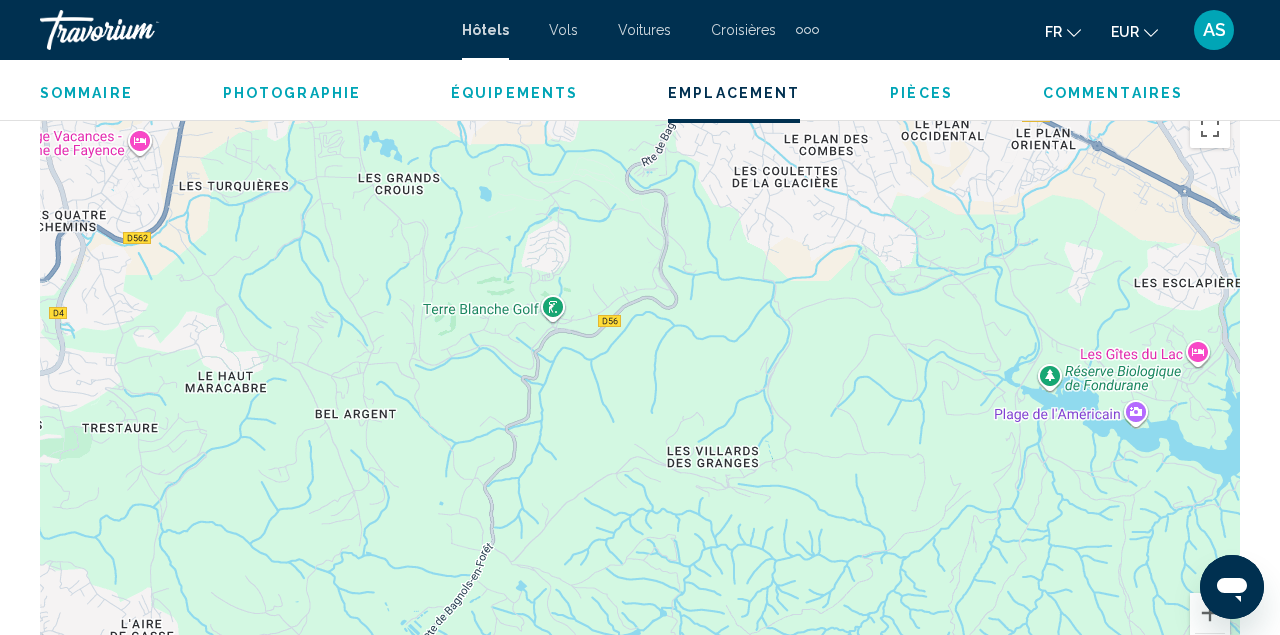 drag, startPoint x: 630, startPoint y: 473, endPoint x: 546, endPoint y: 250, distance: 238.29604 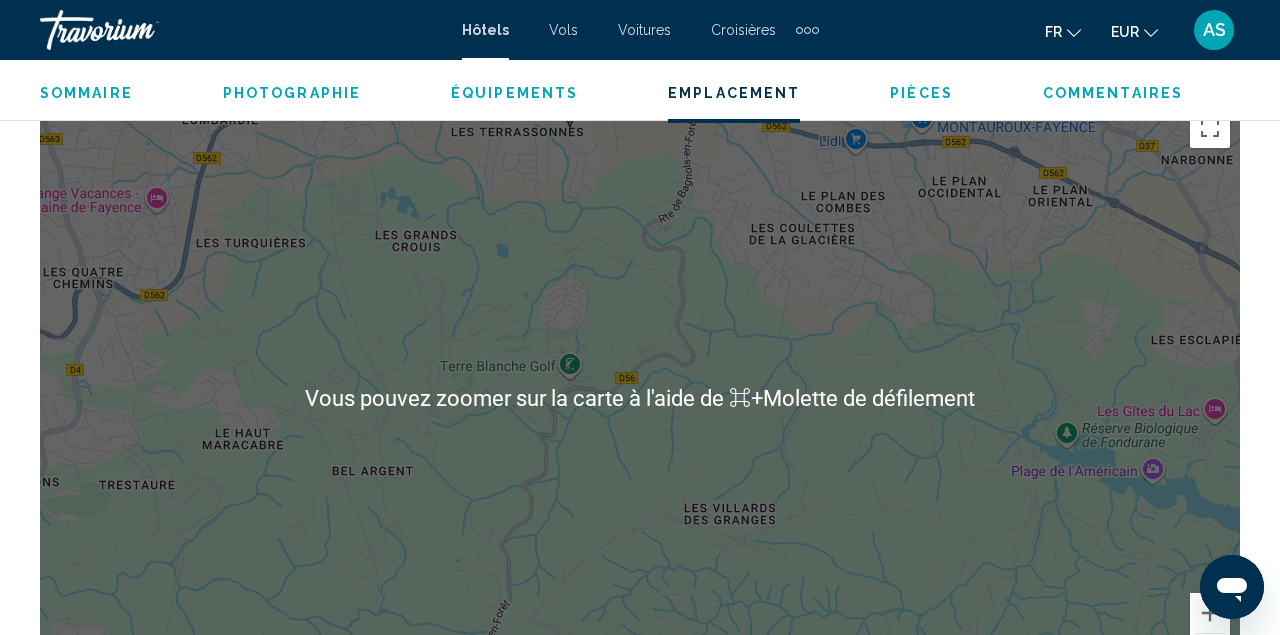 scroll, scrollTop: 2456, scrollLeft: 0, axis: vertical 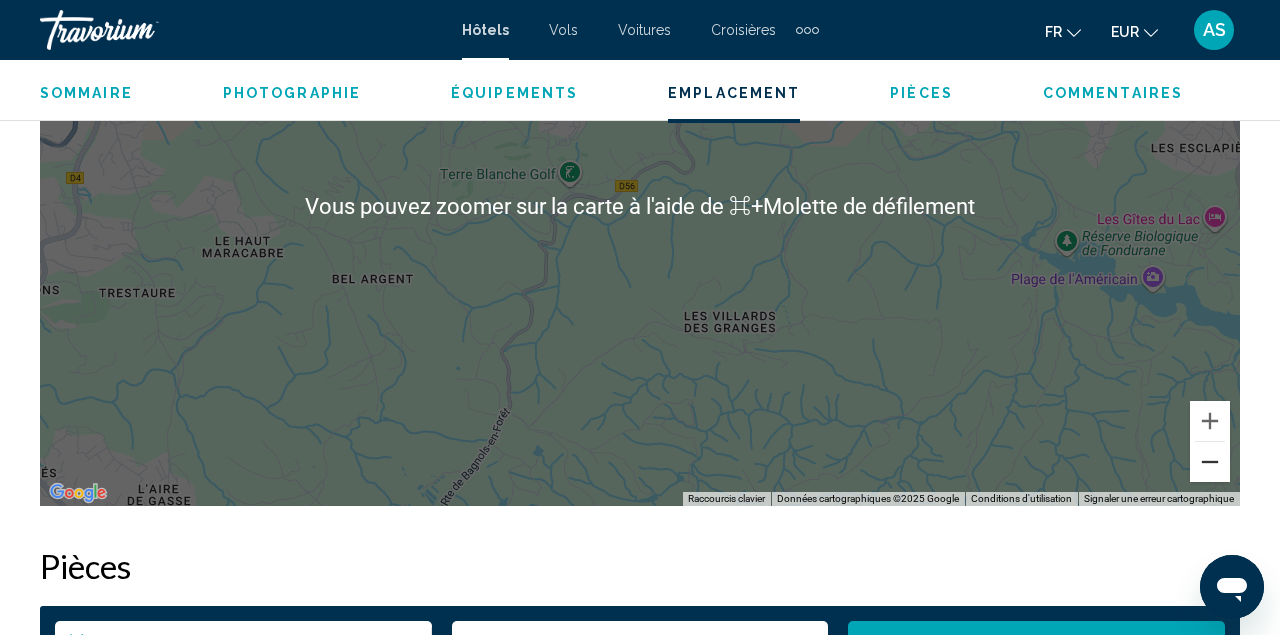 click at bounding box center [1210, 462] 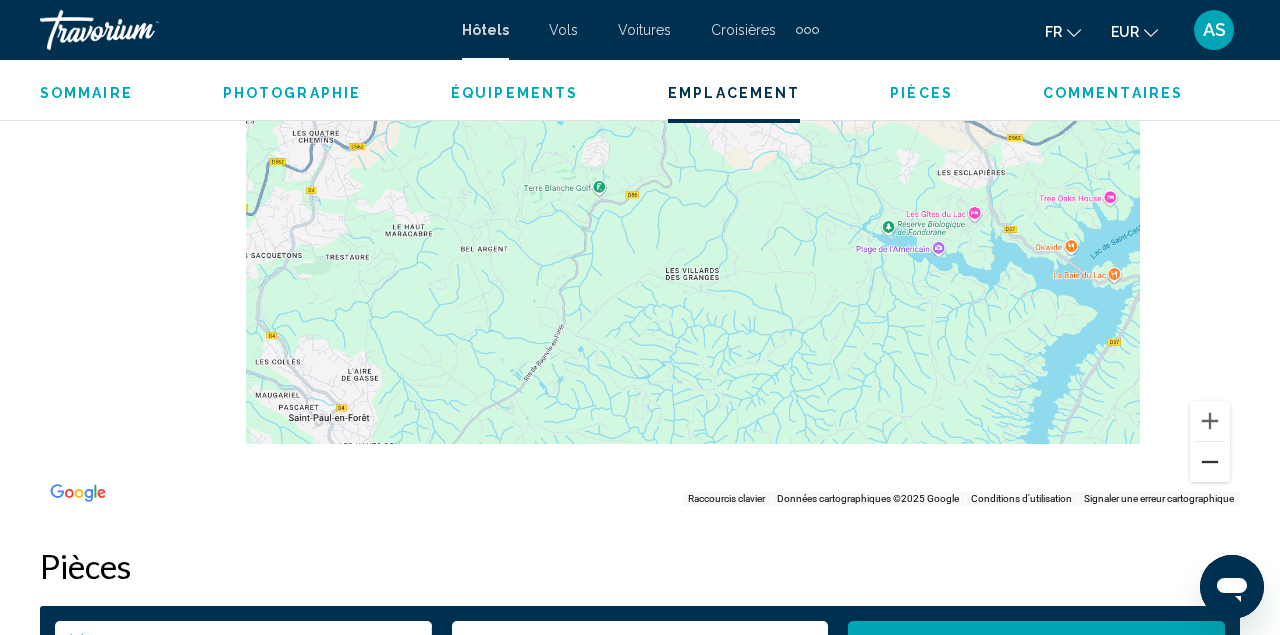 click at bounding box center [1210, 462] 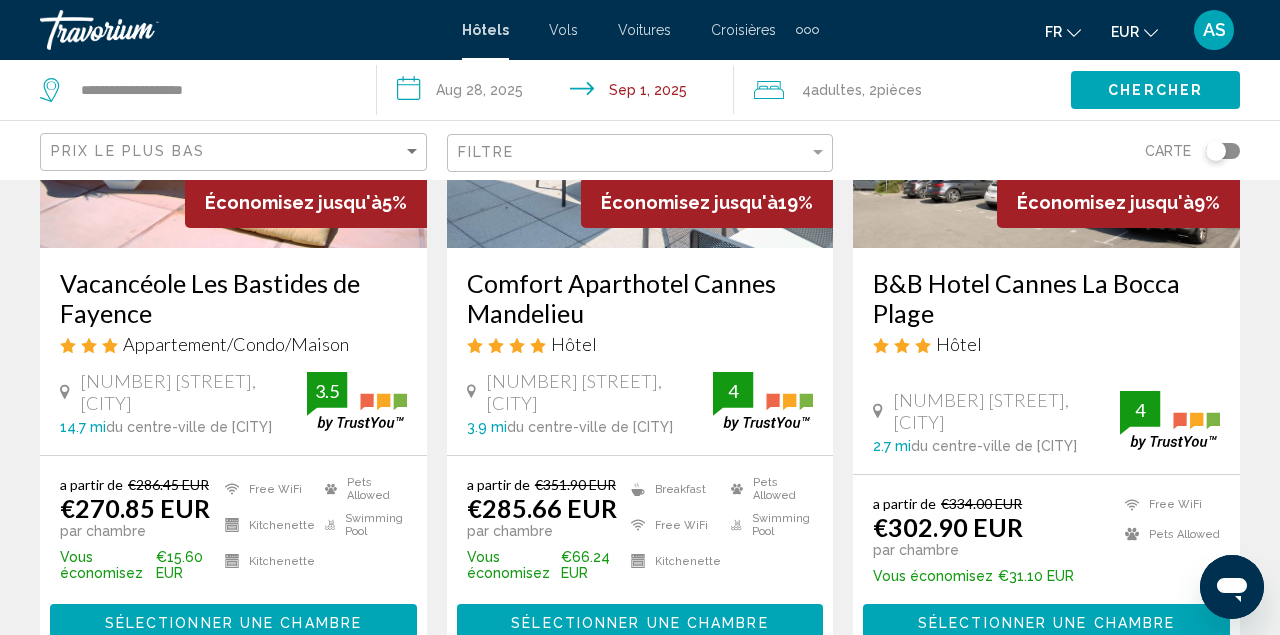 scroll, scrollTop: 323, scrollLeft: 0, axis: vertical 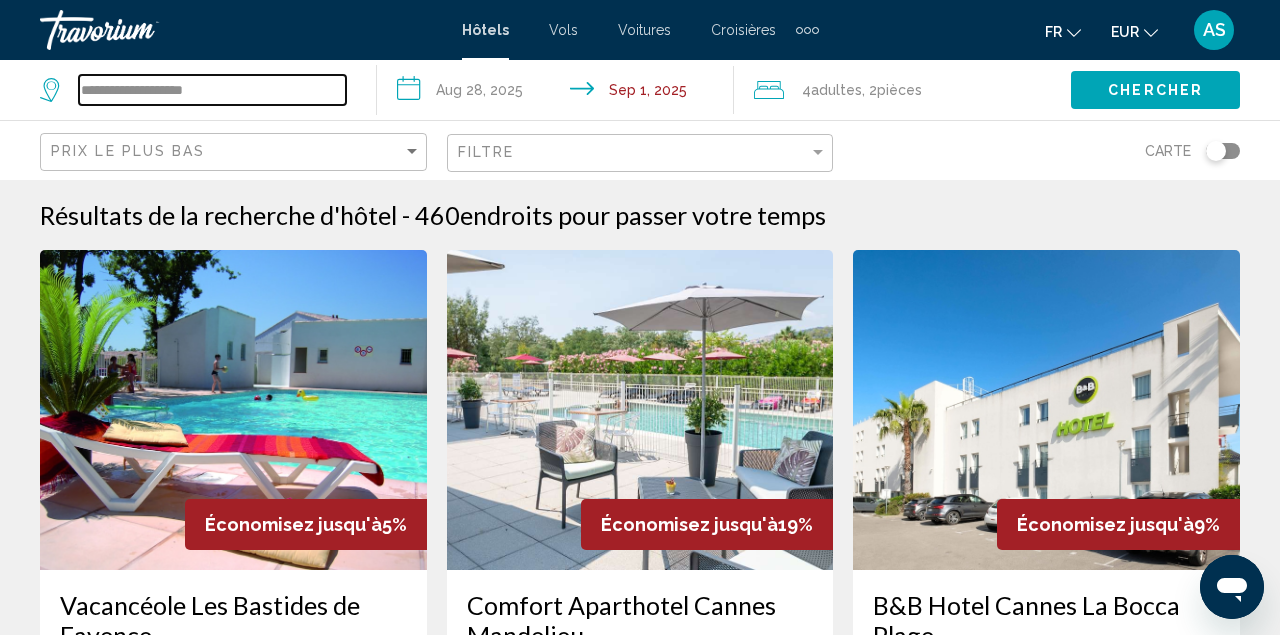 click on "**********" at bounding box center (212, 90) 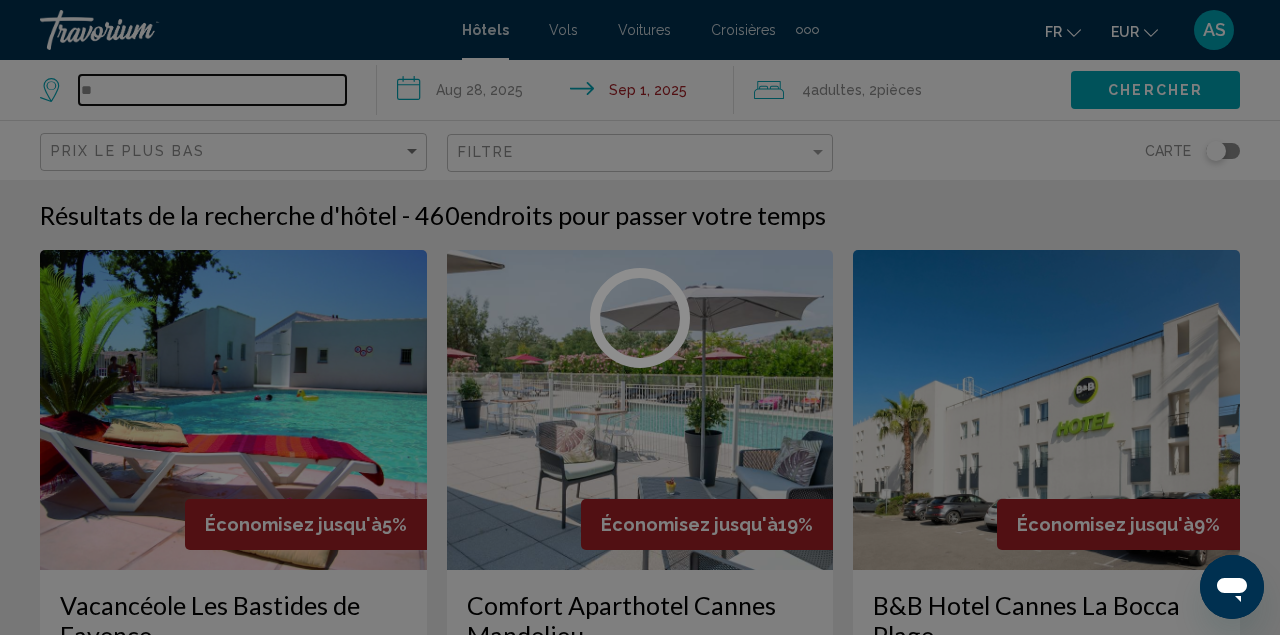 type on "*" 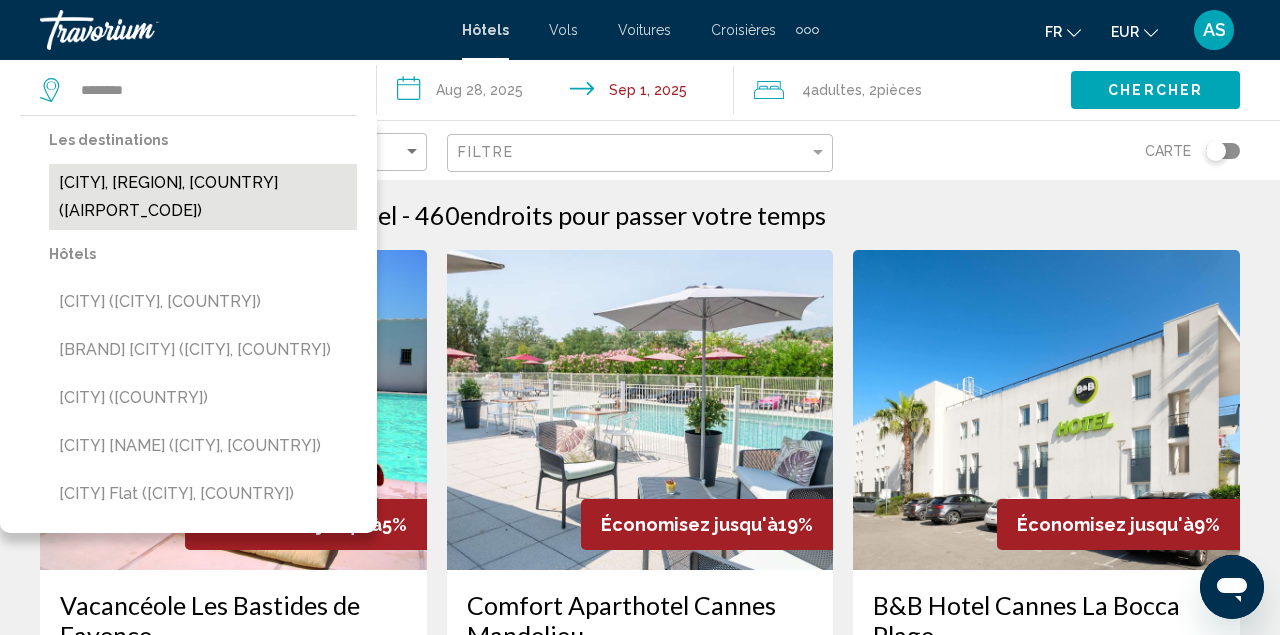 click on "[CITY], [REGION], [COUNTRY] ([CODE])" at bounding box center [203, 197] 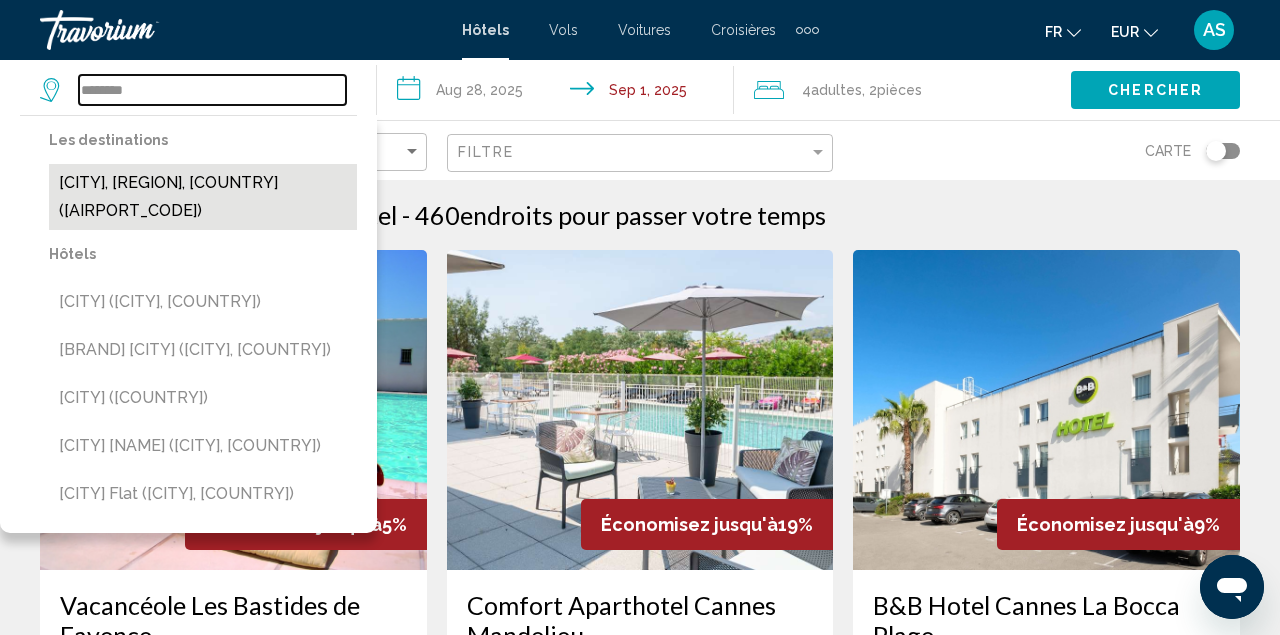 type on "**********" 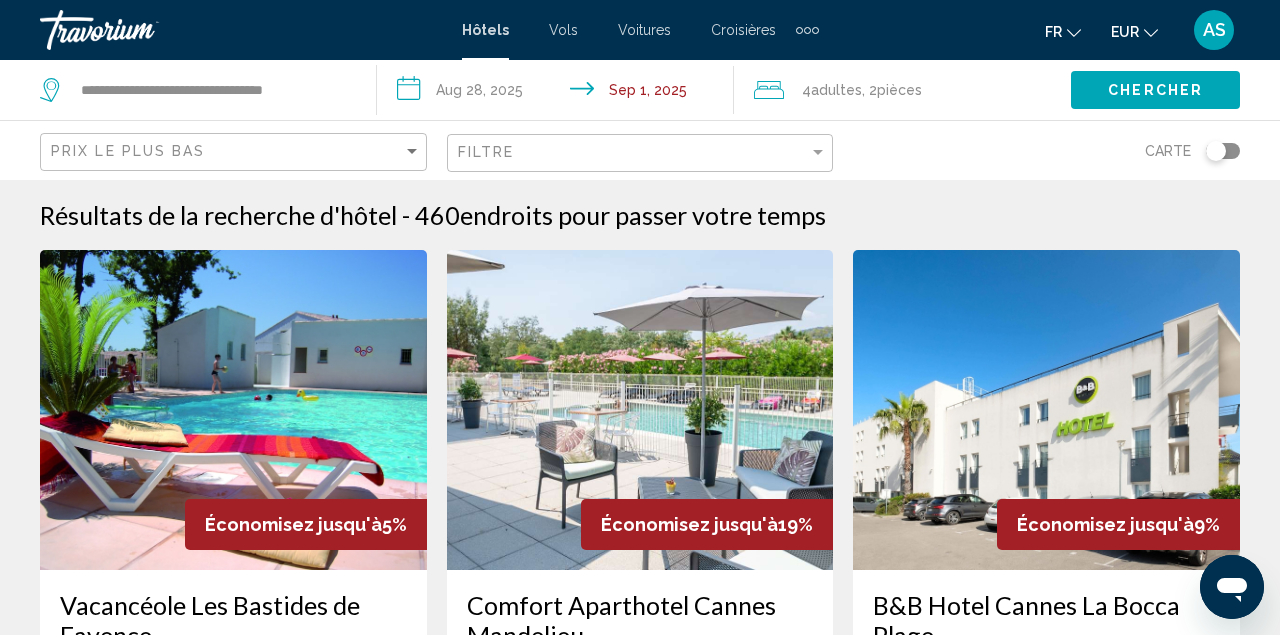 click on "Chercher" 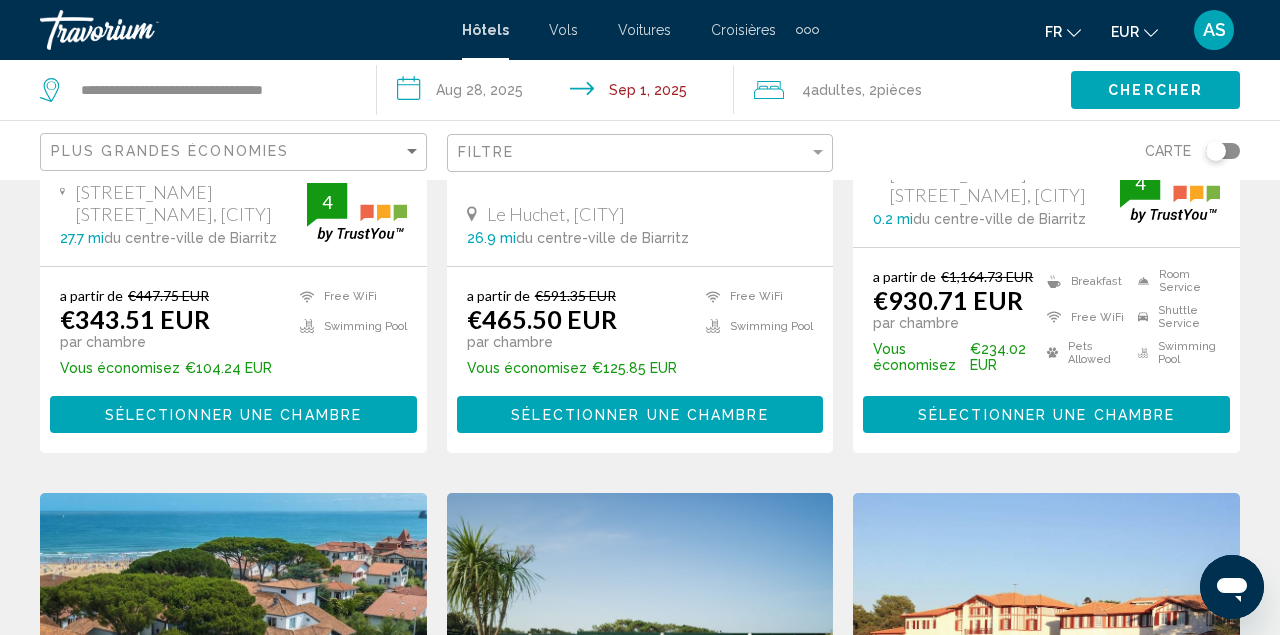 scroll, scrollTop: 556, scrollLeft: 0, axis: vertical 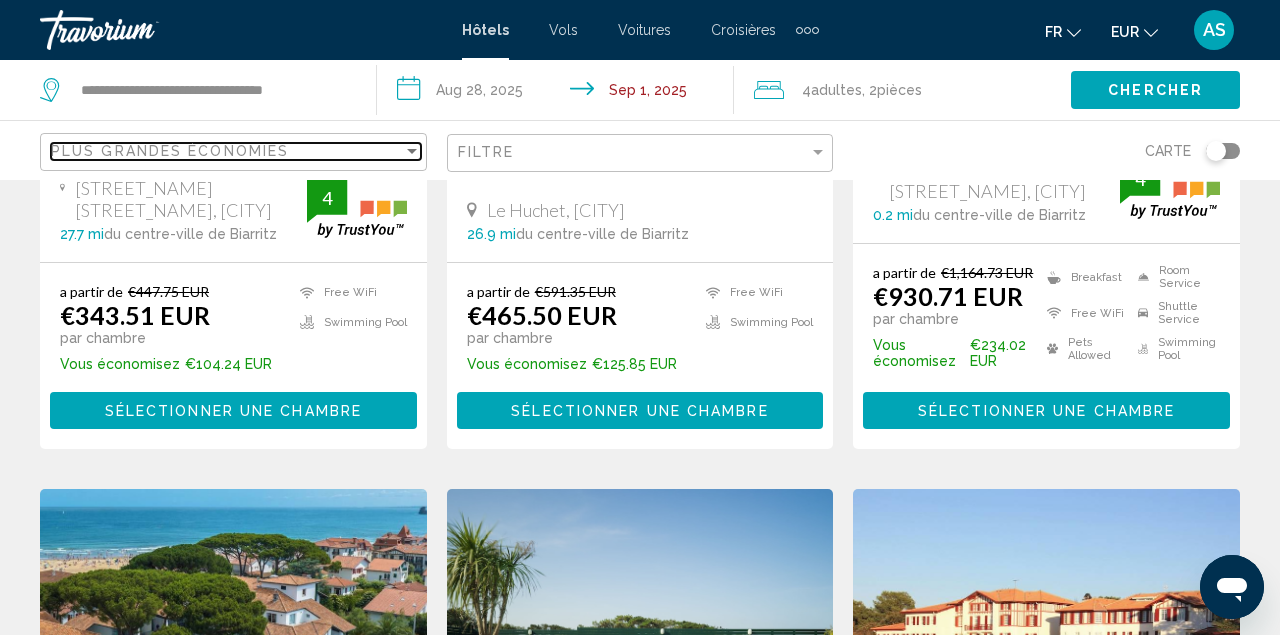 click on "Plus grandes économies" at bounding box center [170, 151] 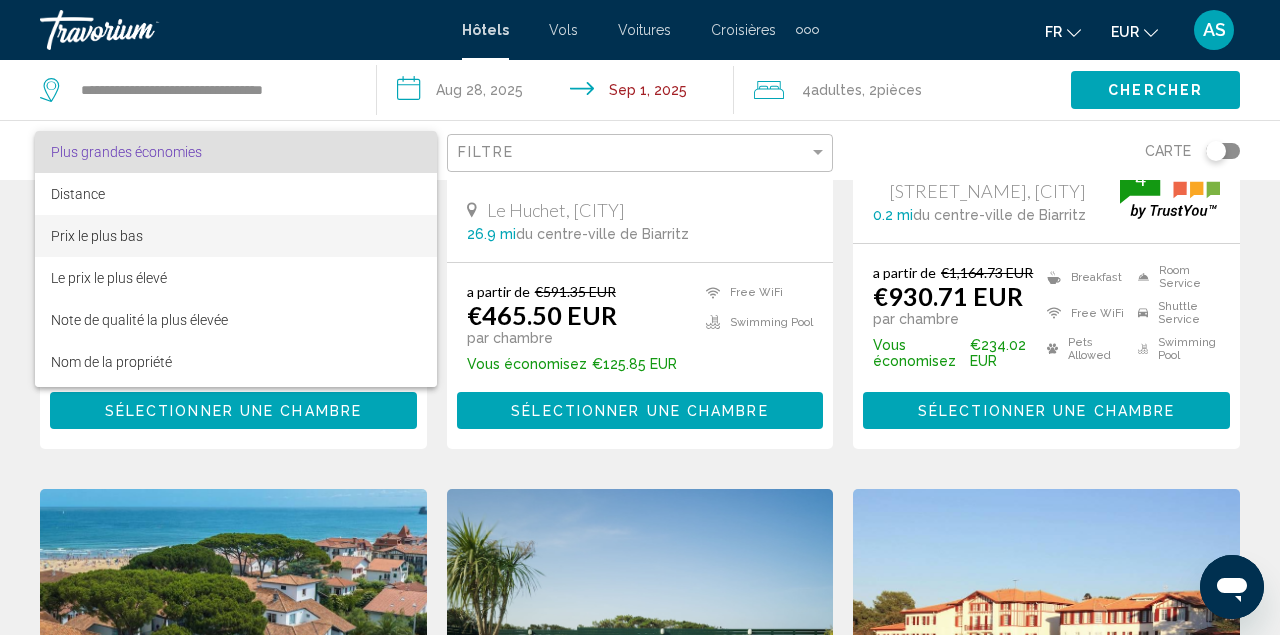 click on "Prix le plus bas" at bounding box center (236, 236) 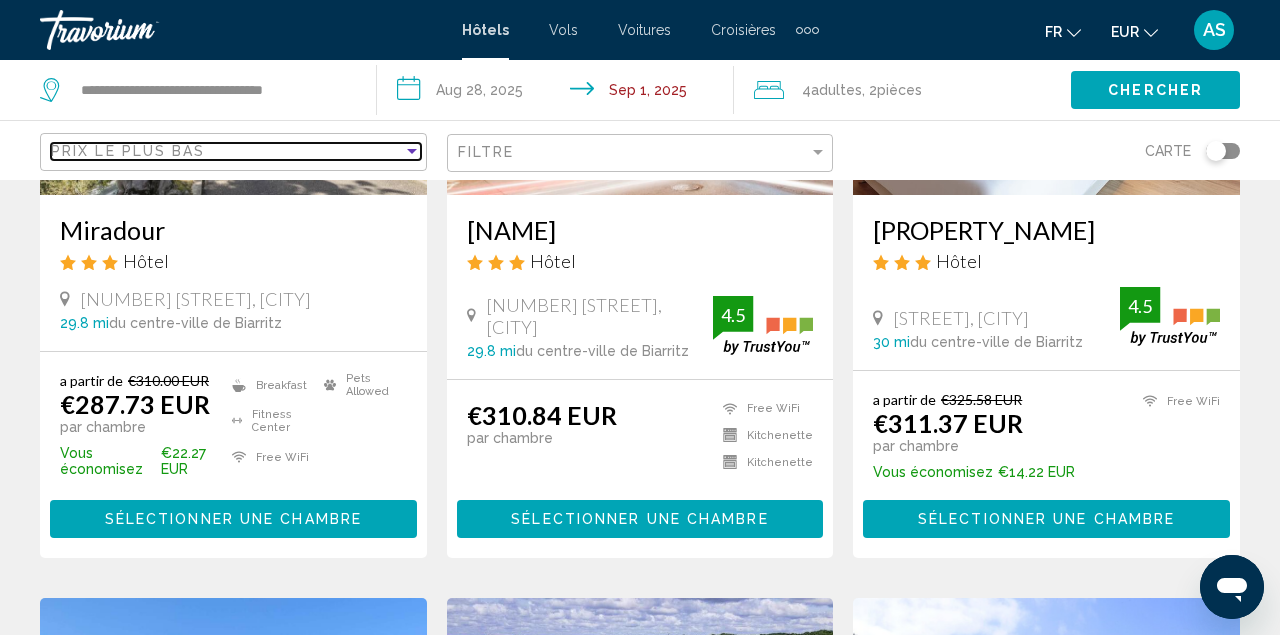 scroll, scrollTop: 312, scrollLeft: 0, axis: vertical 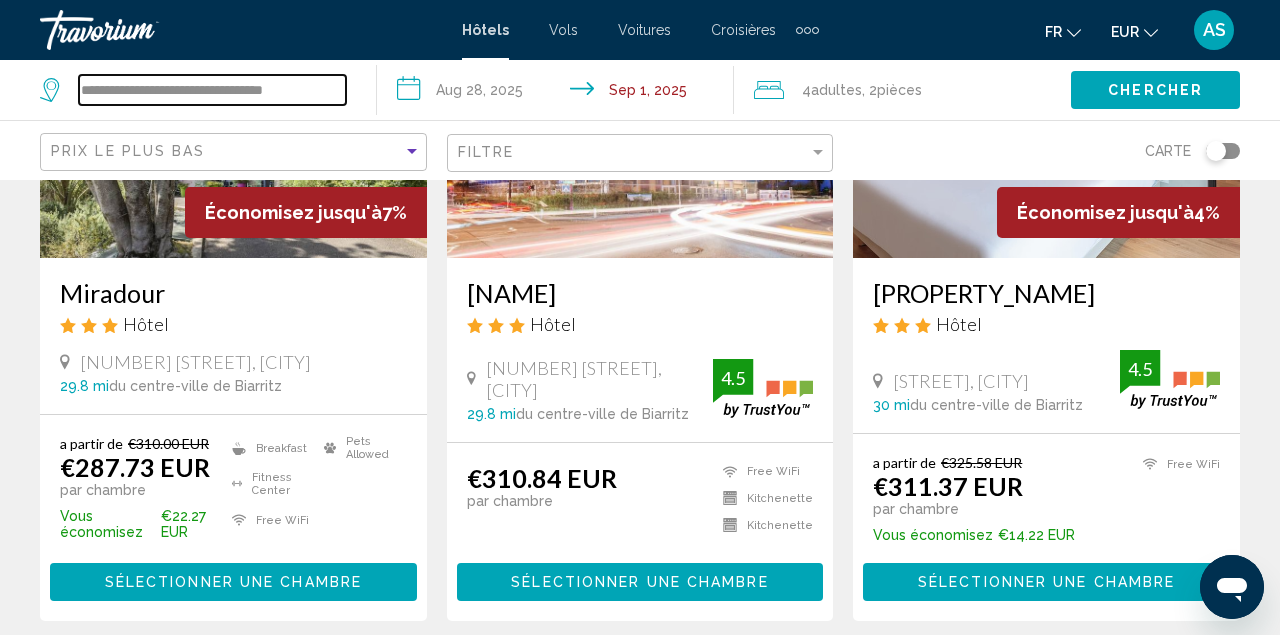 click on "**********" at bounding box center [212, 90] 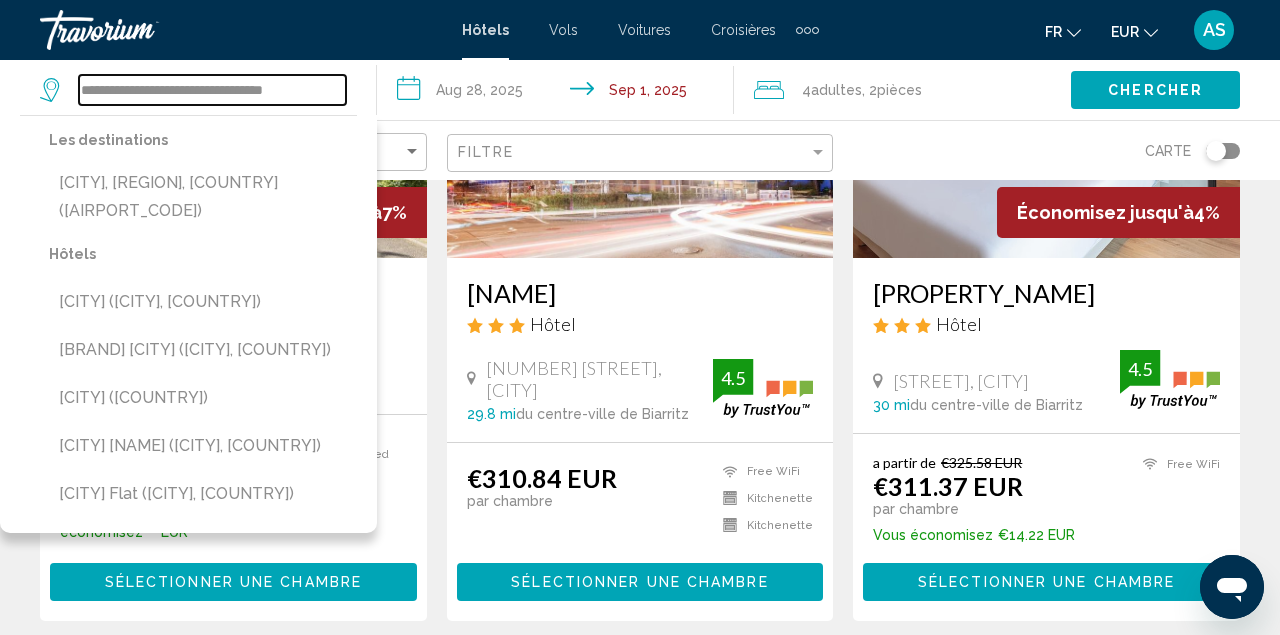 drag, startPoint x: 344, startPoint y: 88, endPoint x: 76, endPoint y: 93, distance: 268.04663 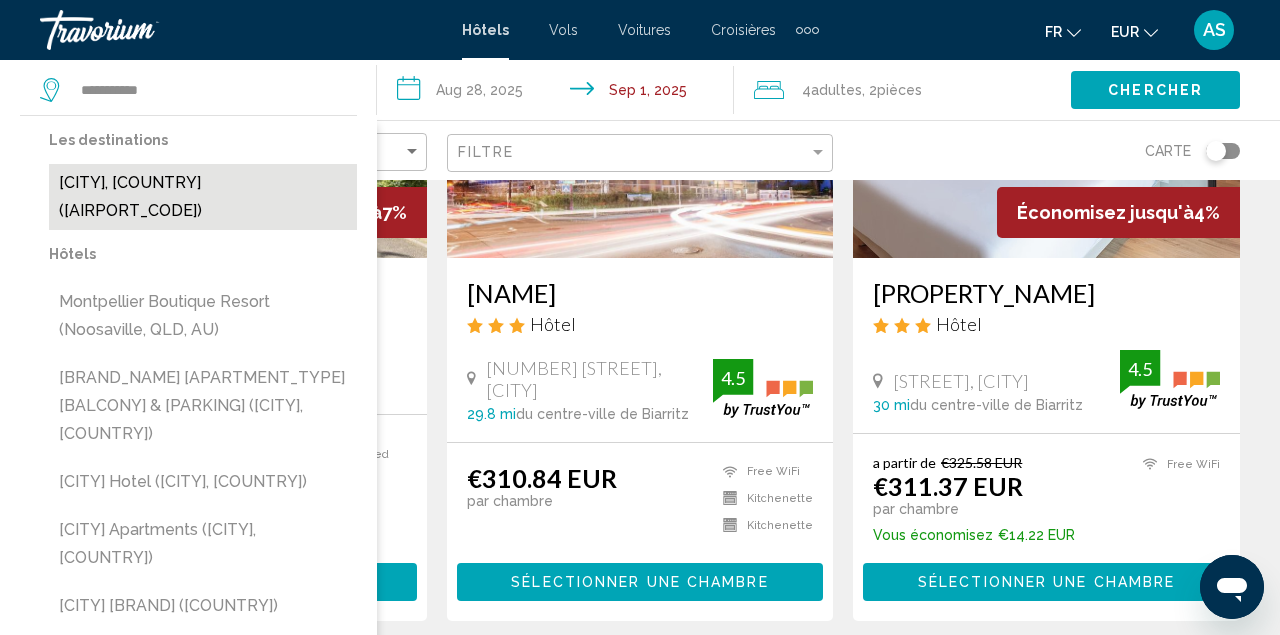drag, startPoint x: 122, startPoint y: 125, endPoint x: 201, endPoint y: 182, distance: 97.41663 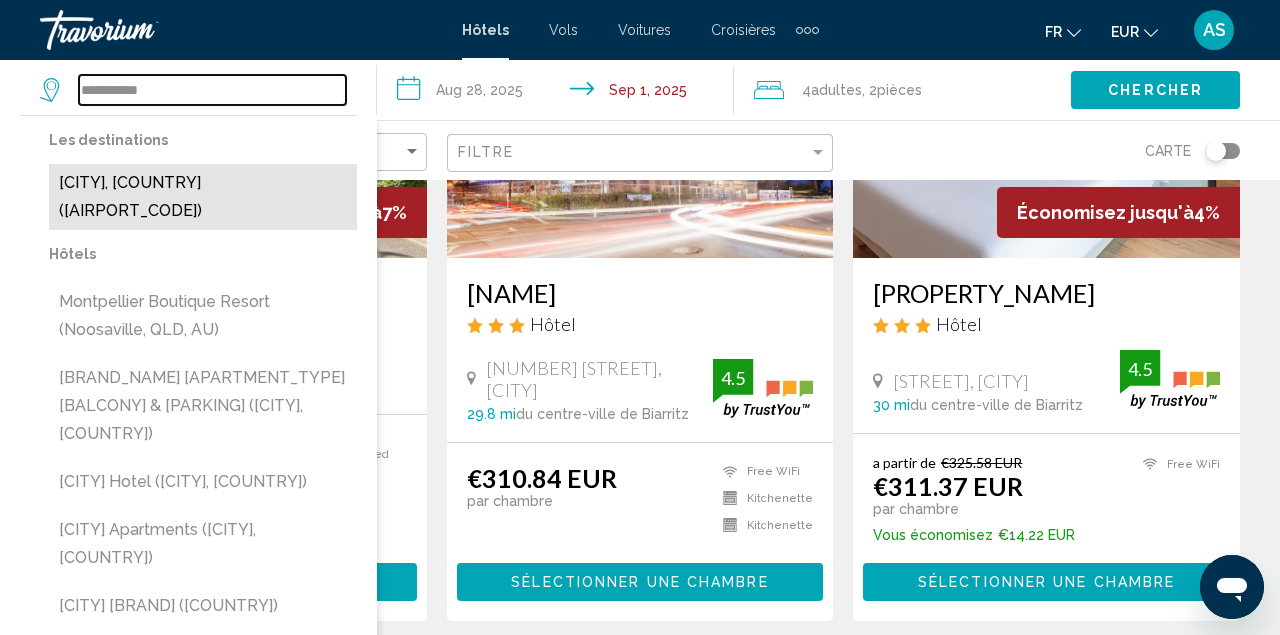 type on "**********" 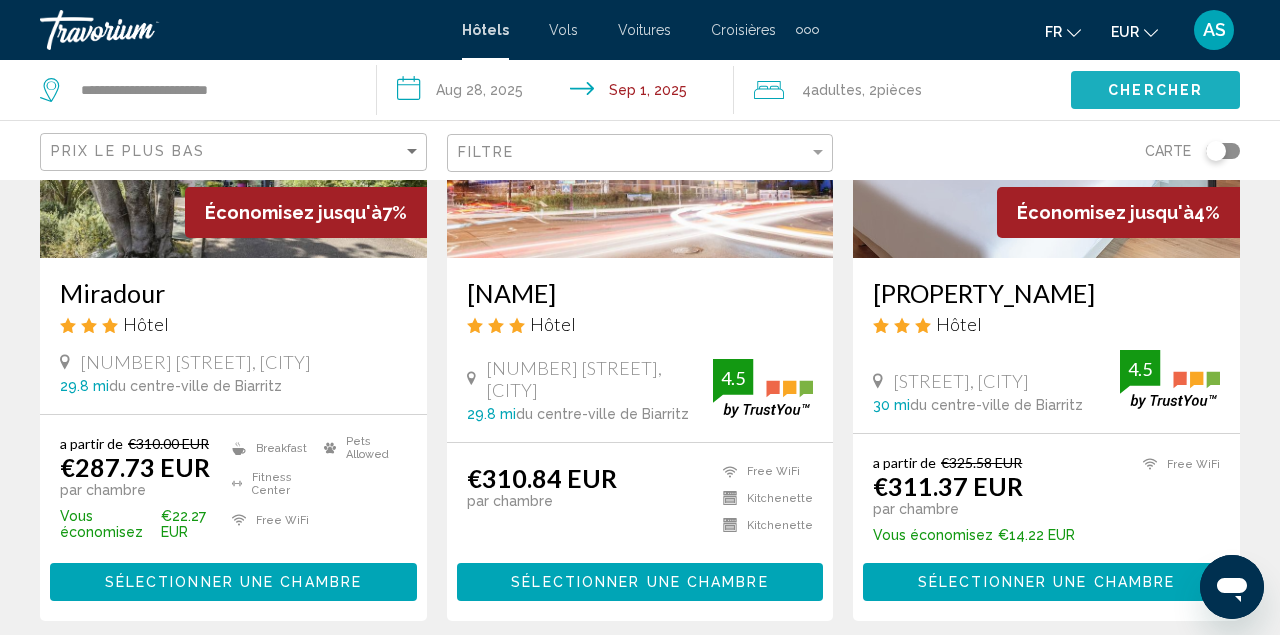 click on "Chercher" 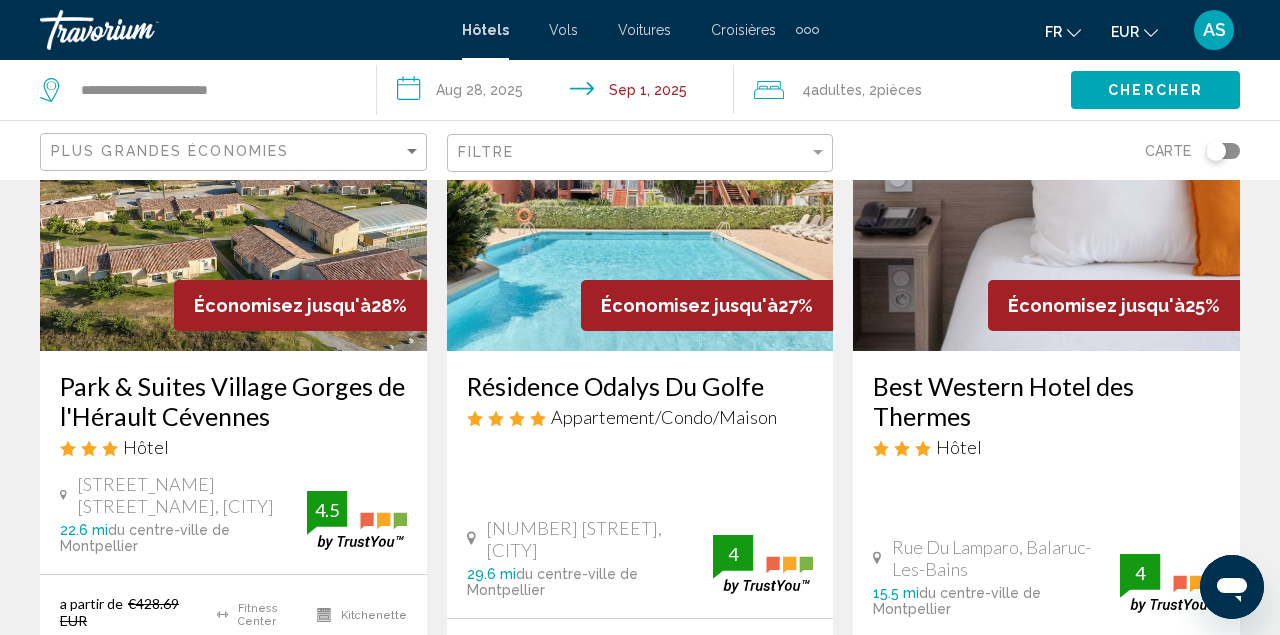 scroll, scrollTop: 220, scrollLeft: 0, axis: vertical 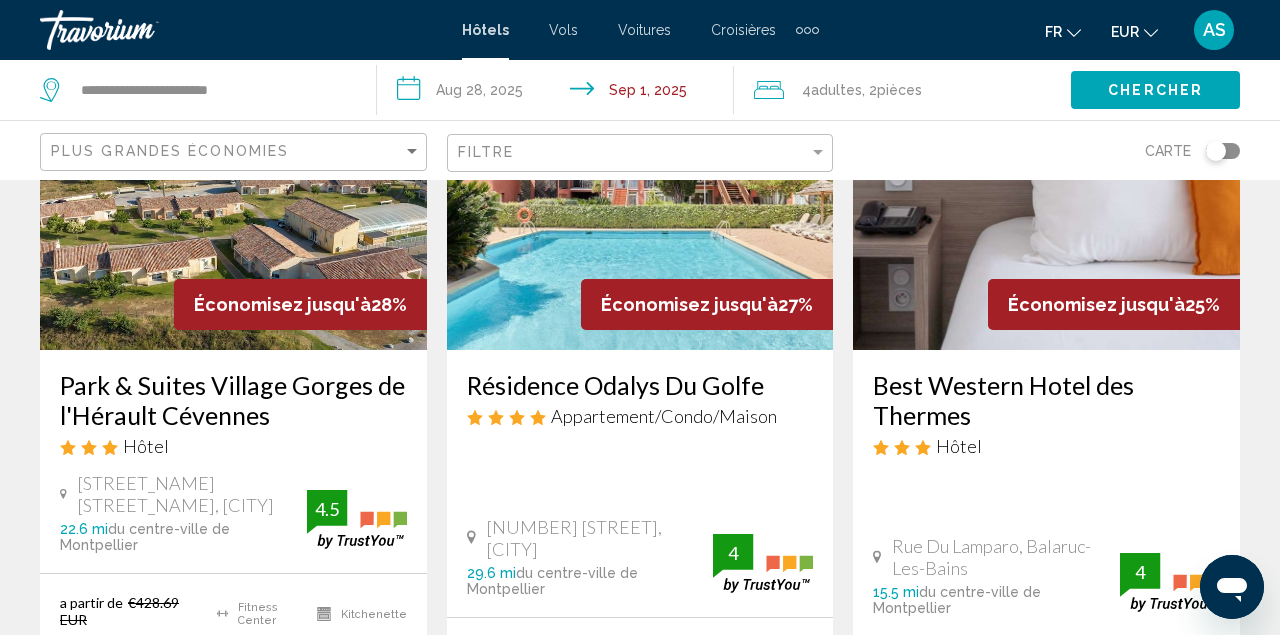 click on "Plus grandes économies" 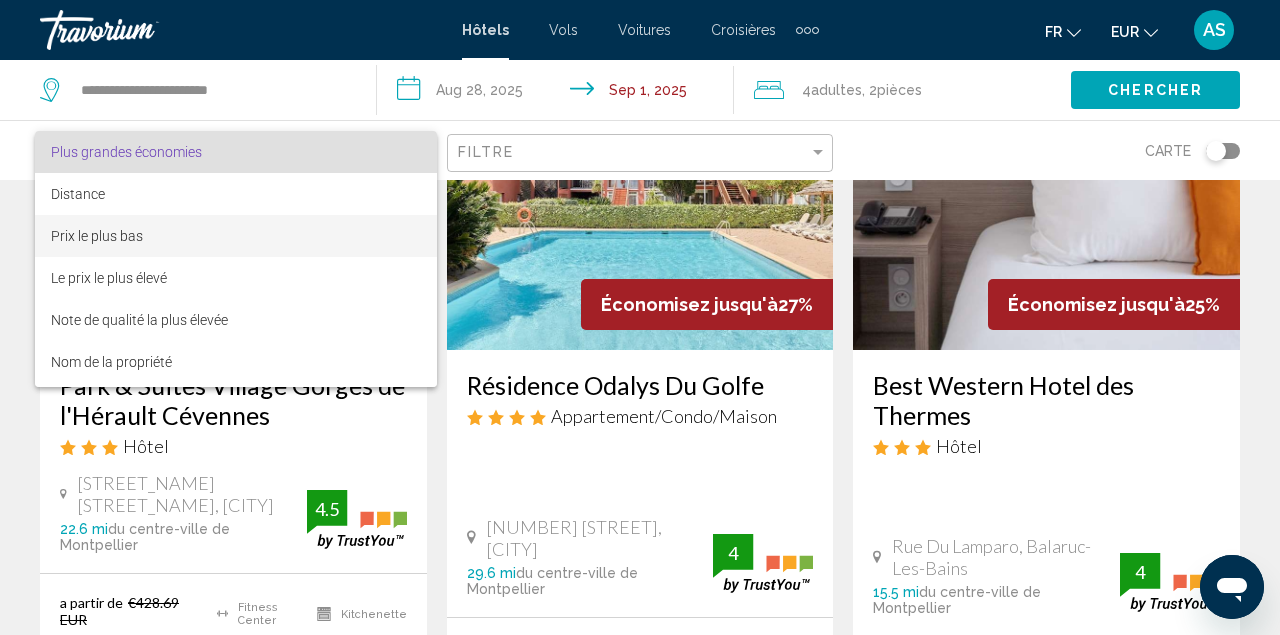 click on "Prix le plus bas" at bounding box center [236, 236] 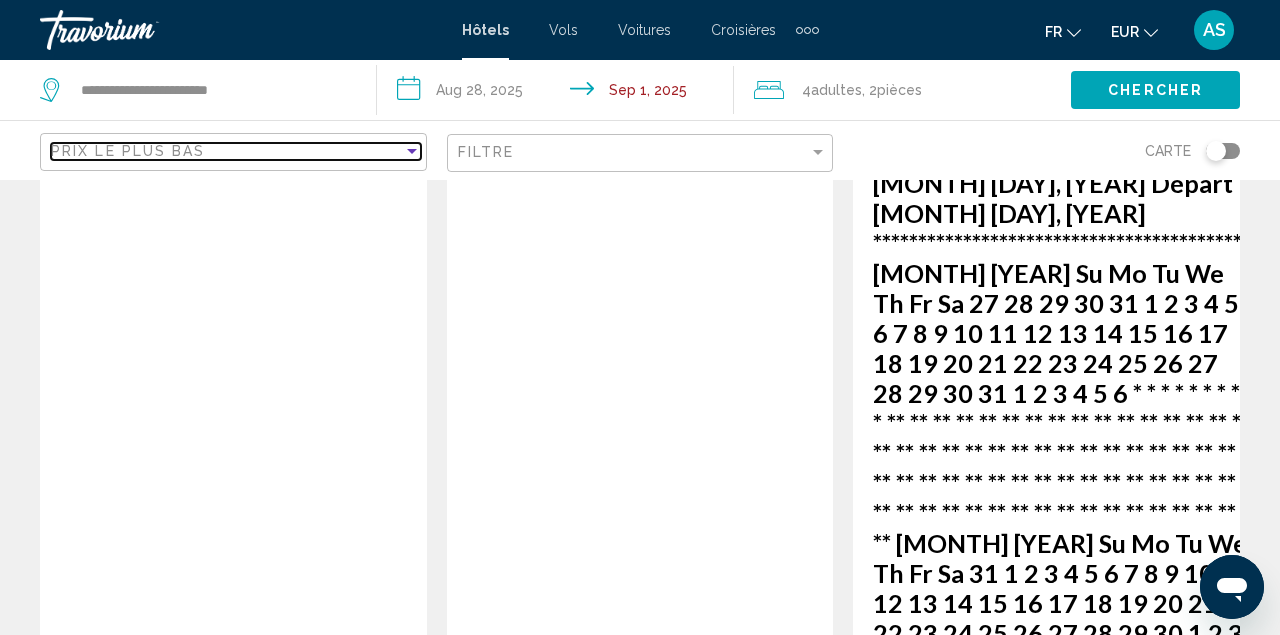scroll, scrollTop: 2365, scrollLeft: 0, axis: vertical 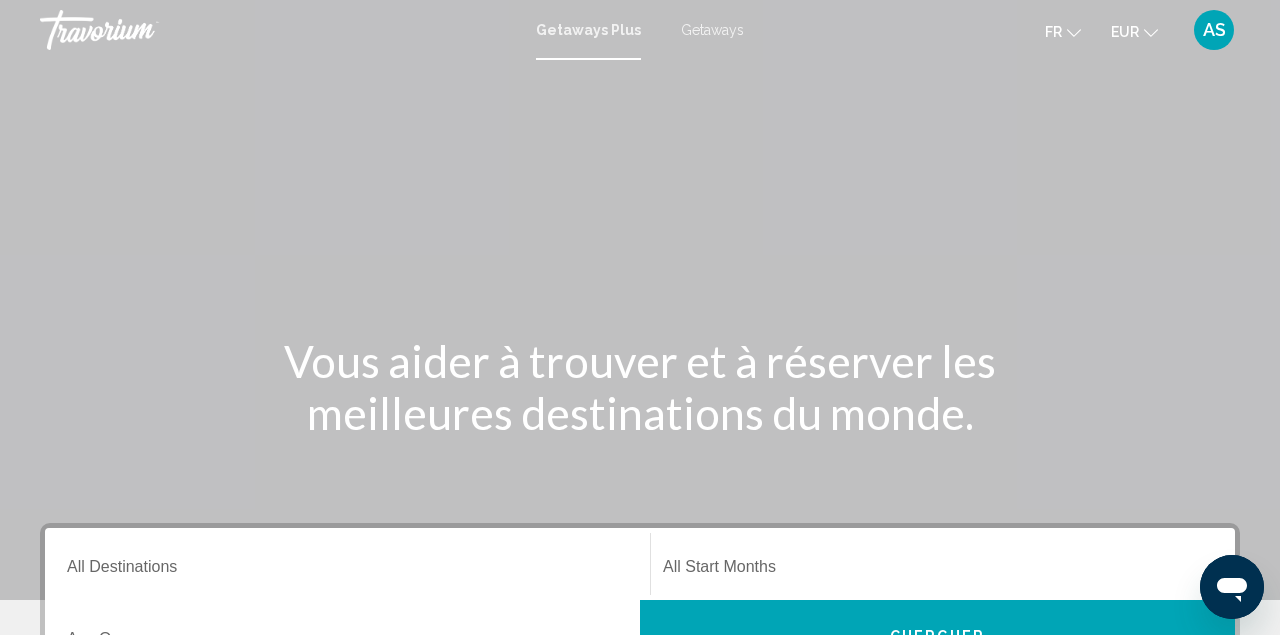 click on "Getaways" at bounding box center [712, 30] 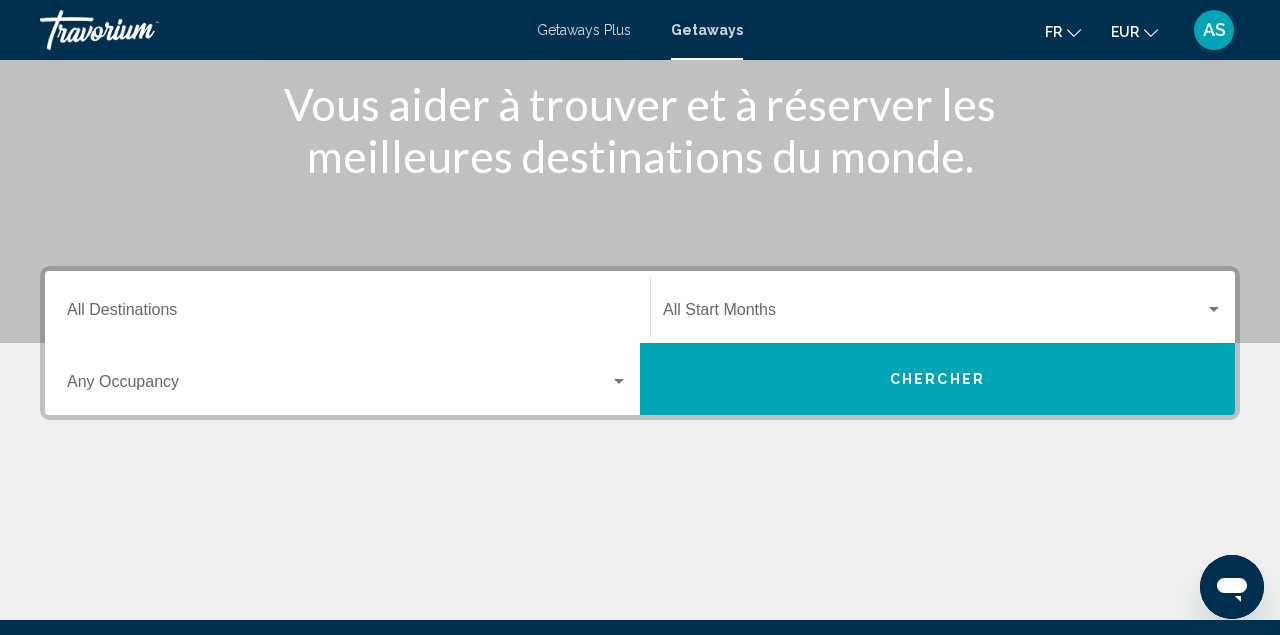 click on "Destination All Destinations" at bounding box center [347, 314] 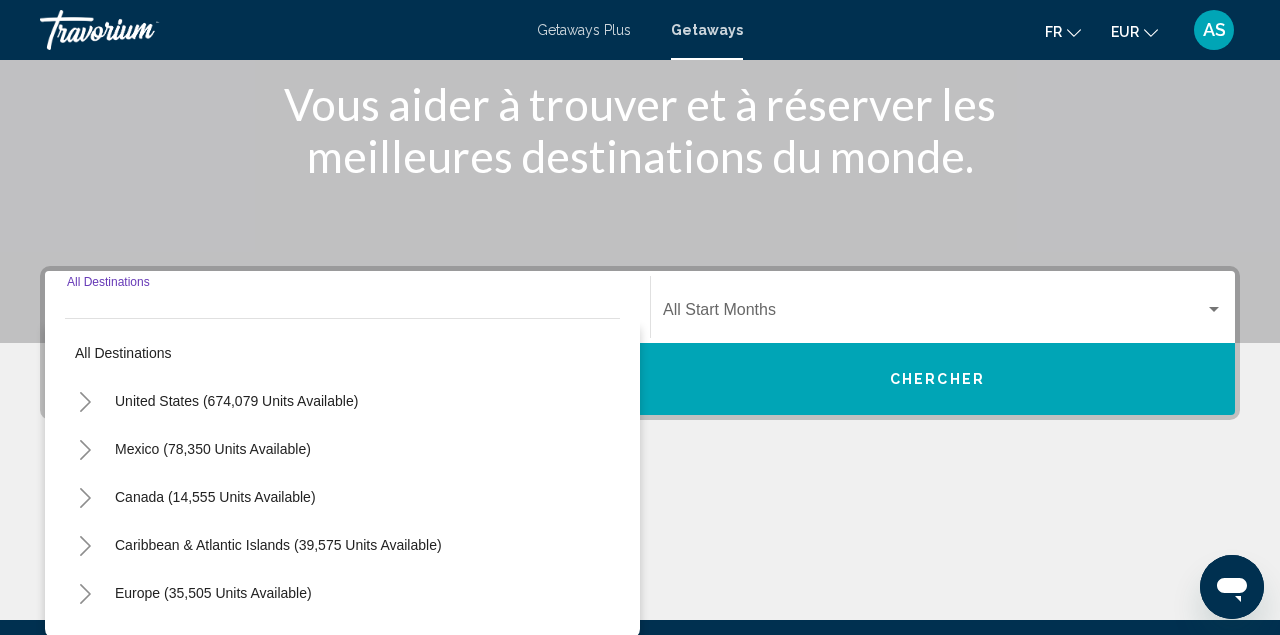 scroll, scrollTop: 458, scrollLeft: 0, axis: vertical 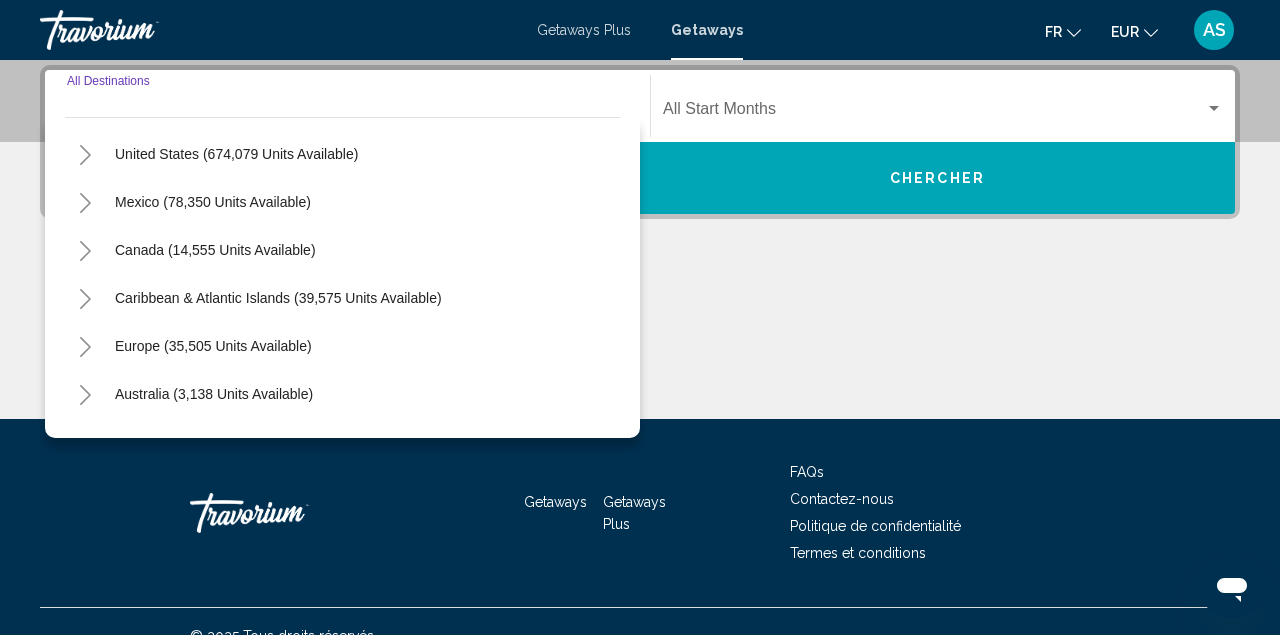 click 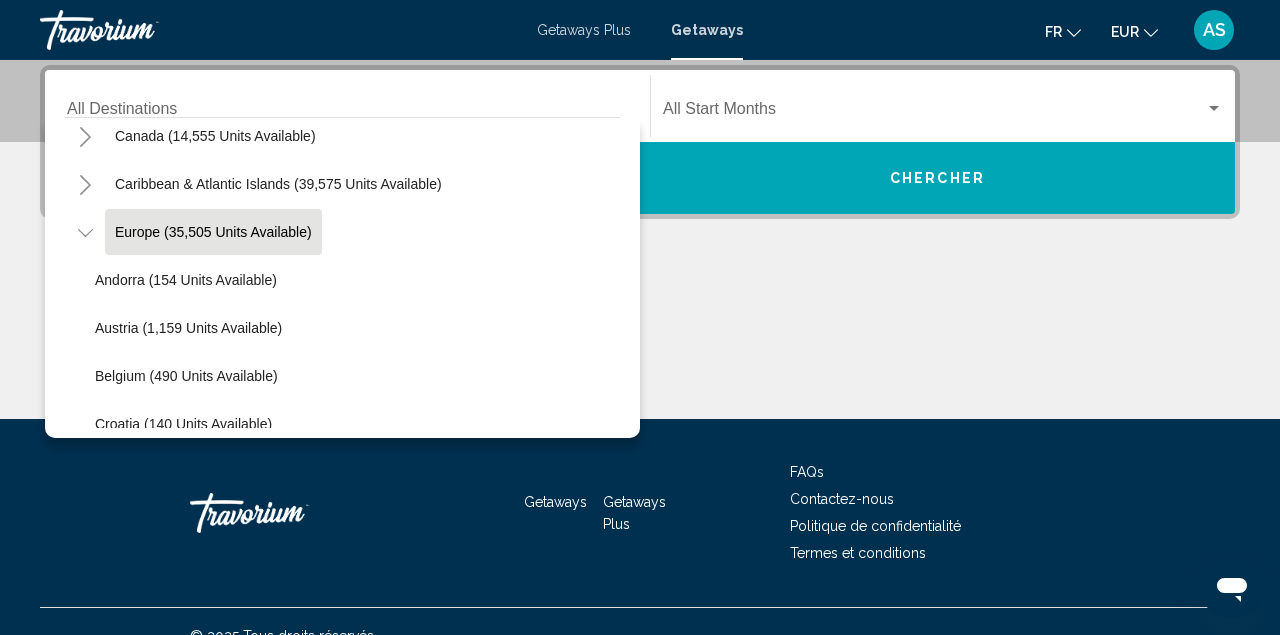 scroll, scrollTop: 166, scrollLeft: 0, axis: vertical 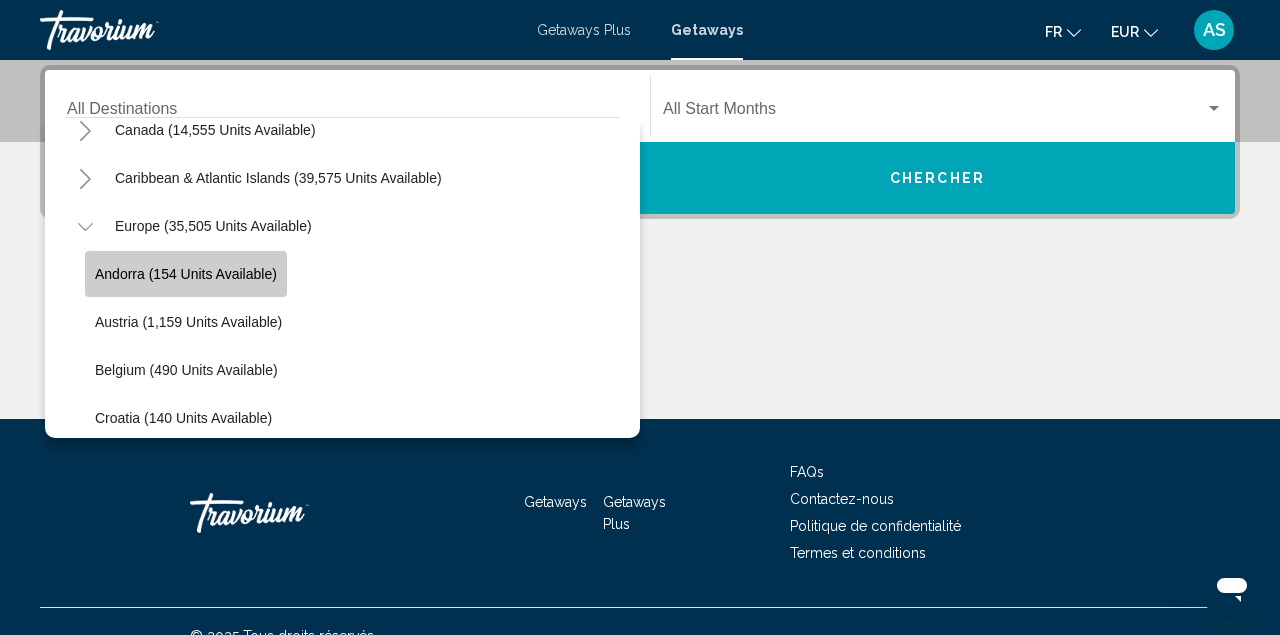 click on "Andorra (154 units available)" 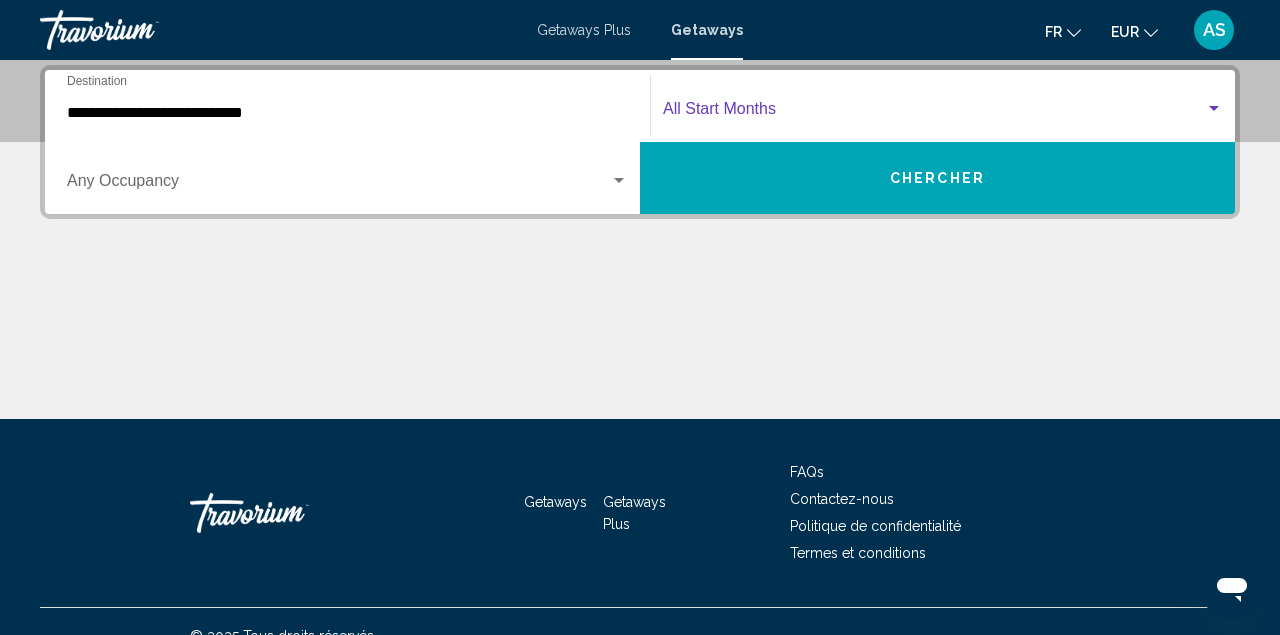 click at bounding box center [934, 113] 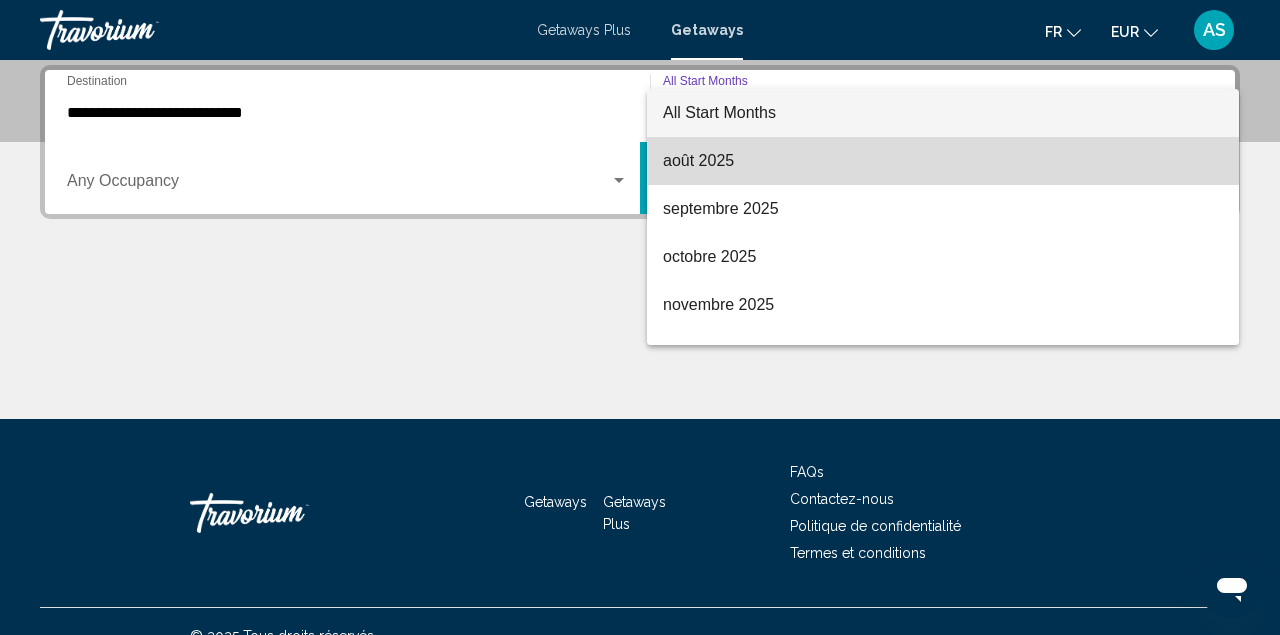 click on "août 2025" at bounding box center (943, 161) 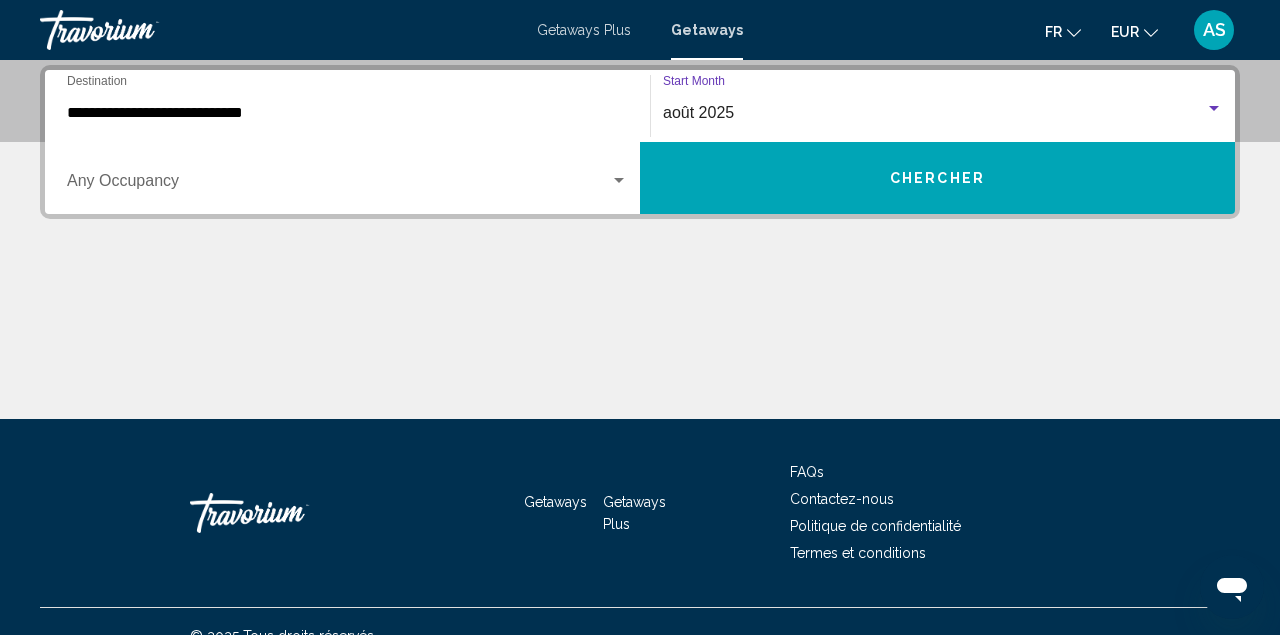 click on "Chercher" at bounding box center (937, 178) 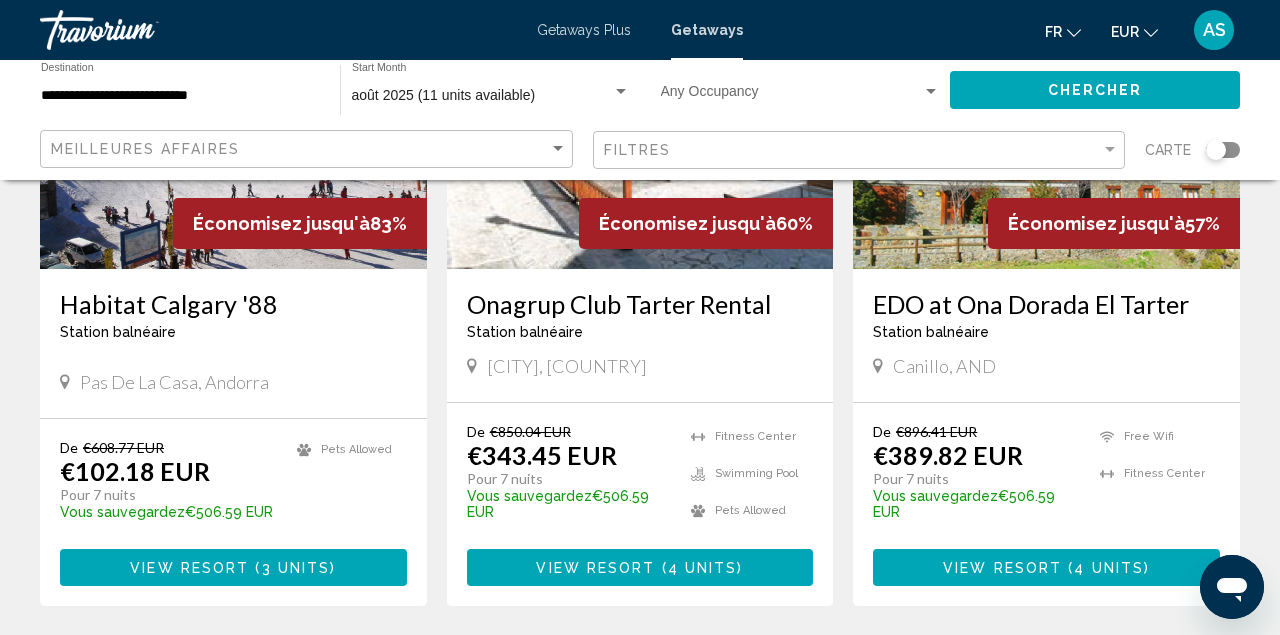 scroll, scrollTop: 324, scrollLeft: 0, axis: vertical 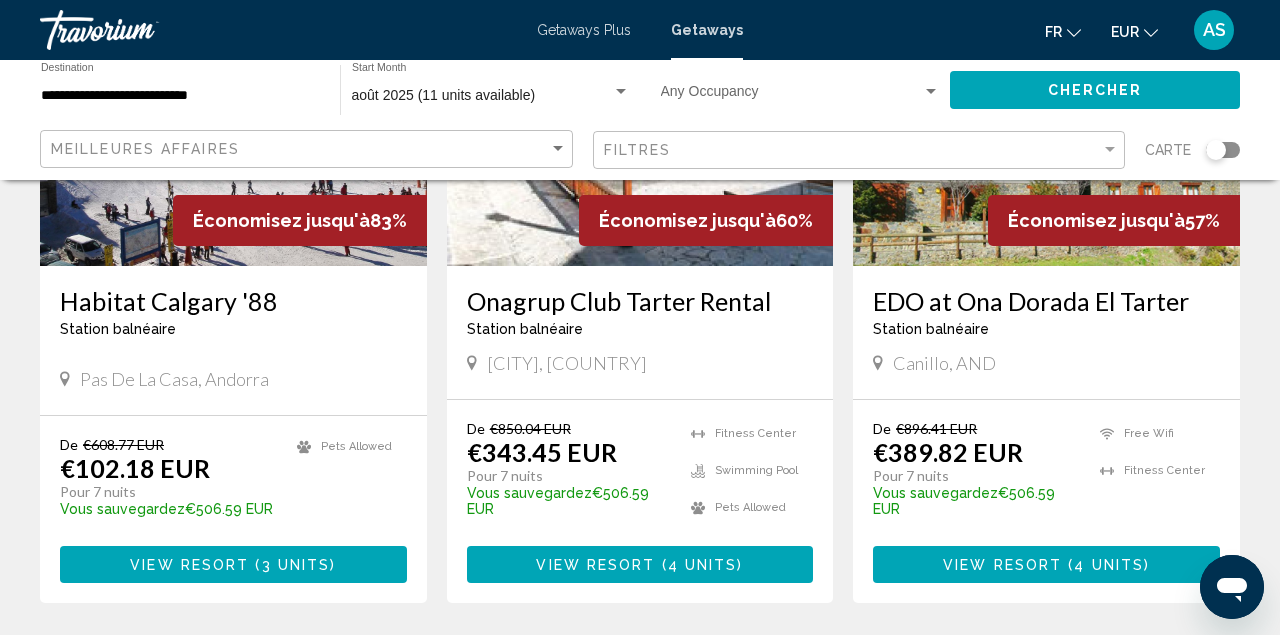 click on "**********" 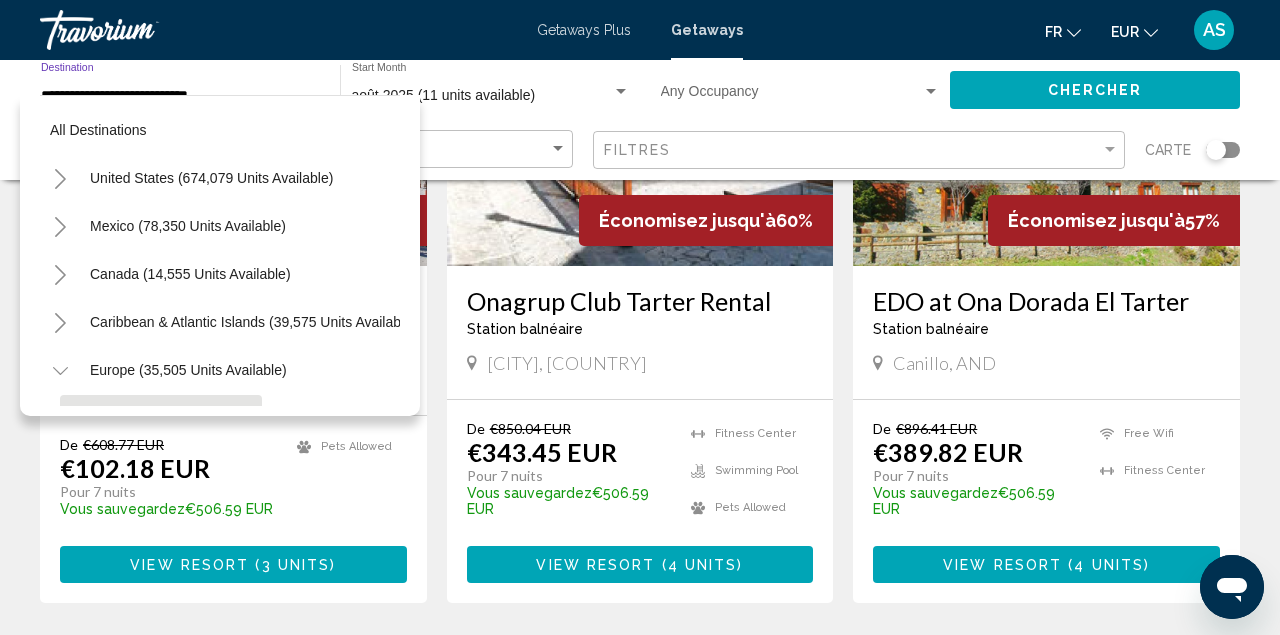 scroll, scrollTop: 167, scrollLeft: 0, axis: vertical 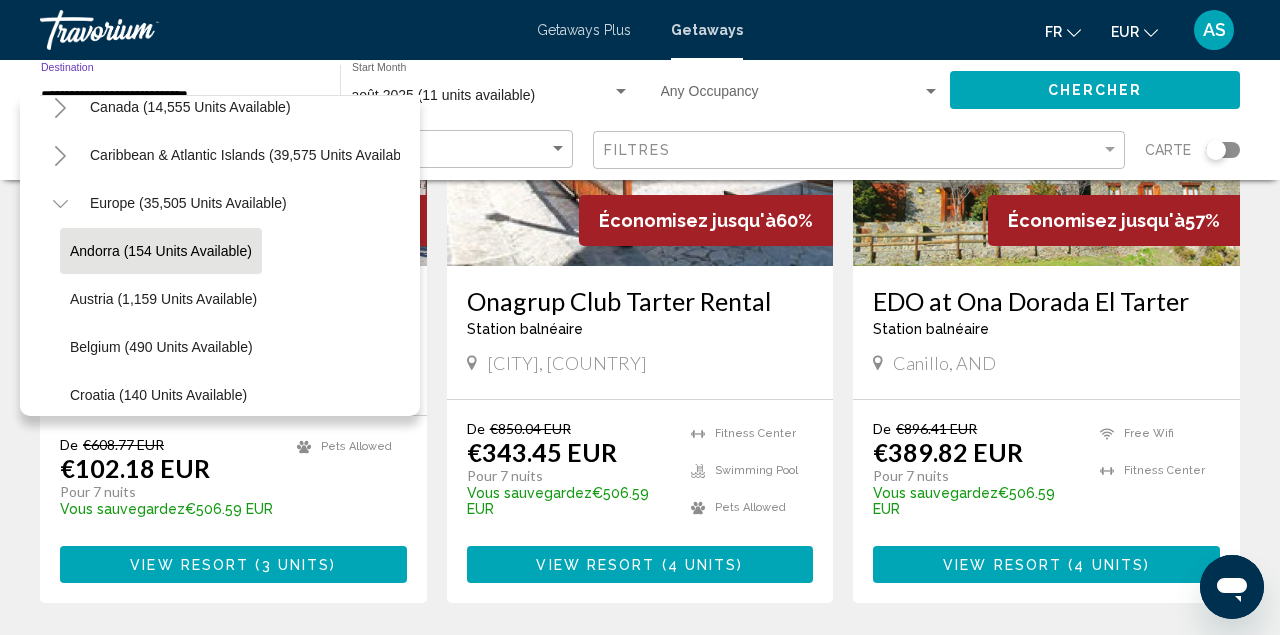 click on "View Resort    ( 3 units )" at bounding box center [233, 564] 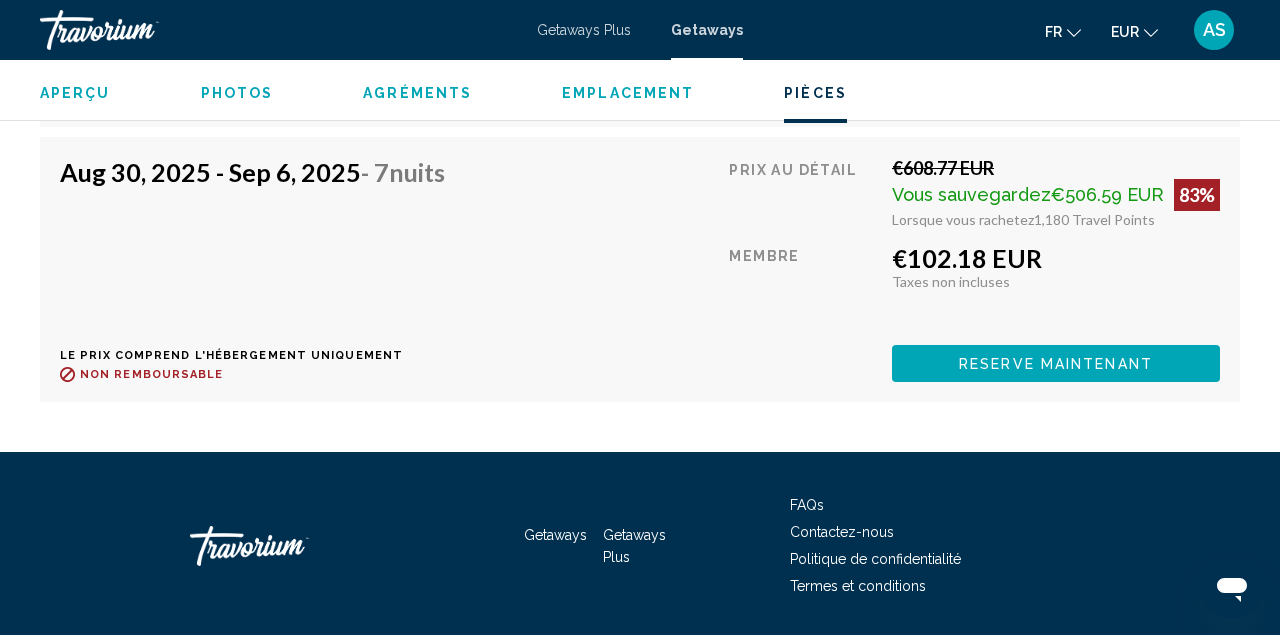 scroll, scrollTop: 3295, scrollLeft: 0, axis: vertical 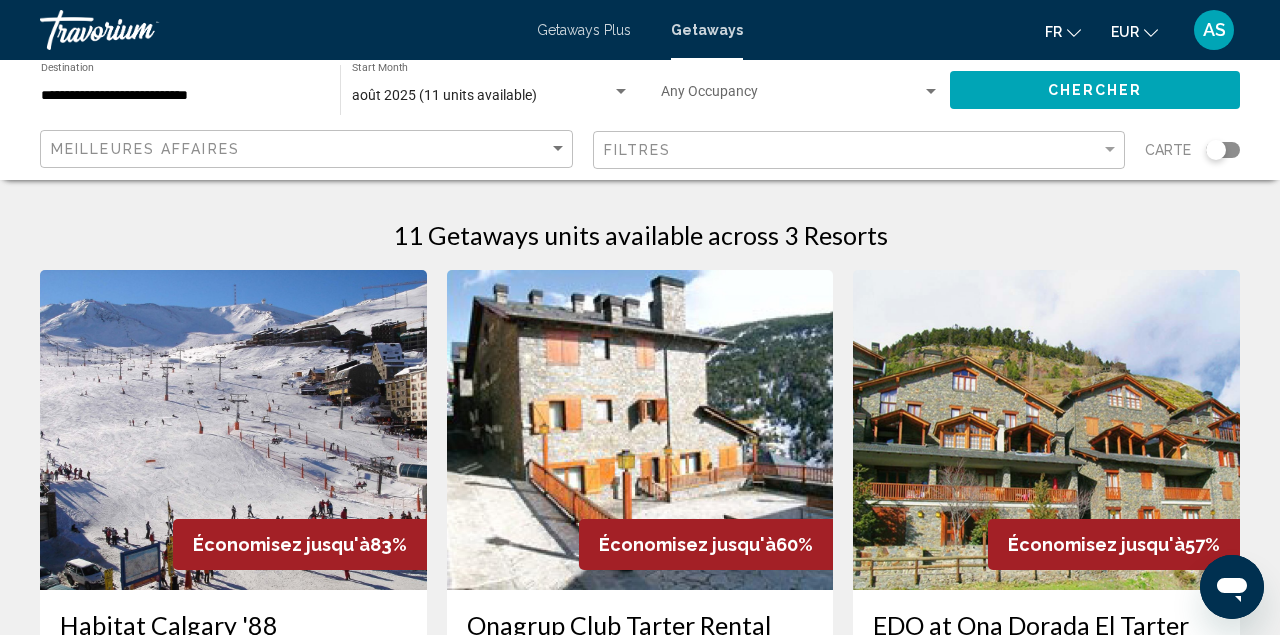 click on "**********" 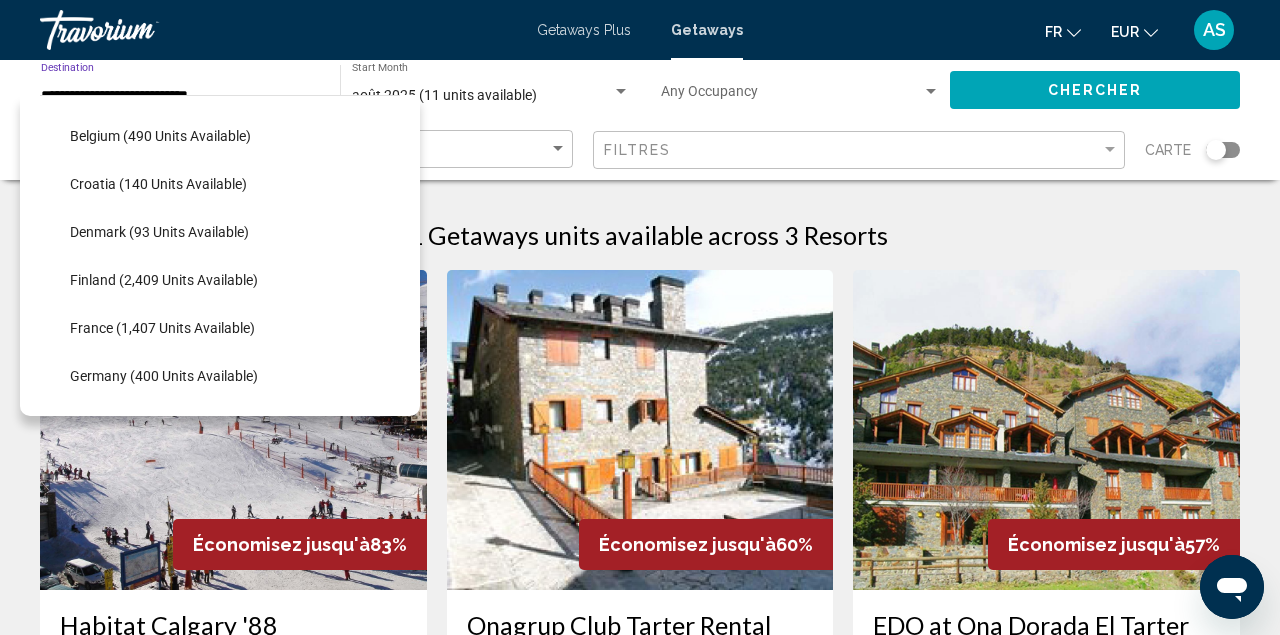 scroll, scrollTop: 430, scrollLeft: 0, axis: vertical 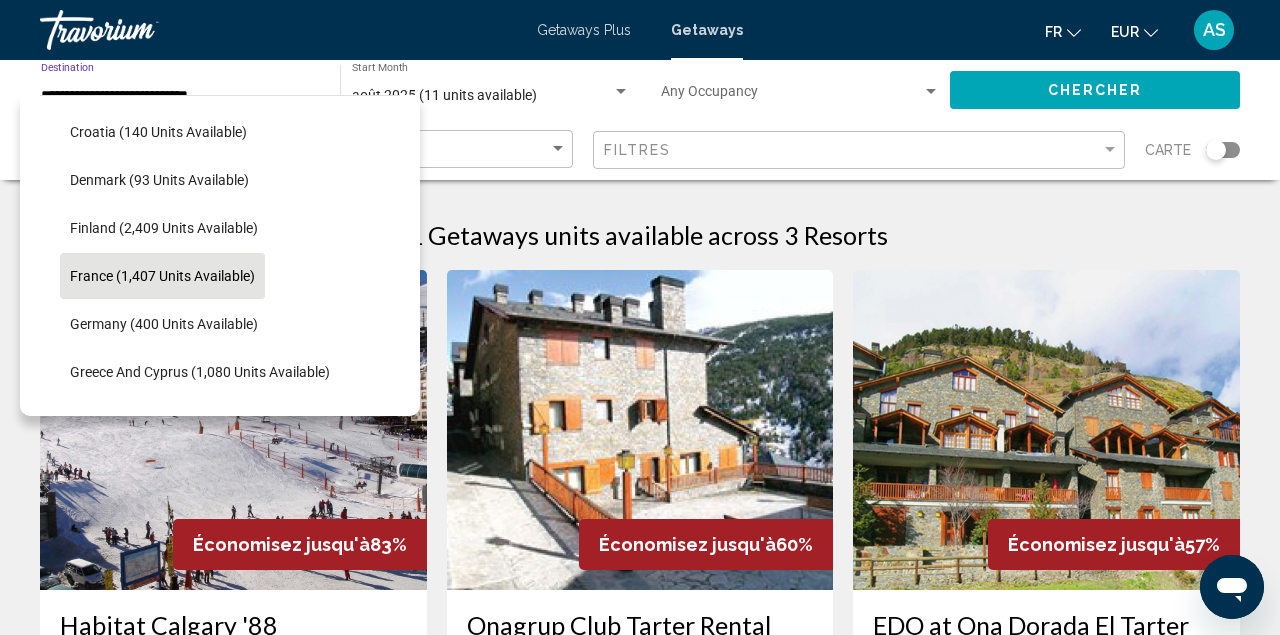 click on "France (1,407 units available)" 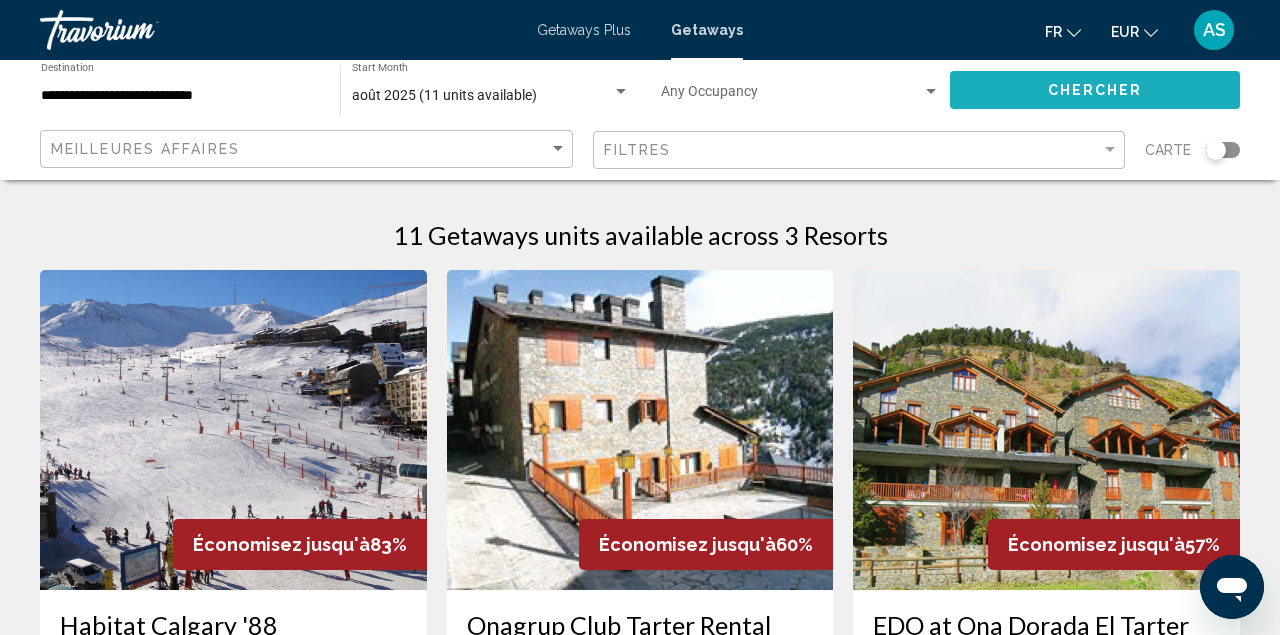 click on "Chercher" 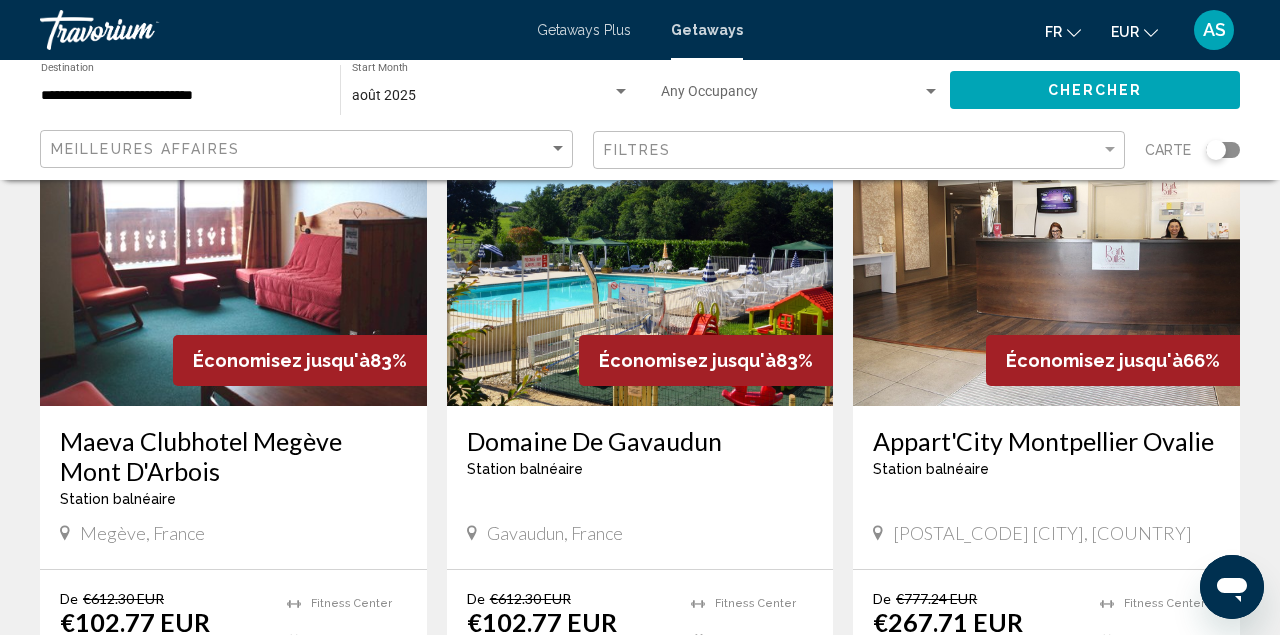 scroll, scrollTop: 185, scrollLeft: 0, axis: vertical 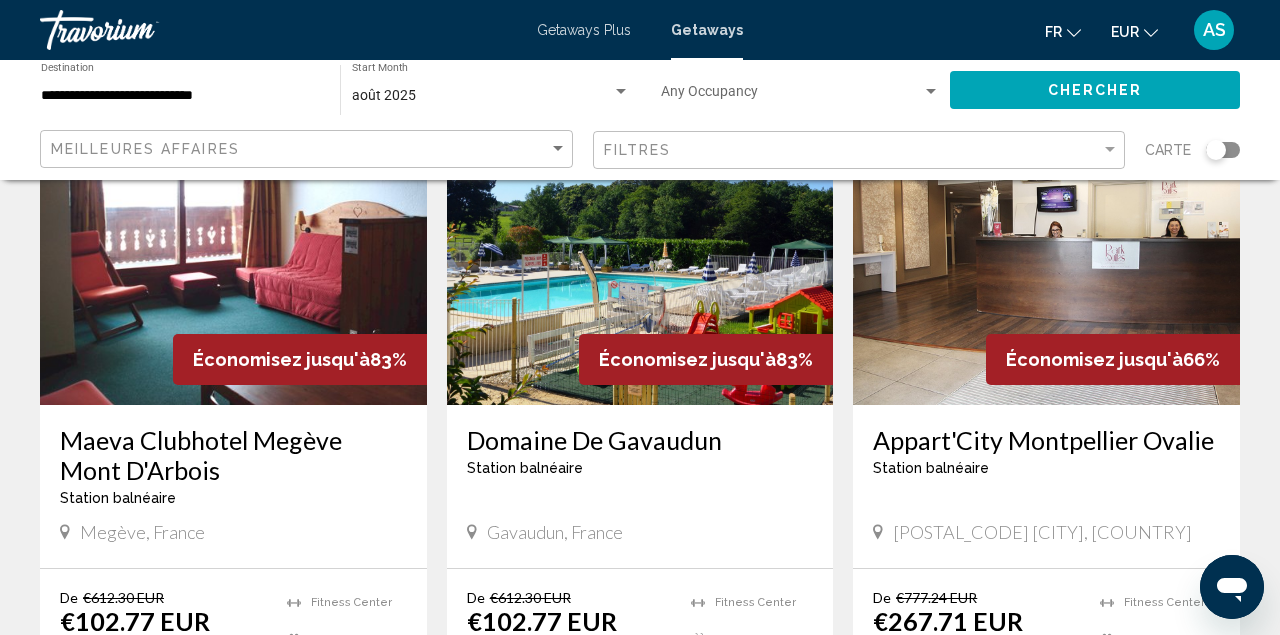 click on "Maeva Clubhotel Megève Mont D'Arbois" at bounding box center [233, 455] 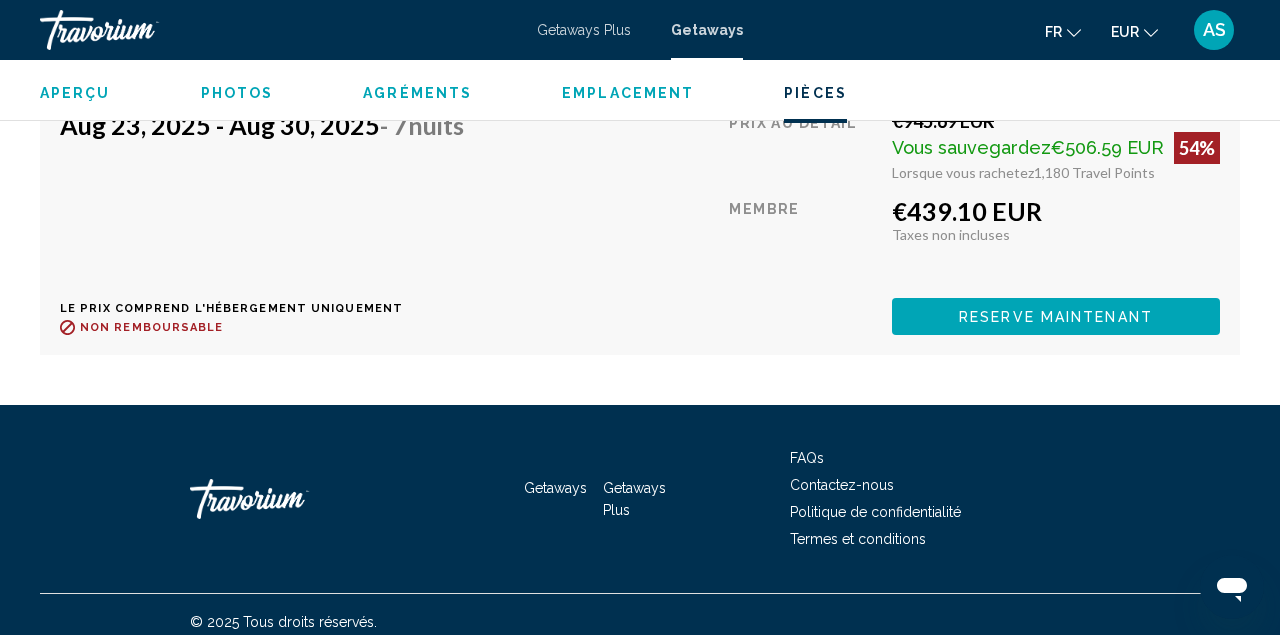 scroll, scrollTop: 4080, scrollLeft: 0, axis: vertical 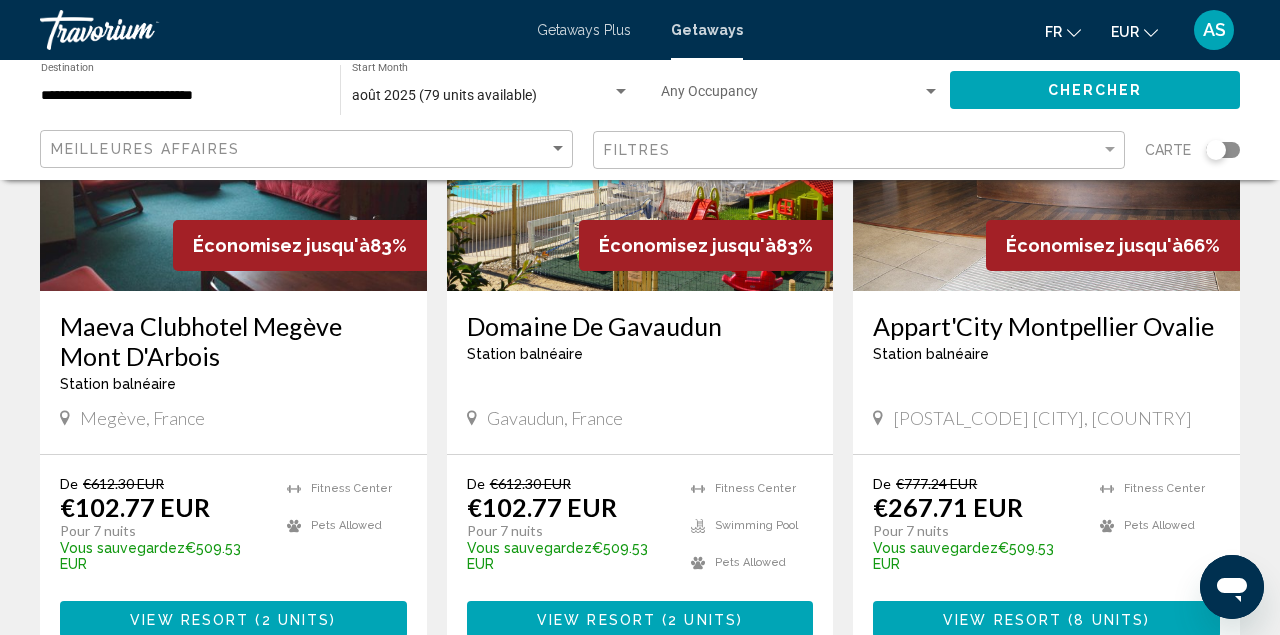 click on "Appart'City Montpellier Ovalie" at bounding box center [1046, 326] 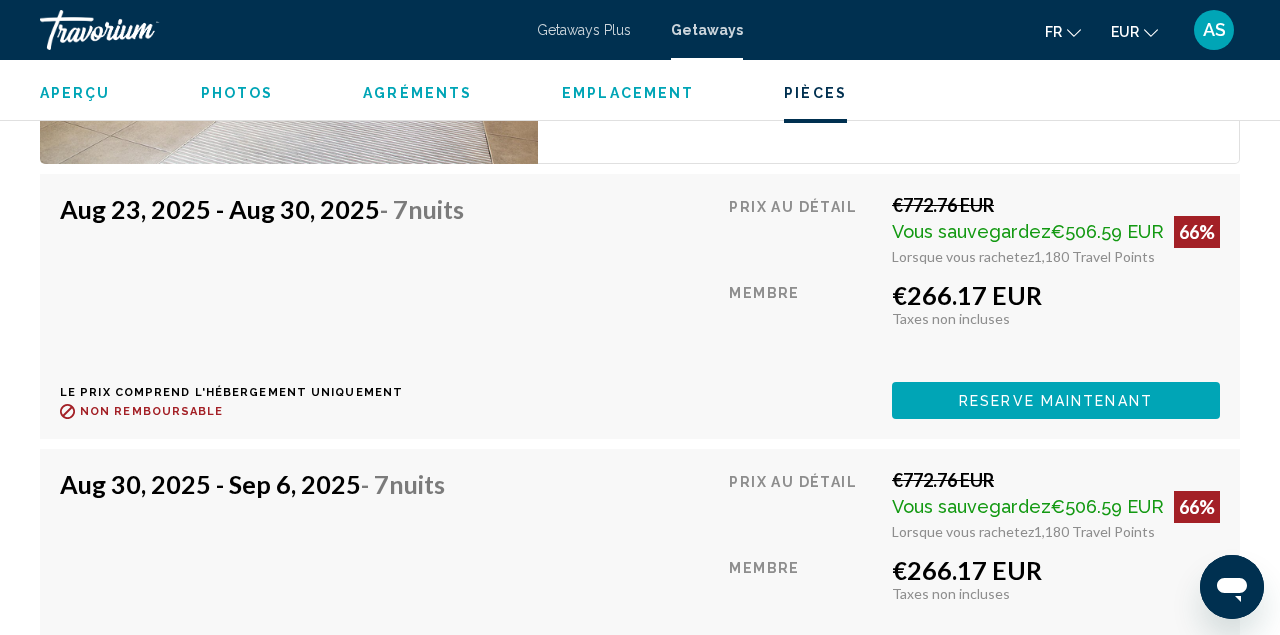 scroll, scrollTop: 3820, scrollLeft: 0, axis: vertical 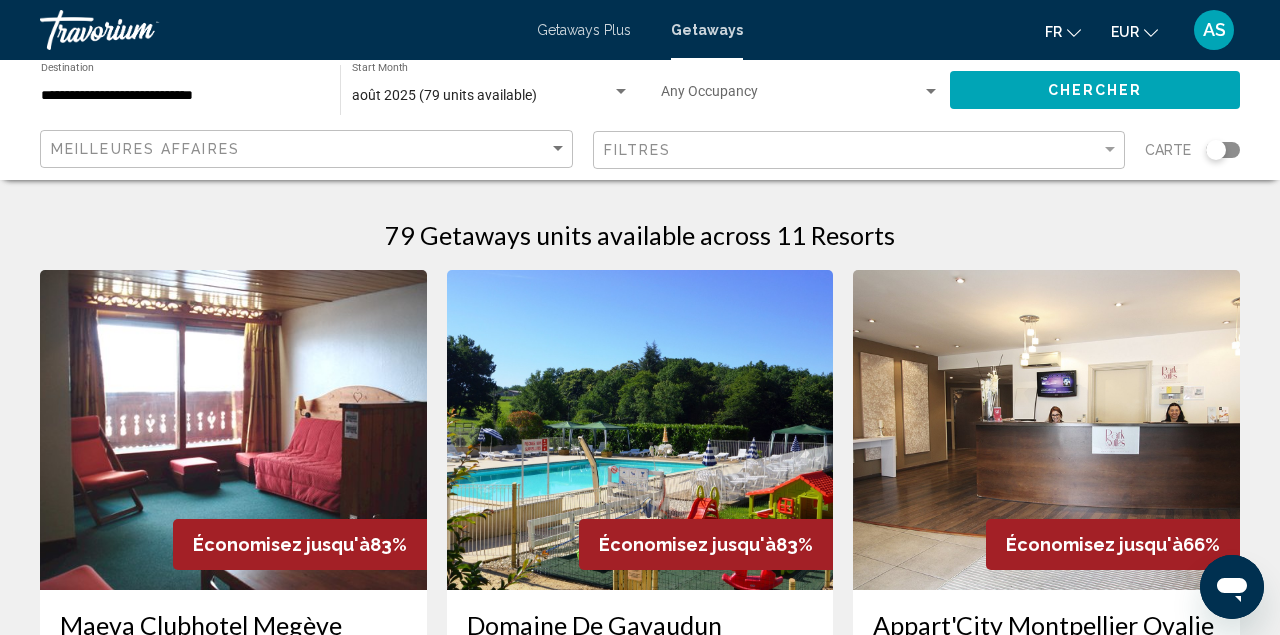 click on "**********" 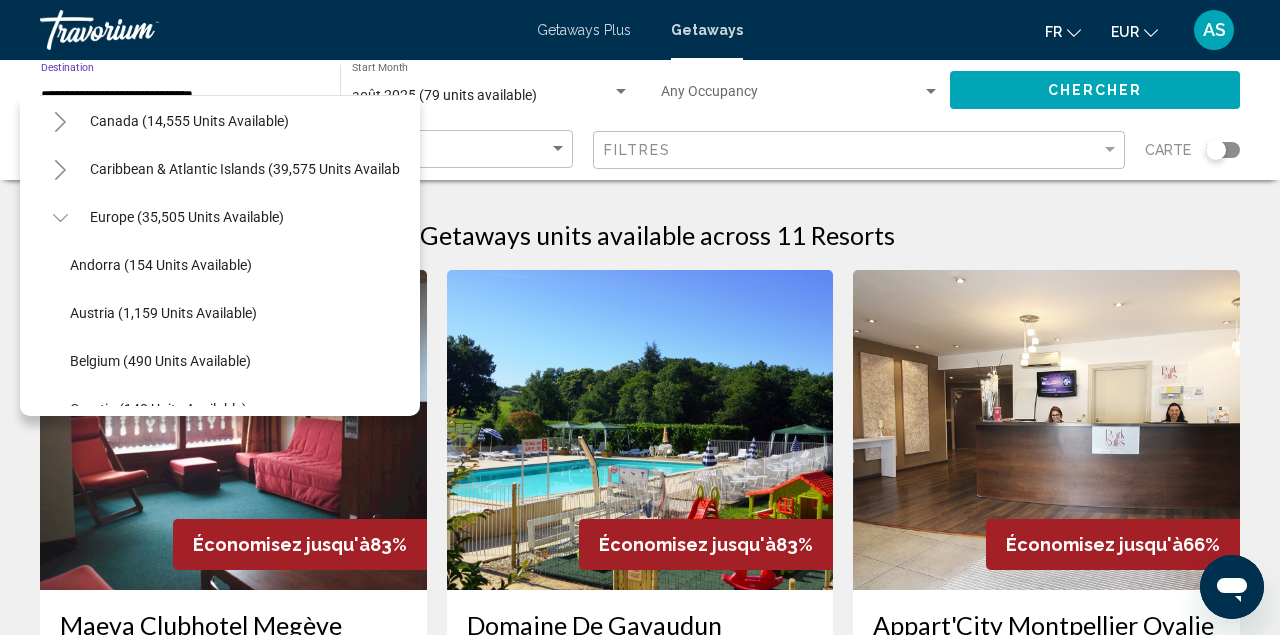 scroll, scrollTop: 141, scrollLeft: 0, axis: vertical 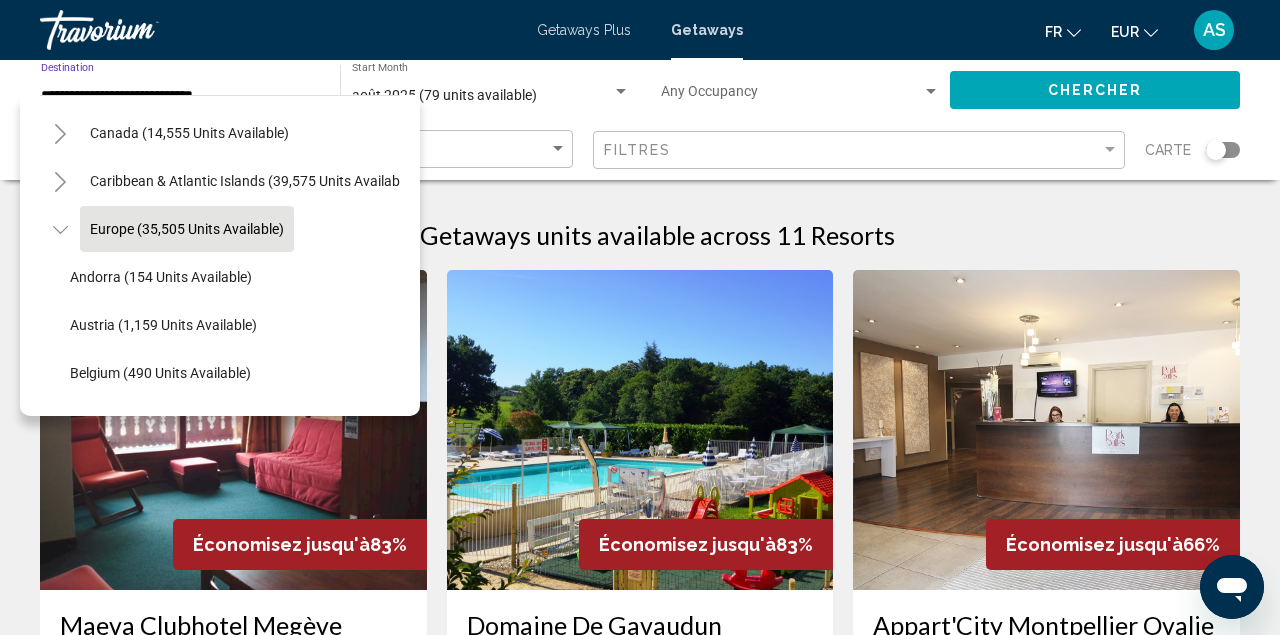 click on "Europe (35,505 units available)" at bounding box center [189, 1429] 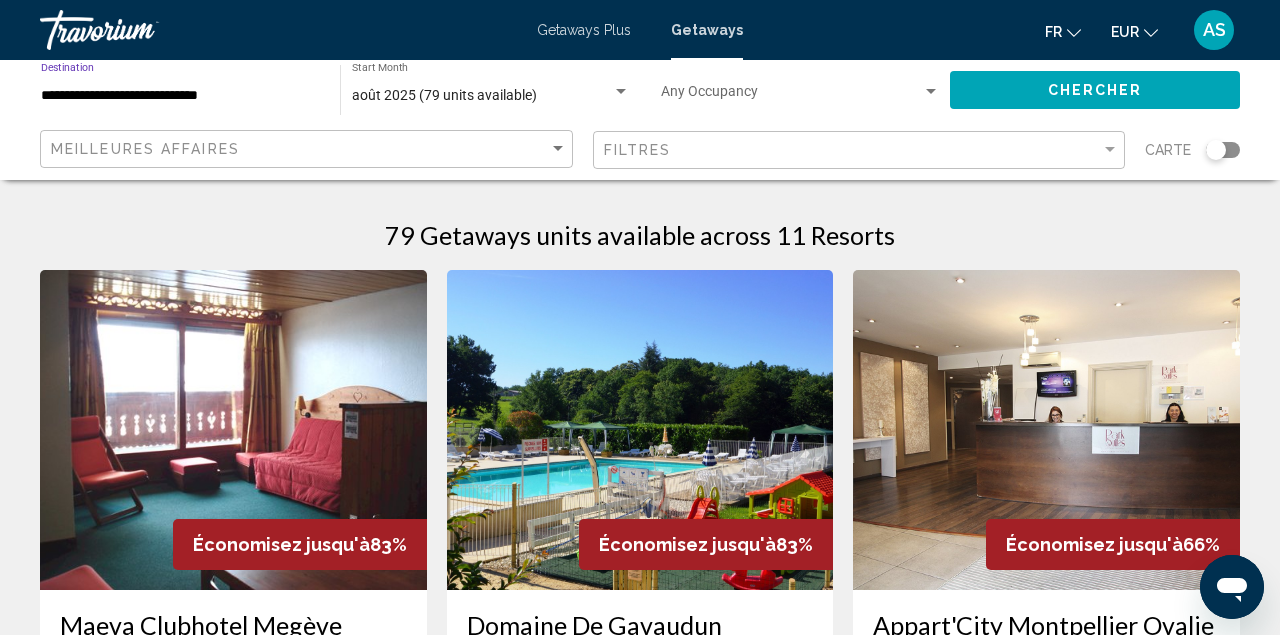 click on "Chercher" 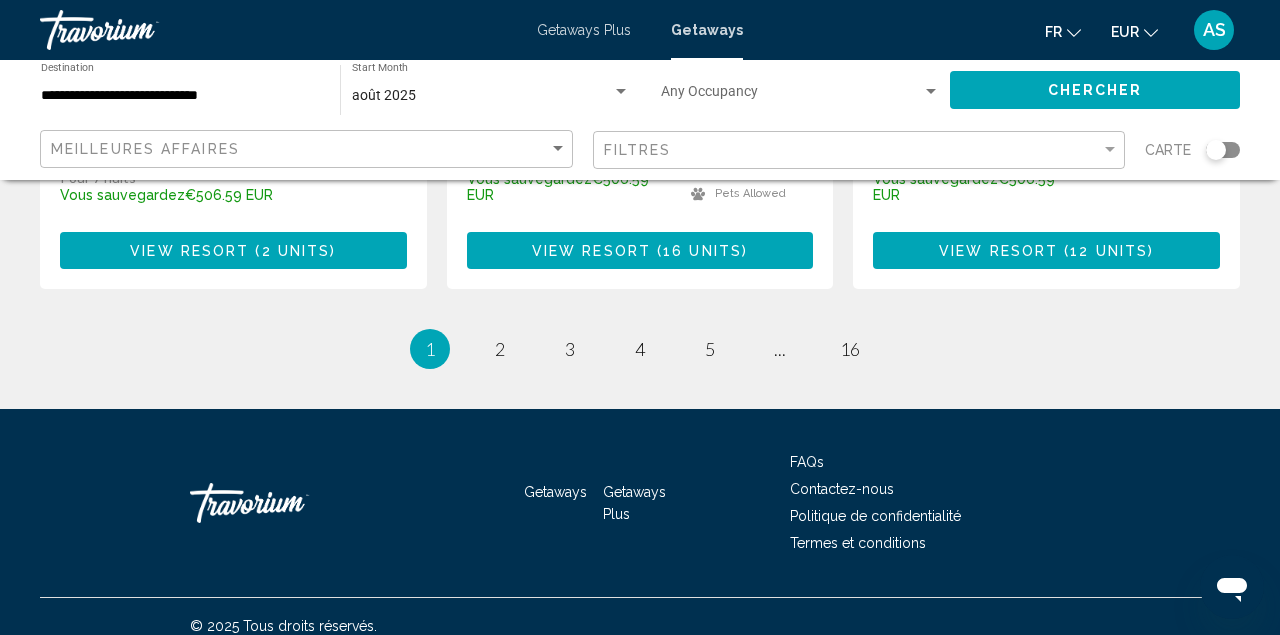 scroll, scrollTop: 2729, scrollLeft: 0, axis: vertical 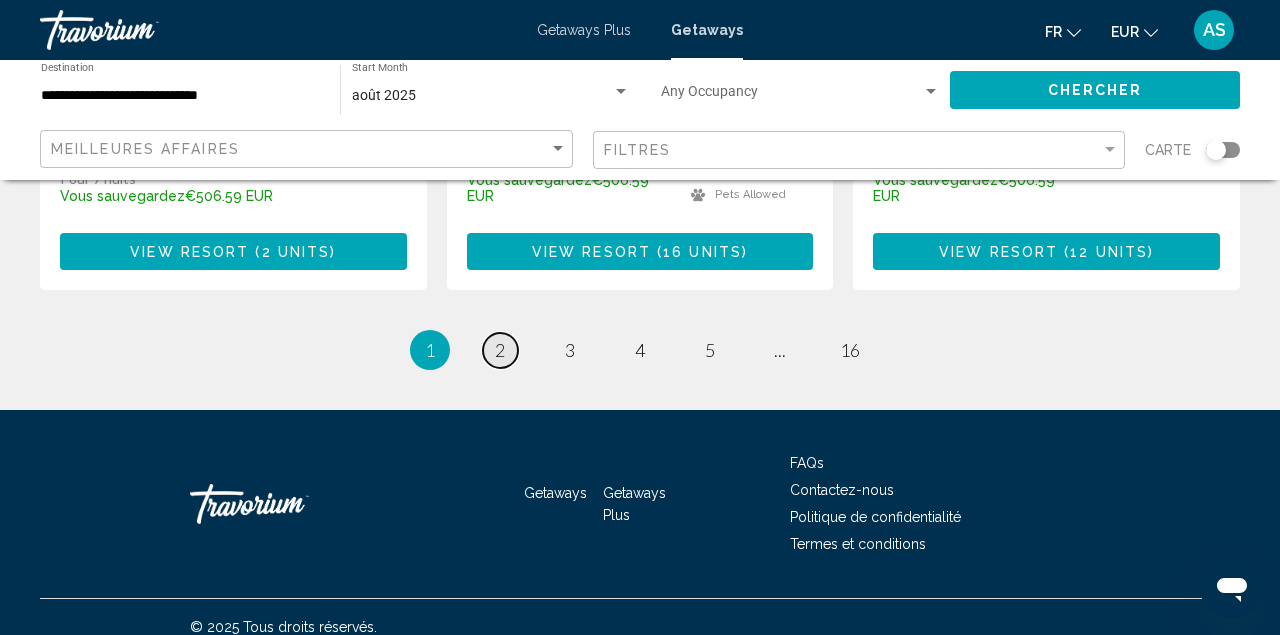 click on "page  2" at bounding box center (500, 350) 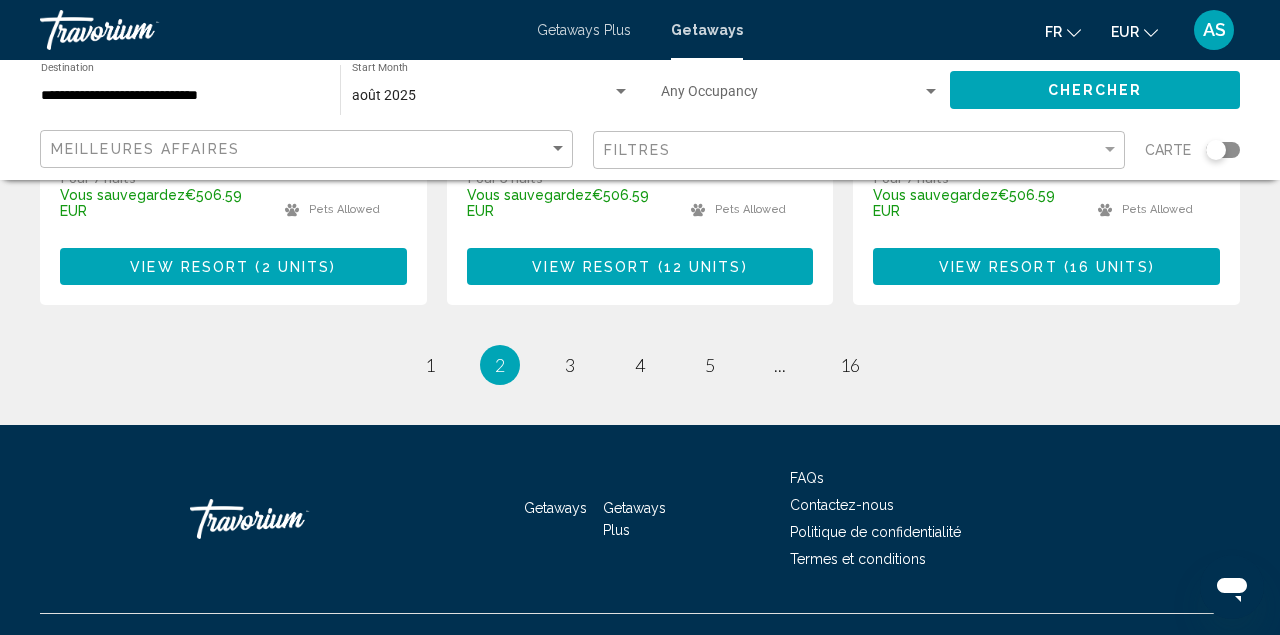 scroll, scrollTop: 2773, scrollLeft: 0, axis: vertical 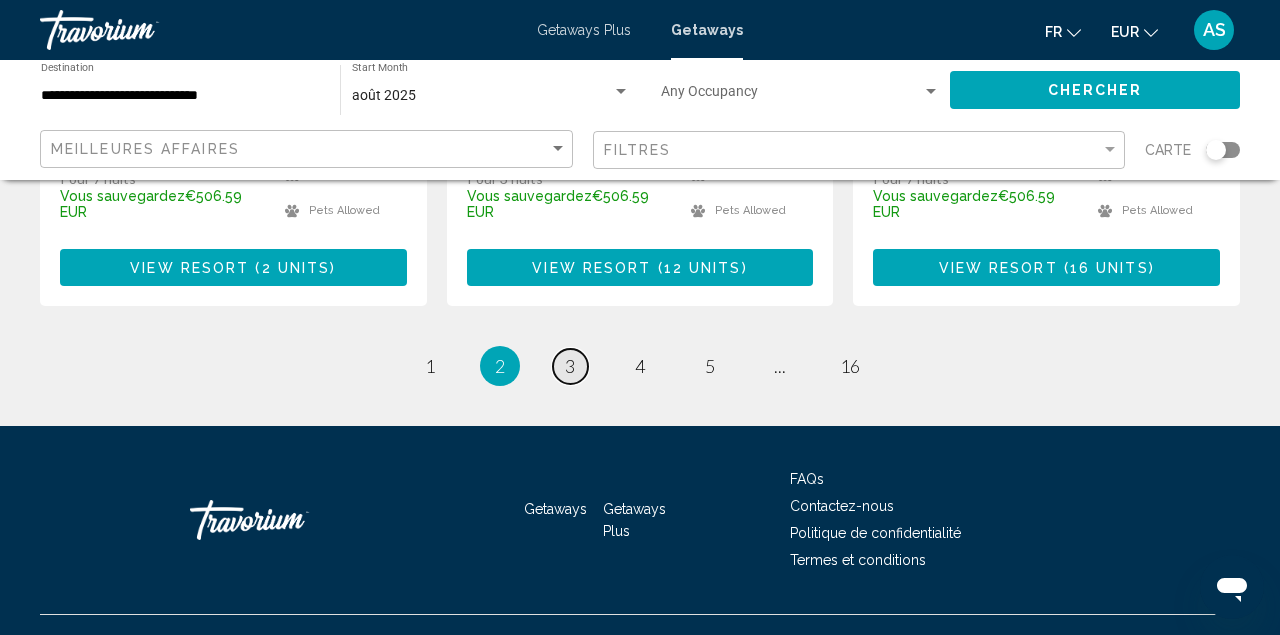click on "page  3" at bounding box center [570, 366] 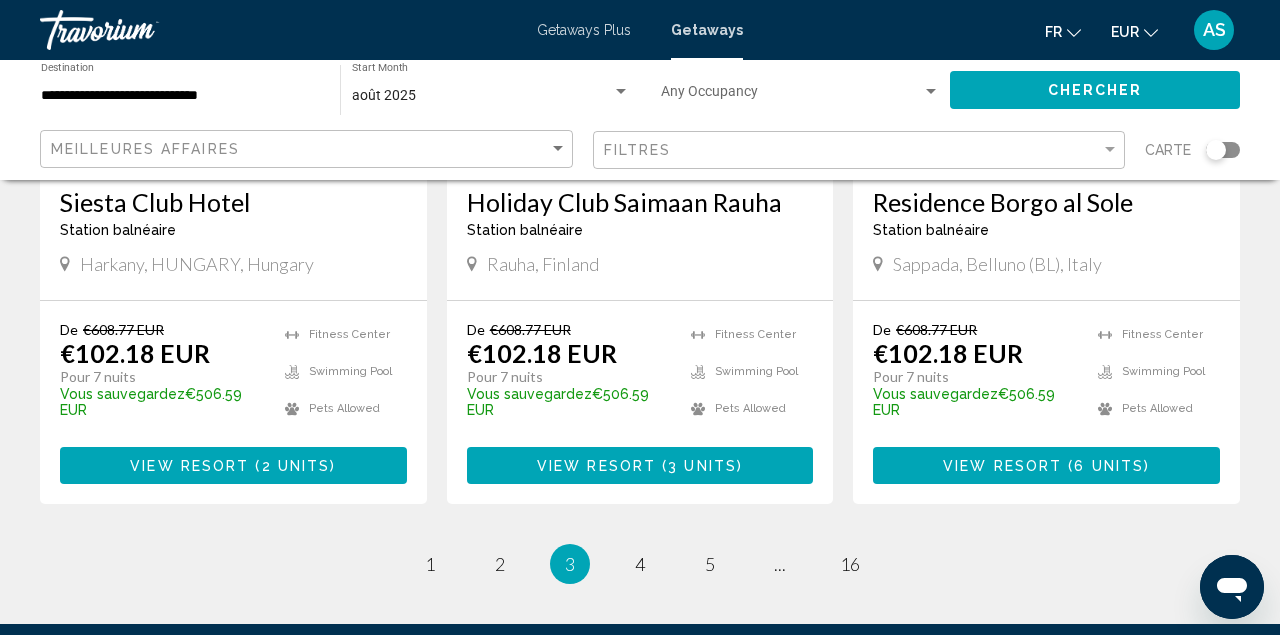 scroll, scrollTop: 2530, scrollLeft: 0, axis: vertical 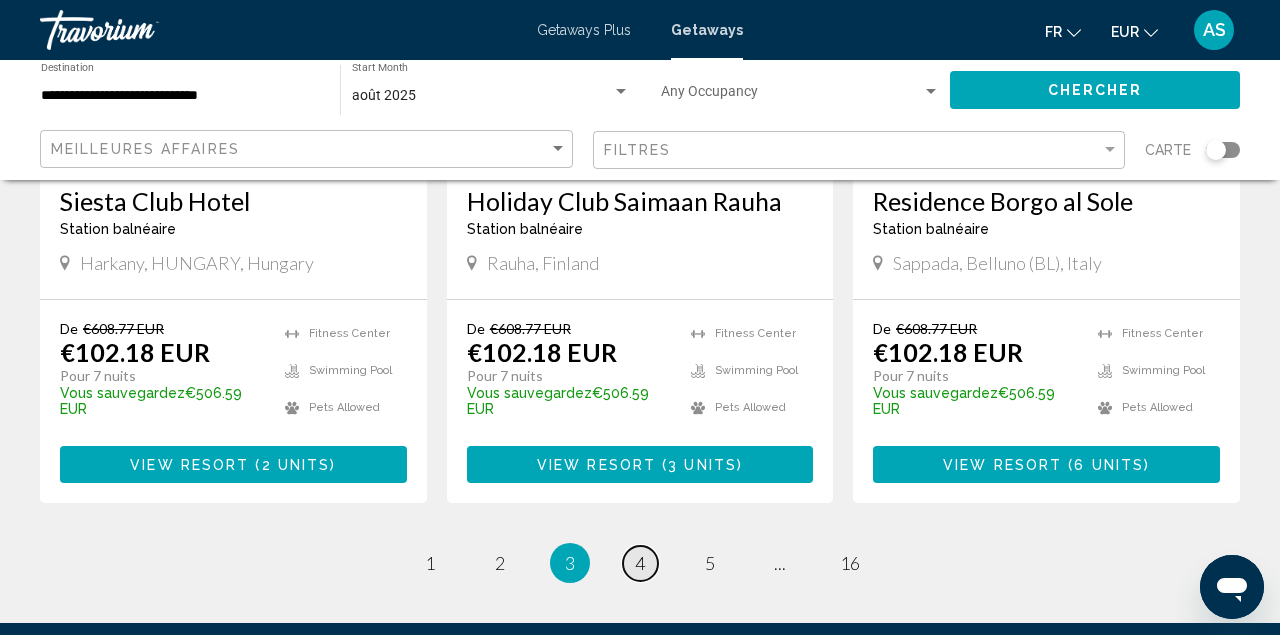 click on "4" at bounding box center (640, 563) 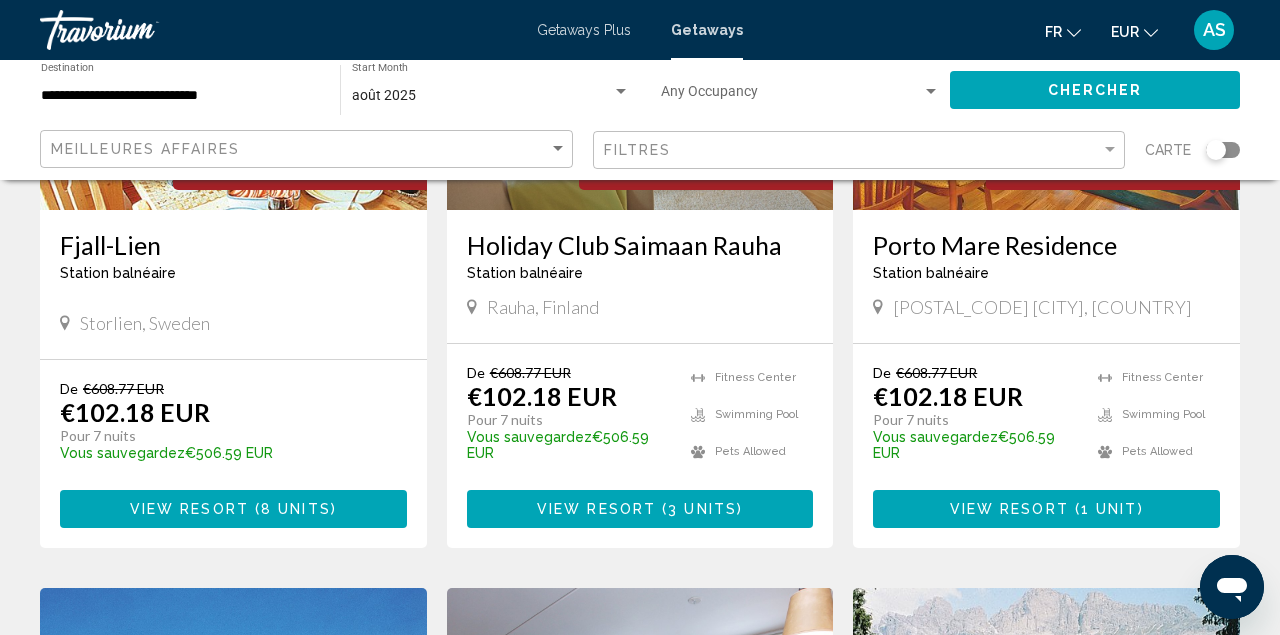 scroll, scrollTop: 1070, scrollLeft: 0, axis: vertical 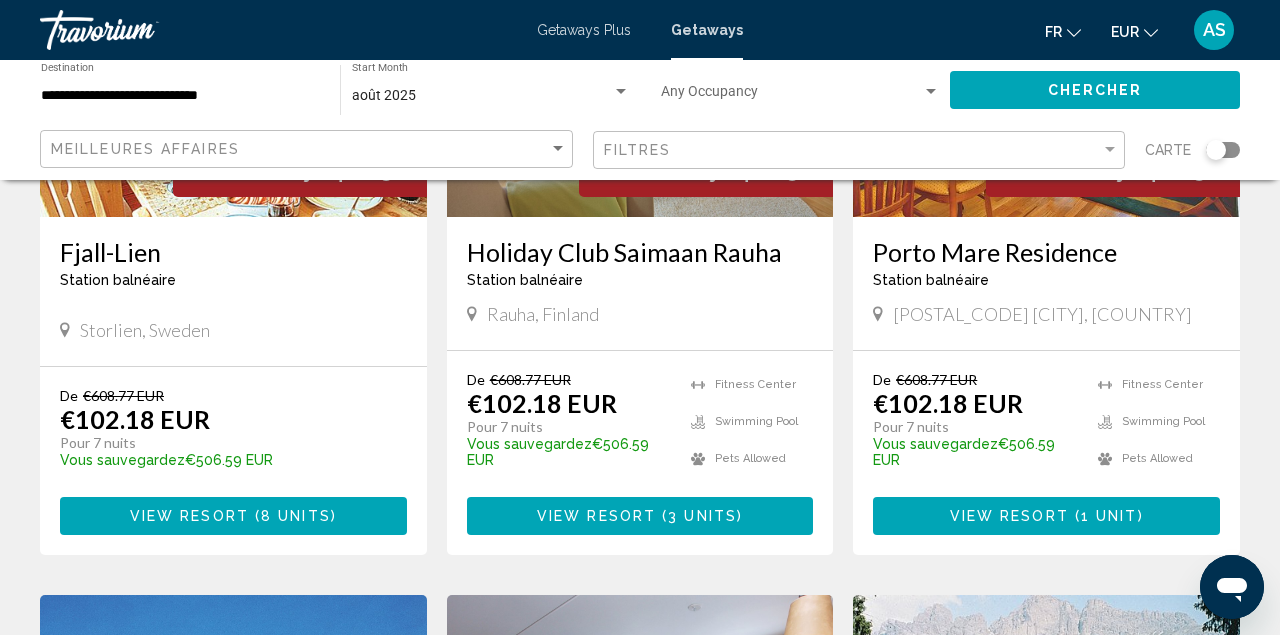 click on "Porto Mare Residence" at bounding box center (1046, 252) 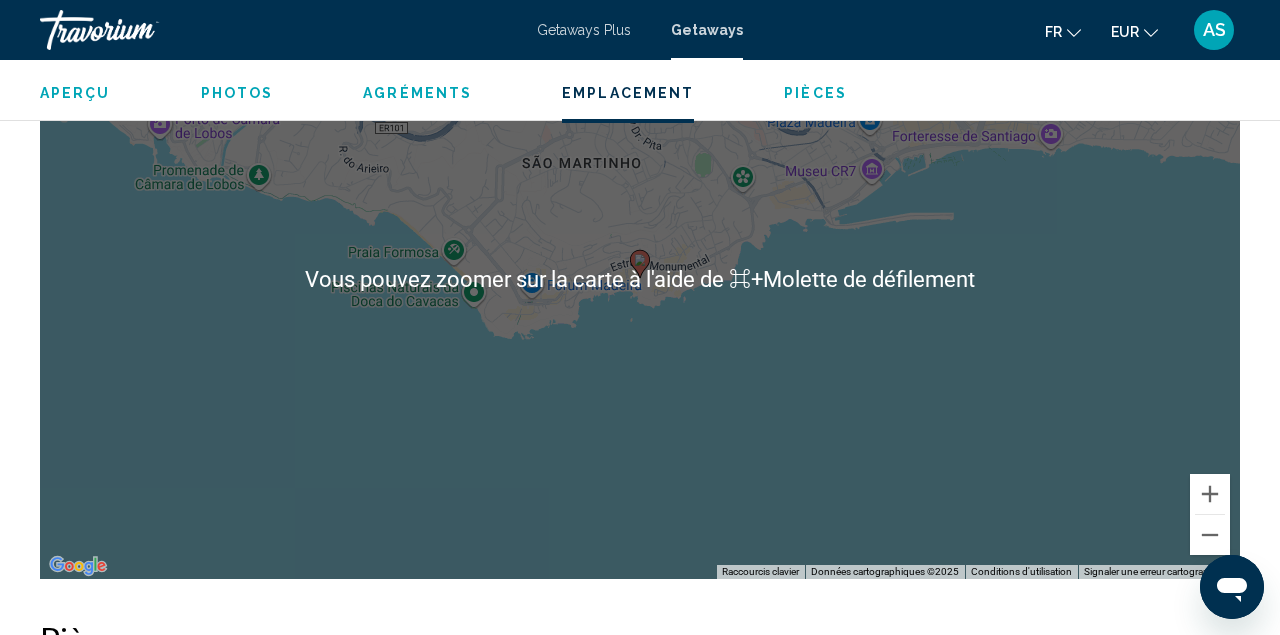 scroll, scrollTop: 3086, scrollLeft: 0, axis: vertical 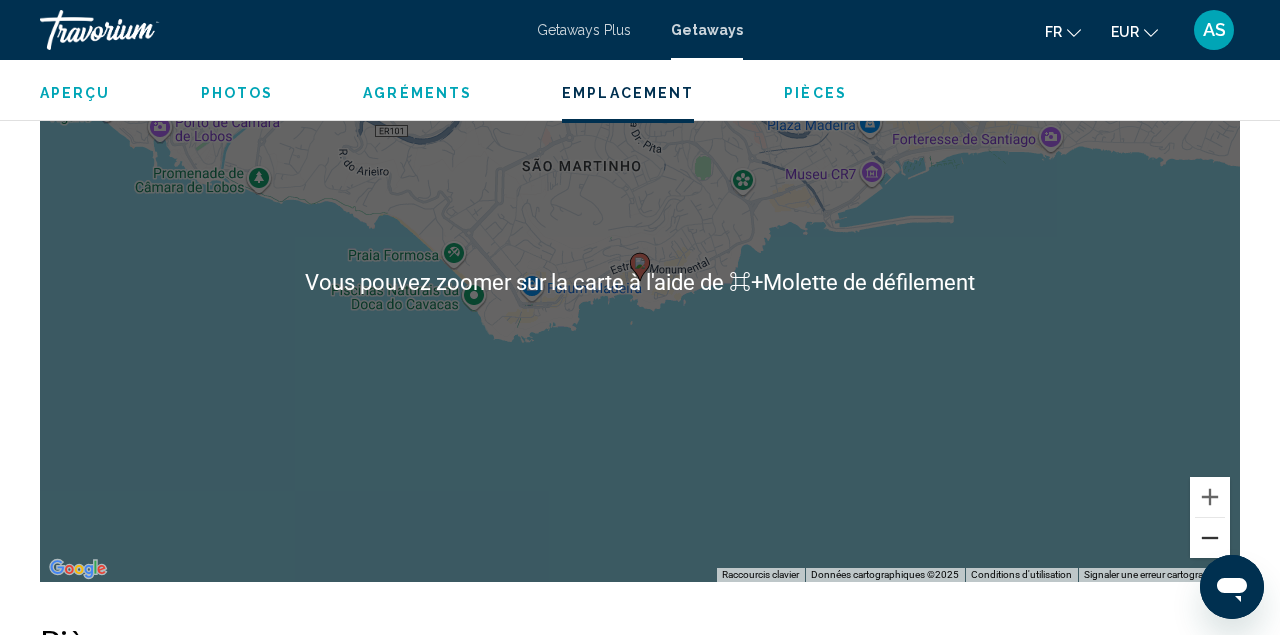 click at bounding box center [1210, 538] 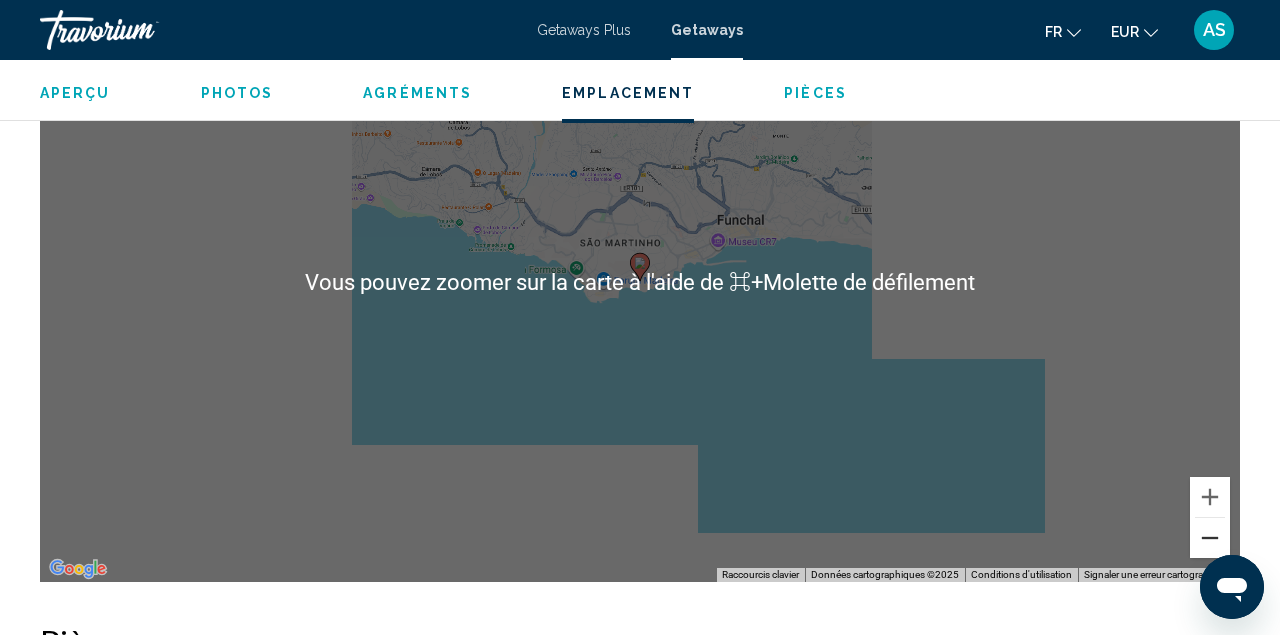click at bounding box center (1210, 538) 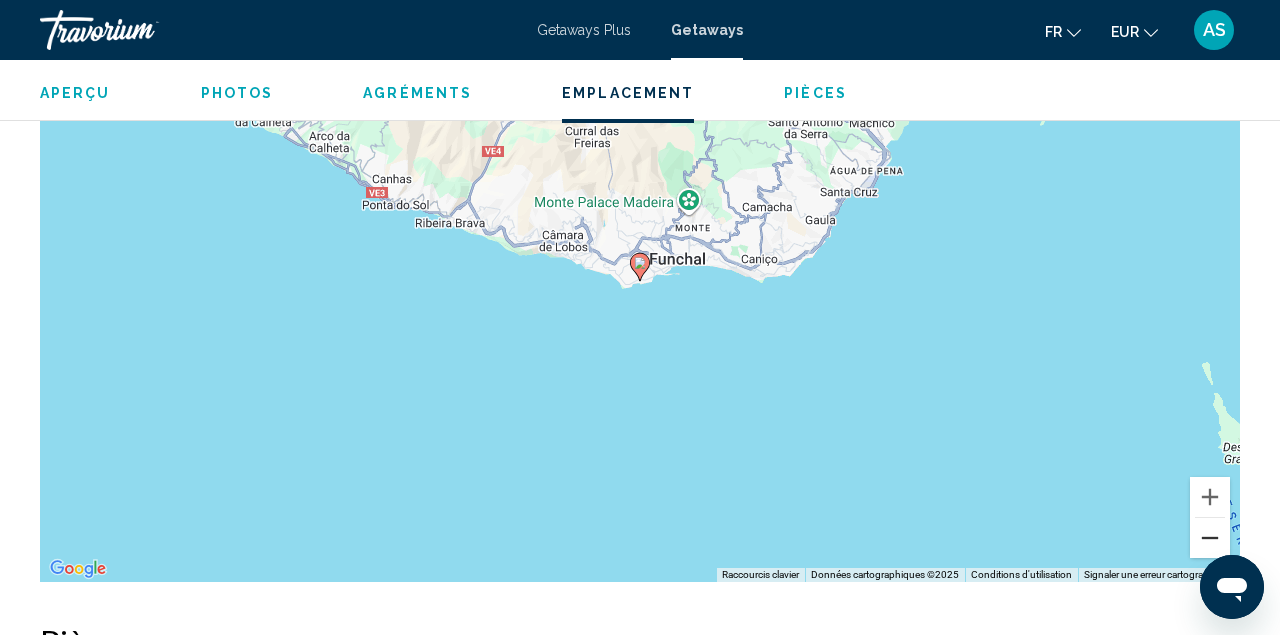 click at bounding box center (1210, 538) 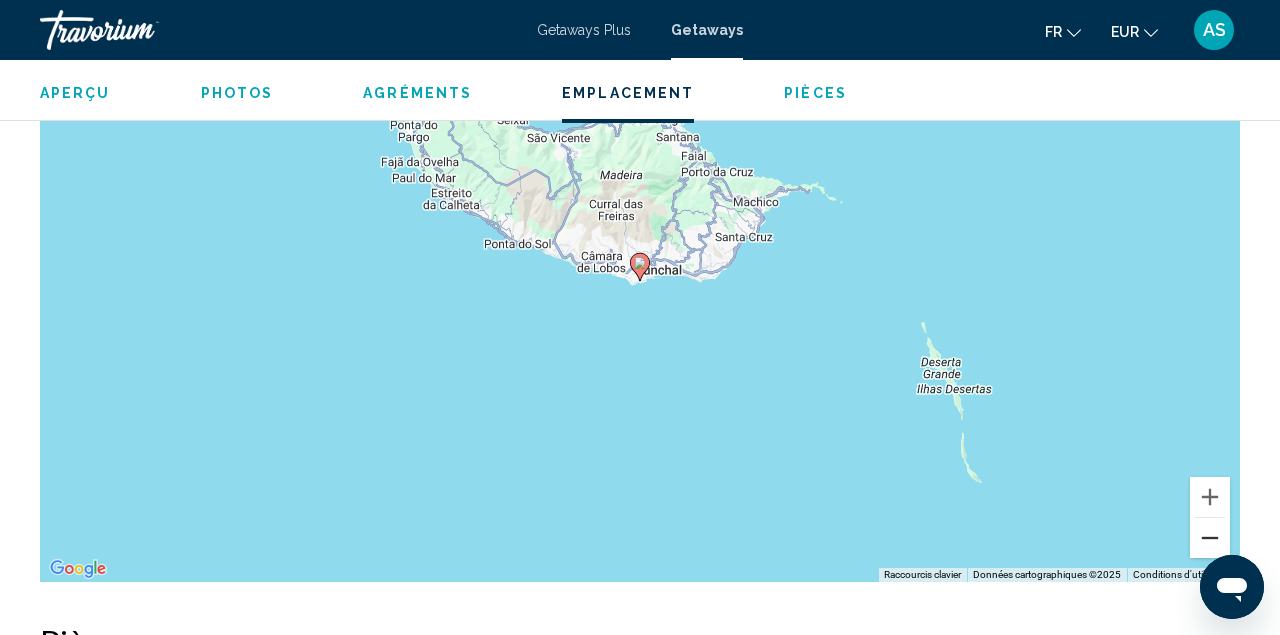 click at bounding box center (1210, 538) 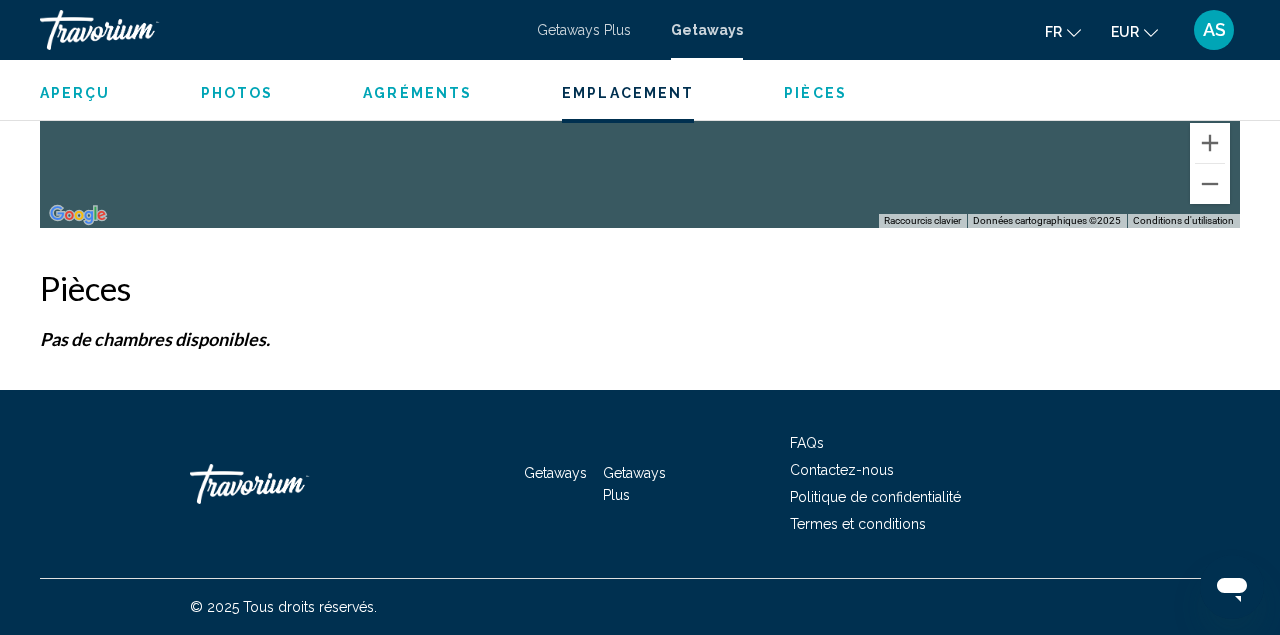 scroll, scrollTop: 3440, scrollLeft: 0, axis: vertical 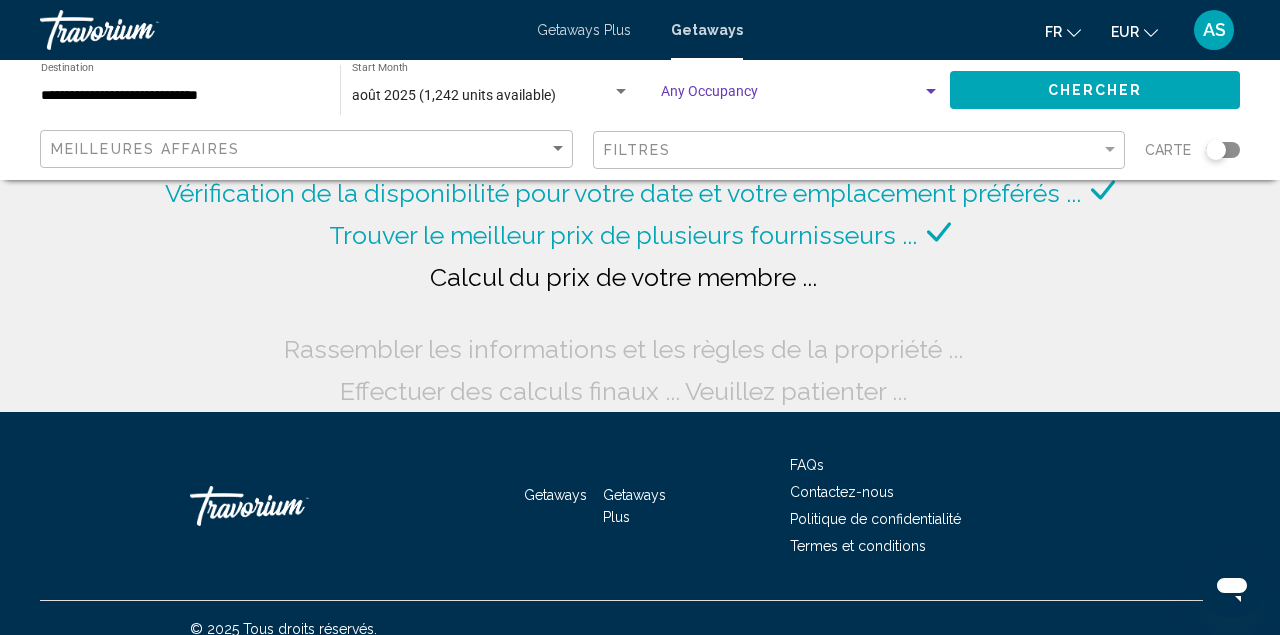 click at bounding box center (791, 96) 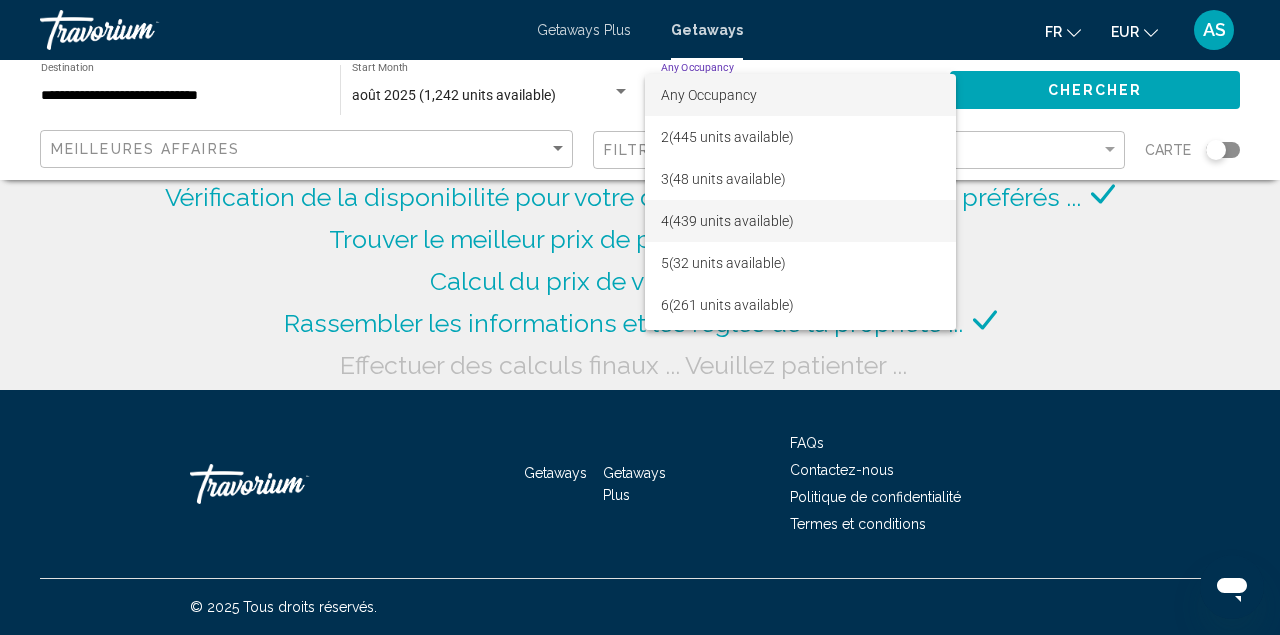 click on "4  (439 units available)" at bounding box center (800, 221) 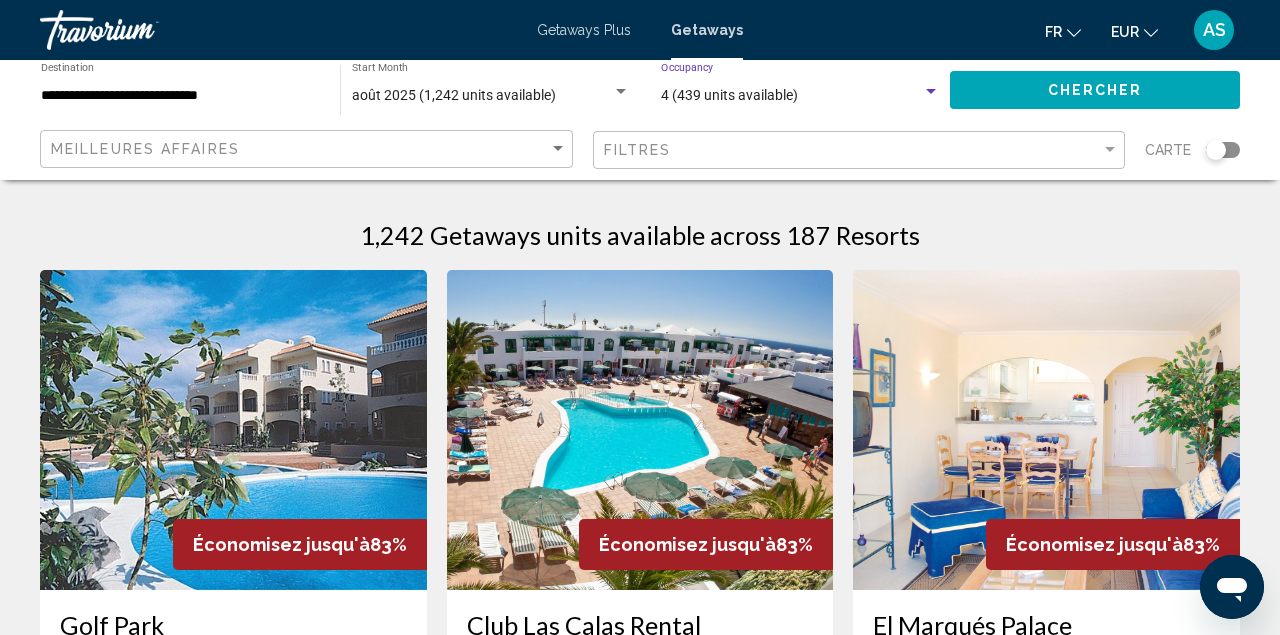 click on "Chercher" 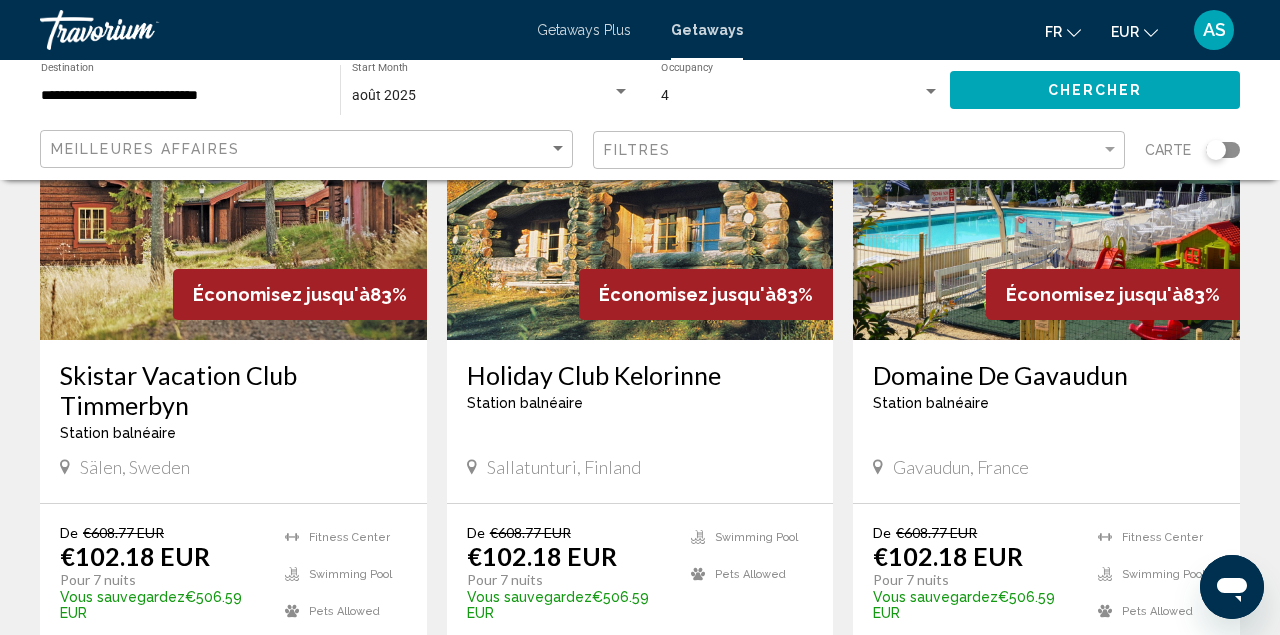 scroll, scrollTop: 1652, scrollLeft: 0, axis: vertical 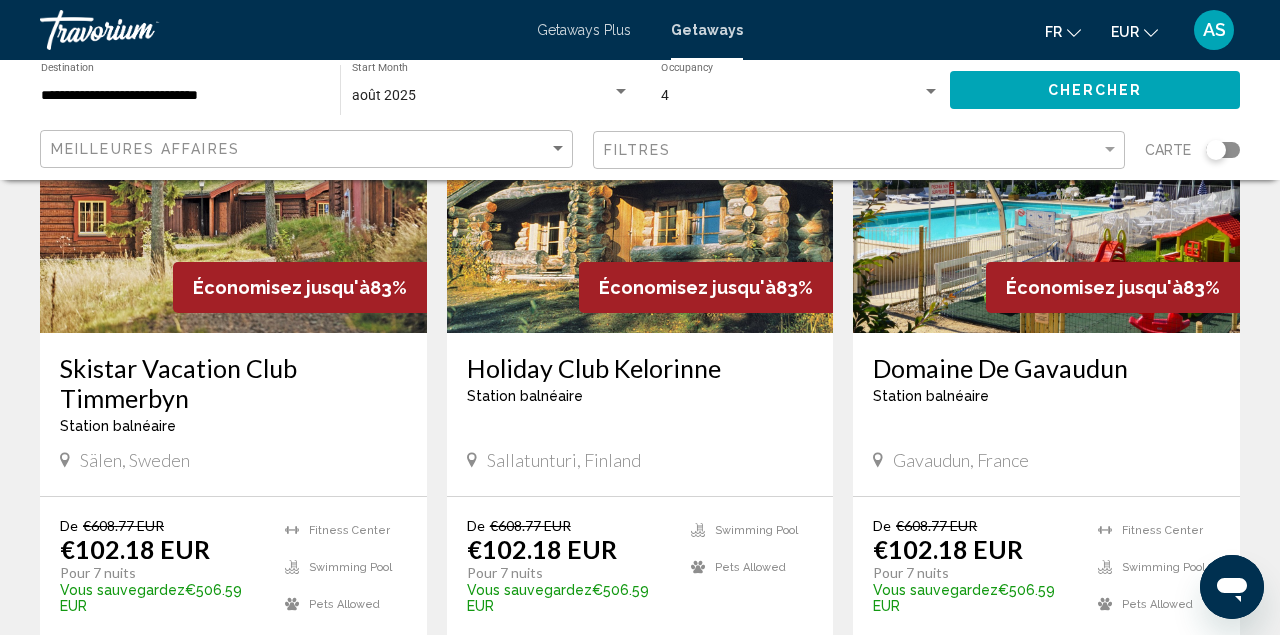 click on "Domaine De Gavaudun" at bounding box center [1046, 368] 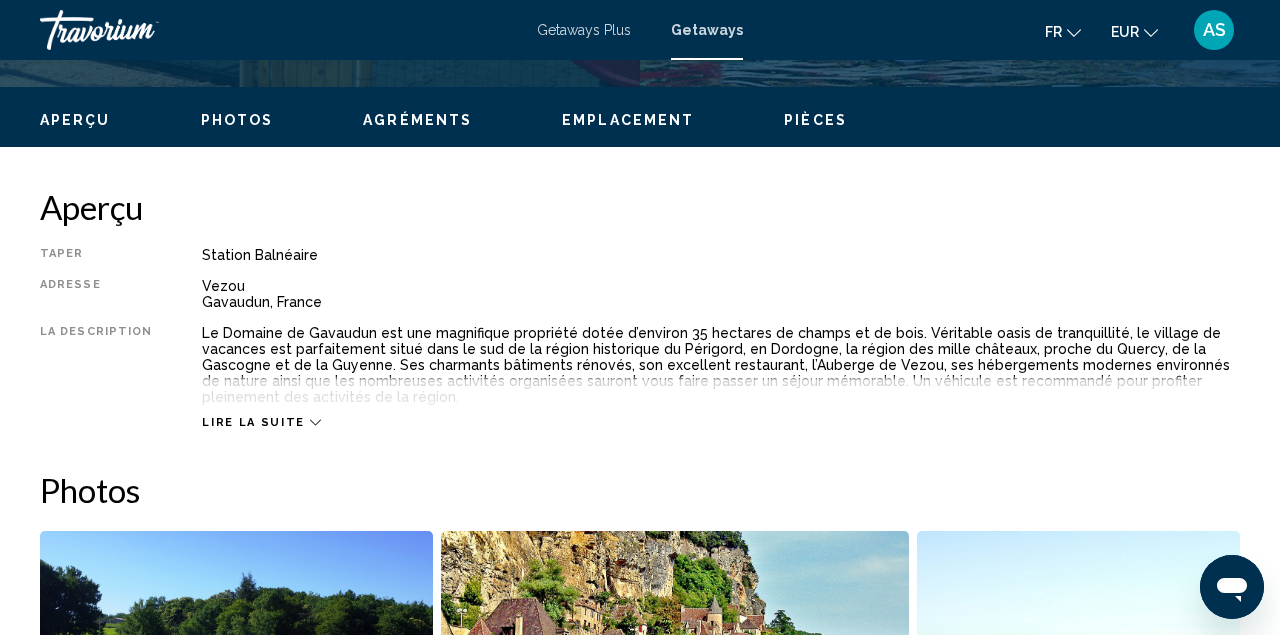 scroll, scrollTop: 1066, scrollLeft: 0, axis: vertical 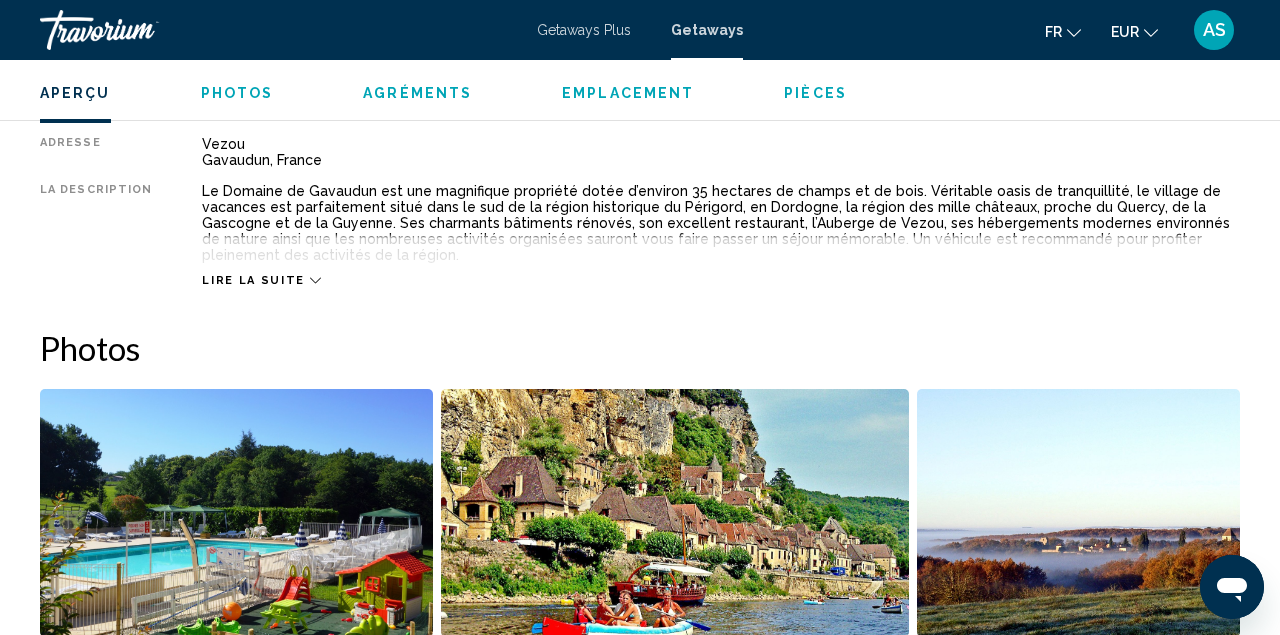 click on "Lire la suite" at bounding box center (253, 280) 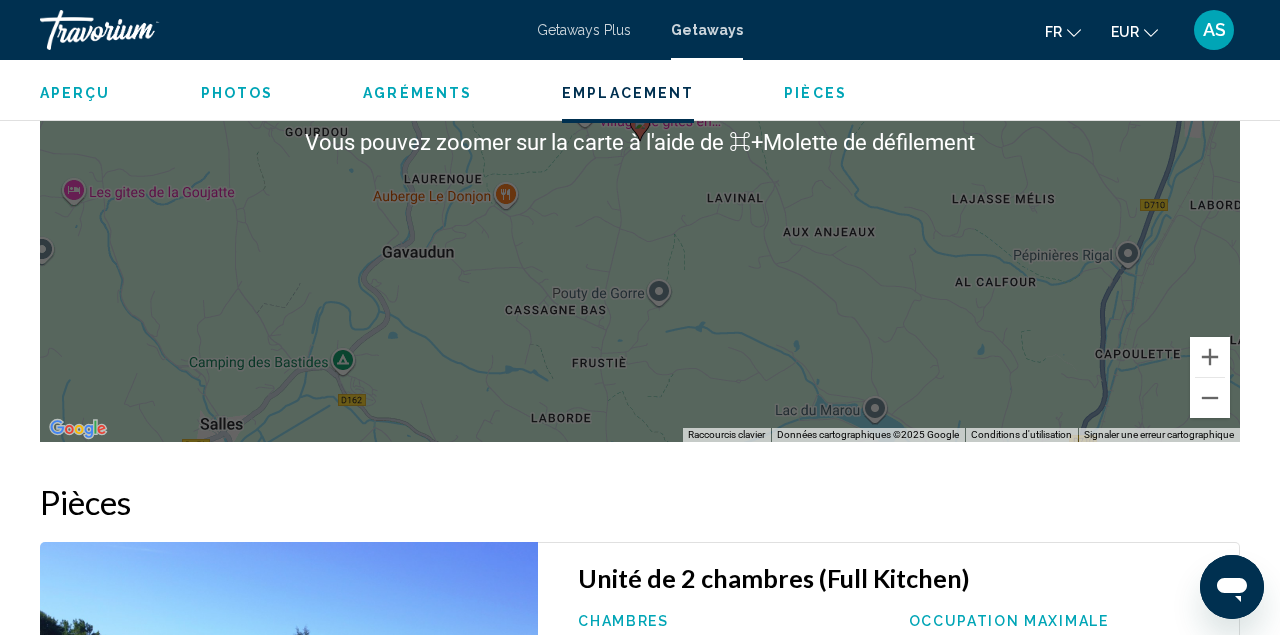 scroll, scrollTop: 3636, scrollLeft: 0, axis: vertical 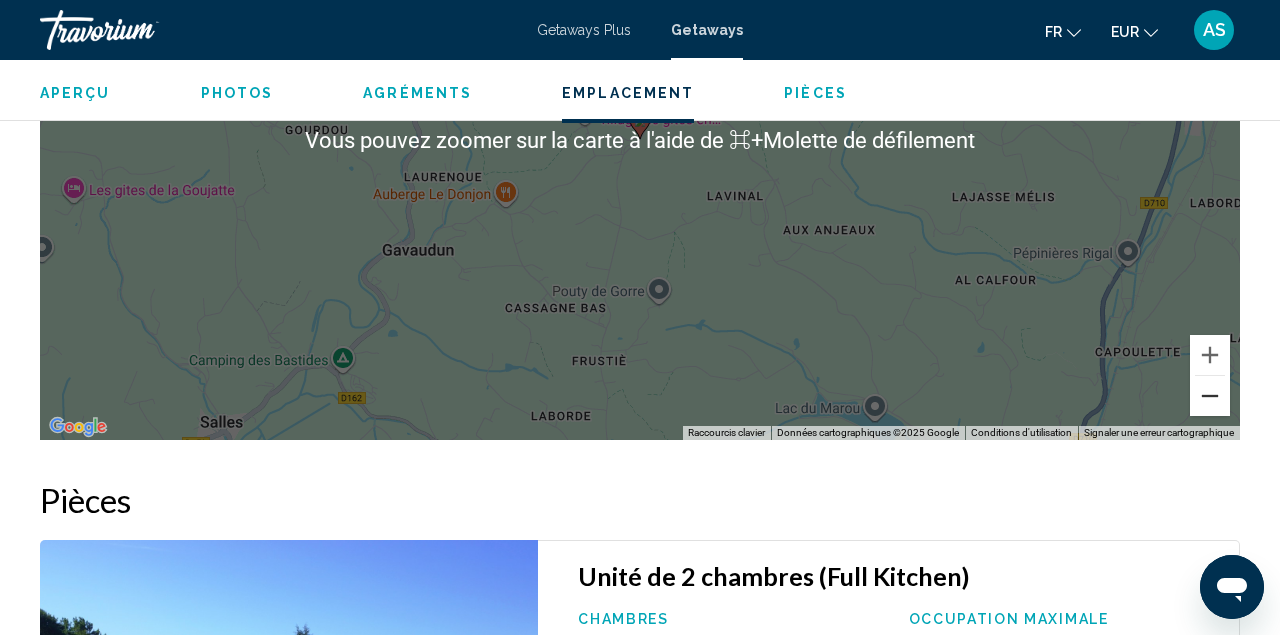 click at bounding box center (1210, 396) 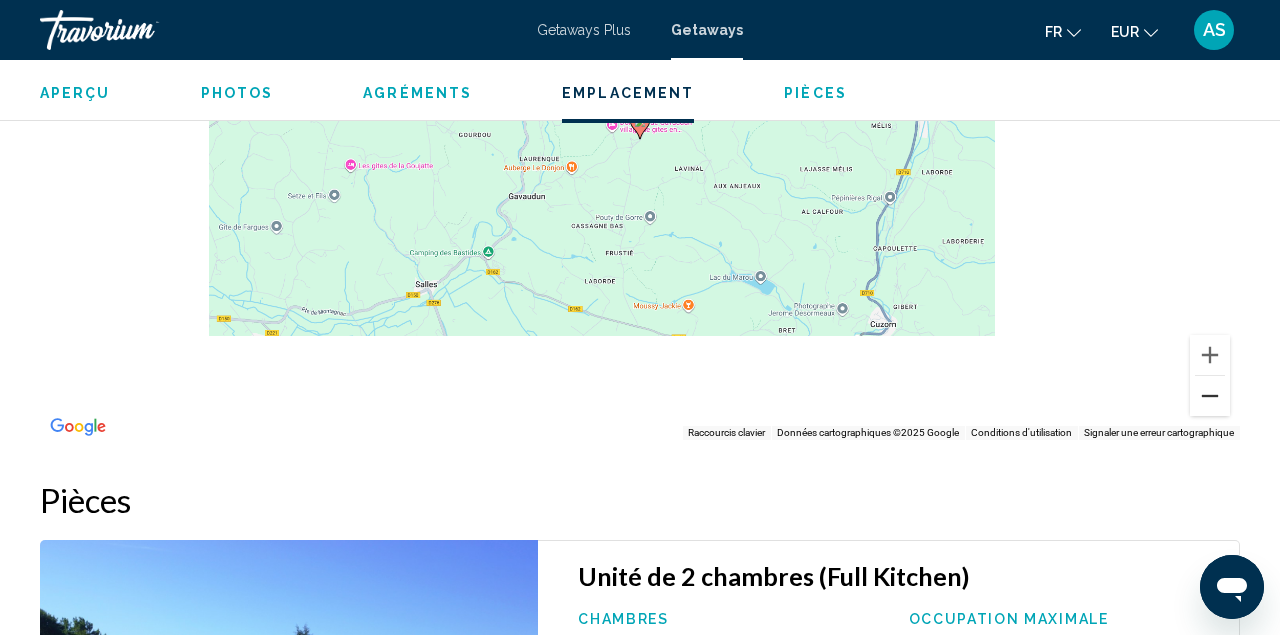 click at bounding box center (1210, 396) 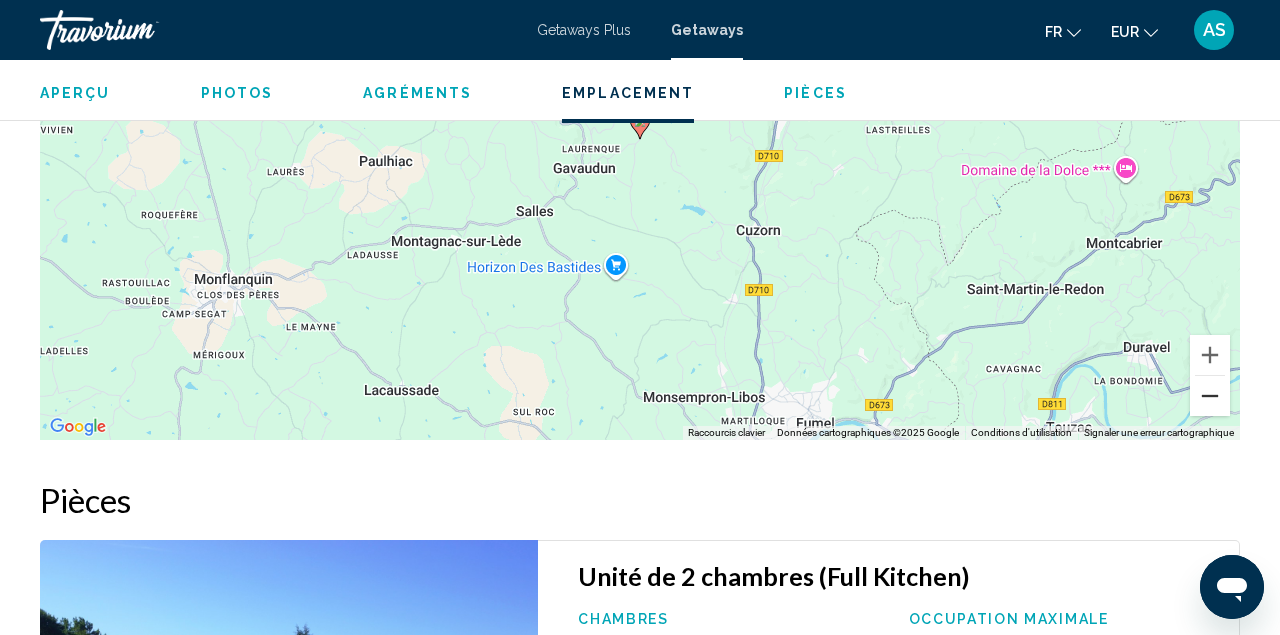 click at bounding box center (1210, 396) 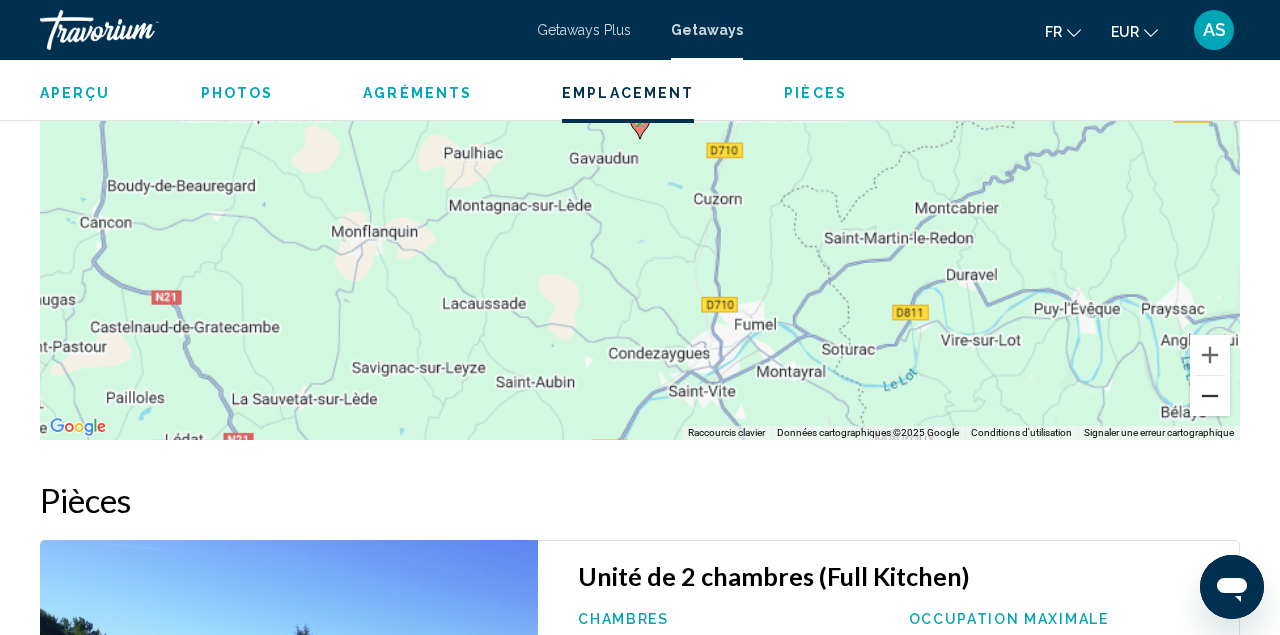 click at bounding box center (1210, 396) 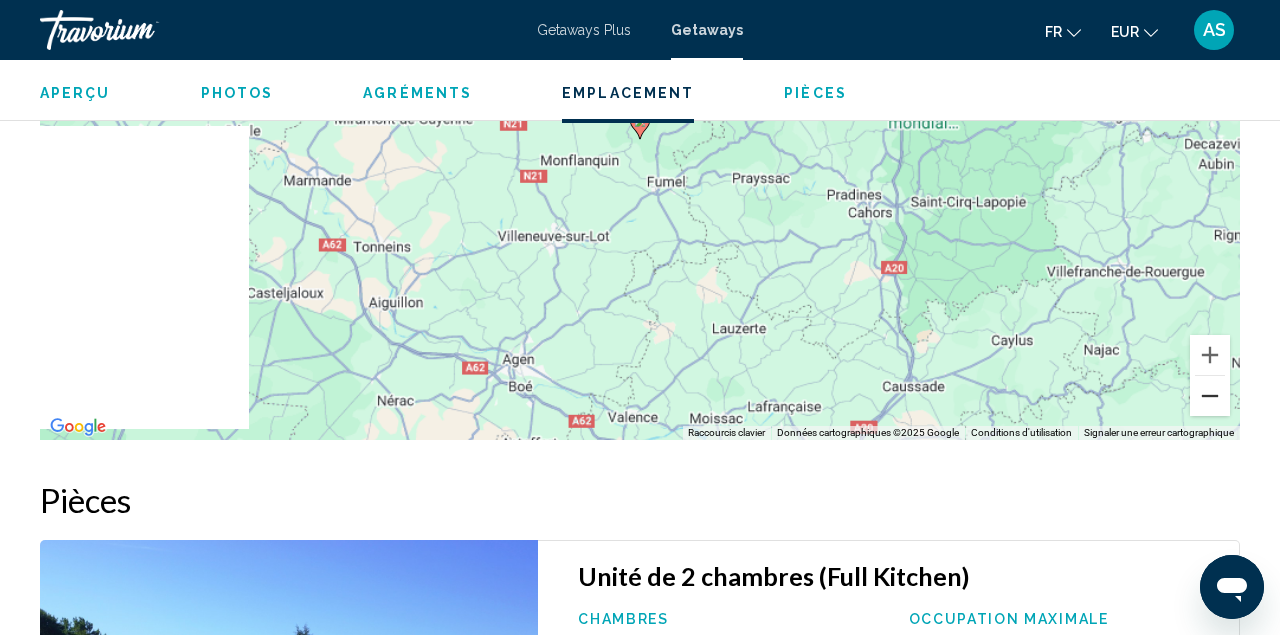 click at bounding box center [1210, 396] 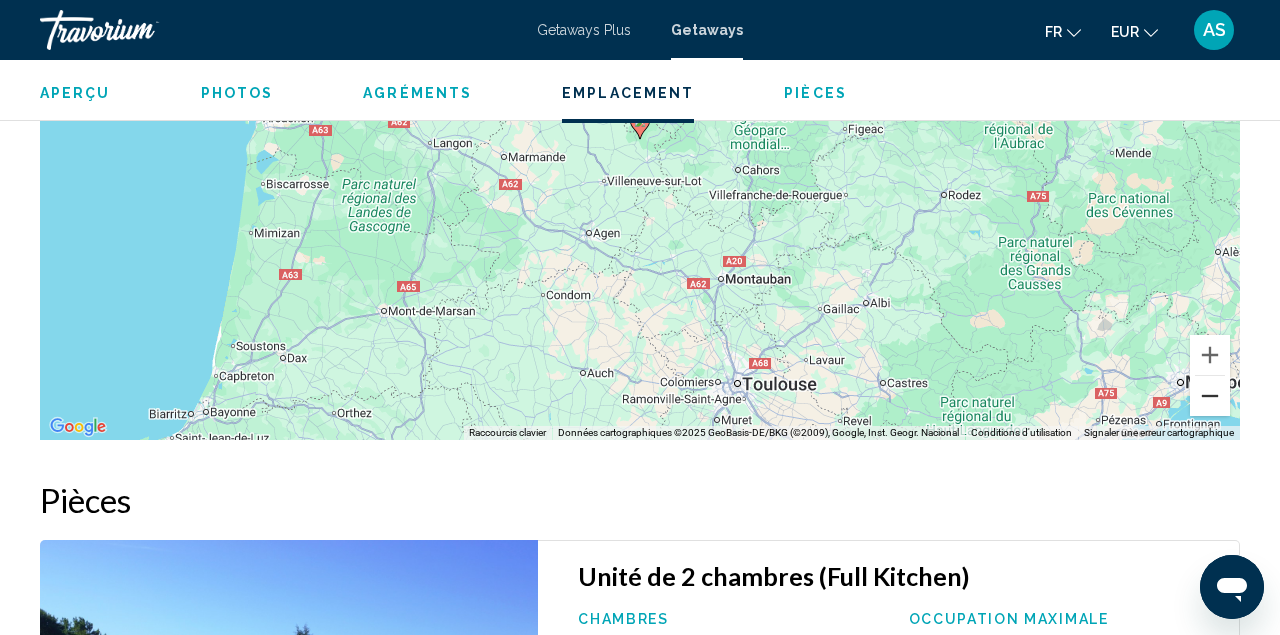 click at bounding box center (1210, 396) 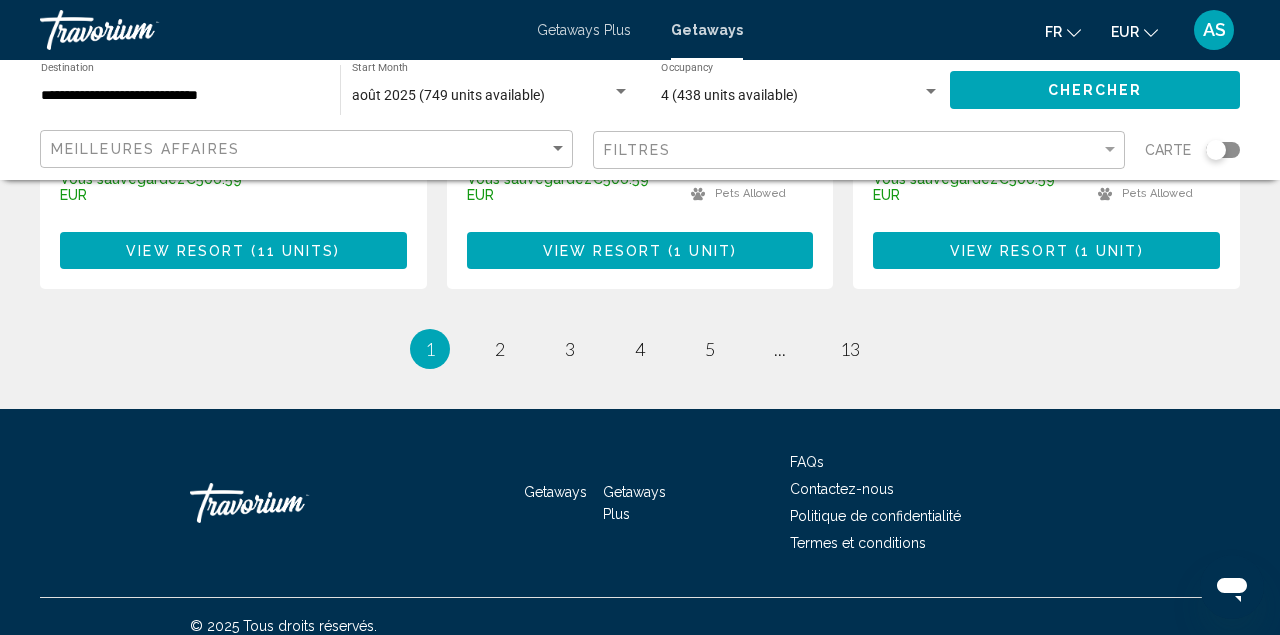 scroll, scrollTop: 2759, scrollLeft: 0, axis: vertical 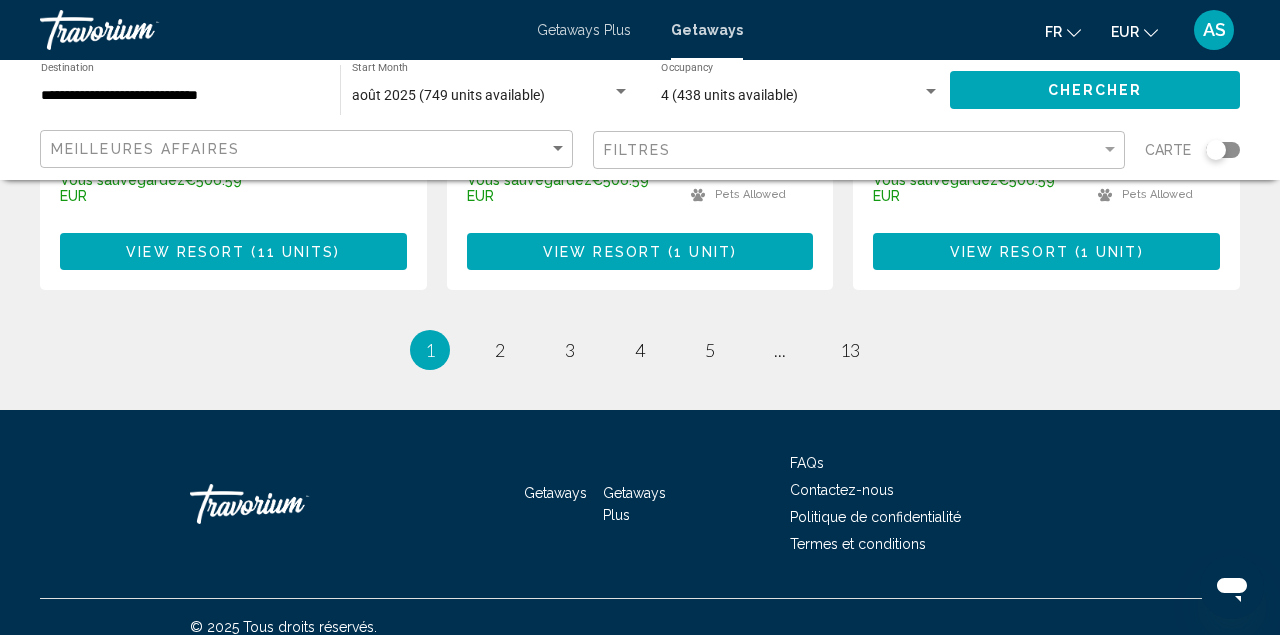 click on "page  2" at bounding box center (500, 350) 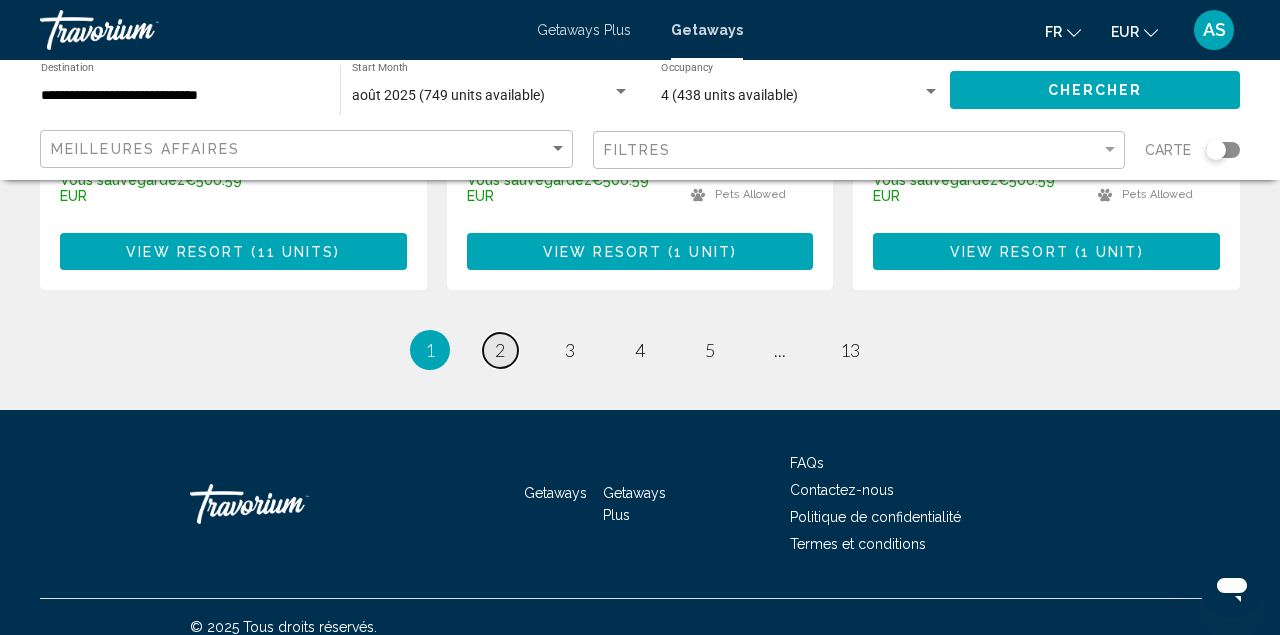 click on "2" at bounding box center (500, 350) 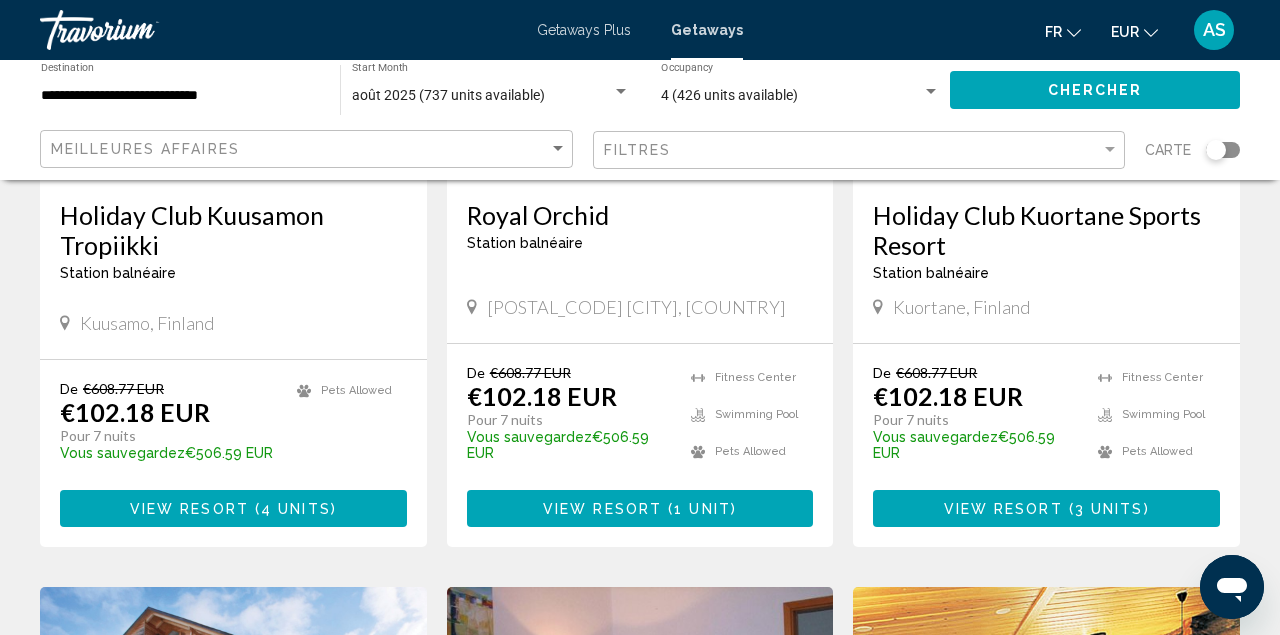 scroll, scrollTop: 403, scrollLeft: 0, axis: vertical 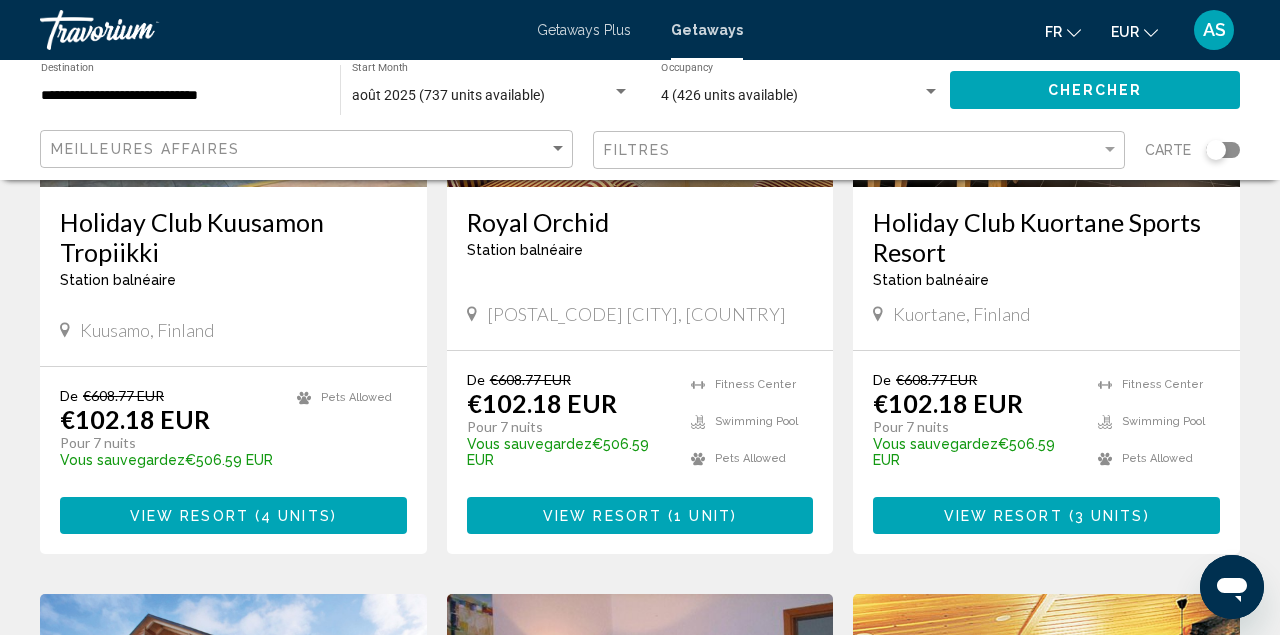 click on "Royal Orchid" at bounding box center [640, 222] 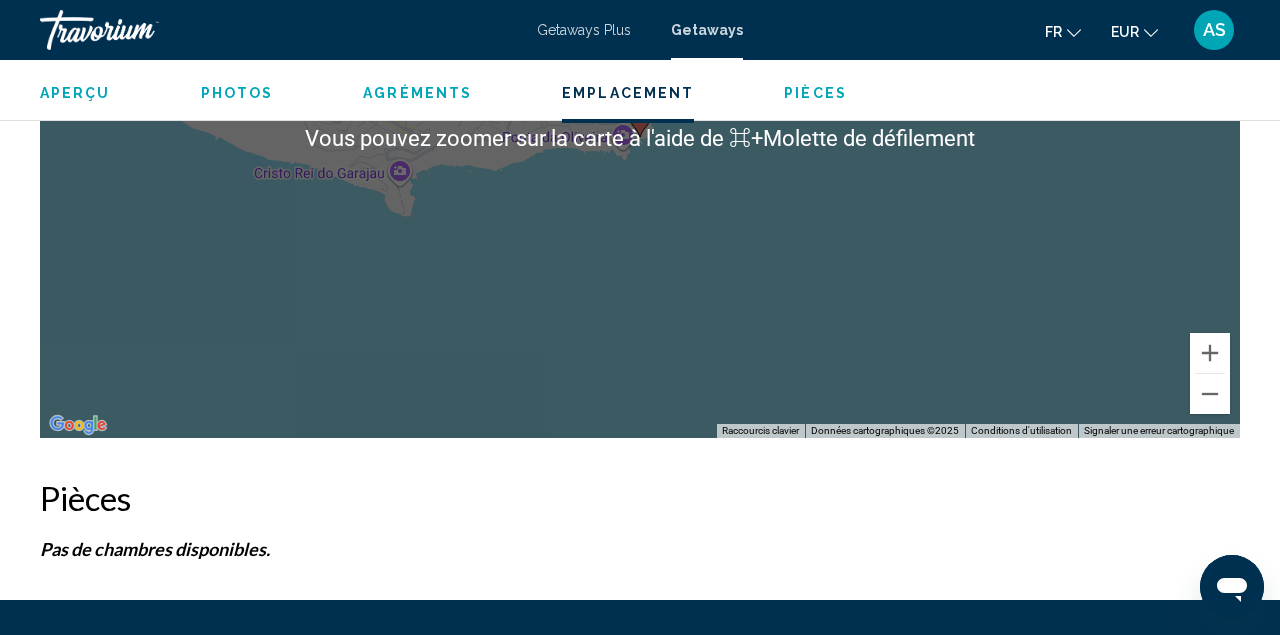 scroll, scrollTop: 3375, scrollLeft: 0, axis: vertical 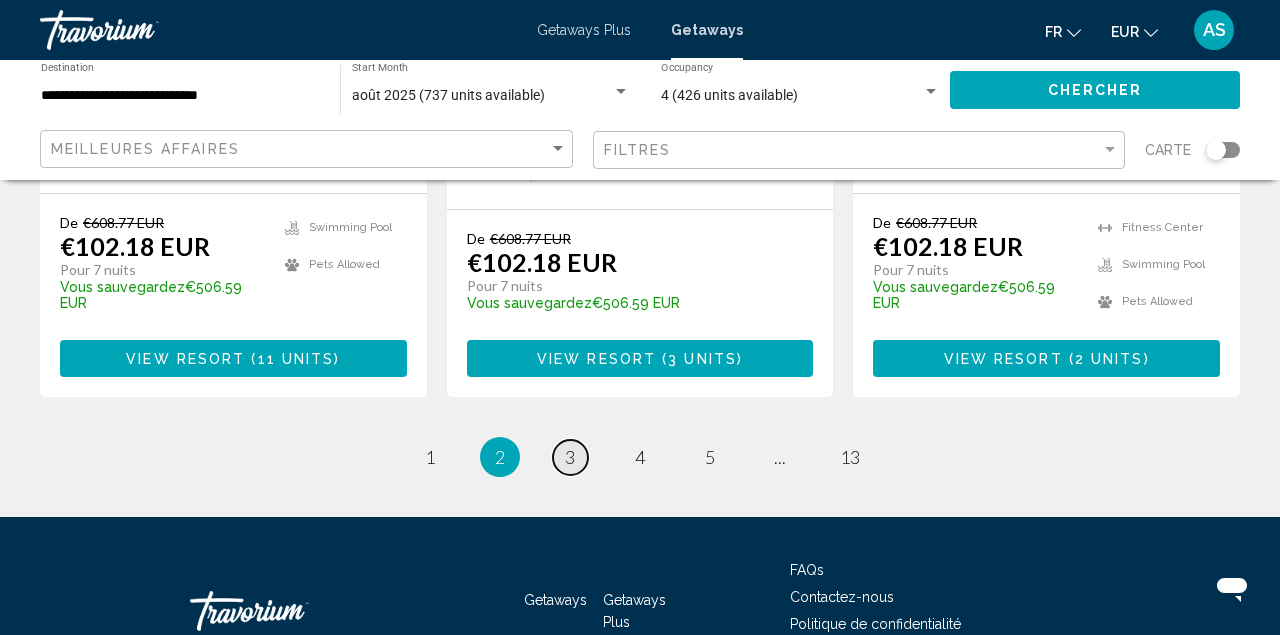 click on "page  3" at bounding box center [570, 457] 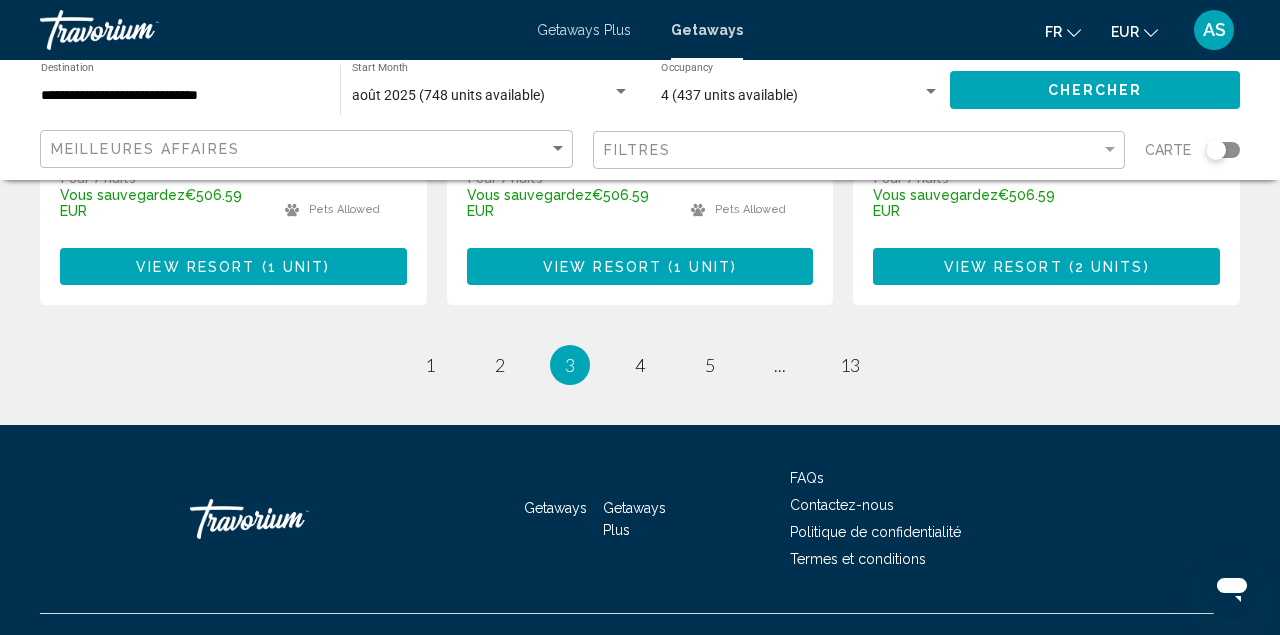scroll, scrollTop: 2803, scrollLeft: 0, axis: vertical 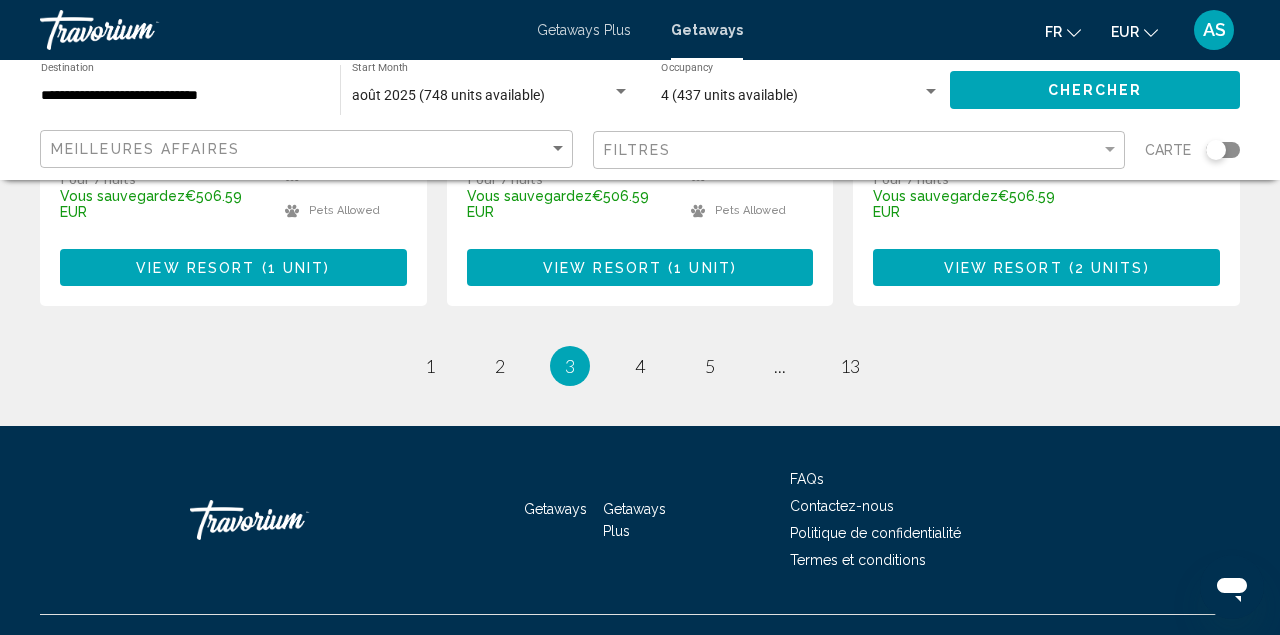 click on "**********" 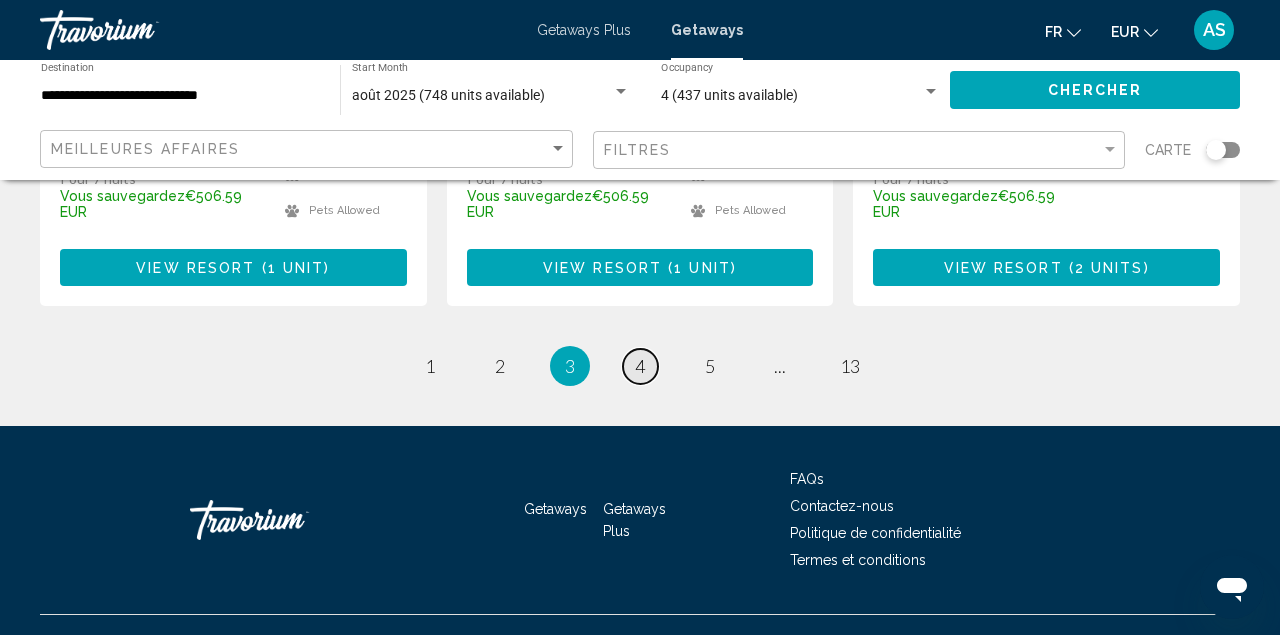 click on "page  4" at bounding box center [640, 366] 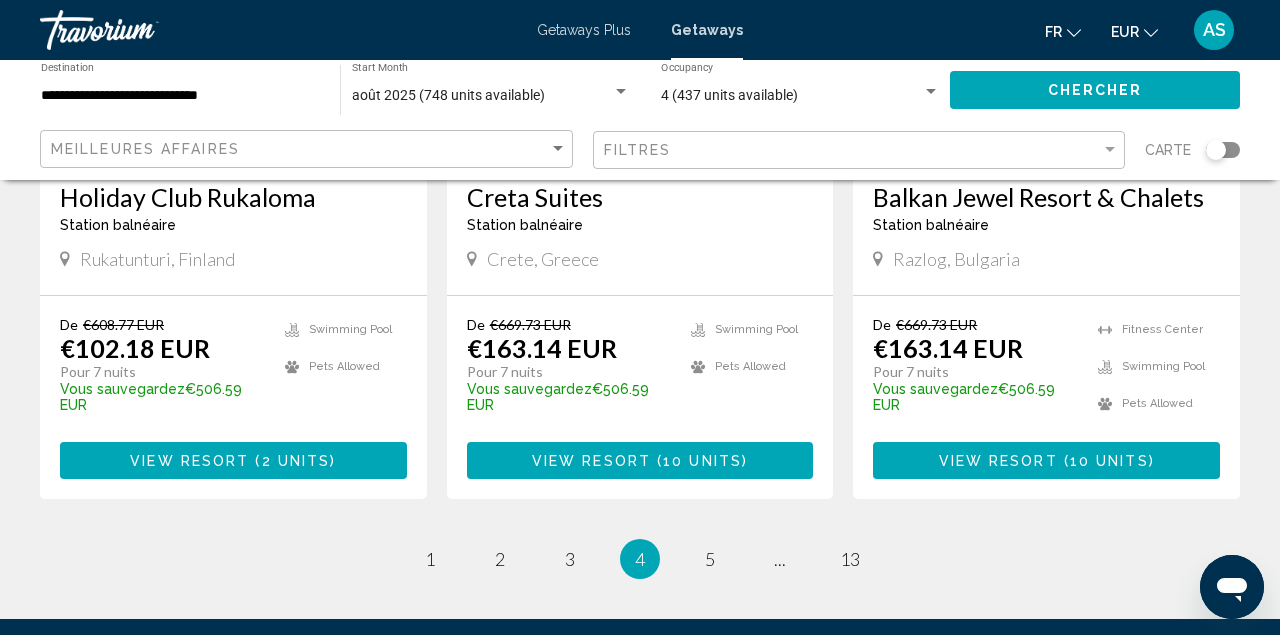 scroll, scrollTop: 2578, scrollLeft: 0, axis: vertical 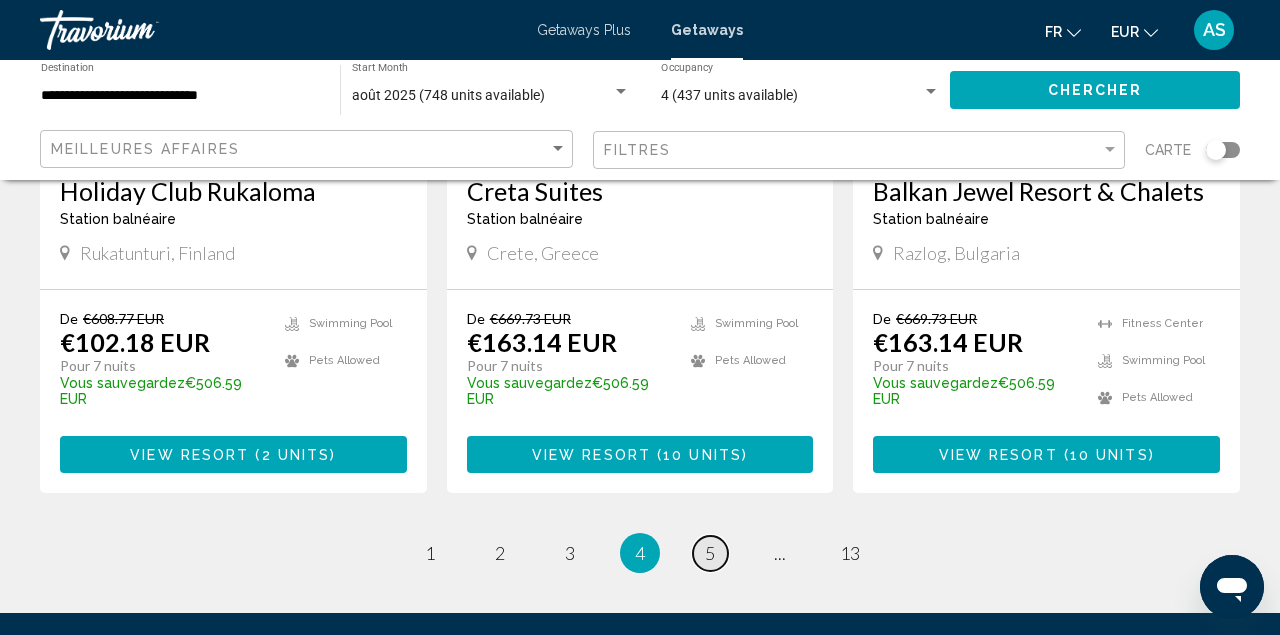 click on "page  5" at bounding box center [710, 553] 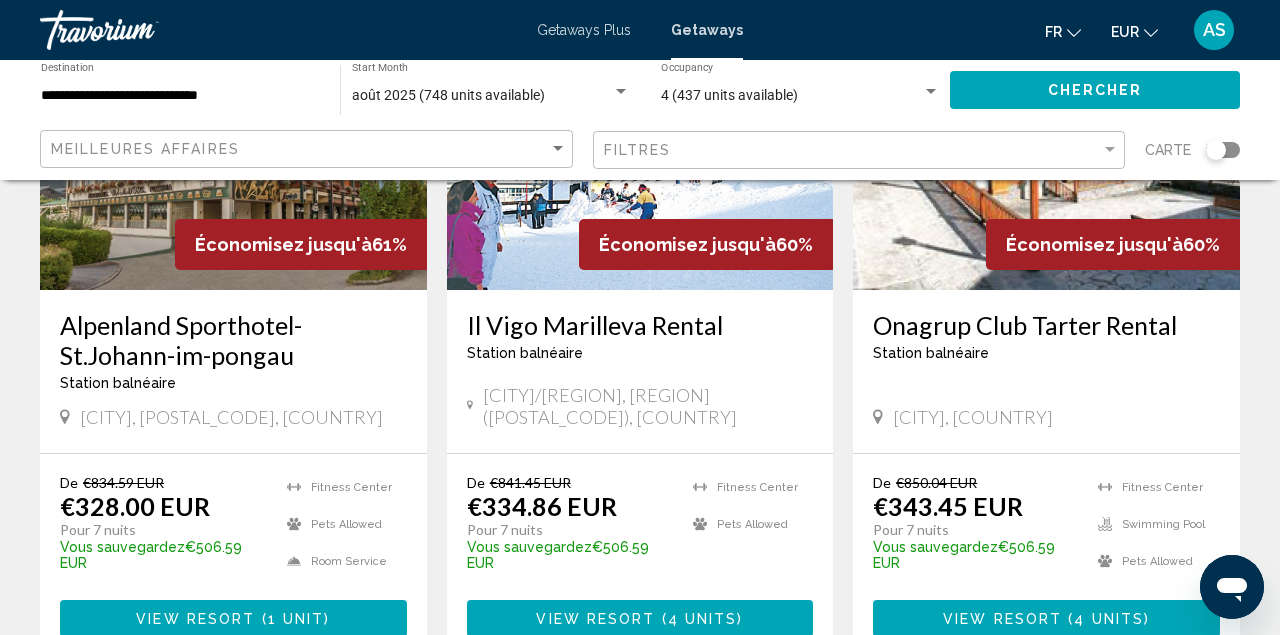 scroll, scrollTop: 1804, scrollLeft: 0, axis: vertical 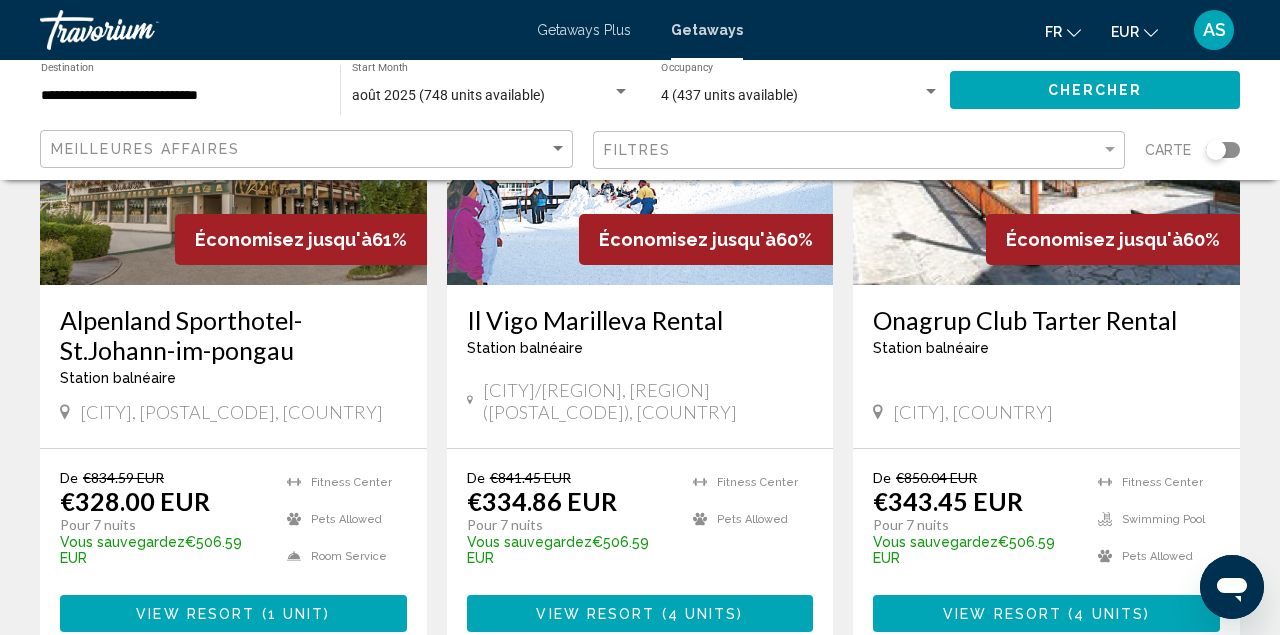 click on "**********" 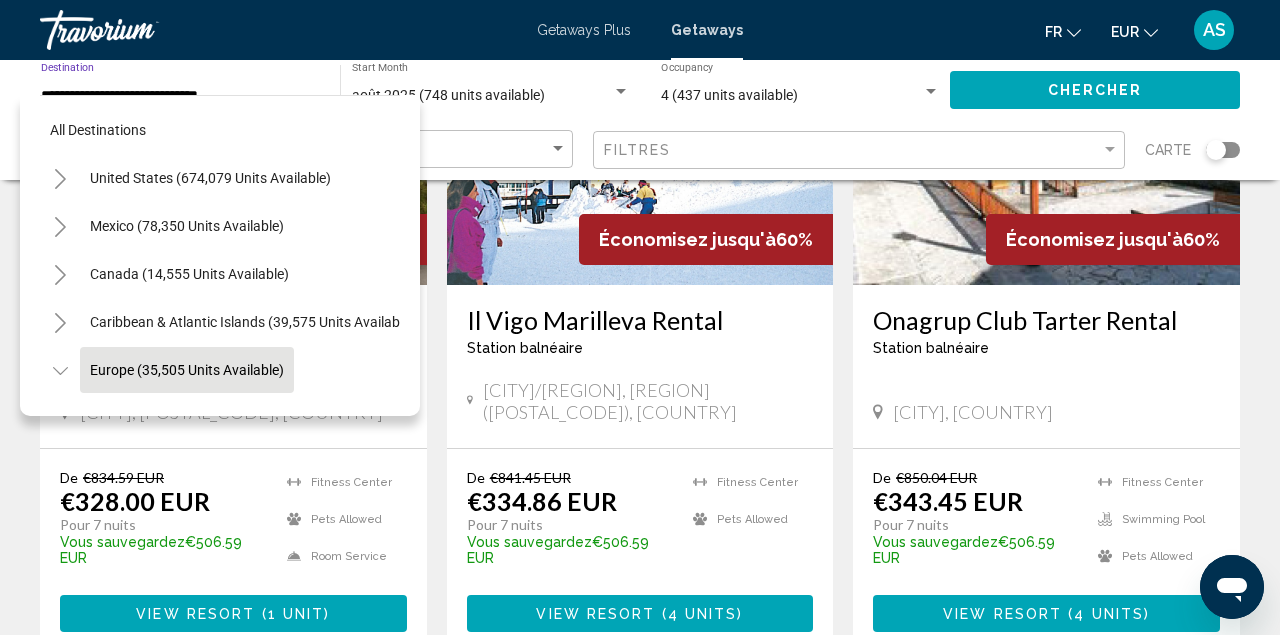 scroll, scrollTop: 119, scrollLeft: 0, axis: vertical 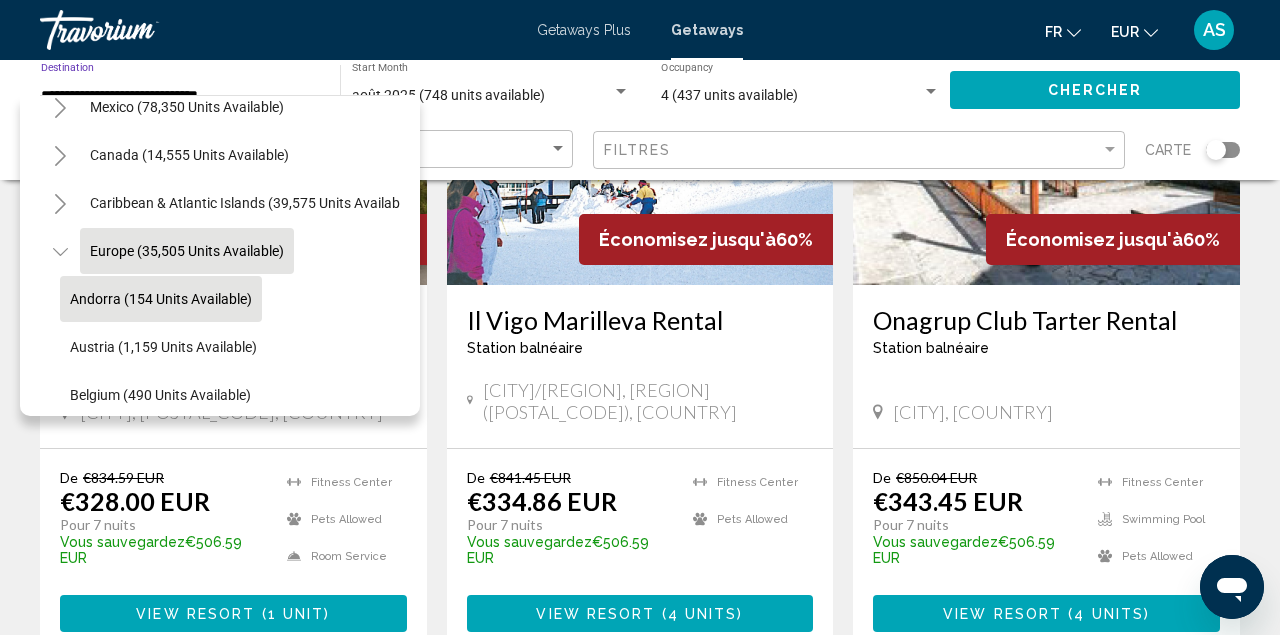 click on "Andorra (154 units available)" 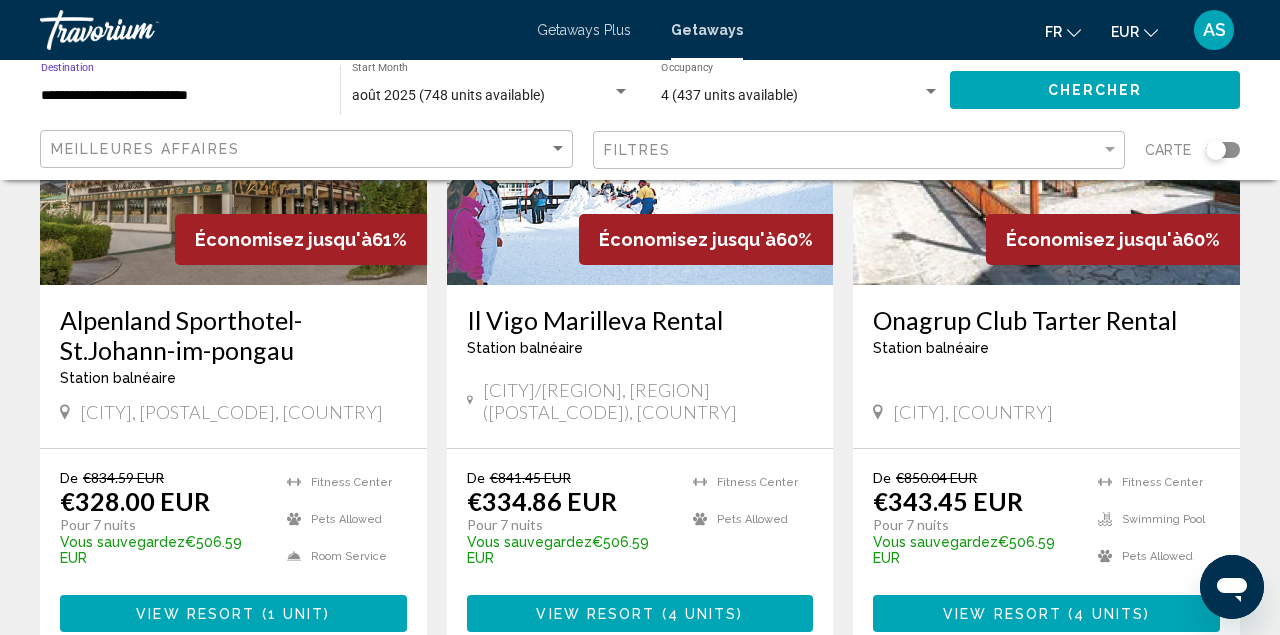 click on "Chercher" 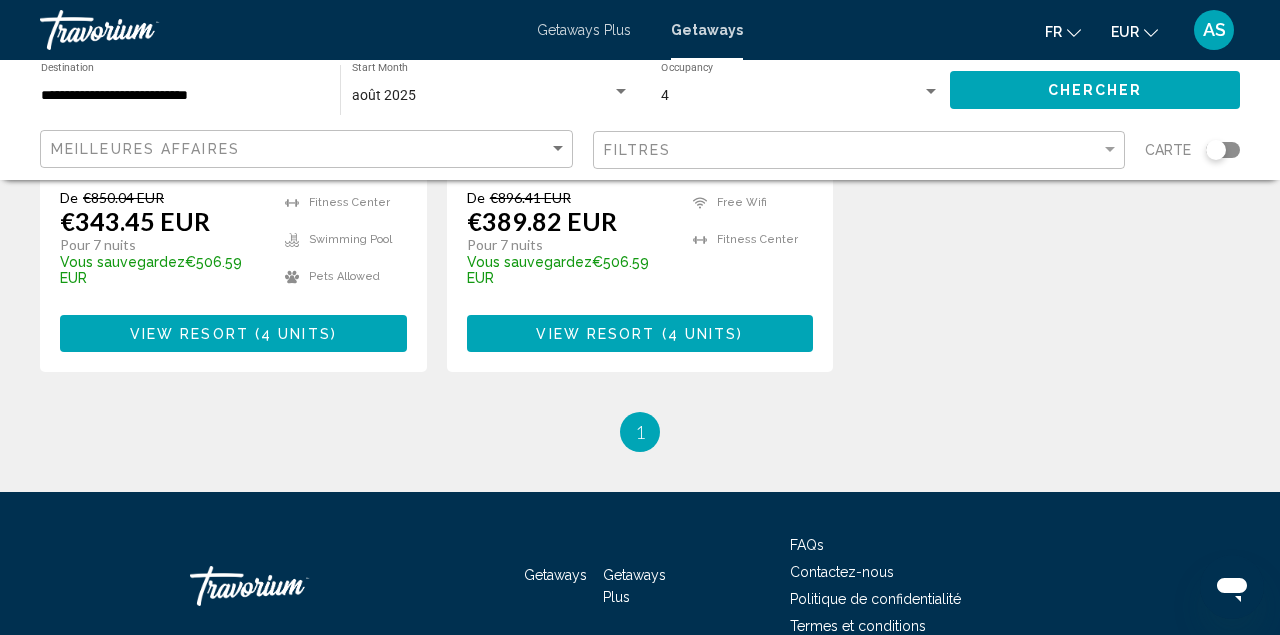 scroll, scrollTop: 595, scrollLeft: 0, axis: vertical 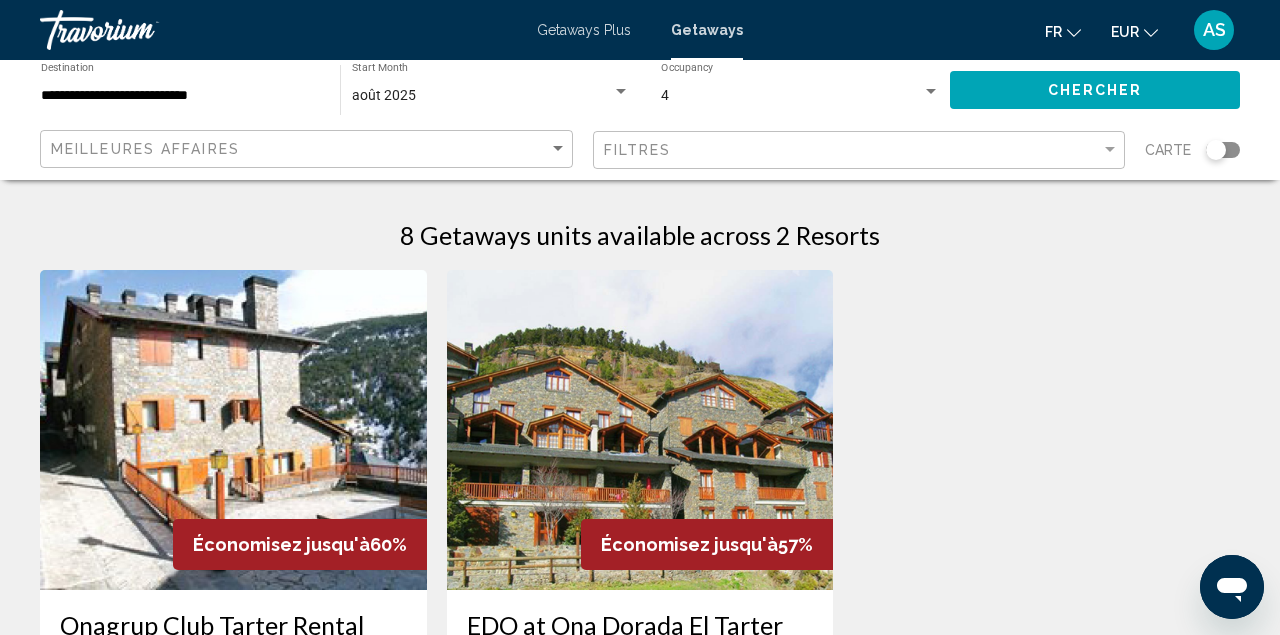 click on "**********" 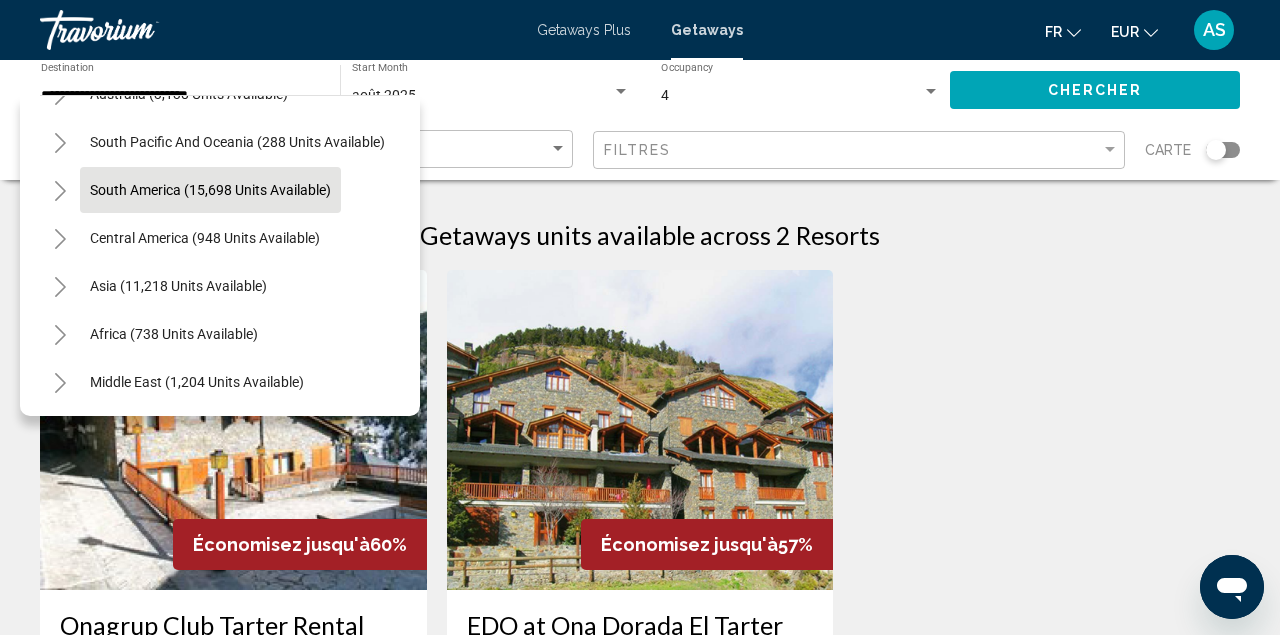 scroll, scrollTop: 1476, scrollLeft: 0, axis: vertical 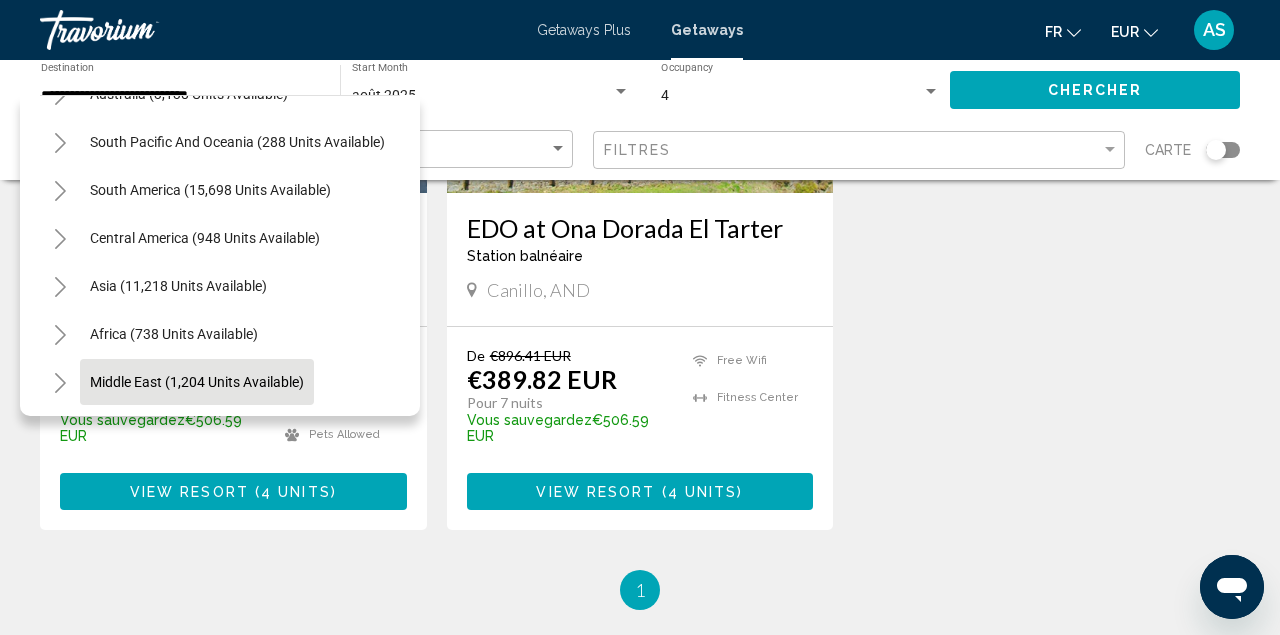 click on "Middle East (1,204 units available)" 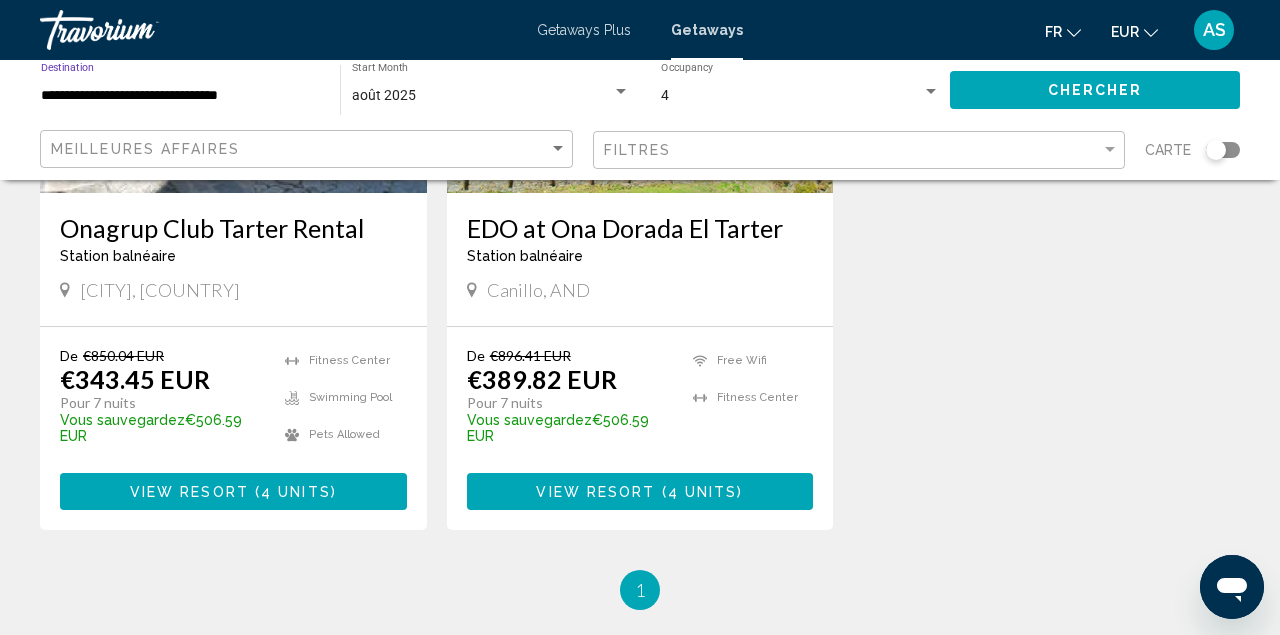 click on "août 2025 Start Month All Start Months" 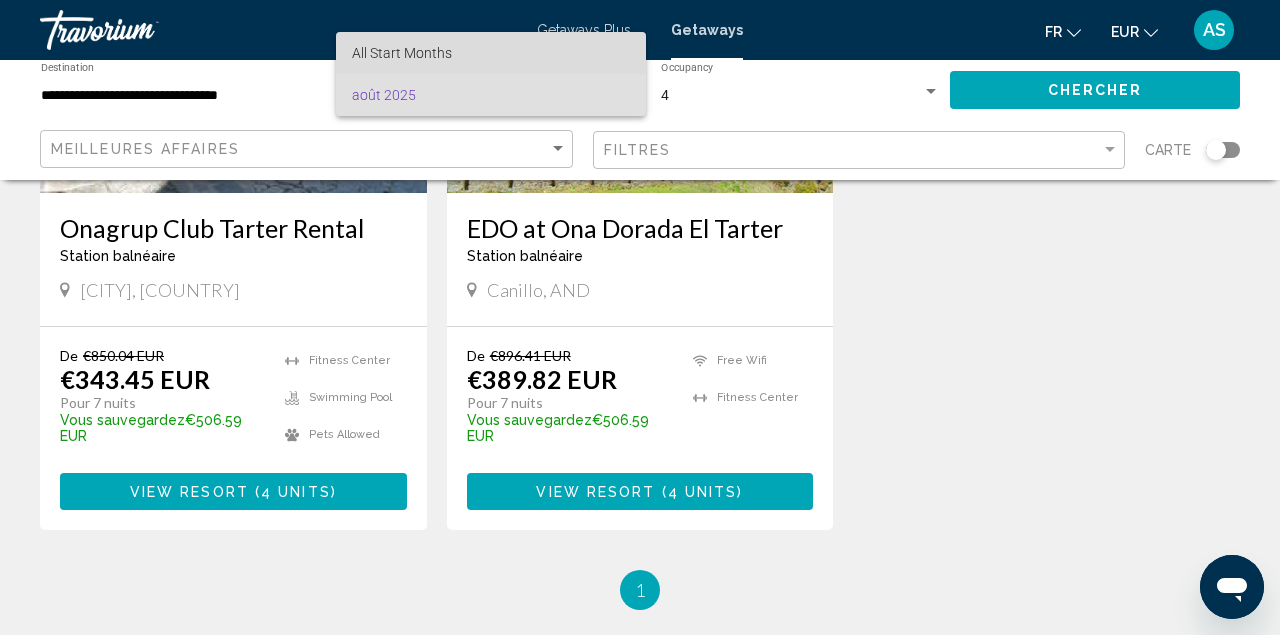 click on "All Start Months" at bounding box center [491, 53] 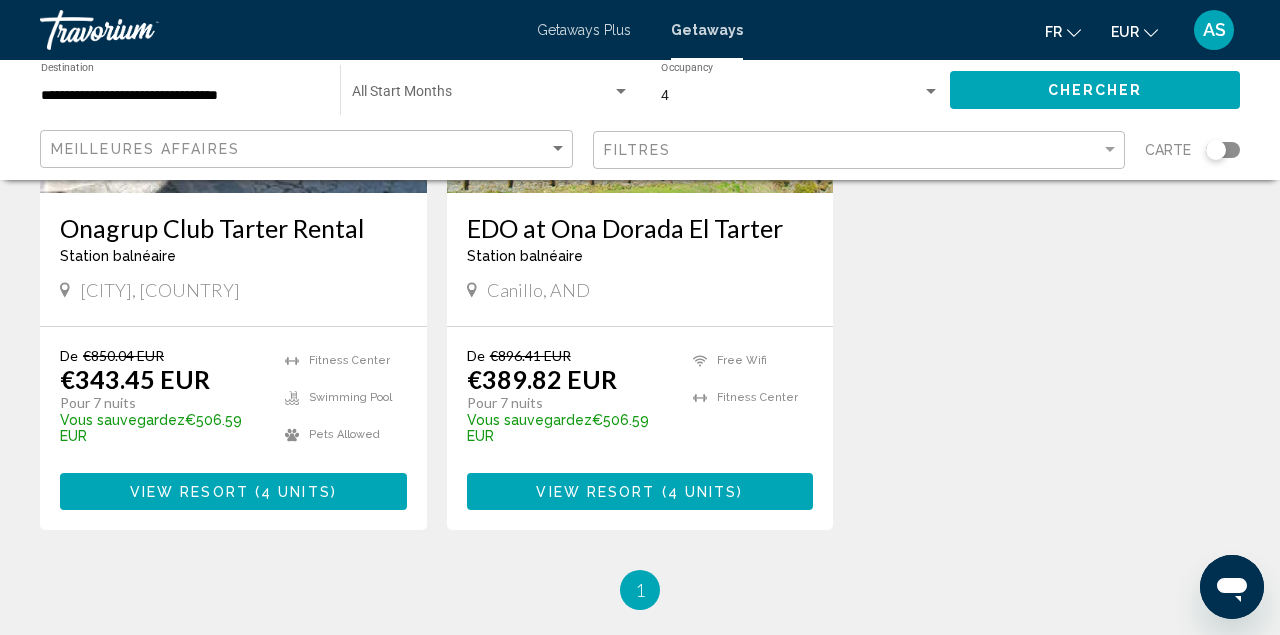 click on "**********" 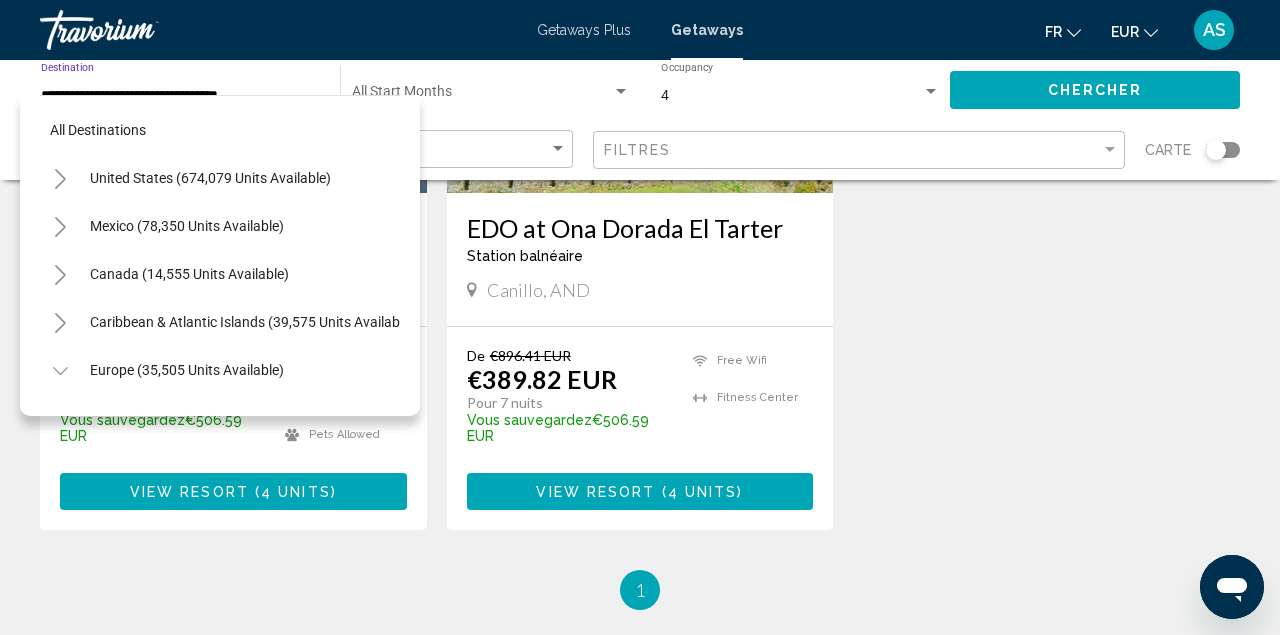 scroll, scrollTop: 1607, scrollLeft: 0, axis: vertical 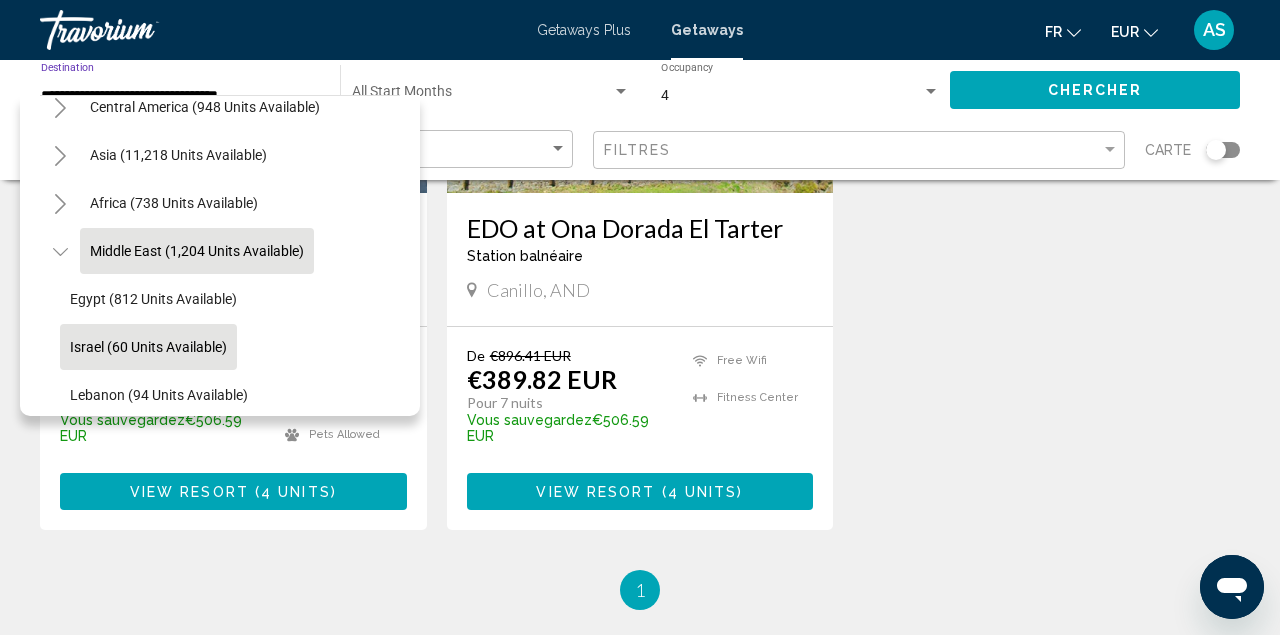 click on "Israel (60 units available)" 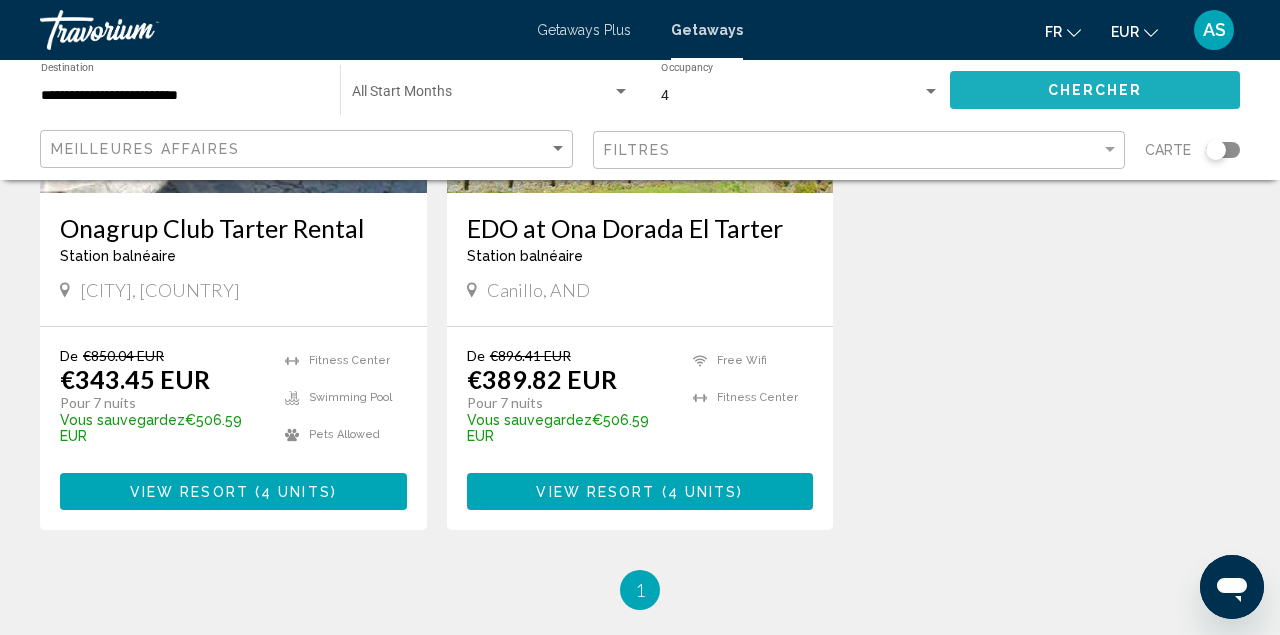click on "Chercher" 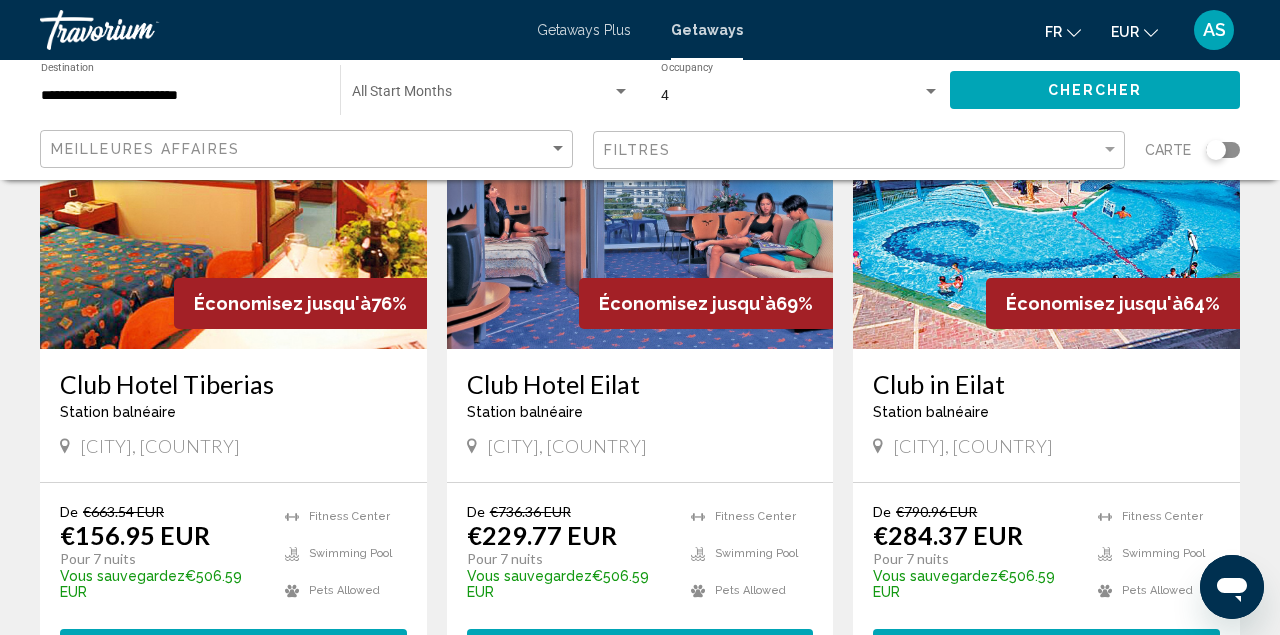 scroll, scrollTop: 241, scrollLeft: 0, axis: vertical 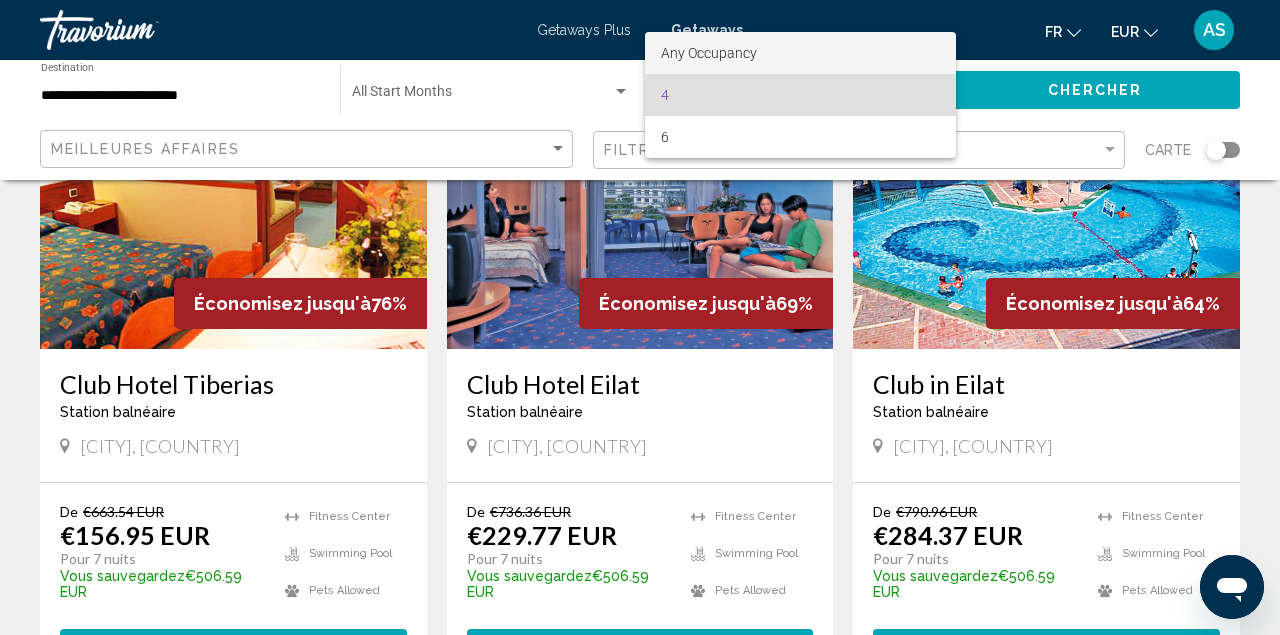 click on "Any Occupancy" at bounding box center (800, 53) 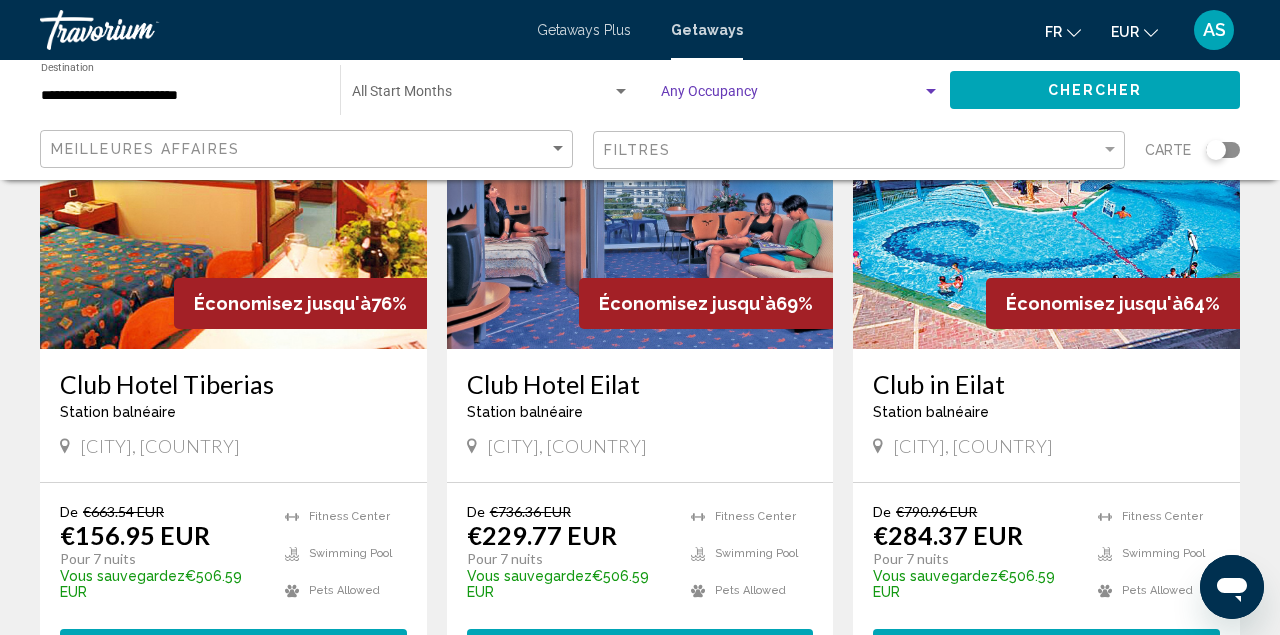 click on "Chercher" 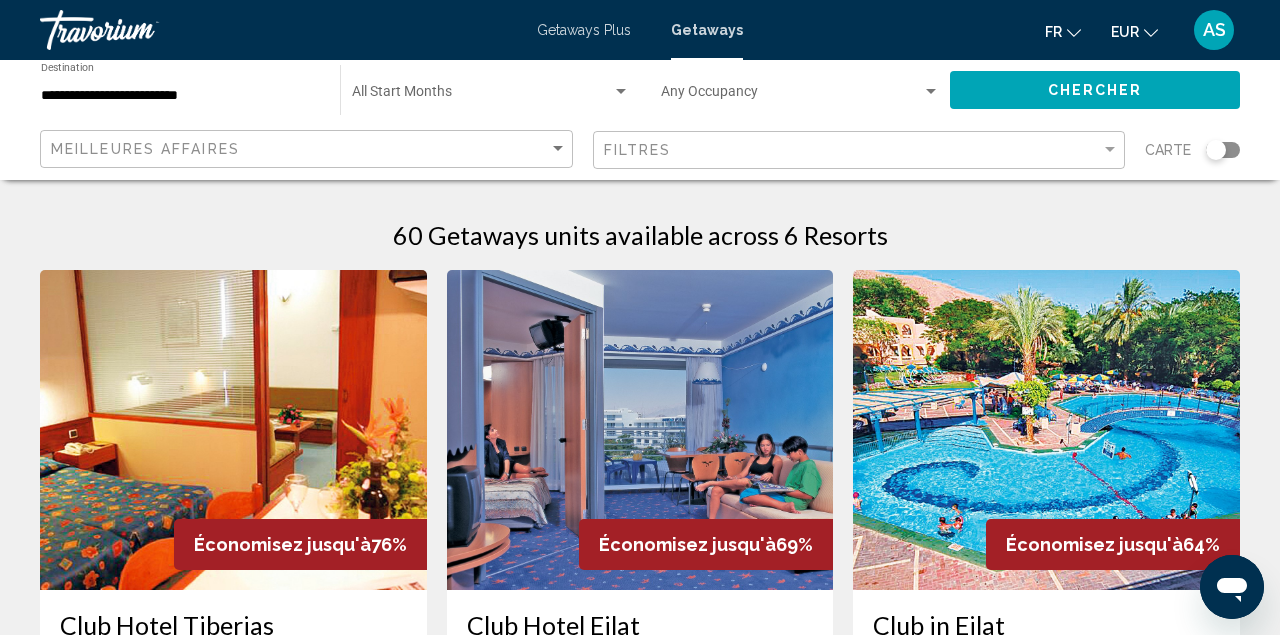 scroll, scrollTop: 0, scrollLeft: 0, axis: both 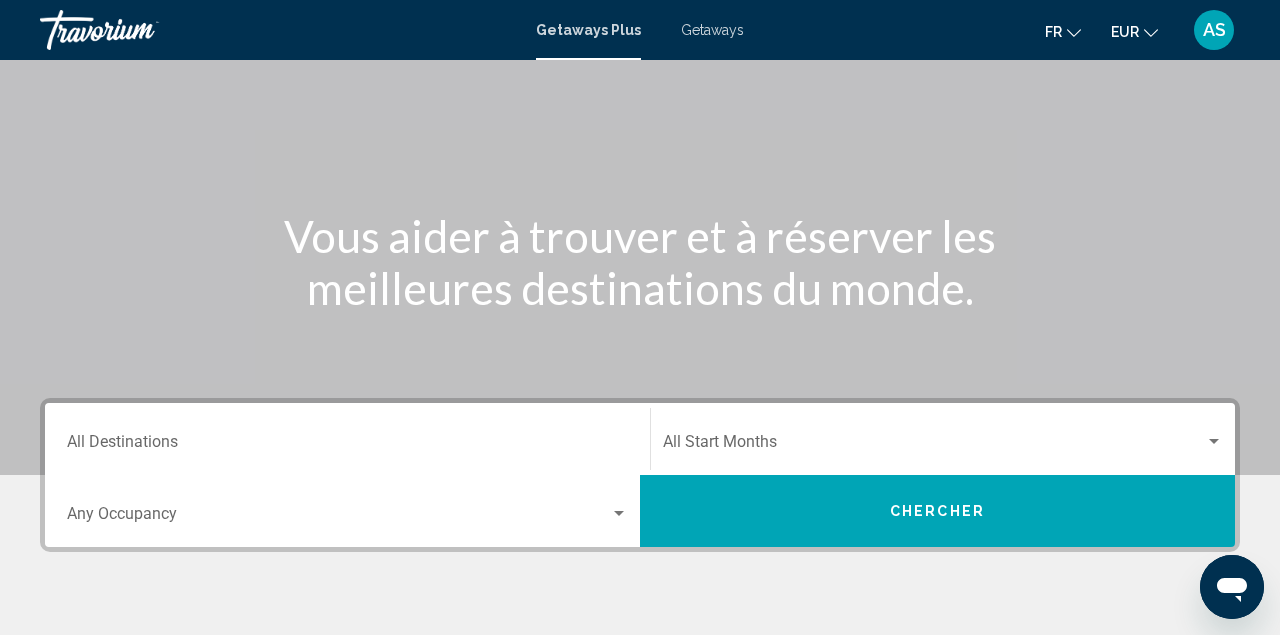 click on "Destination All Destinations" at bounding box center (347, 439) 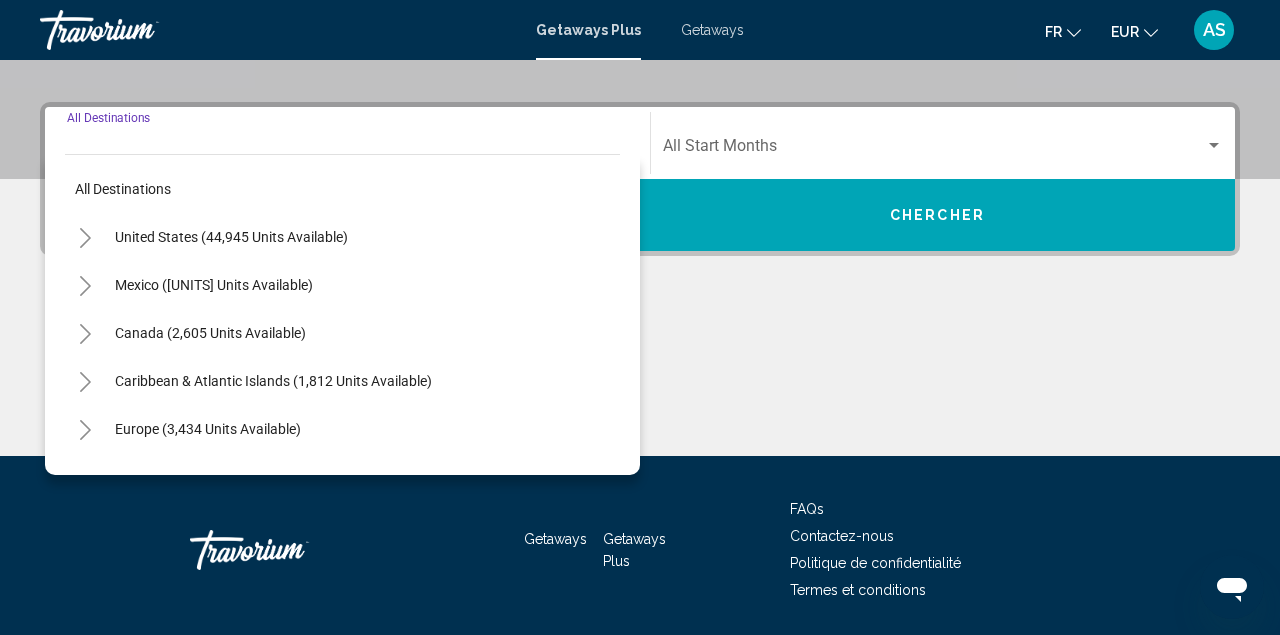 scroll, scrollTop: 458, scrollLeft: 0, axis: vertical 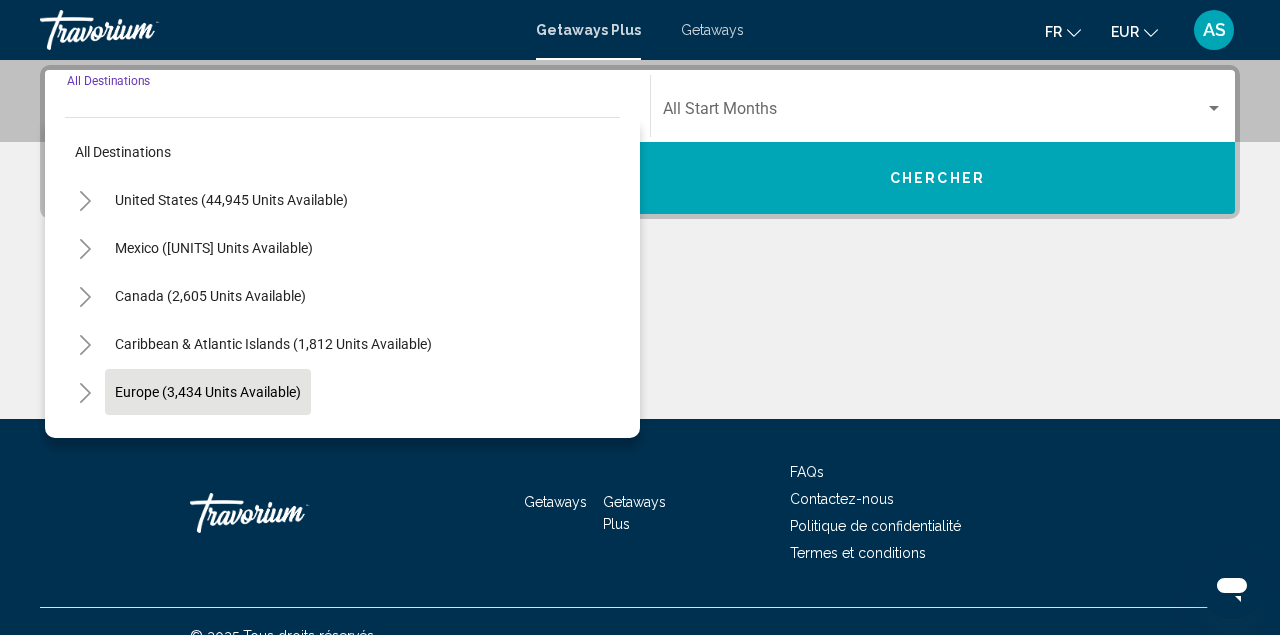 click on "Europe (3,434 units available)" at bounding box center [208, 440] 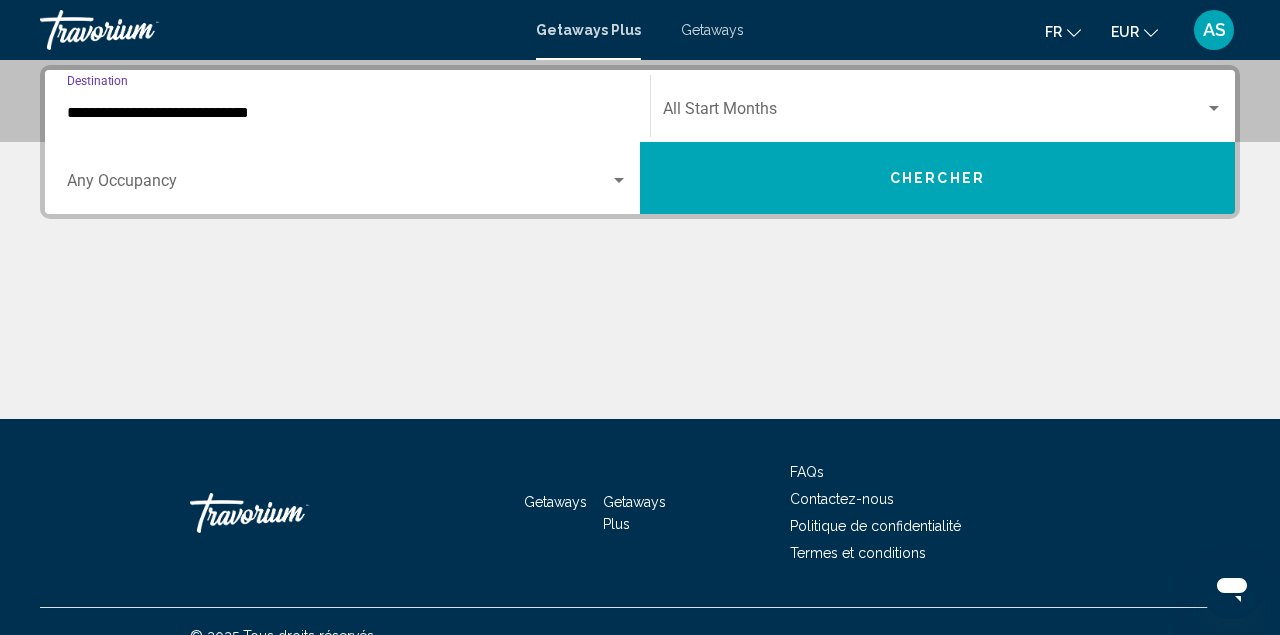 click at bounding box center [338, 185] 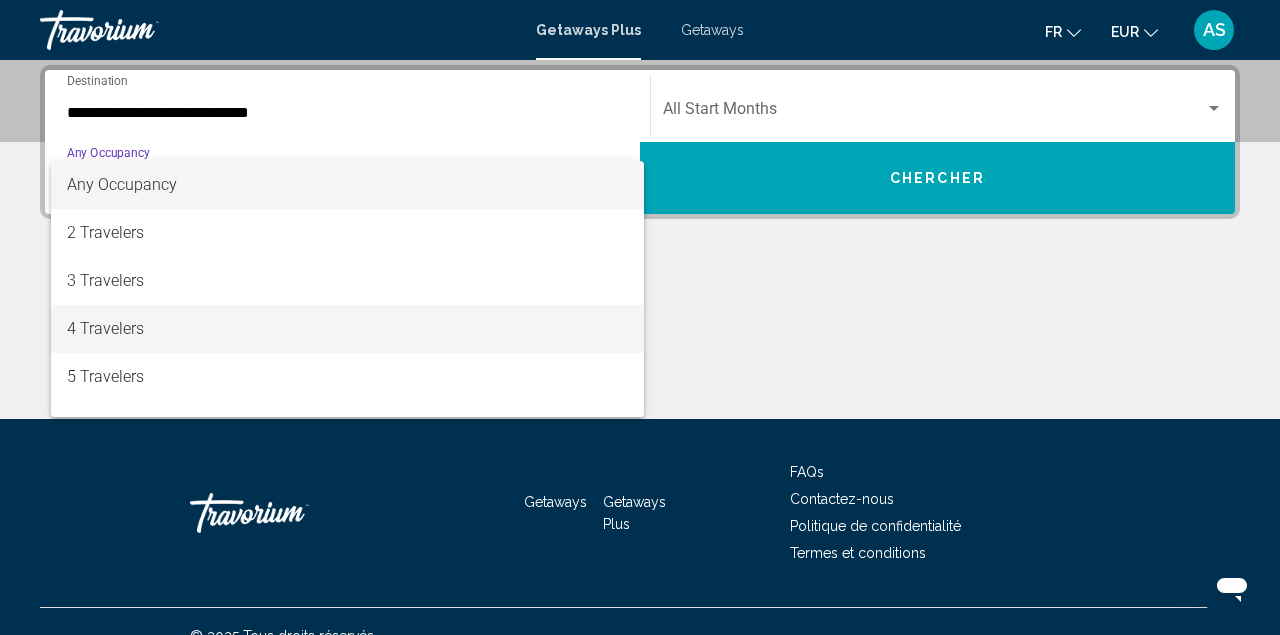 click on "4 Travelers" at bounding box center [347, 329] 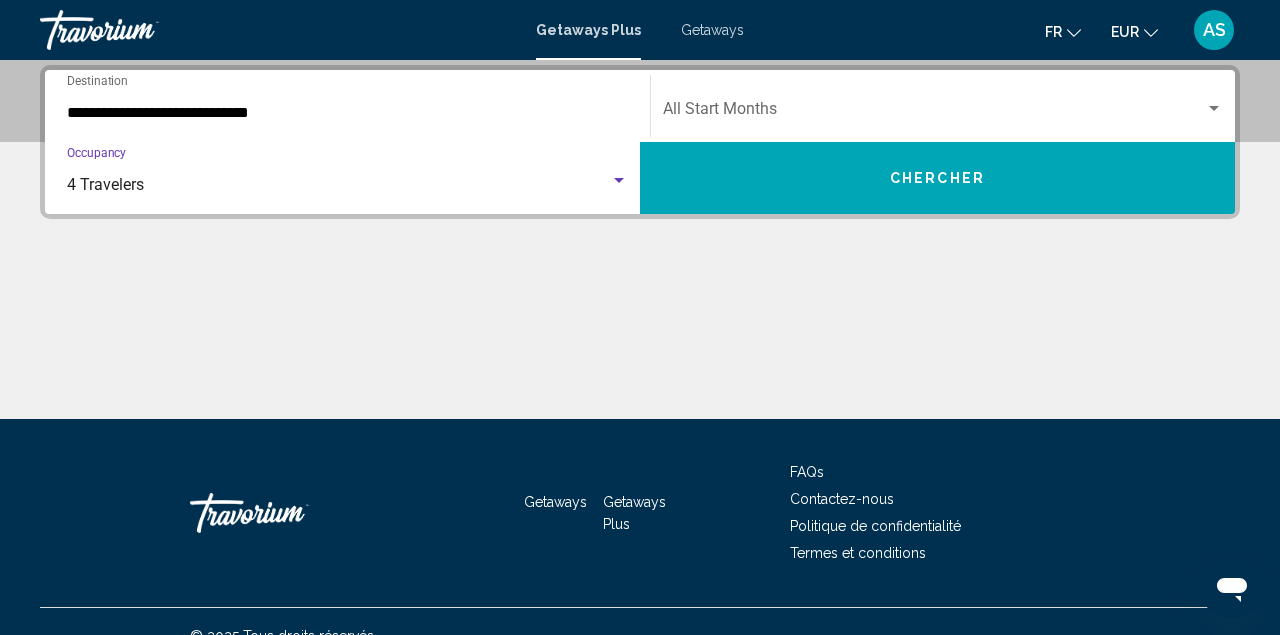 click on "Start Month All Start Months" 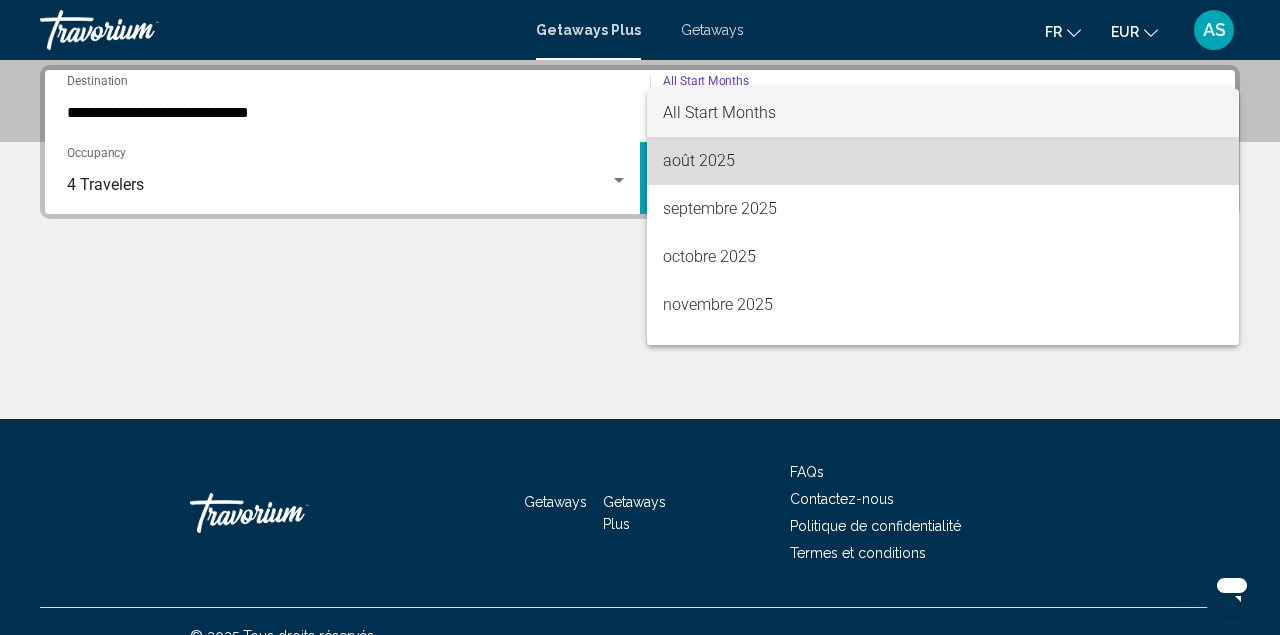 click on "août 2025" at bounding box center [943, 161] 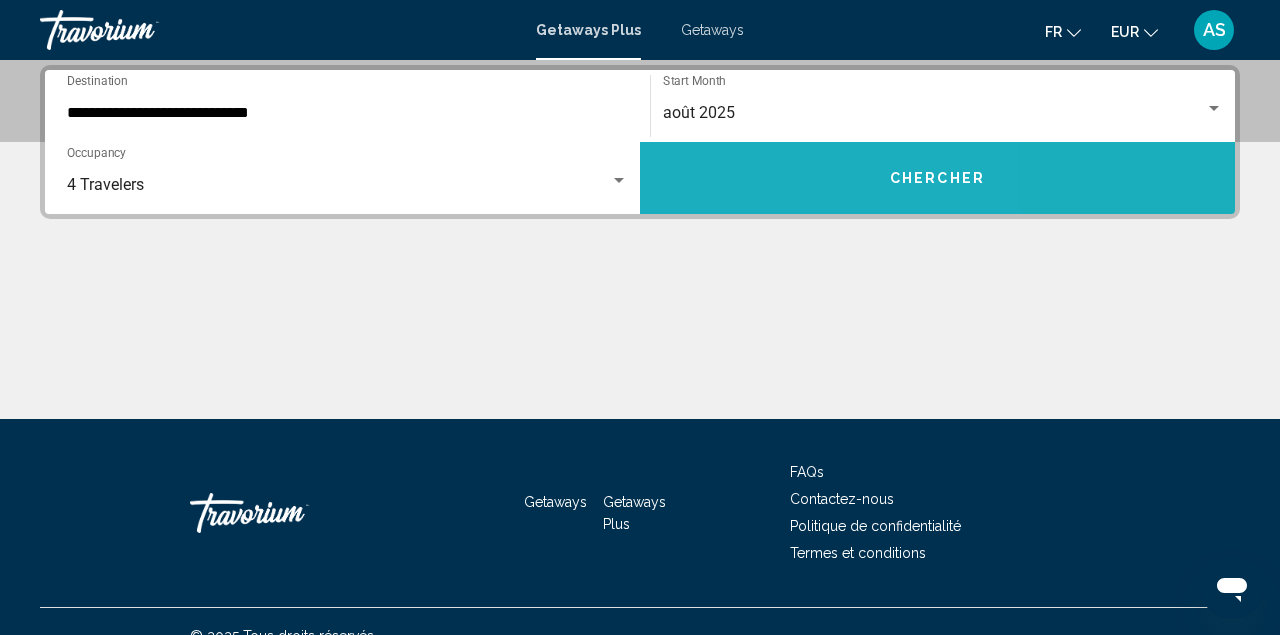 click on "Chercher" at bounding box center (937, 178) 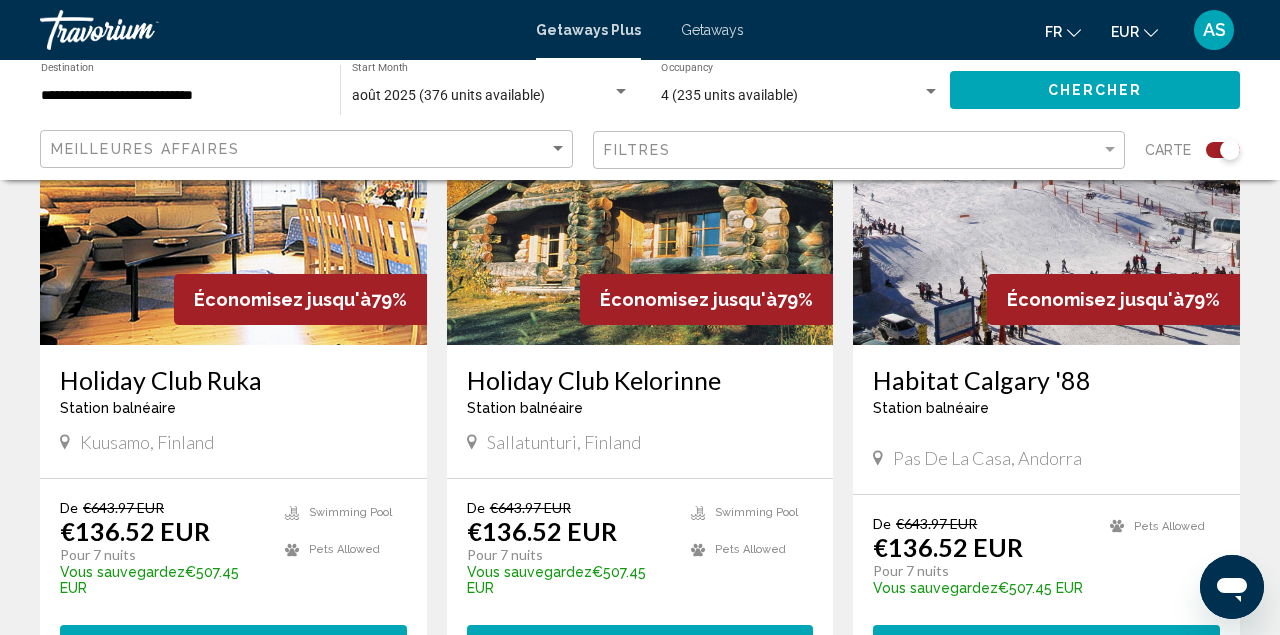 scroll, scrollTop: 1668, scrollLeft: 0, axis: vertical 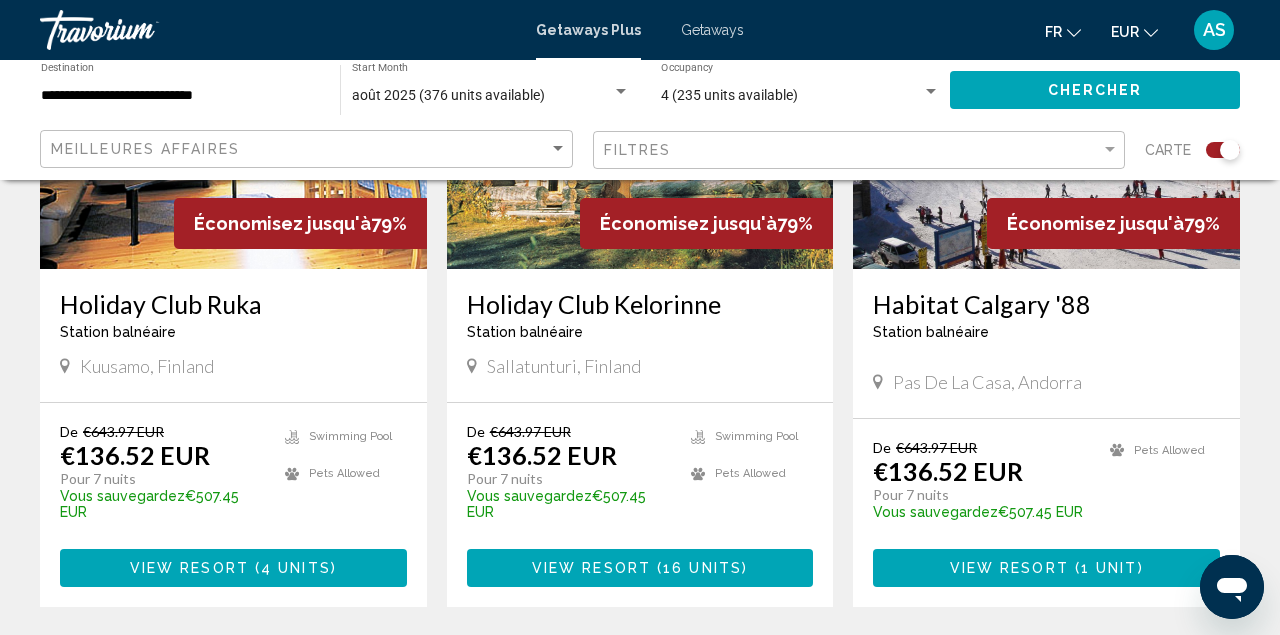 click on "Habitat Calgary '88  Station balnéaire  -  Ceci est une station d'adultes seulement" at bounding box center [1046, 322] 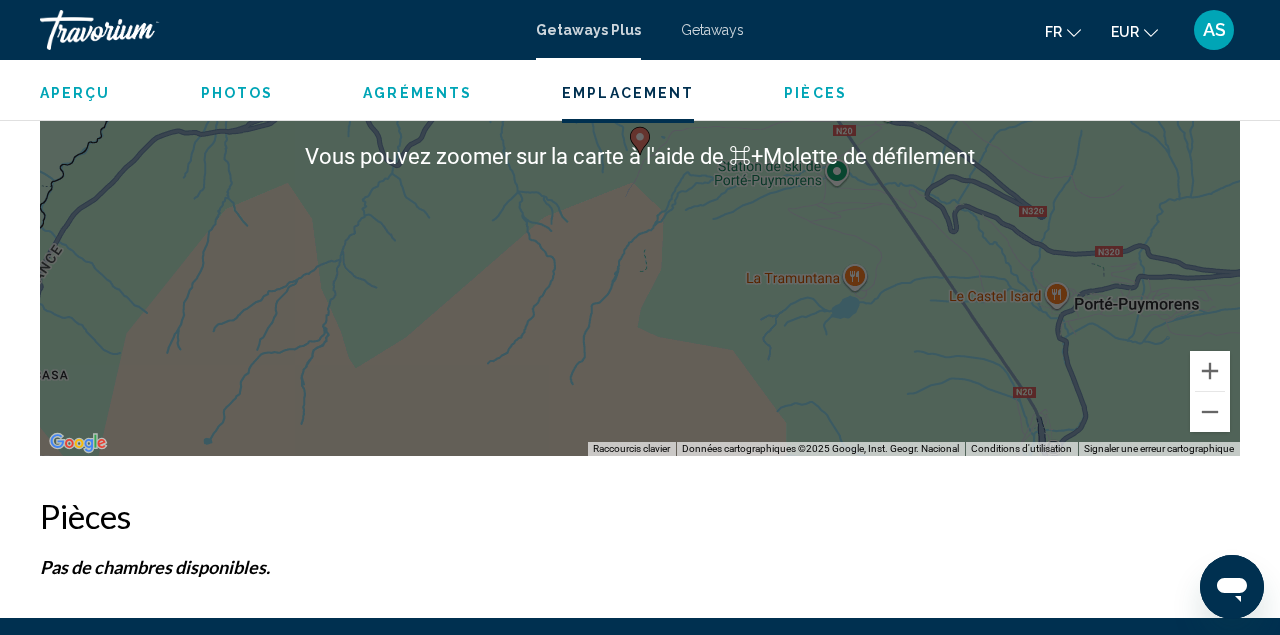 scroll, scrollTop: 3064, scrollLeft: 0, axis: vertical 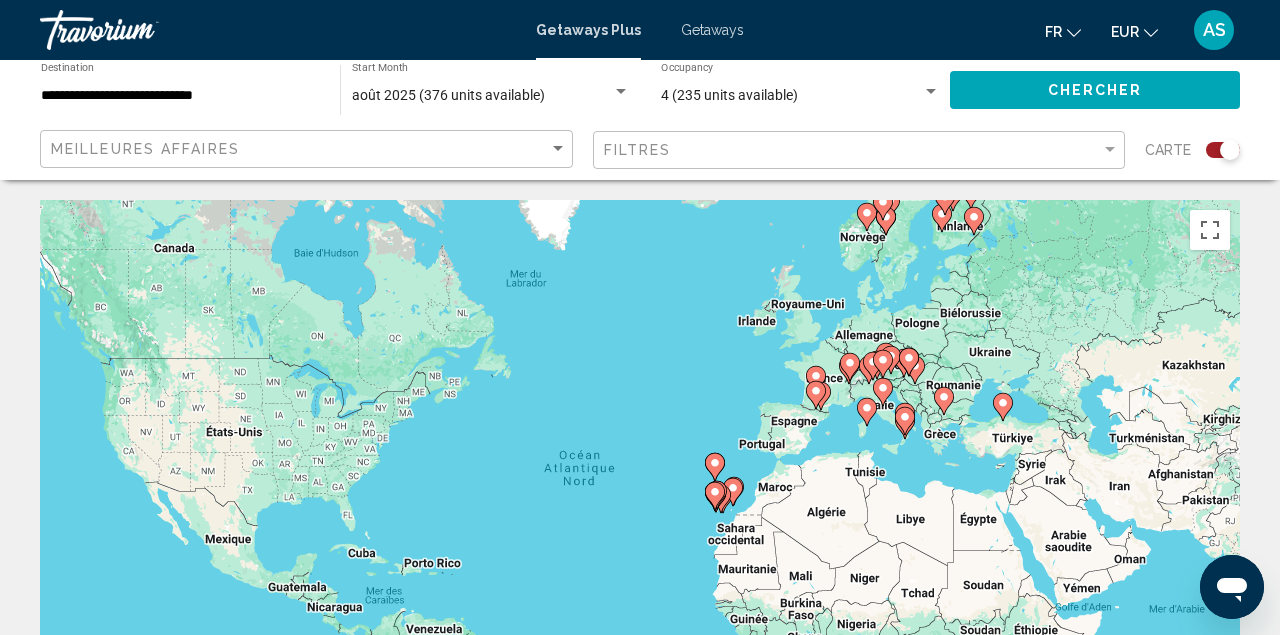 click on "Pour activer le glissement avec le clavier, appuyez sur Alt+Entrée. Une fois ce mode activé, utilisez les touches fléchées pour déplacer le repère. Pour valider le déplacement, appuyez sur Entrée. Pour annuler, appuyez sur Échap." at bounding box center (640, 500) 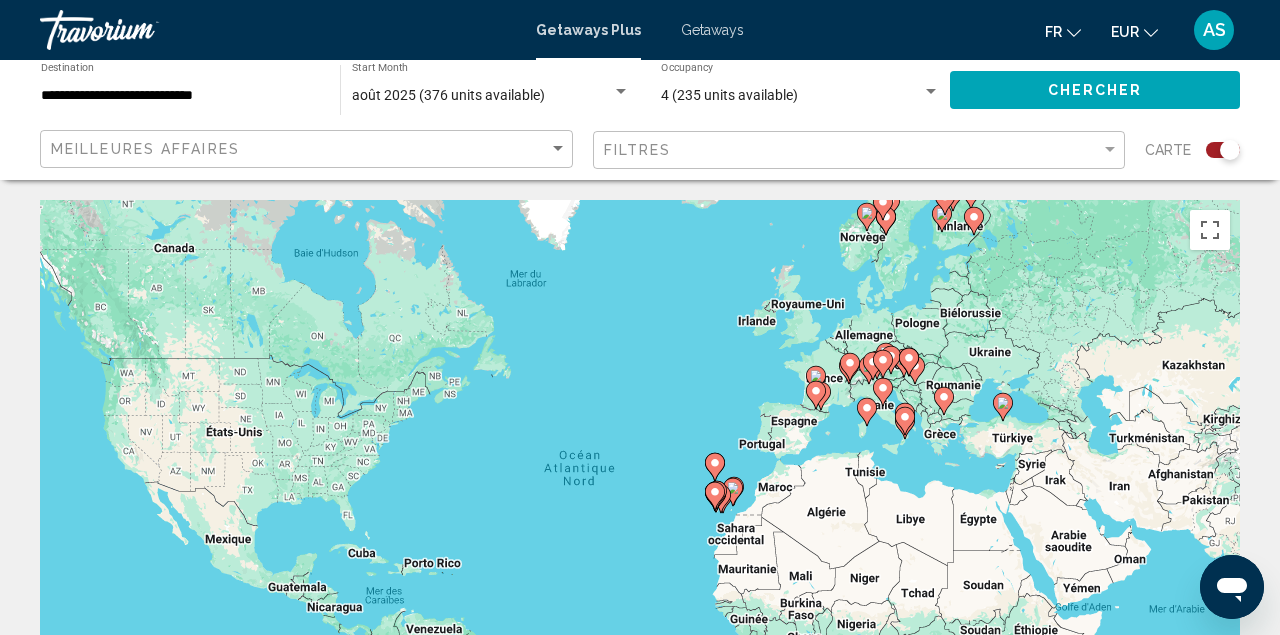 click on "Pour activer le glissement avec le clavier, appuyez sur Alt+Entrée. Une fois ce mode activé, utilisez les touches fléchées pour déplacer le repère. Pour valider le déplacement, appuyez sur Entrée. Pour annuler, appuyez sur Échap." at bounding box center (640, 500) 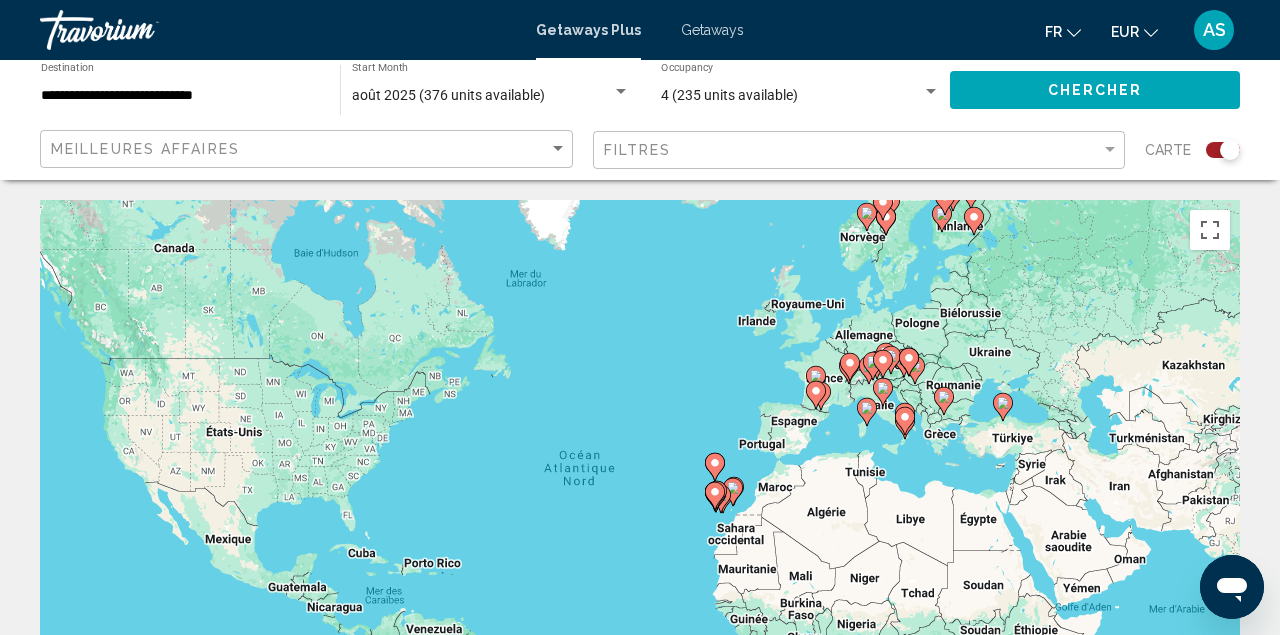 click on "Pour activer le glissement avec le clavier, appuyez sur Alt+Entrée. Une fois ce mode activé, utilisez les touches fléchées pour déplacer le repère. Pour valider le déplacement, appuyez sur Entrée. Pour annuler, appuyez sur Échap." at bounding box center (640, 500) 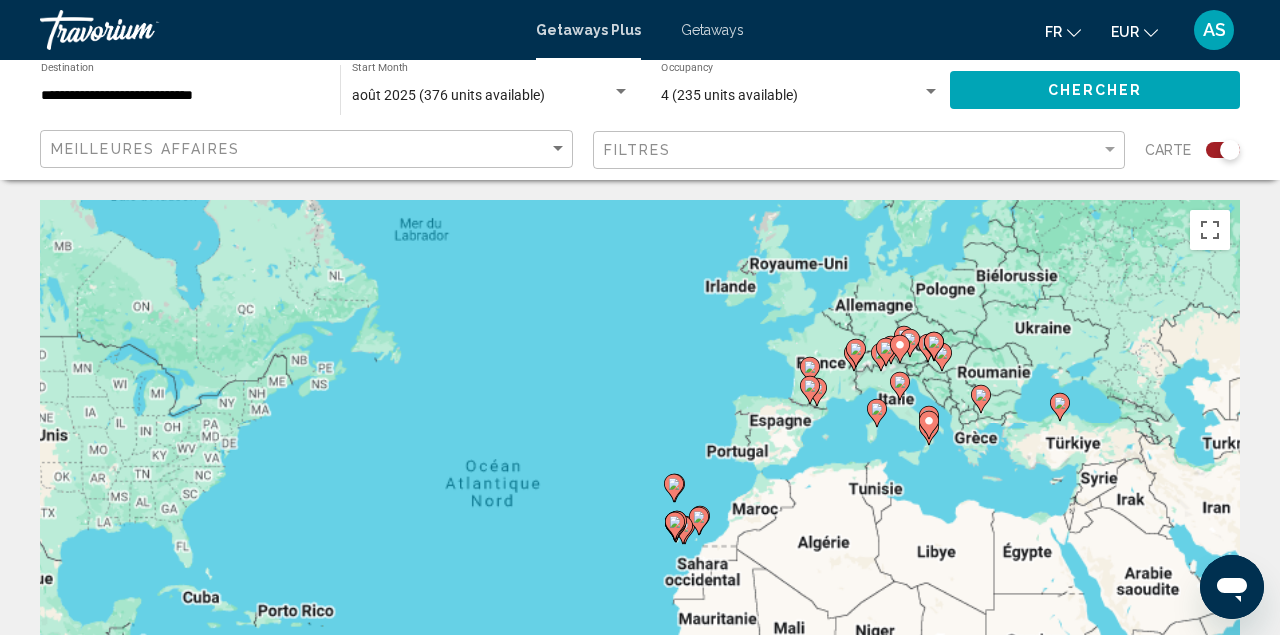 click on "Pour activer le glissement avec le clavier, appuyez sur Alt+Entrée. Une fois ce mode activé, utilisez les touches fléchées pour déplacer le repère. Pour valider le déplacement, appuyez sur Entrée. Pour annuler, appuyez sur Échap." at bounding box center [640, 500] 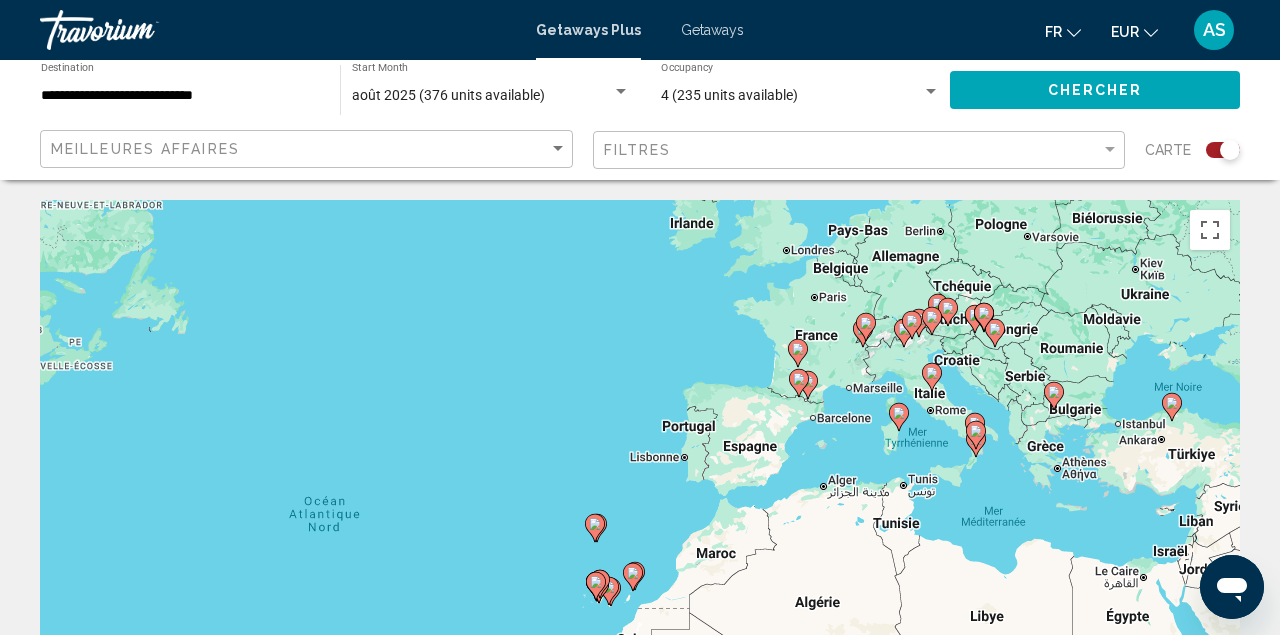 click on "Pour activer le glissement avec le clavier, appuyez sur Alt+Entrée. Une fois ce mode activé, utilisez les touches fléchées pour déplacer le repère. Pour valider le déplacement, appuyez sur Entrée. Pour annuler, appuyez sur Échap." at bounding box center [640, 500] 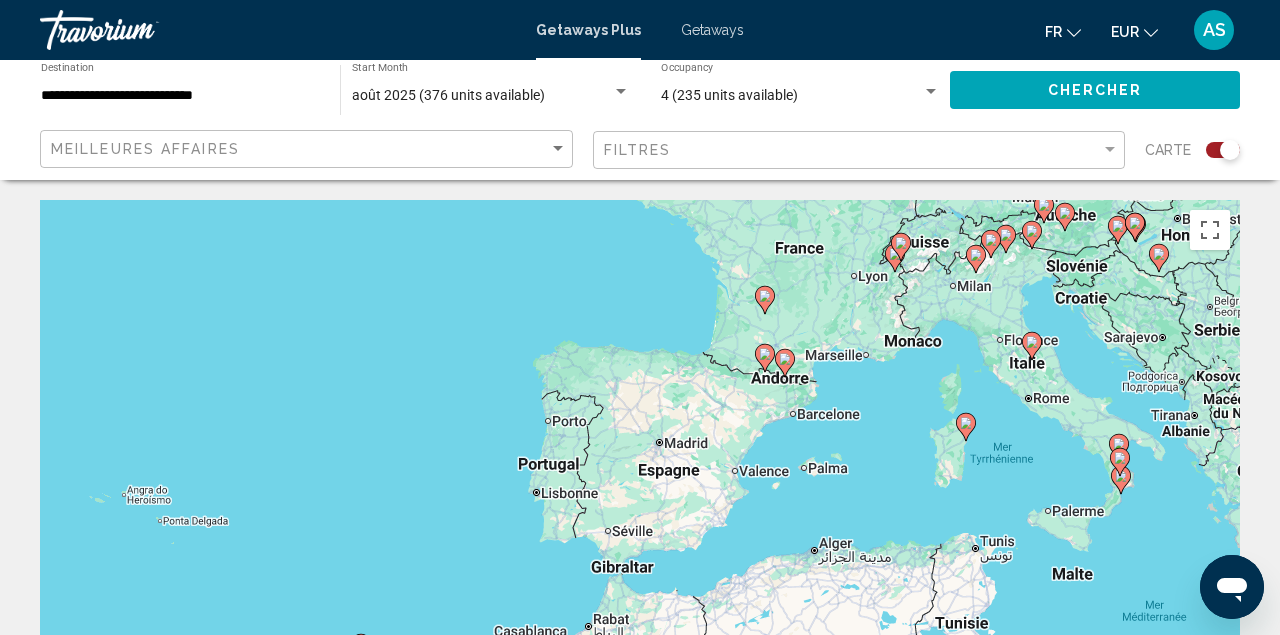 click on "Pour activer le glissement avec le clavier, appuyez sur Alt+Entrée. Une fois ce mode activé, utilisez les touches fléchées pour déplacer le repère. Pour valider le déplacement, appuyez sur Entrée. Pour annuler, appuyez sur Échap." at bounding box center (640, 500) 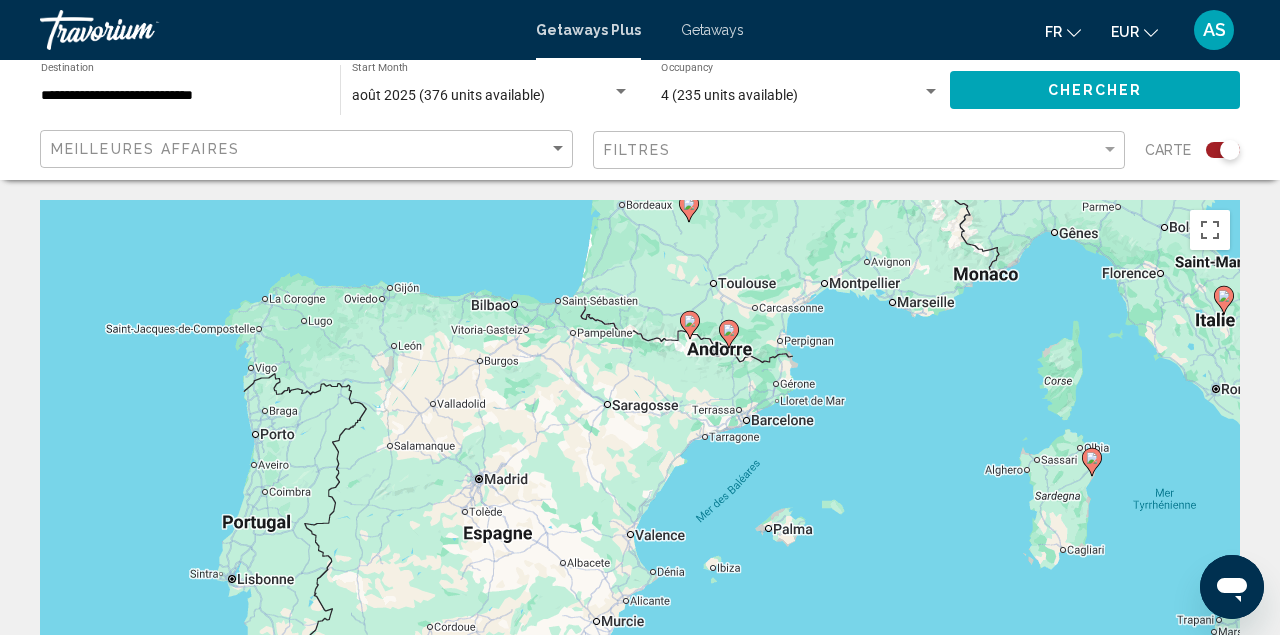 click on "Pour activer le glissement avec le clavier, appuyez sur Alt+Entrée. Une fois ce mode activé, utilisez les touches fléchées pour déplacer le repère. Pour valider le déplacement, appuyez sur Entrée. Pour annuler, appuyez sur Échap." at bounding box center [640, 500] 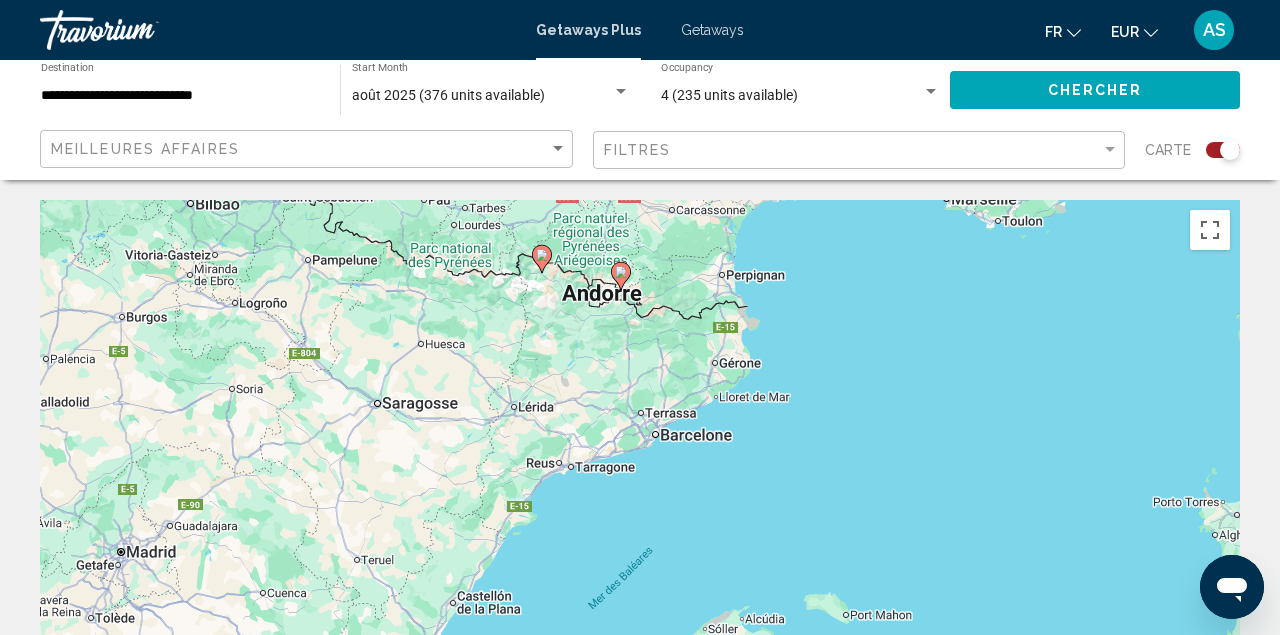 drag, startPoint x: 563, startPoint y: 296, endPoint x: 576, endPoint y: 373, distance: 78.08969 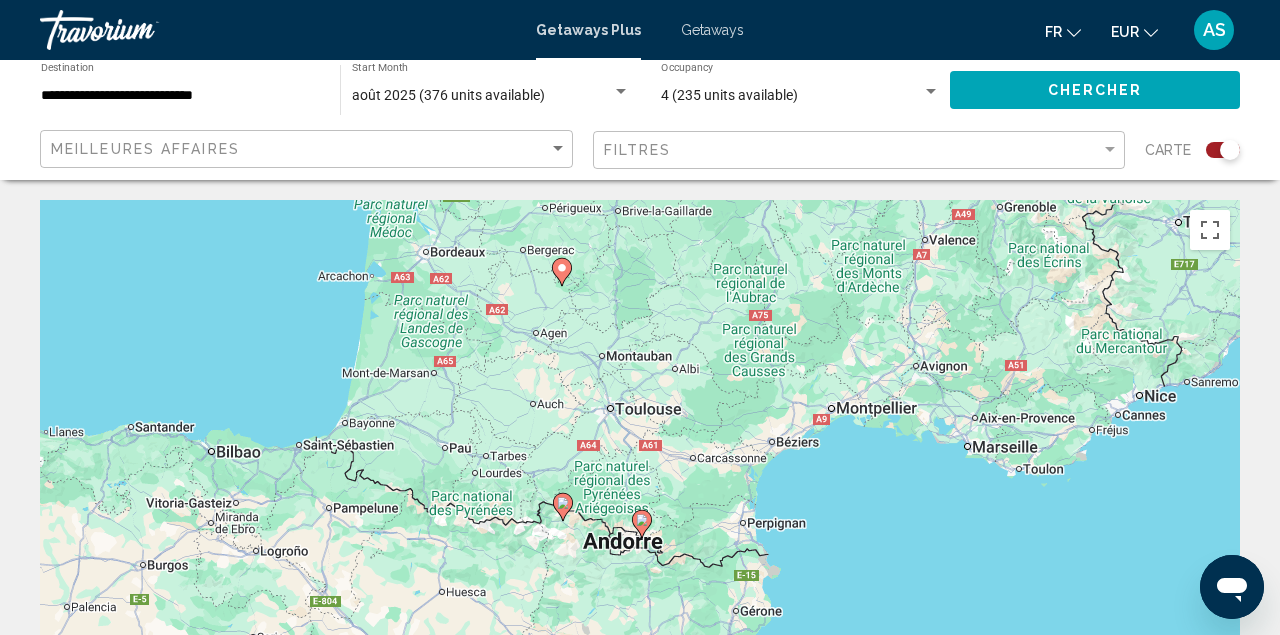 click 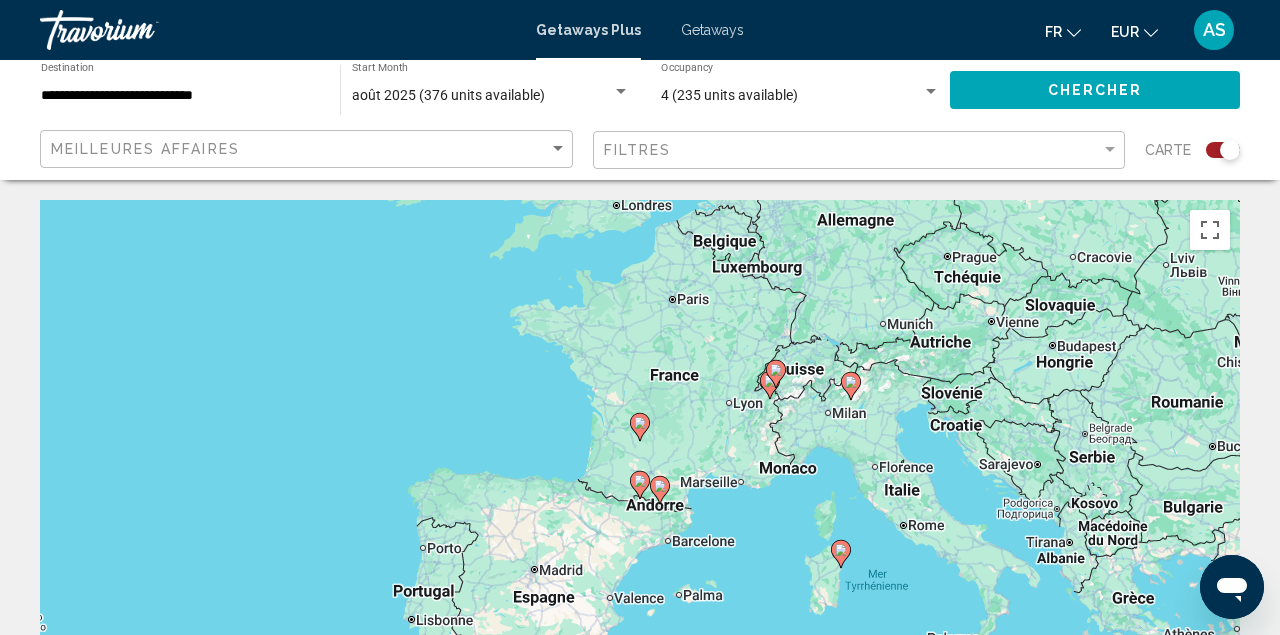 click 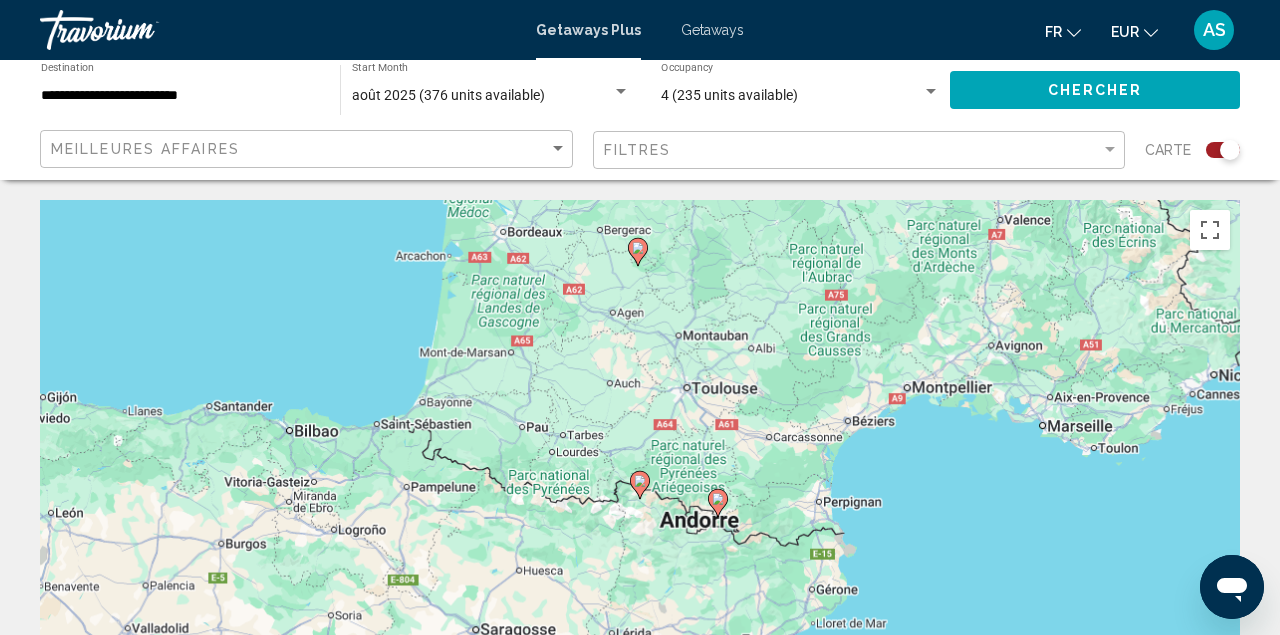 click 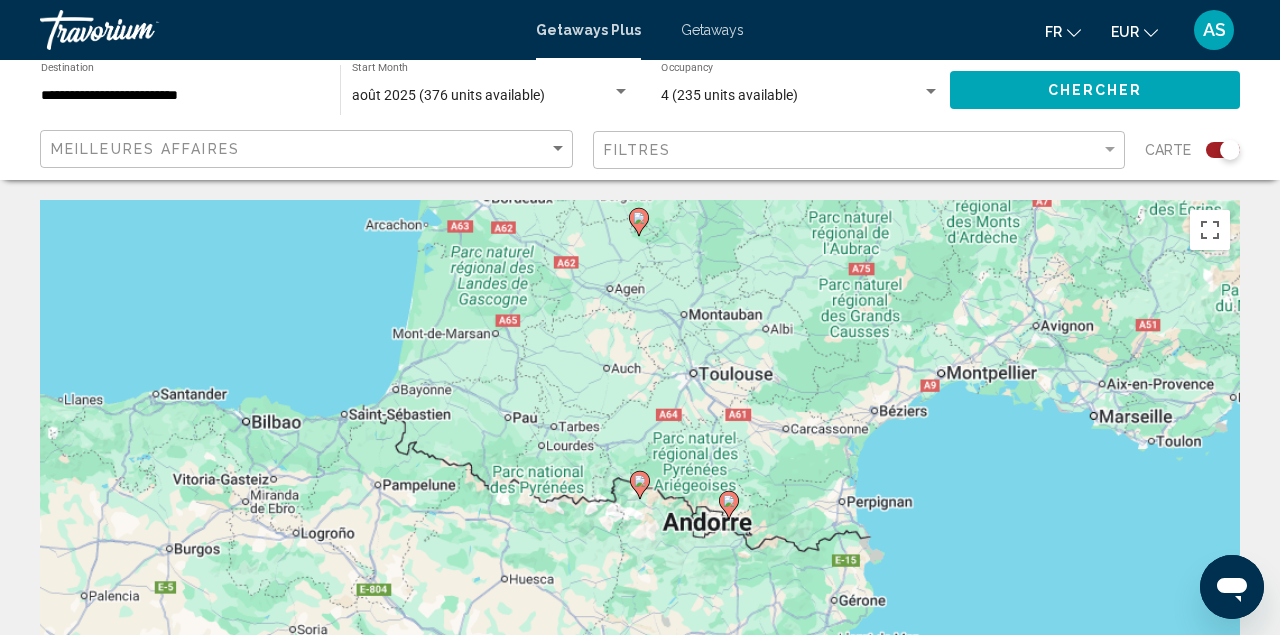 click 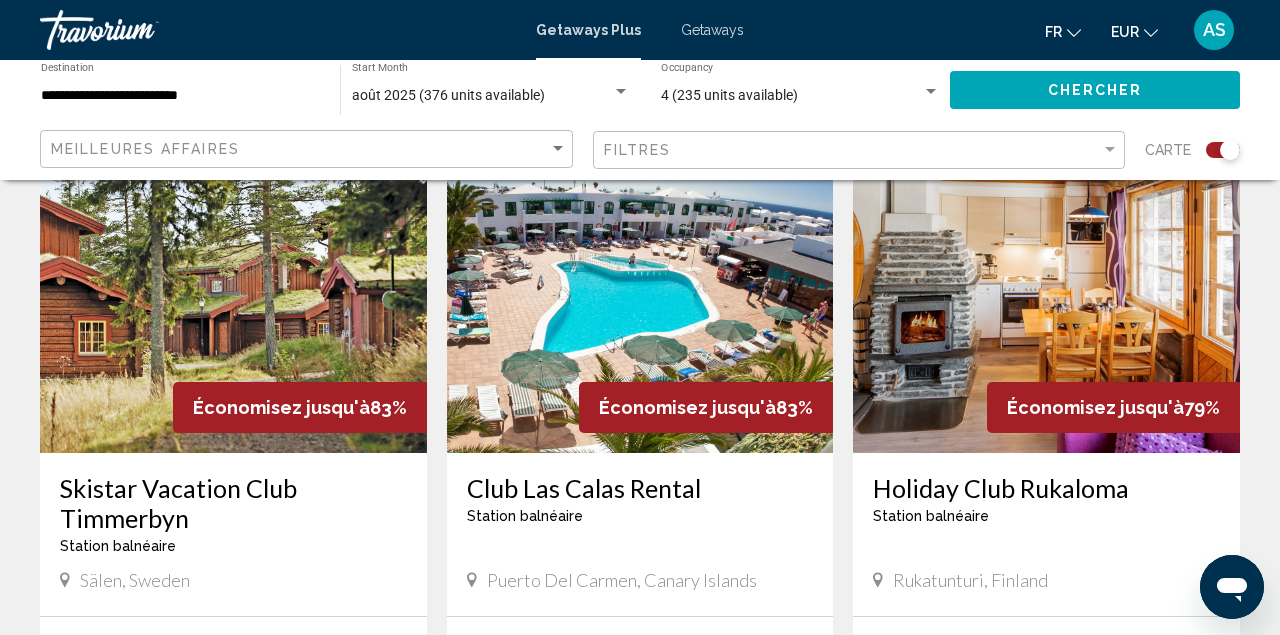 scroll, scrollTop: 0, scrollLeft: 0, axis: both 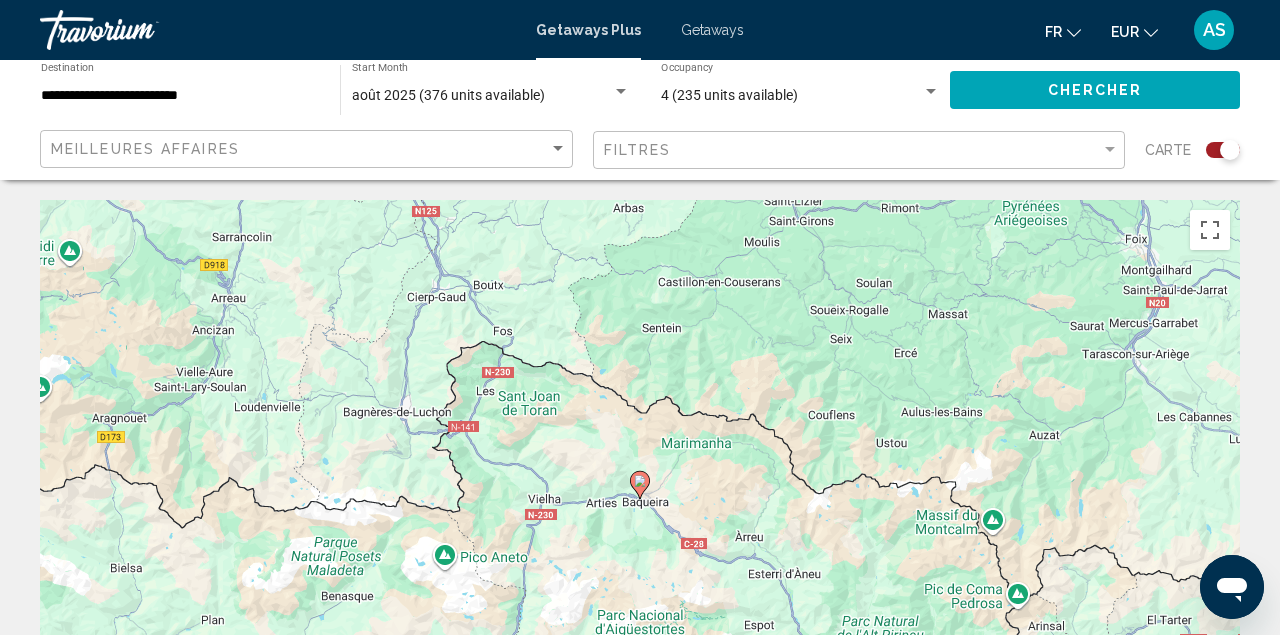 click on "**********" at bounding box center (180, 96) 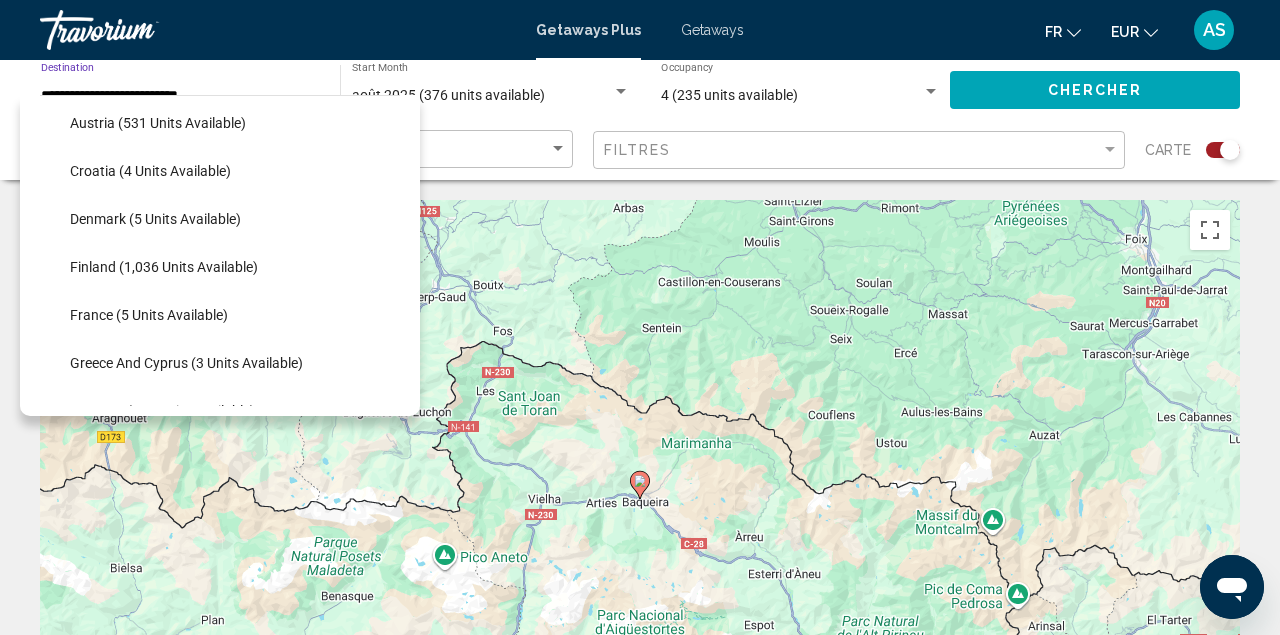 scroll, scrollTop: 337, scrollLeft: 0, axis: vertical 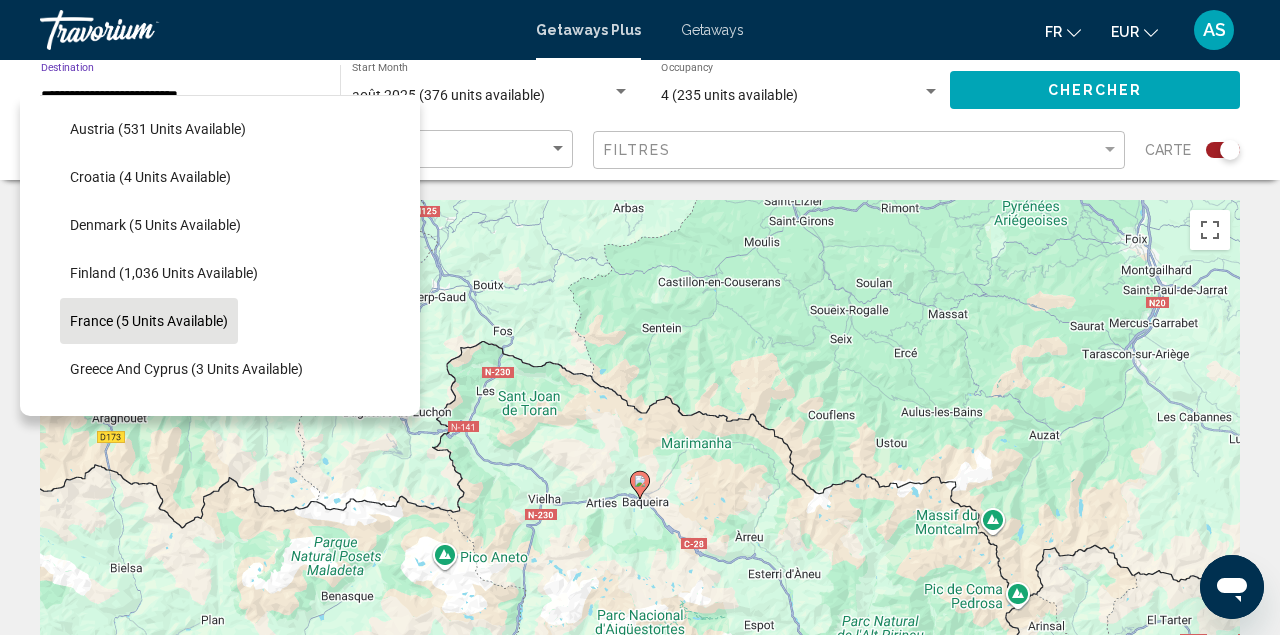 click on "France (5 units available)" 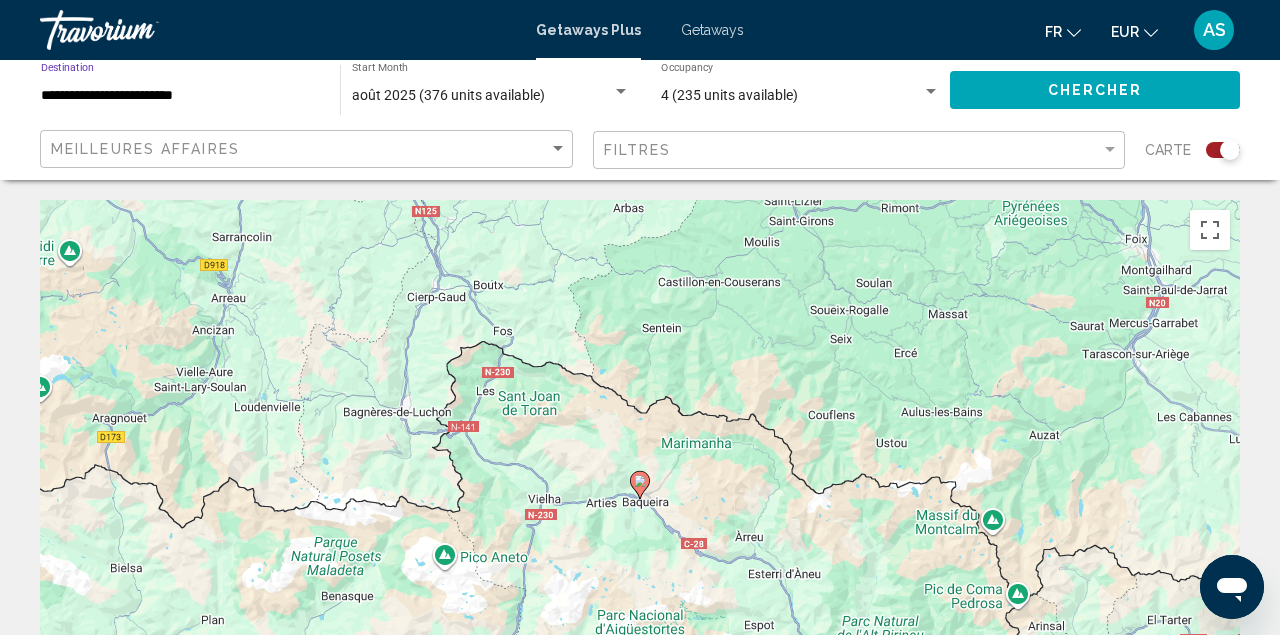 click on "Chercher" 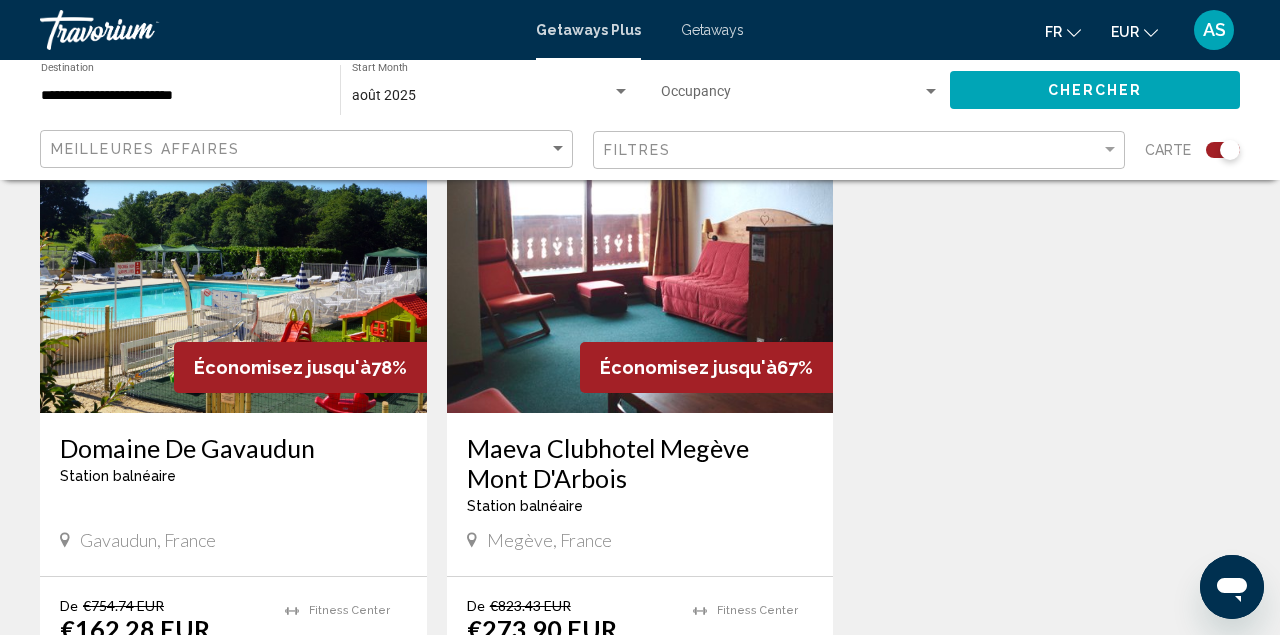 scroll, scrollTop: 818, scrollLeft: 0, axis: vertical 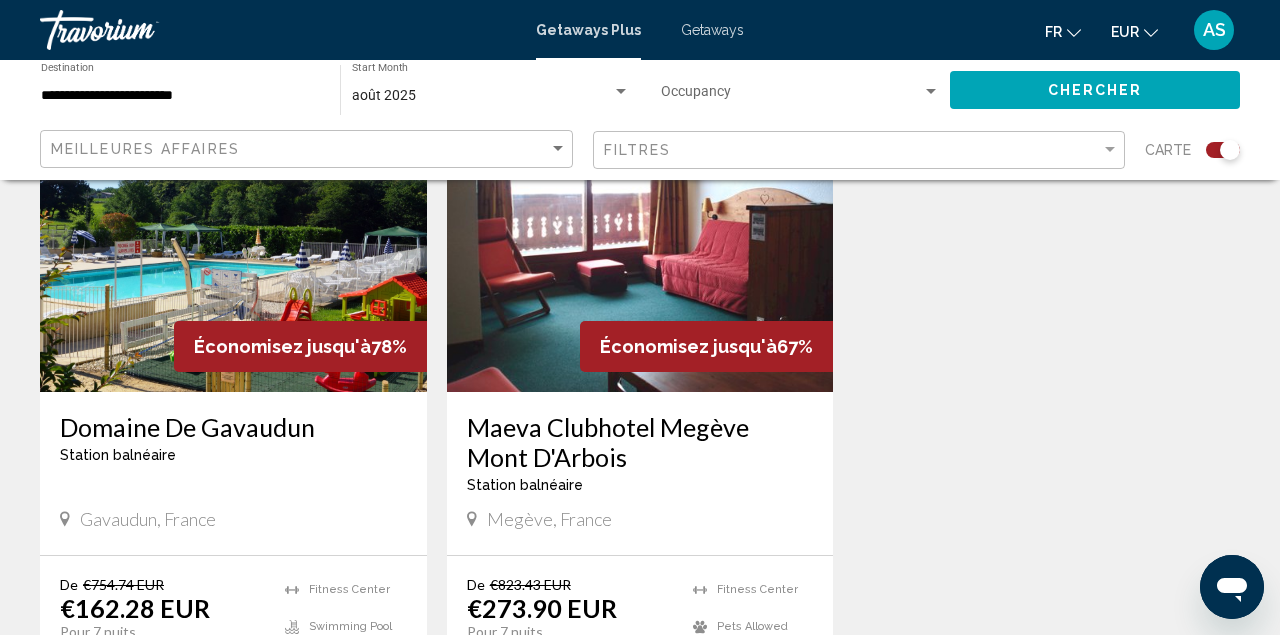 click on "Maeva Clubhotel Megève Mont D'Arbois" at bounding box center [640, 442] 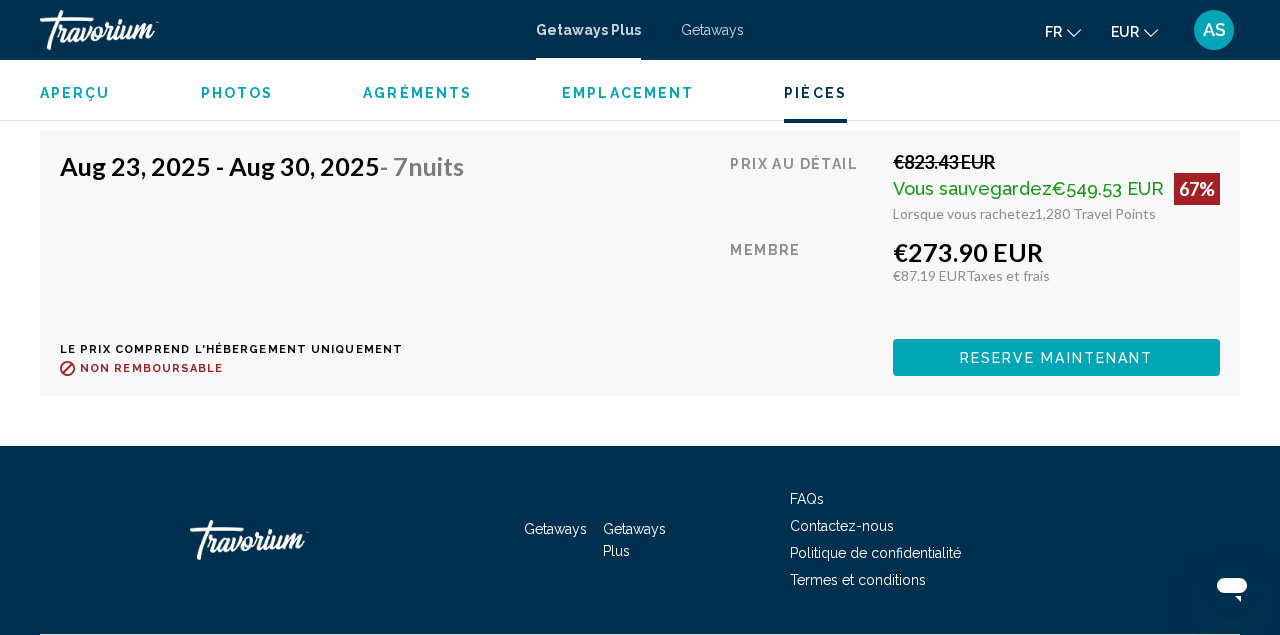 scroll, scrollTop: 4021, scrollLeft: 0, axis: vertical 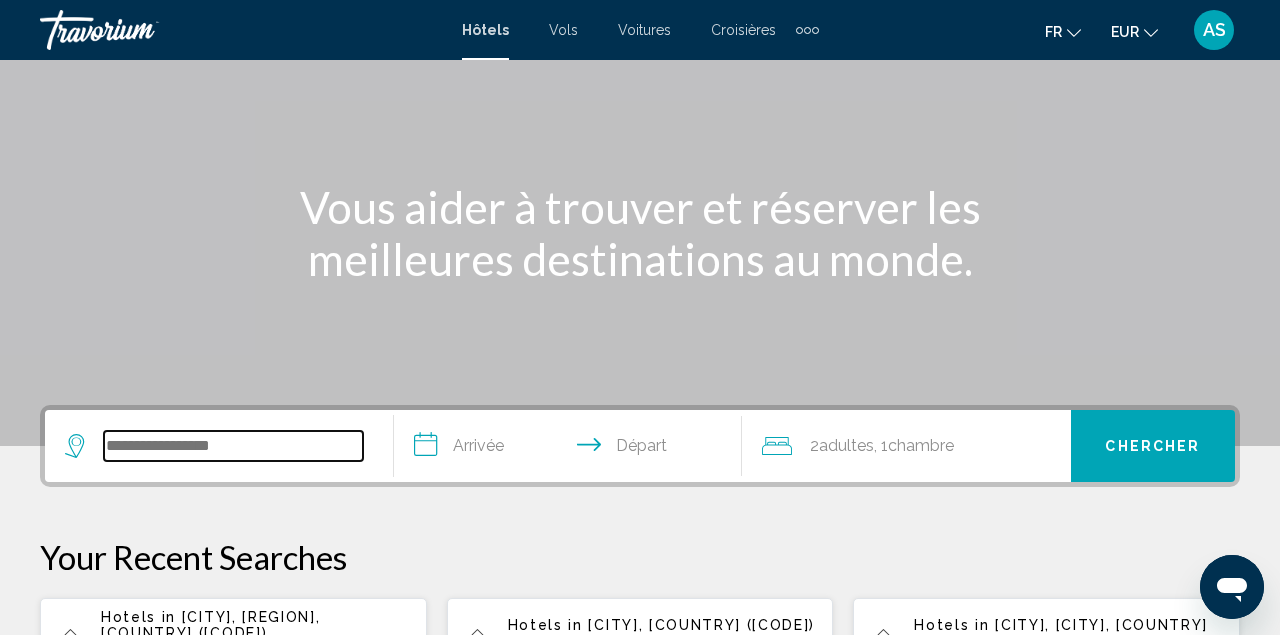 click at bounding box center [233, 446] 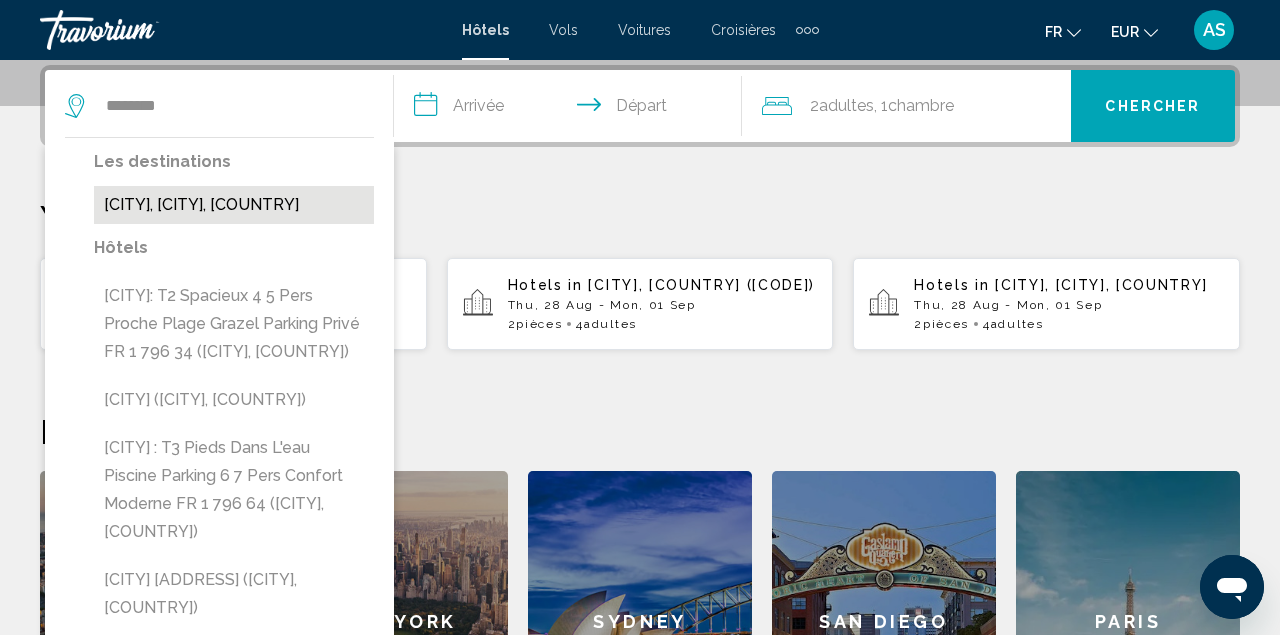 click on "[CITY], [CITY], [COUNTRY]" at bounding box center (234, 205) 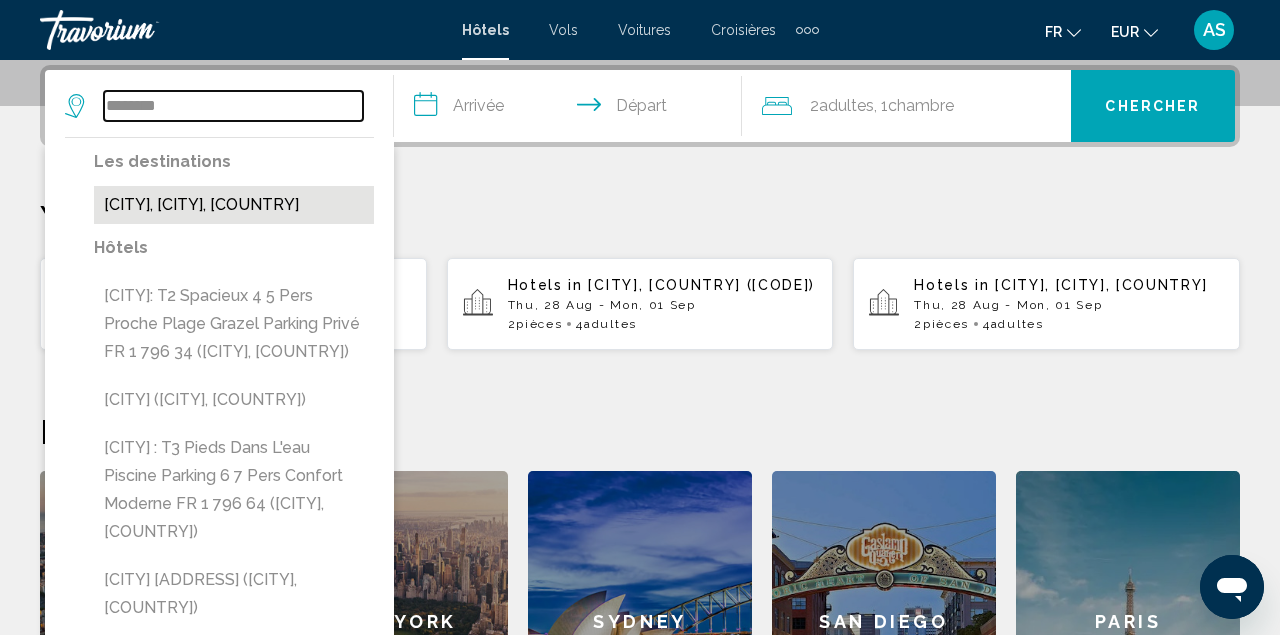 type on "**********" 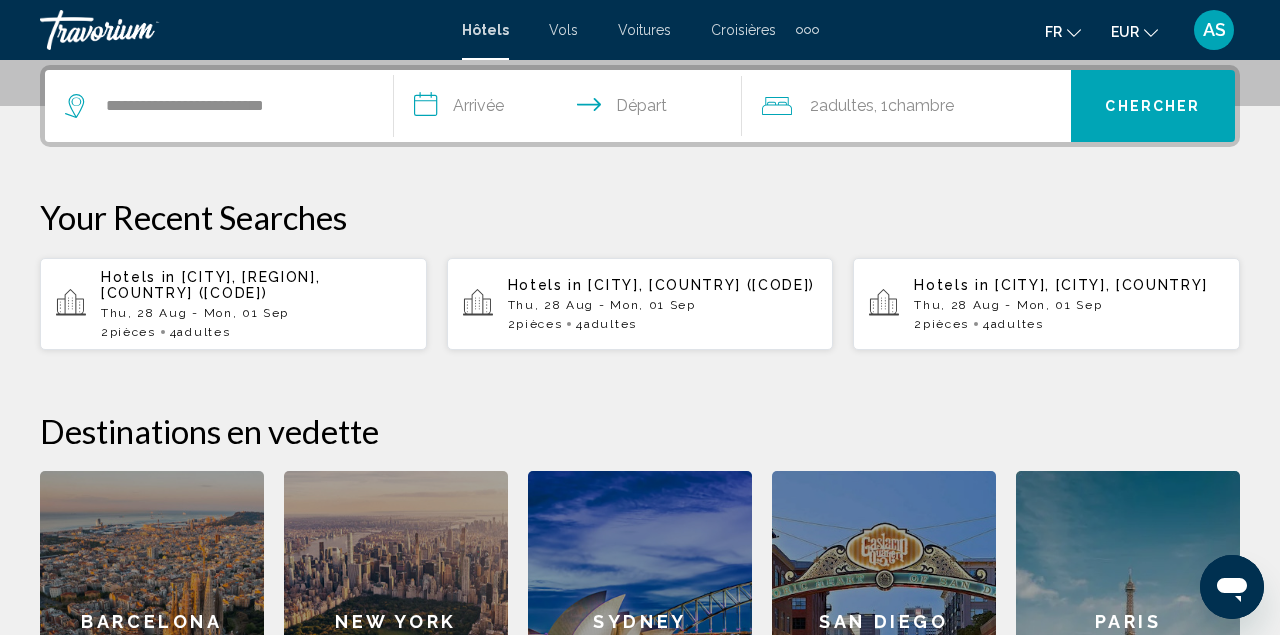 click on "**********" at bounding box center (572, 109) 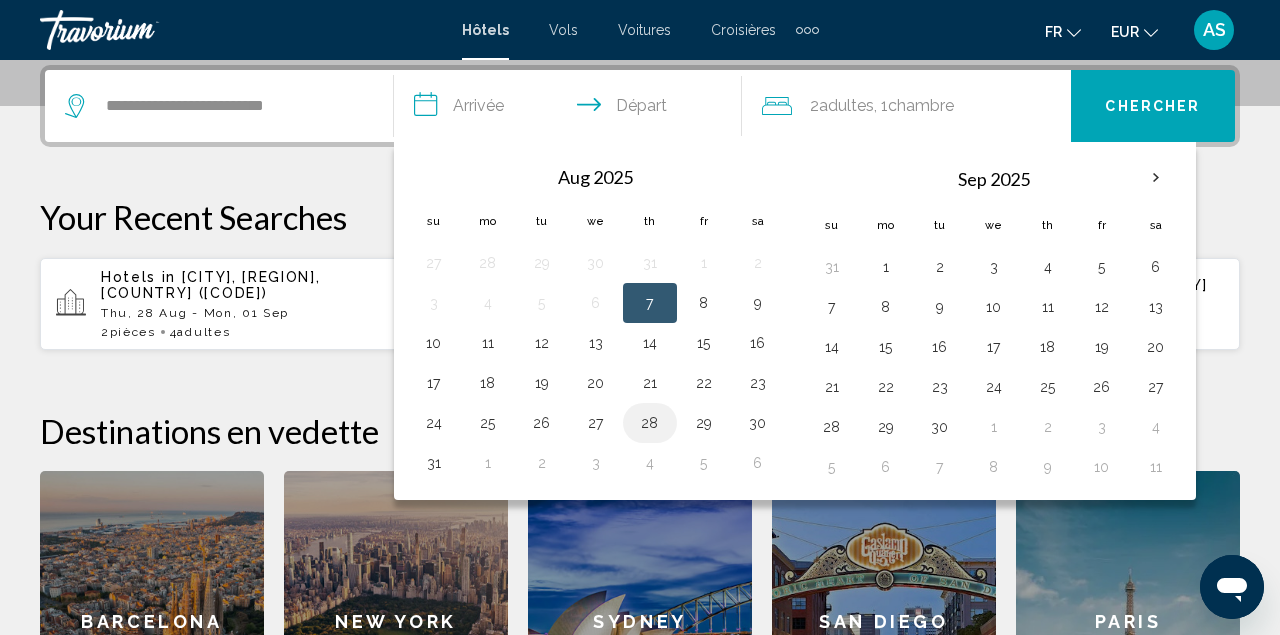 click on "28" at bounding box center (650, 423) 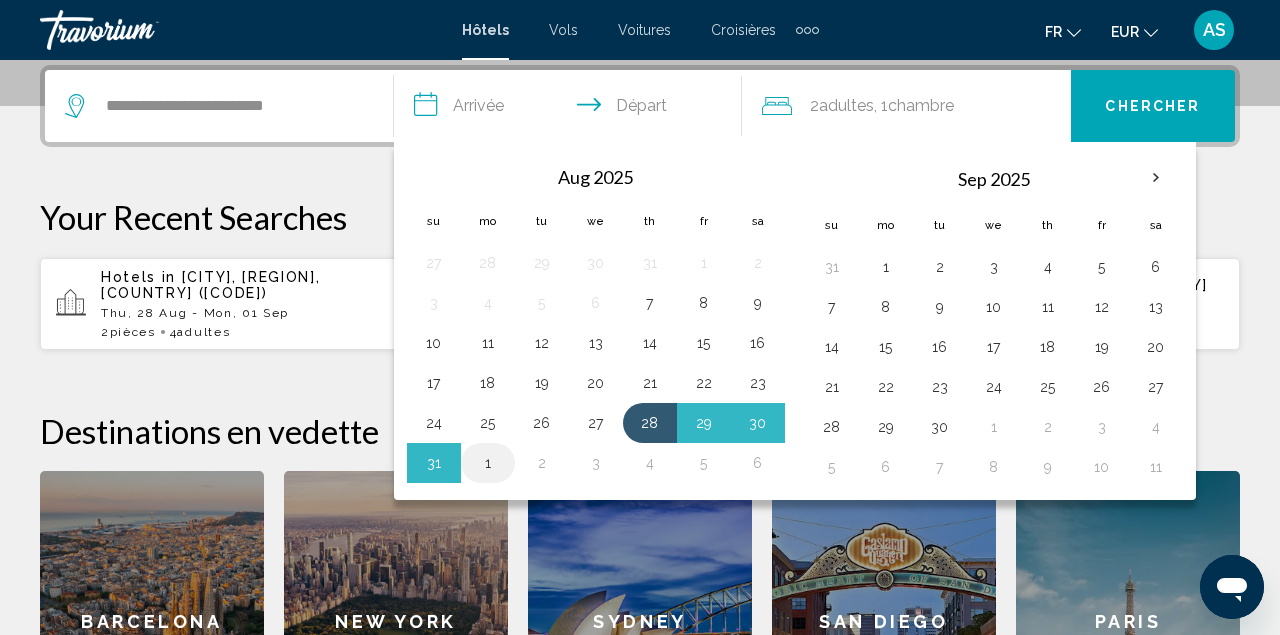 click on "1" at bounding box center [488, 463] 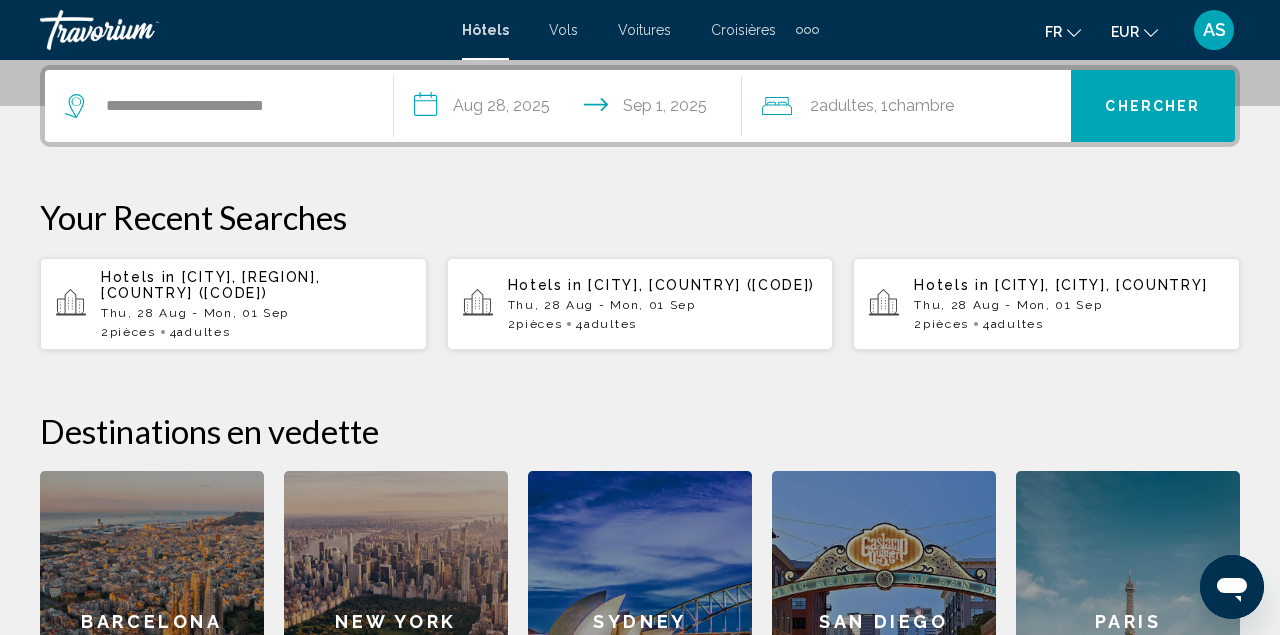 click on ", 1  Chambre pièces" 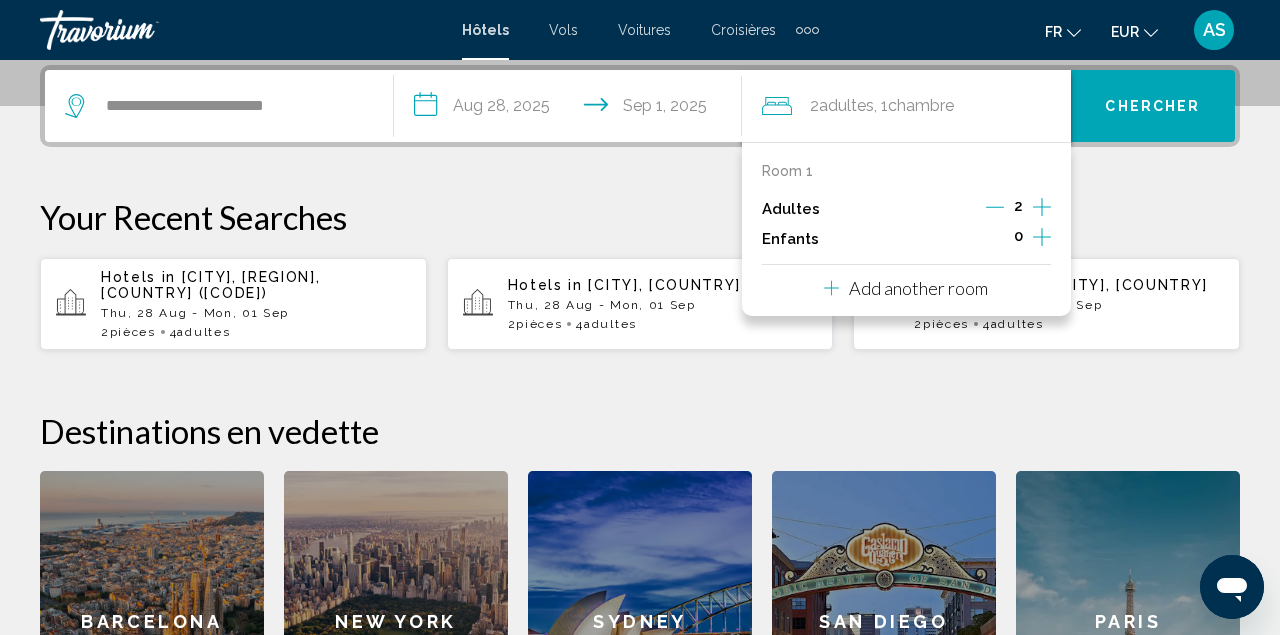 click on "Room 1 Adultes
2
Enfants
0
Add another room" at bounding box center [906, 229] 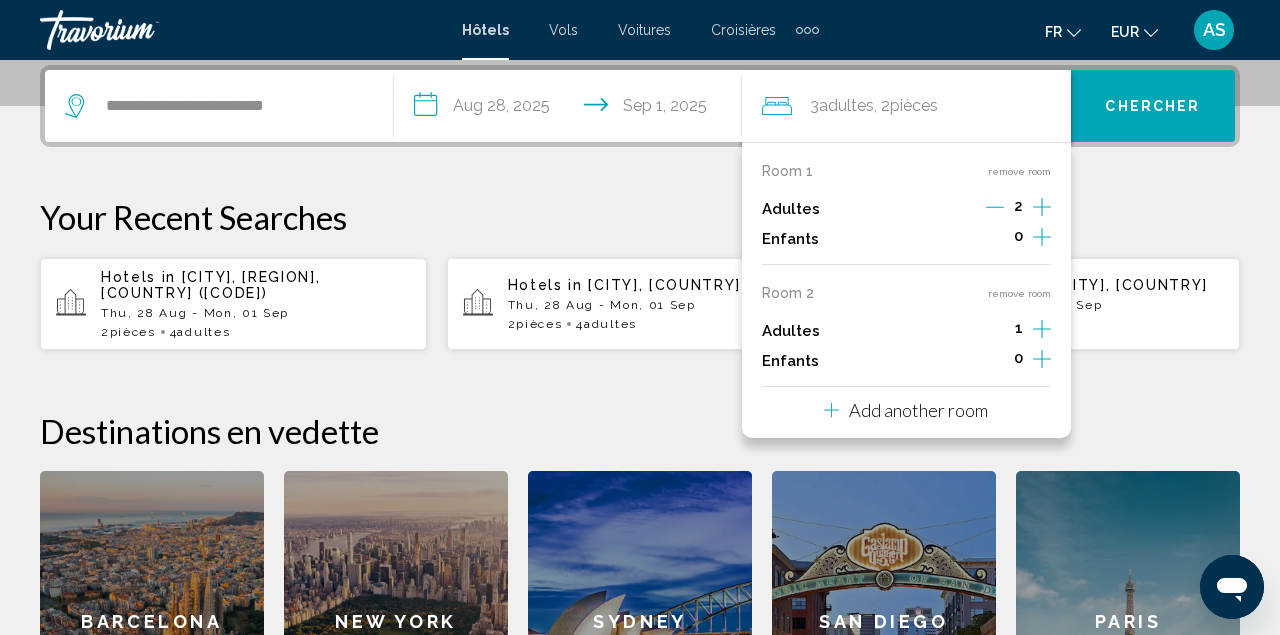 click 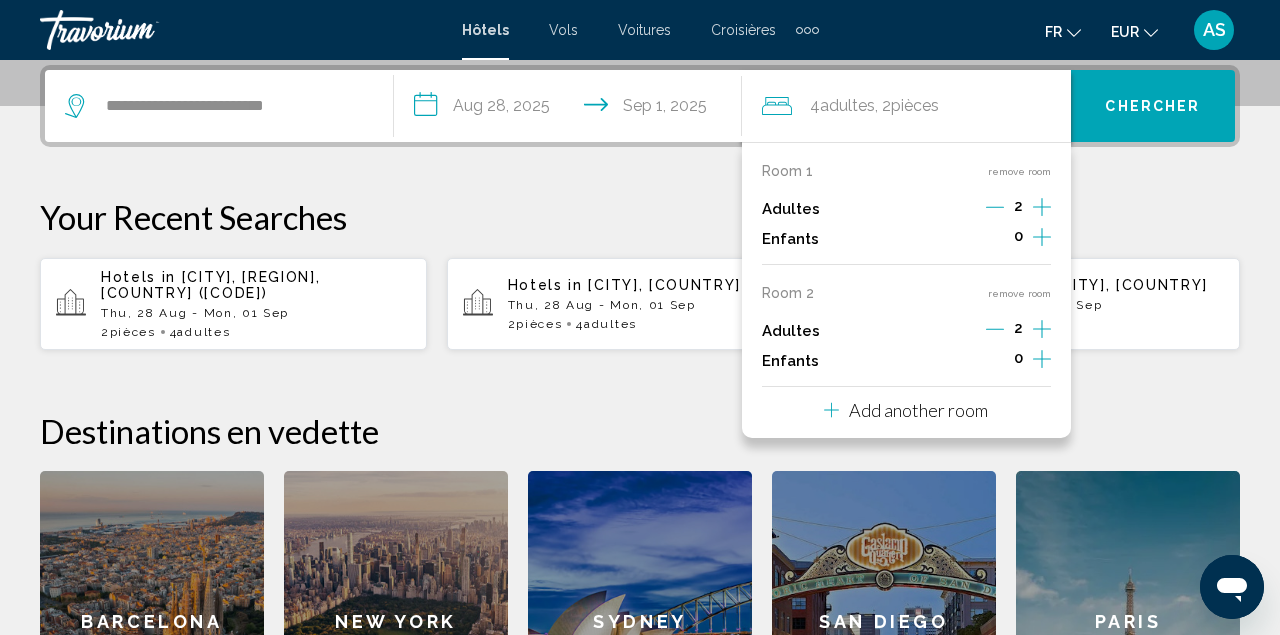 click on "**********" at bounding box center (640, 418) 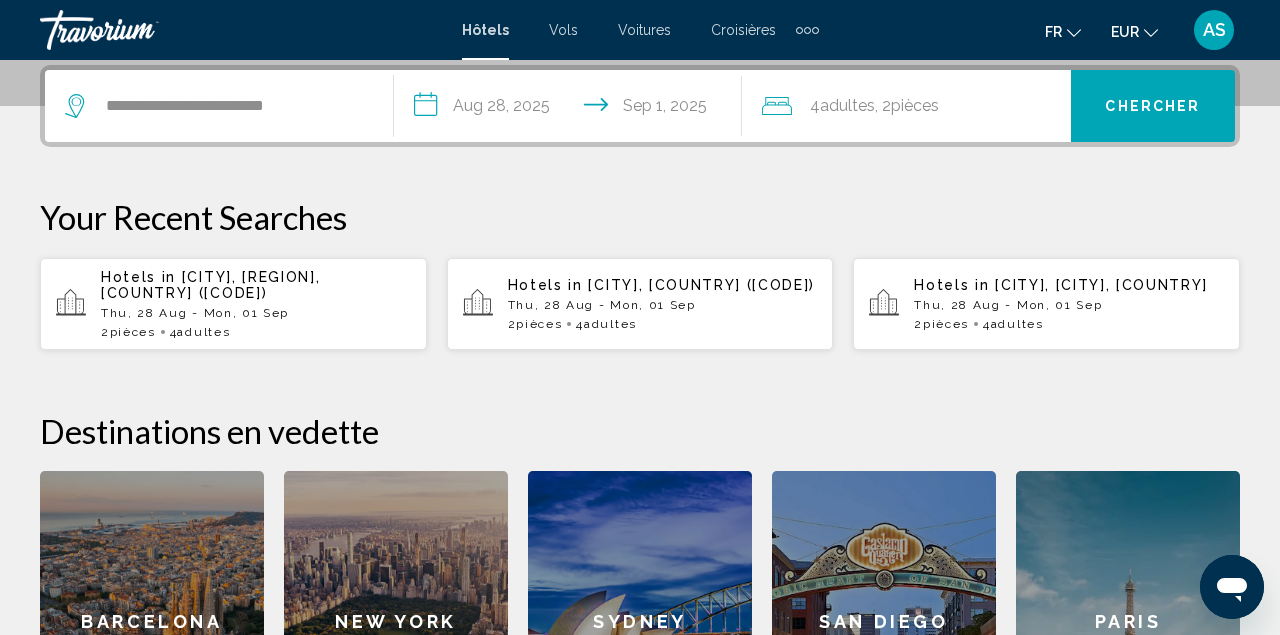 click on "Chercher" at bounding box center [1153, 106] 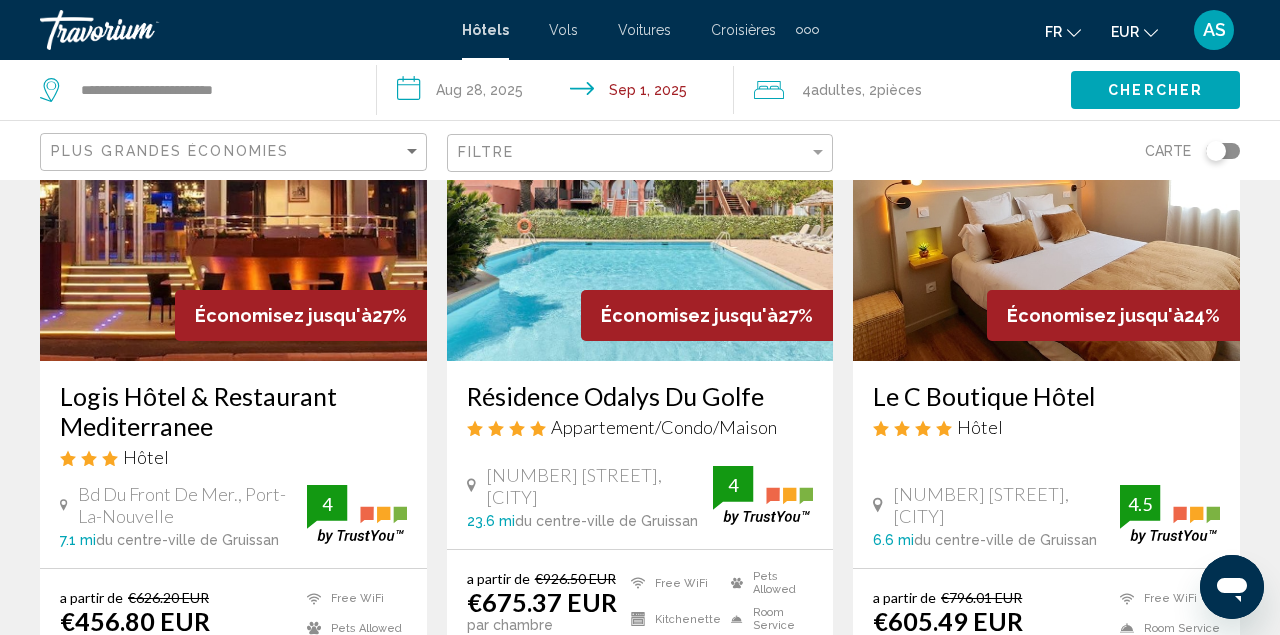 scroll, scrollTop: 210, scrollLeft: 0, axis: vertical 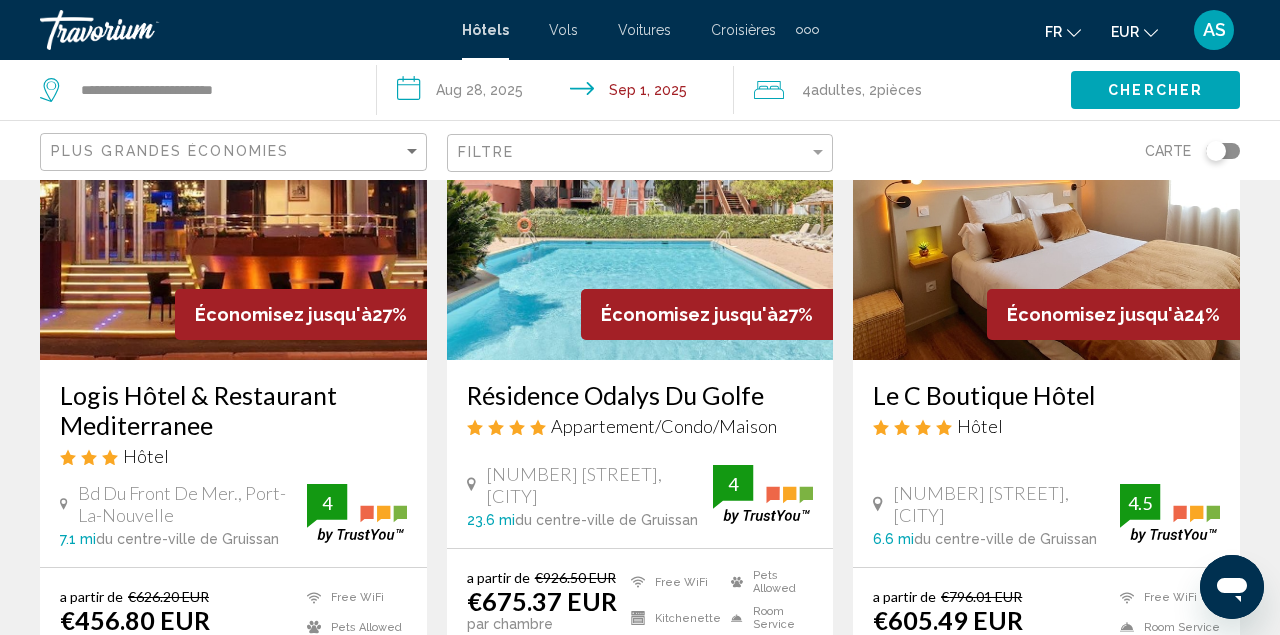 click on "Plus grandes économies" 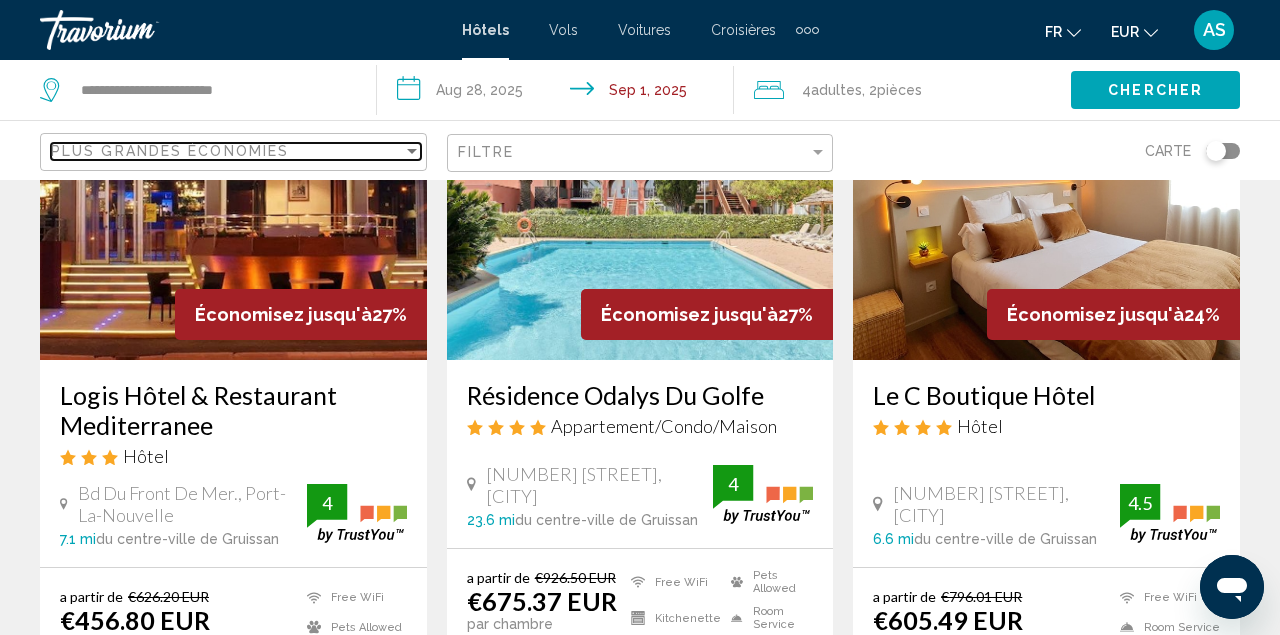 click on "Plus grandes économies" at bounding box center (227, 151) 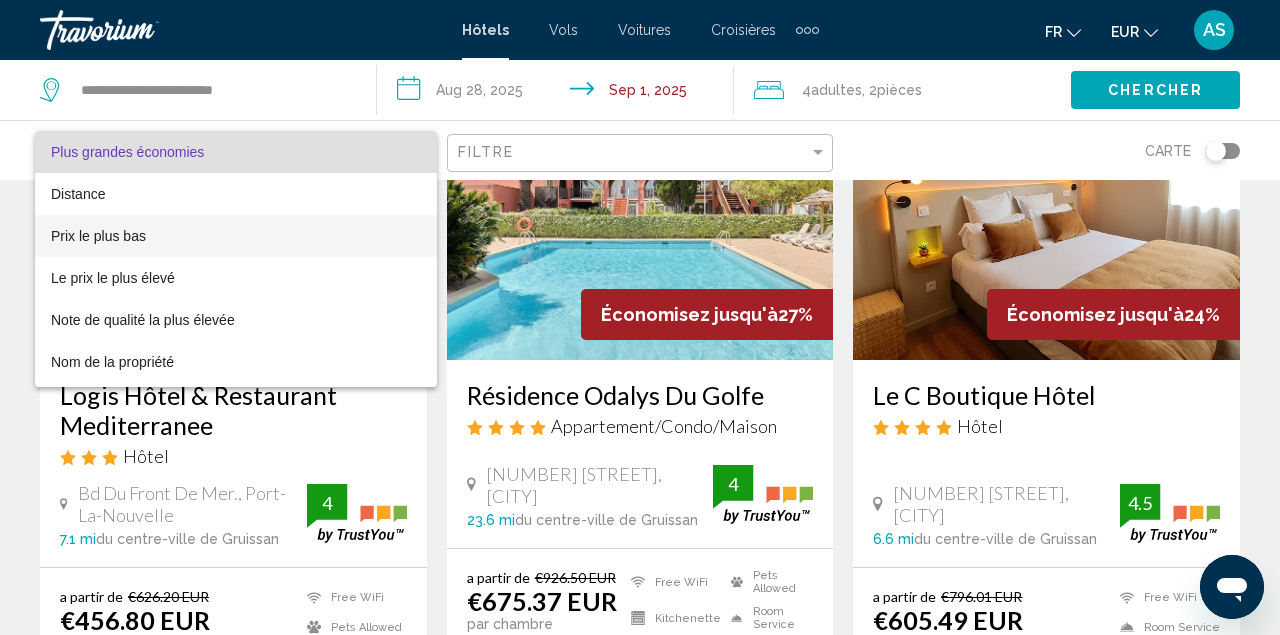 click on "Prix le plus bas" at bounding box center [236, 236] 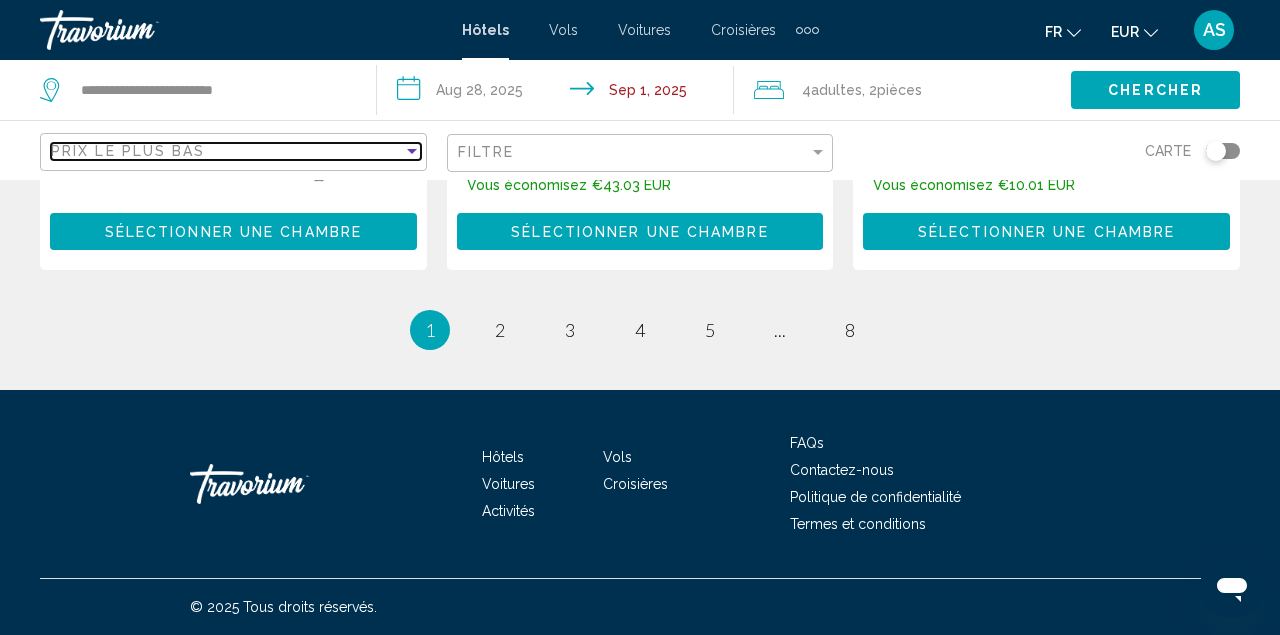 scroll, scrollTop: 3014, scrollLeft: 0, axis: vertical 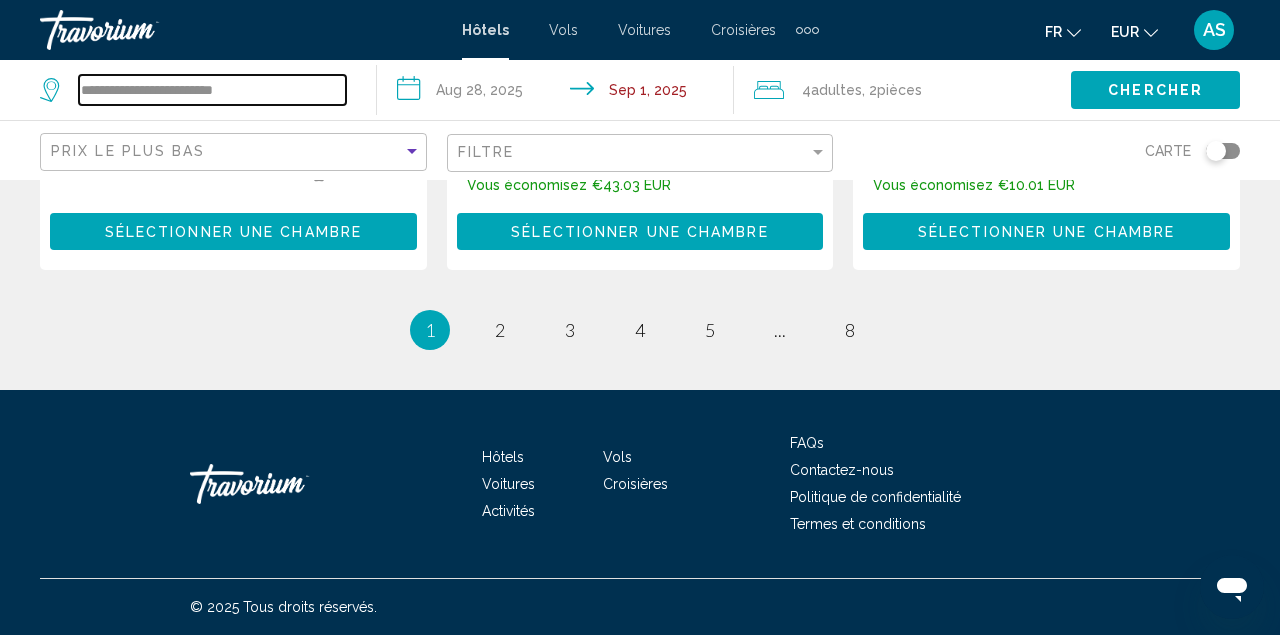 click on "**********" at bounding box center (212, 90) 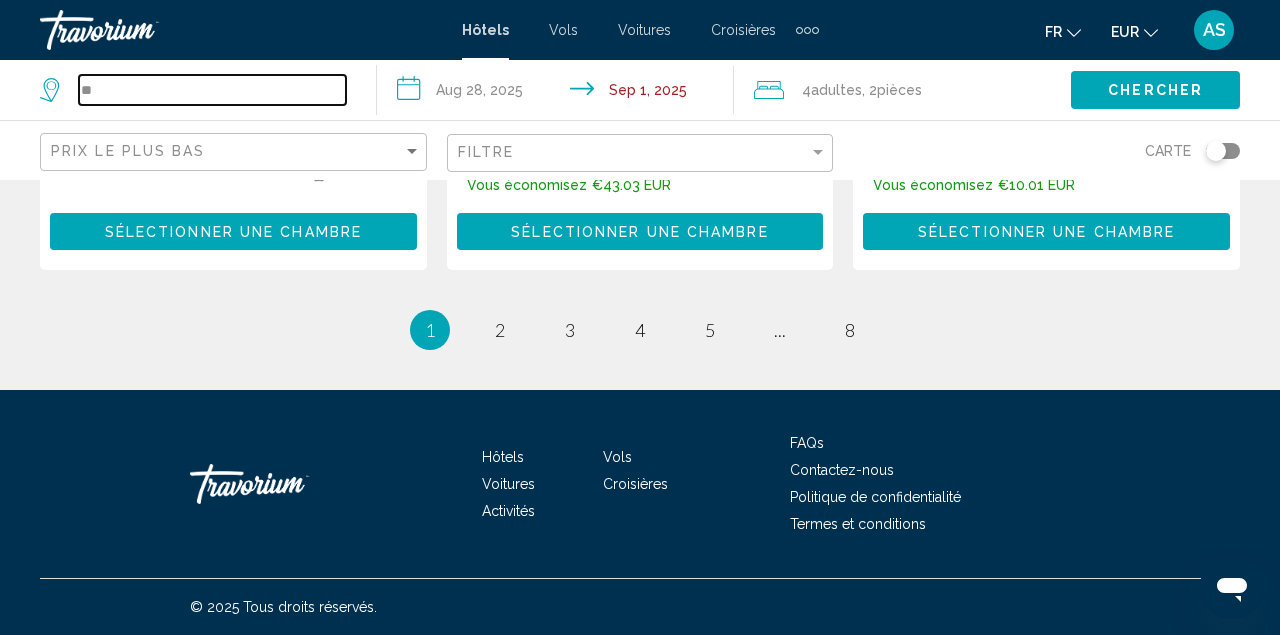 type on "*" 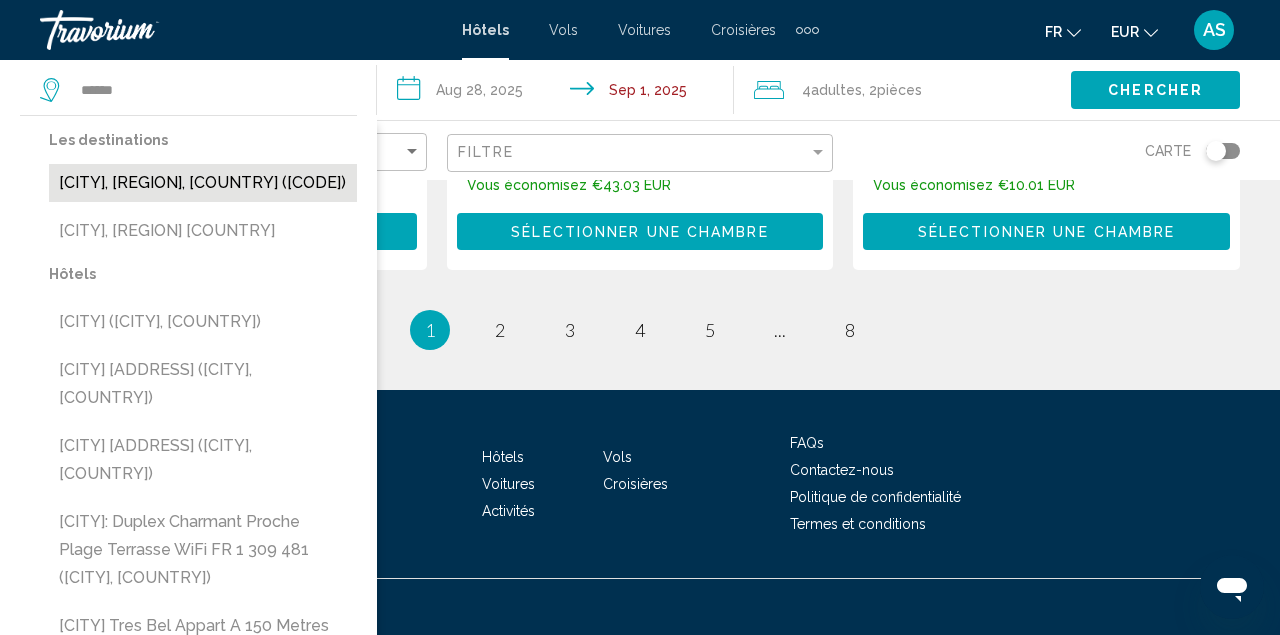 click on "[CITY], [REGION], [COUNTRY] ([CODE])" at bounding box center (203, 183) 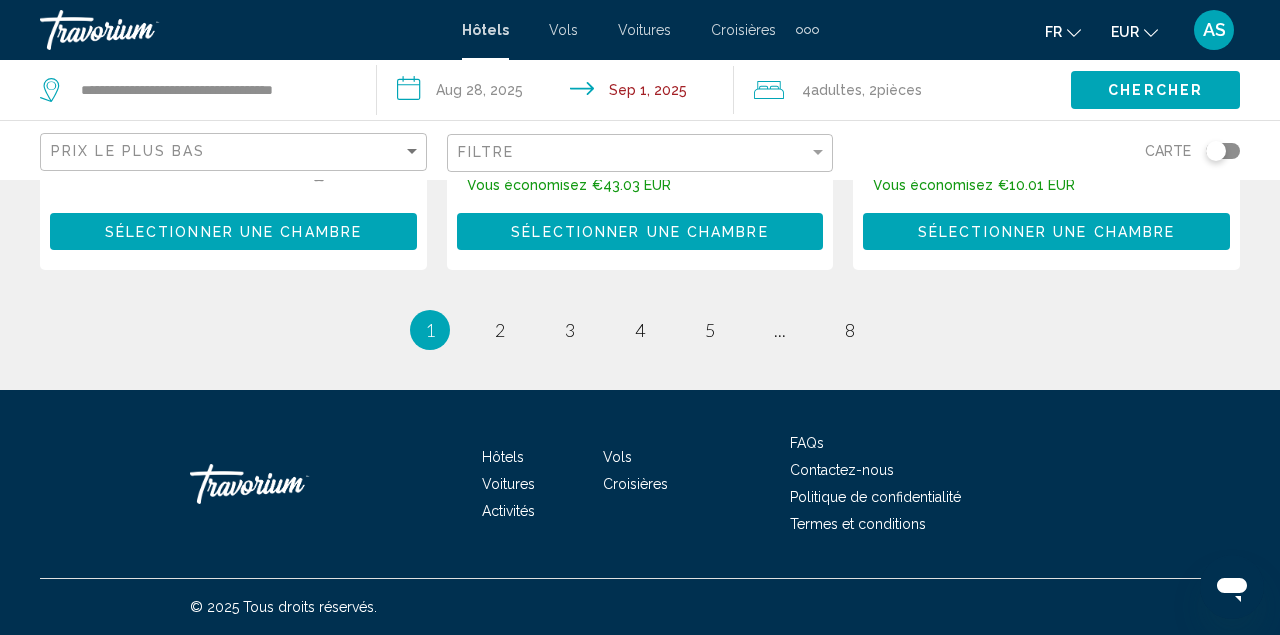 click on "Chercher" 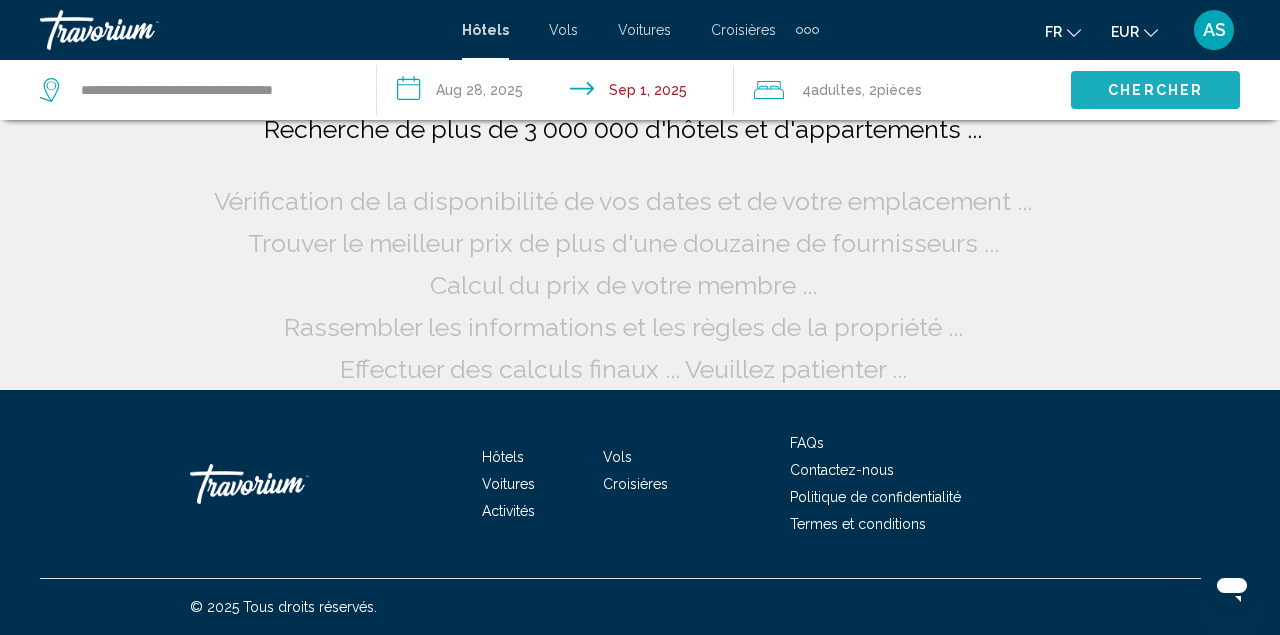 scroll, scrollTop: 22, scrollLeft: 0, axis: vertical 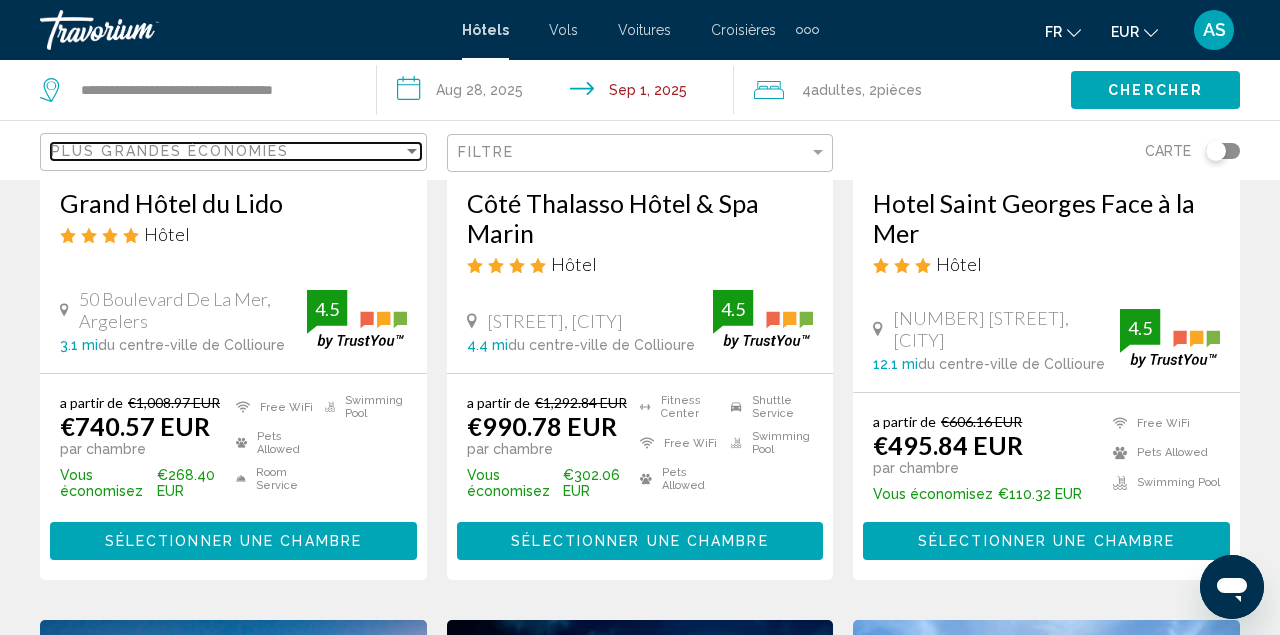 click on "Plus grandes économies" at bounding box center (227, 151) 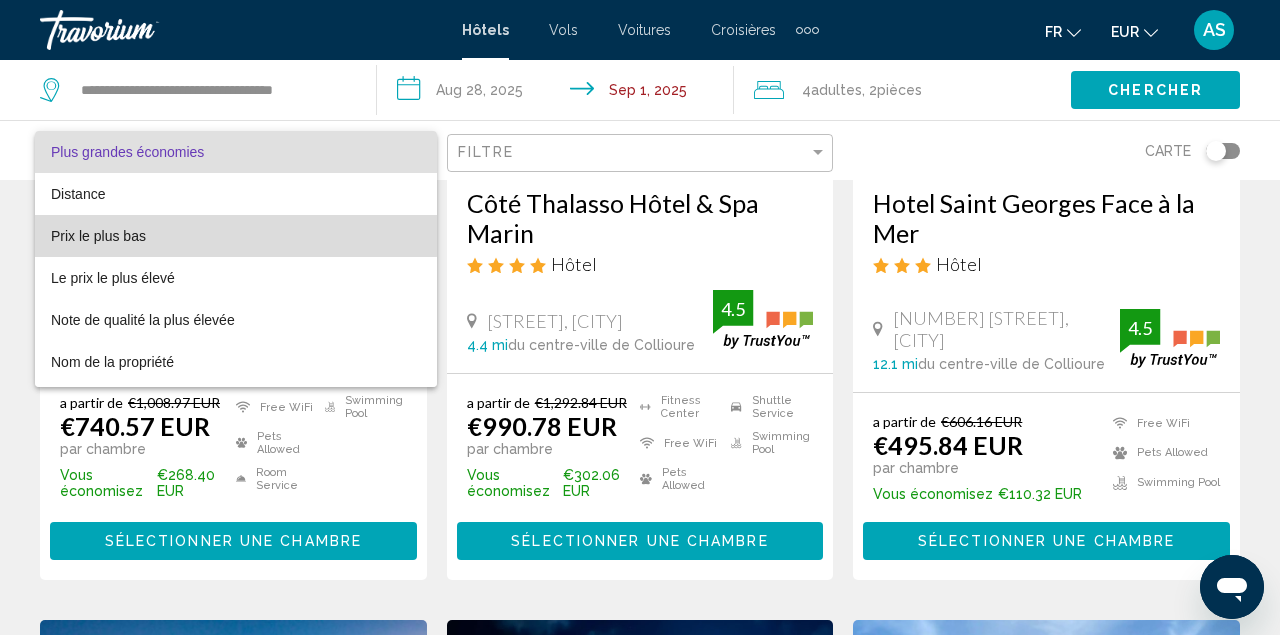click on "Prix le plus bas" at bounding box center [236, 236] 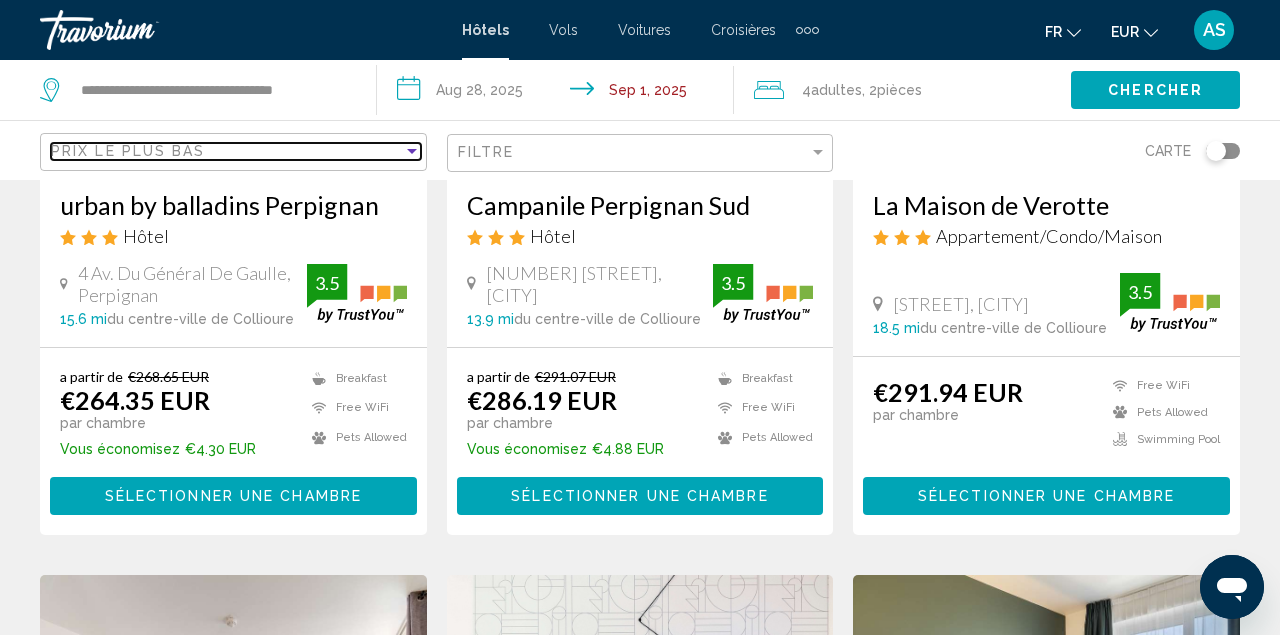 scroll, scrollTop: 1086, scrollLeft: 0, axis: vertical 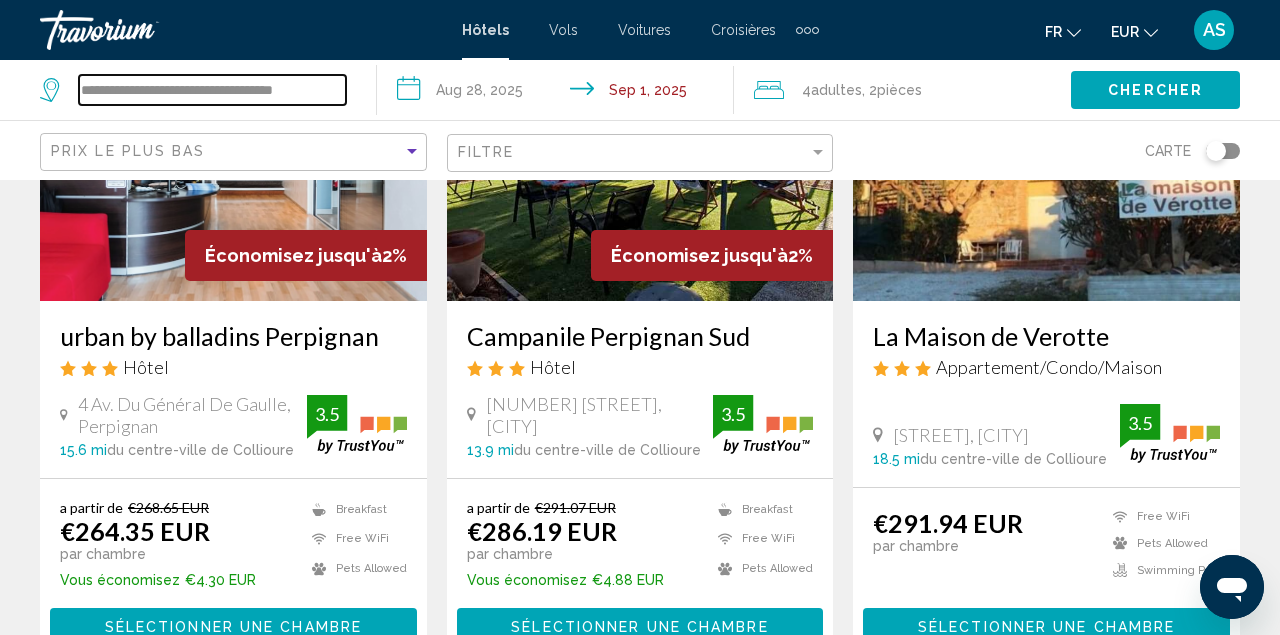 click on "**********" at bounding box center [212, 90] 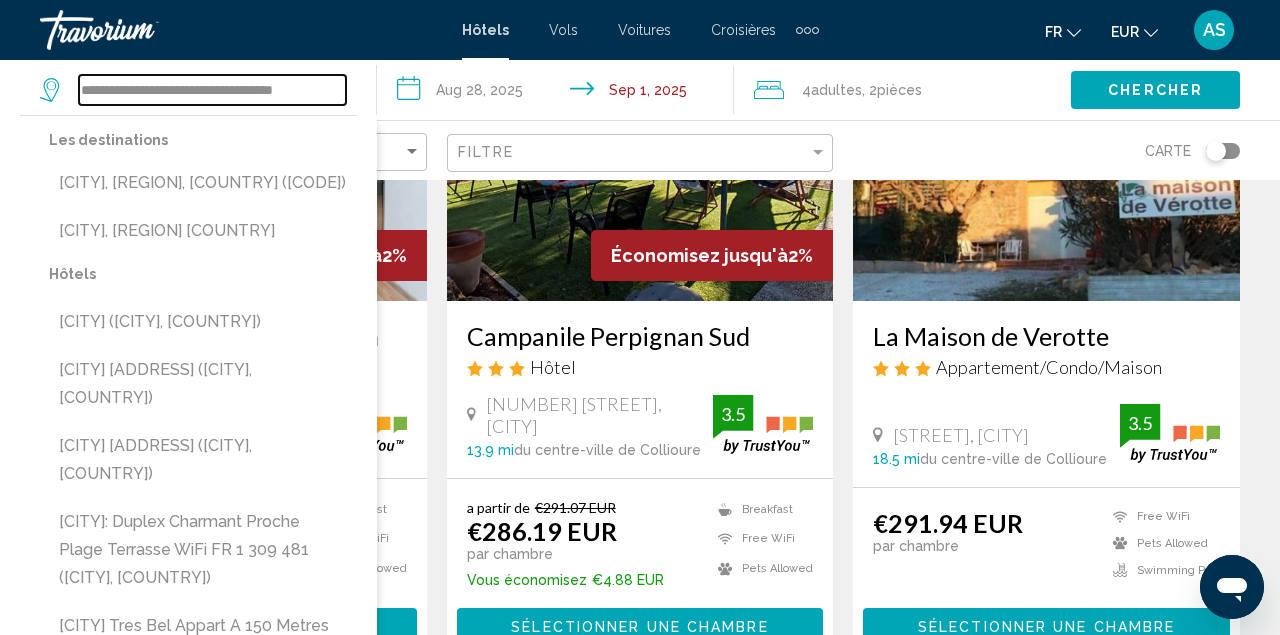 drag, startPoint x: 336, startPoint y: 88, endPoint x: 26, endPoint y: 80, distance: 310.1032 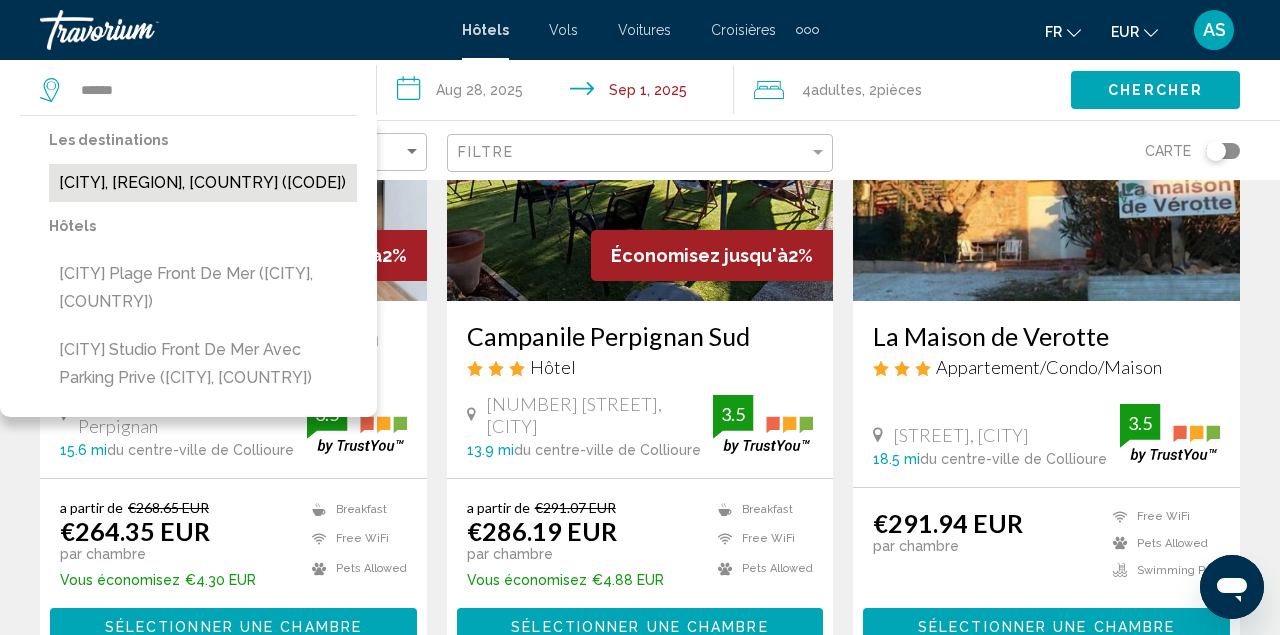 click on "[CITY], [REGION], [COUNTRY] ([CODE])" at bounding box center (203, 183) 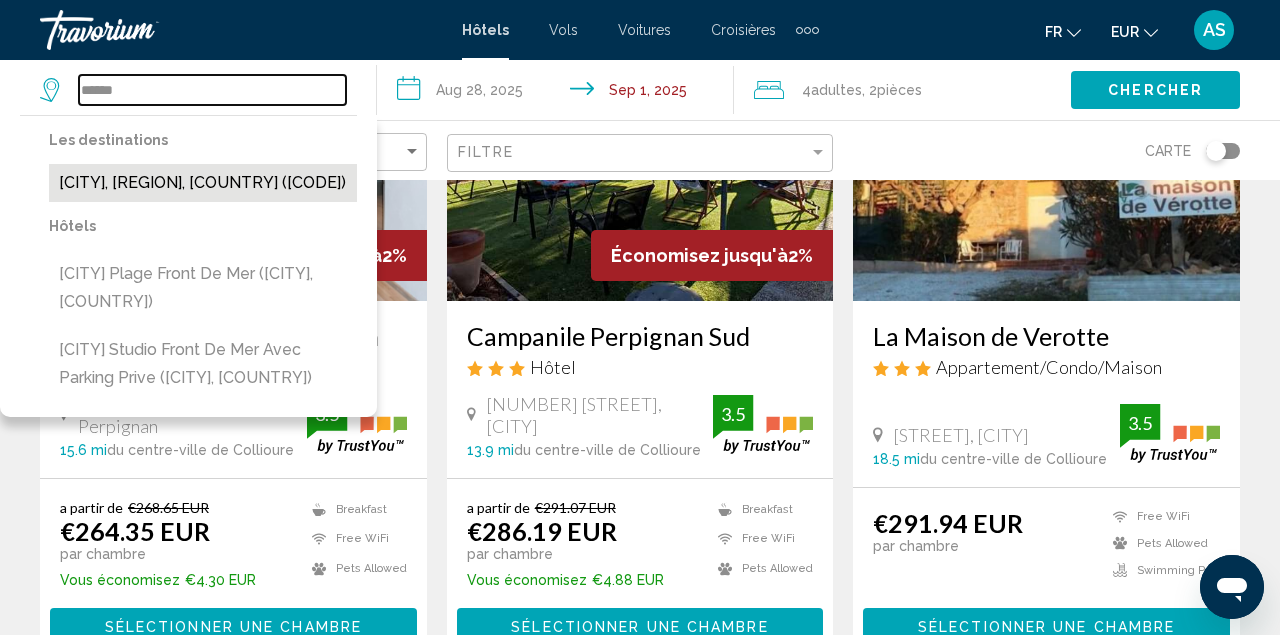 type on "**********" 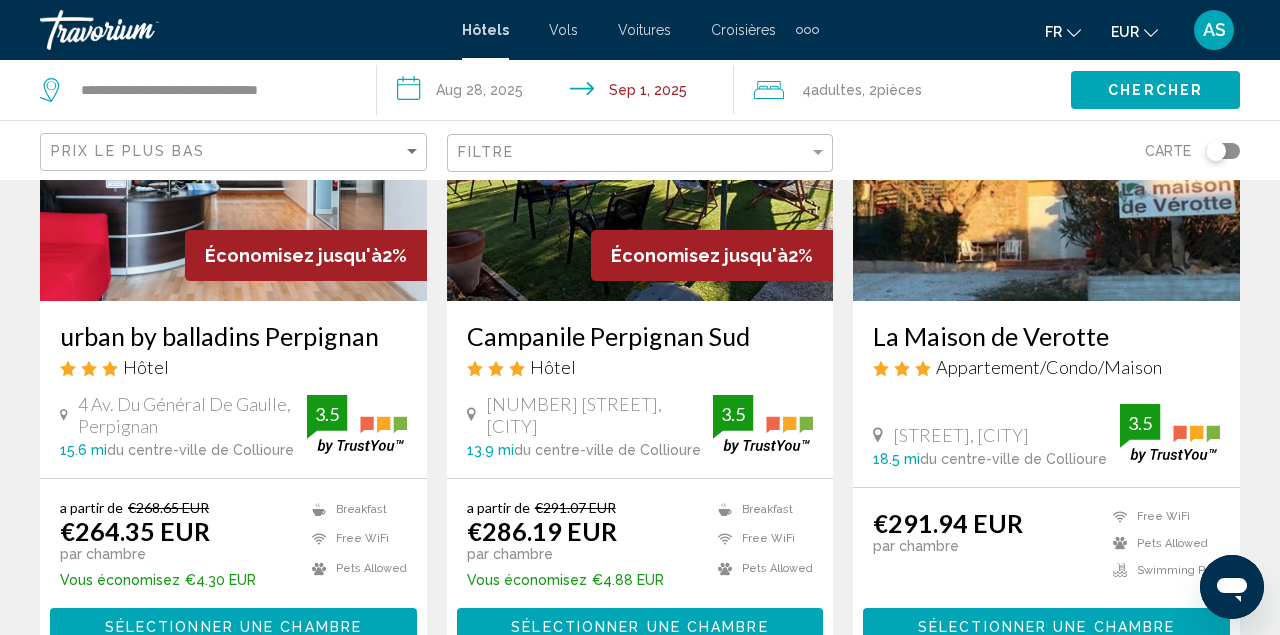 click on "Chercher" 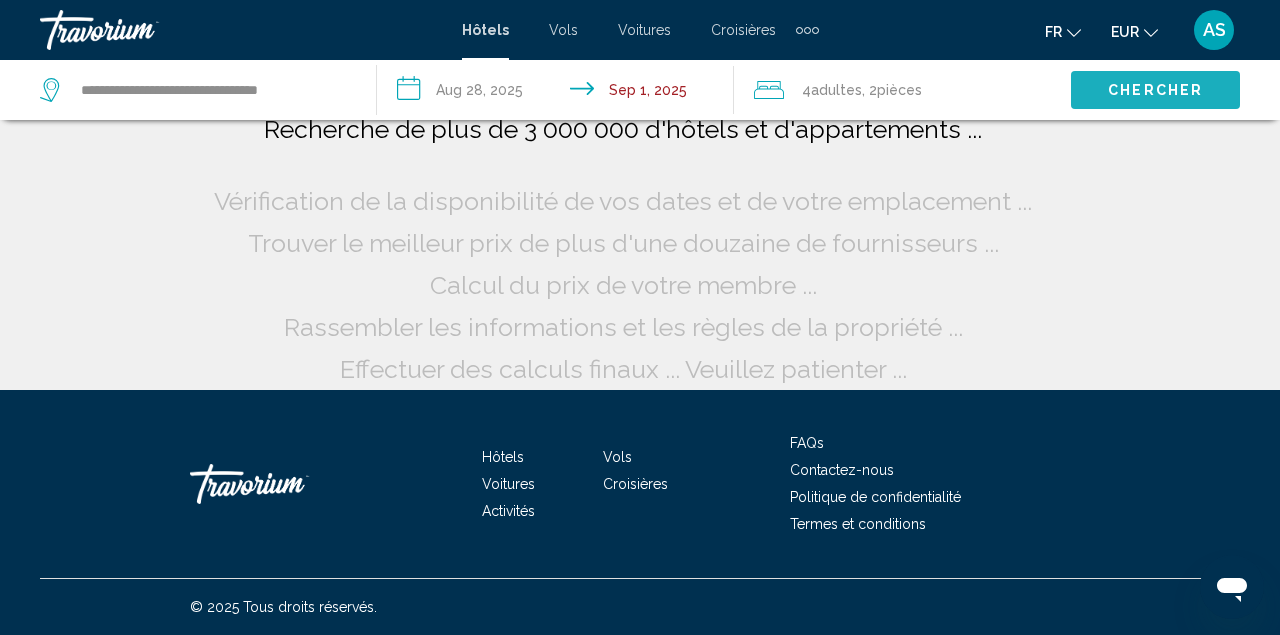 scroll, scrollTop: 22, scrollLeft: 0, axis: vertical 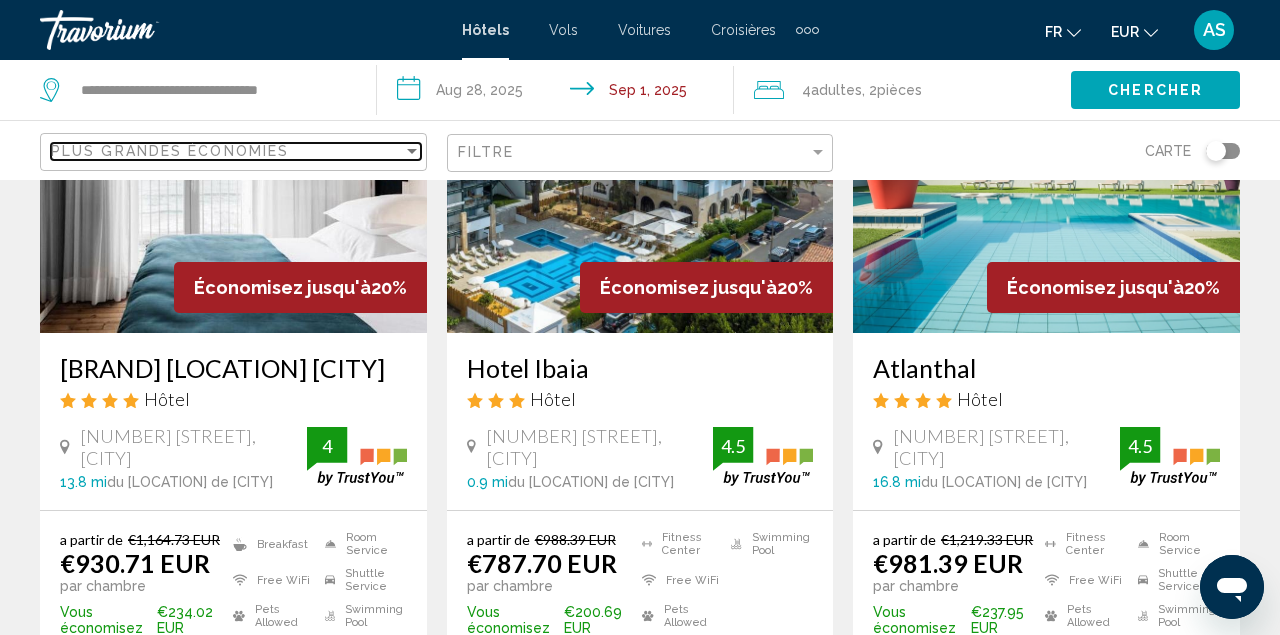 click on "Plus grandes économies" at bounding box center (170, 151) 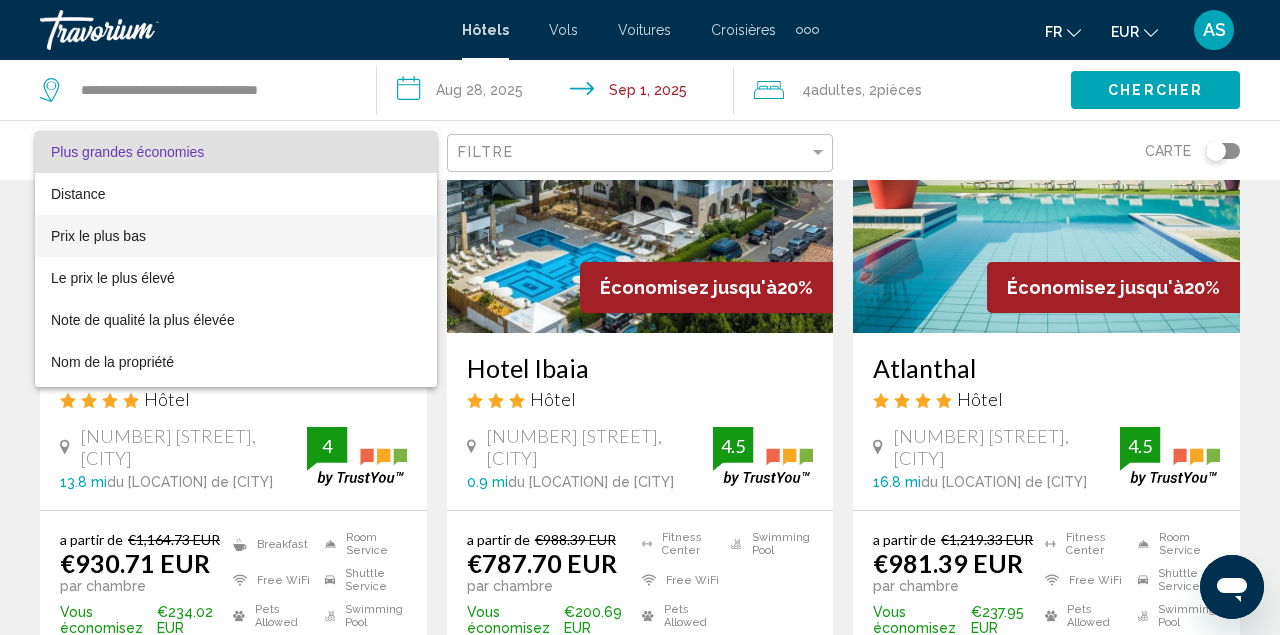 click on "Prix le plus bas" at bounding box center (236, 236) 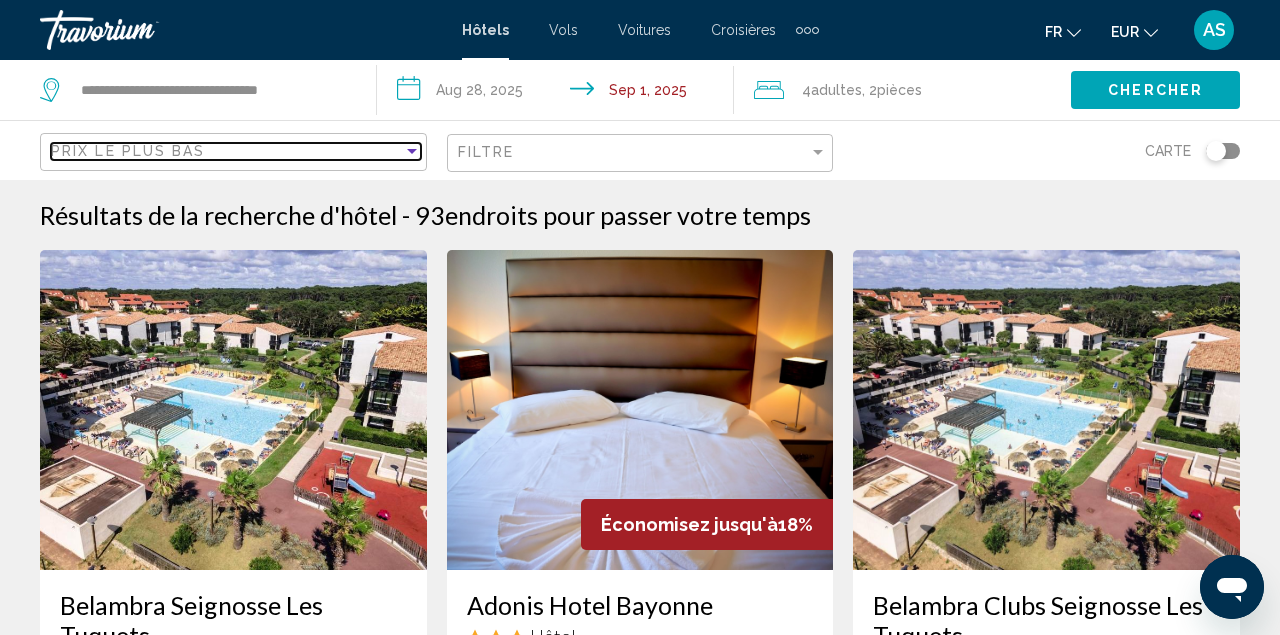 scroll, scrollTop: 0, scrollLeft: 0, axis: both 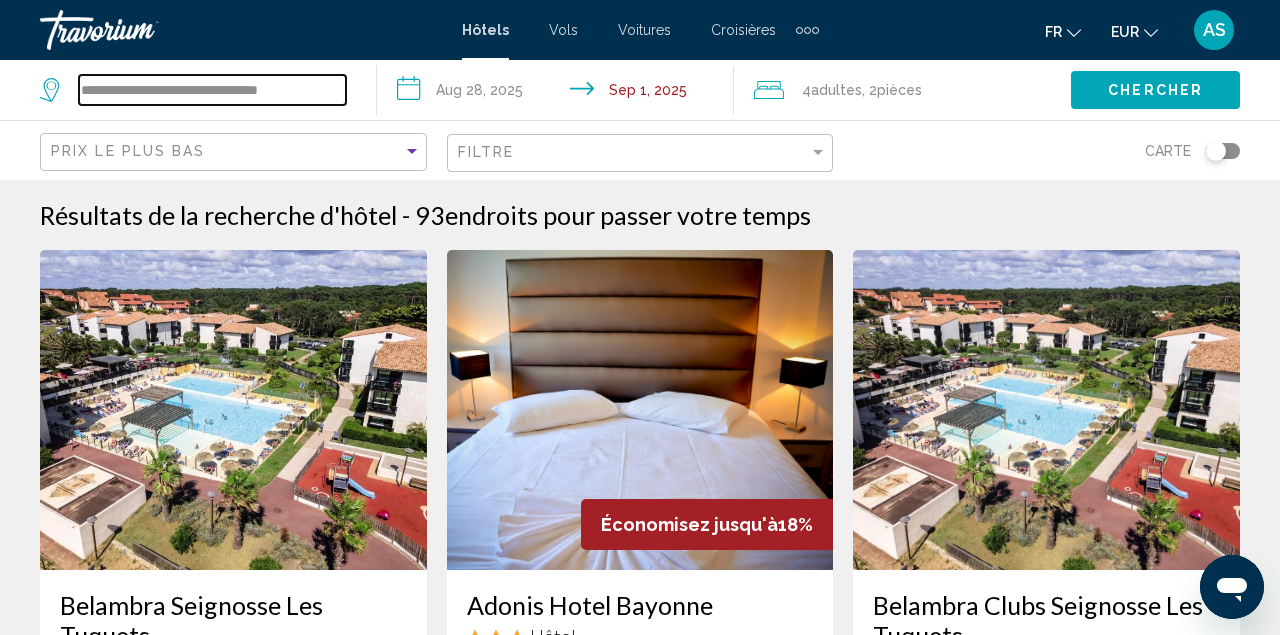 click on "**********" at bounding box center (212, 90) 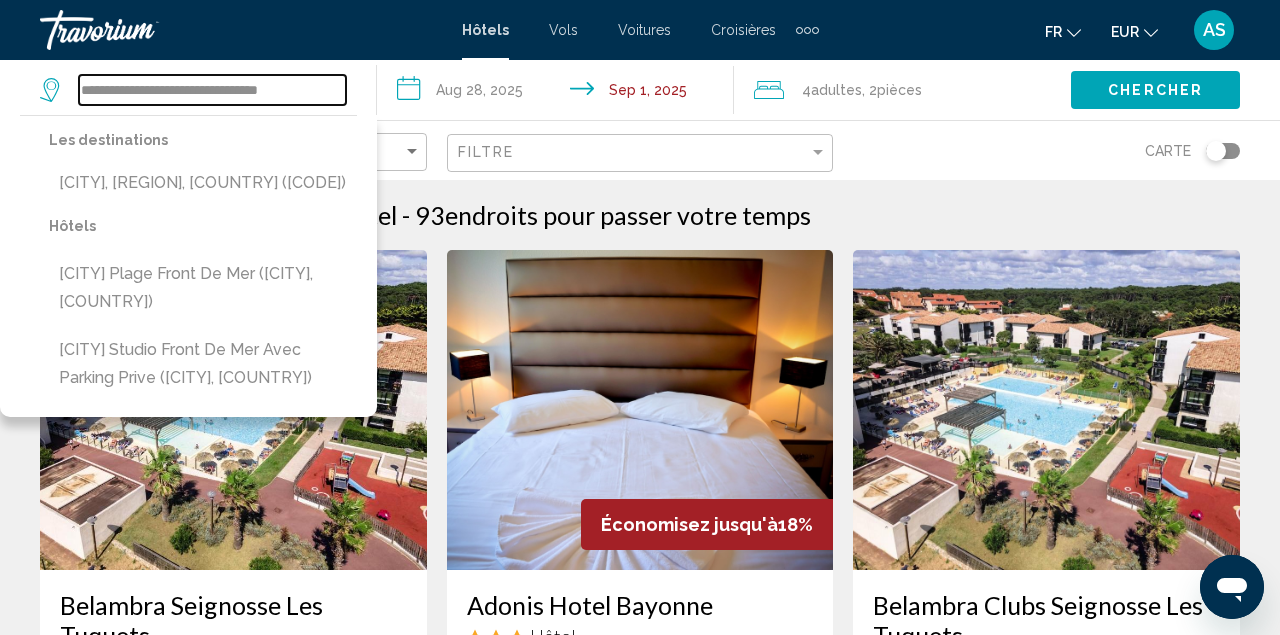 drag, startPoint x: 336, startPoint y: 91, endPoint x: 80, endPoint y: 91, distance: 256 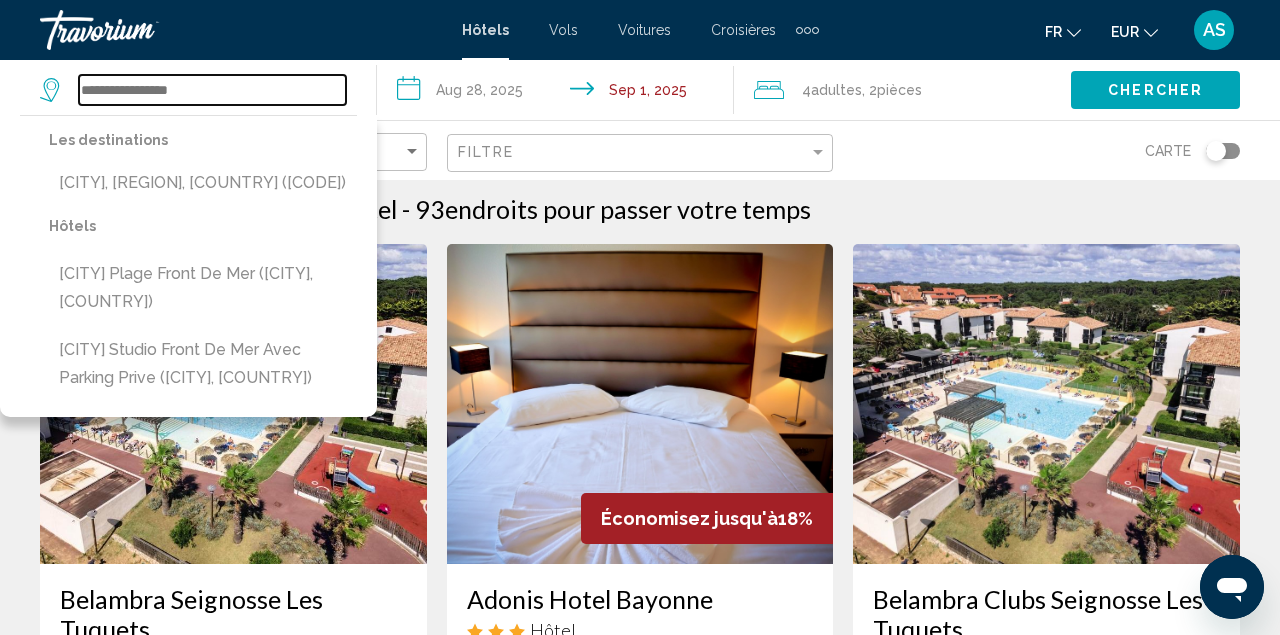 scroll, scrollTop: 6, scrollLeft: 0, axis: vertical 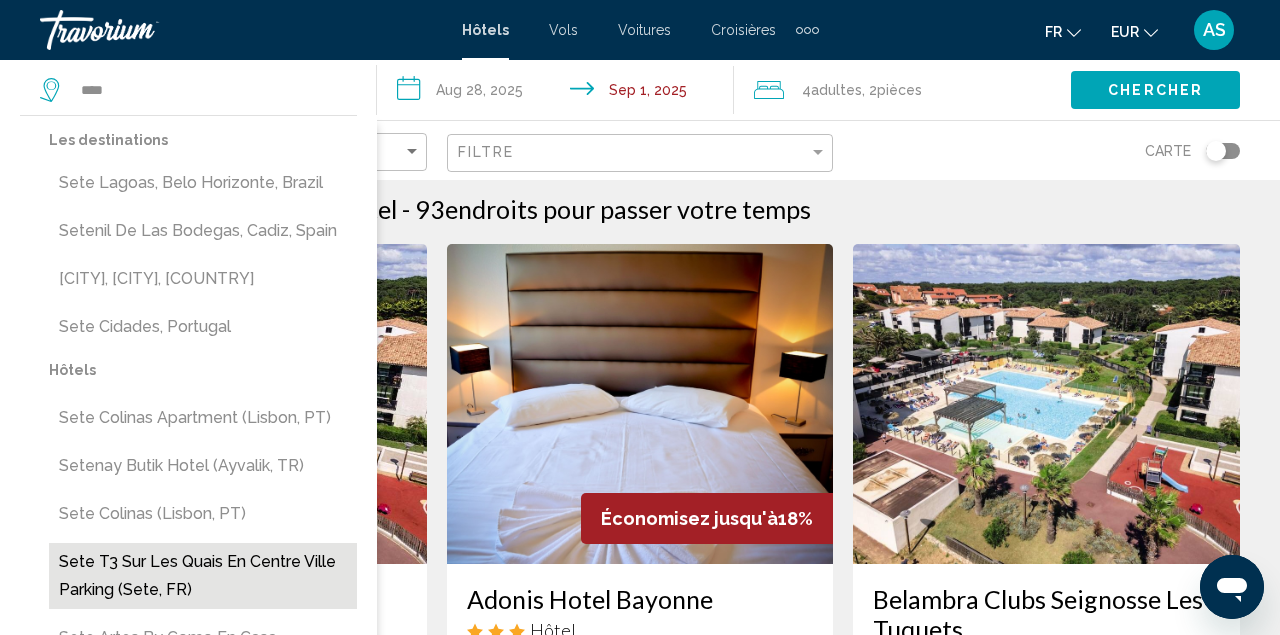 click on "Sete T3 sur les quais en centre ville parking (Sete, FR)" at bounding box center [203, 576] 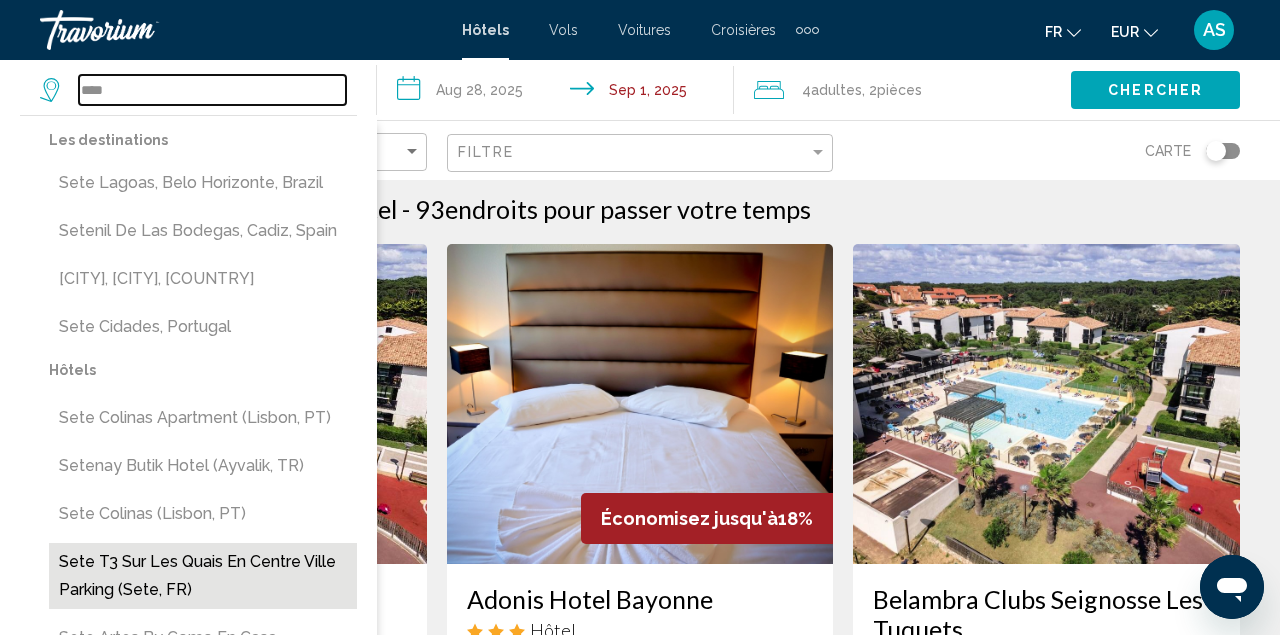 type on "**********" 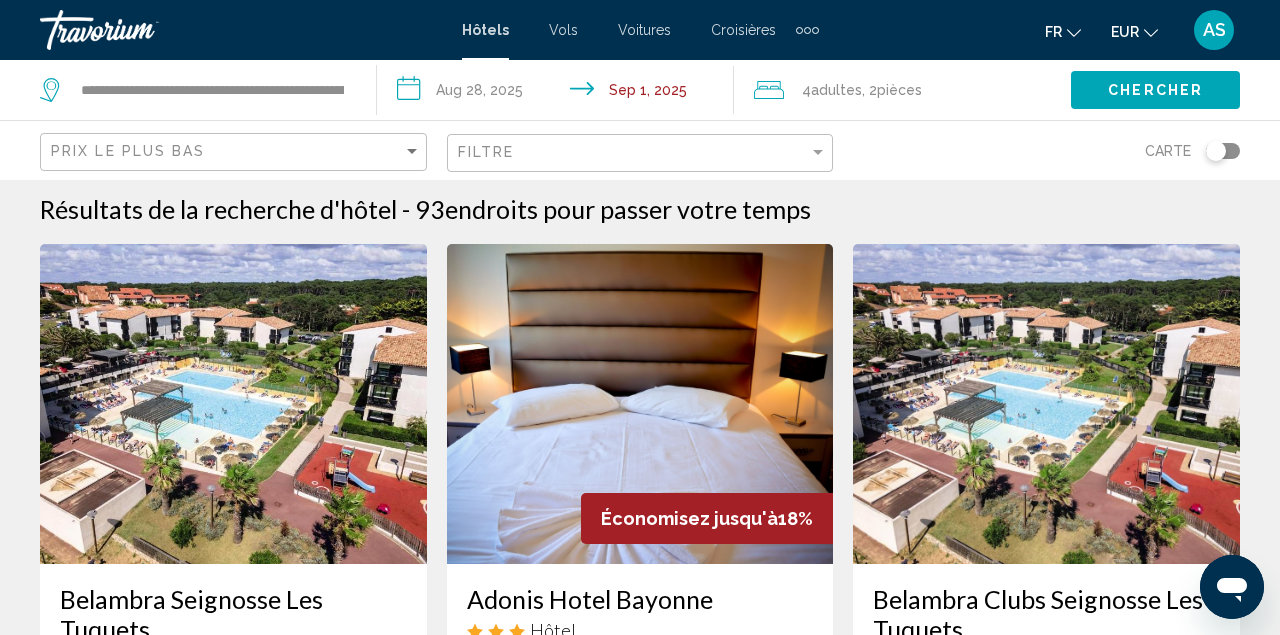click on "Carte" 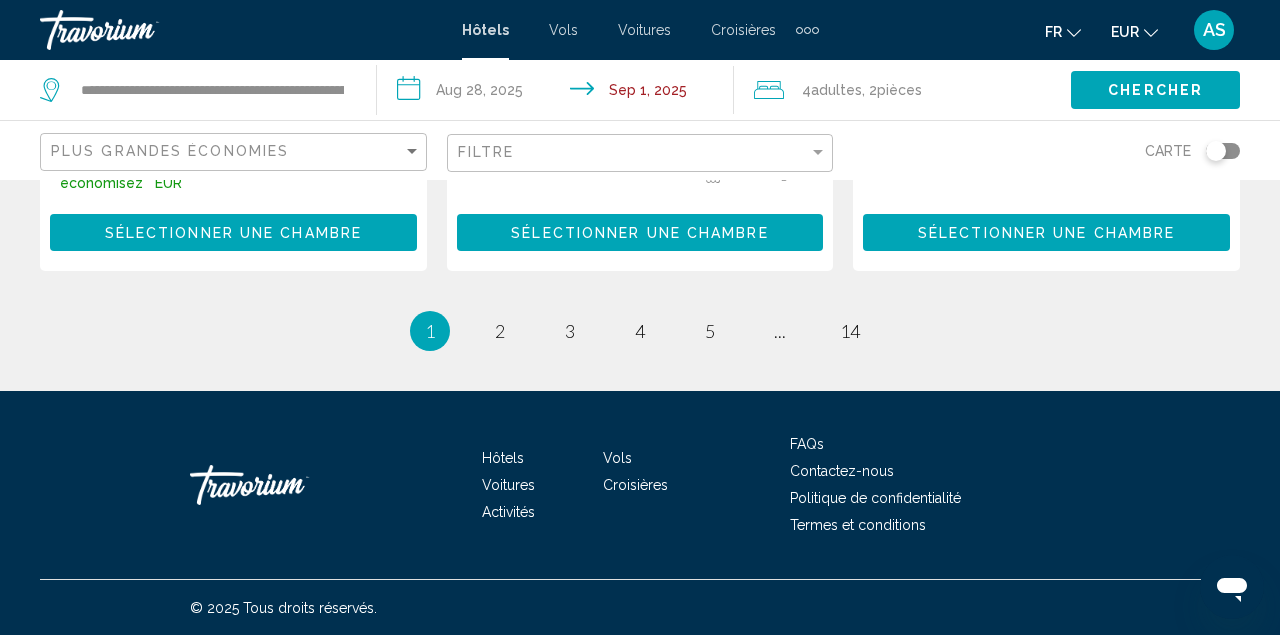 scroll, scrollTop: 2905, scrollLeft: 0, axis: vertical 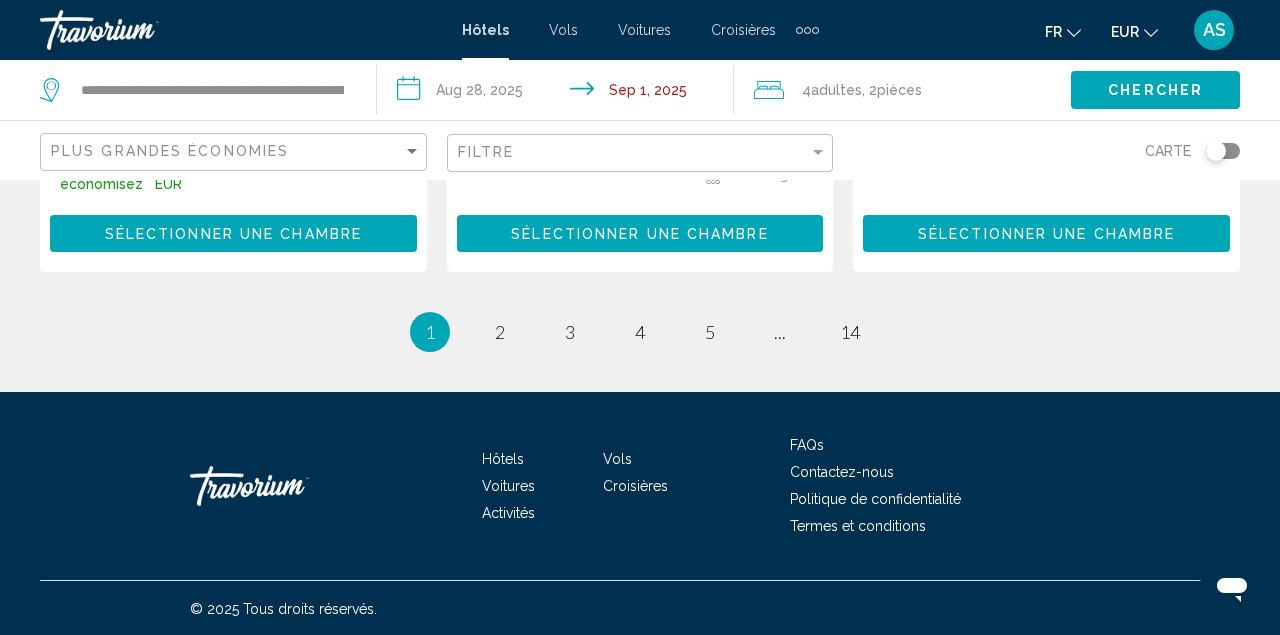 click on "Plus grandes économies" 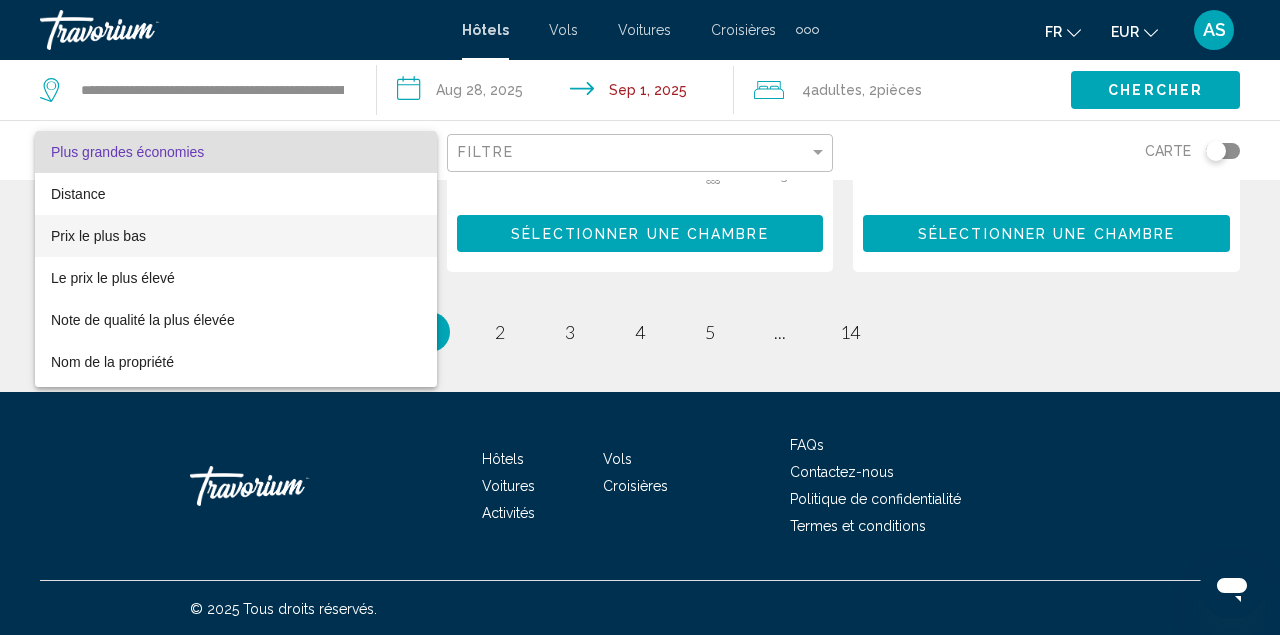 click on "Prix le plus bas" at bounding box center (98, 236) 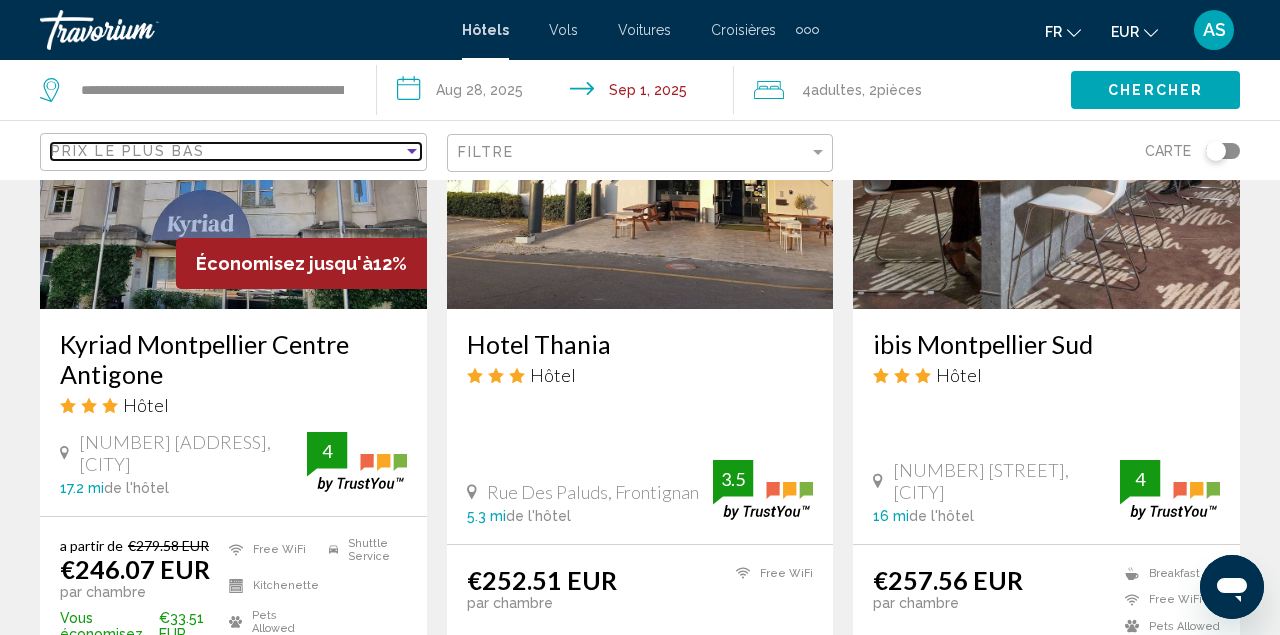 scroll, scrollTop: 1819, scrollLeft: 0, axis: vertical 